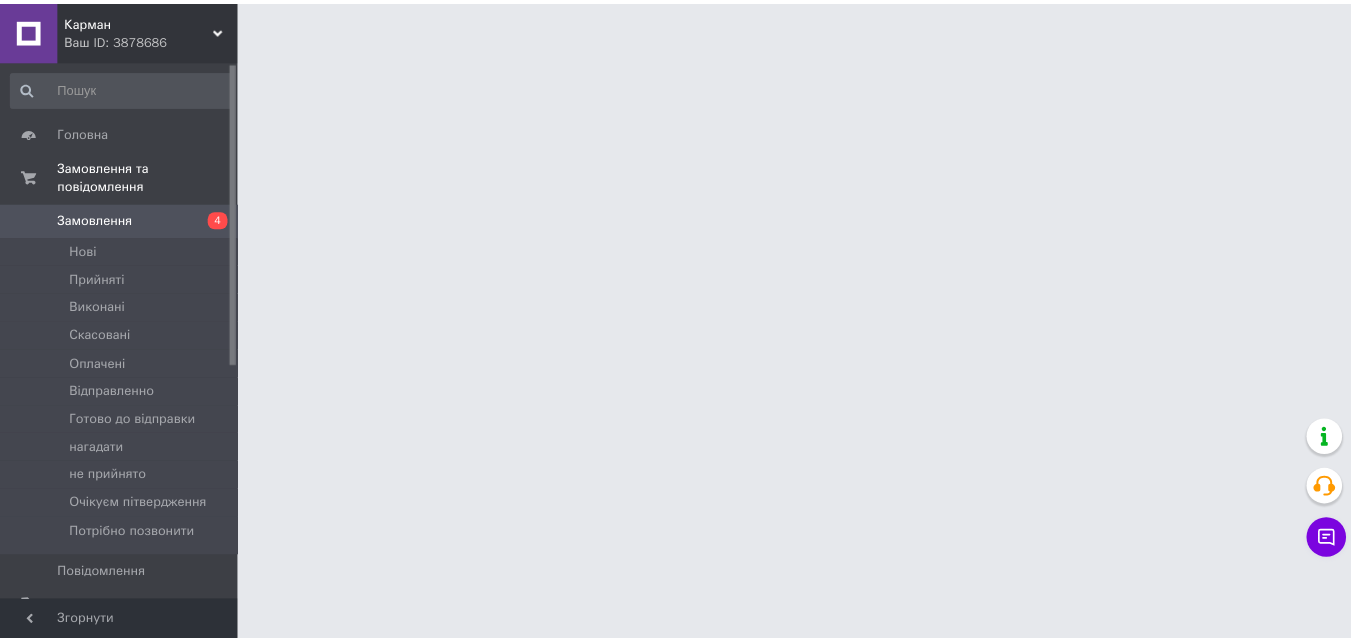 scroll, scrollTop: 0, scrollLeft: 0, axis: both 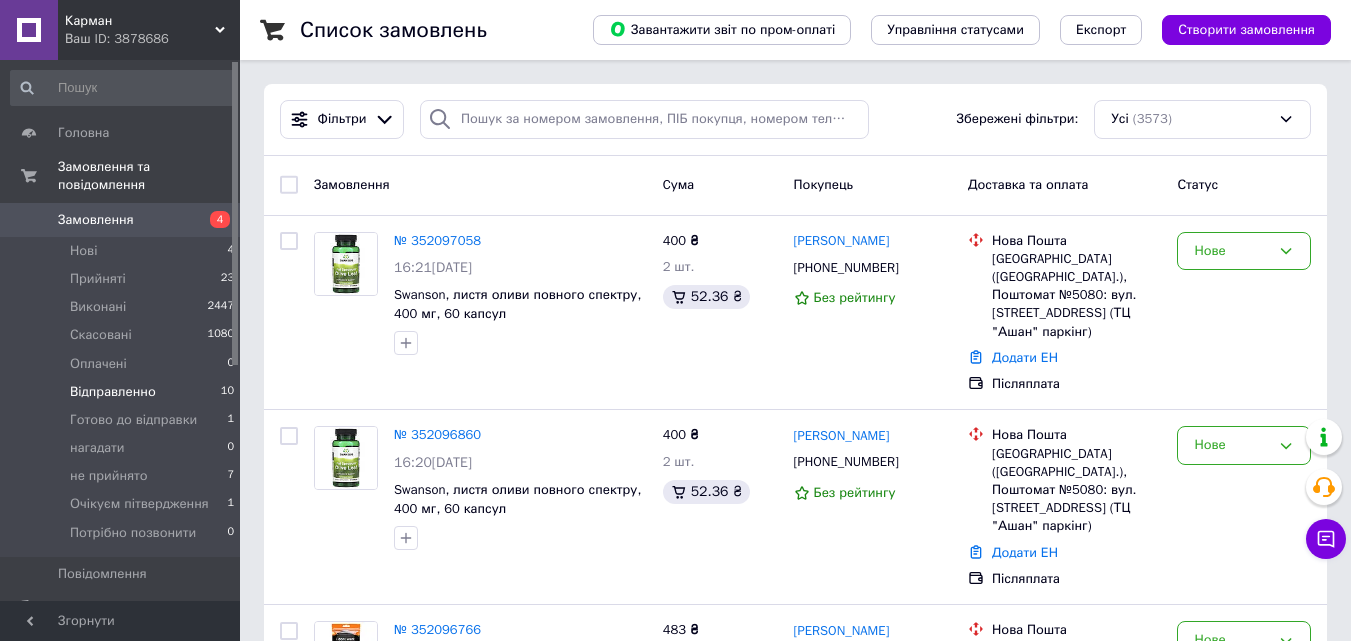 click on "Відправленно" at bounding box center (113, 392) 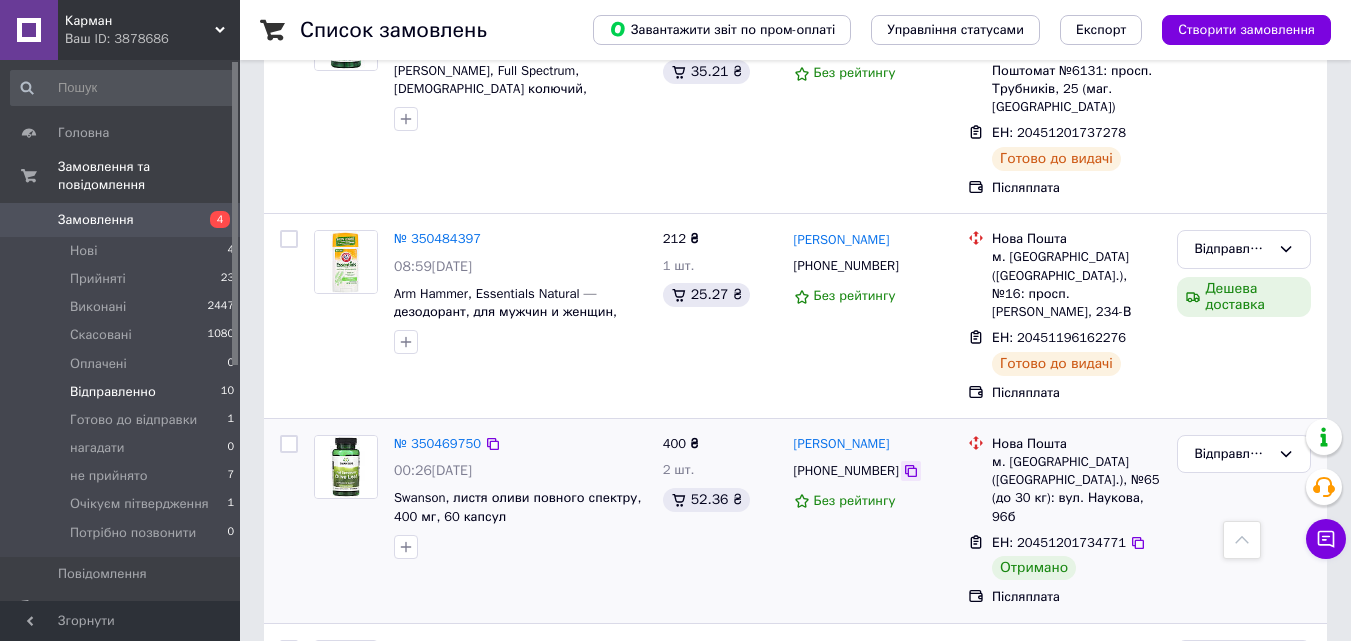 scroll, scrollTop: 1000, scrollLeft: 0, axis: vertical 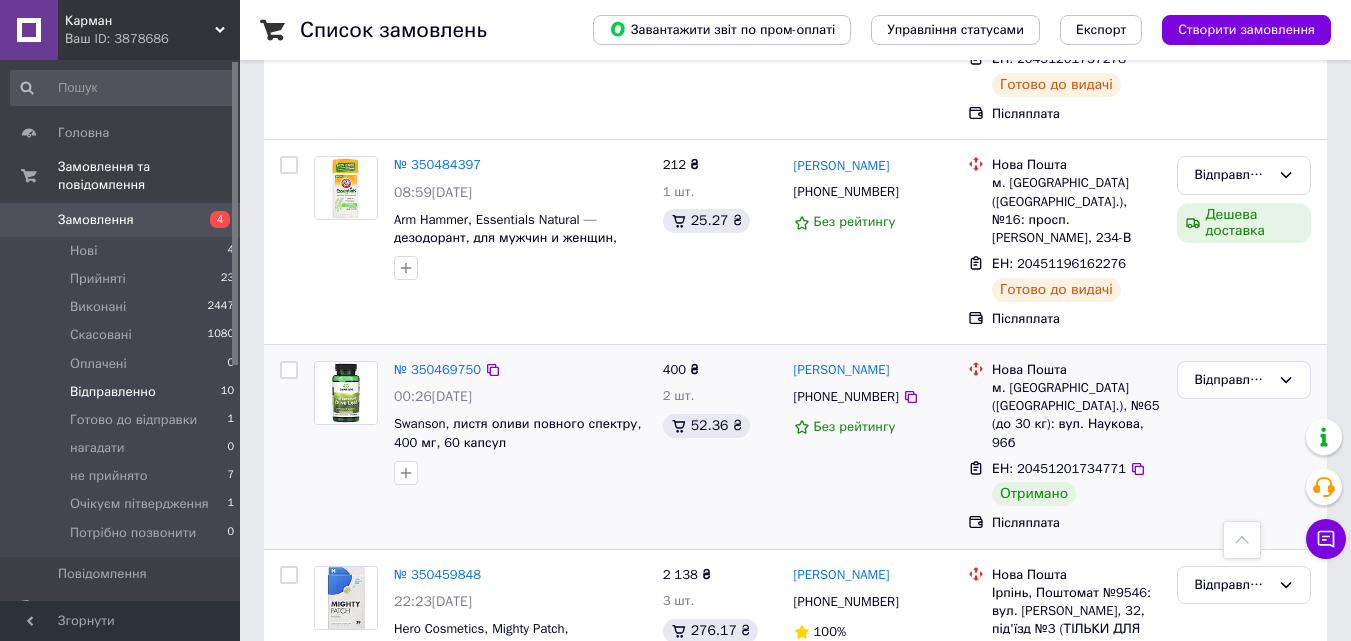 click on "+380965133356" at bounding box center [846, 397] 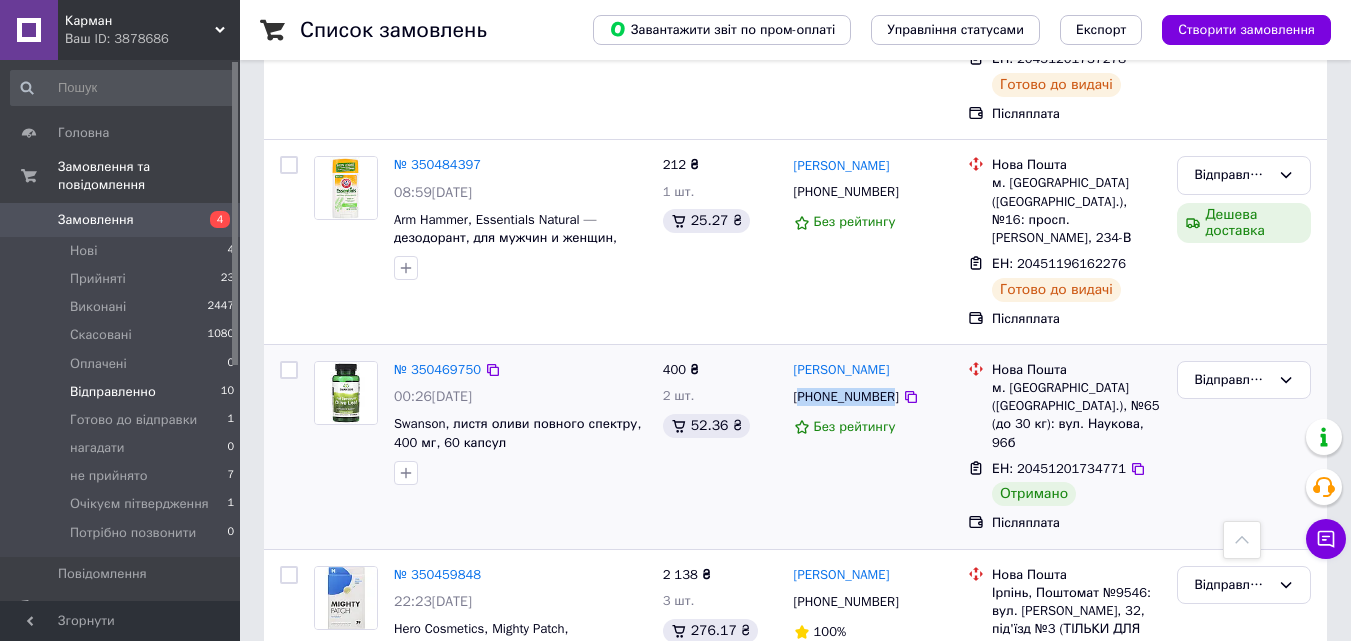 click on "+380965133356" at bounding box center (846, 397) 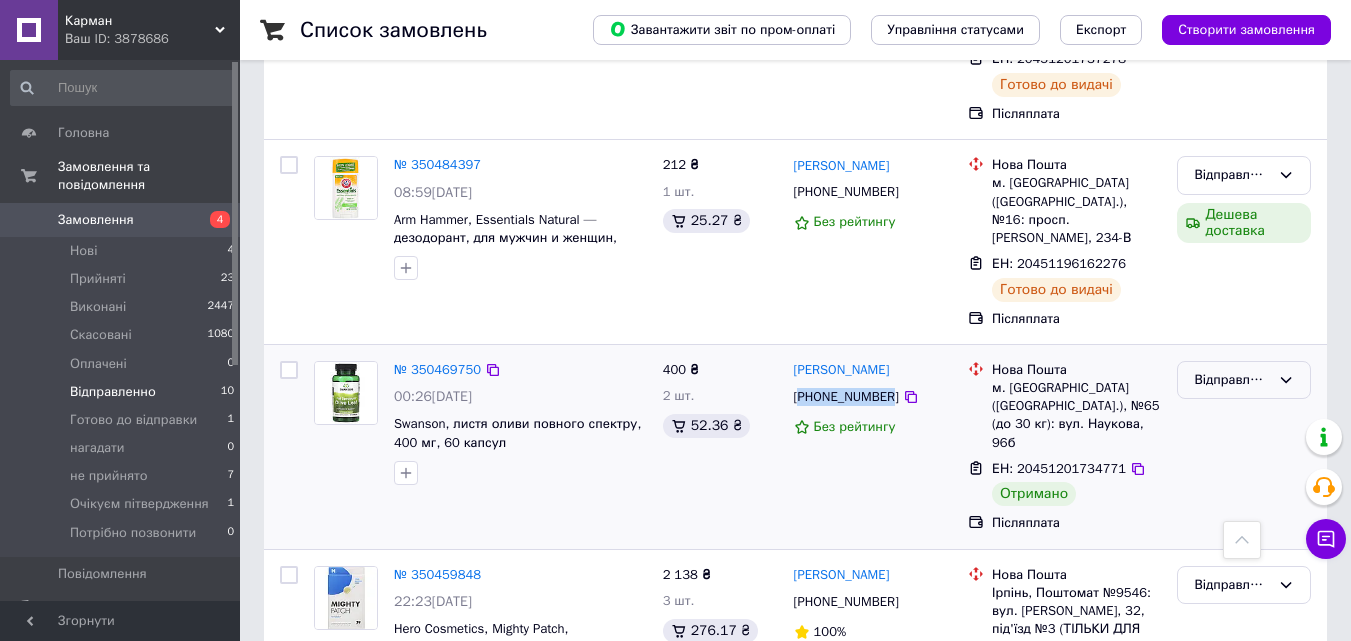 click on "Відправленно" at bounding box center [1244, 380] 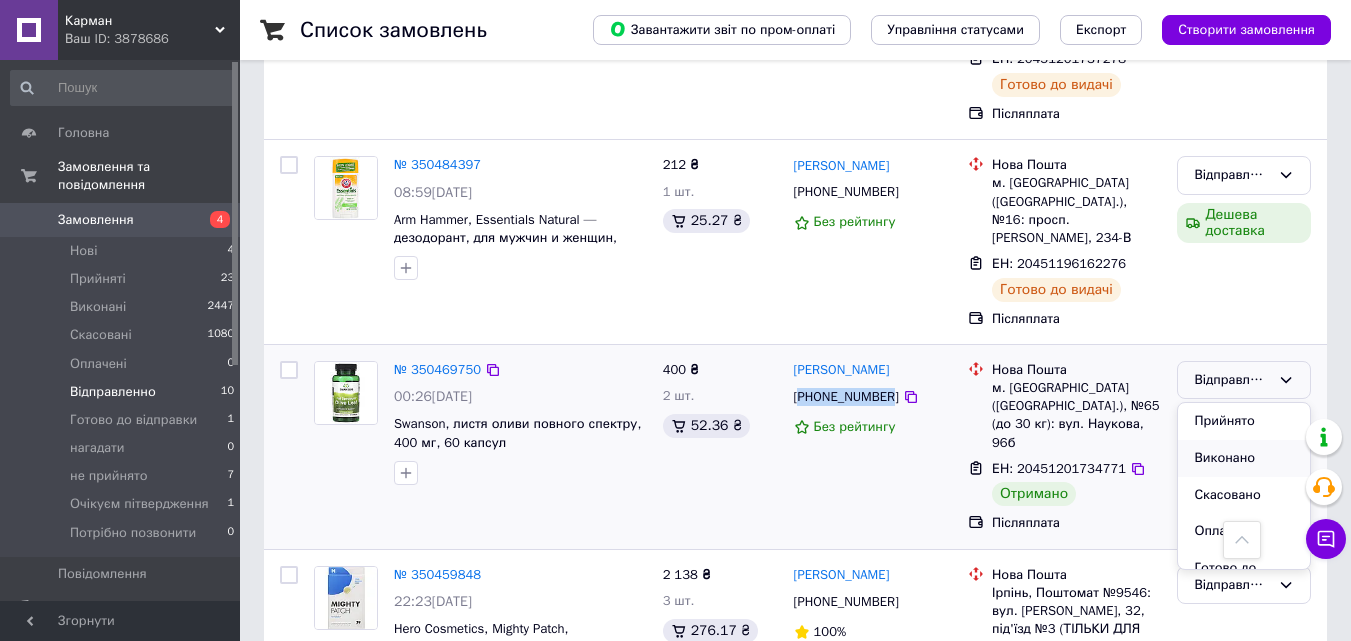 click on "Виконано" at bounding box center (1244, 458) 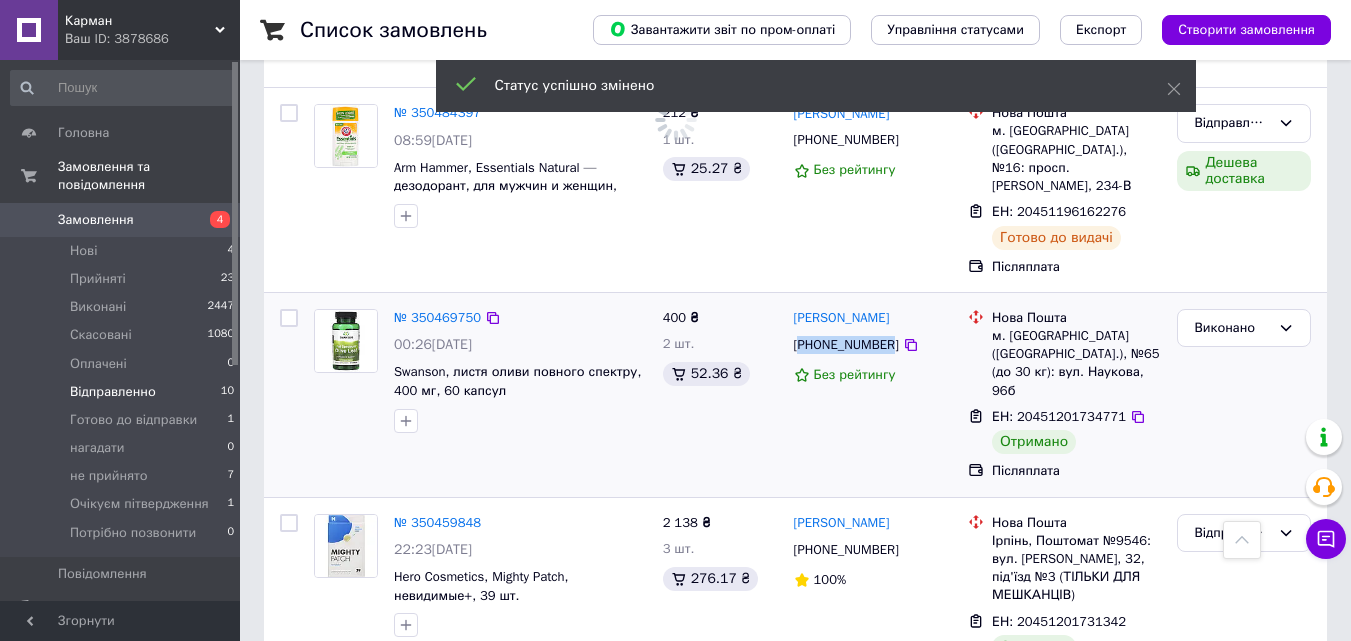 scroll, scrollTop: 1100, scrollLeft: 0, axis: vertical 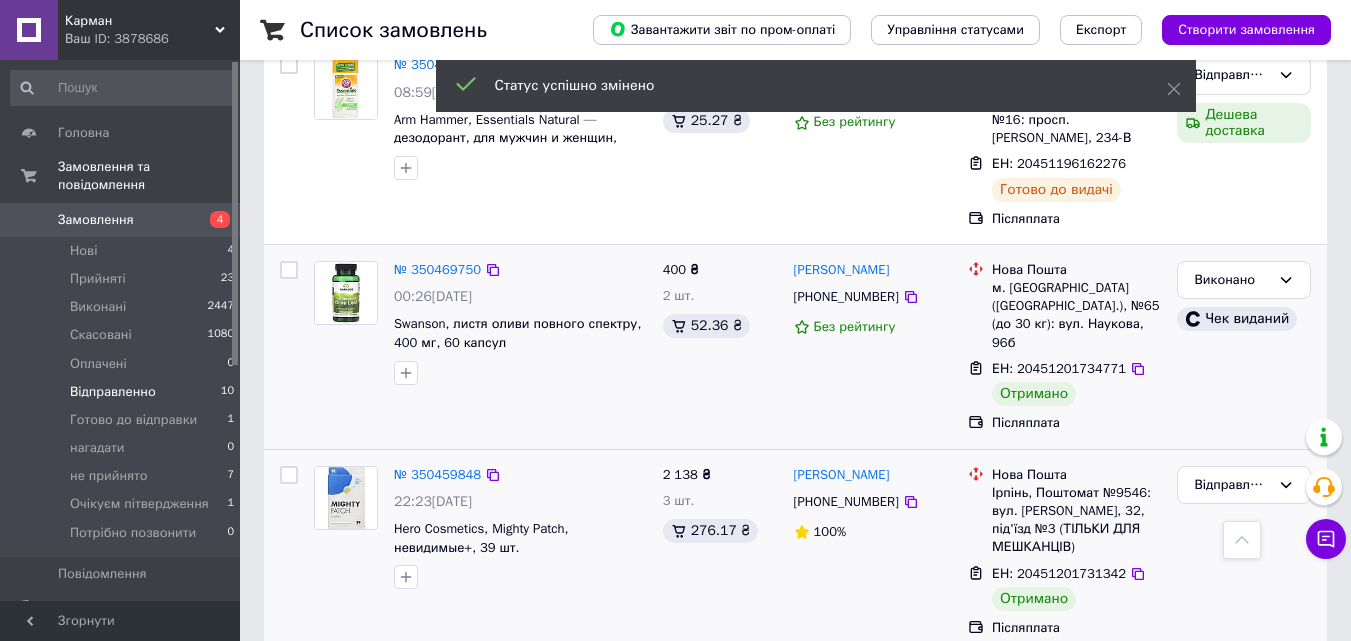click on "+380631886123" at bounding box center [846, 502] 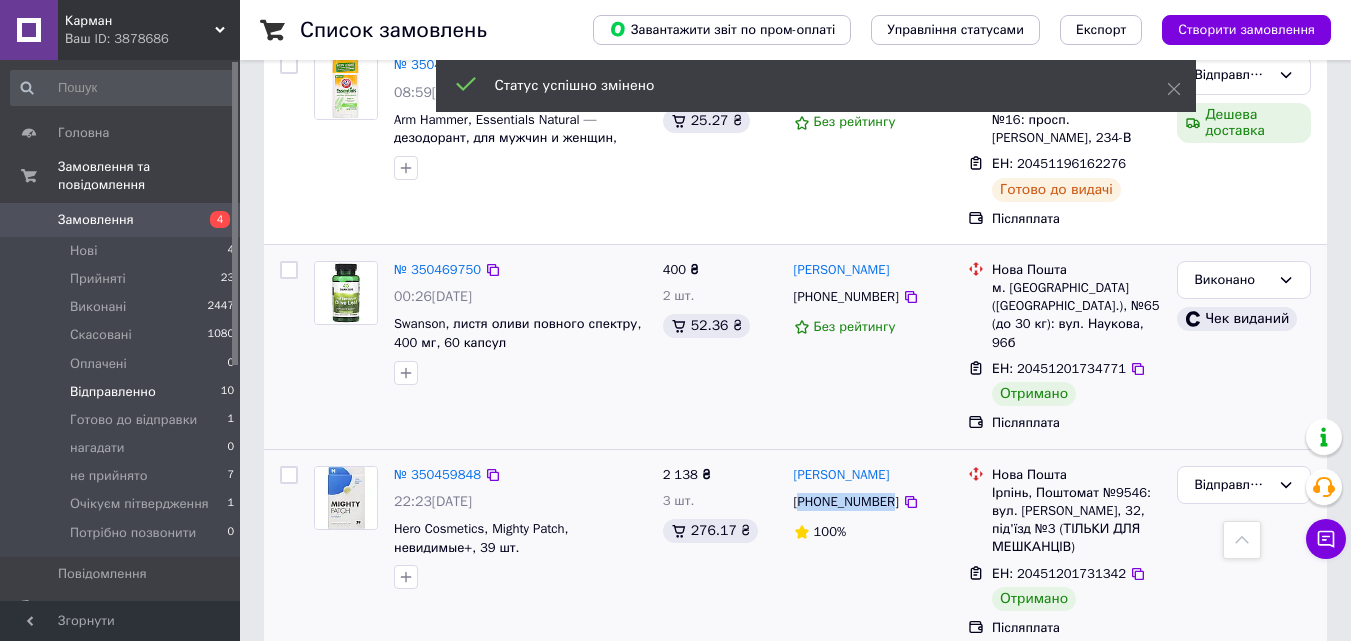 click on "+380631886123" at bounding box center (846, 502) 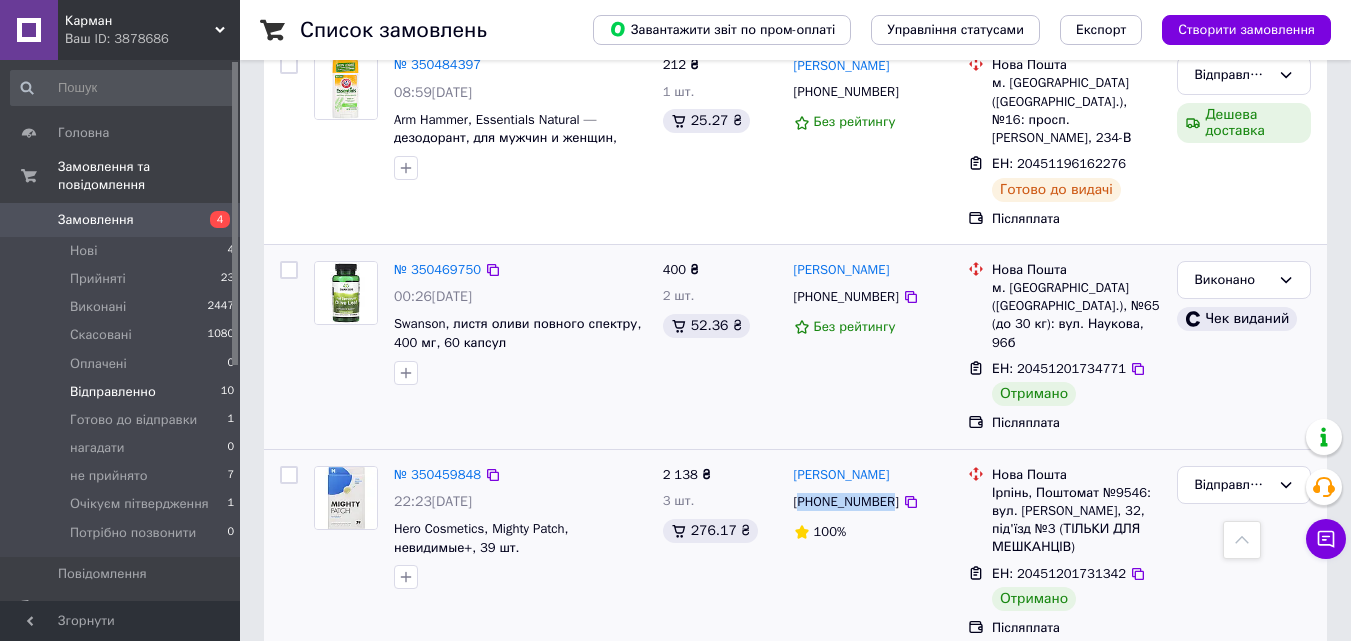 copy on "380631886123" 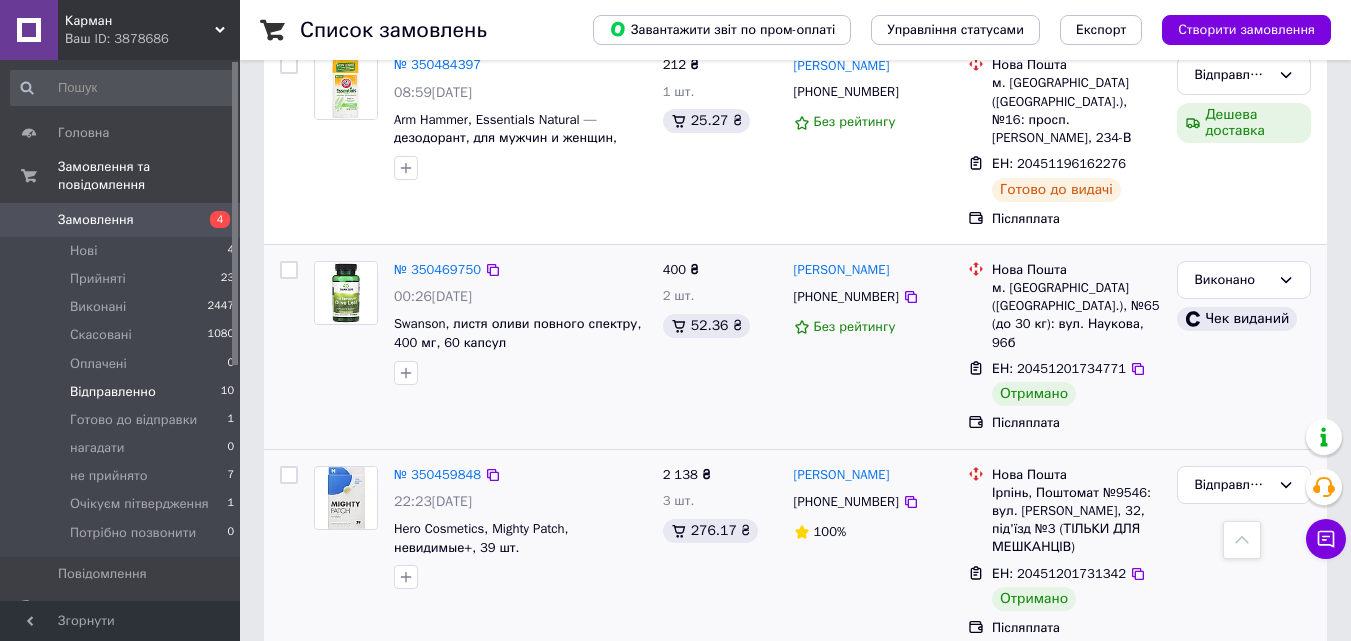 click on "Відправленно" at bounding box center [1244, 552] 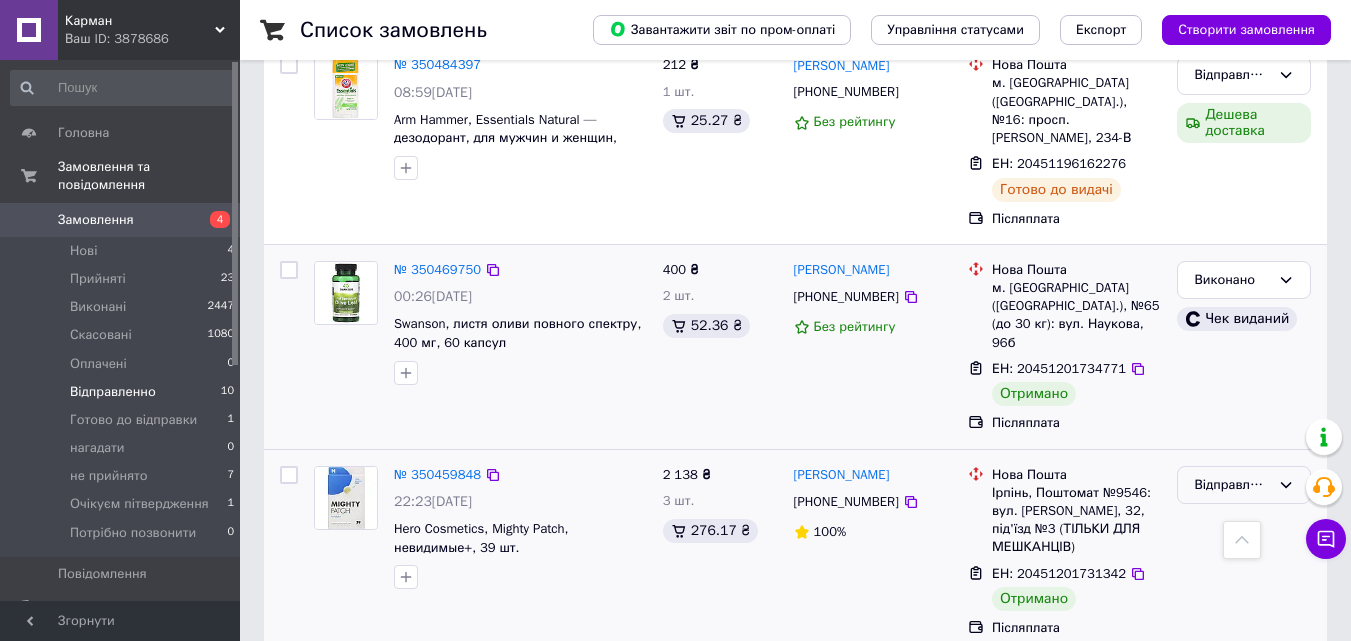 click on "Відправленно" at bounding box center (1232, 485) 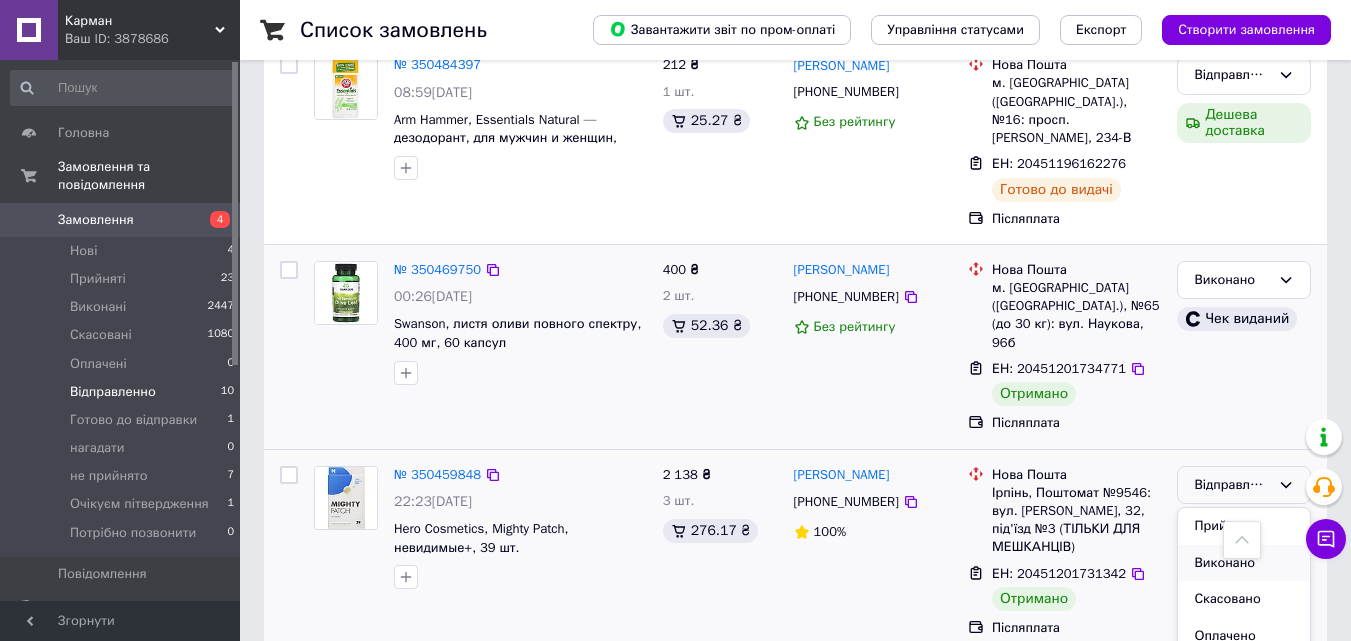 click on "Виконано" at bounding box center [1244, 563] 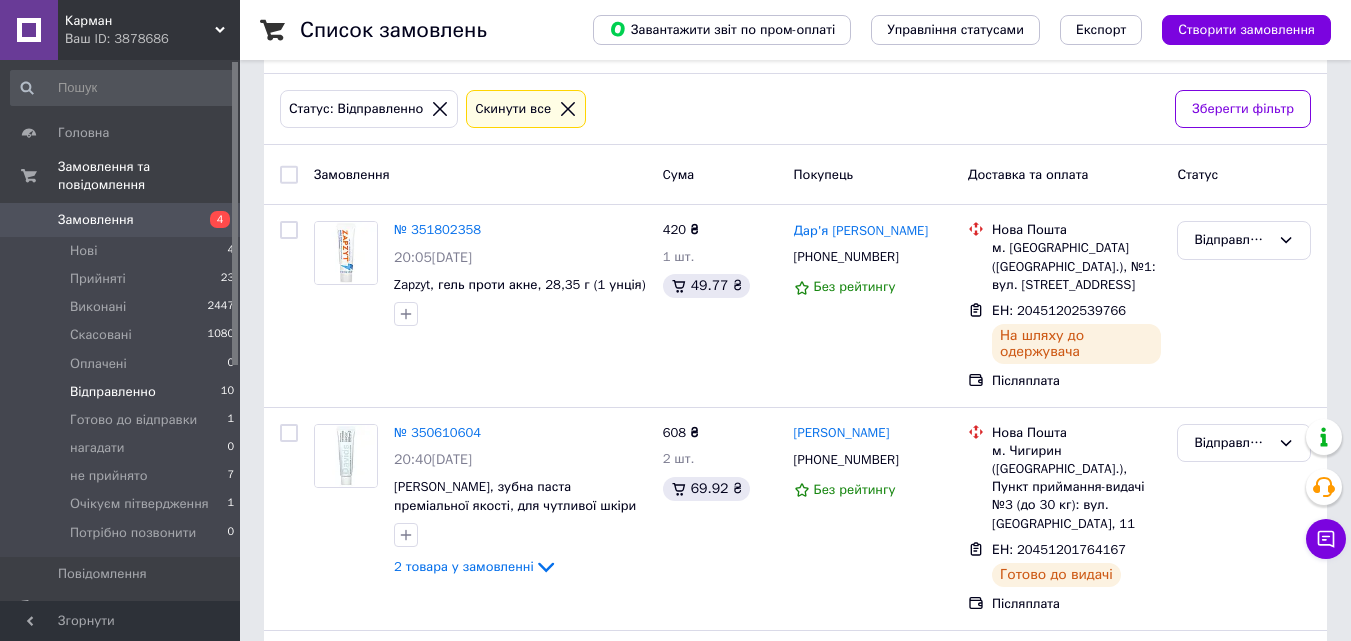 scroll, scrollTop: 0, scrollLeft: 0, axis: both 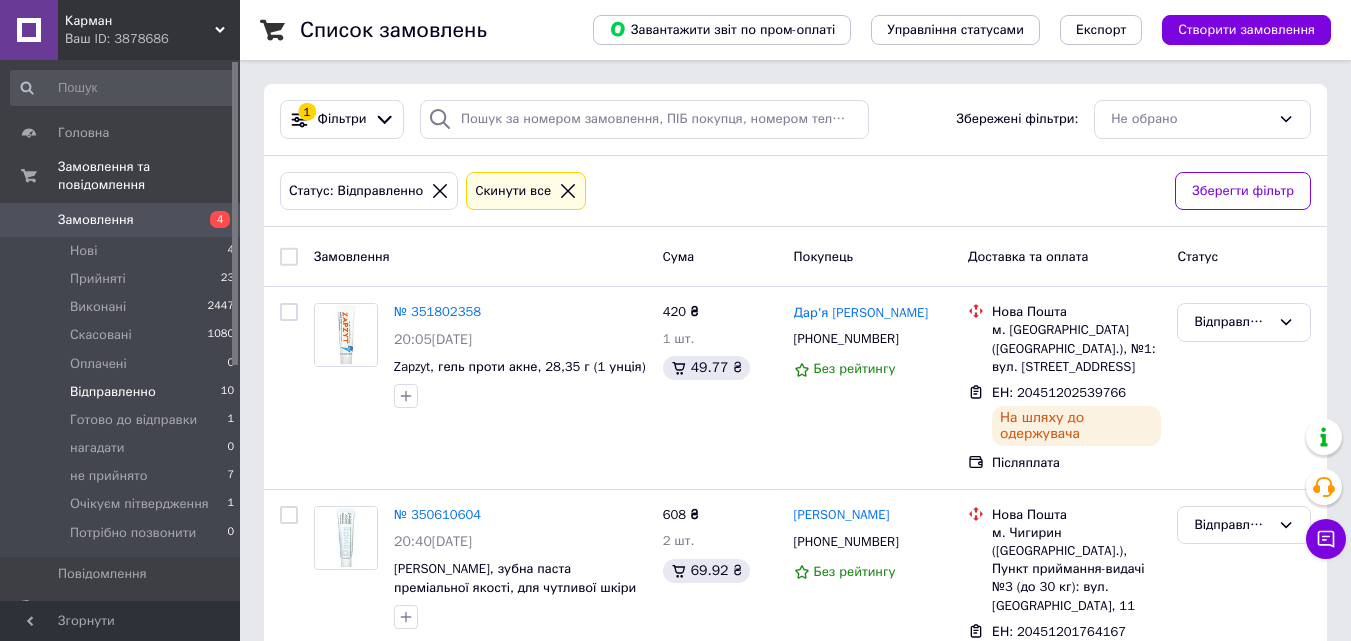 click on "Карман Ваш ID: 3878686" at bounding box center (149, 30) 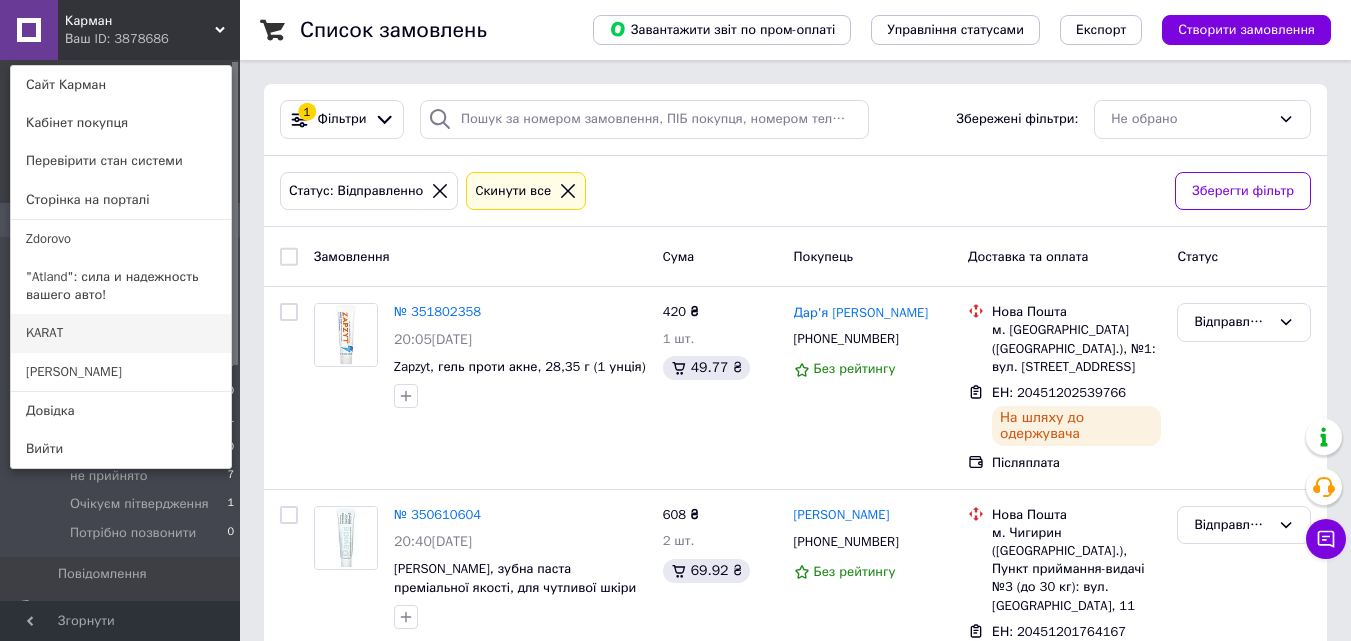 click on "KARAT" at bounding box center [121, 333] 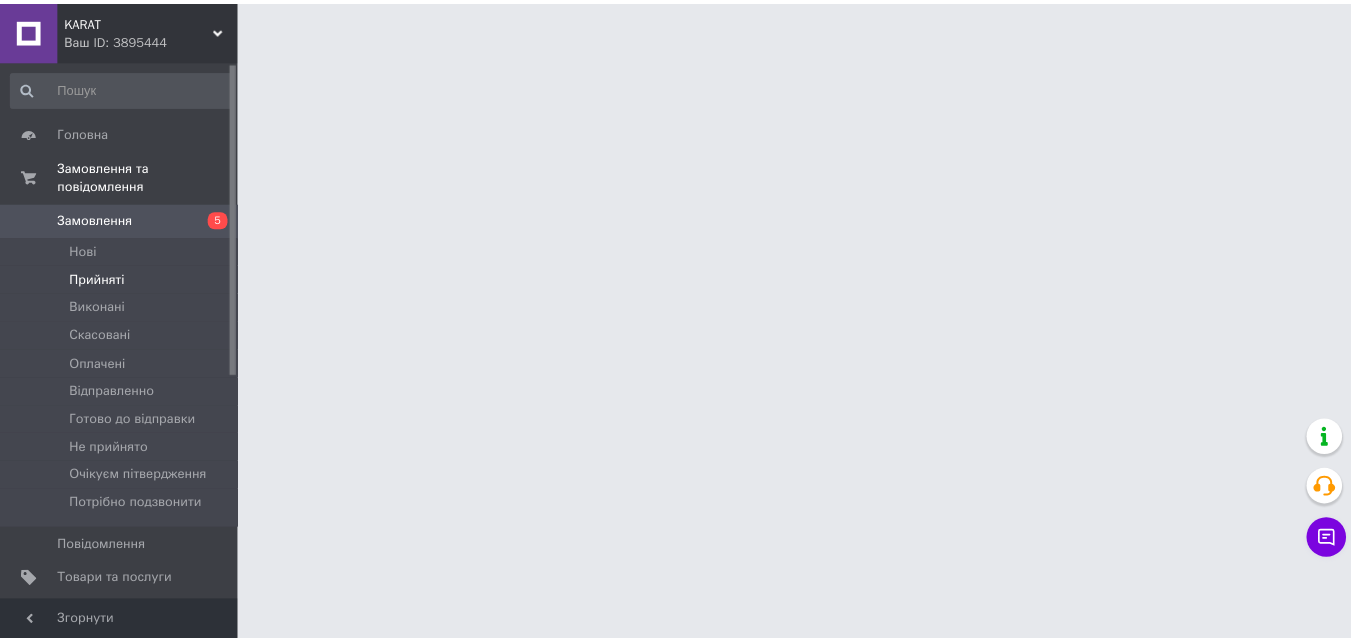 scroll, scrollTop: 0, scrollLeft: 0, axis: both 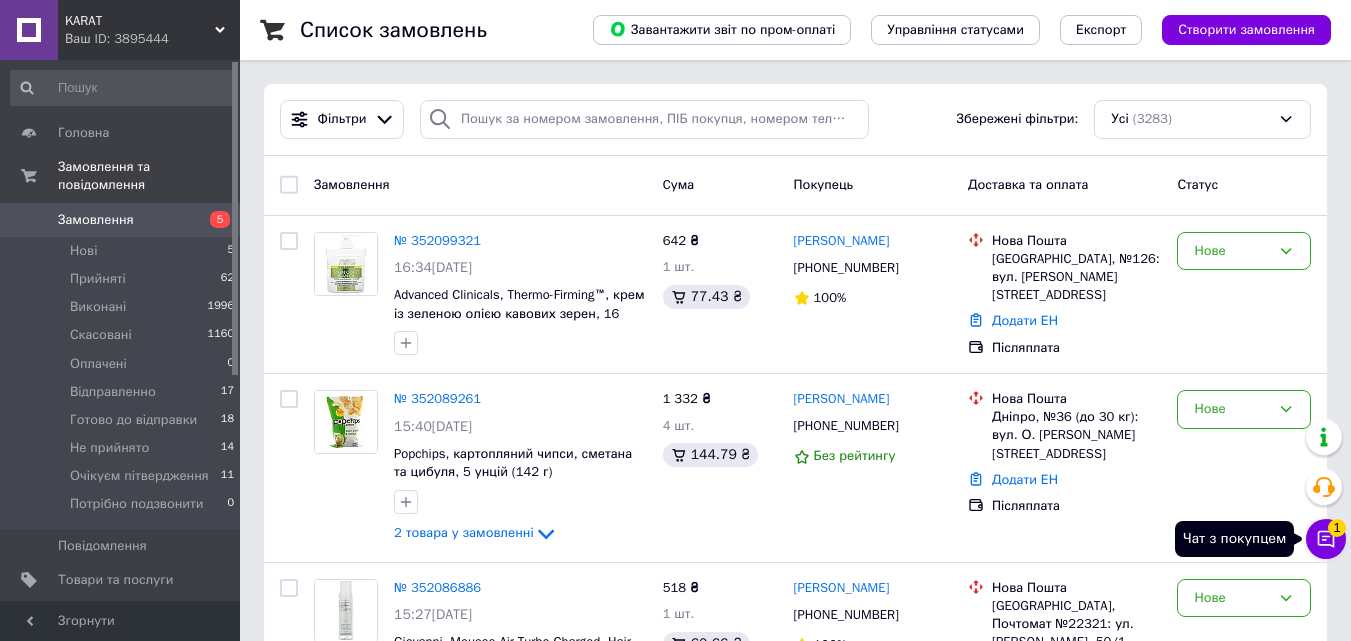 click 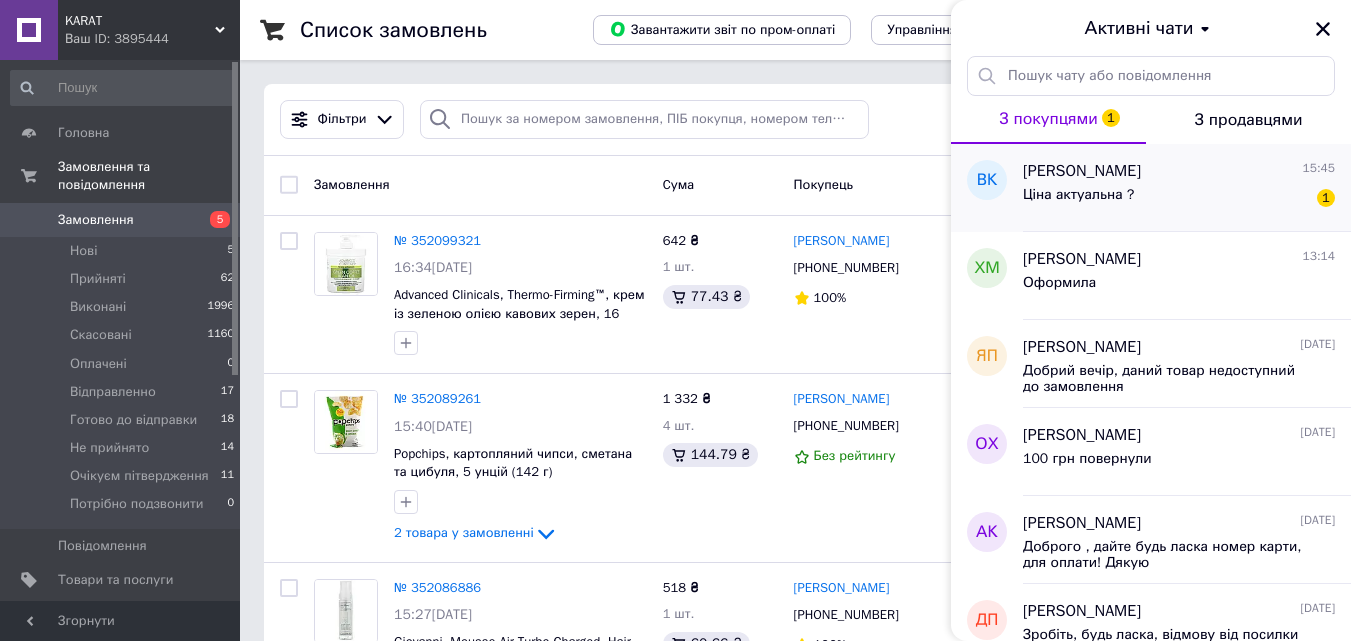 click on "Ціна актуальна ? 1" at bounding box center (1179, 199) 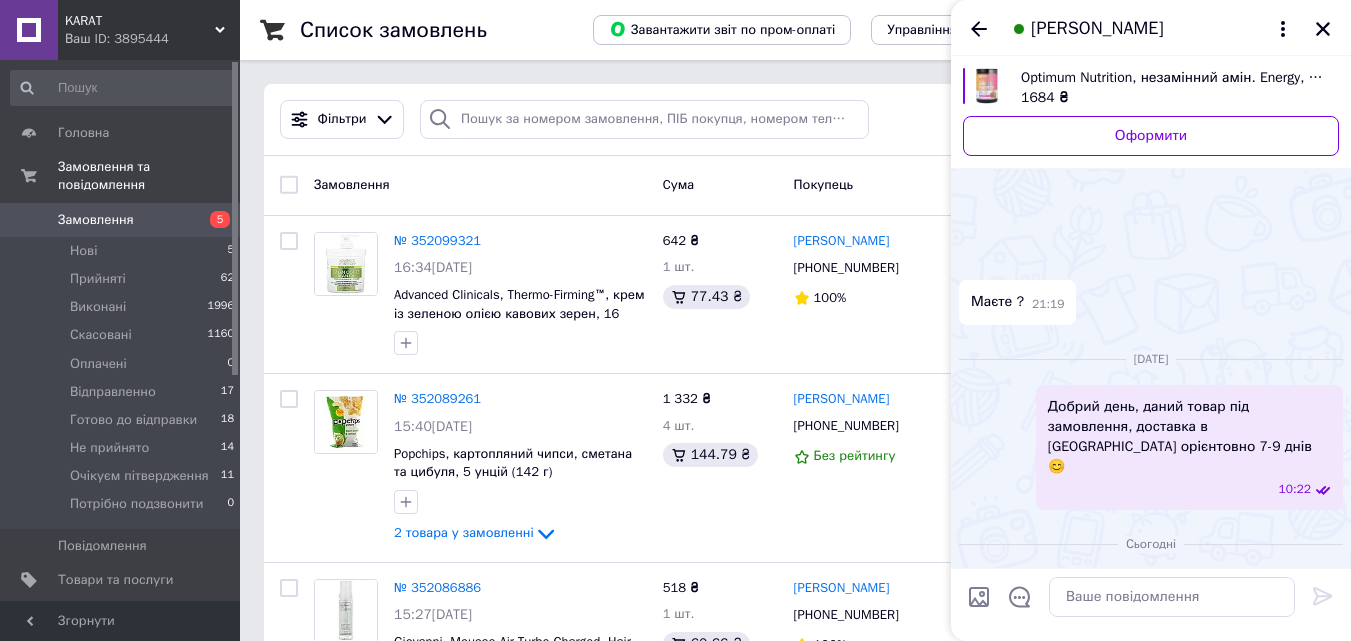 scroll, scrollTop: 582, scrollLeft: 0, axis: vertical 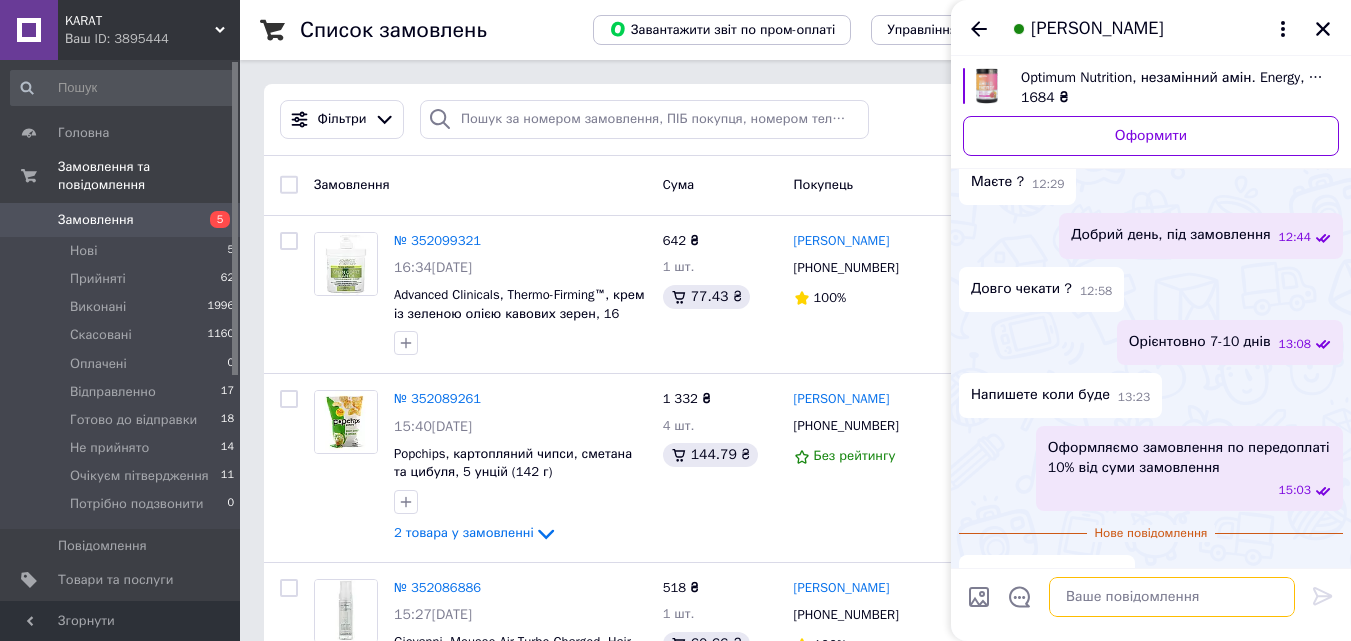 click at bounding box center (1172, 597) 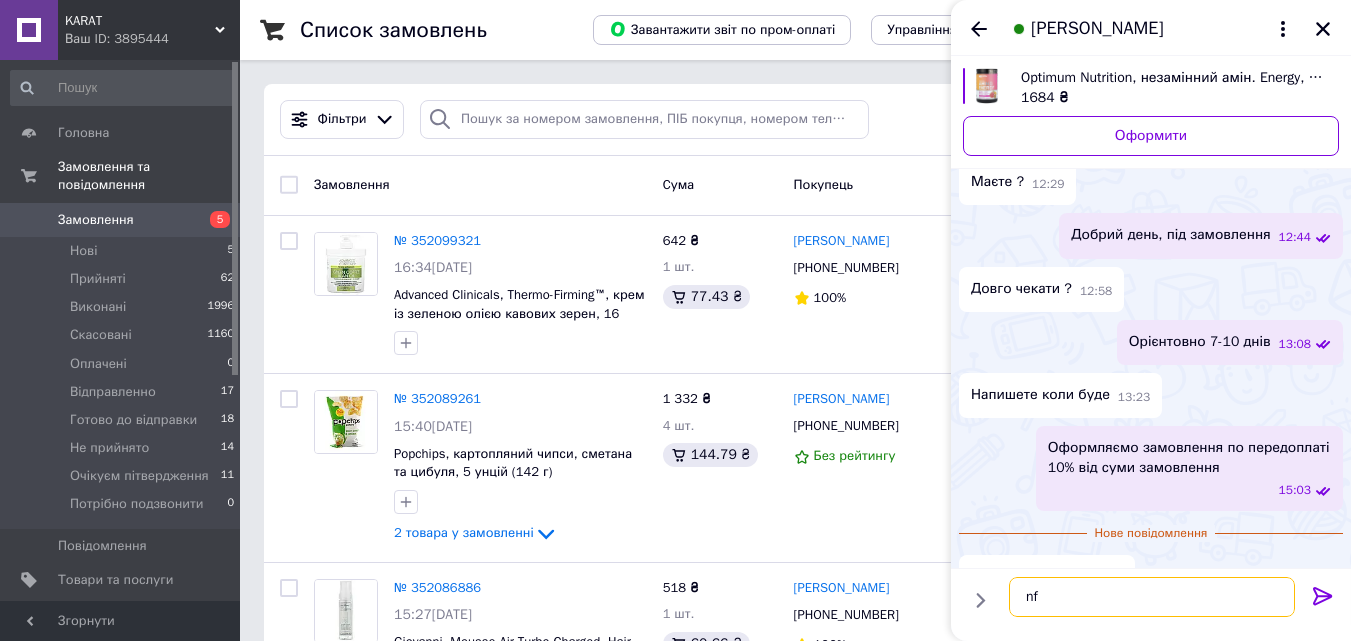 type on "n" 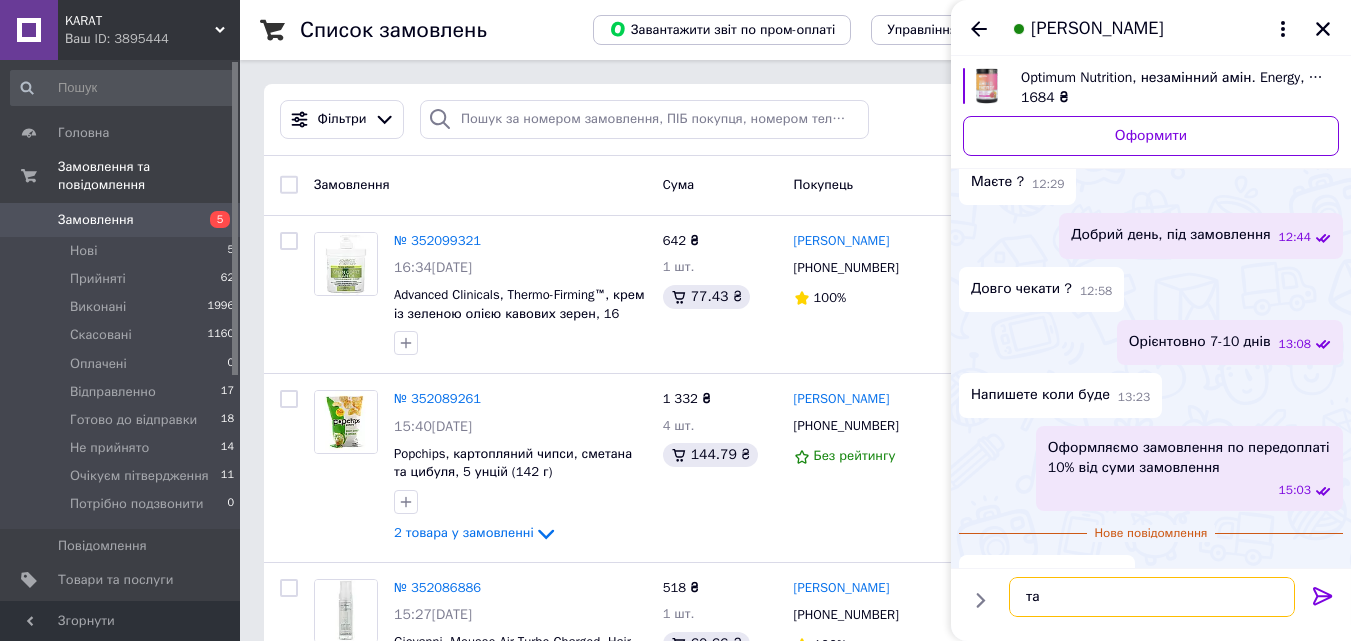 type on "так" 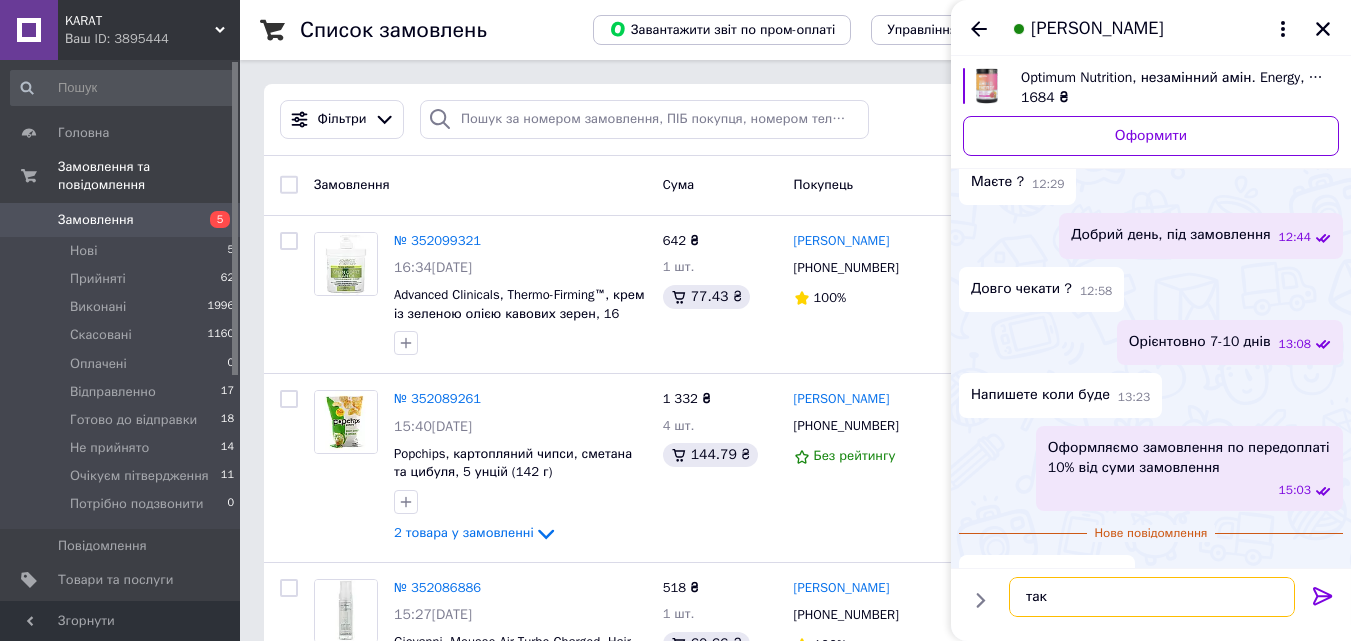 type 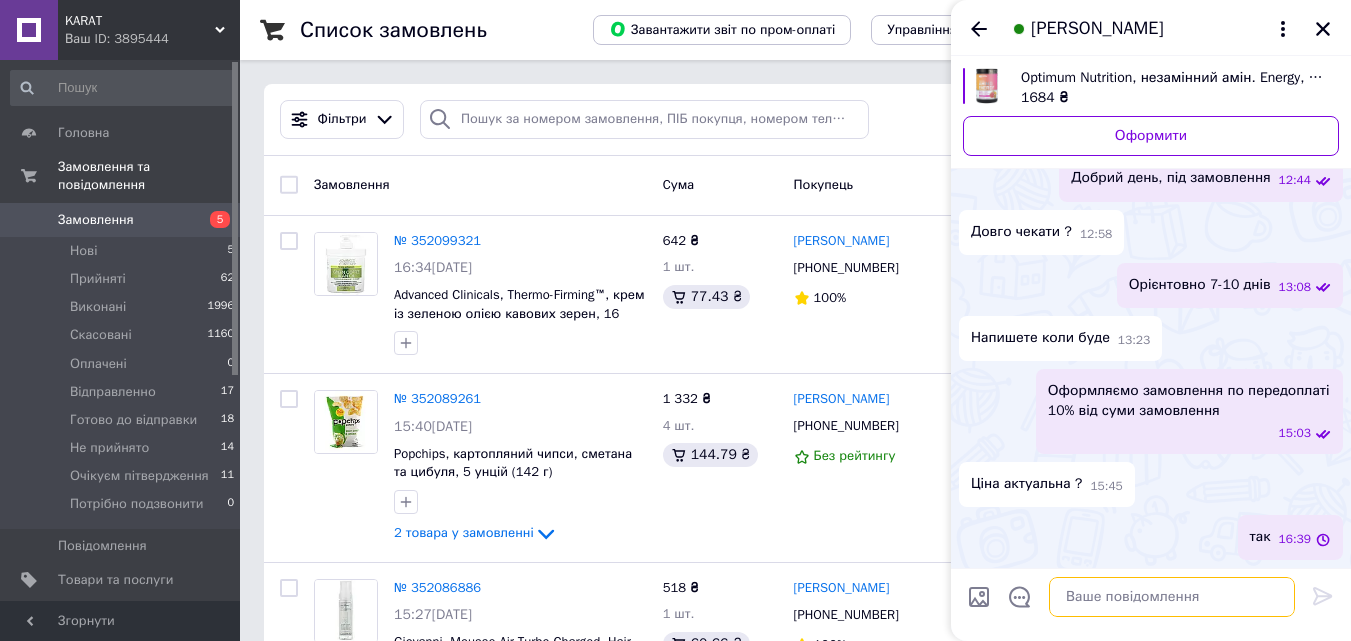 scroll, scrollTop: 497, scrollLeft: 0, axis: vertical 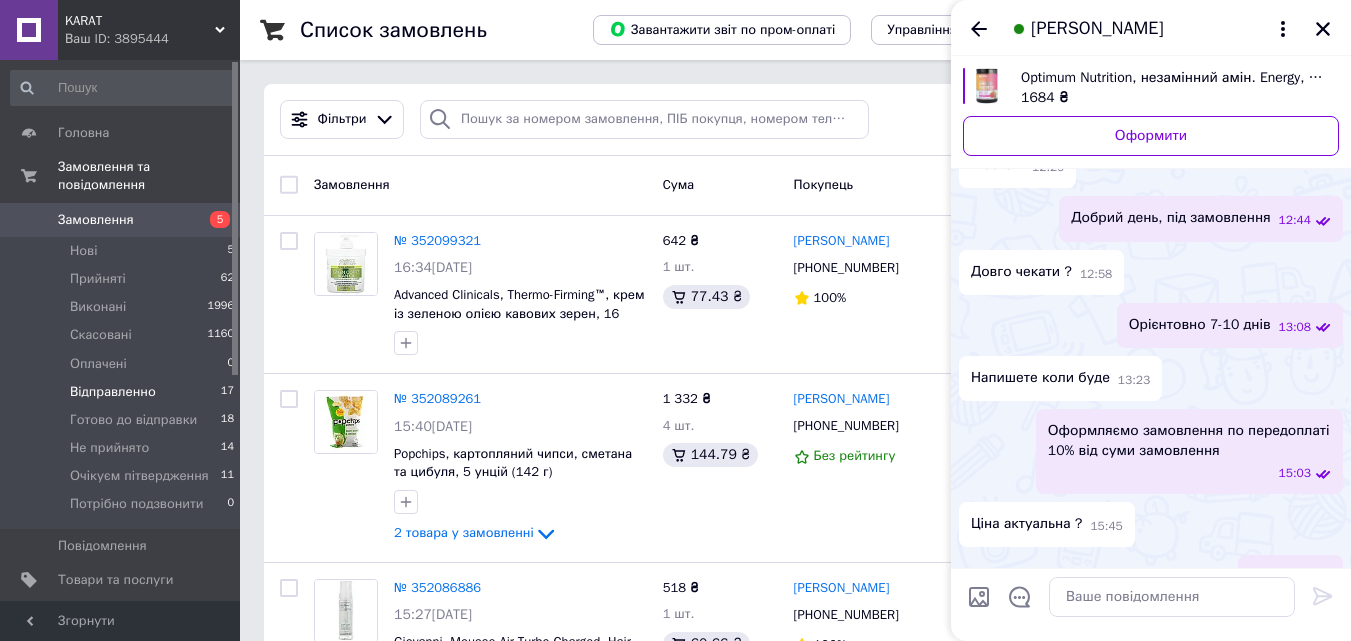 click on "Відправленно 17" at bounding box center [123, 392] 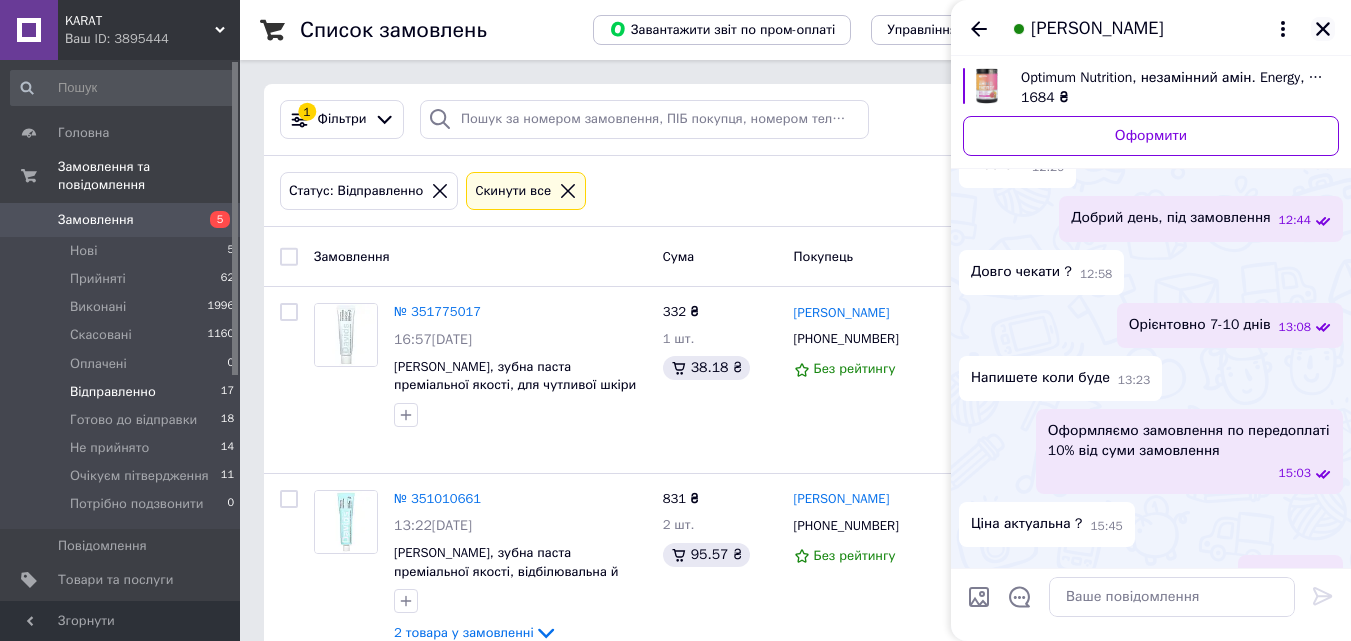 click 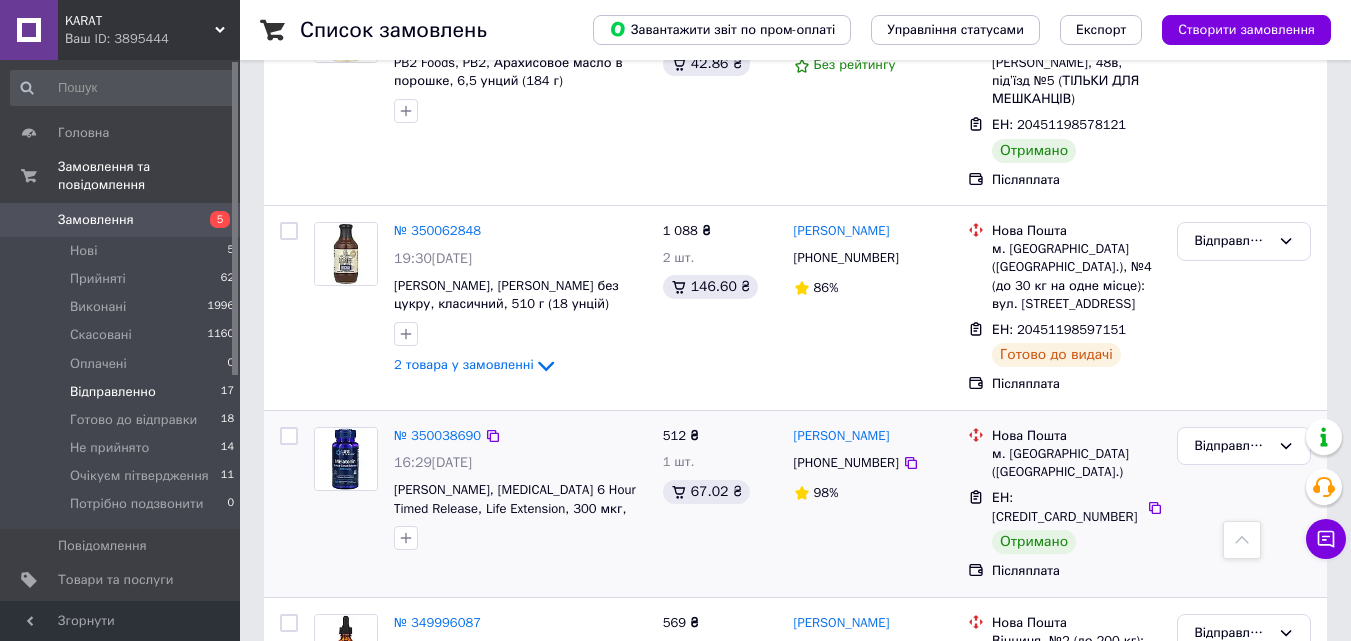scroll, scrollTop: 2587, scrollLeft: 0, axis: vertical 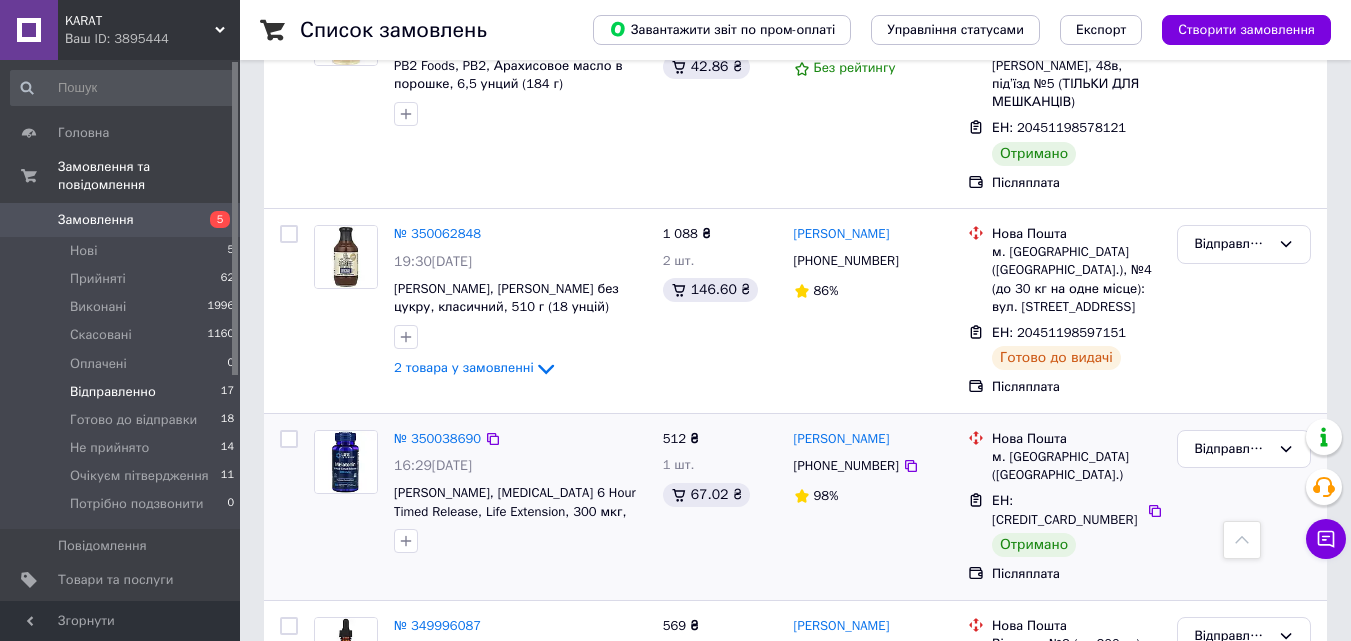 click on "+380631930478" at bounding box center (846, 466) 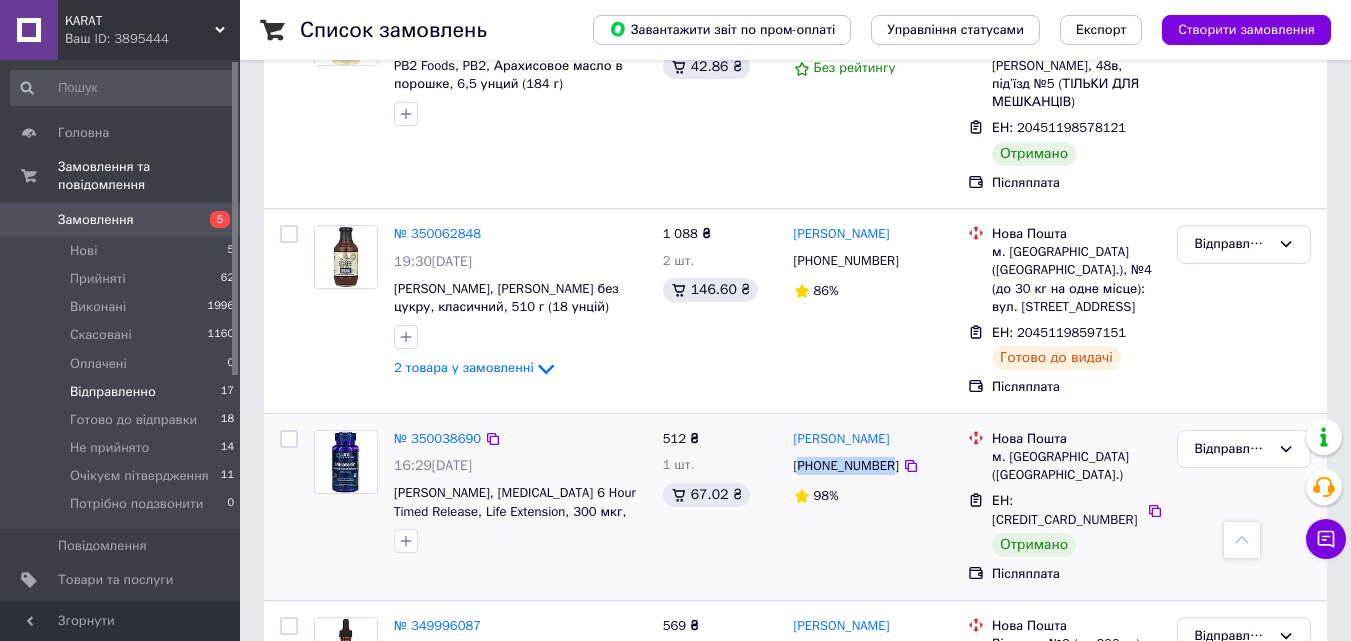 click on "+380631930478" at bounding box center [846, 466] 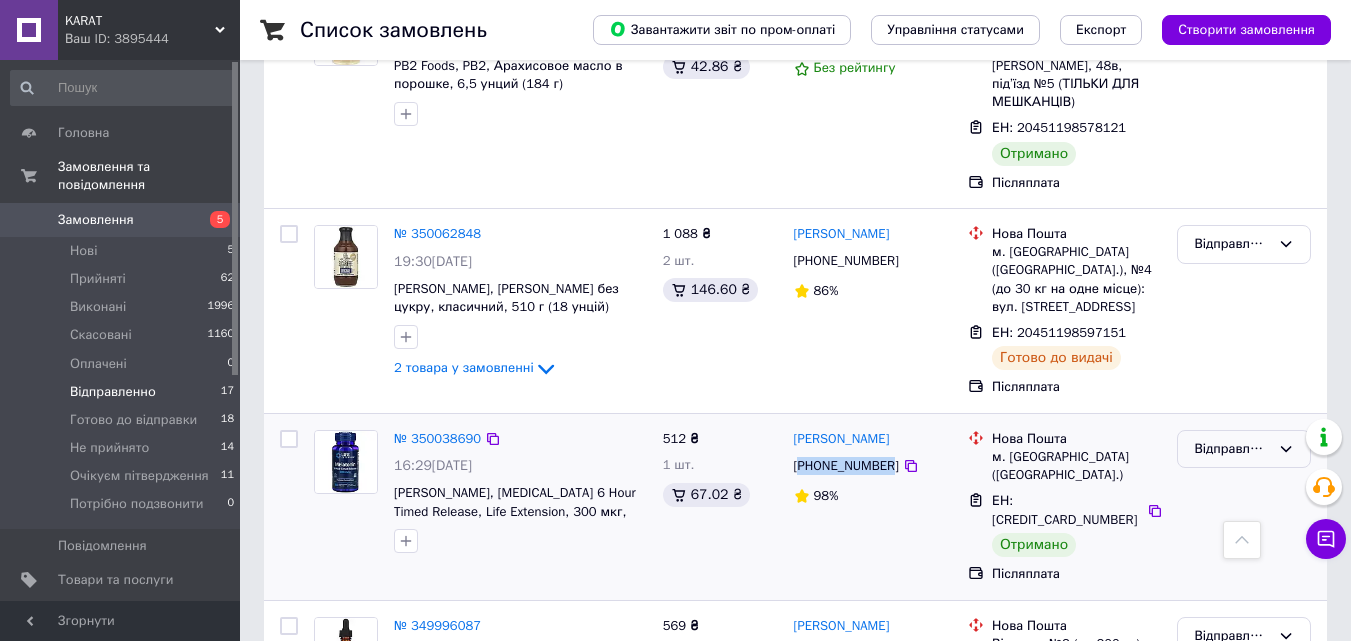 click on "Відправленно" at bounding box center (1232, 449) 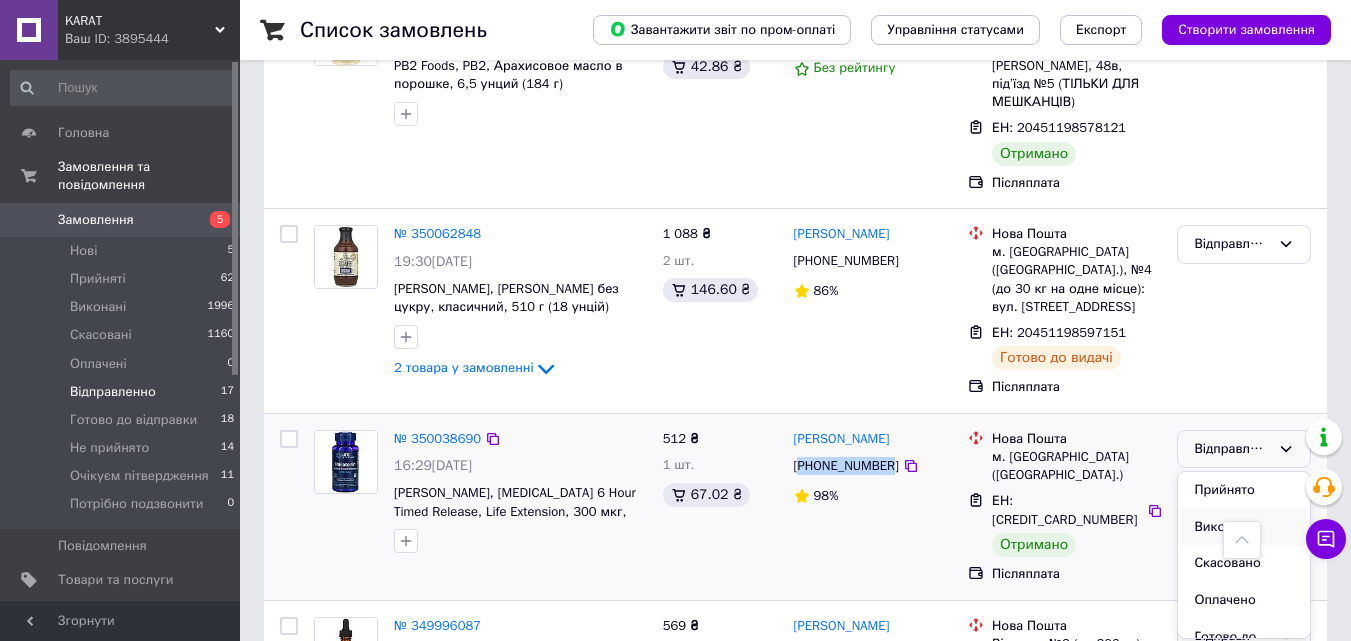 click on "Виконано" at bounding box center (1244, 527) 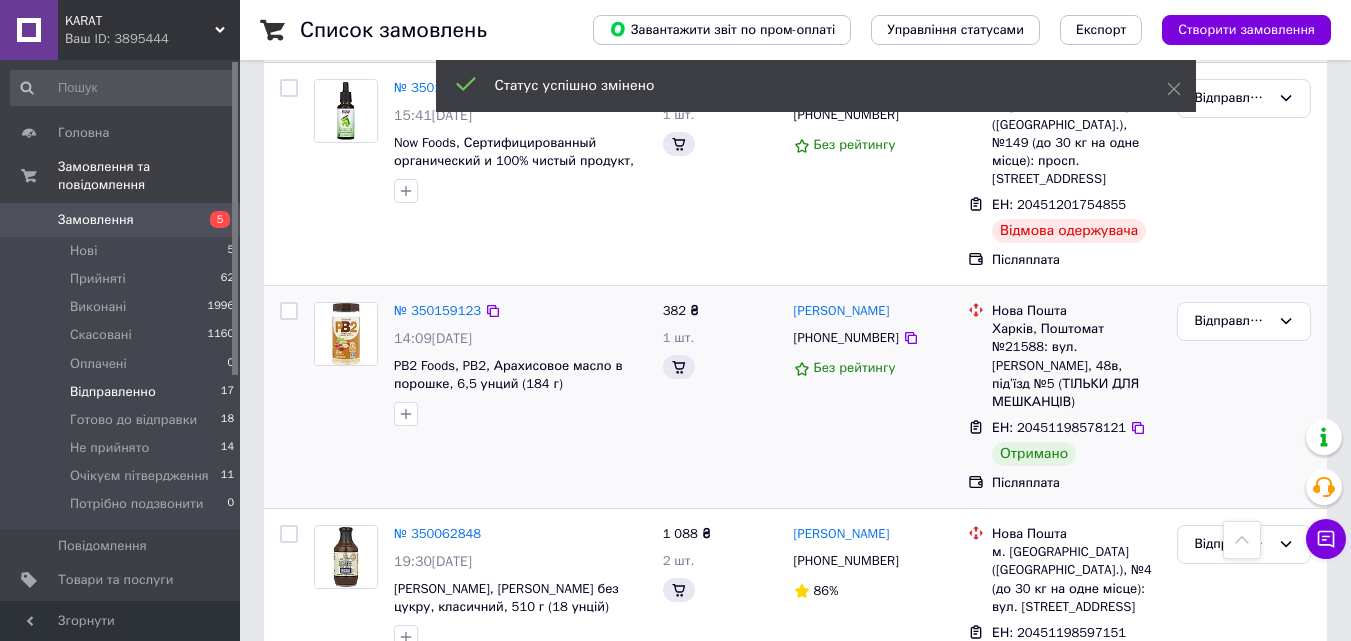 scroll, scrollTop: 2187, scrollLeft: 0, axis: vertical 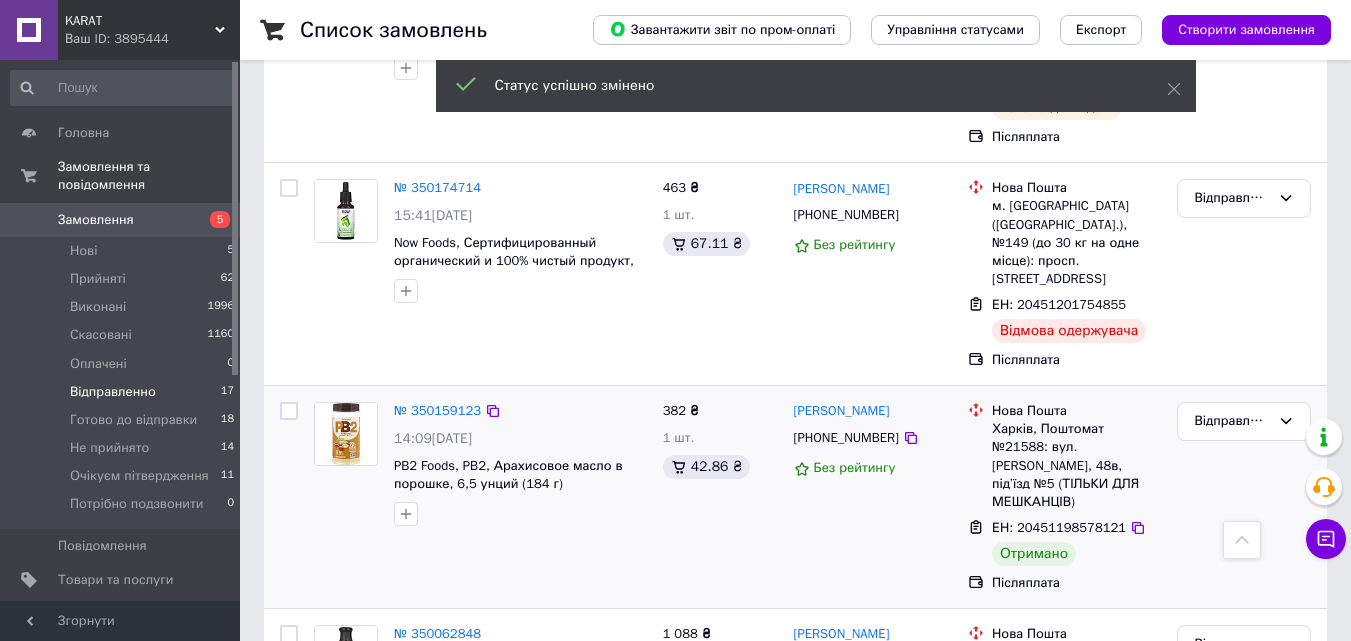 click on "+380660777048" at bounding box center (846, 438) 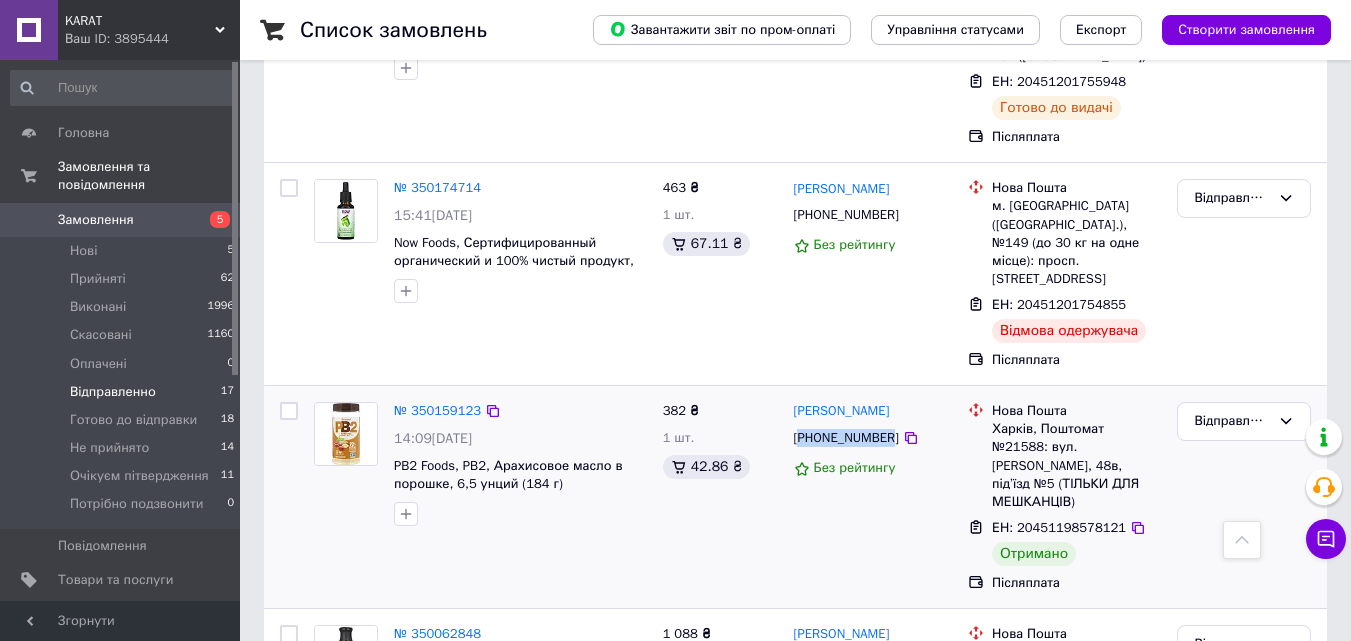 click on "+380660777048" at bounding box center (846, 438) 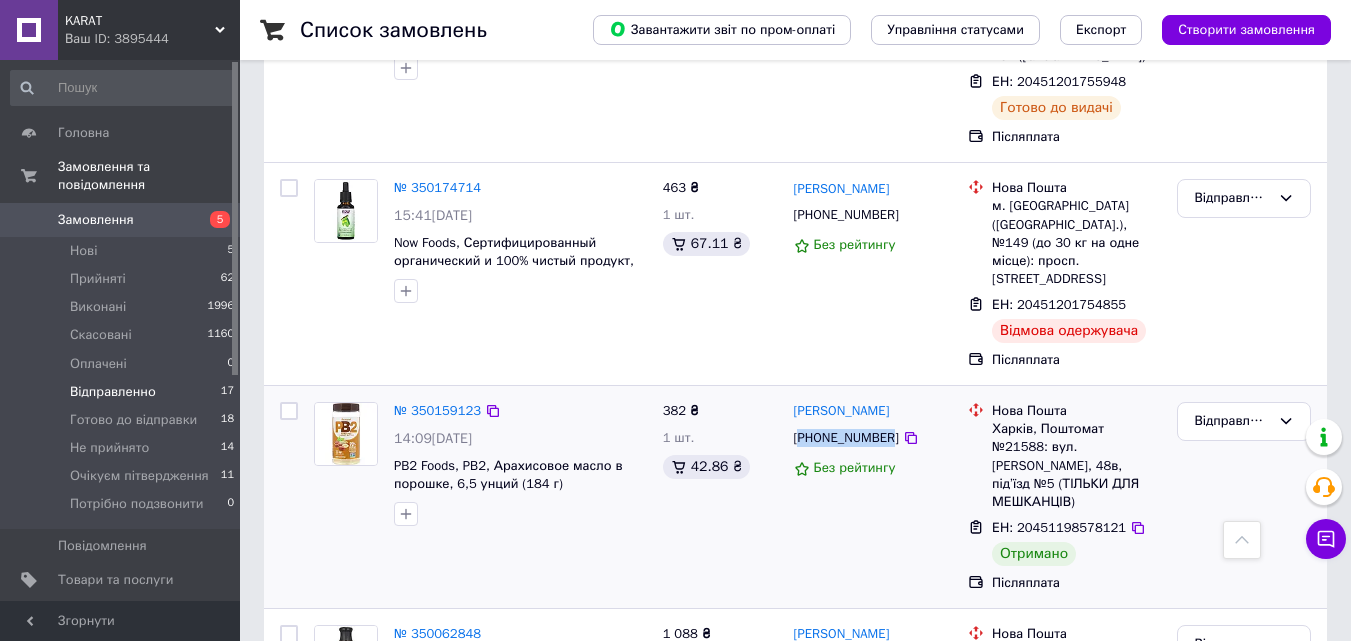 copy on "380660777048" 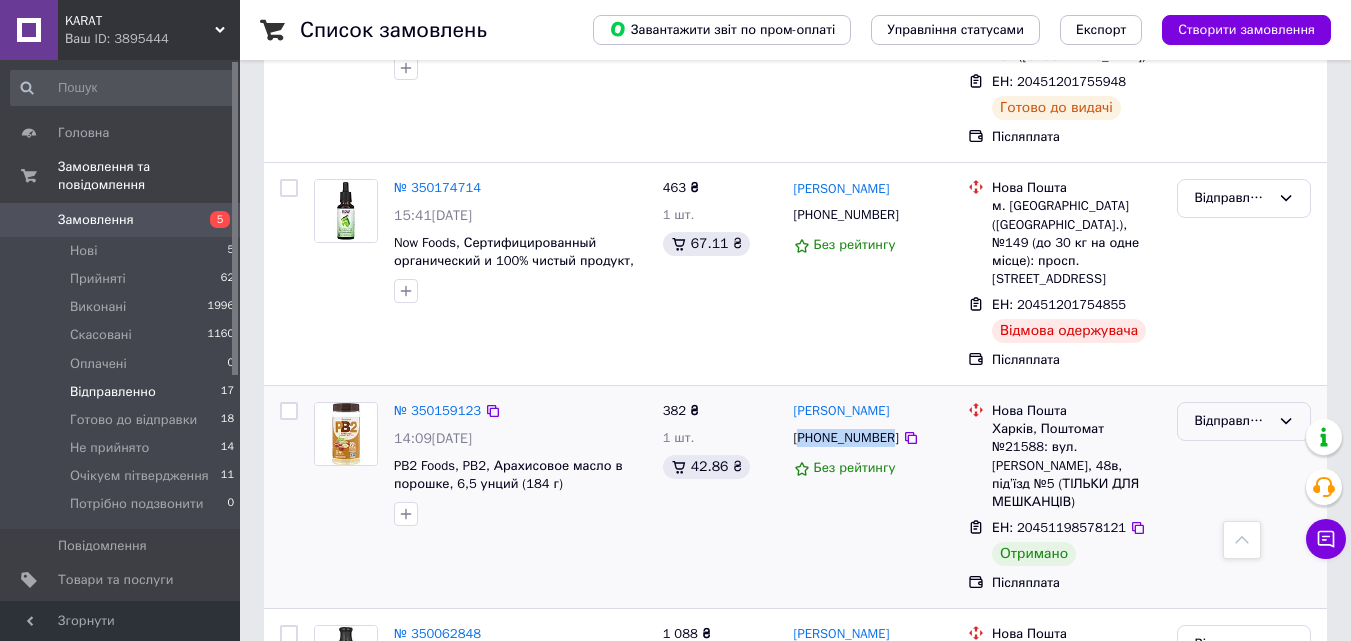 click on "Відправленно" at bounding box center [1232, 421] 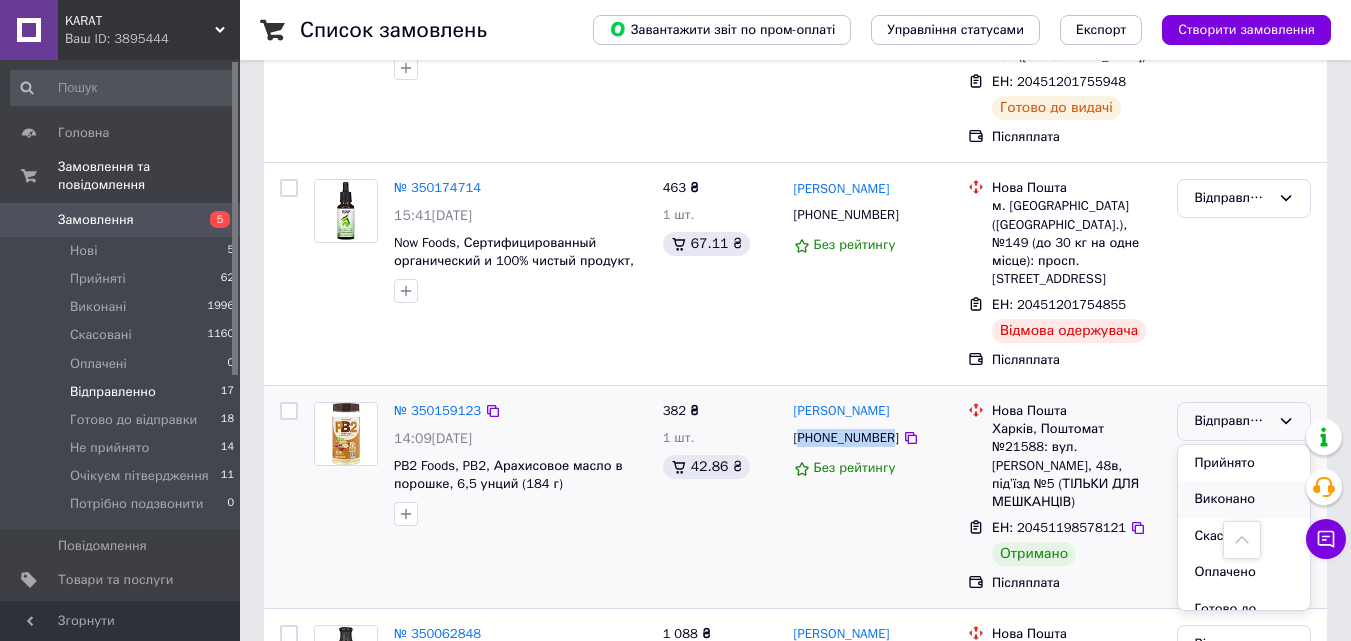 click on "Виконано" at bounding box center [1244, 499] 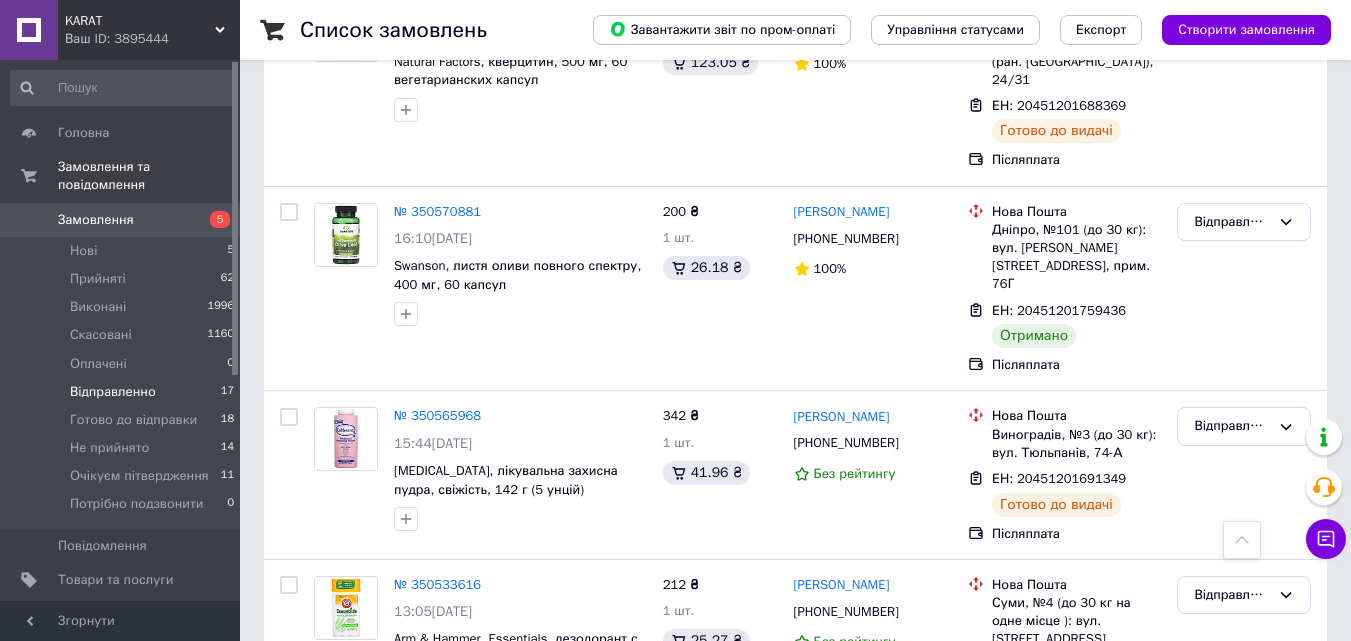 scroll, scrollTop: 1087, scrollLeft: 0, axis: vertical 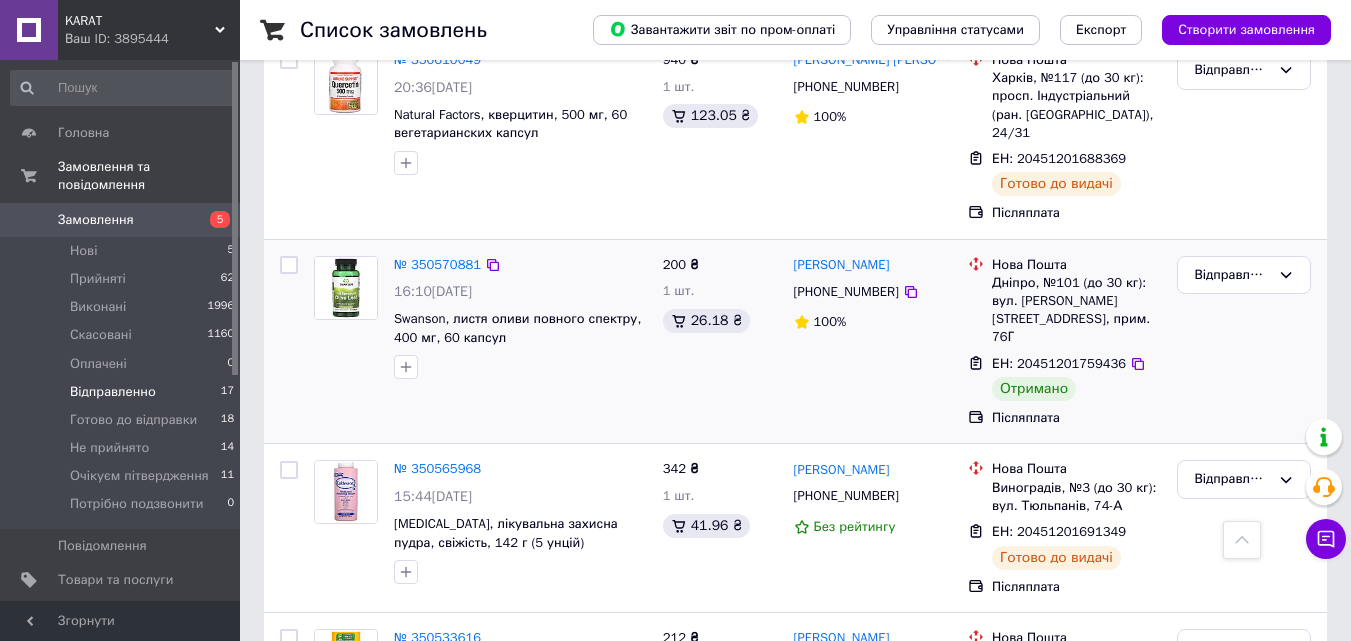 click on "+380501992546" at bounding box center (846, 292) 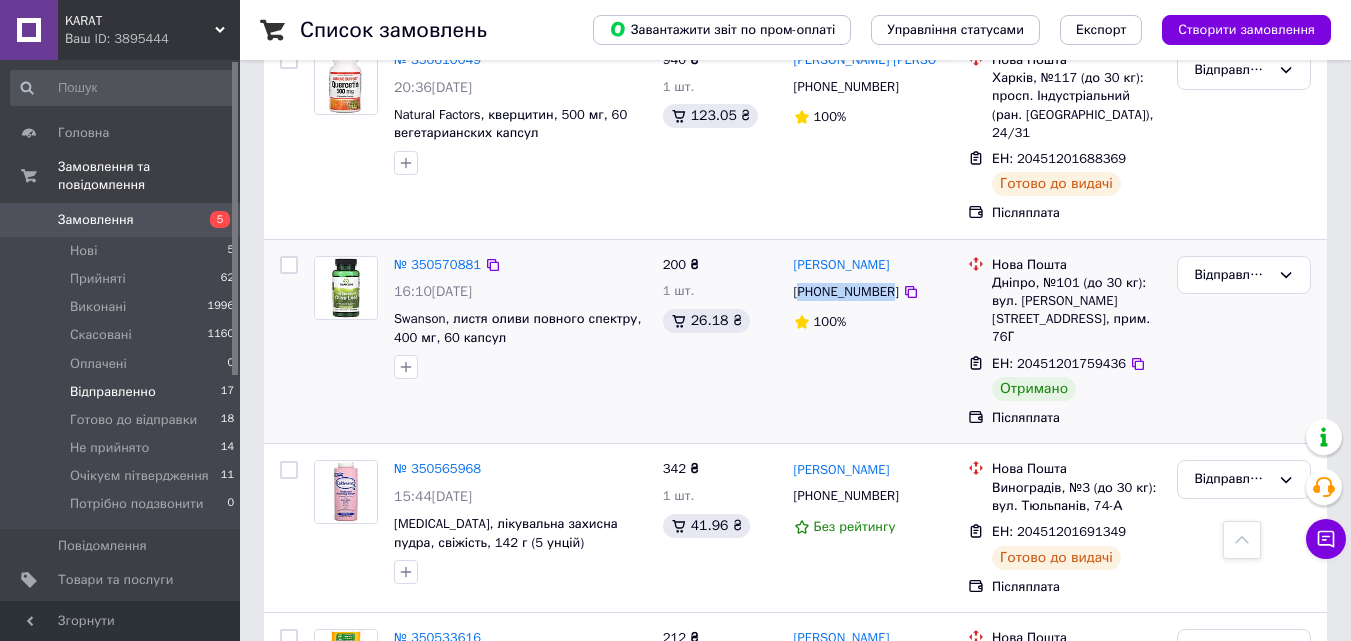 click on "+380501992546" at bounding box center [846, 292] 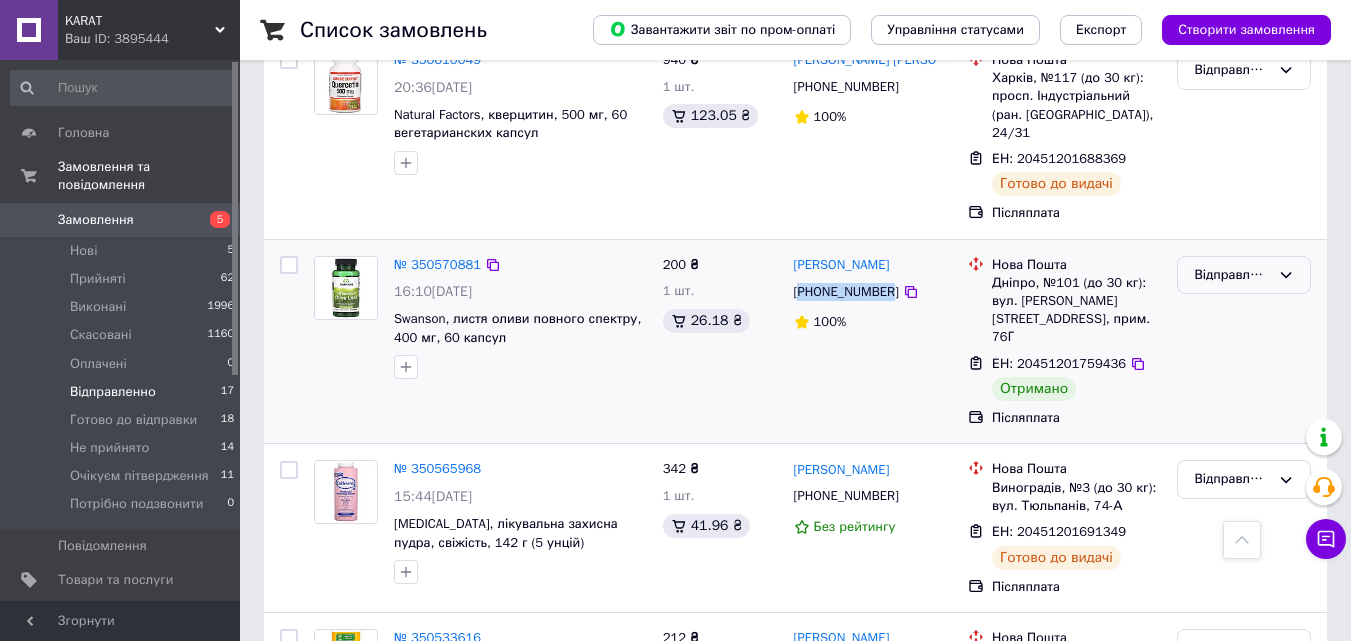 click on "Відправленно" at bounding box center (1232, 275) 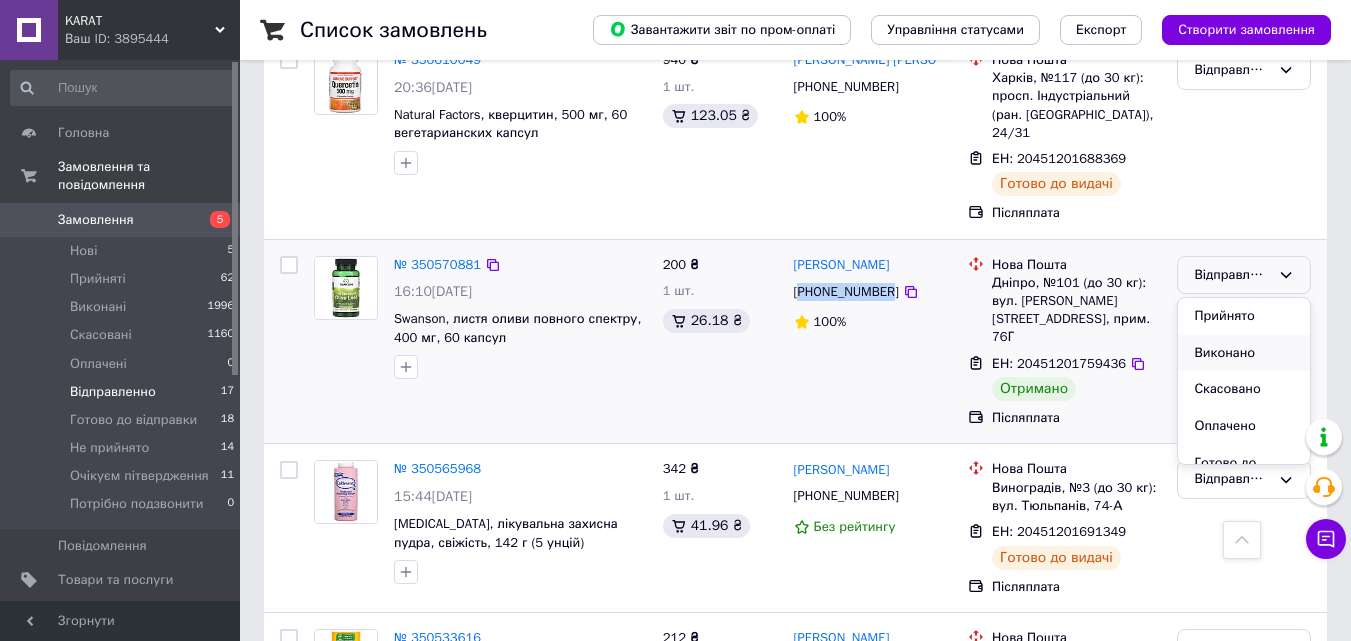 click on "Виконано" at bounding box center (1244, 353) 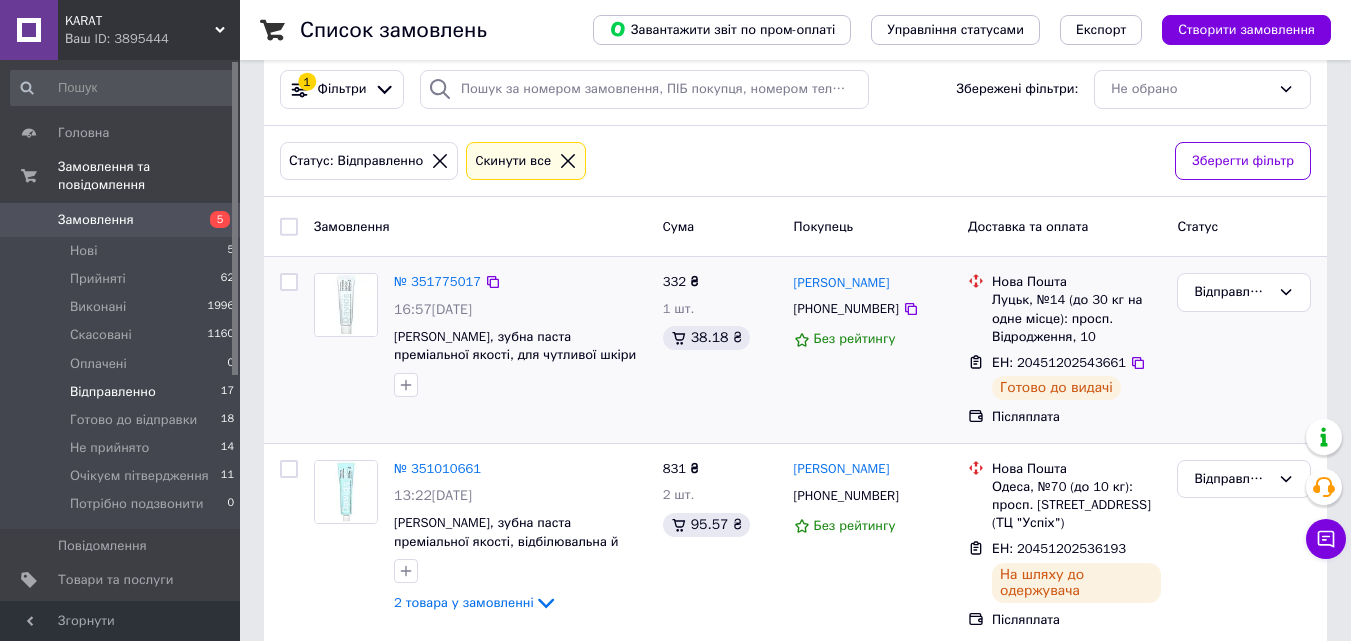 scroll, scrollTop: 0, scrollLeft: 0, axis: both 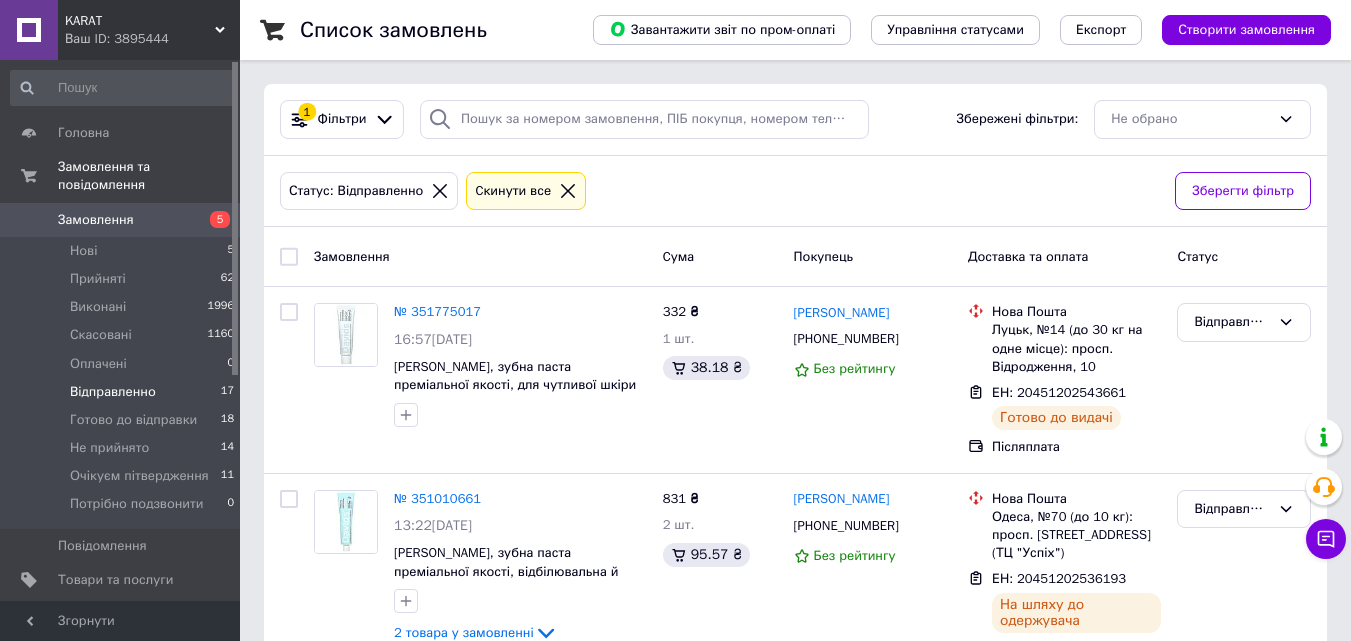 click on "KARAT Ваш ID: 3895444" at bounding box center [149, 30] 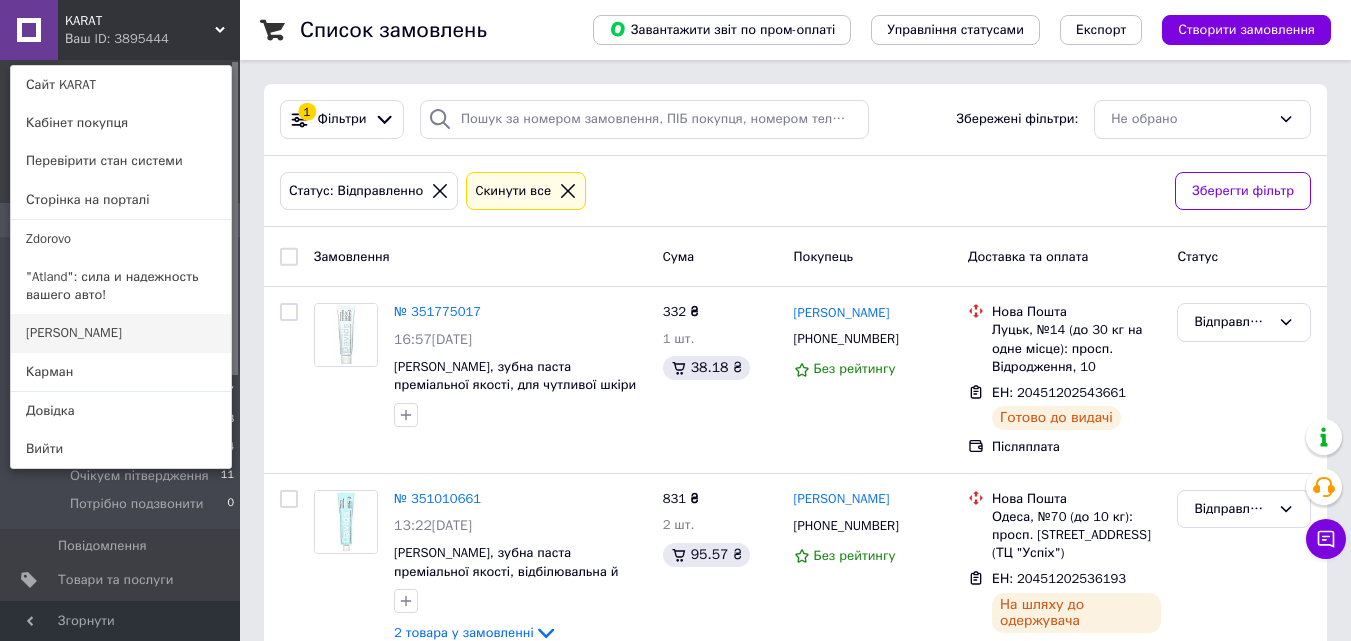 click on "[PERSON_NAME]" at bounding box center [121, 333] 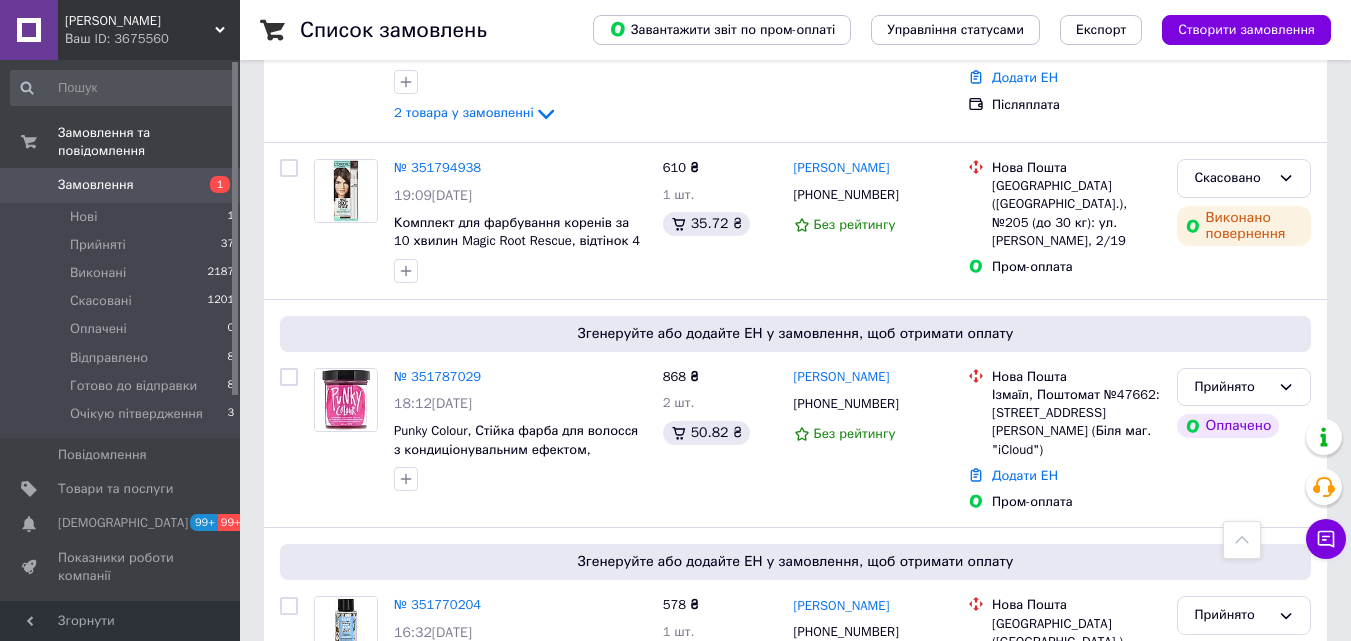 scroll, scrollTop: 2600, scrollLeft: 0, axis: vertical 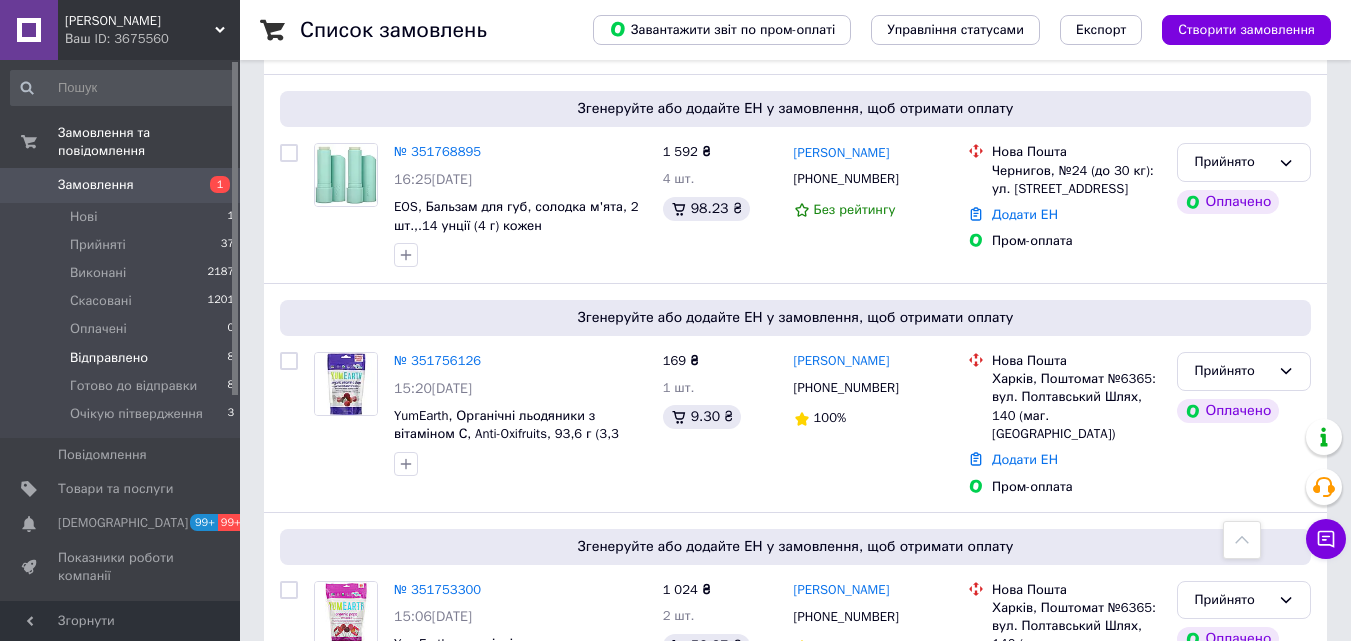 click on "Відправлено 8" at bounding box center [123, 358] 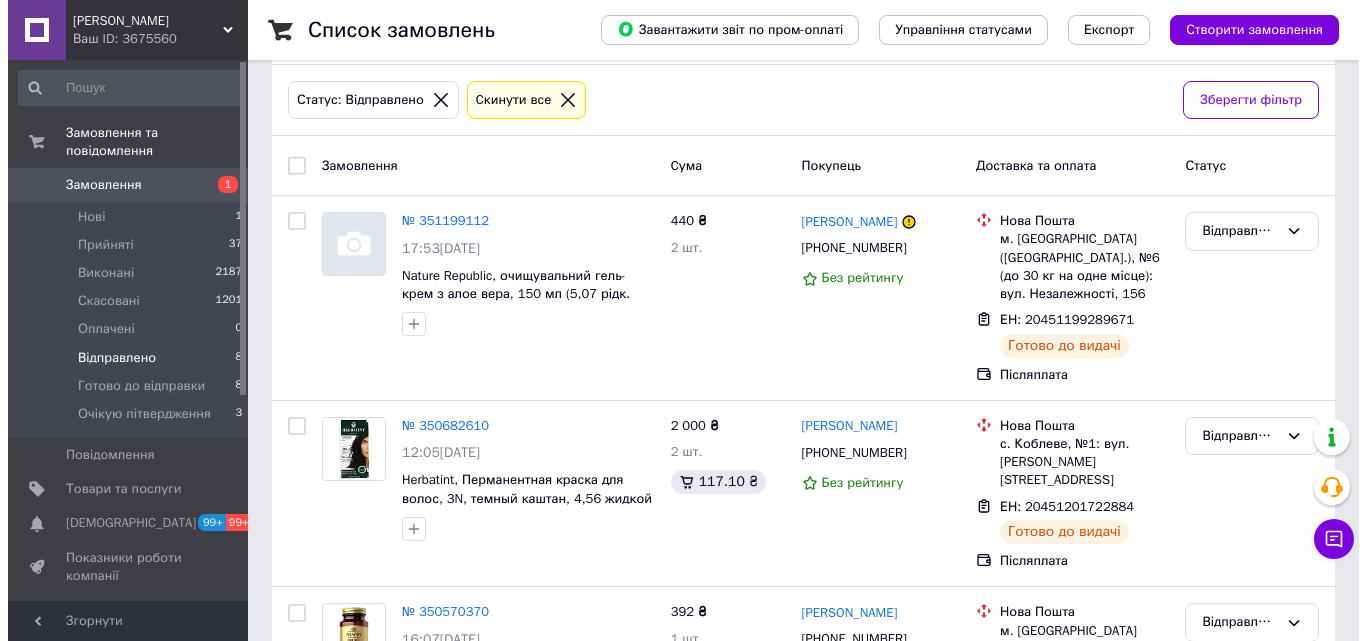 scroll, scrollTop: 0, scrollLeft: 0, axis: both 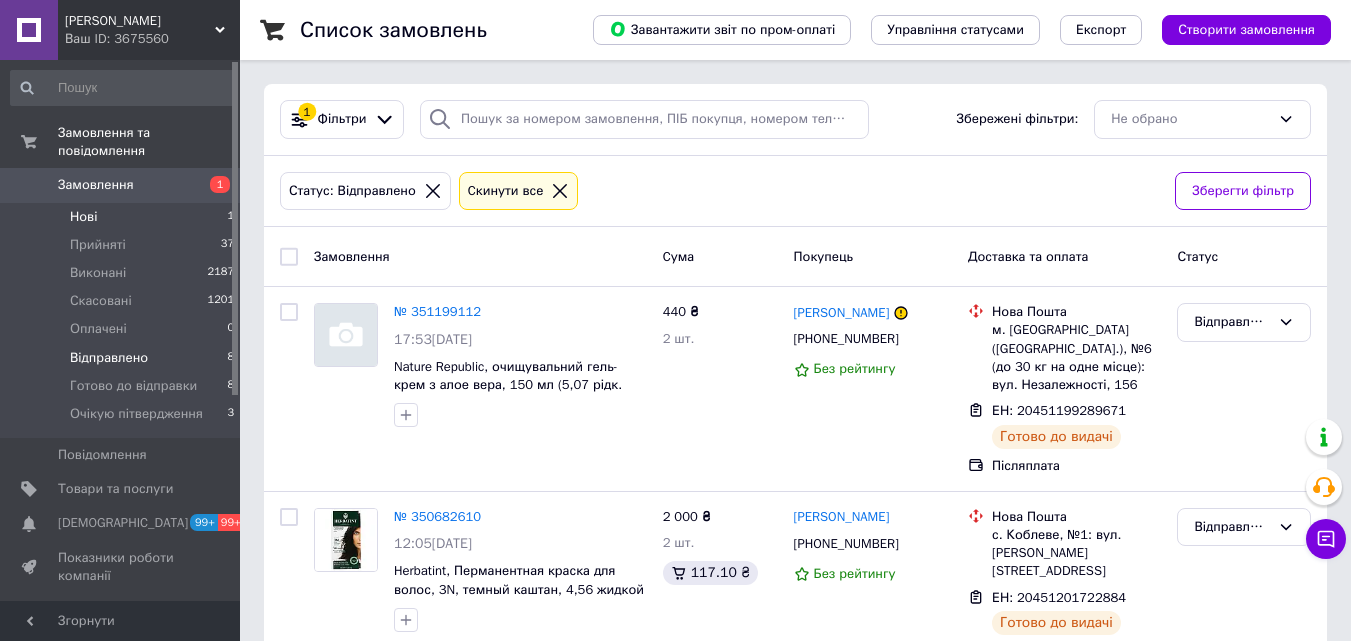 click on "Нові 1" at bounding box center [123, 217] 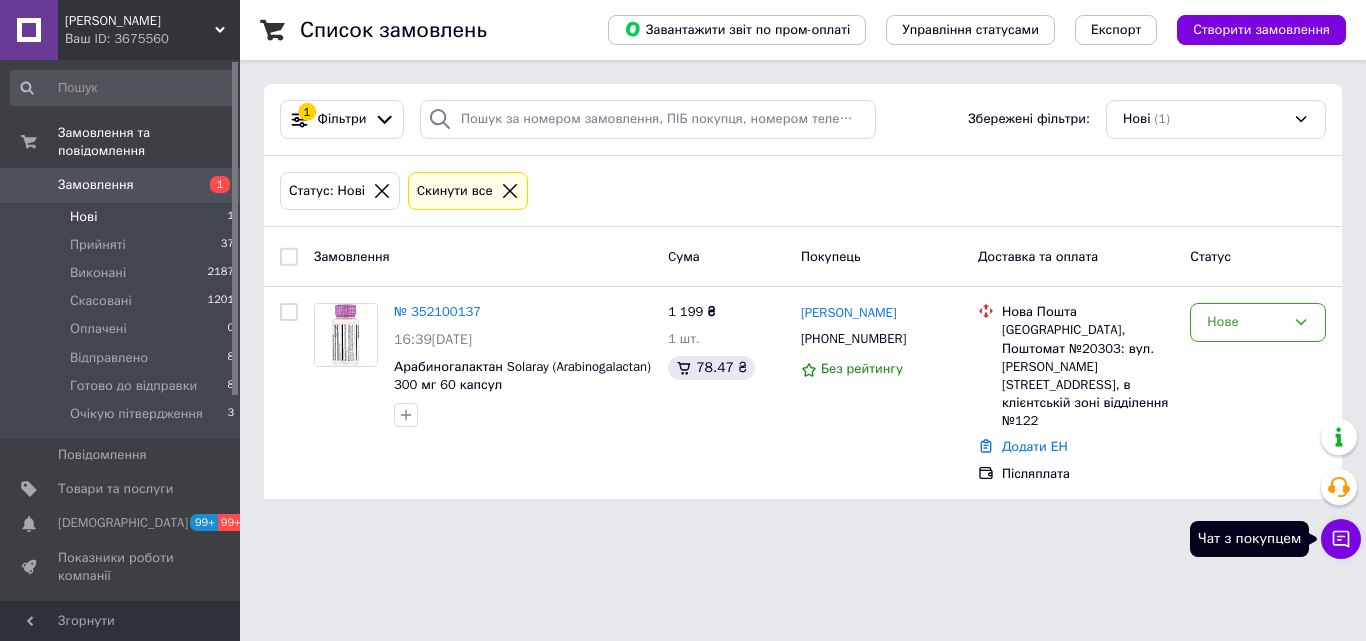click 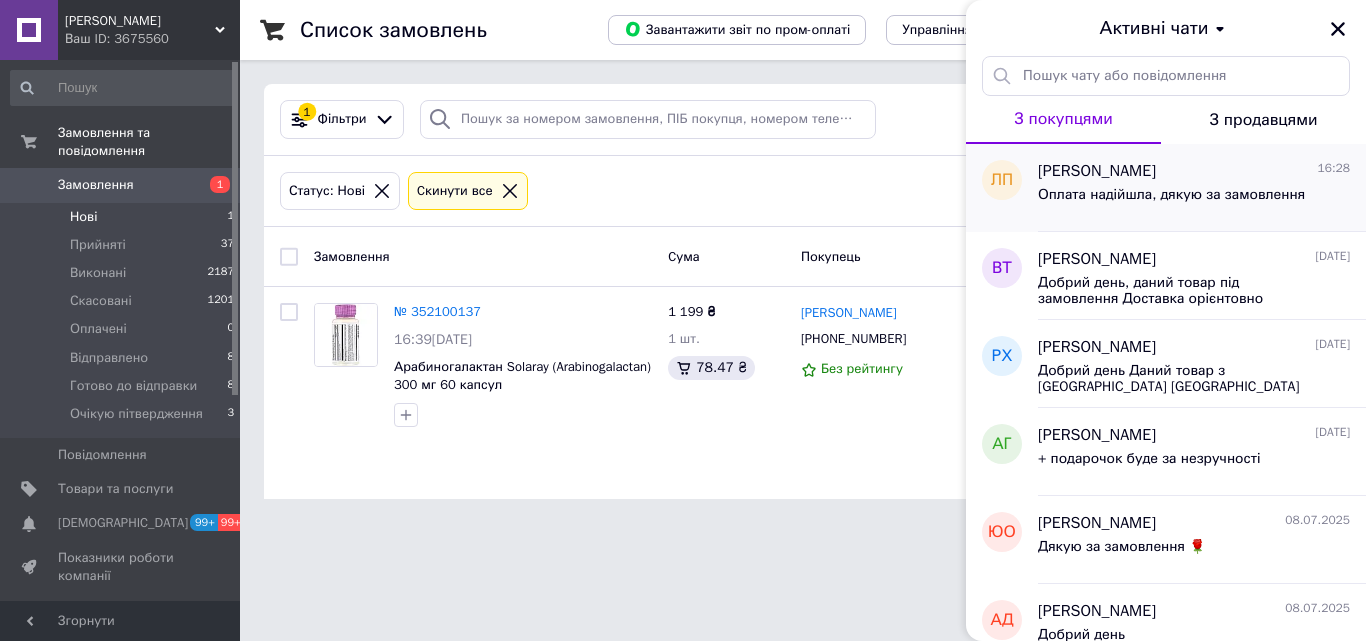 click on "Лиза Передерій" at bounding box center [1097, 171] 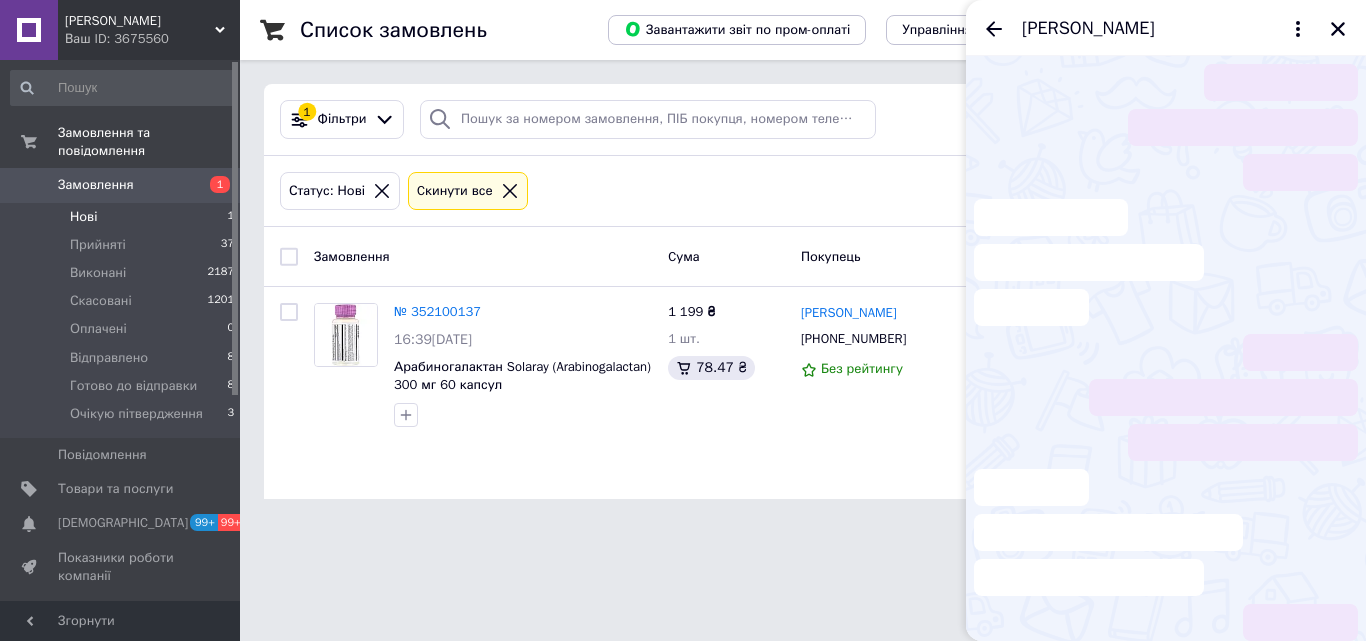 scroll, scrollTop: 701, scrollLeft: 0, axis: vertical 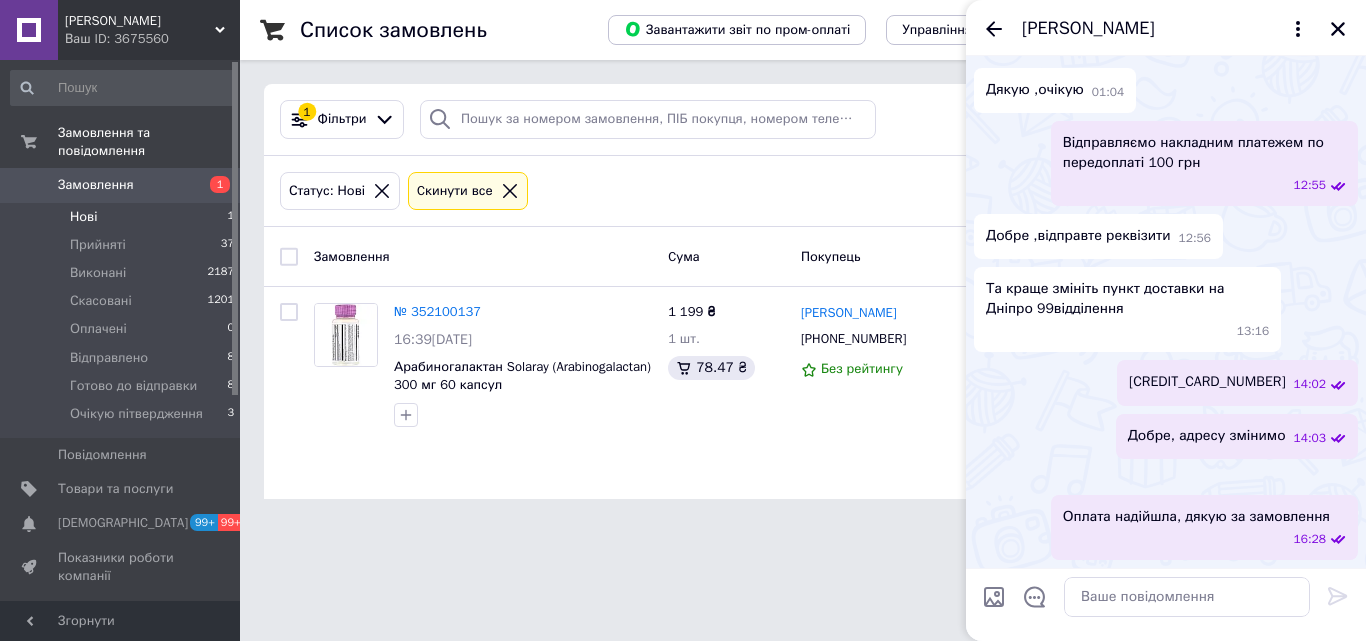 click on "Та краще змініть пункт доставки на Дніпро 99відділення" at bounding box center [1127, 299] 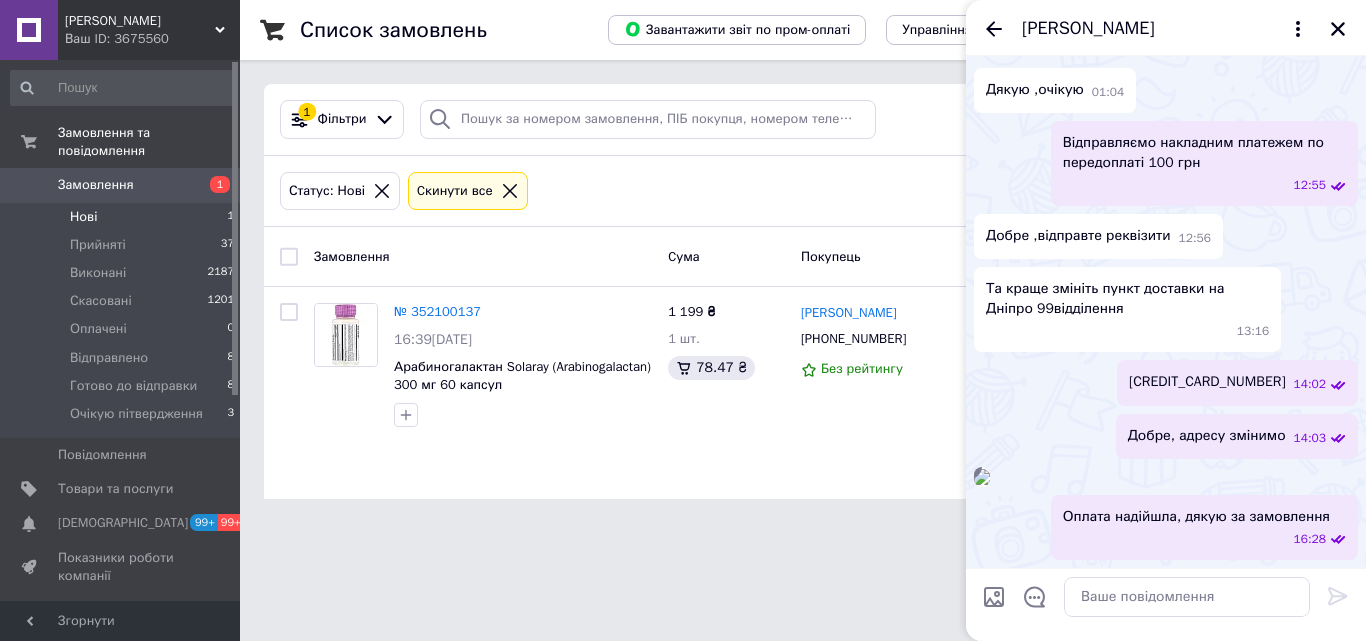 click on "[PERSON_NAME]" at bounding box center (140, 21) 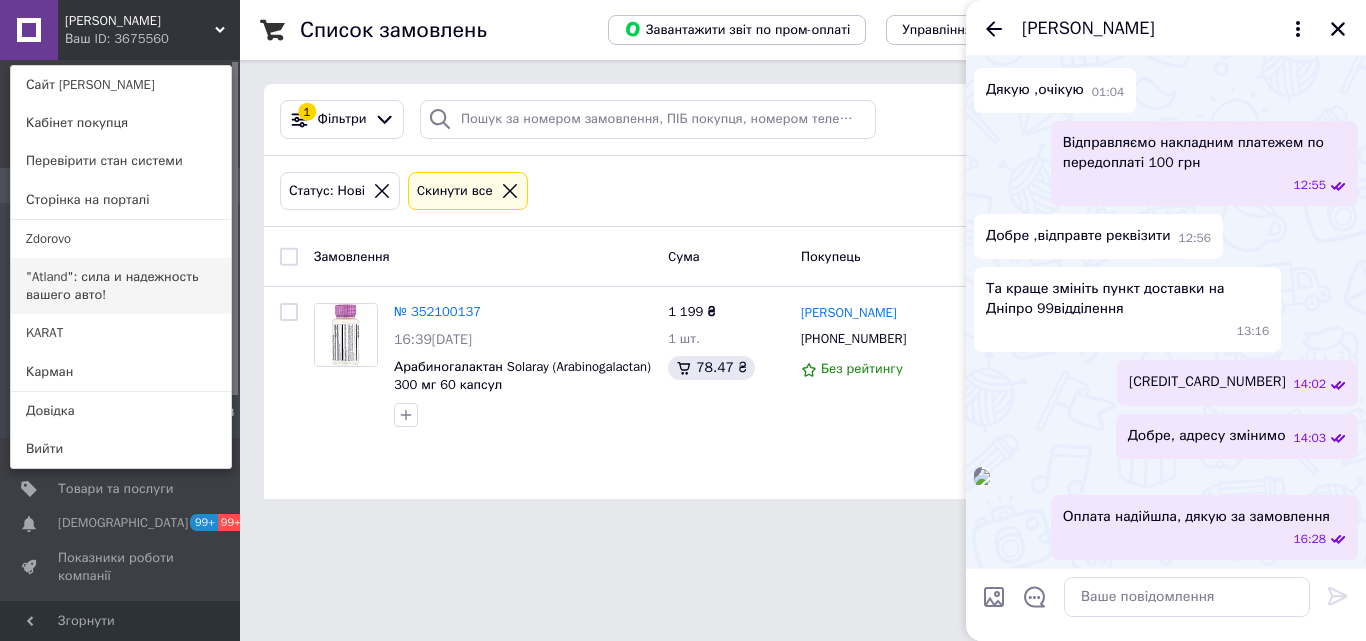 click on ""Atland": сила и надежность вашего авто!" at bounding box center (121, 286) 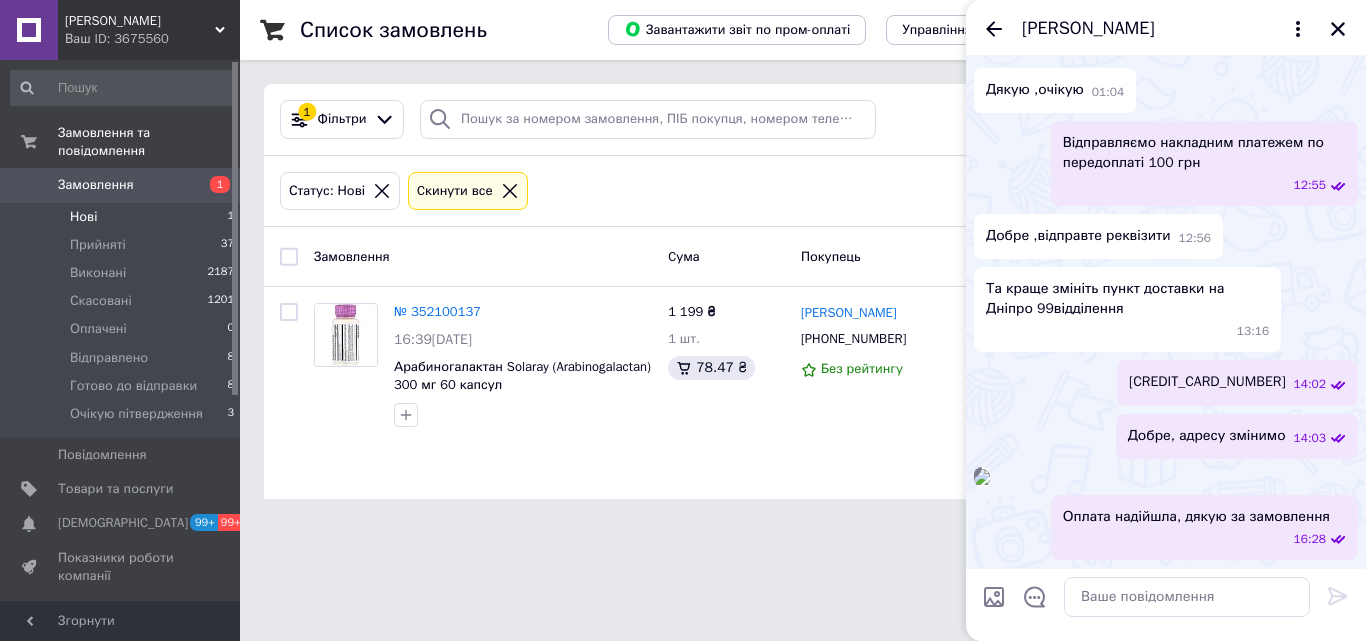 click on "[PERSON_NAME]" at bounding box center (140, 21) 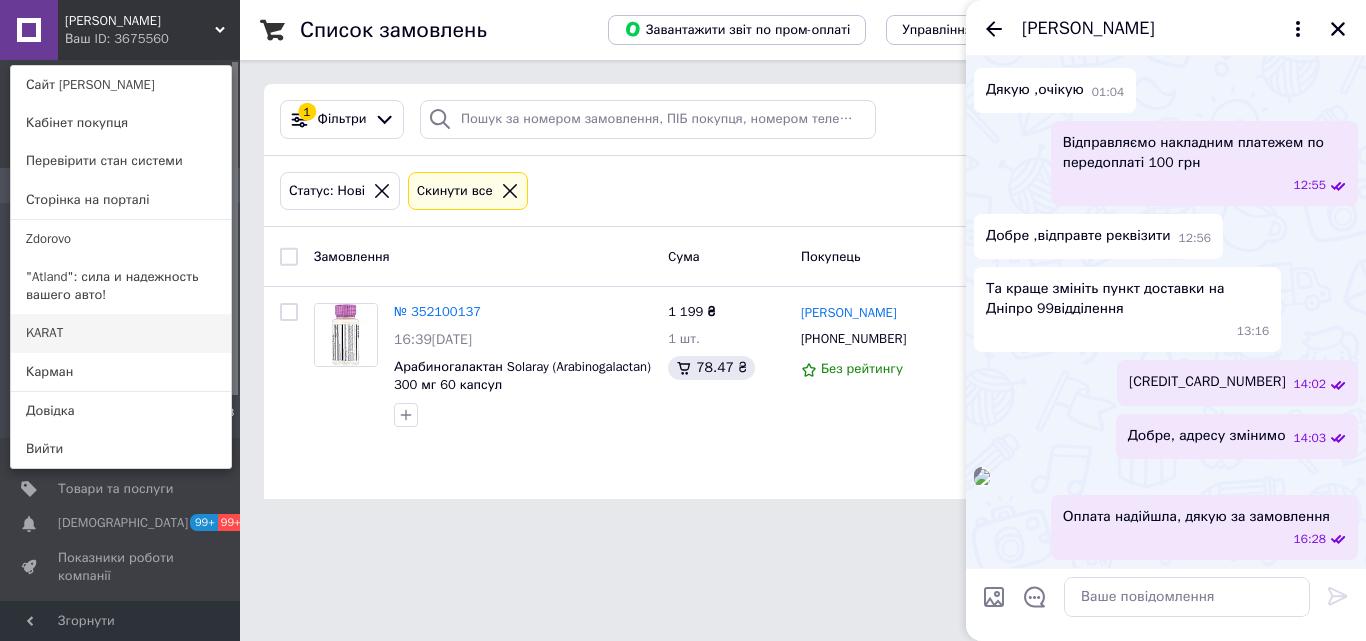 click on "KARAT" at bounding box center (121, 333) 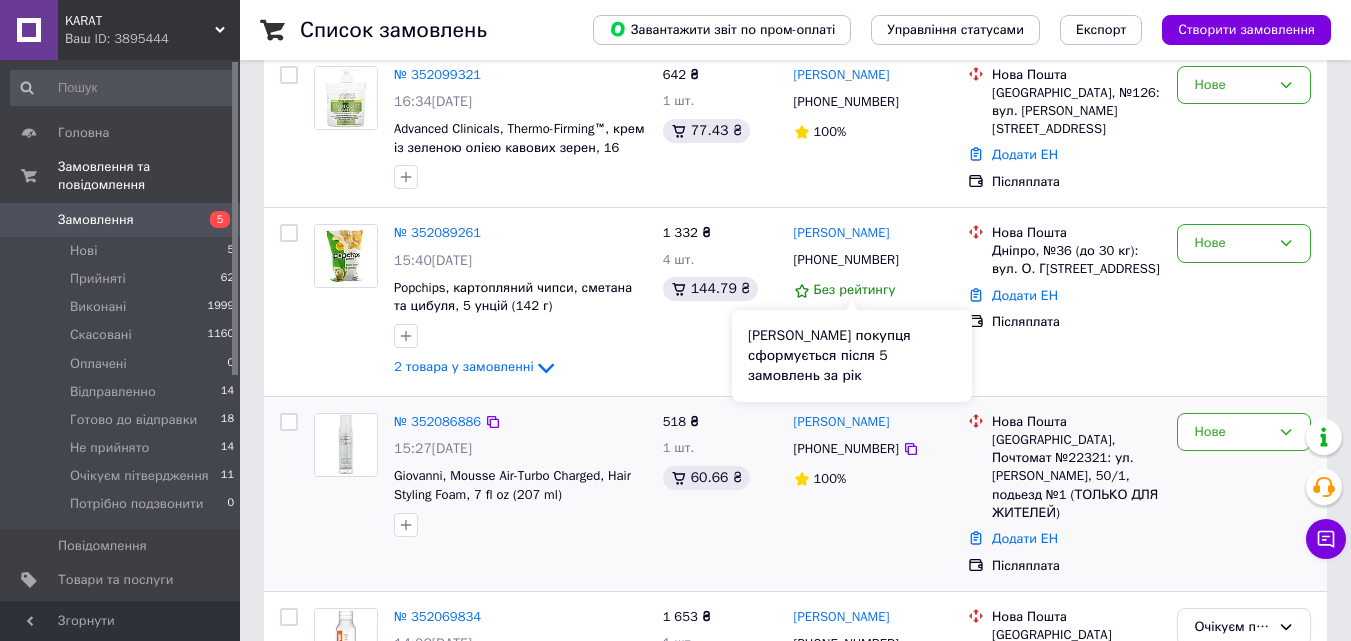 scroll, scrollTop: 200, scrollLeft: 0, axis: vertical 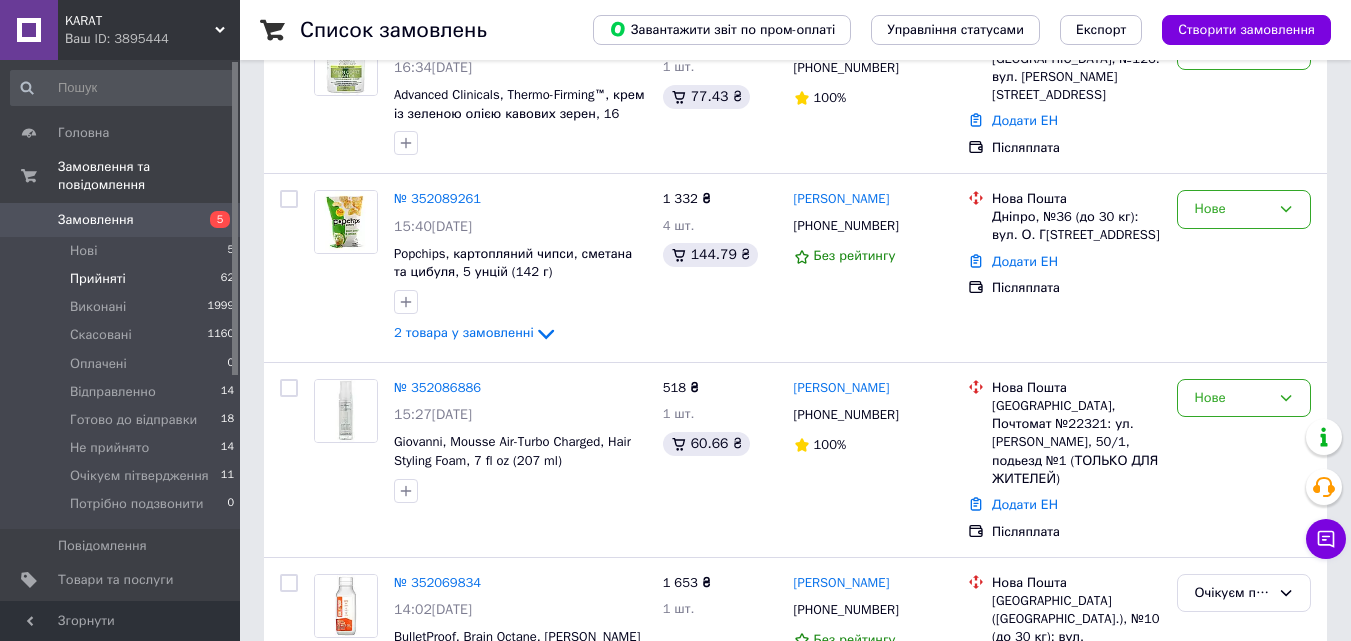 click on "Прийняті" at bounding box center (98, 279) 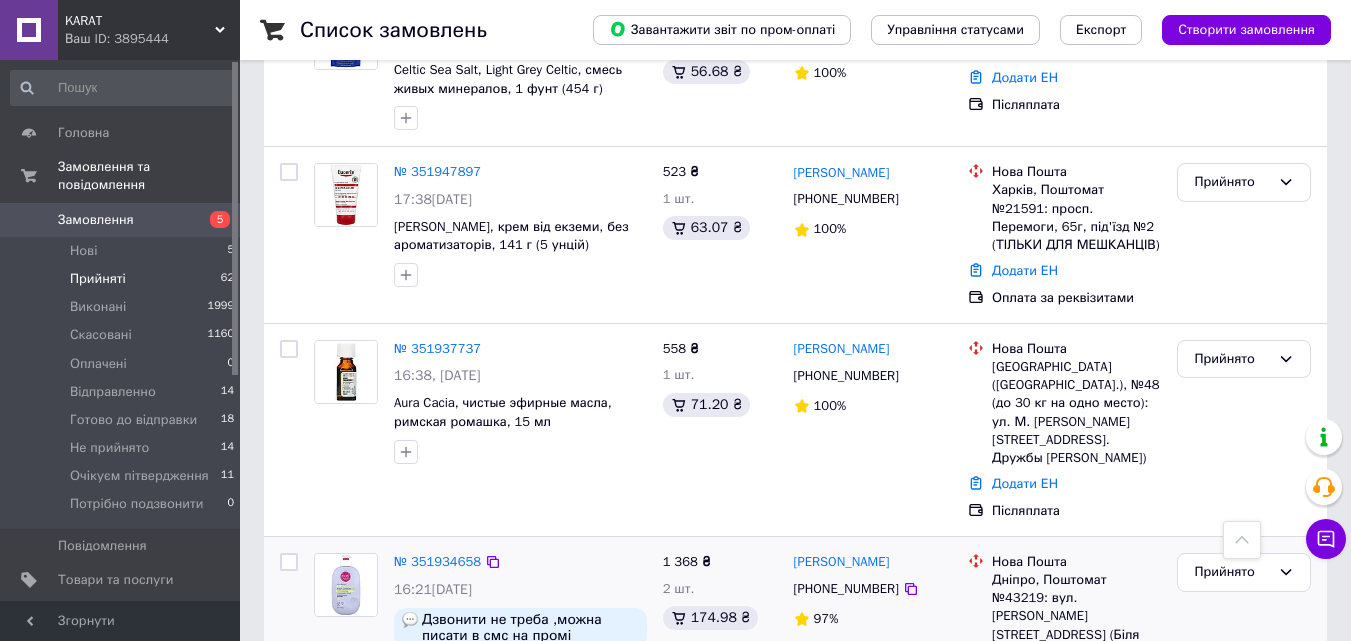 scroll, scrollTop: 2000, scrollLeft: 0, axis: vertical 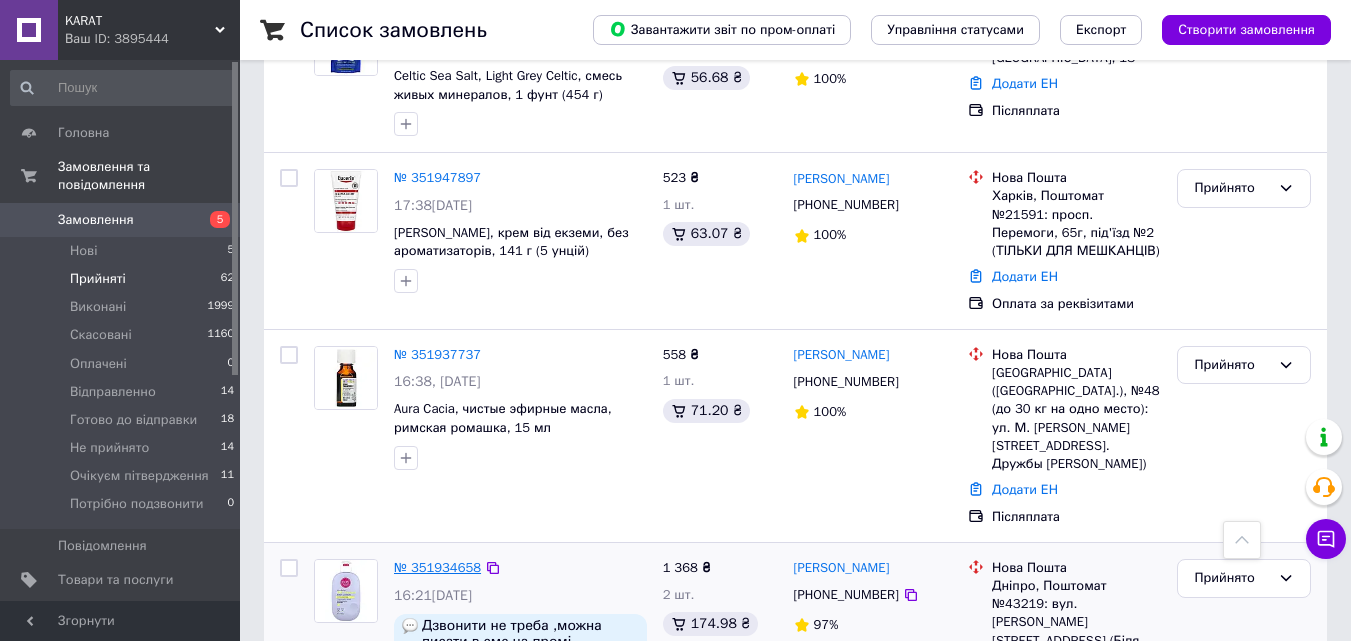 click on "№ 351934658" at bounding box center [437, 567] 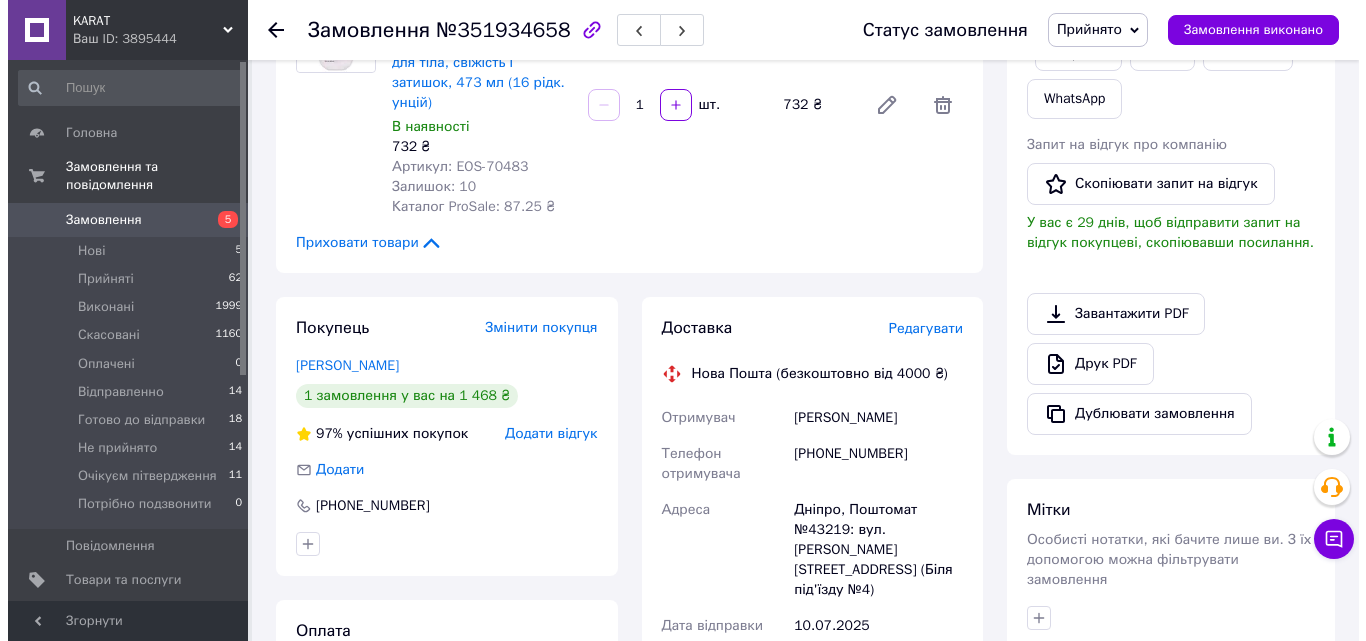 scroll, scrollTop: 500, scrollLeft: 0, axis: vertical 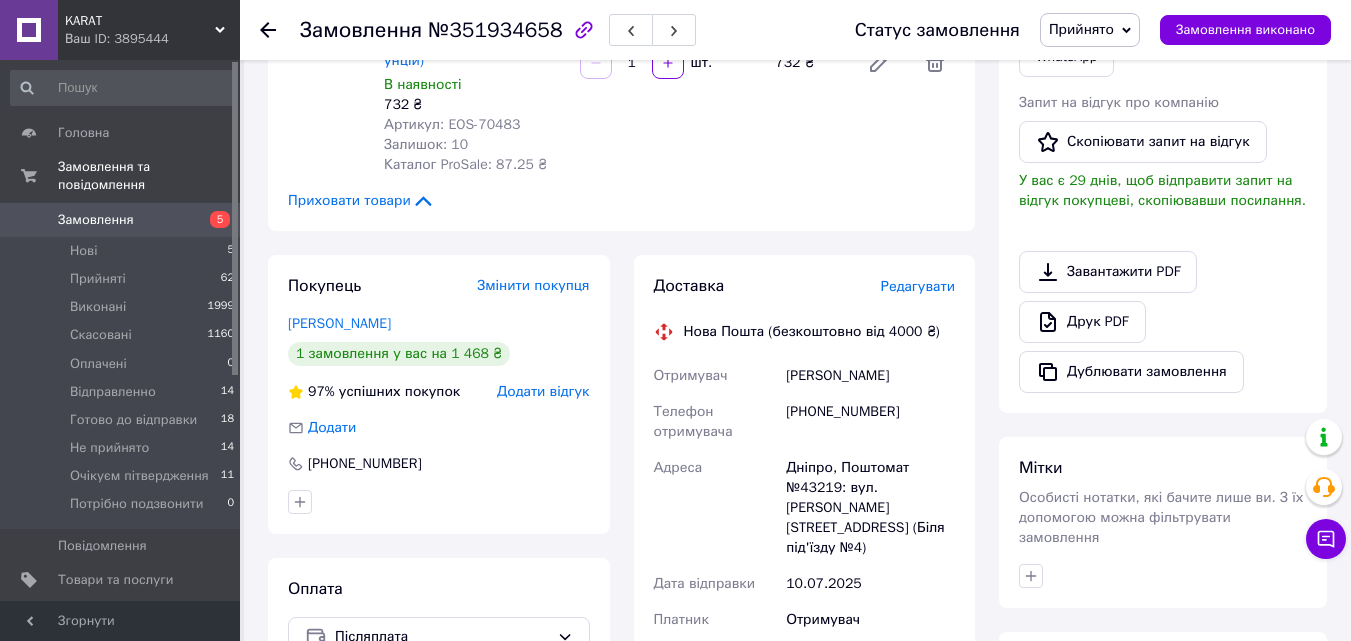 click on "Редагувати" at bounding box center [918, 286] 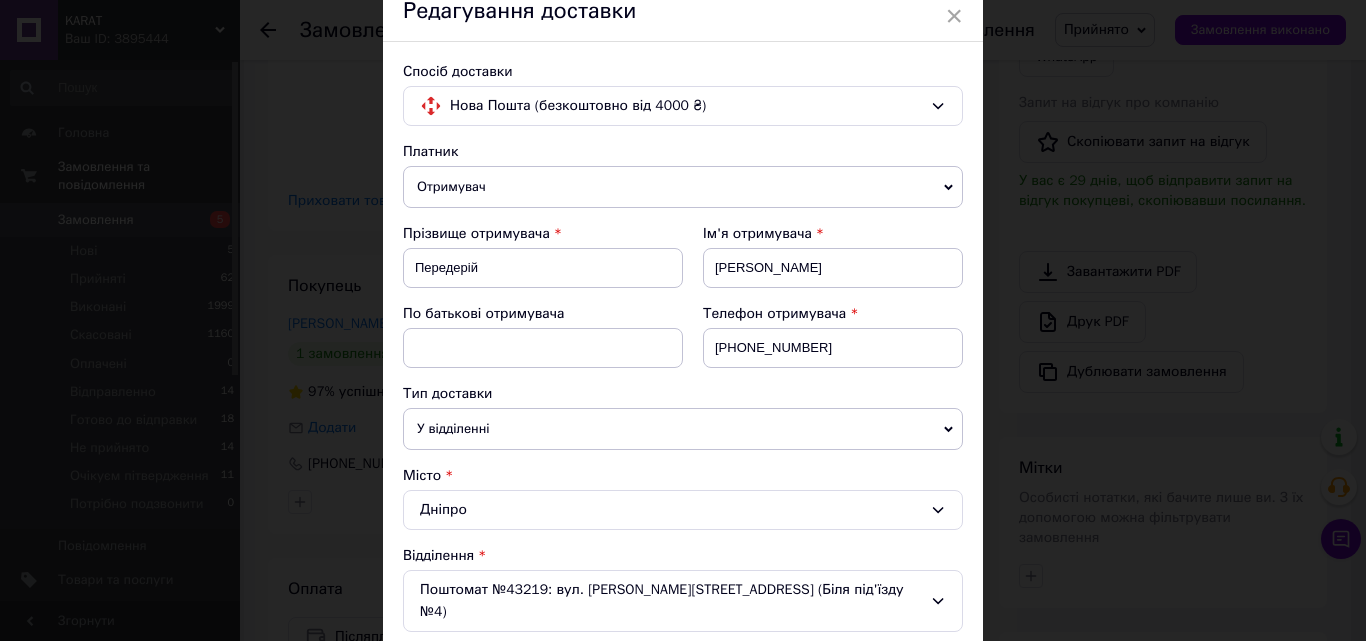 scroll, scrollTop: 300, scrollLeft: 0, axis: vertical 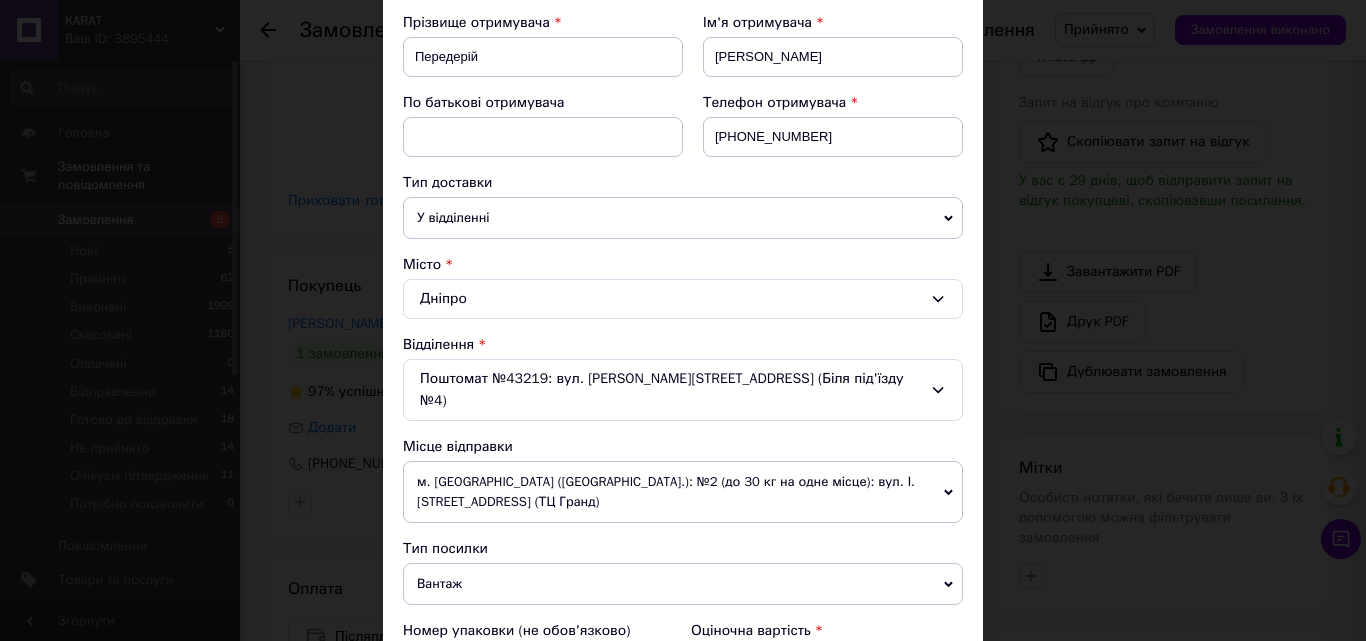 click on "Поштомат №43219: вул. [PERSON_NAME][STREET_ADDRESS] (Біля під'їзду №4)" at bounding box center [683, 390] 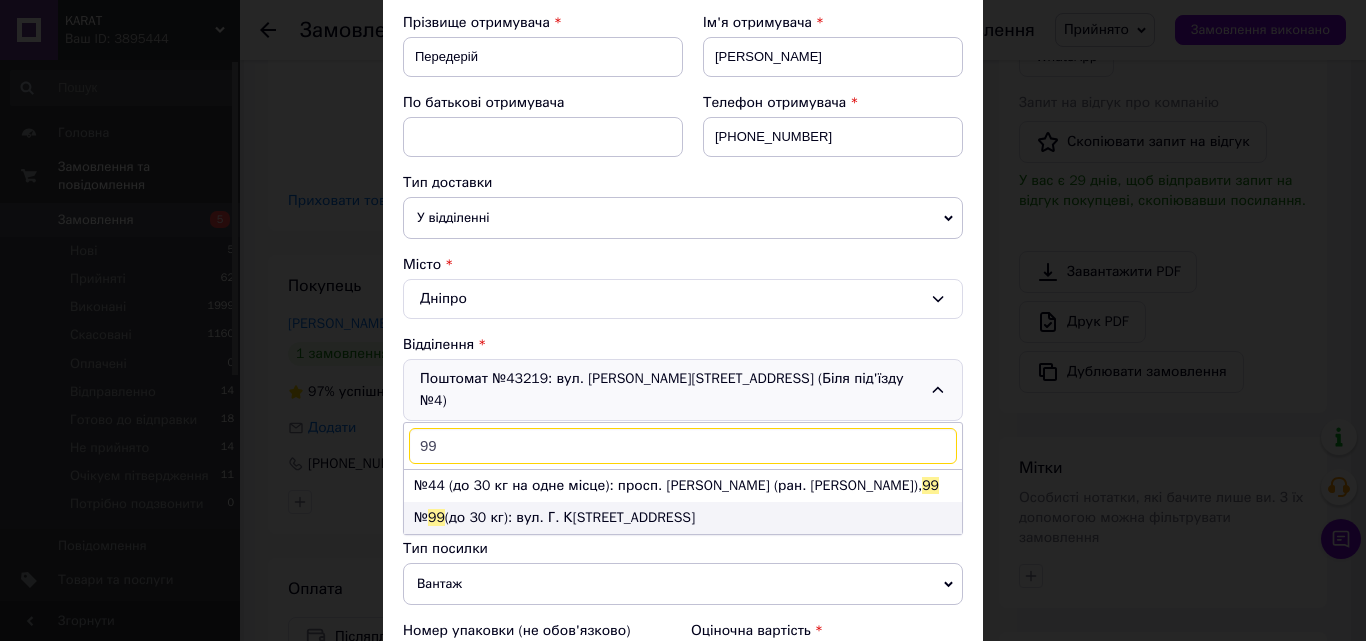 type on "99" 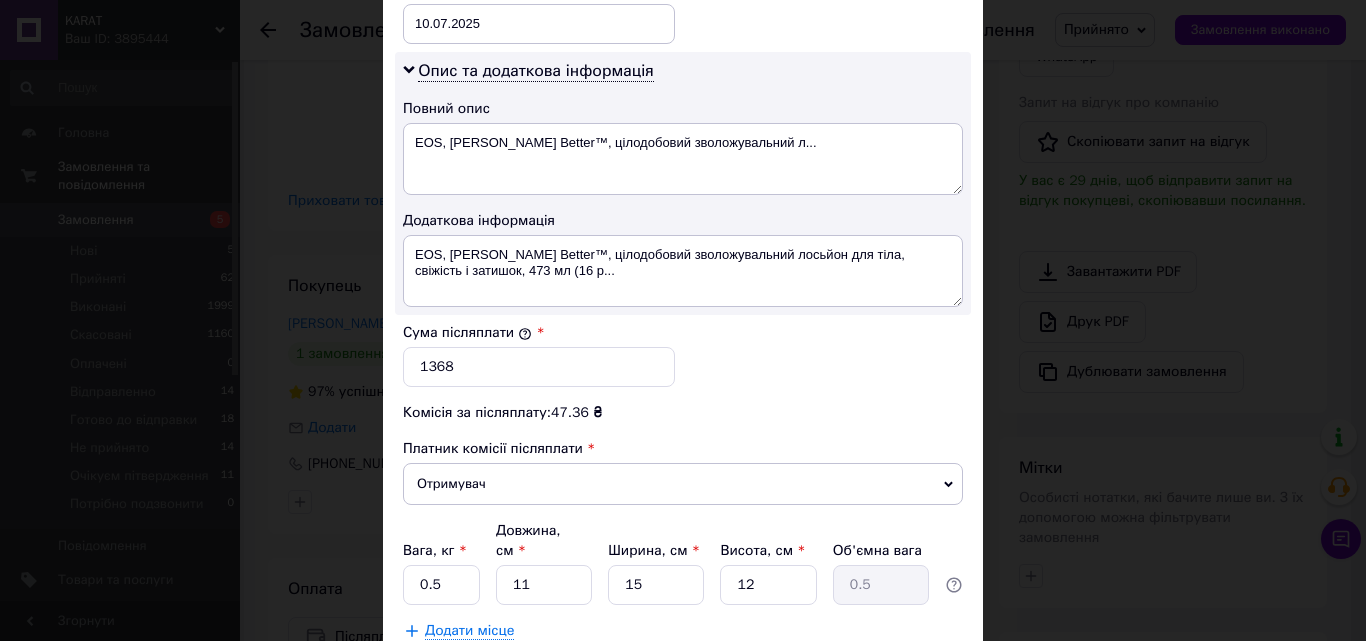 scroll, scrollTop: 1129, scrollLeft: 0, axis: vertical 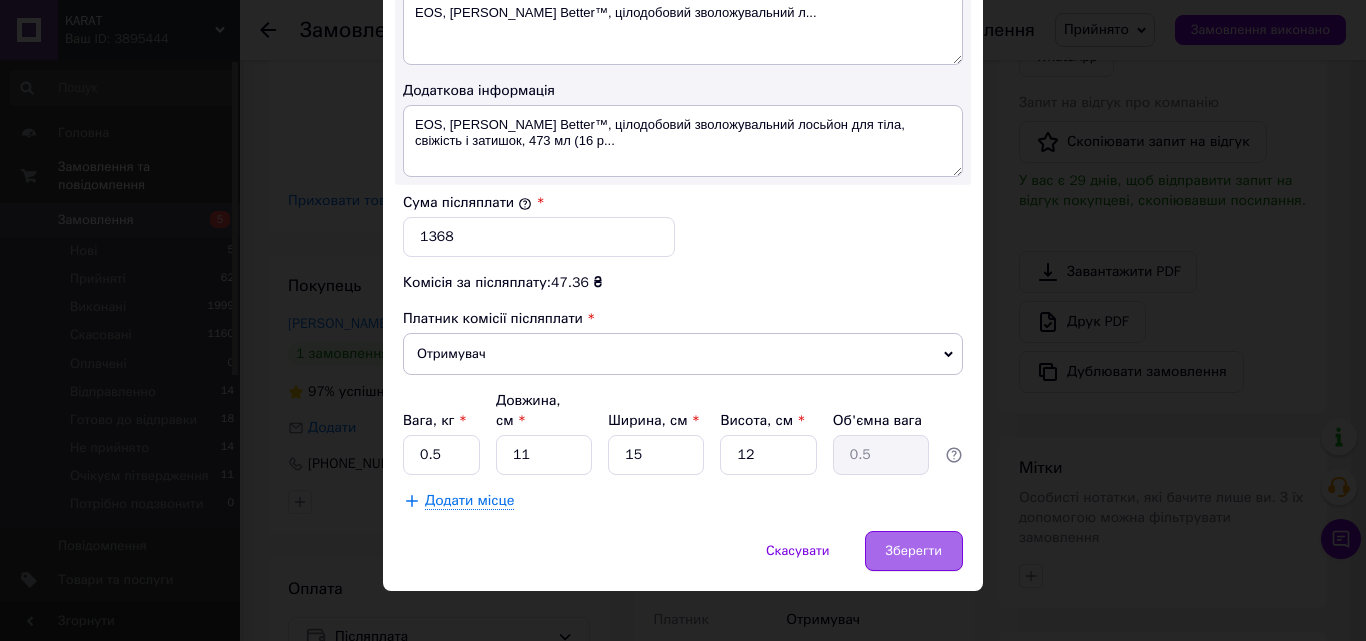 click on "Зберегти" at bounding box center [914, 551] 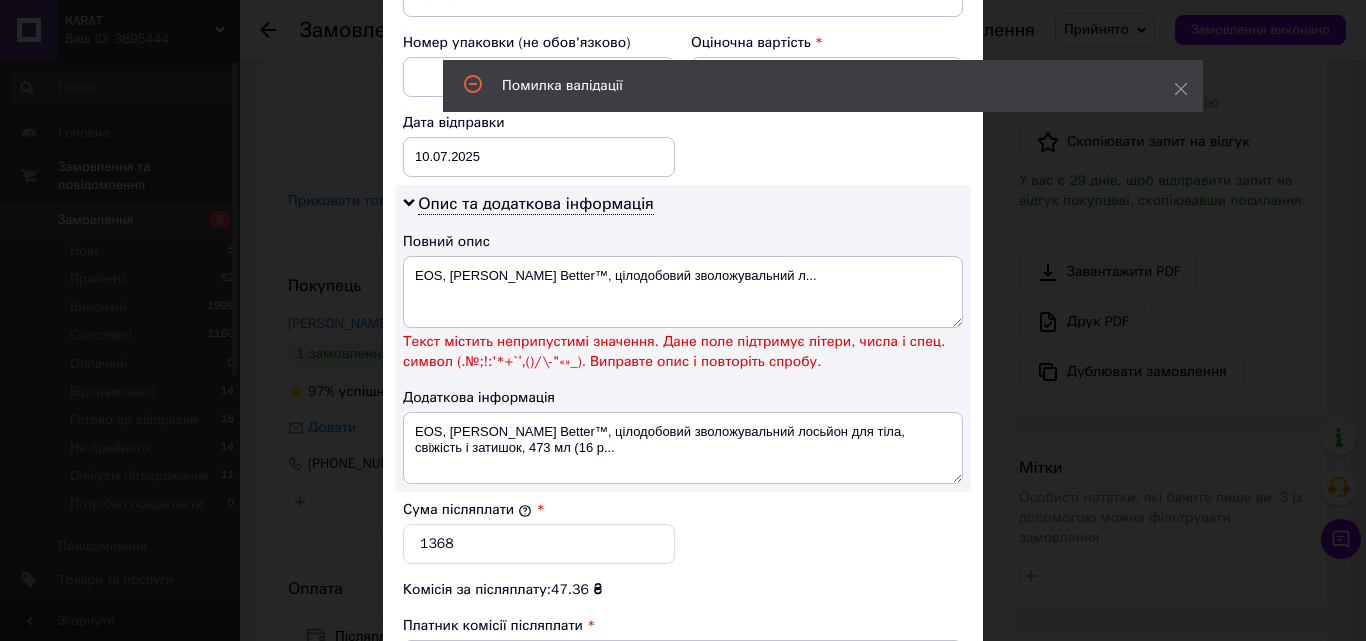 scroll, scrollTop: 773, scrollLeft: 0, axis: vertical 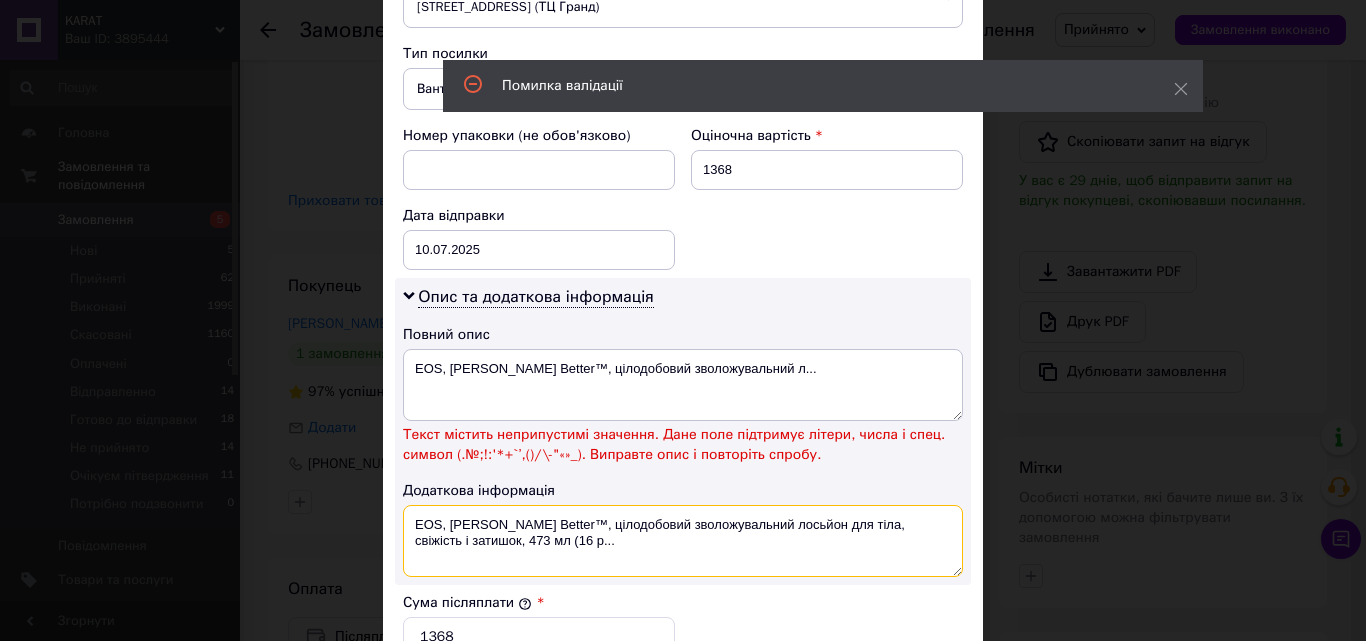 click on "EOS, [PERSON_NAME] Better™, цілодобовий зволожувальний лосьйон для тіла, свіжість і затишок, 473 мл (16 р..." at bounding box center [683, 541] 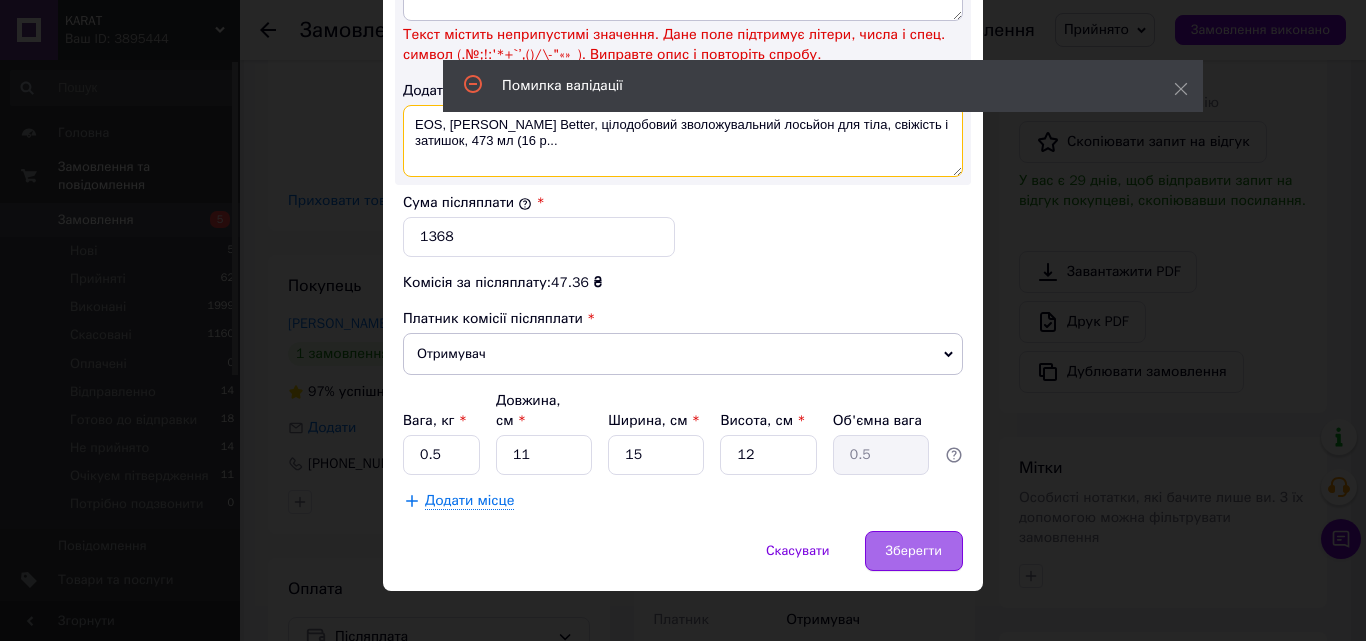 type on "EOS, Shea Better, цілодобовий зволожувальний лосьйон для тіла, свіжість і затишок, 473 мл (16 р..." 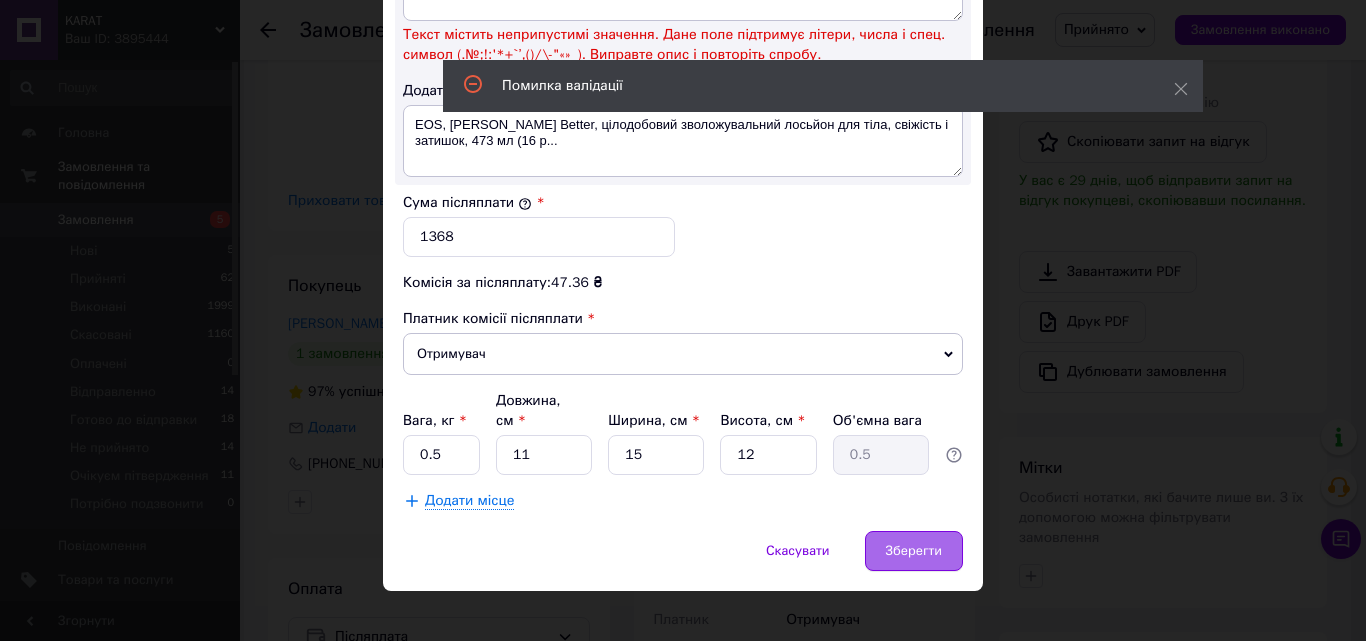 click on "Зберегти" at bounding box center (914, 551) 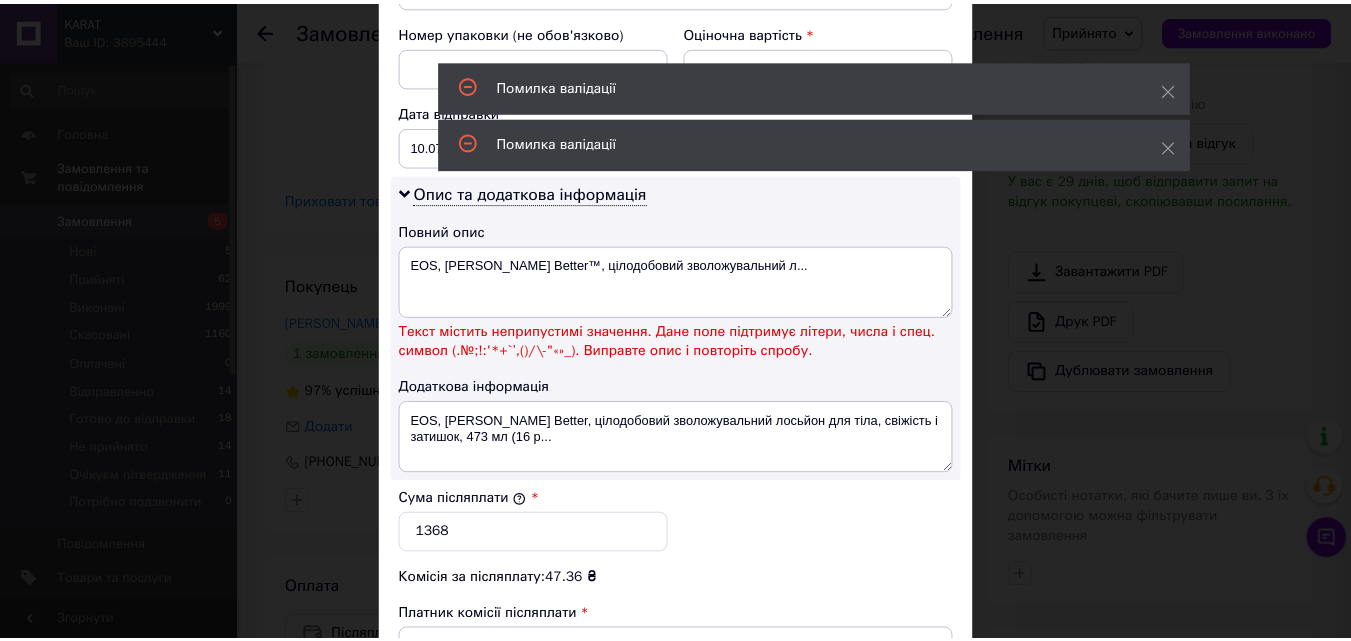 scroll, scrollTop: 873, scrollLeft: 0, axis: vertical 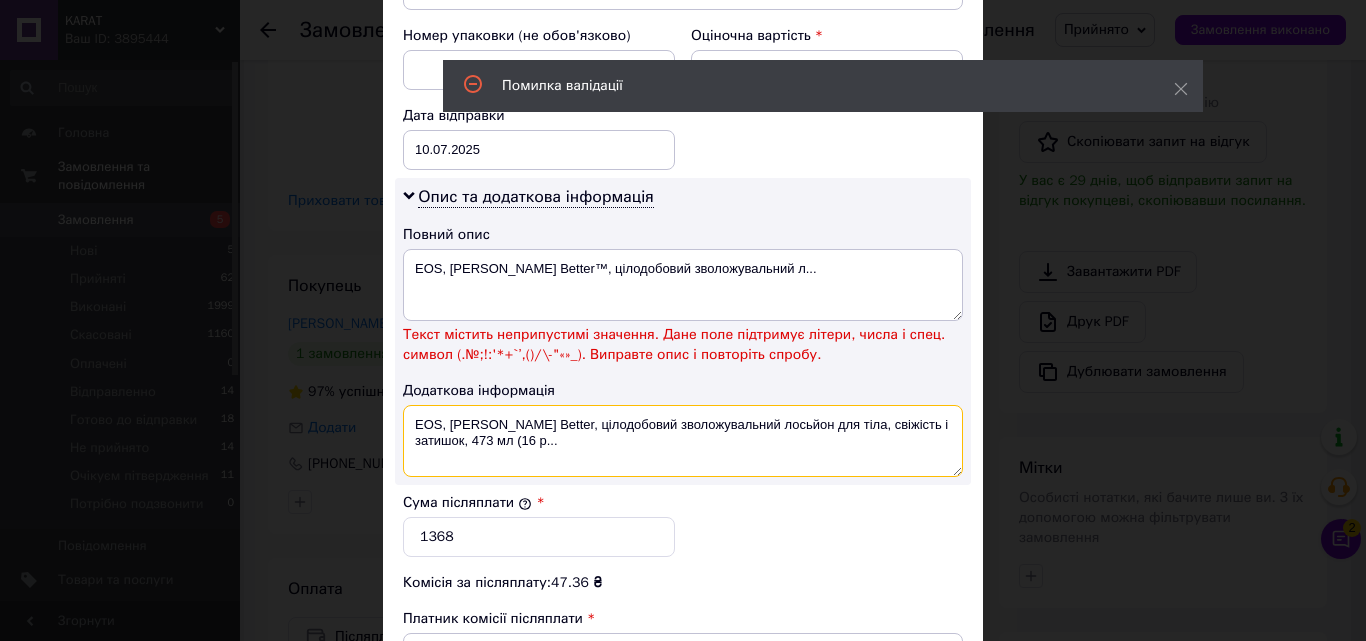 drag, startPoint x: 522, startPoint y: 439, endPoint x: 364, endPoint y: 427, distance: 158.45505 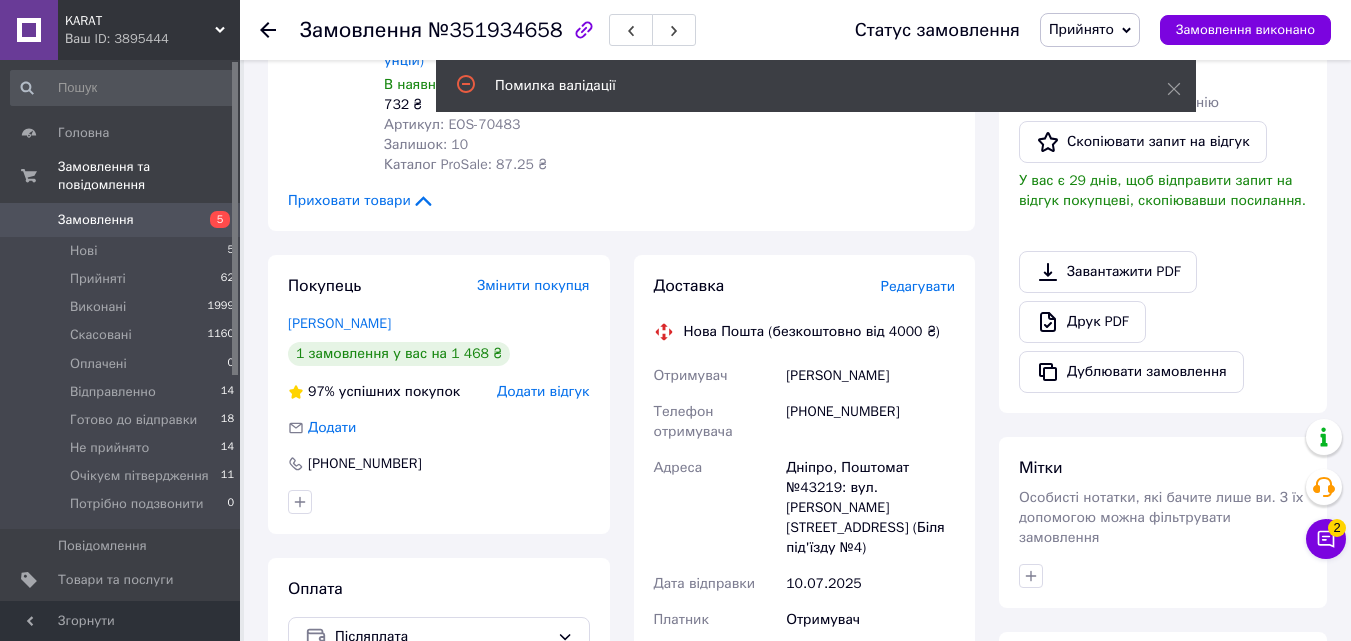 click at bounding box center [439, 502] 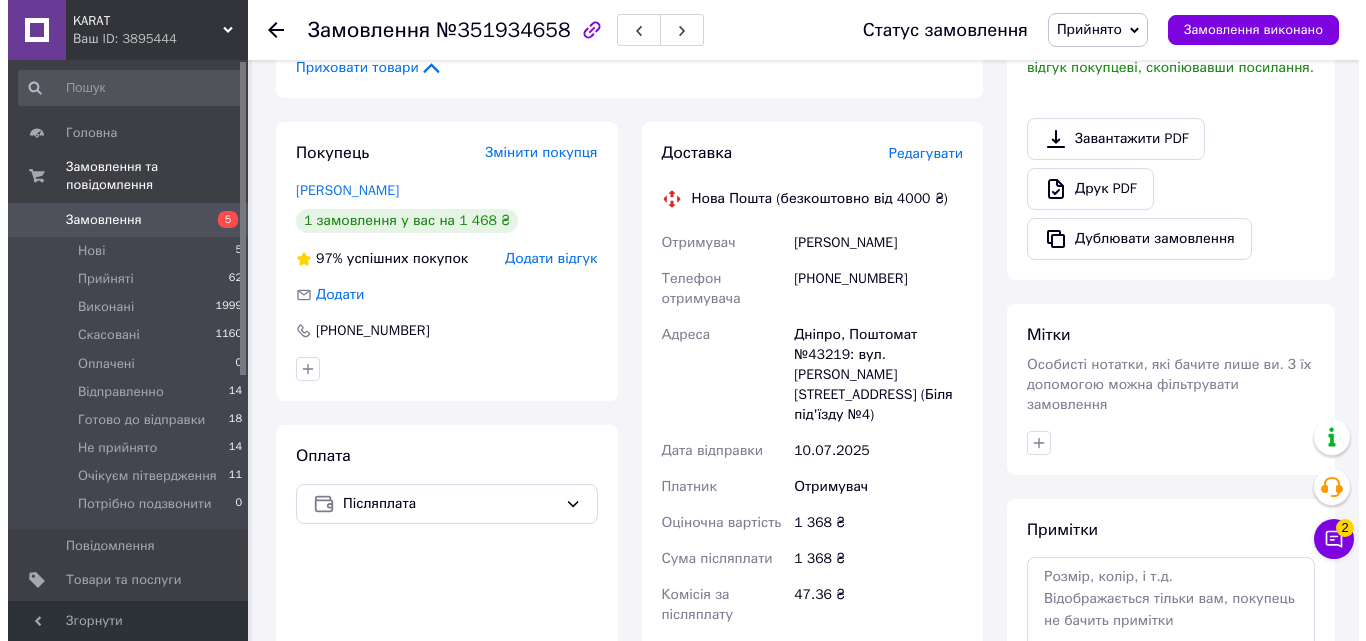 scroll, scrollTop: 600, scrollLeft: 0, axis: vertical 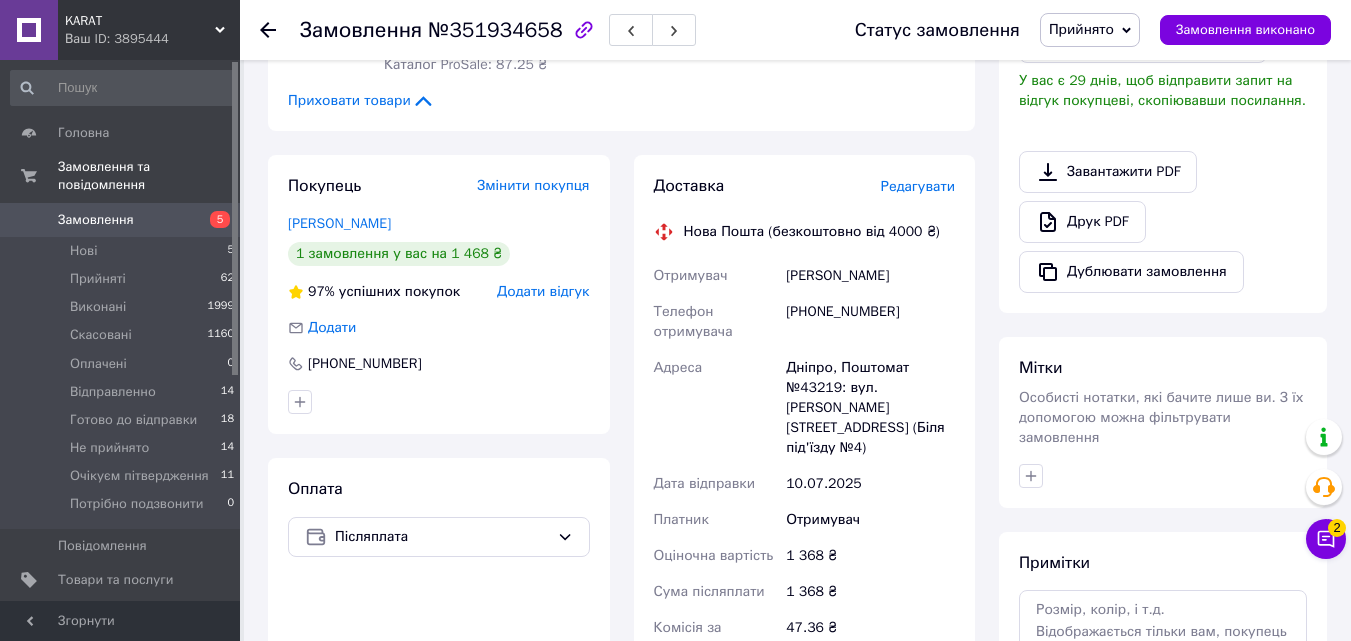 click on "Редагувати" at bounding box center [918, 186] 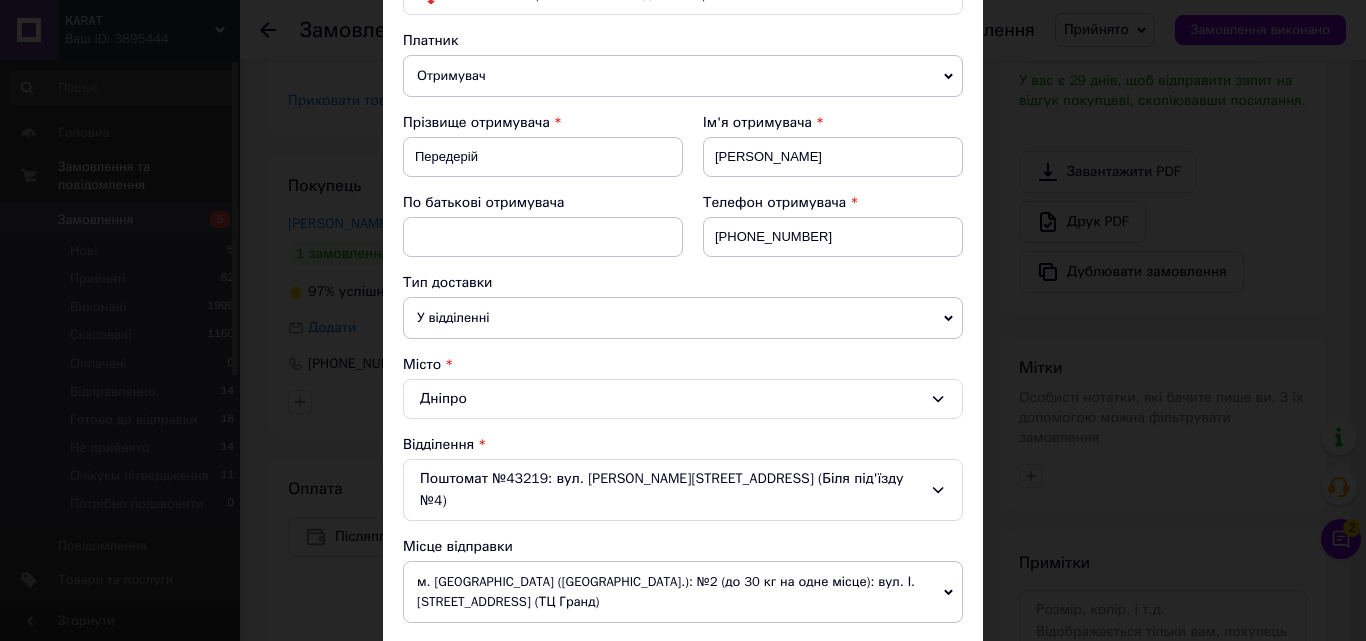 scroll, scrollTop: 300, scrollLeft: 0, axis: vertical 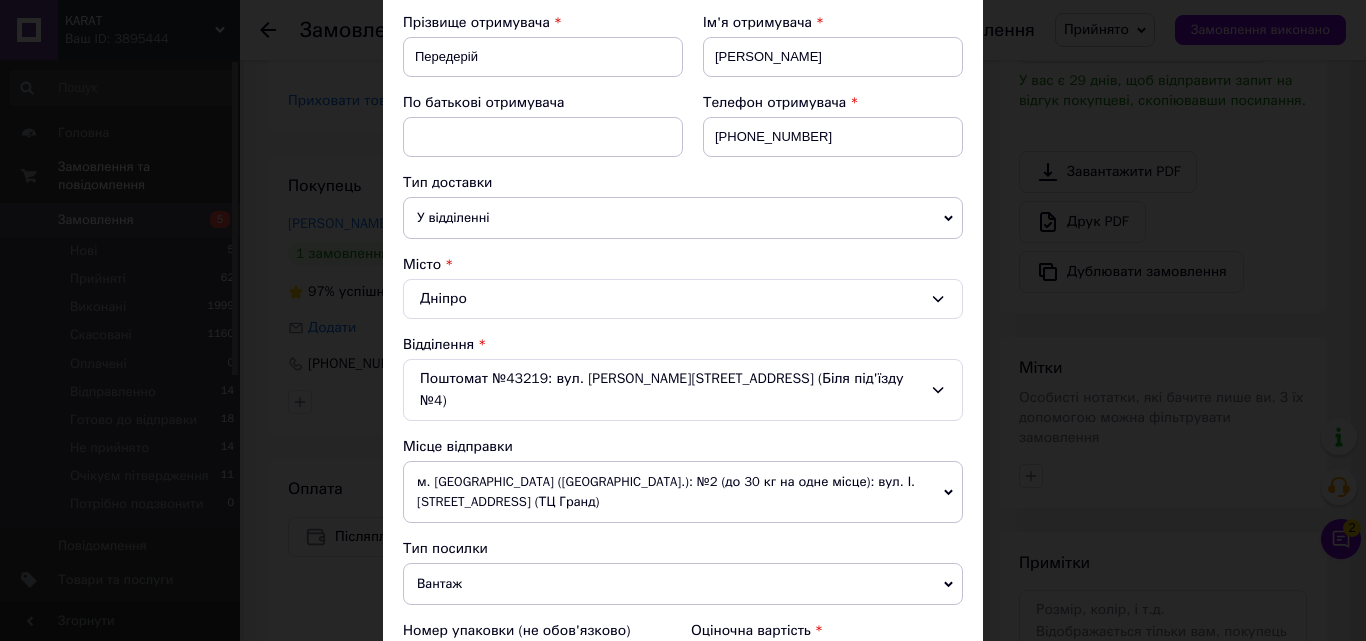 click on "Поштомат №43219: вул. Гулі Корольової, 14 (Біля під'їзду №4)" at bounding box center [683, 390] 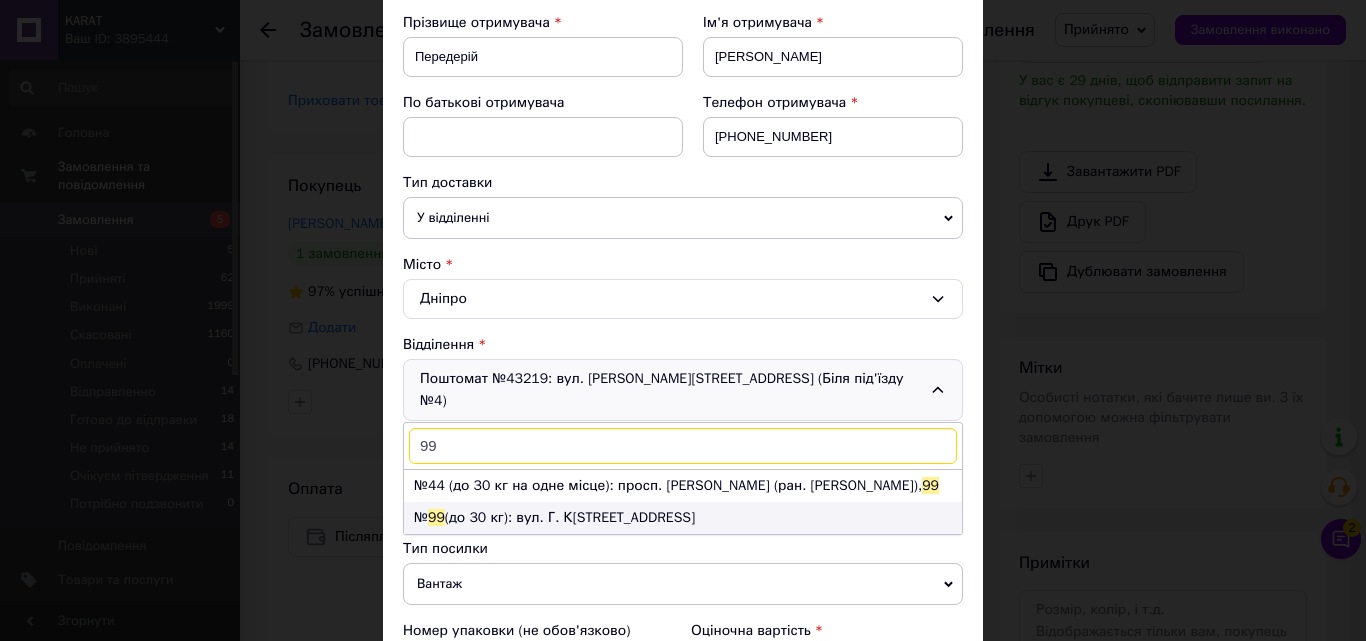 type on "99" 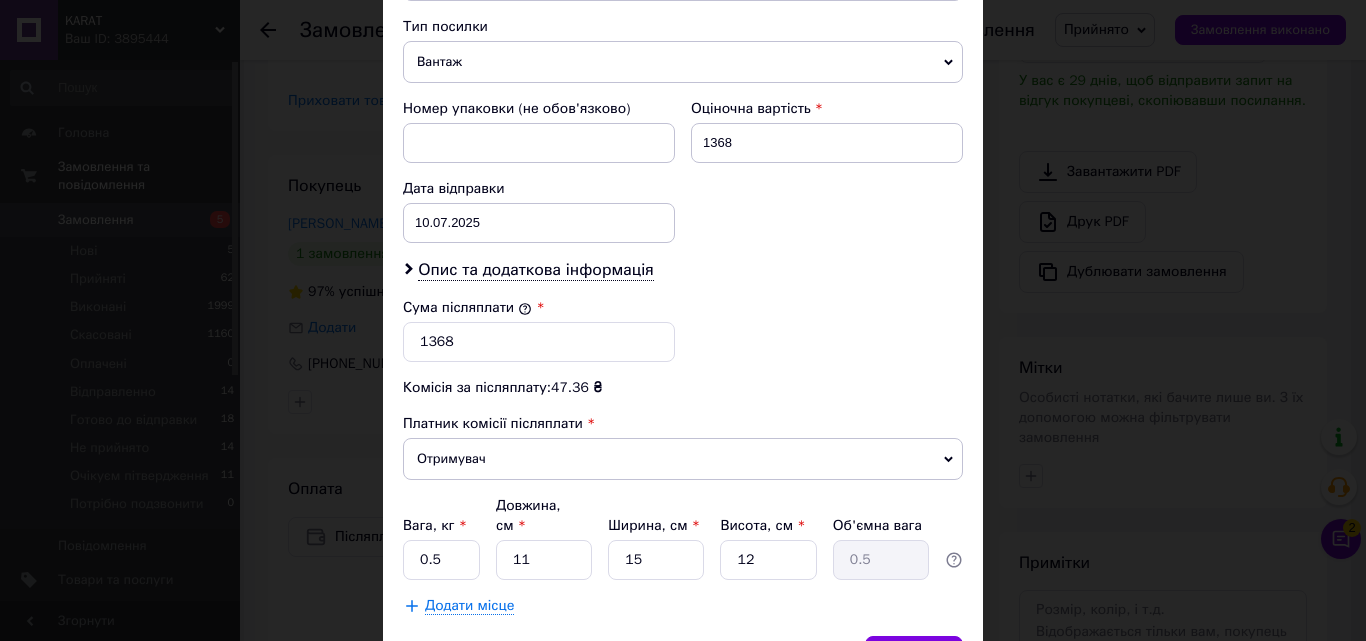 scroll, scrollTop: 900, scrollLeft: 0, axis: vertical 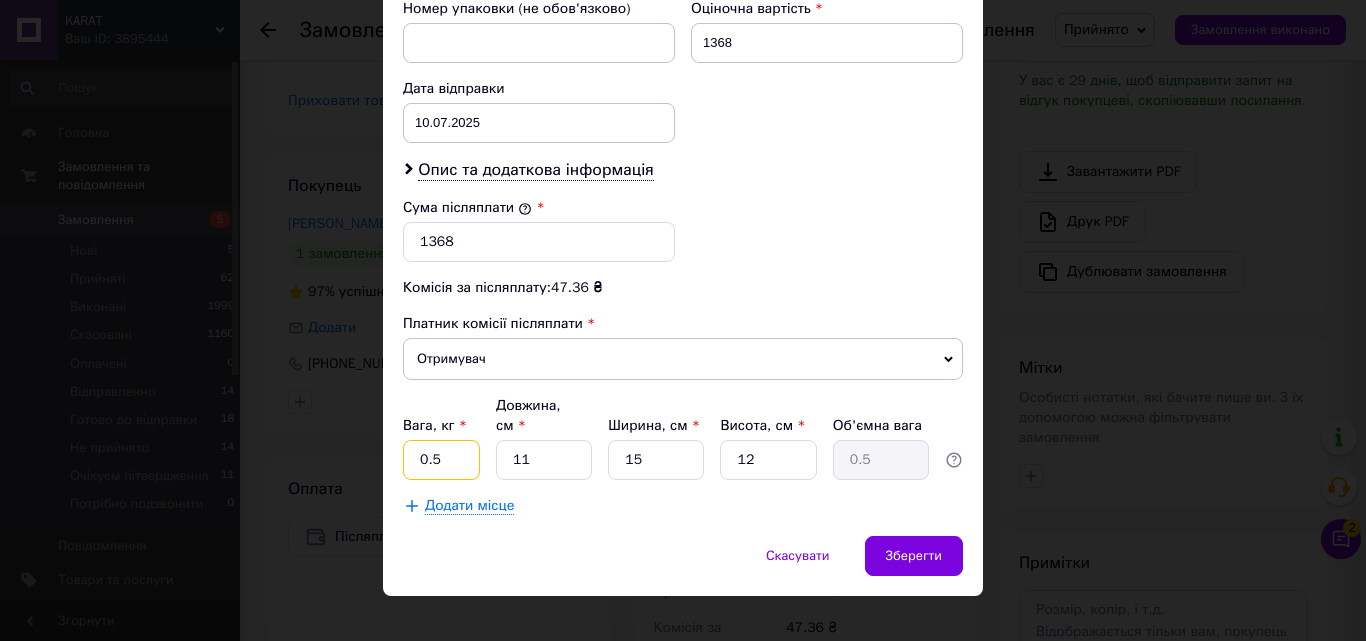 click on "0.5" at bounding box center (441, 460) 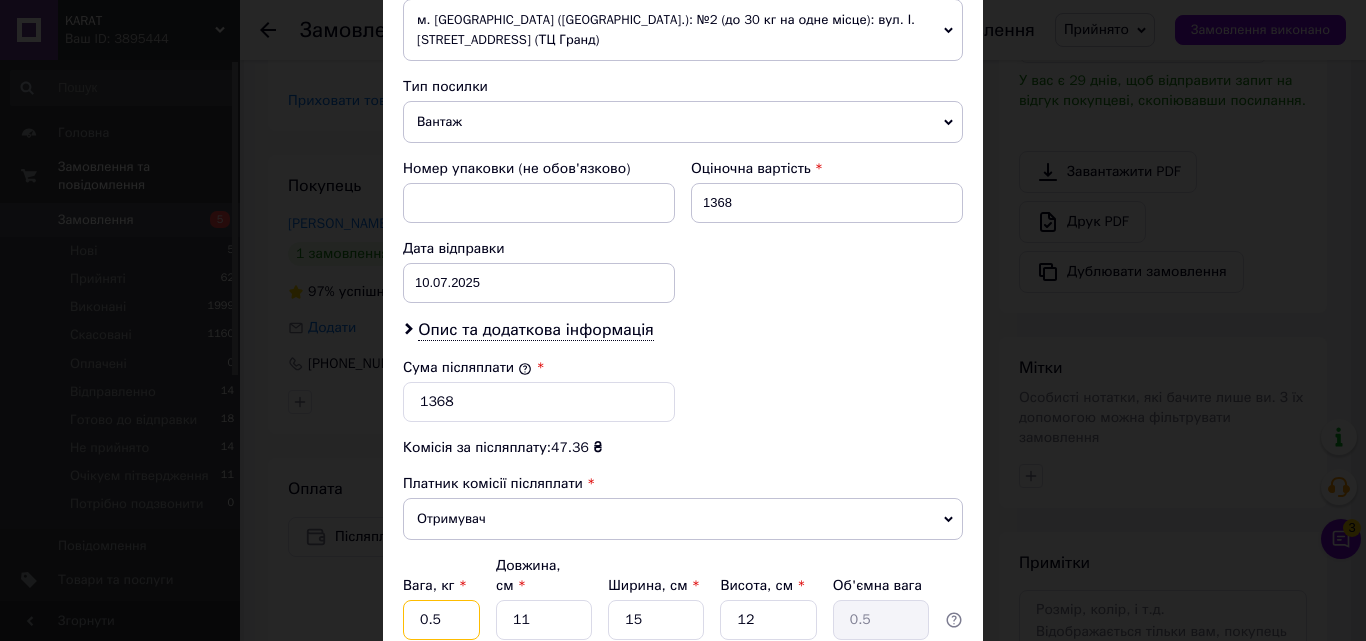 scroll, scrollTop: 905, scrollLeft: 0, axis: vertical 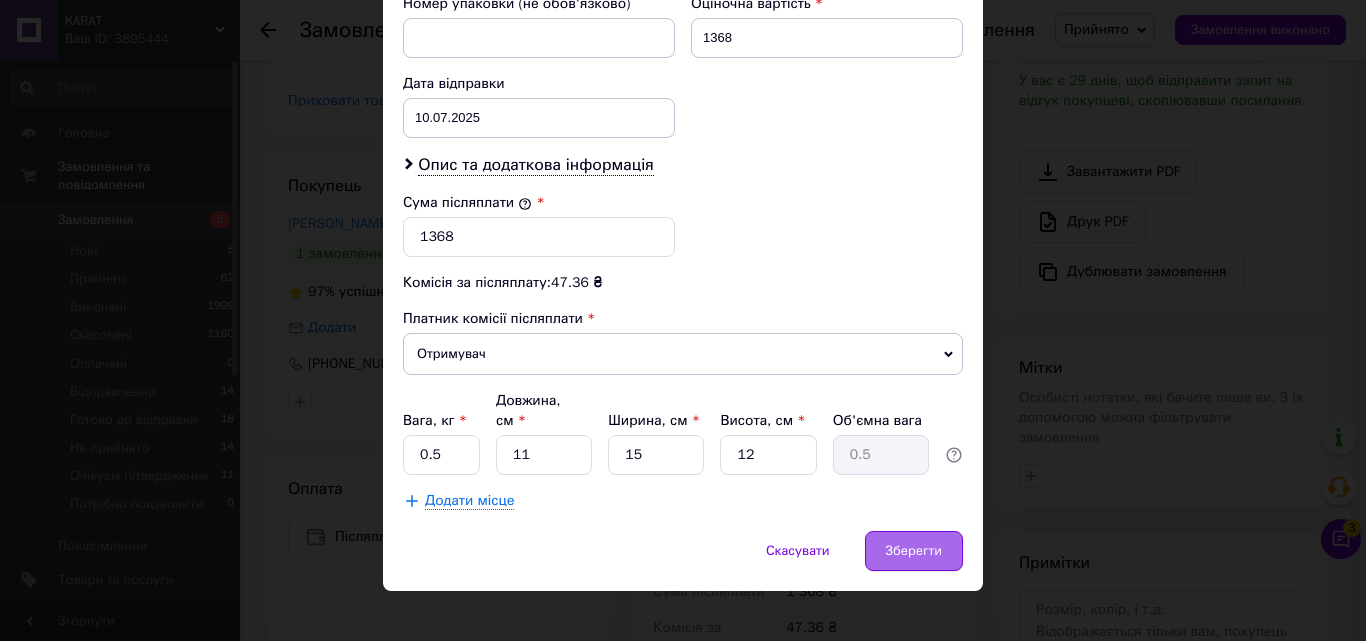 click on "Зберегти" at bounding box center [914, 551] 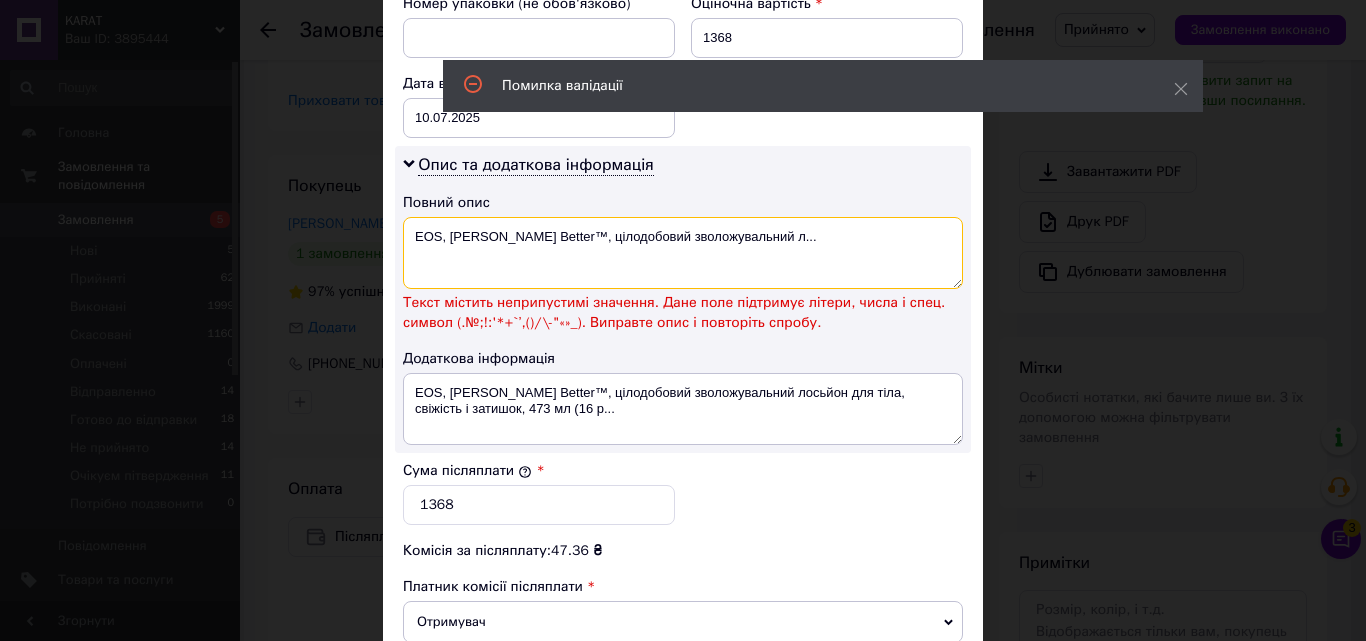 drag, startPoint x: 515, startPoint y: 233, endPoint x: 830, endPoint y: 238, distance: 315.03967 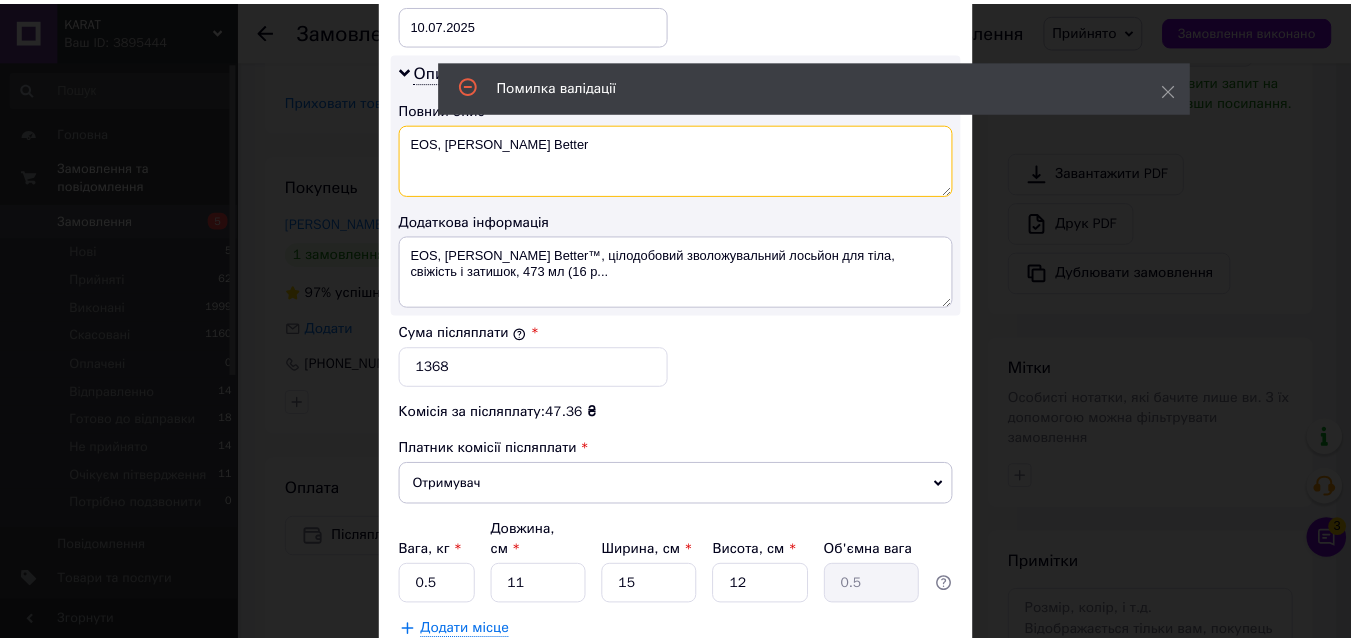 scroll, scrollTop: 1129, scrollLeft: 0, axis: vertical 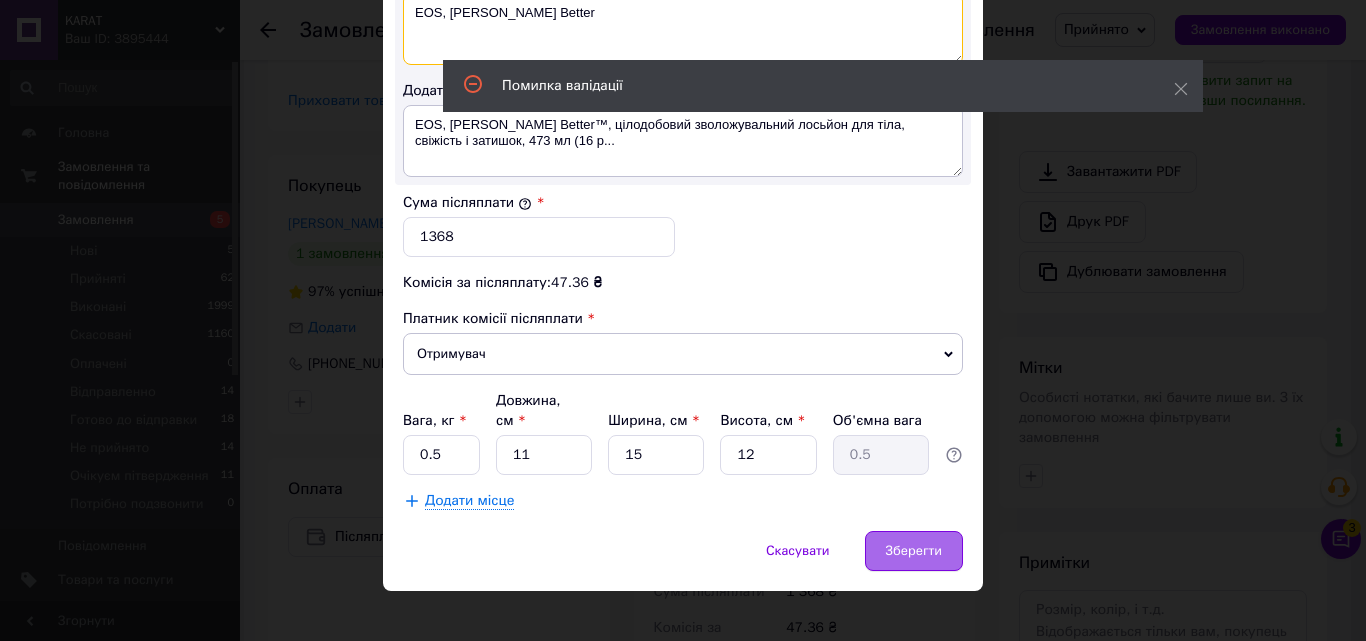type on "EOS, Shea Better" 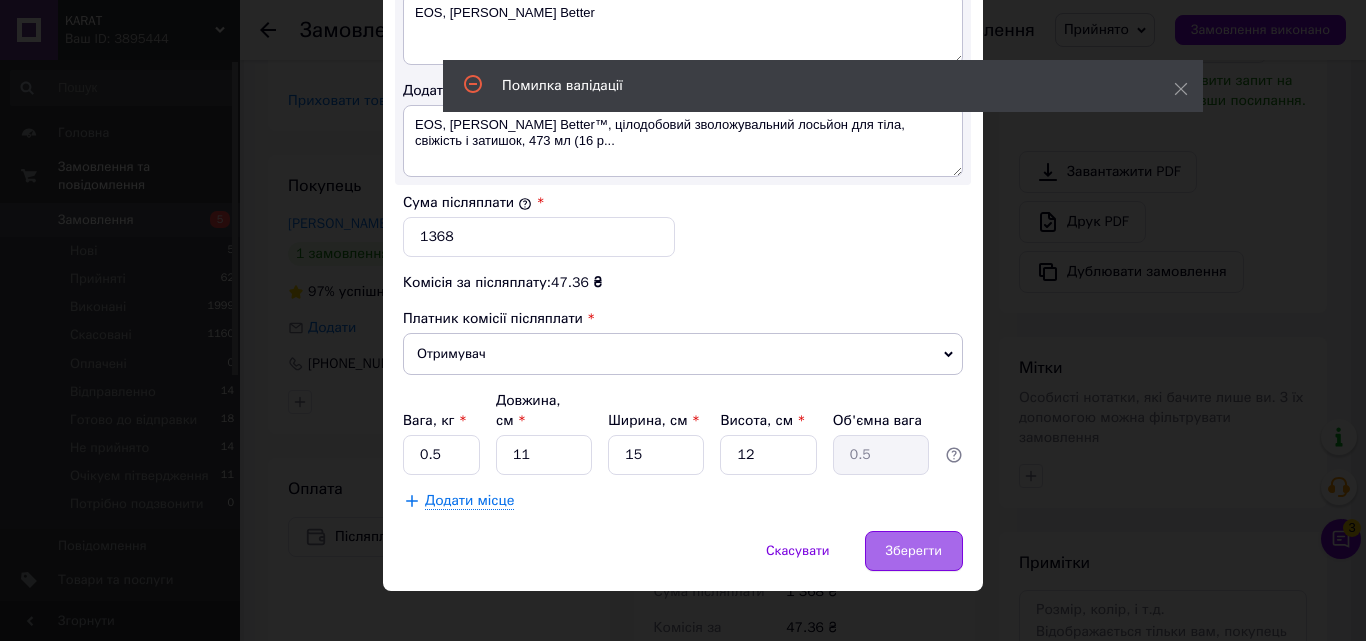 click on "Зберегти" at bounding box center (914, 551) 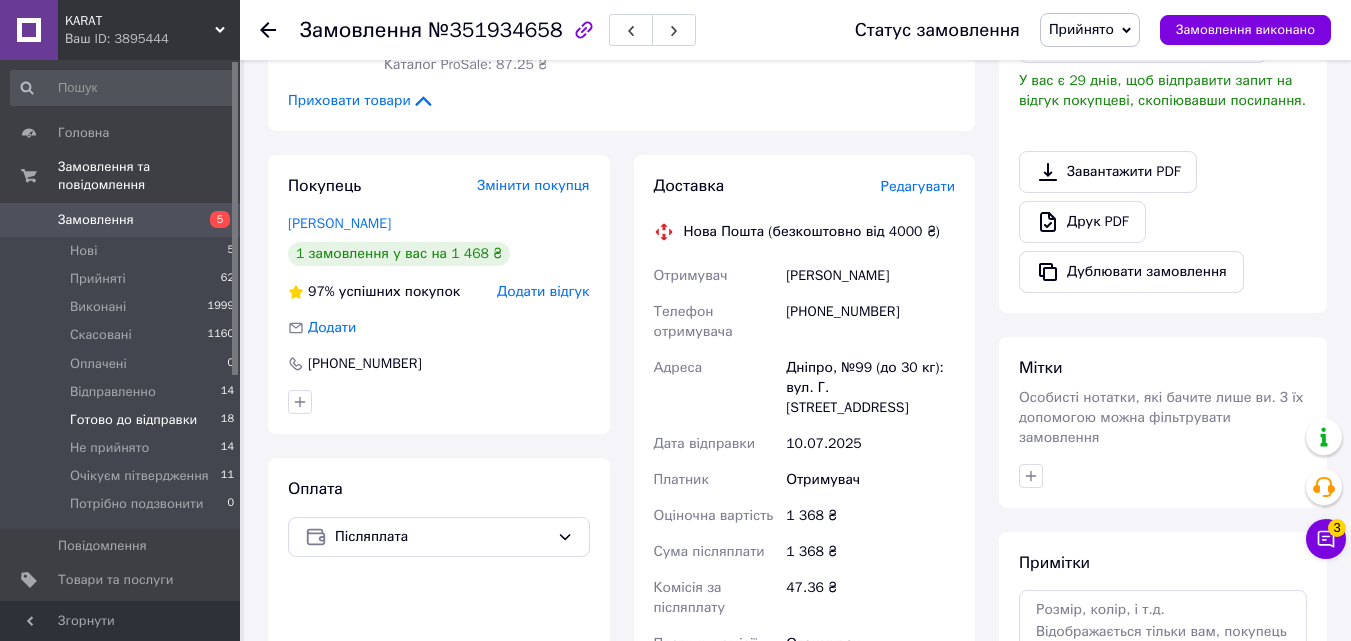 click on "Готово до відправки" at bounding box center (133, 420) 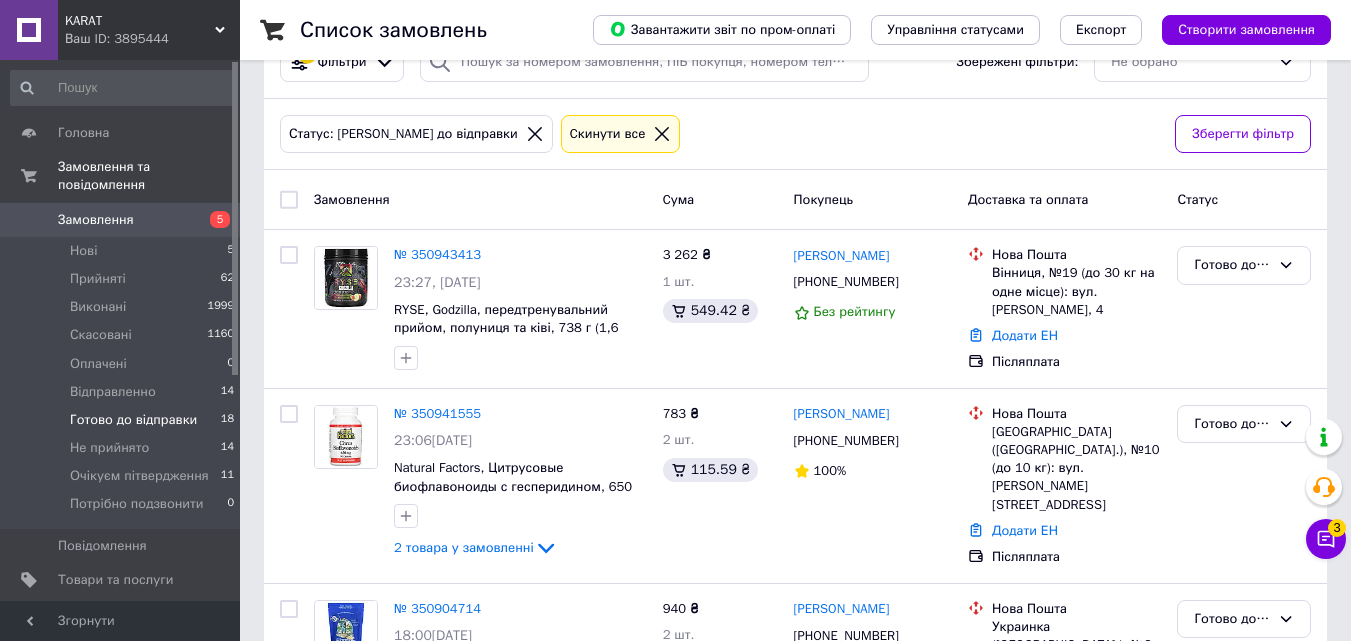 scroll, scrollTop: 0, scrollLeft: 0, axis: both 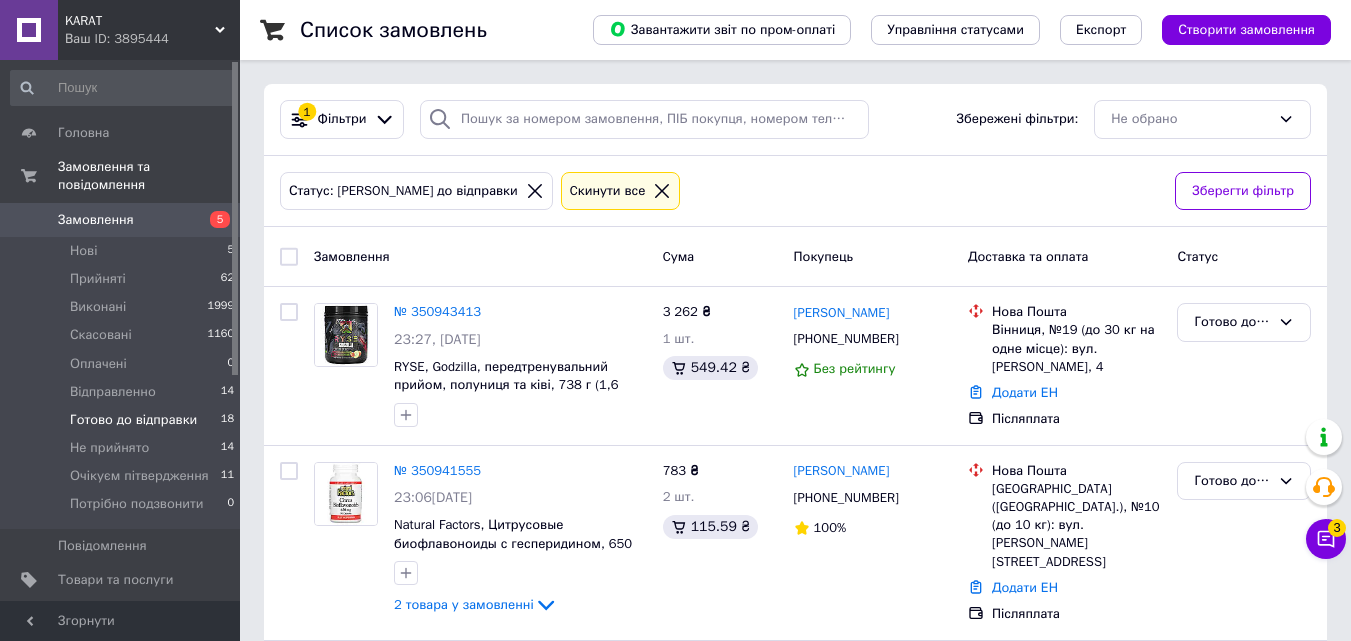 click on "1 Фільтри Збережені фільтри: Не обрано" at bounding box center (795, 120) 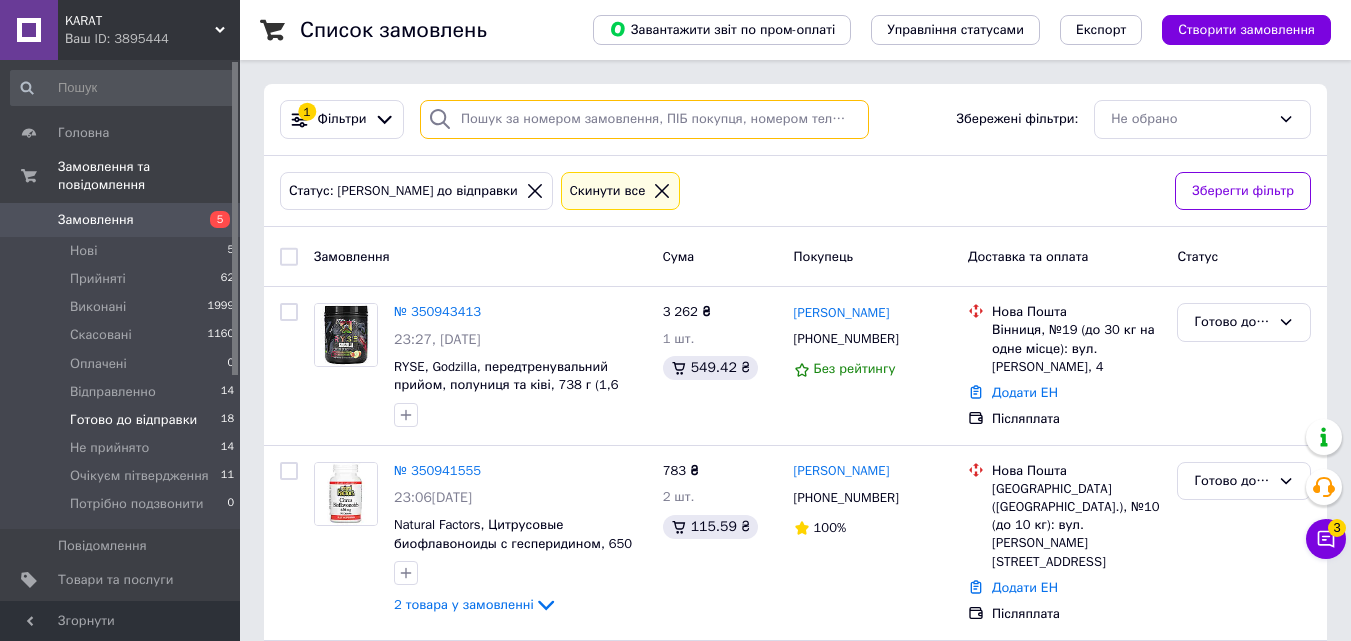 click at bounding box center (644, 119) 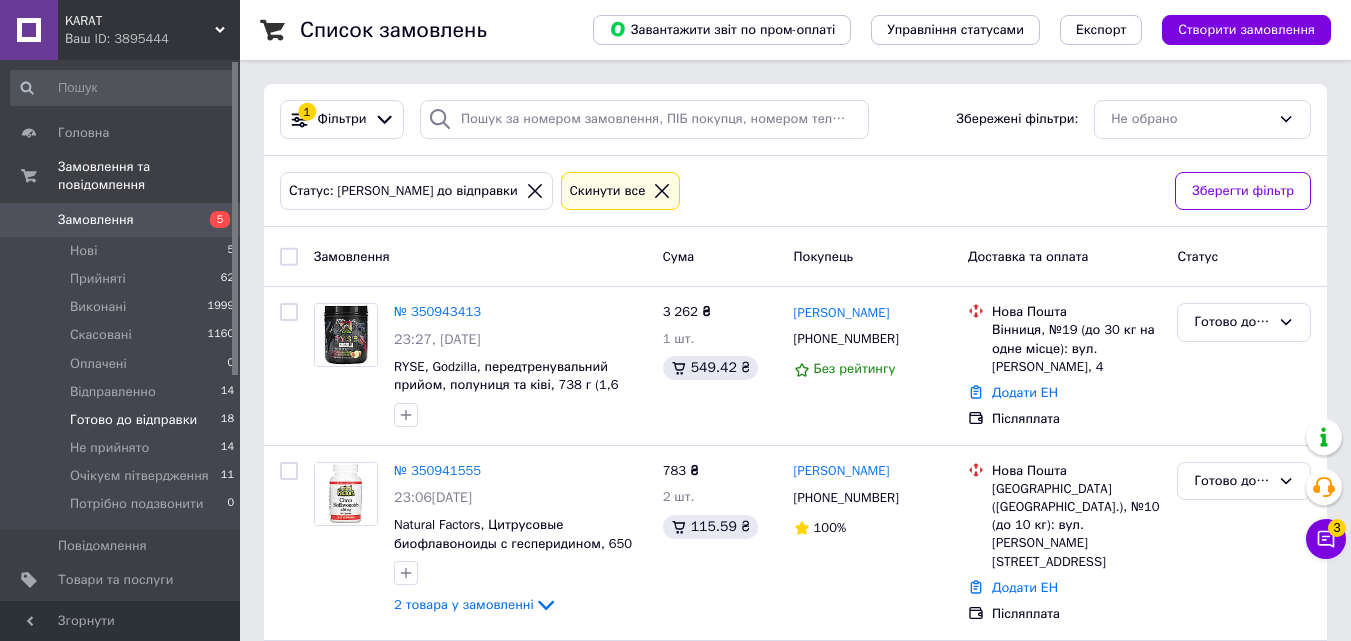 click on "KARAT" at bounding box center (140, 21) 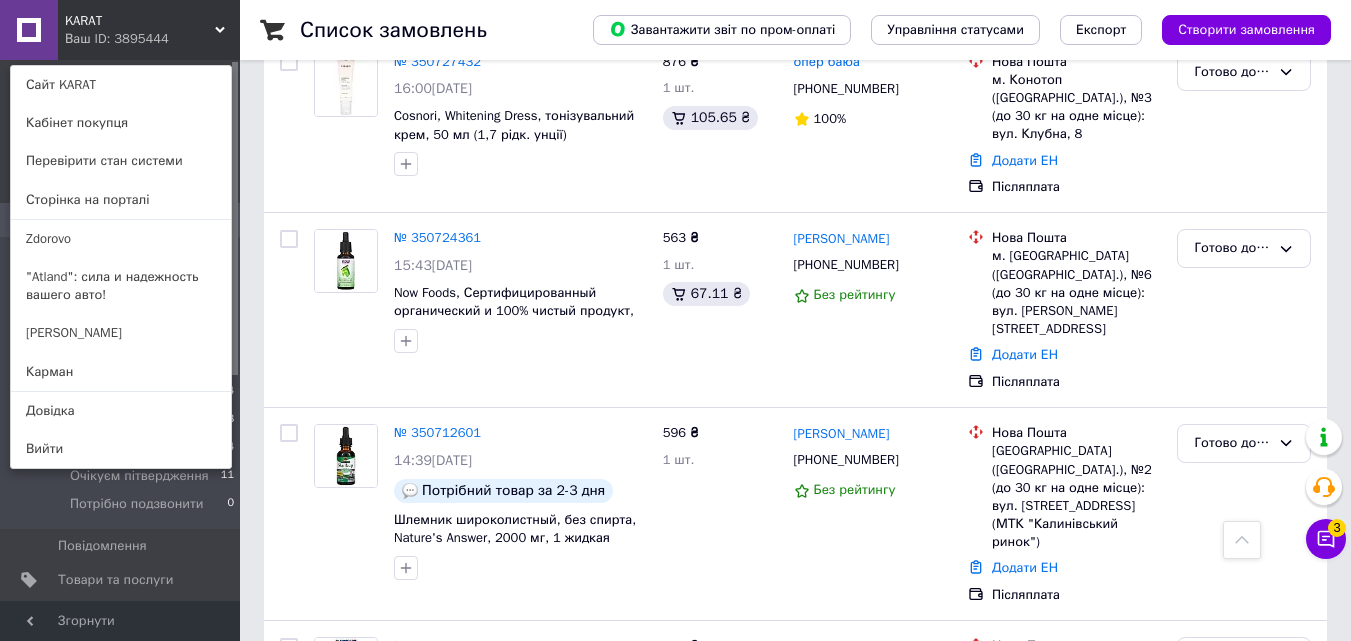 scroll, scrollTop: 1993, scrollLeft: 0, axis: vertical 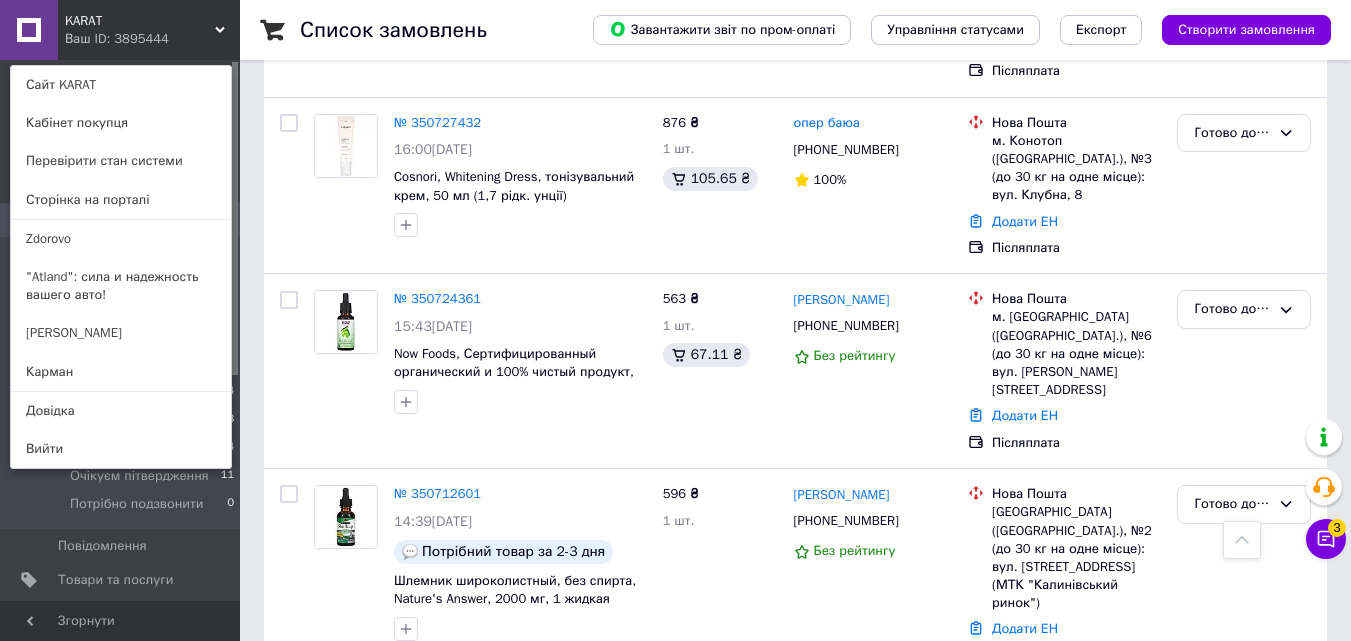 click on "KARAT Ваш ID: 3895444 Сайт KARAT Кабінет покупця Перевірити стан системи Сторінка на порталі Zdorovo "Atland": сила и надежность вашего авто! Green Day Карман Довідка Вийти" at bounding box center [120, 30] 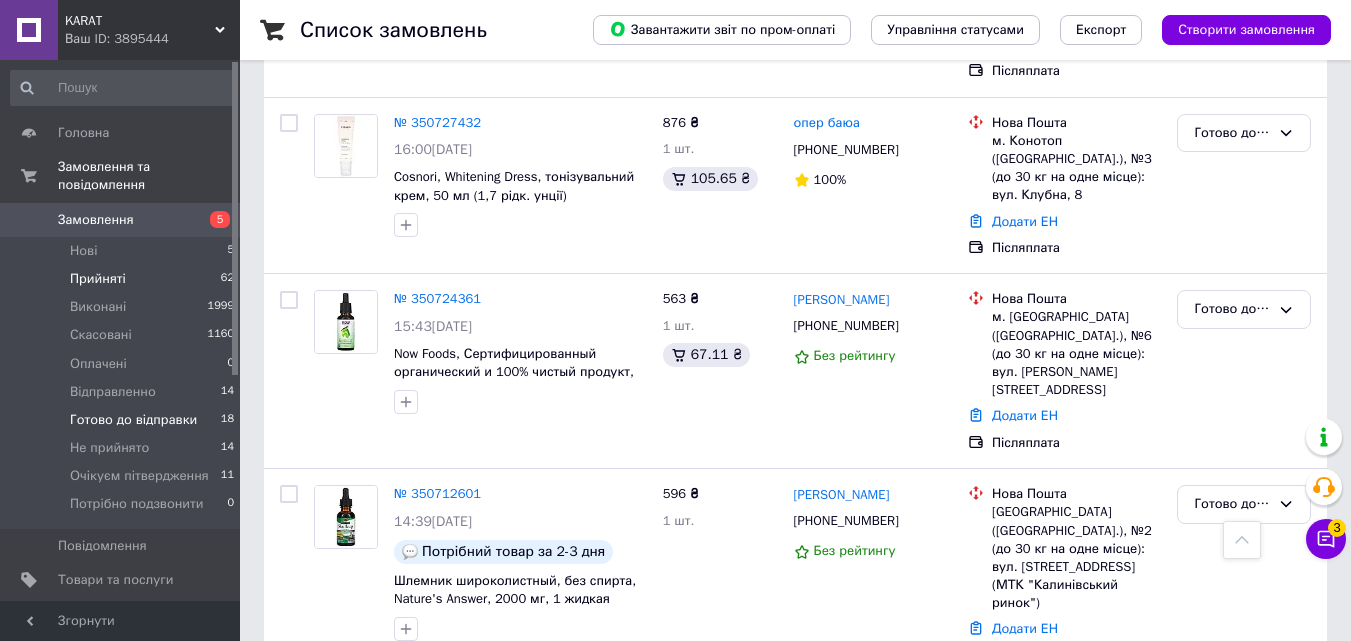 click on "Прийняті 62" at bounding box center [123, 279] 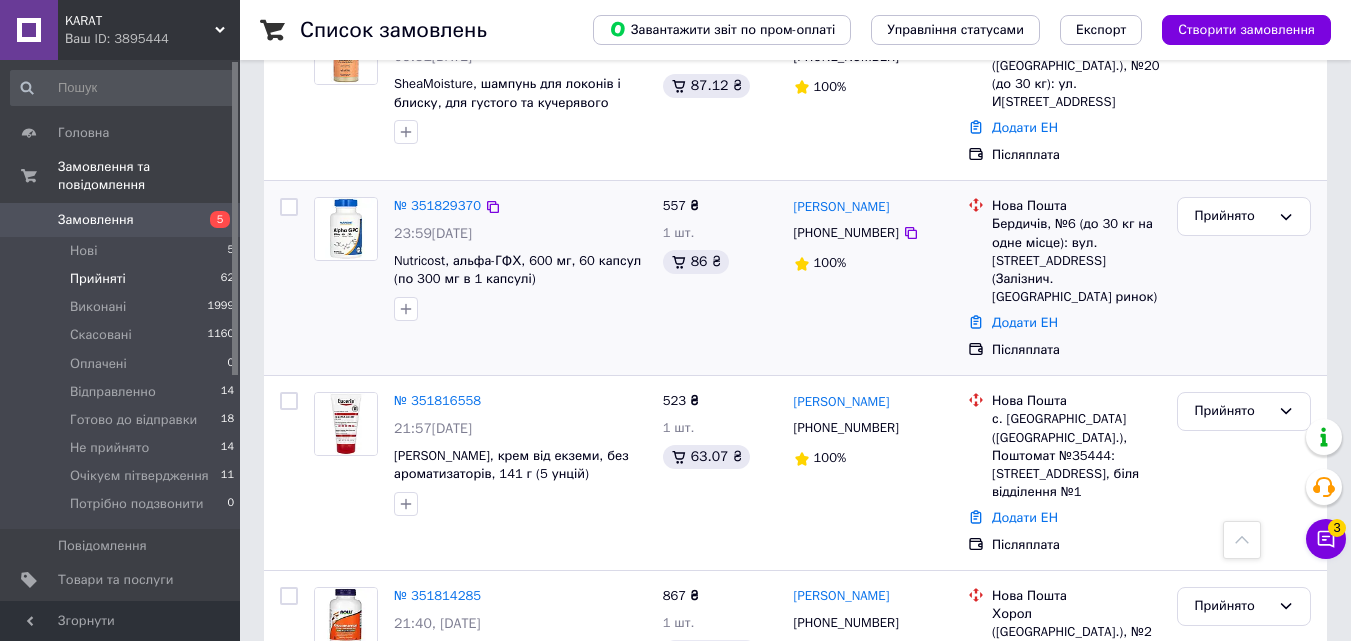 scroll, scrollTop: 3223, scrollLeft: 0, axis: vertical 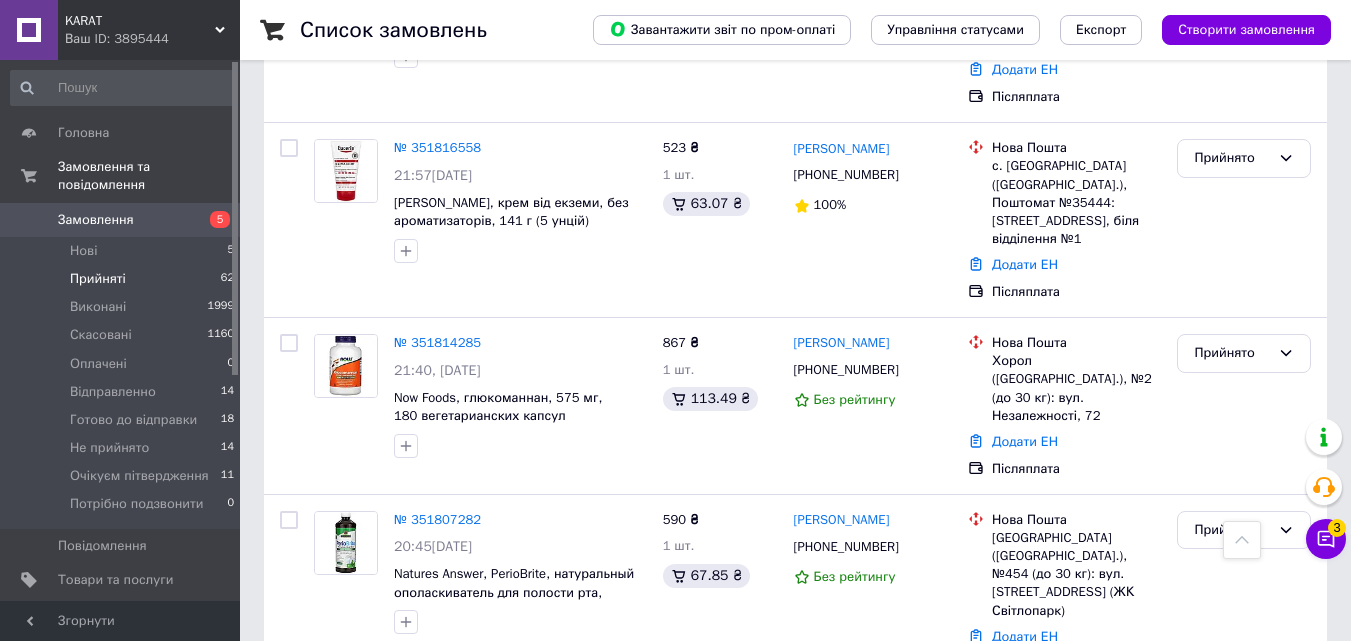 click on "4" at bounding box center [416, 910] 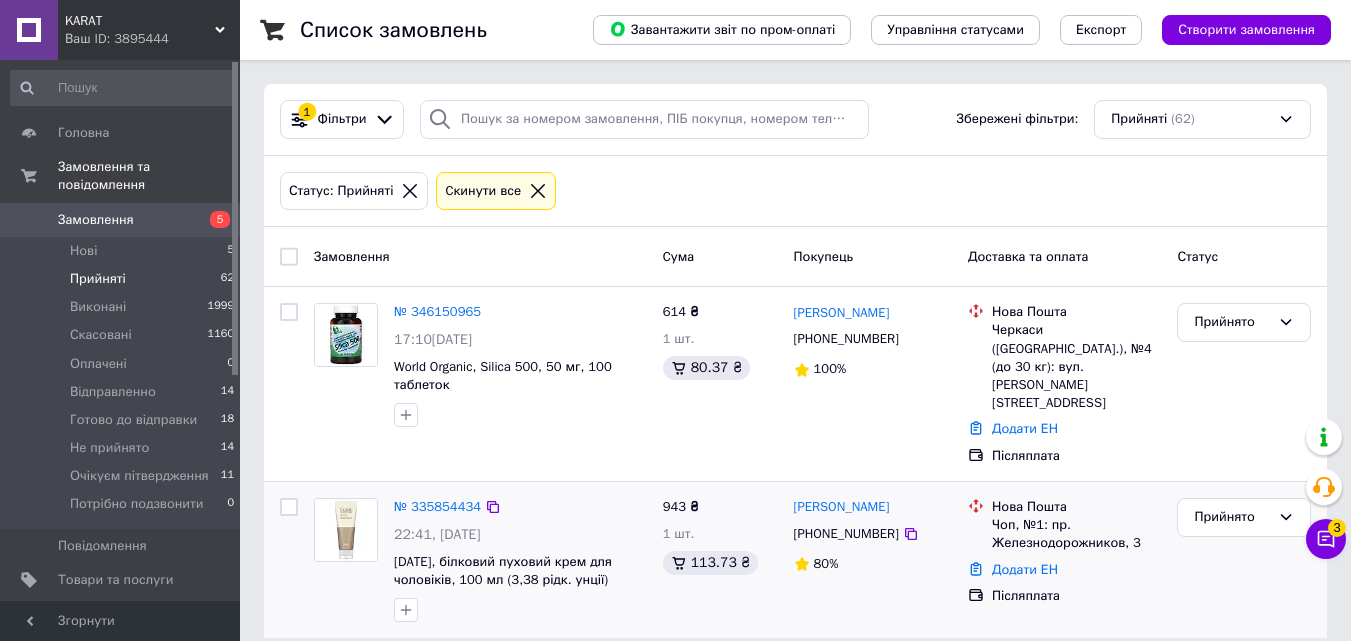 scroll, scrollTop: 47, scrollLeft: 0, axis: vertical 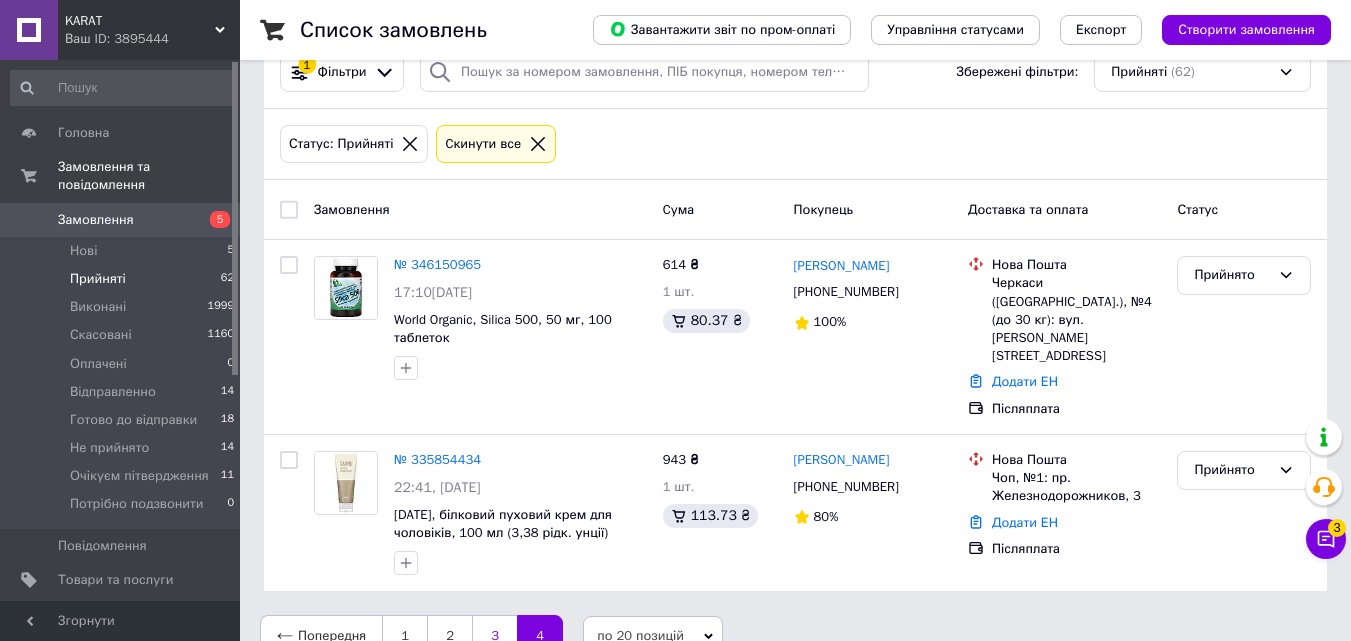 click on "3" at bounding box center (494, 636) 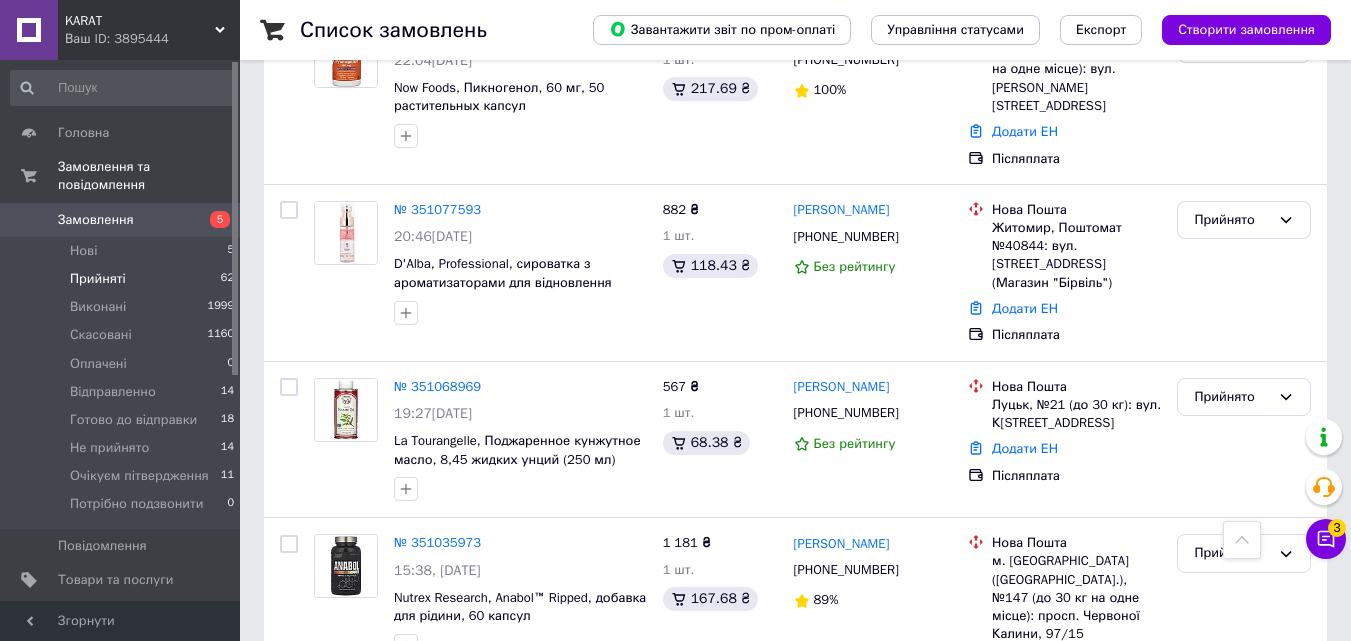 scroll, scrollTop: 1786, scrollLeft: 0, axis: vertical 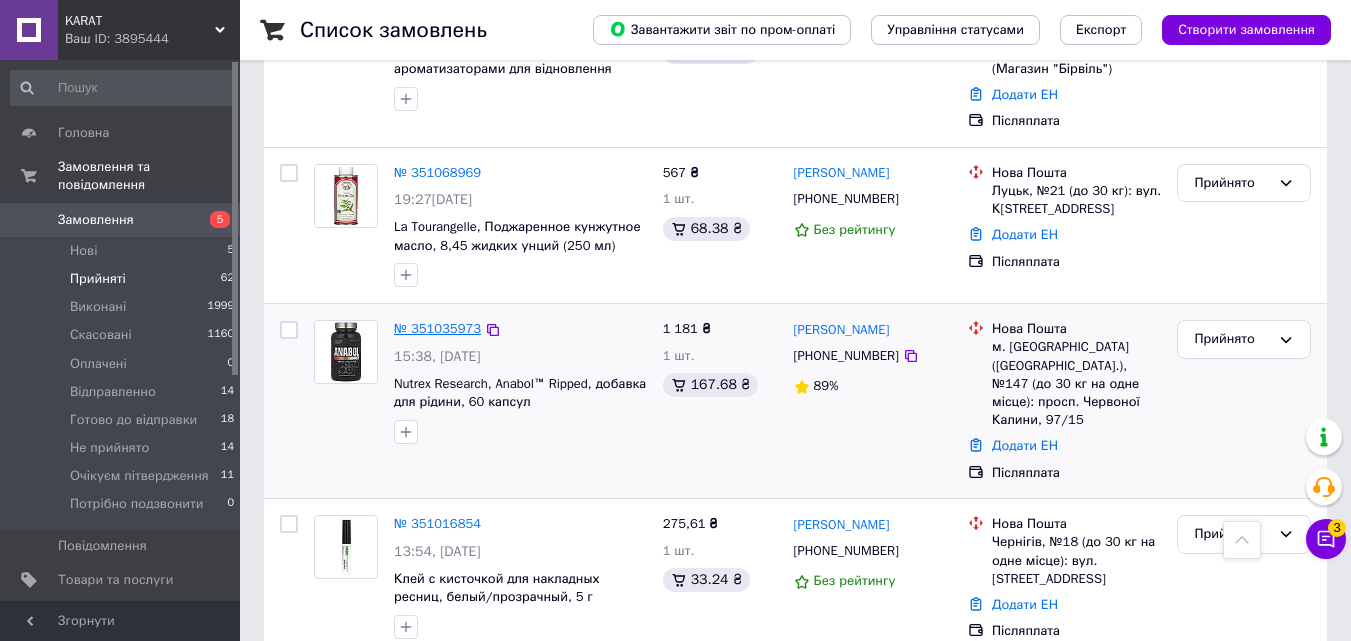 click on "№ 351035973" at bounding box center [437, 328] 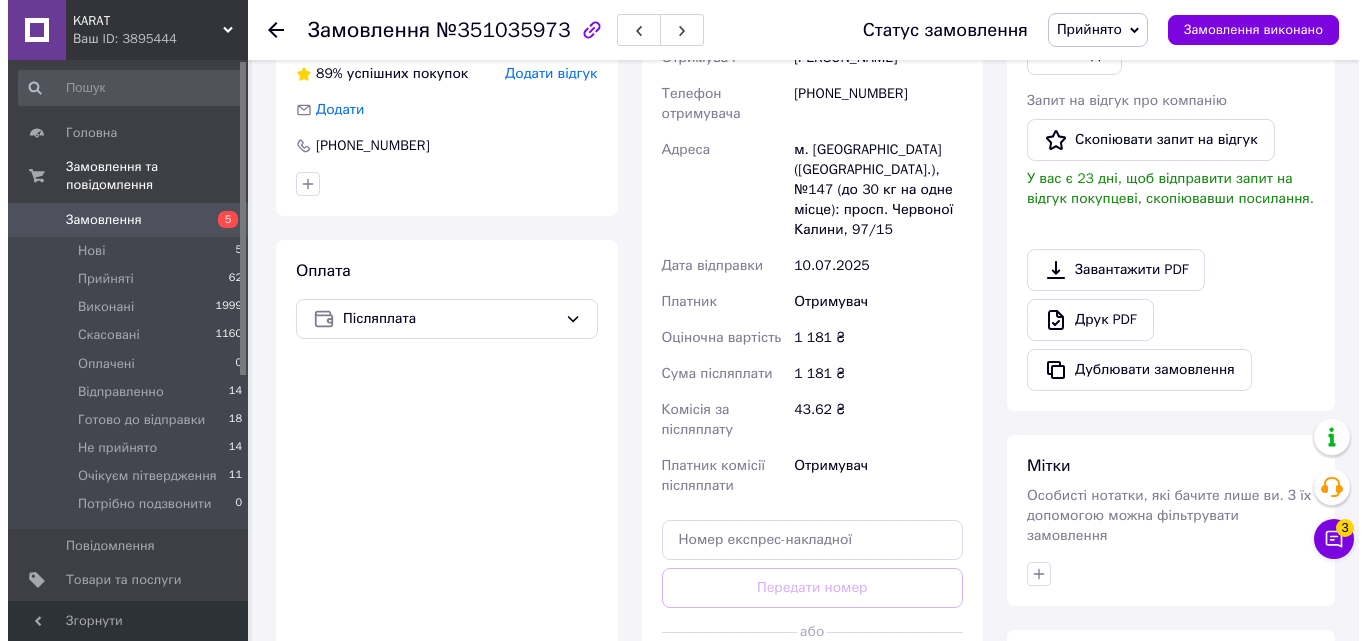 scroll, scrollTop: 537, scrollLeft: 0, axis: vertical 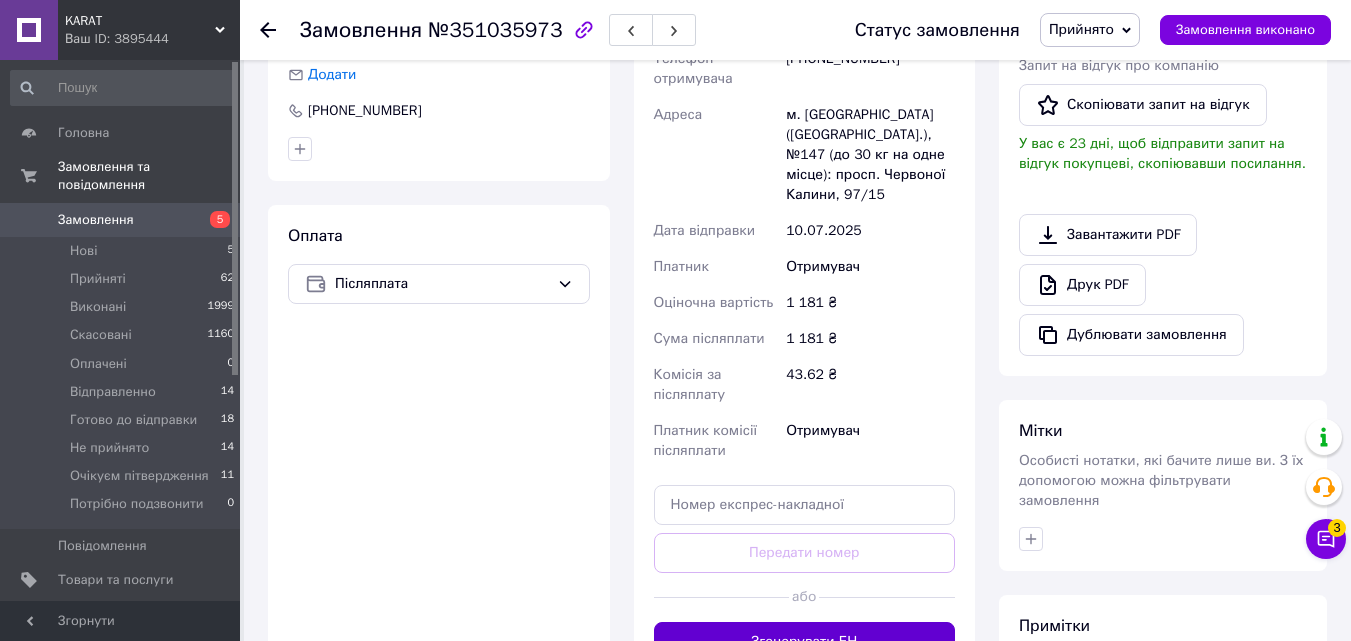 click on "Згенерувати ЕН" at bounding box center [805, 642] 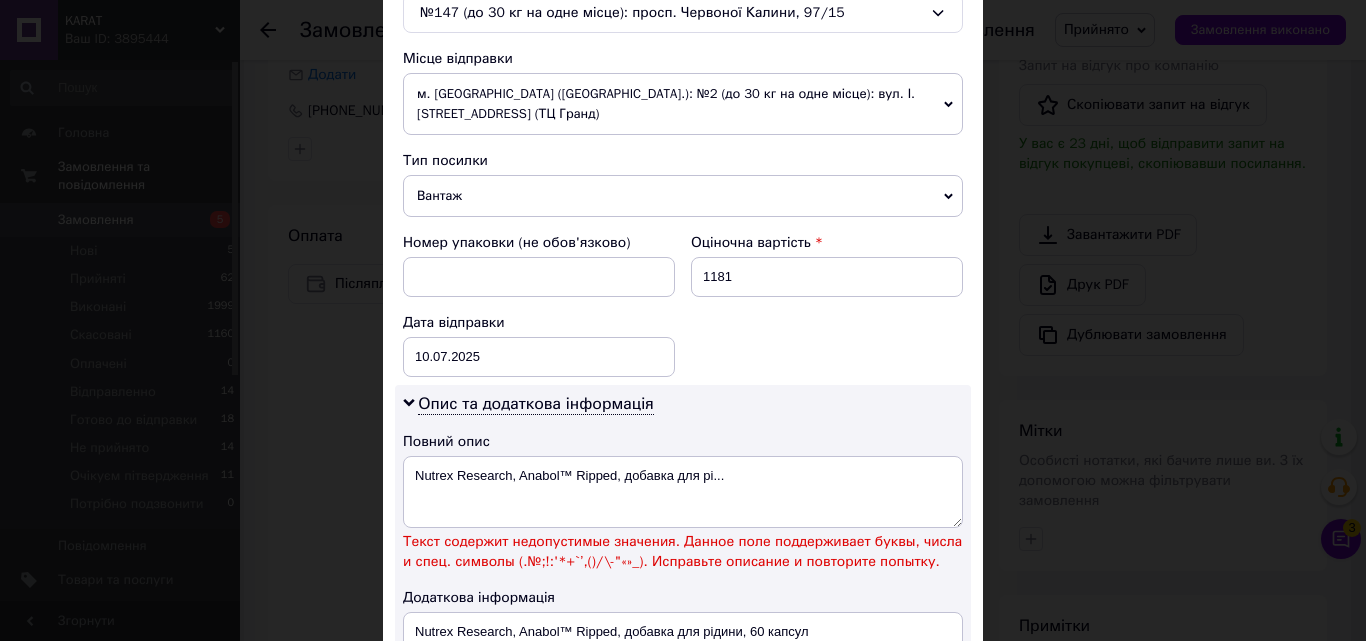 scroll, scrollTop: 700, scrollLeft: 0, axis: vertical 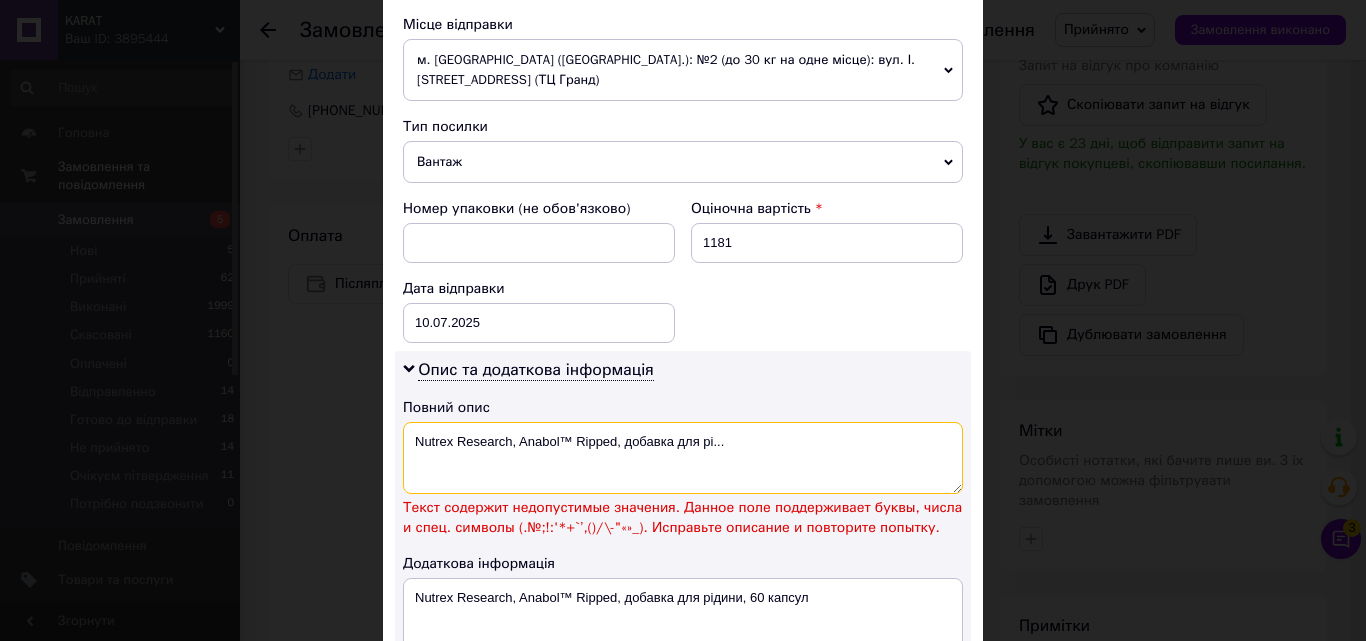 click on "Nutrex Research, Anabol™ Ripped, добавка для рі..." at bounding box center [683, 458] 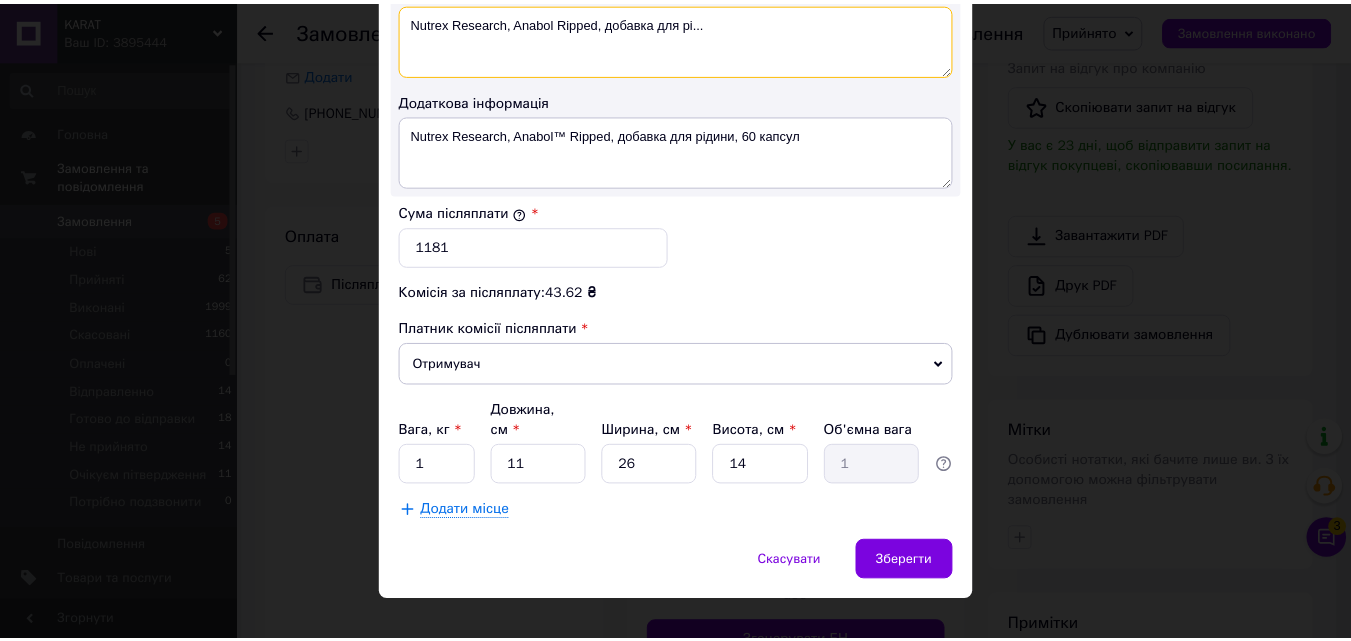 scroll, scrollTop: 1129, scrollLeft: 0, axis: vertical 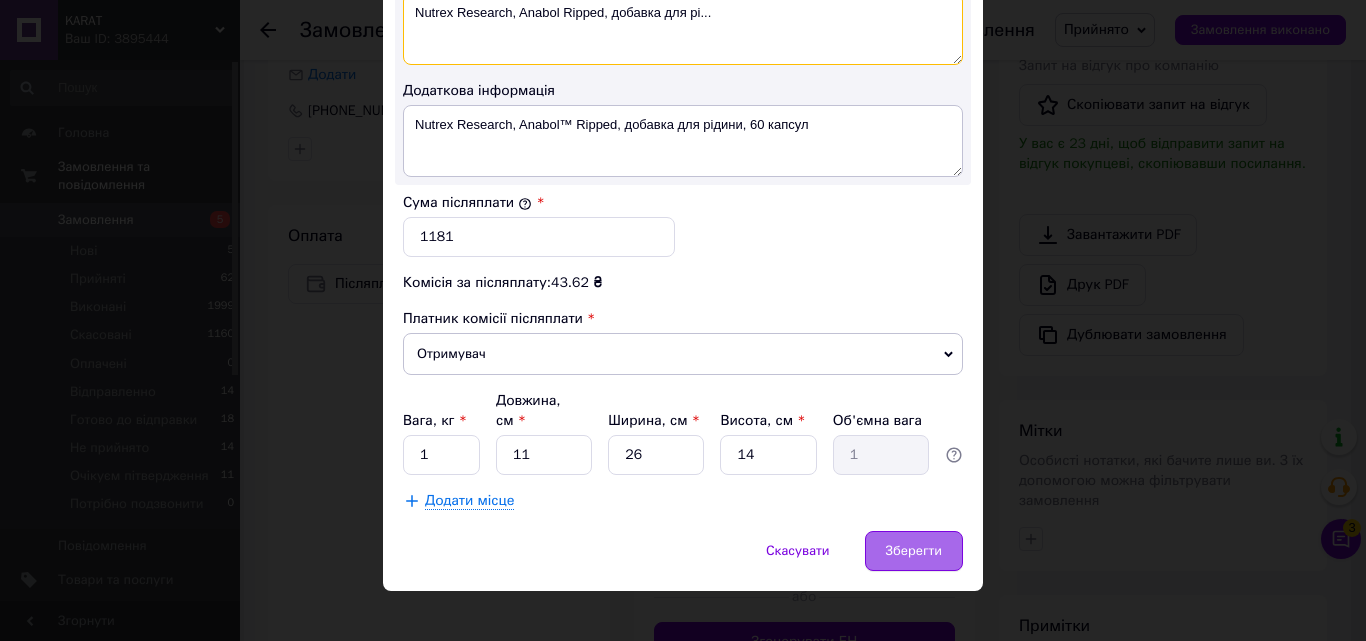 type on "Nutrex Research, Anabol Ripped, добавка для рі..." 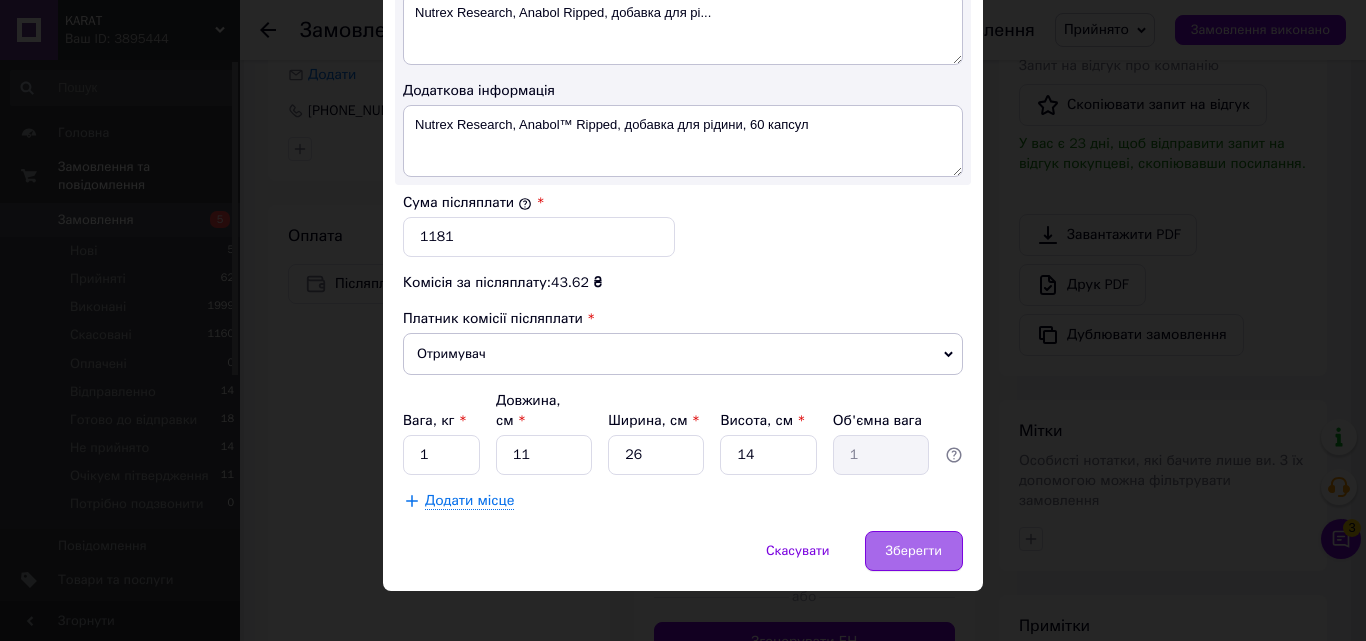 click on "Зберегти" at bounding box center [914, 551] 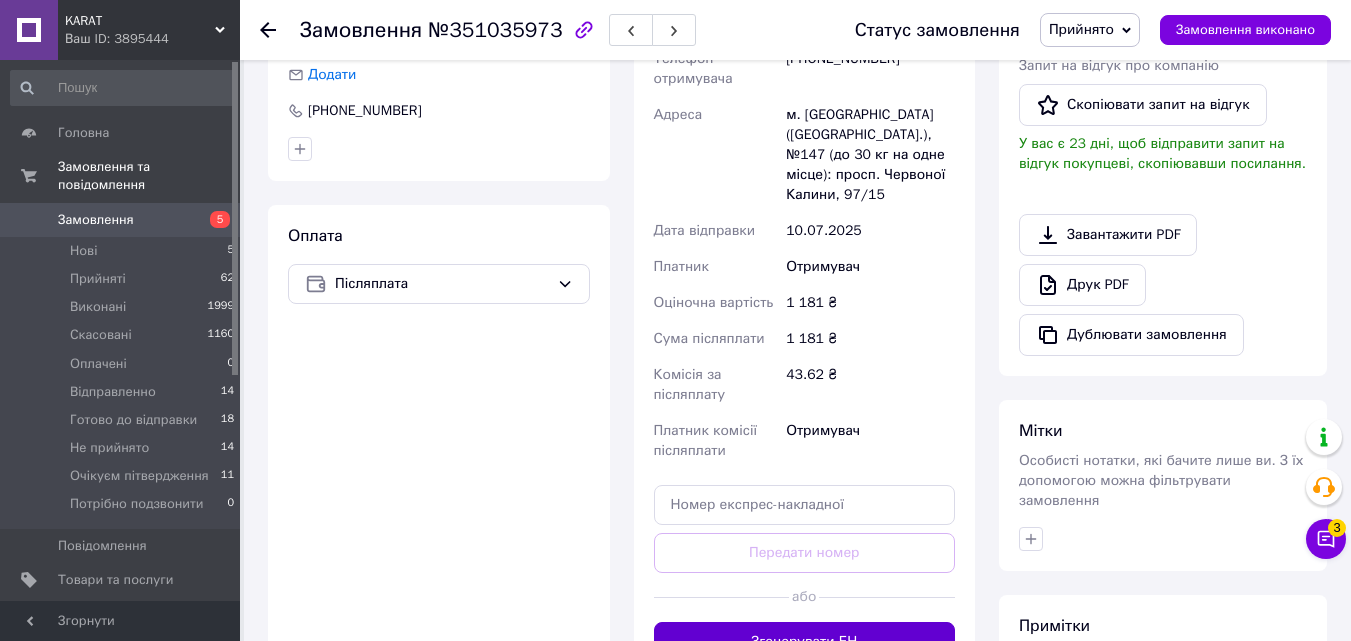 click on "Згенерувати ЕН" at bounding box center (805, 642) 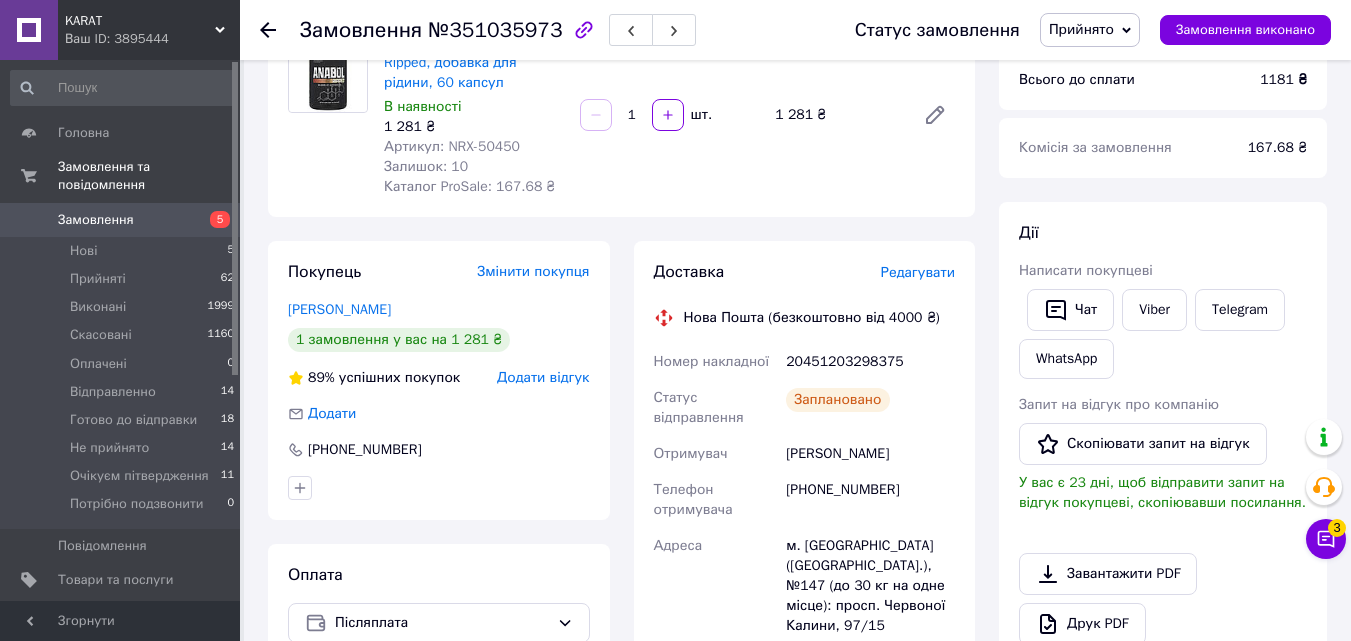 scroll, scrollTop: 200, scrollLeft: 0, axis: vertical 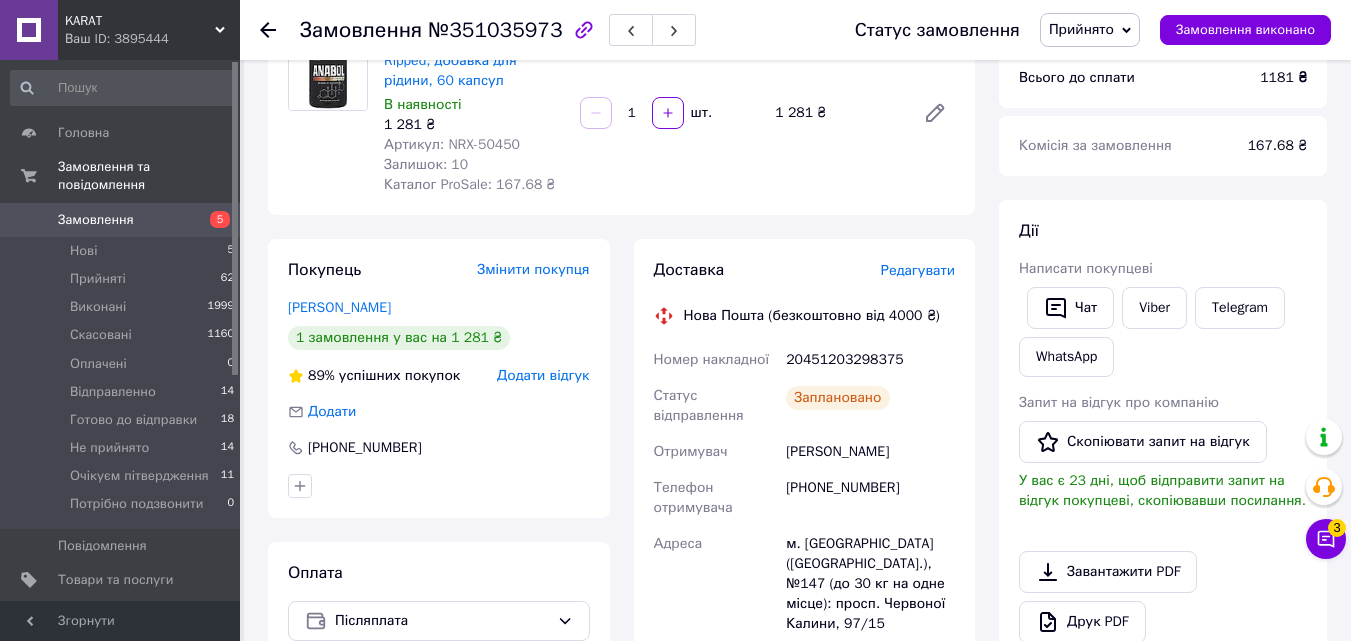 click on "Прийнято" at bounding box center [1081, 29] 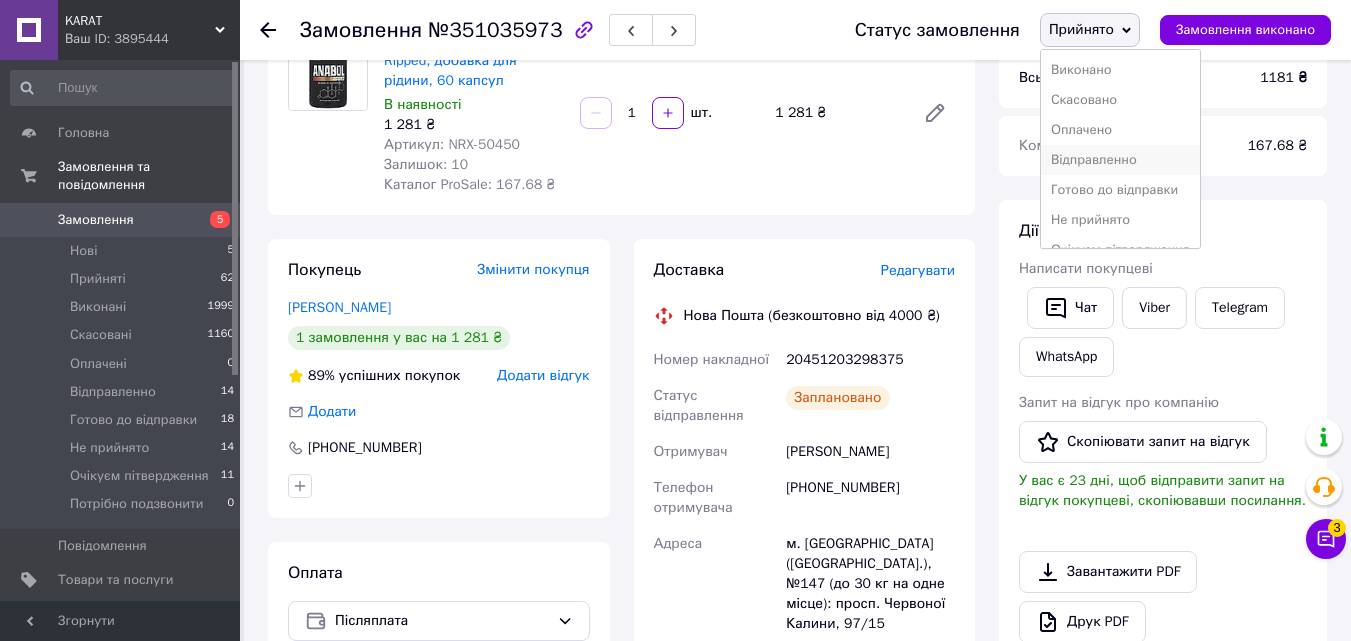 click on "Відправленно" at bounding box center (1120, 160) 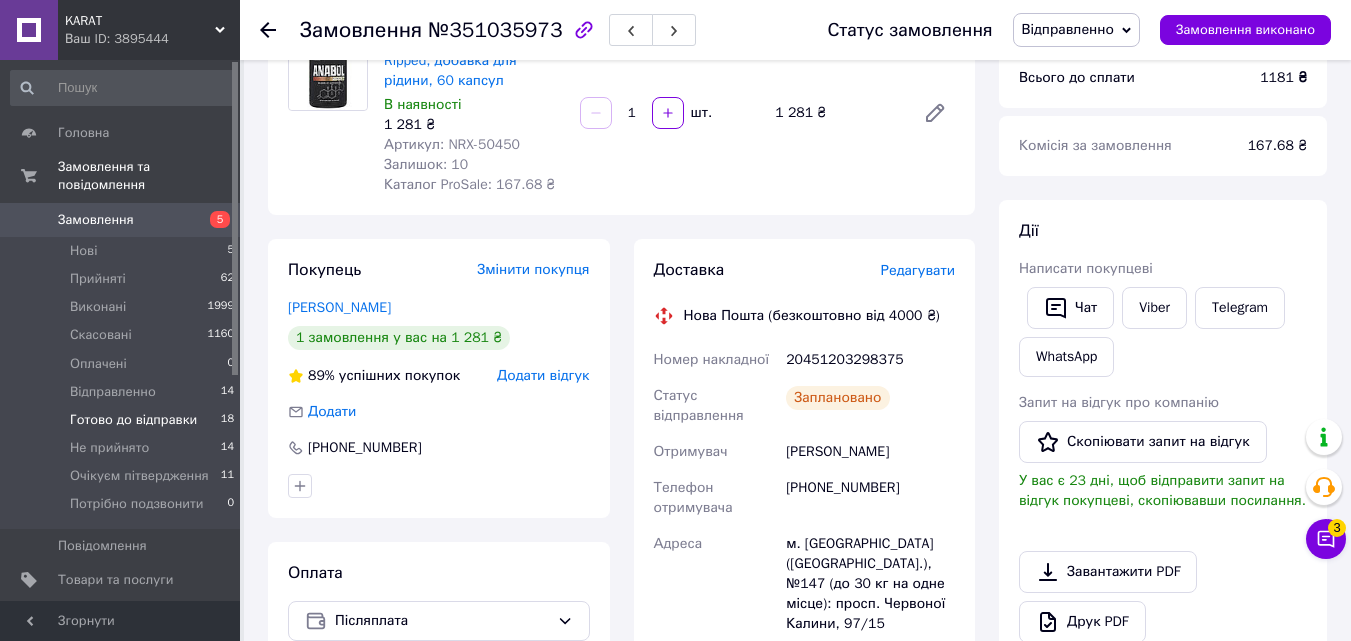 click on "Готово до відправки" at bounding box center (133, 420) 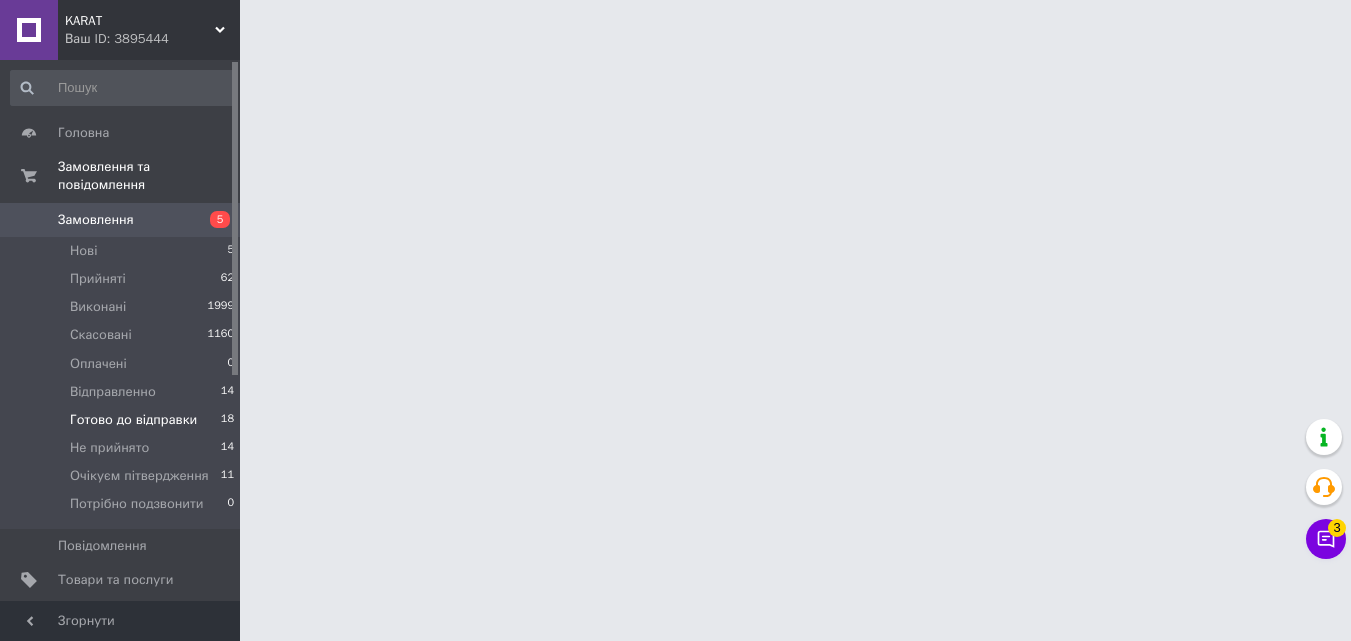 scroll, scrollTop: 0, scrollLeft: 0, axis: both 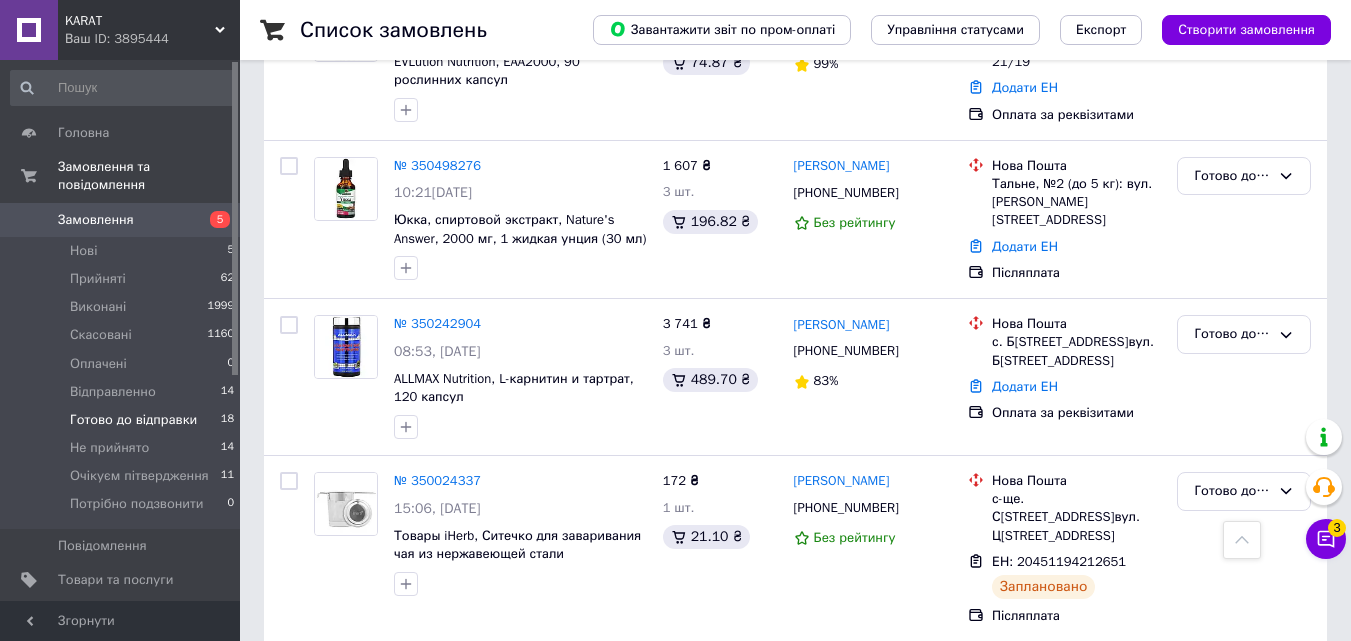 click on "№ 349738568" at bounding box center [437, 667] 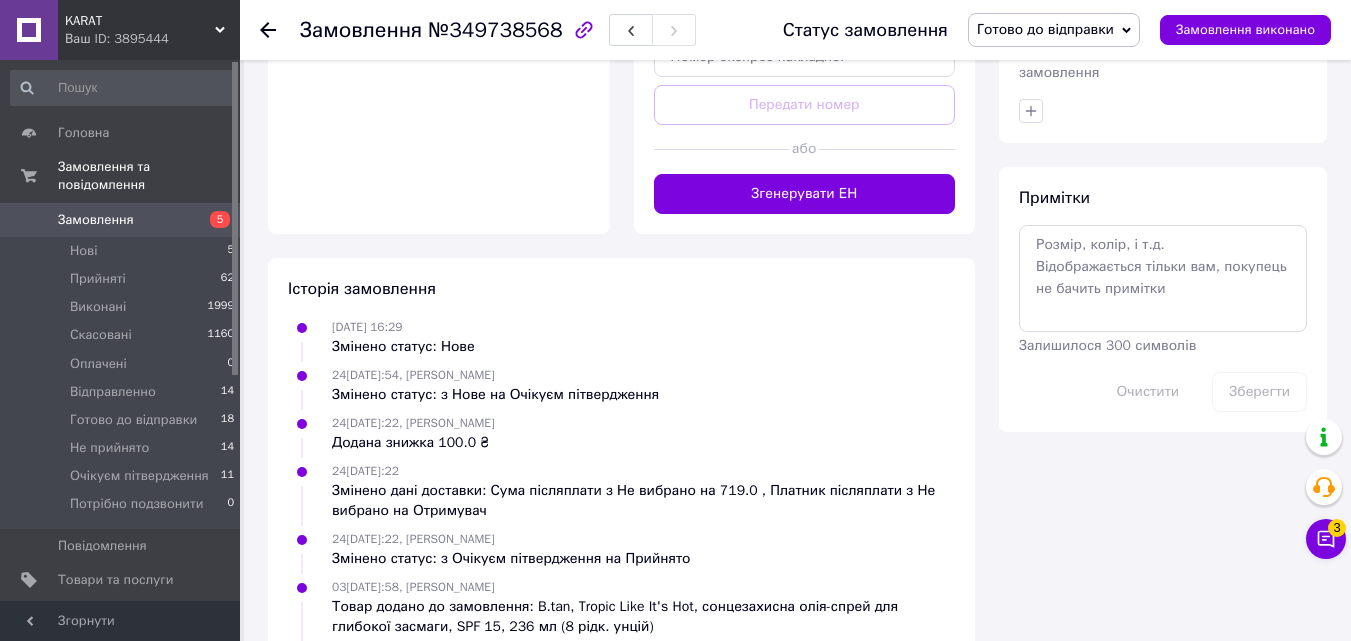 scroll, scrollTop: 697, scrollLeft: 0, axis: vertical 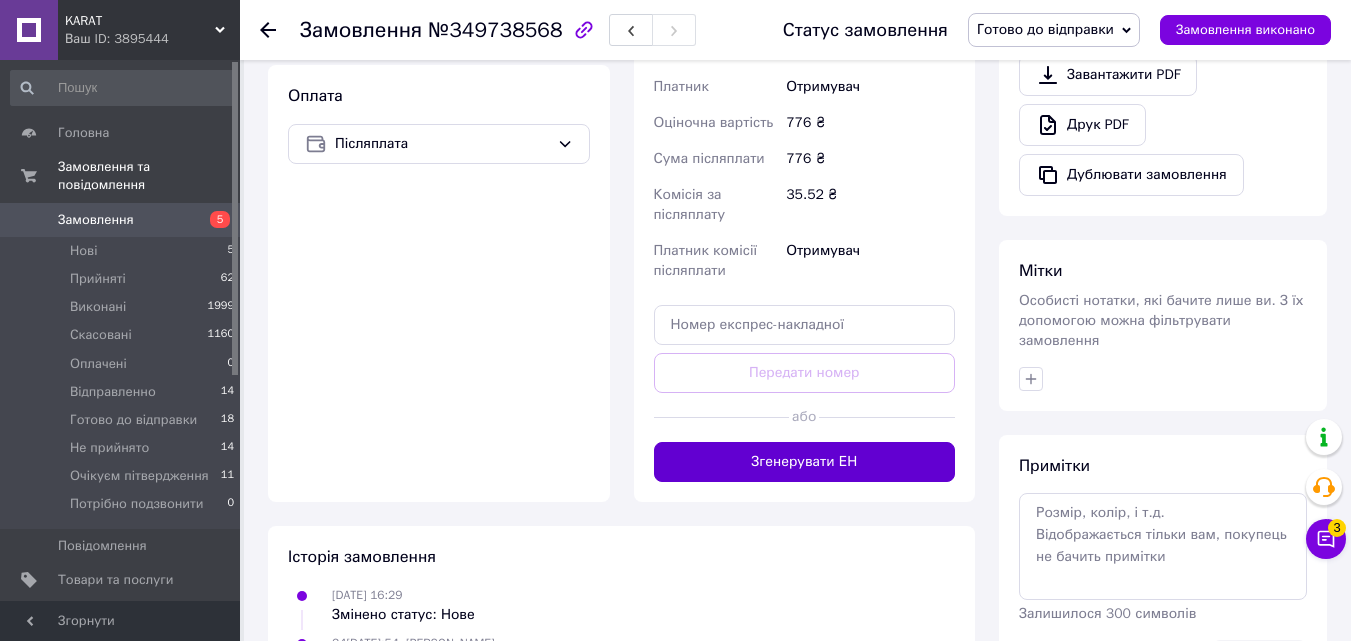 click on "Згенерувати ЕН" at bounding box center (805, 462) 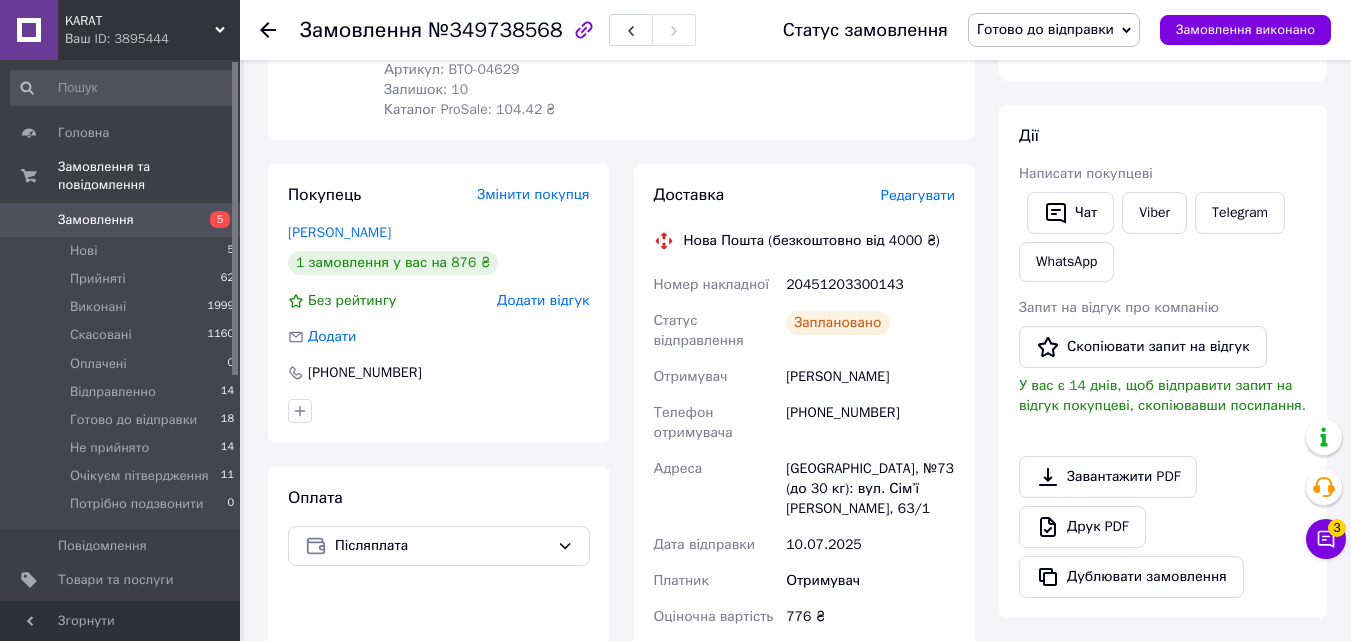 scroll, scrollTop: 297, scrollLeft: 0, axis: vertical 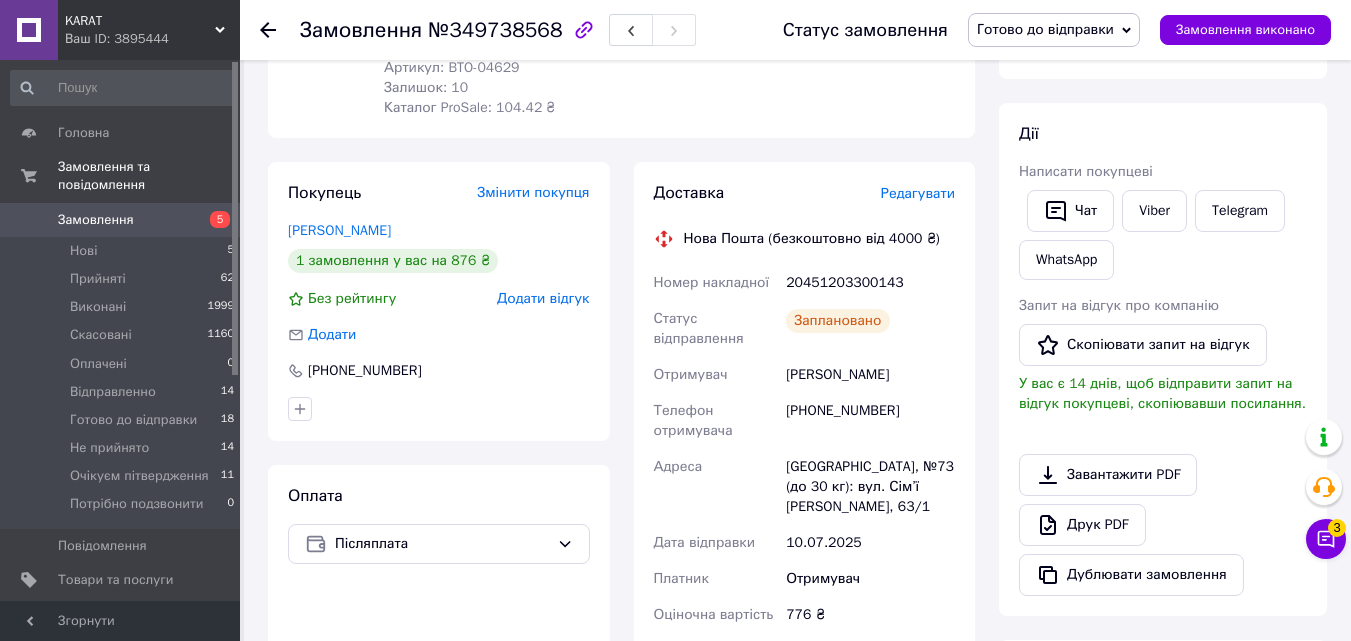 click on "Готово до відправки" at bounding box center [1054, 30] 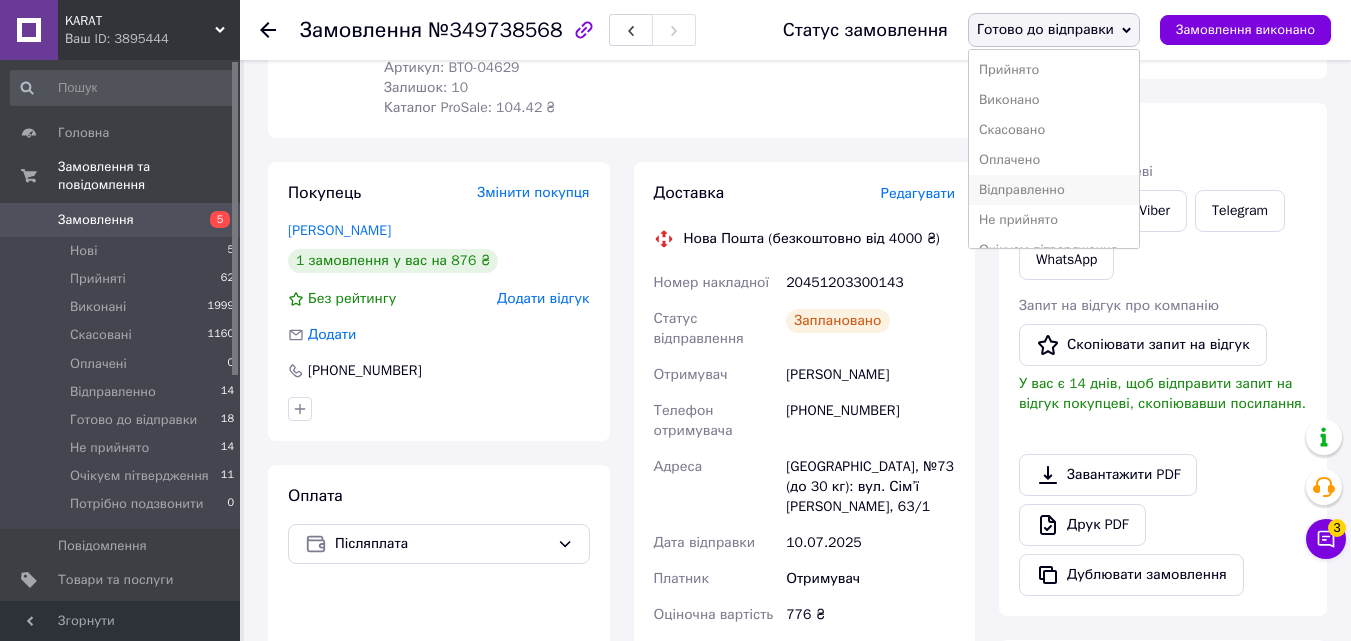 click on "Відправленно" at bounding box center (1054, 190) 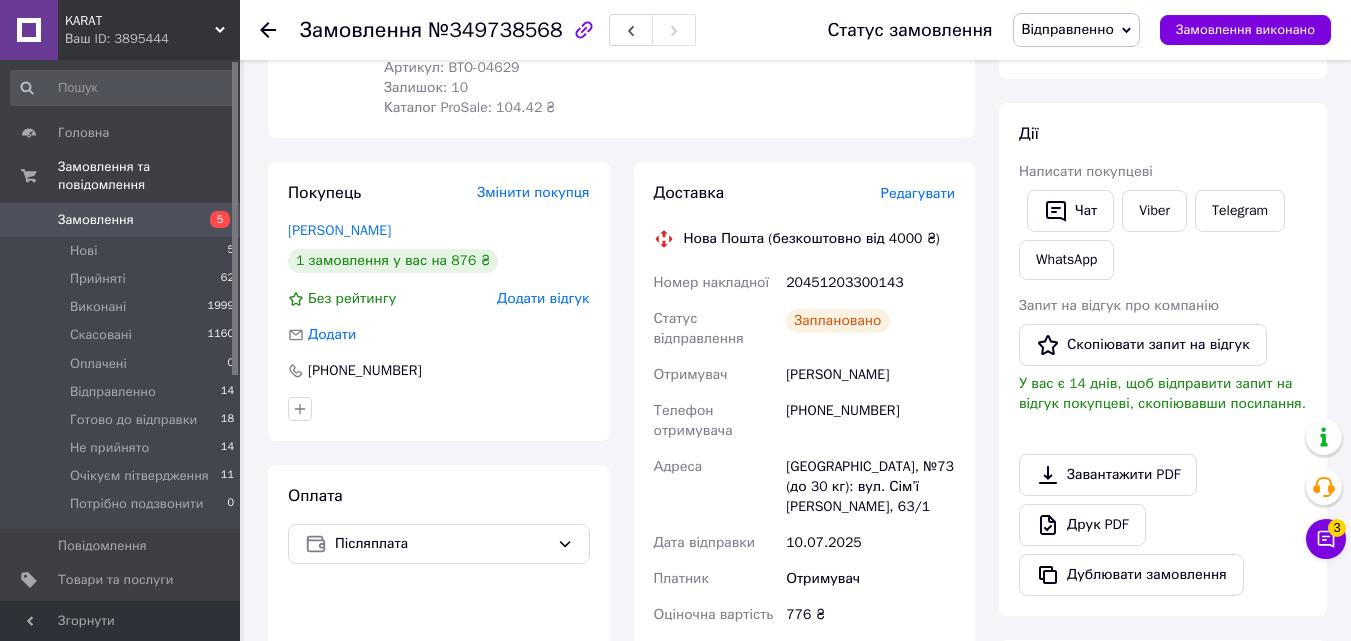 click on "Замовлення №349738568 Статус замовлення Відправленно Прийнято Виконано Скасовано Оплачено Готово до відправки Не прийнято Очікуєм пітвердження Потрібно подзвонити Замовлення виконано" at bounding box center (795, 30) 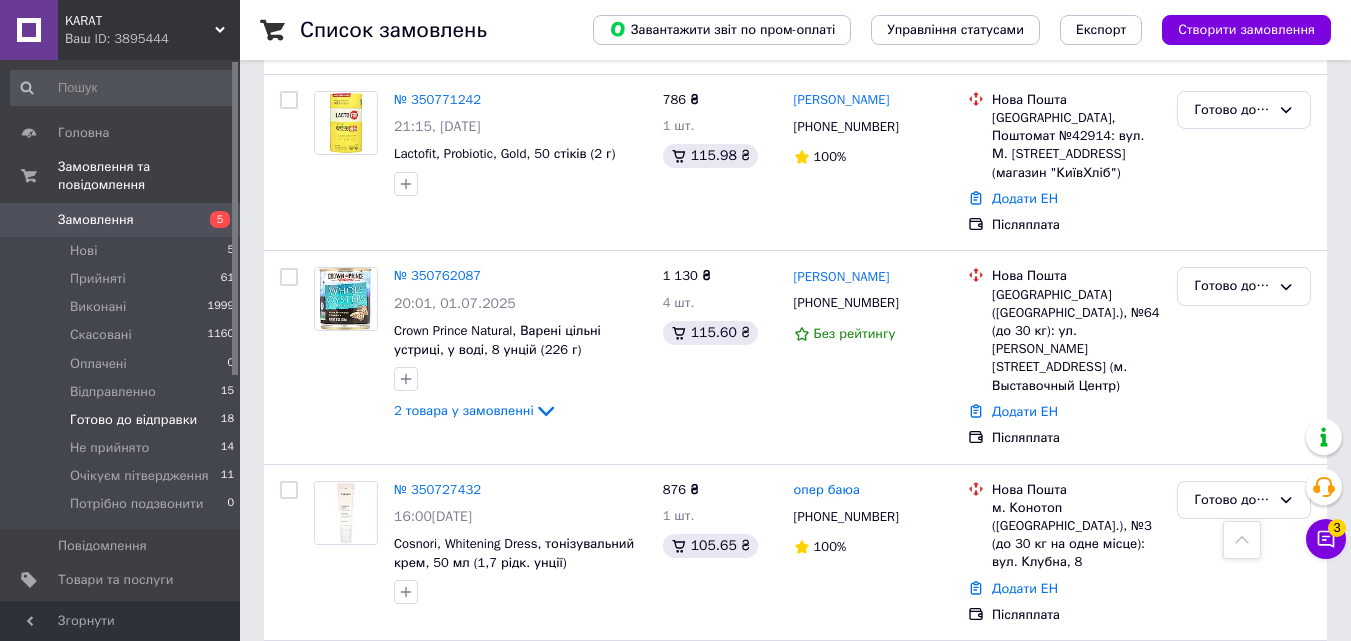 scroll, scrollTop: 1800, scrollLeft: 0, axis: vertical 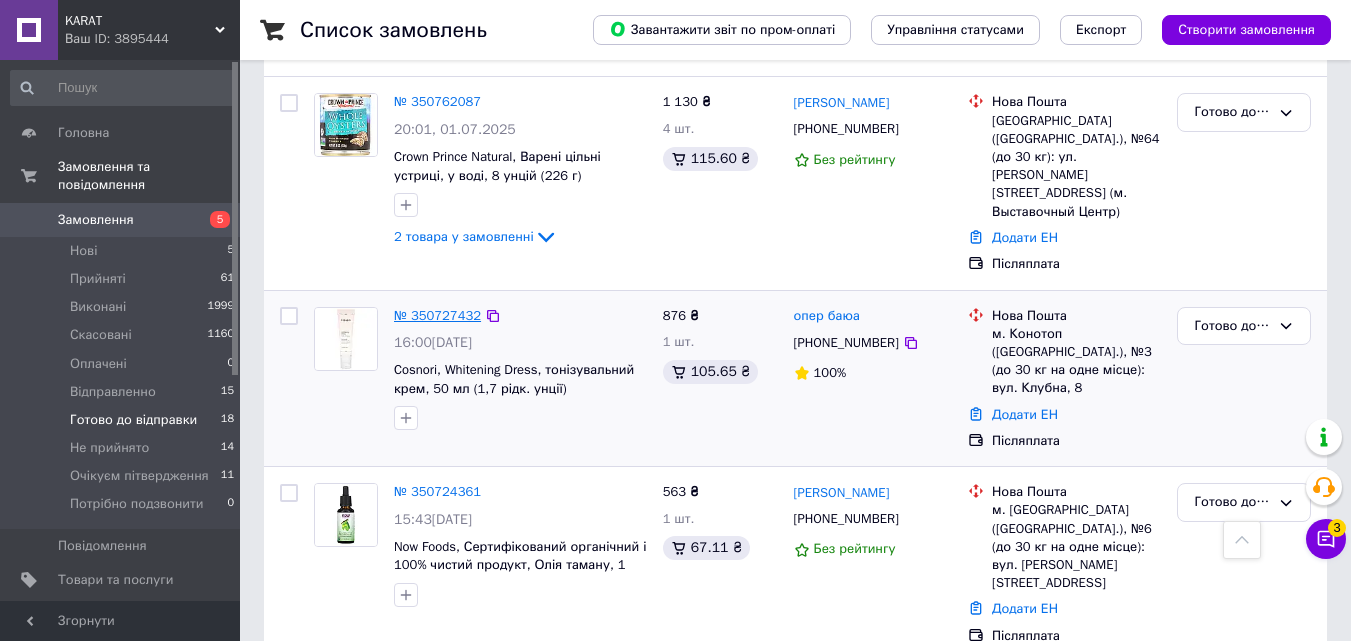 click on "№ 350727432" at bounding box center [437, 315] 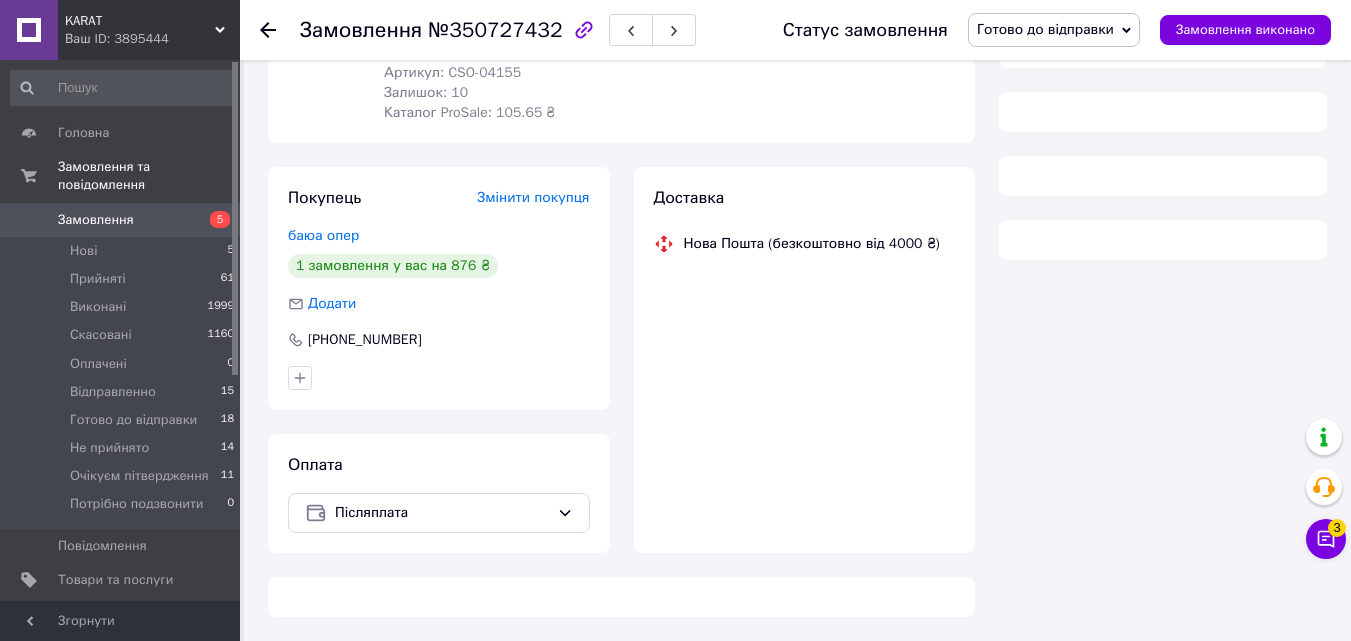 scroll, scrollTop: 869, scrollLeft: 0, axis: vertical 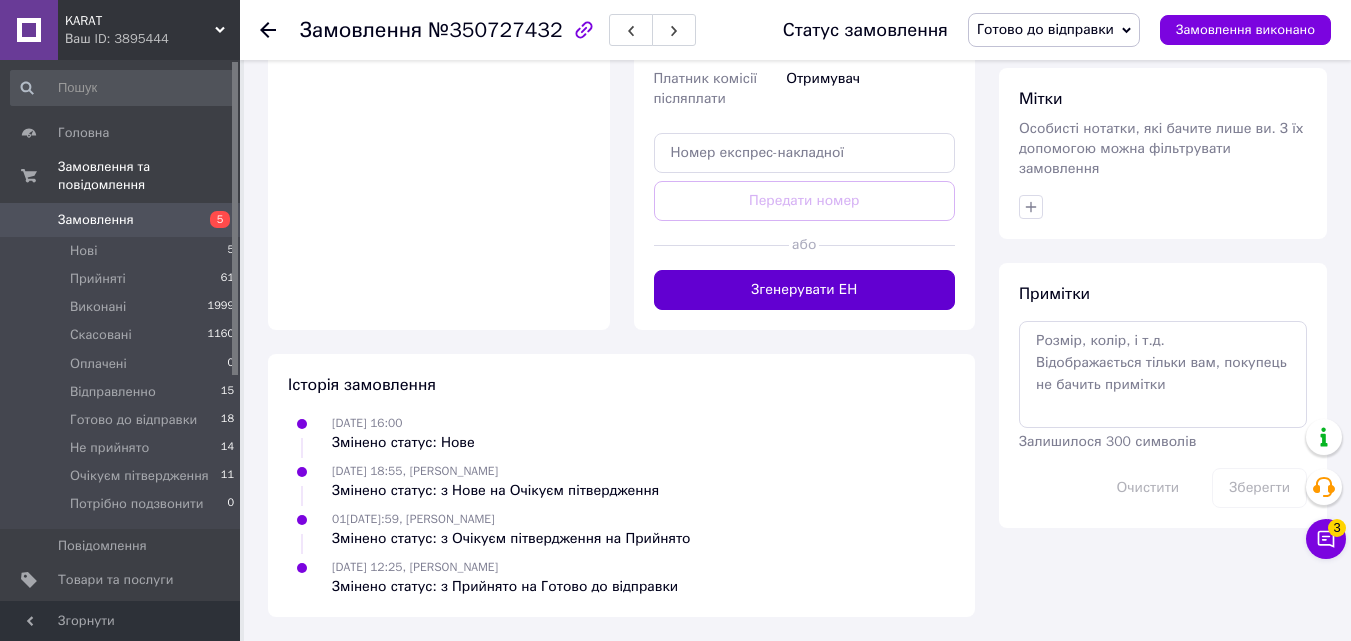 click on "Згенерувати ЕН" at bounding box center [805, 290] 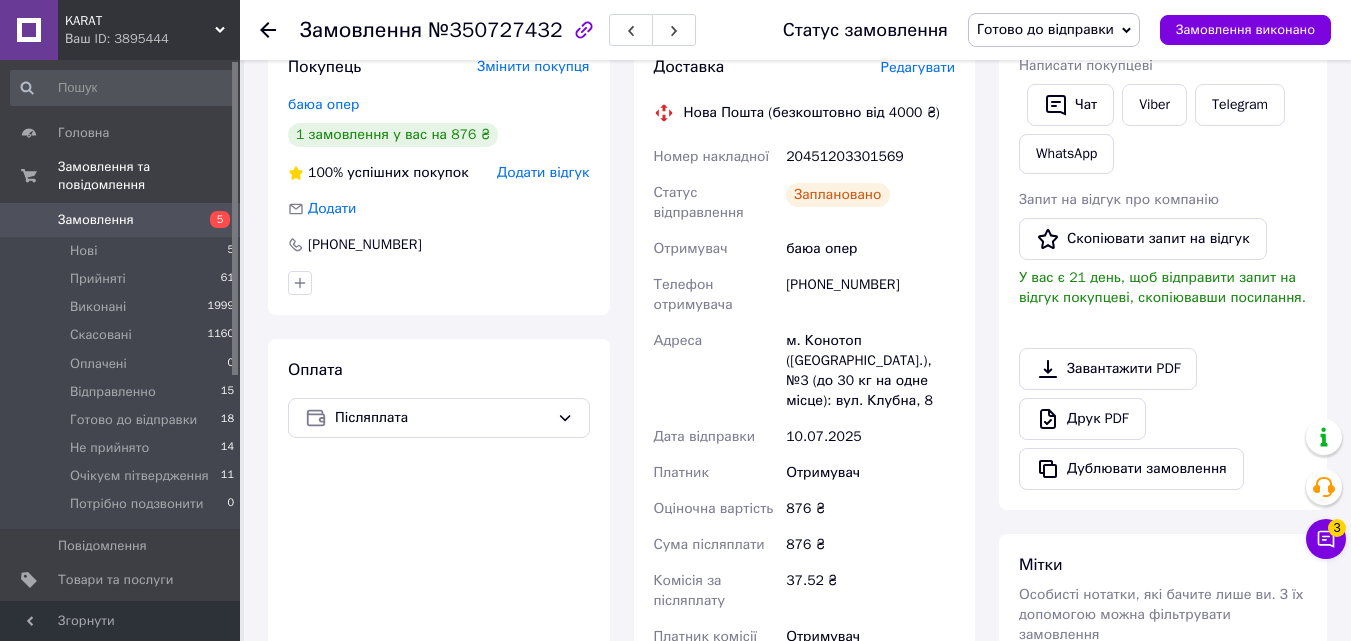 scroll, scrollTop: 369, scrollLeft: 0, axis: vertical 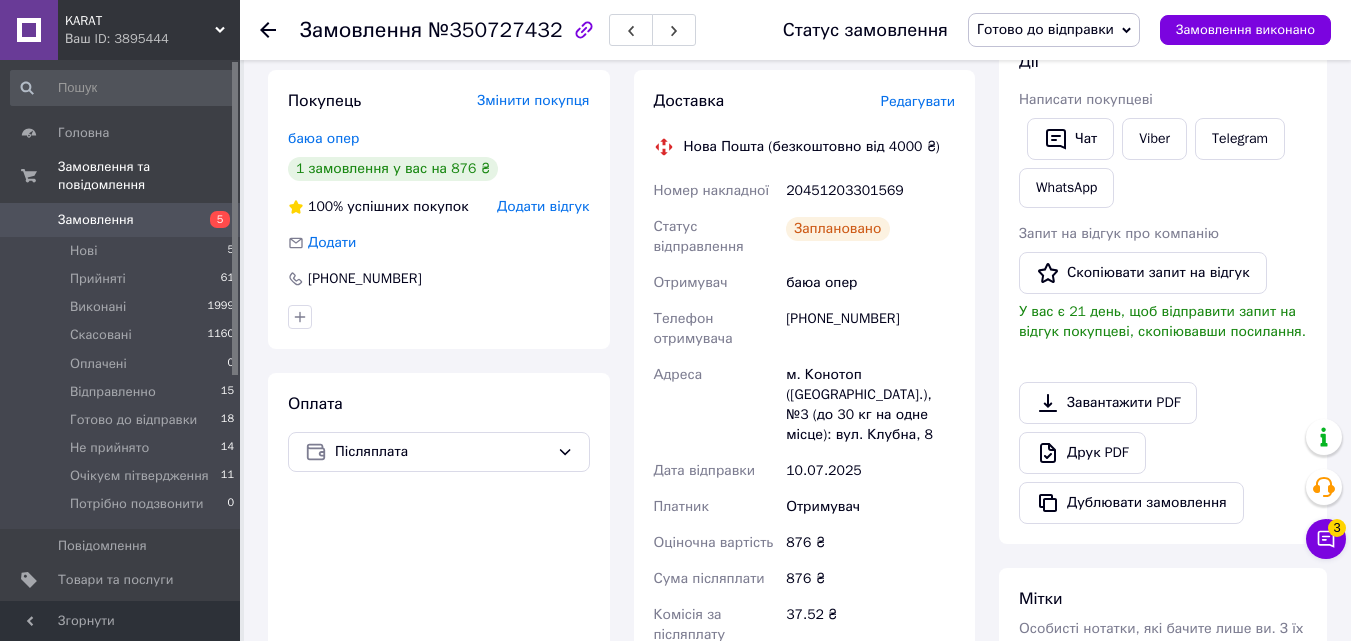 click on "Готово до відправки" at bounding box center [1045, 29] 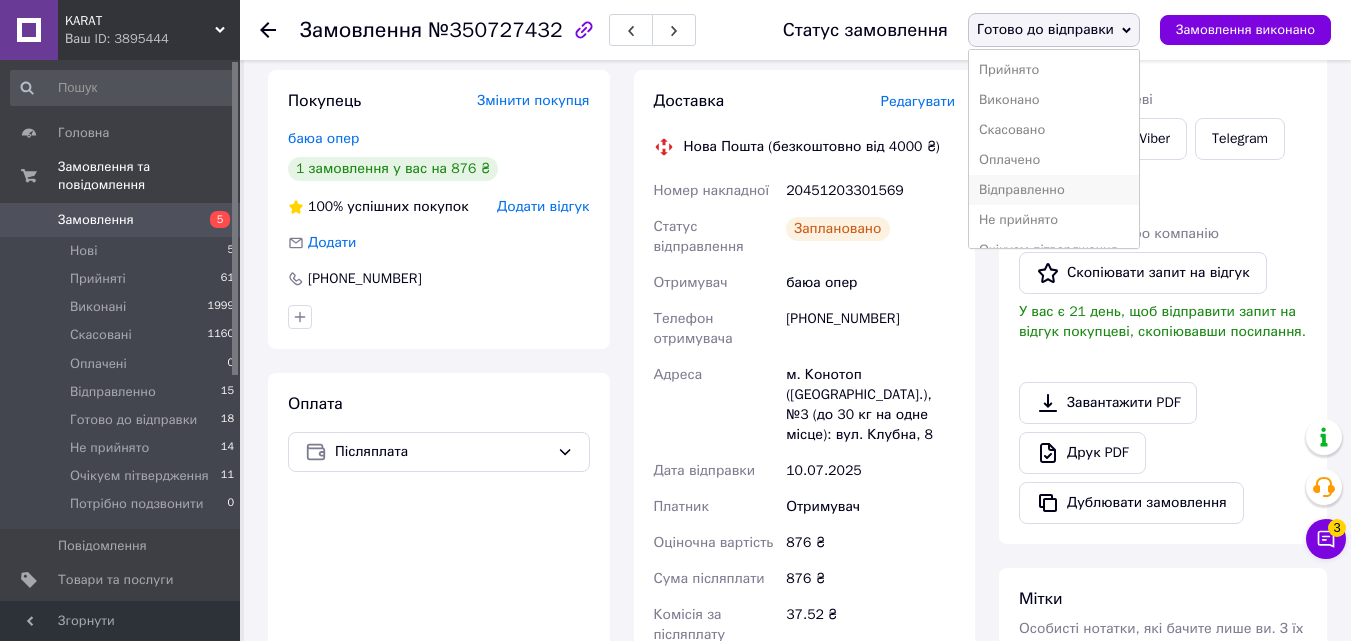 click on "Відправленно" at bounding box center (1054, 190) 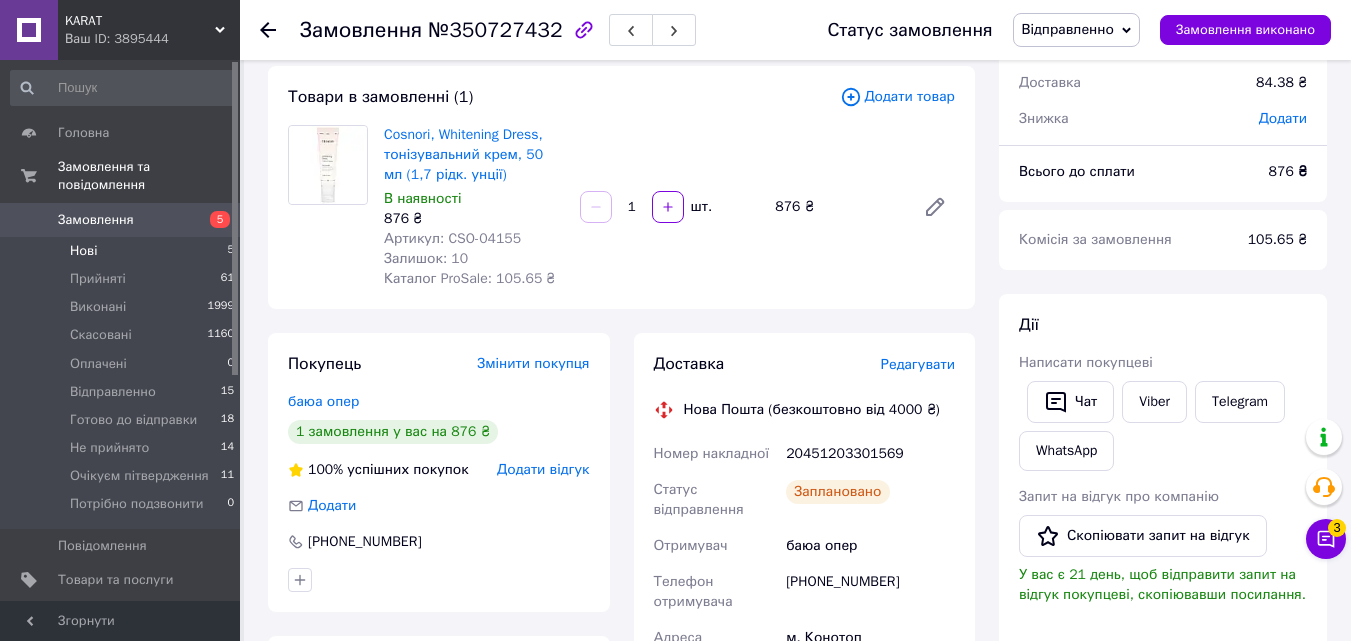 scroll, scrollTop: 69, scrollLeft: 0, axis: vertical 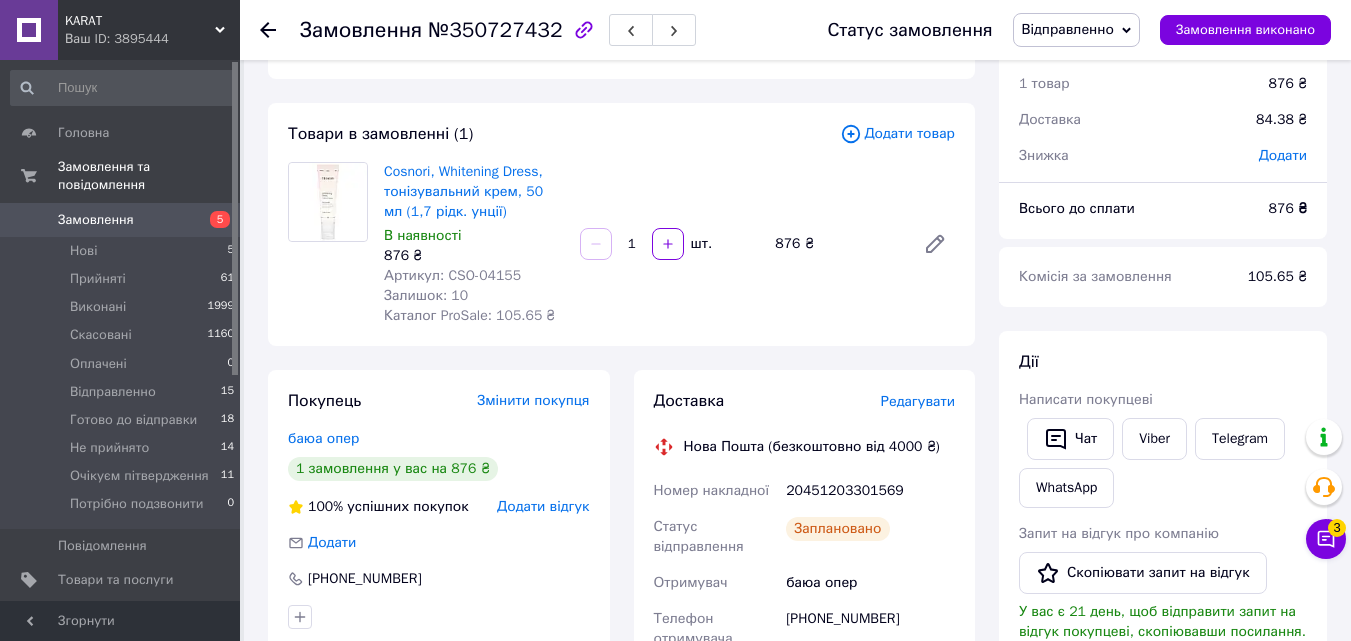 click 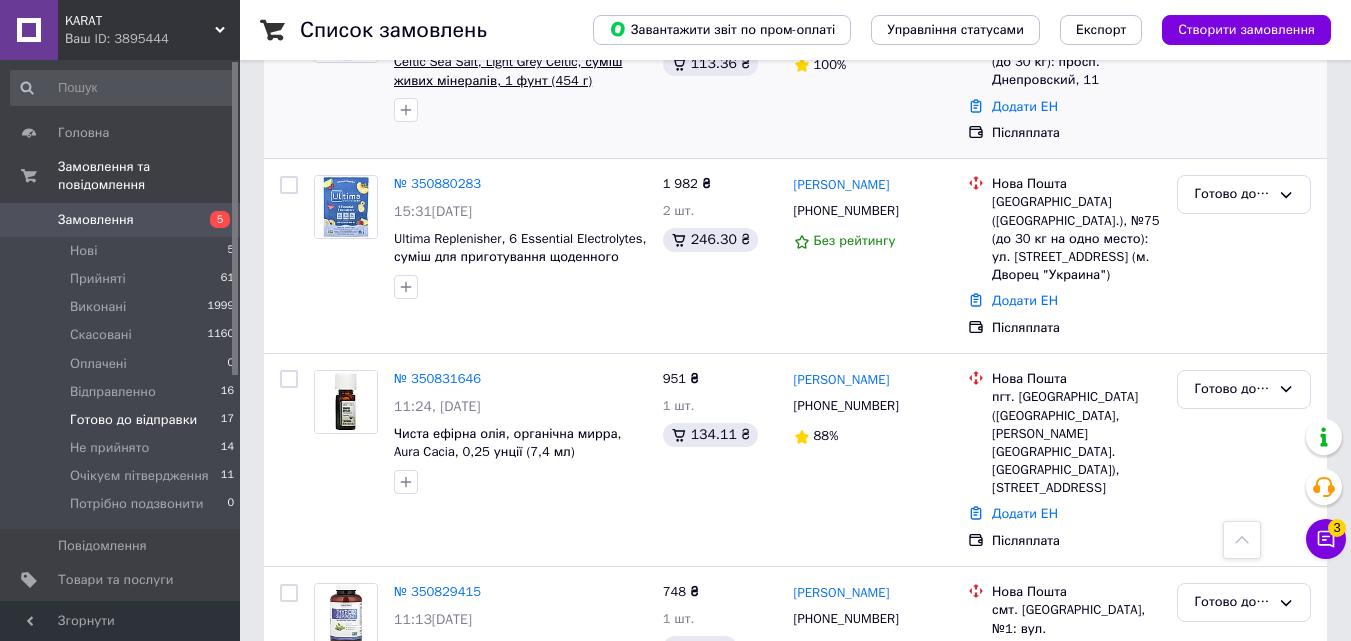 scroll, scrollTop: 464, scrollLeft: 0, axis: vertical 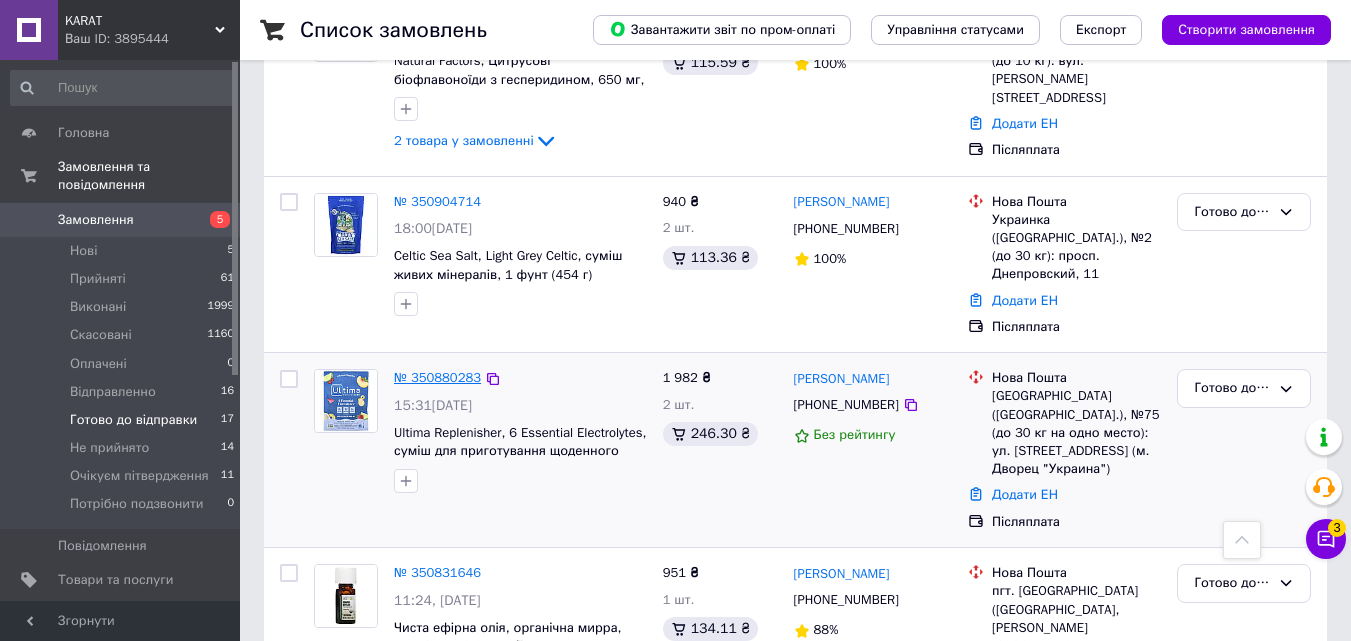 click on "№ 350880283" at bounding box center (437, 377) 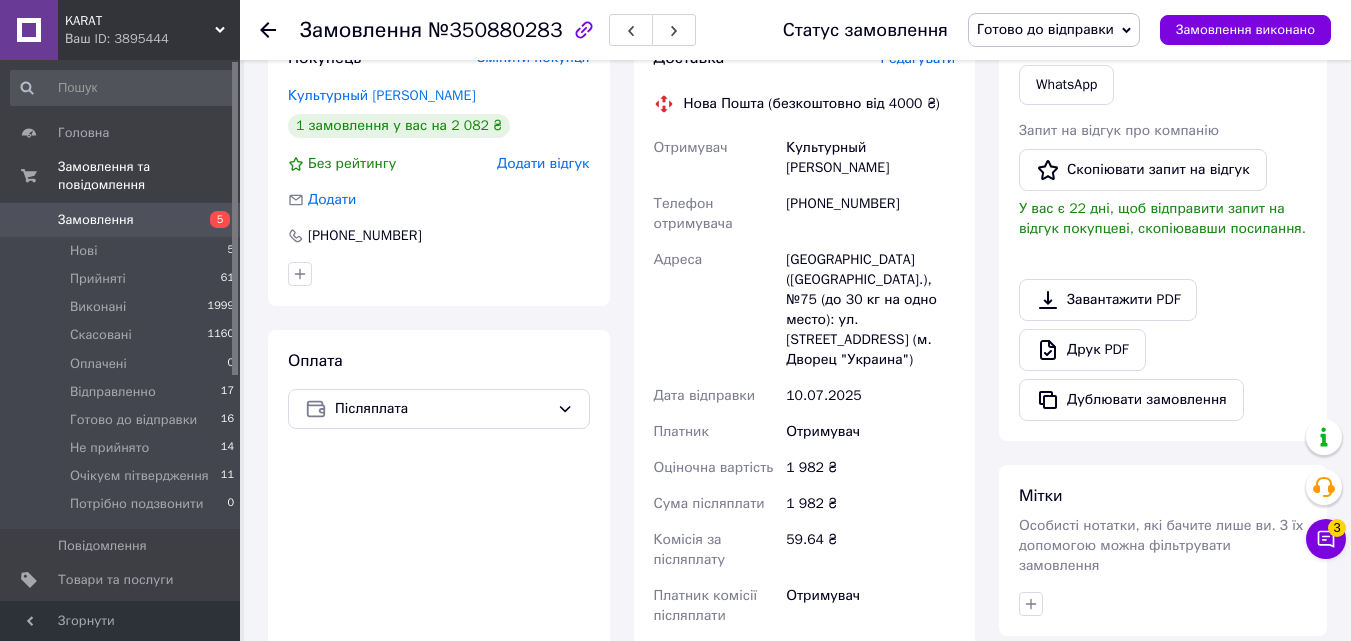 scroll, scrollTop: 964, scrollLeft: 0, axis: vertical 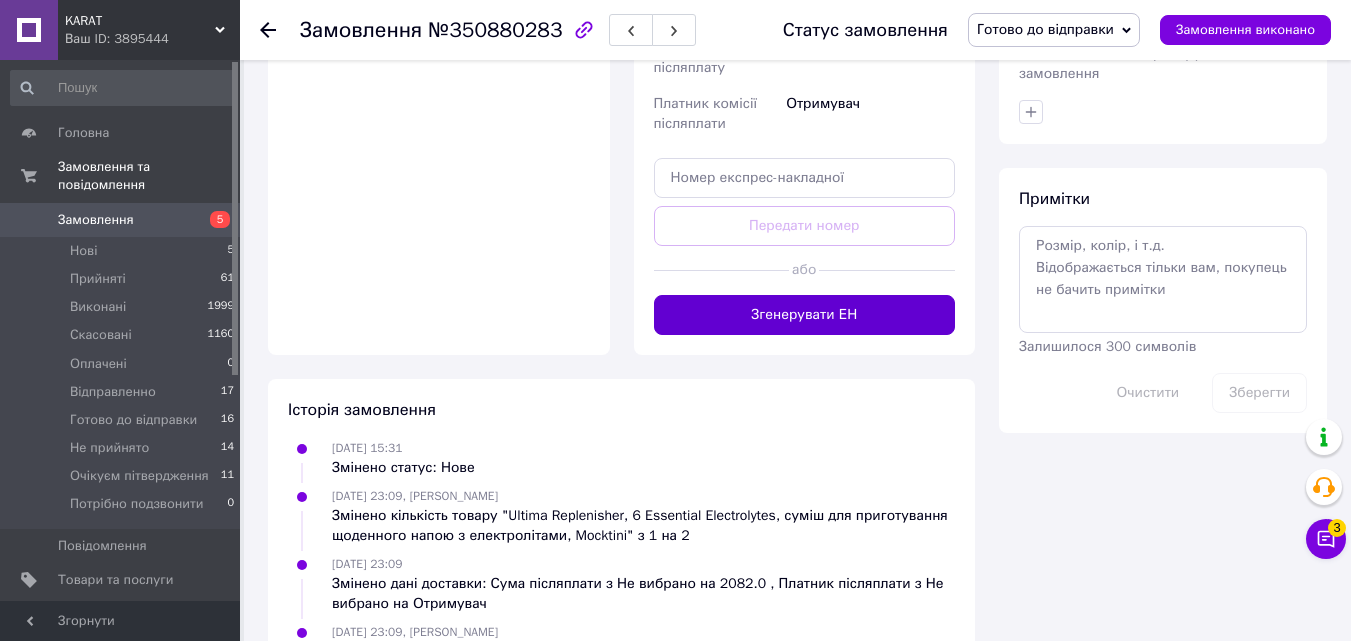 click on "Згенерувати ЕН" at bounding box center (805, 315) 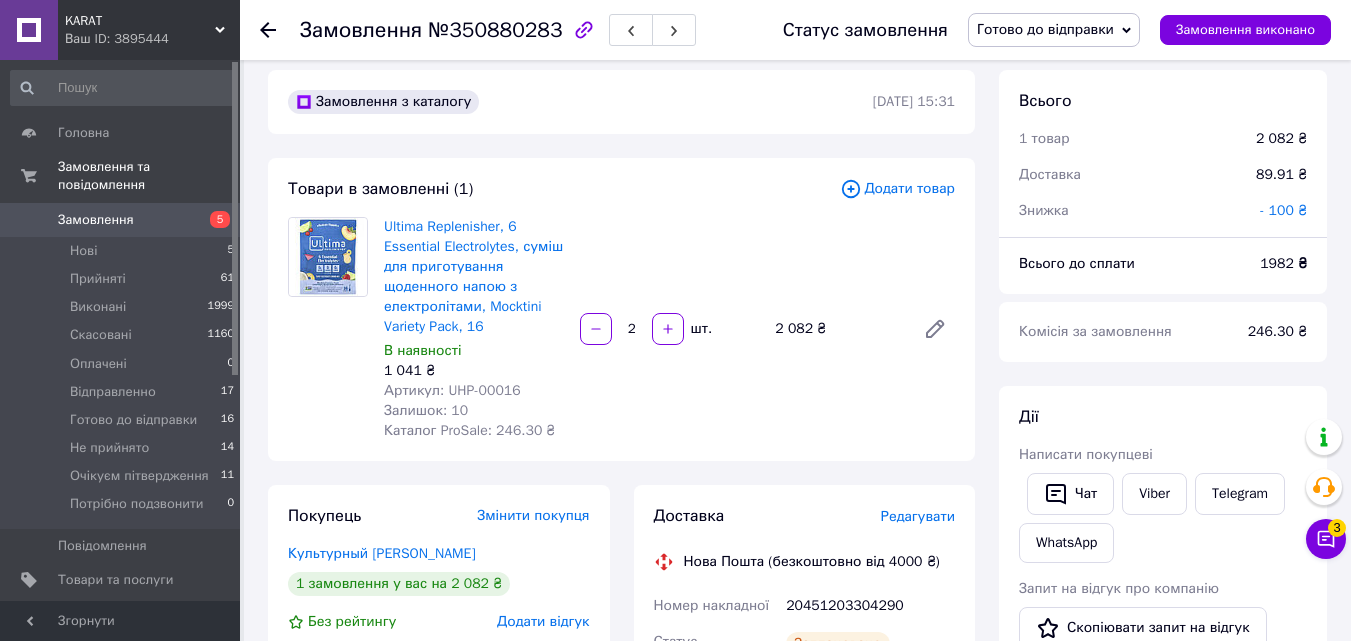 scroll, scrollTop: 300, scrollLeft: 0, axis: vertical 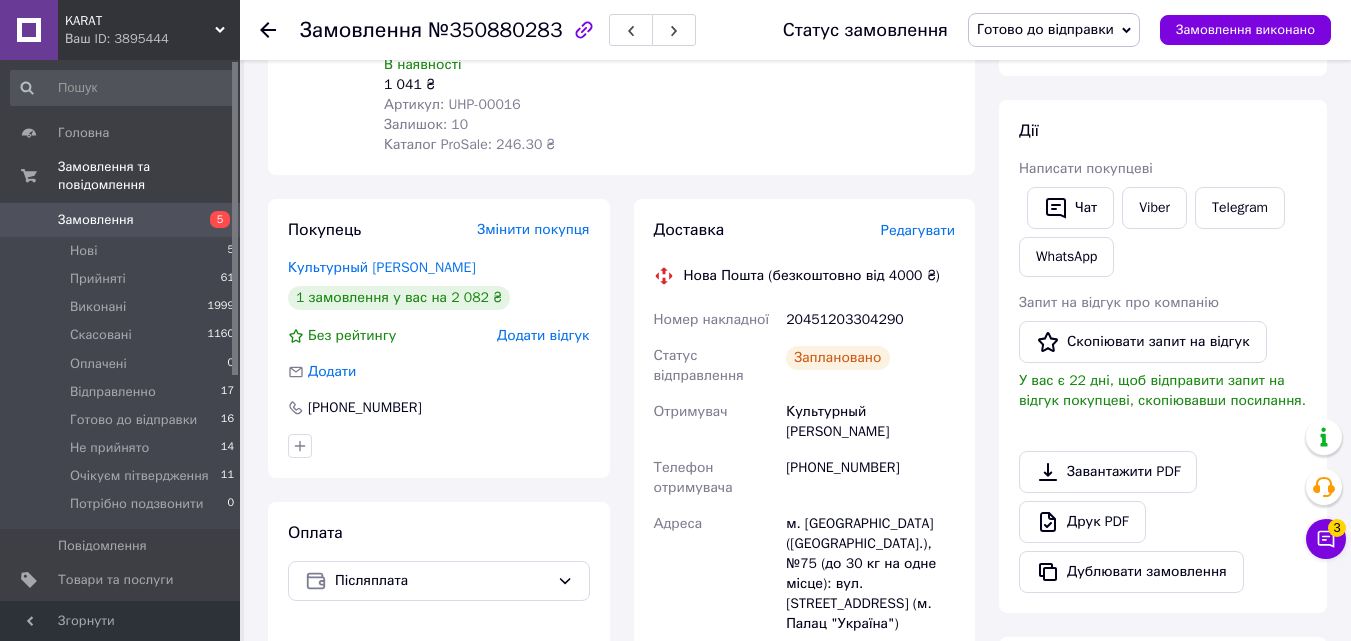 click on "Готово до відправки" at bounding box center (1045, 29) 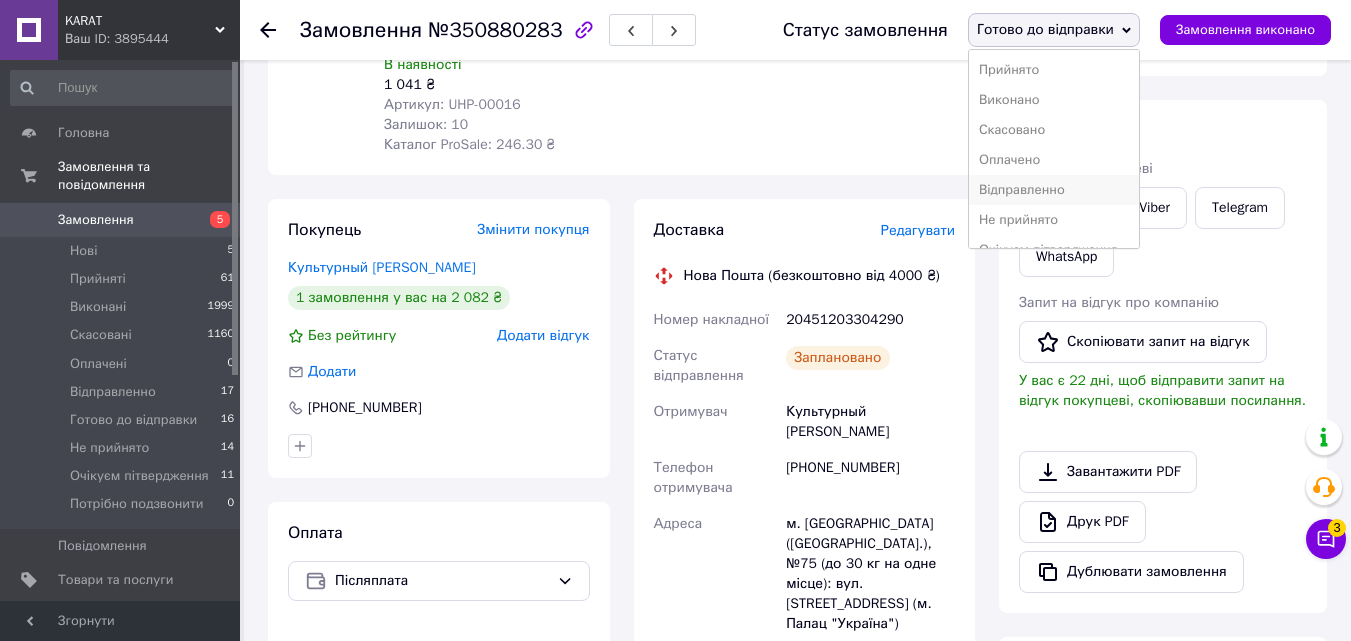 click on "Відправленно" at bounding box center [1054, 190] 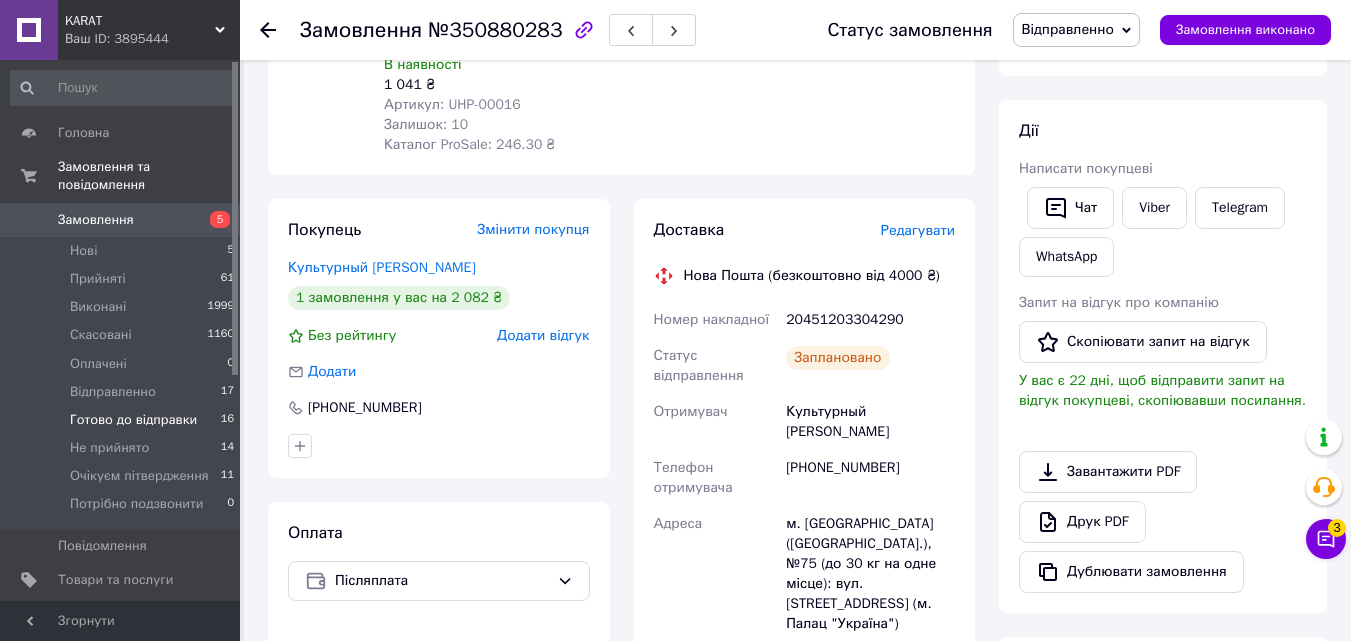 click on "Готово до відправки" at bounding box center (133, 420) 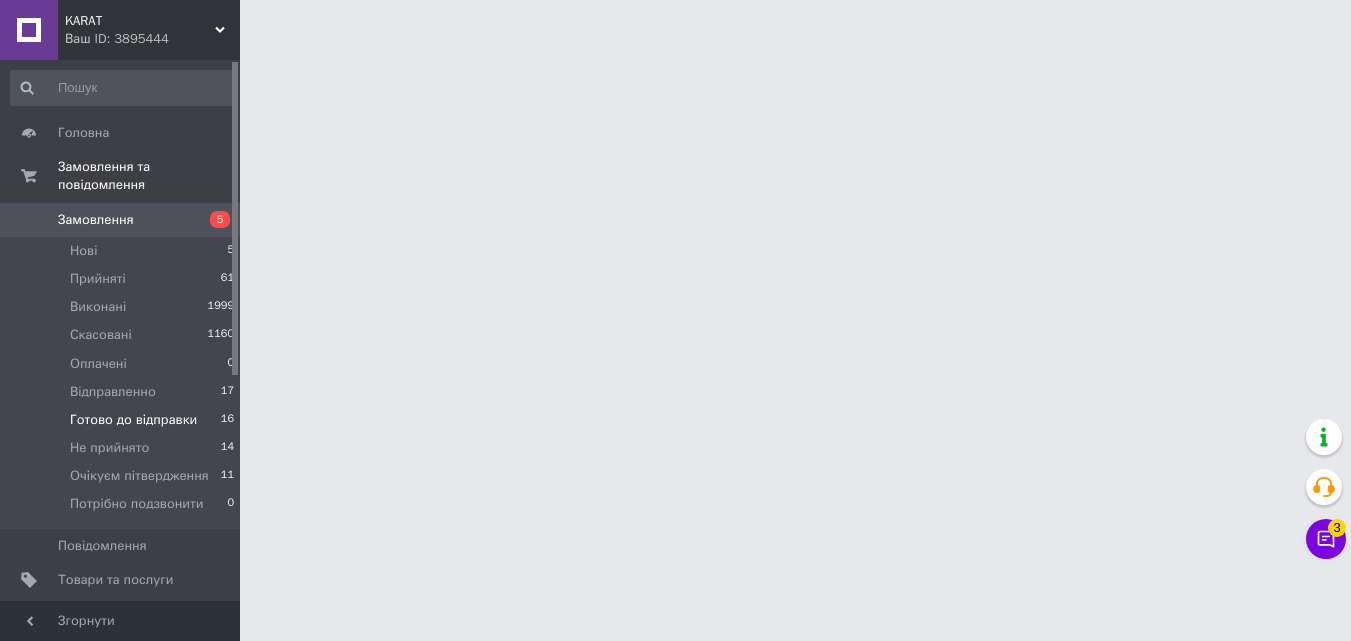 scroll, scrollTop: 0, scrollLeft: 0, axis: both 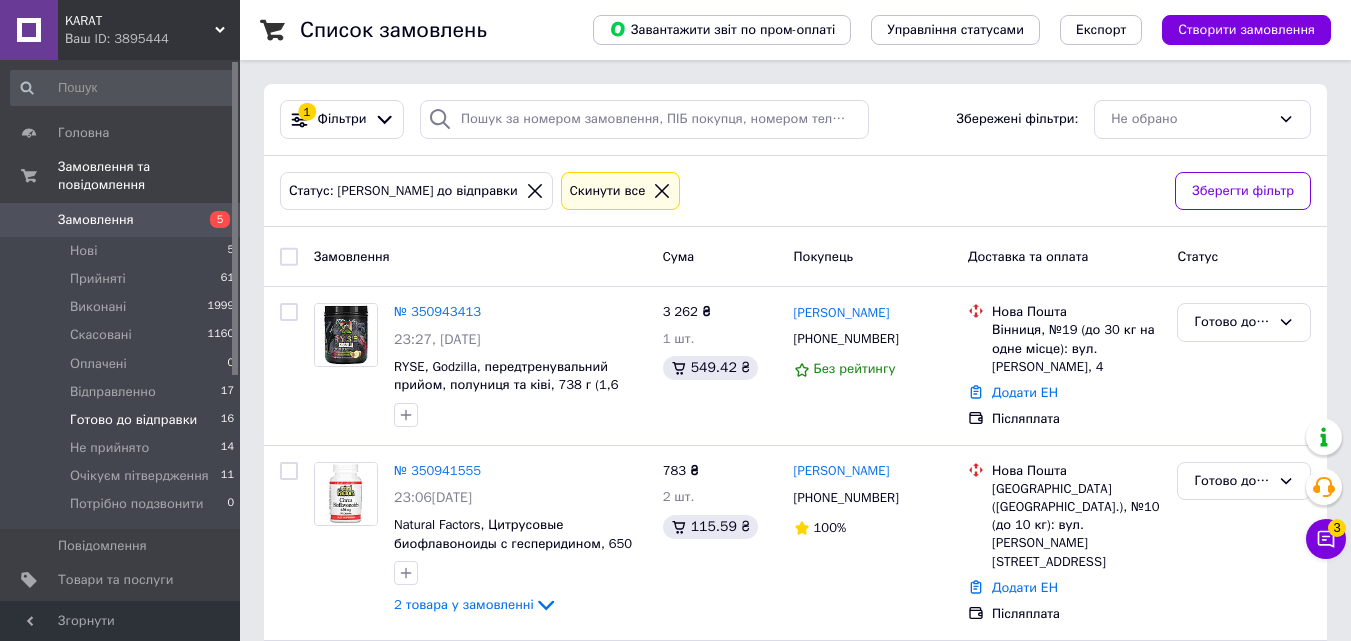click on "KARAT" at bounding box center [140, 21] 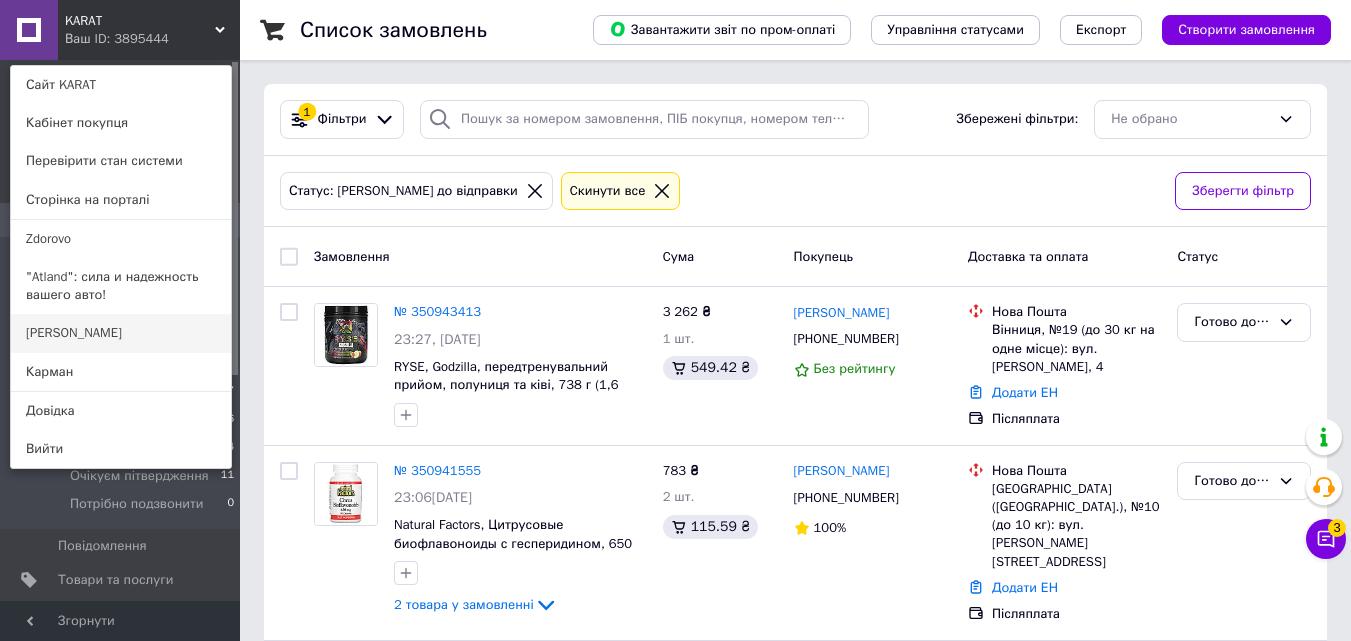click on "[PERSON_NAME]" at bounding box center [121, 333] 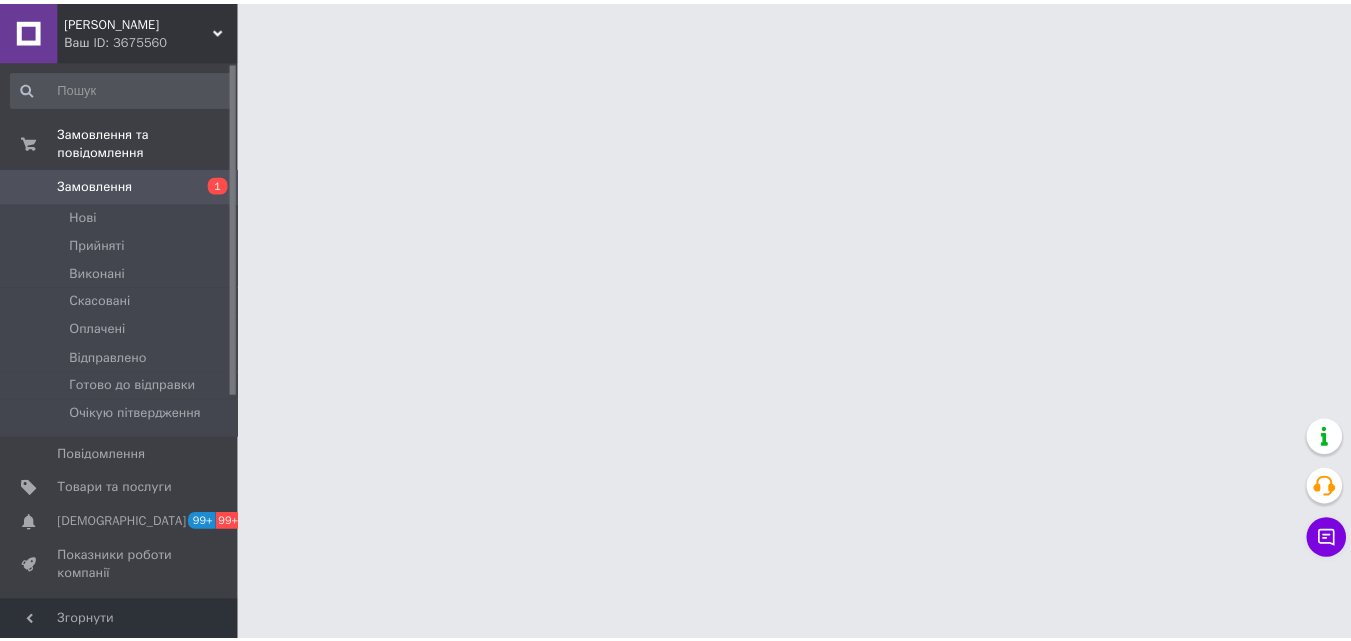 scroll, scrollTop: 0, scrollLeft: 0, axis: both 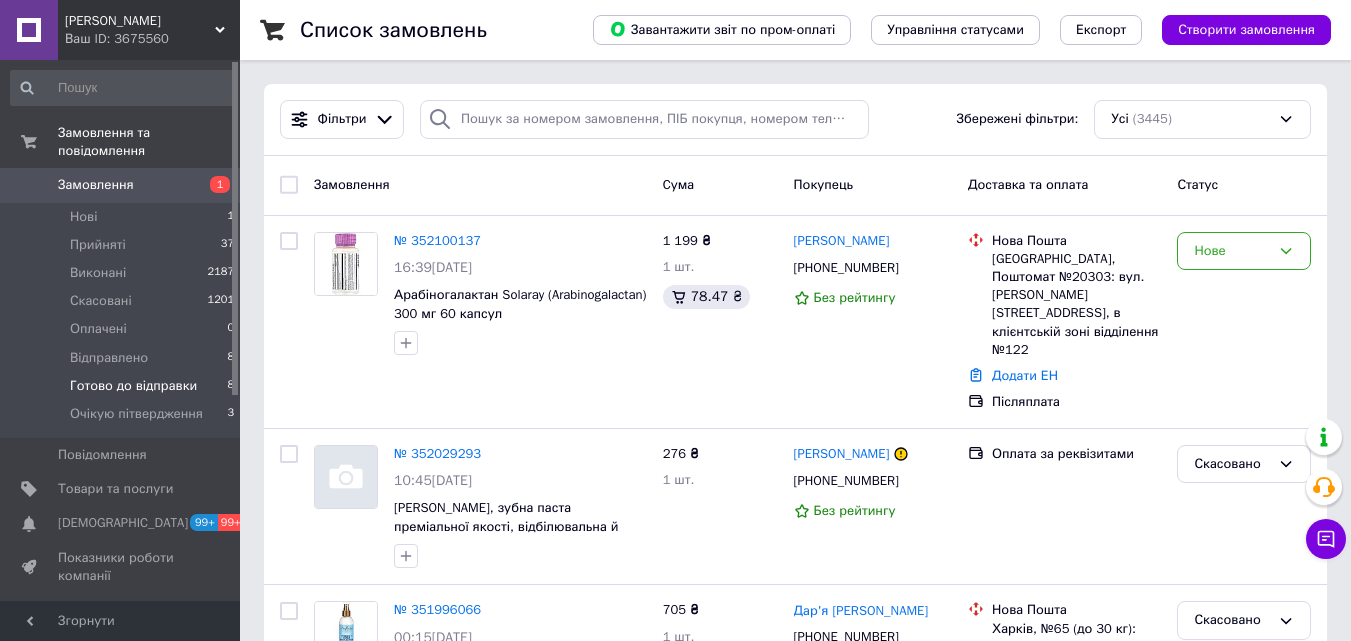 click on "Готово до відправки" at bounding box center [133, 386] 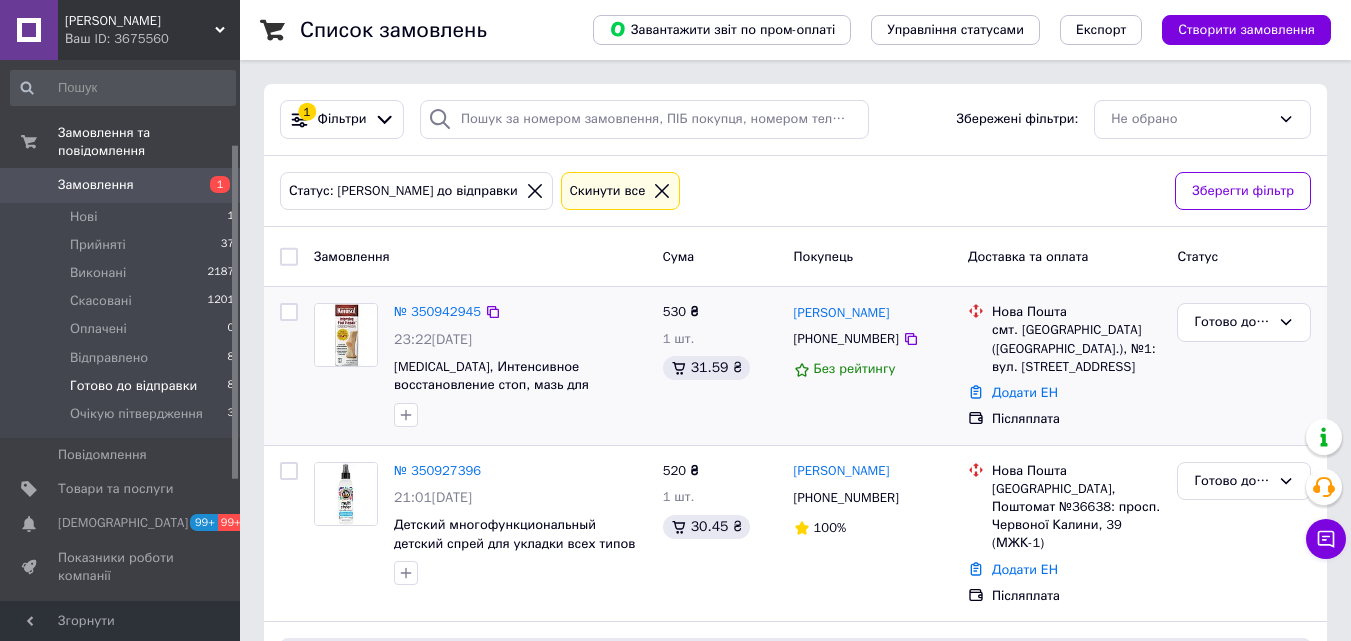 scroll, scrollTop: 334, scrollLeft: 0, axis: vertical 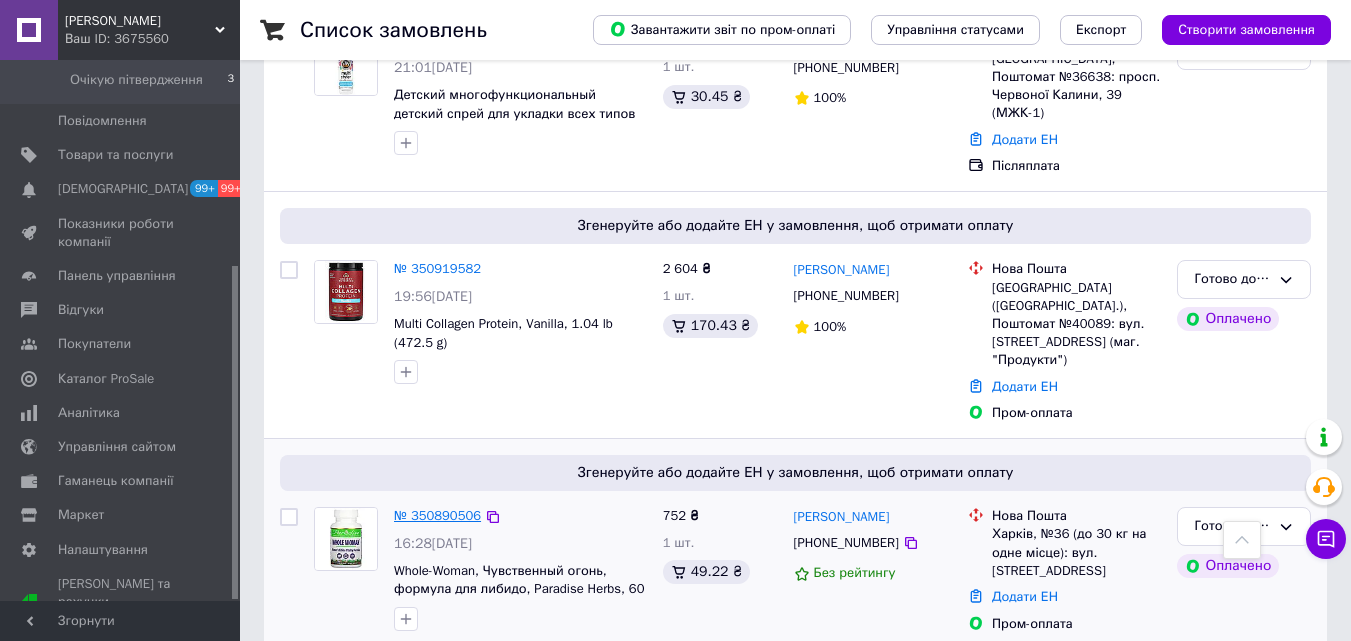 click on "№ 350890506" at bounding box center [437, 515] 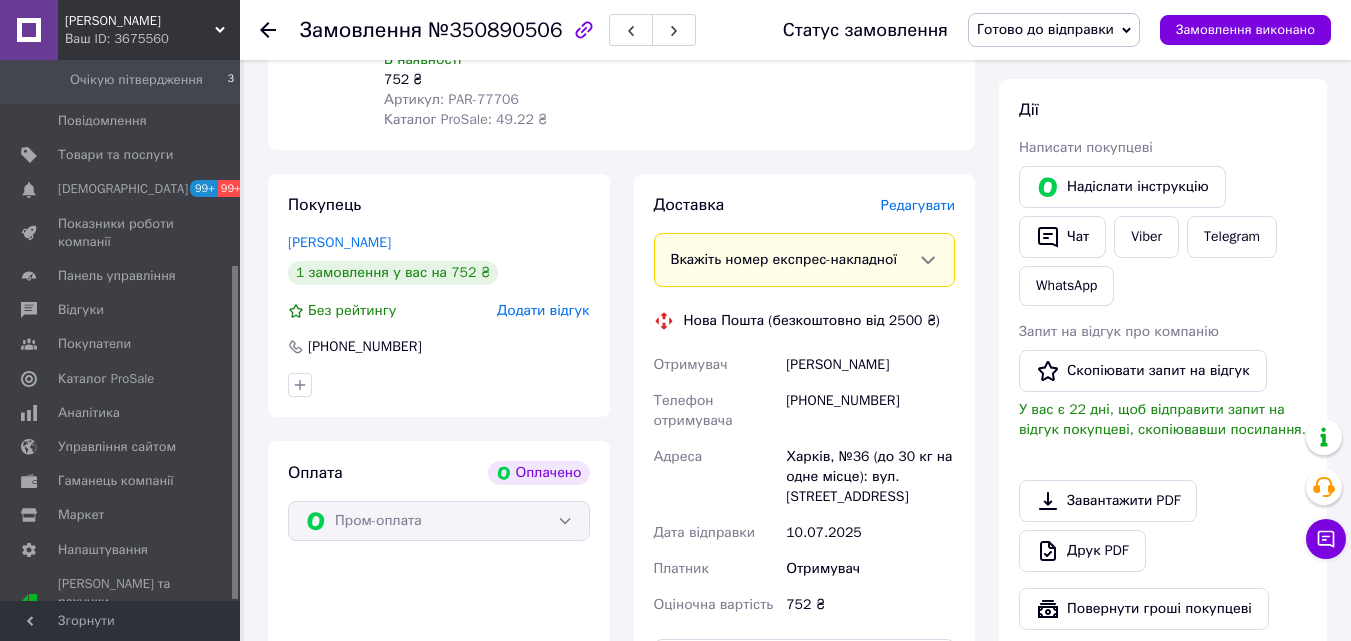 scroll, scrollTop: 500, scrollLeft: 0, axis: vertical 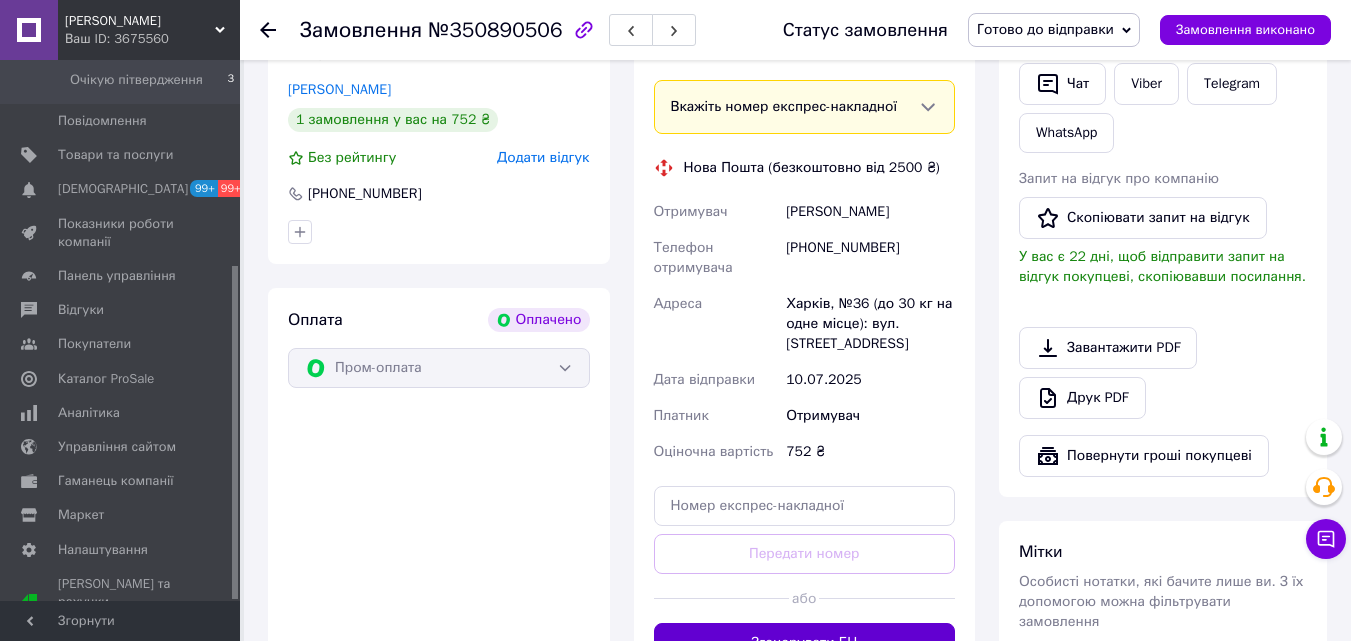 click on "Згенерувати ЕН" at bounding box center (805, 643) 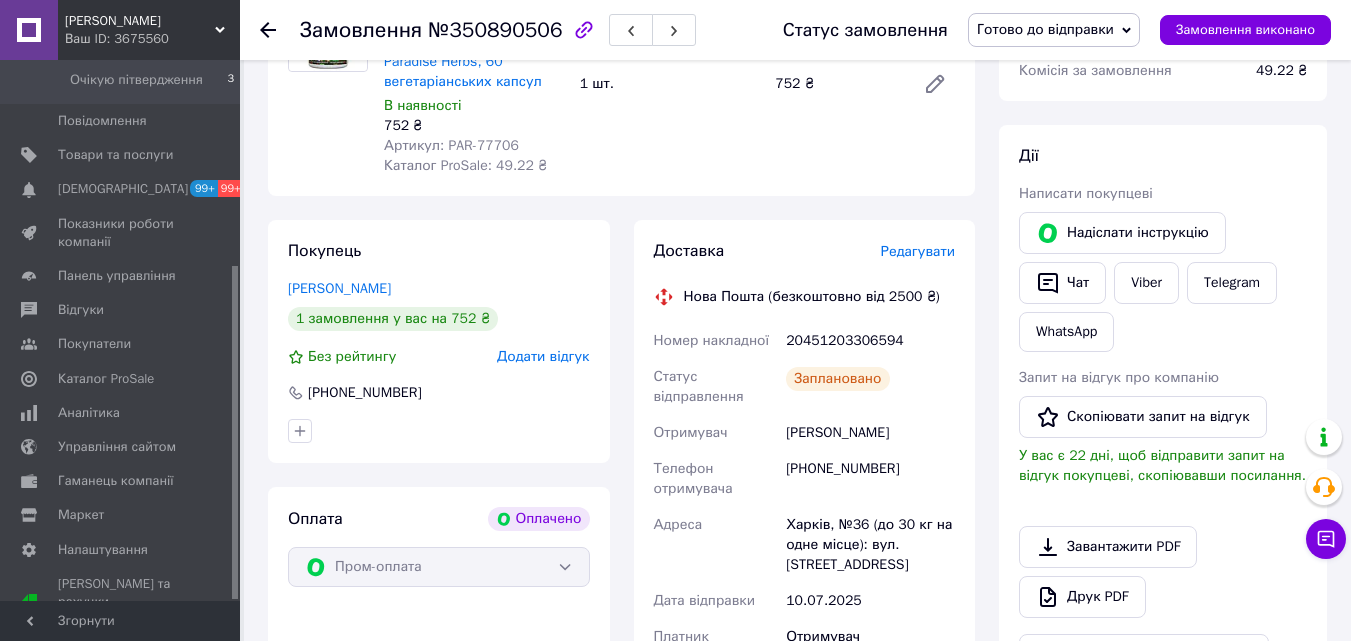 scroll, scrollTop: 300, scrollLeft: 0, axis: vertical 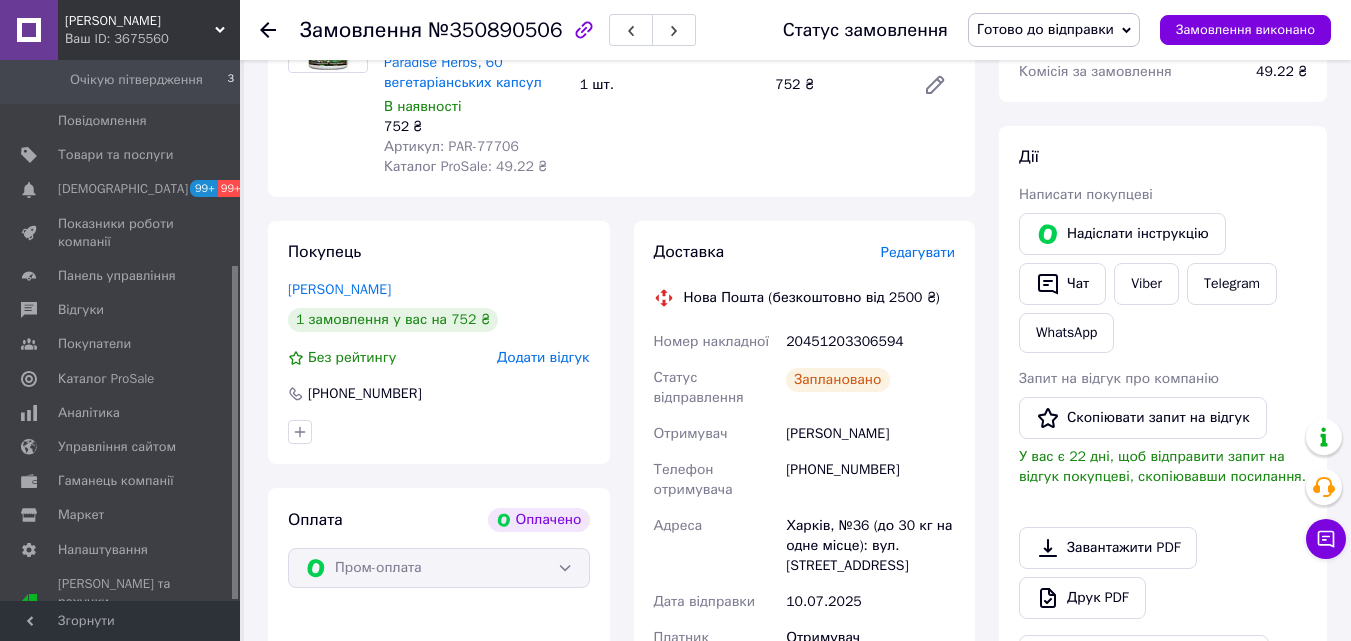 click on "Готово до відправки" at bounding box center [1045, 29] 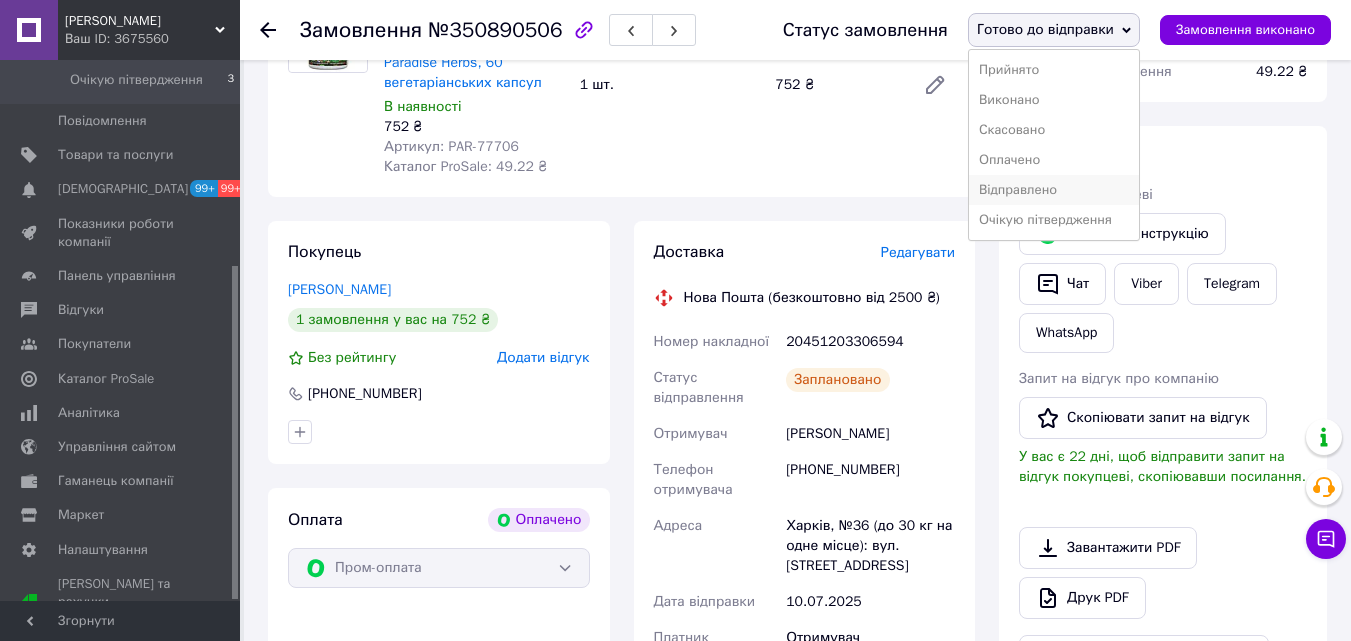 click on "Відправлено" at bounding box center (1054, 190) 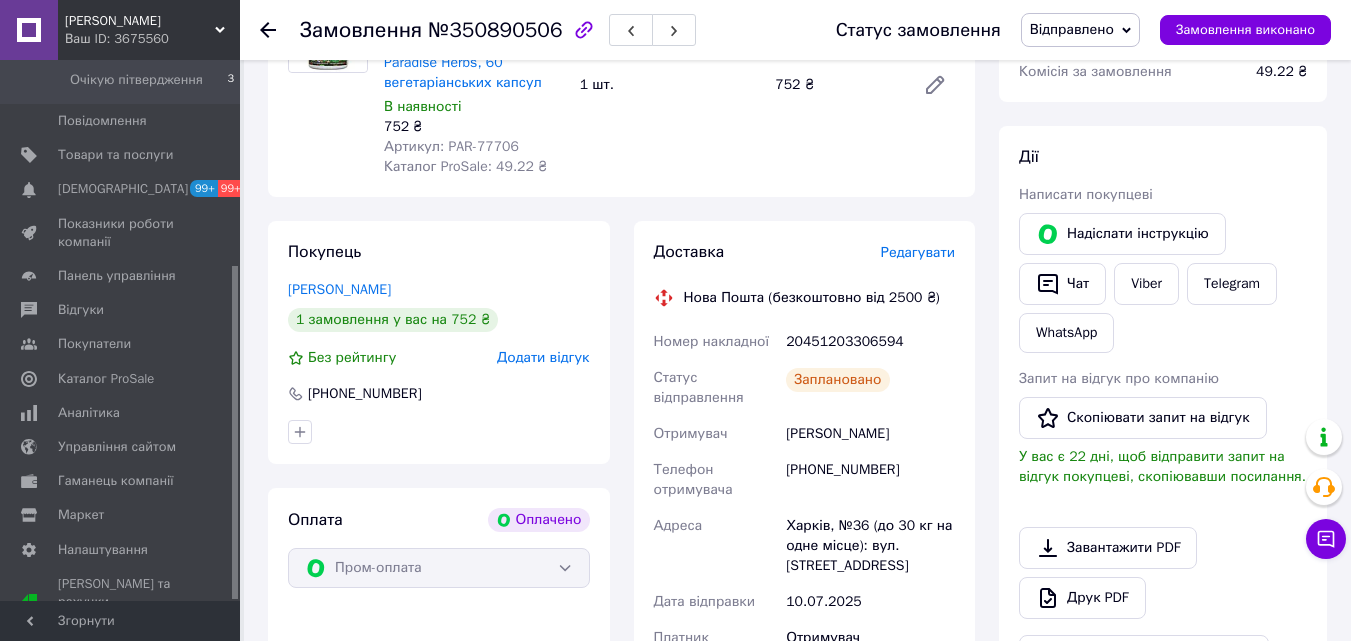 click 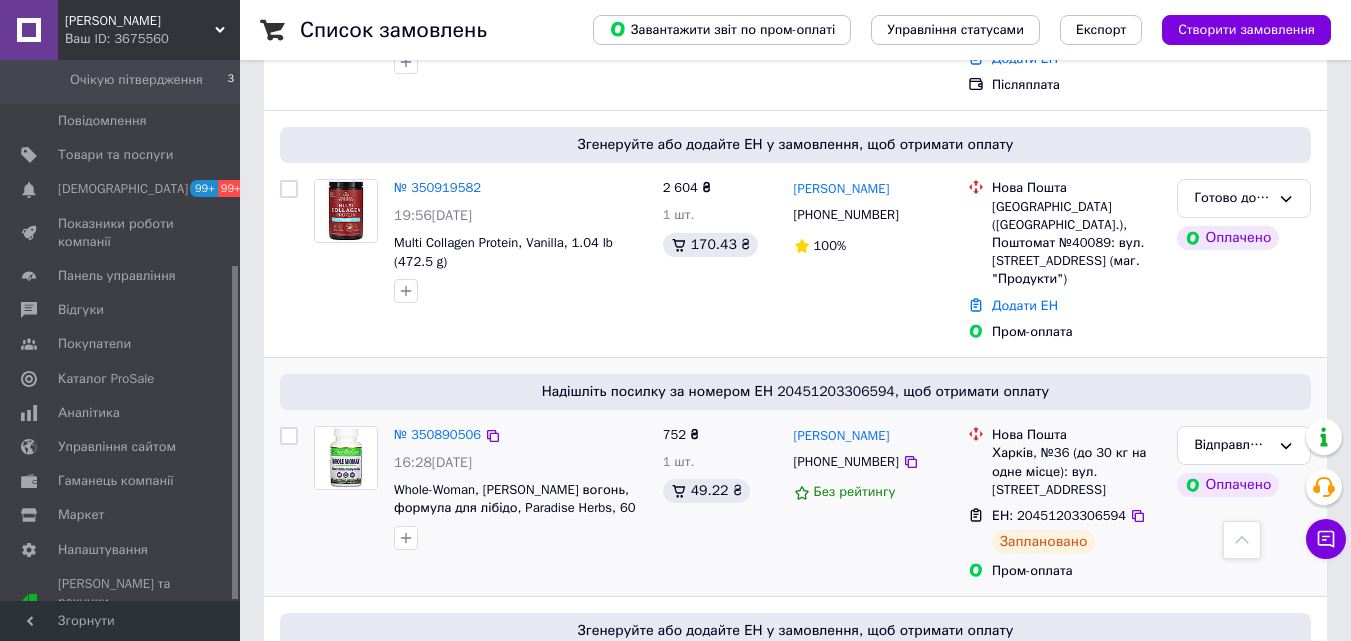 scroll, scrollTop: 500, scrollLeft: 0, axis: vertical 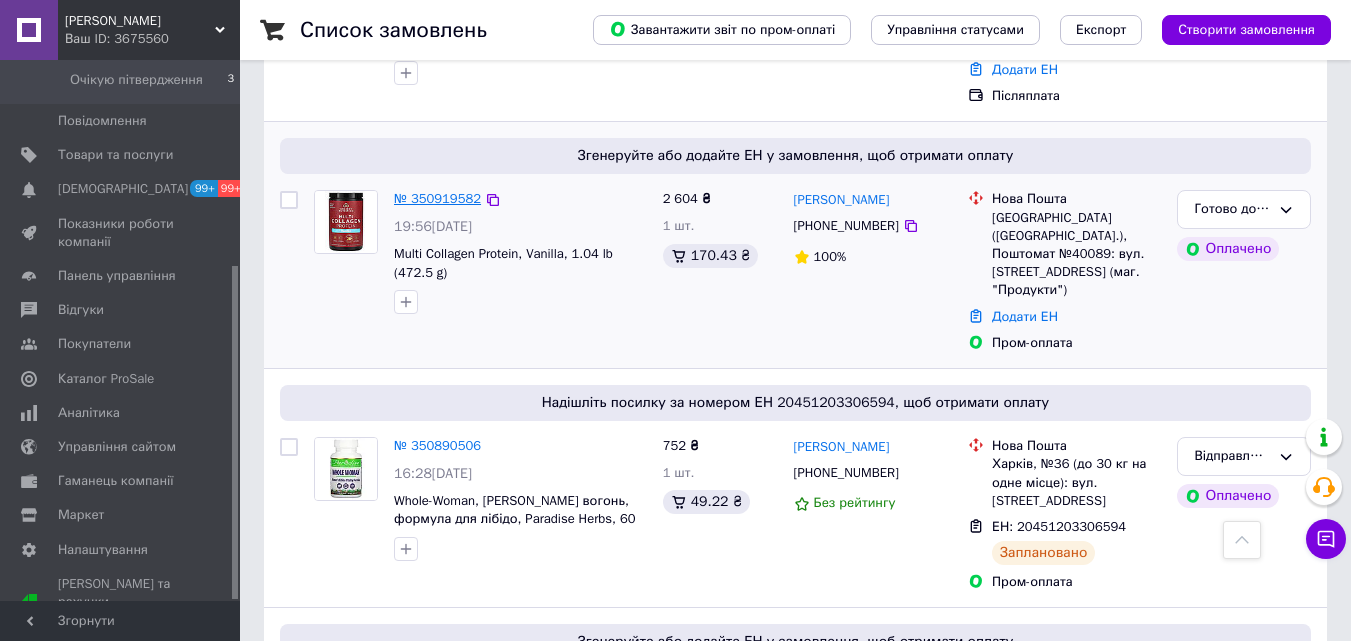 click on "№ 350919582" at bounding box center [437, 198] 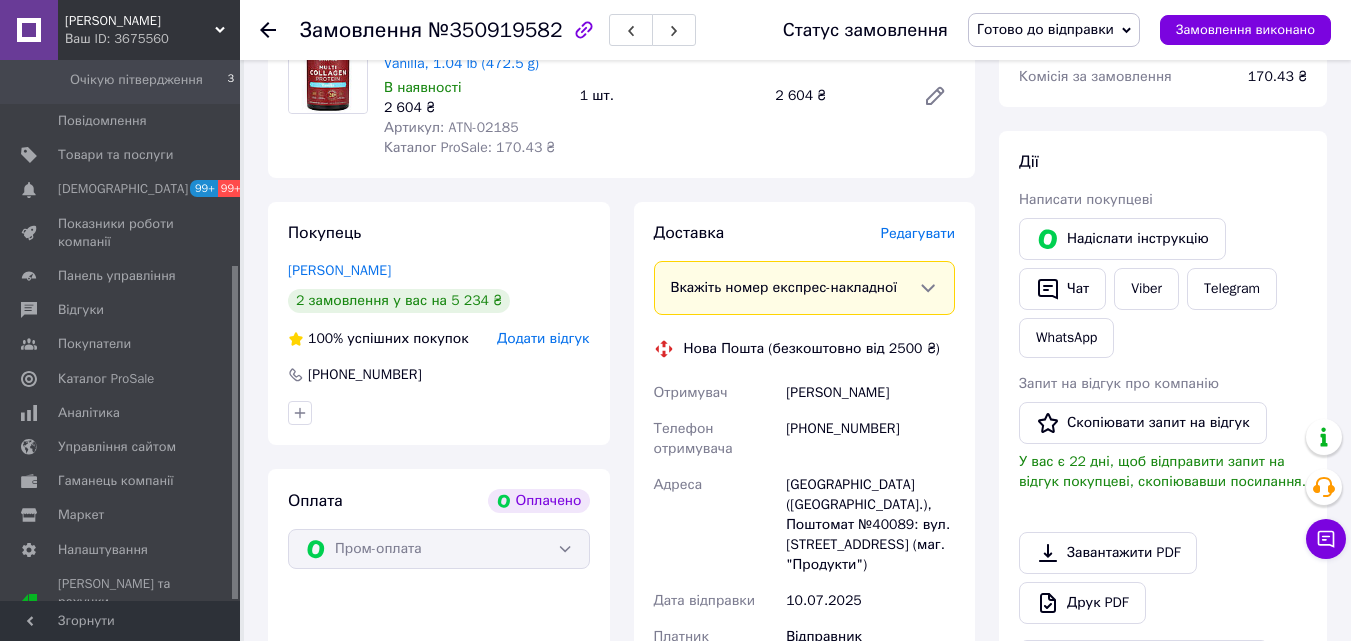 scroll, scrollTop: 500, scrollLeft: 0, axis: vertical 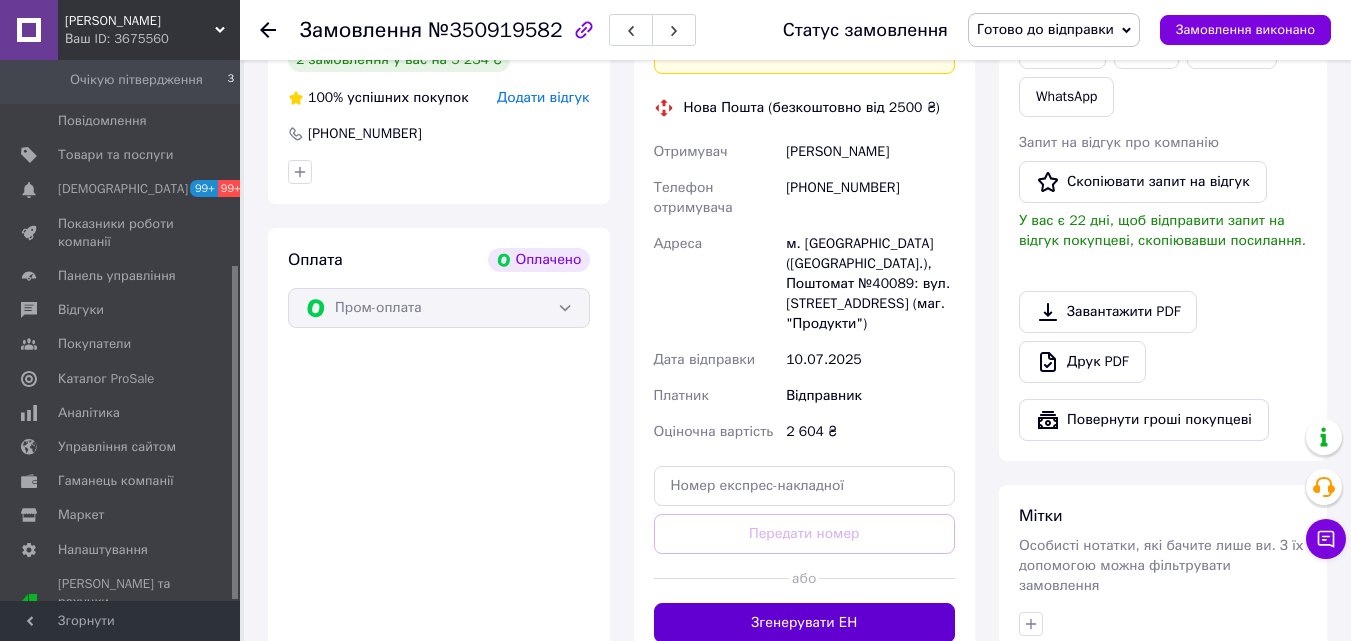 click on "Згенерувати ЕН" at bounding box center (805, 623) 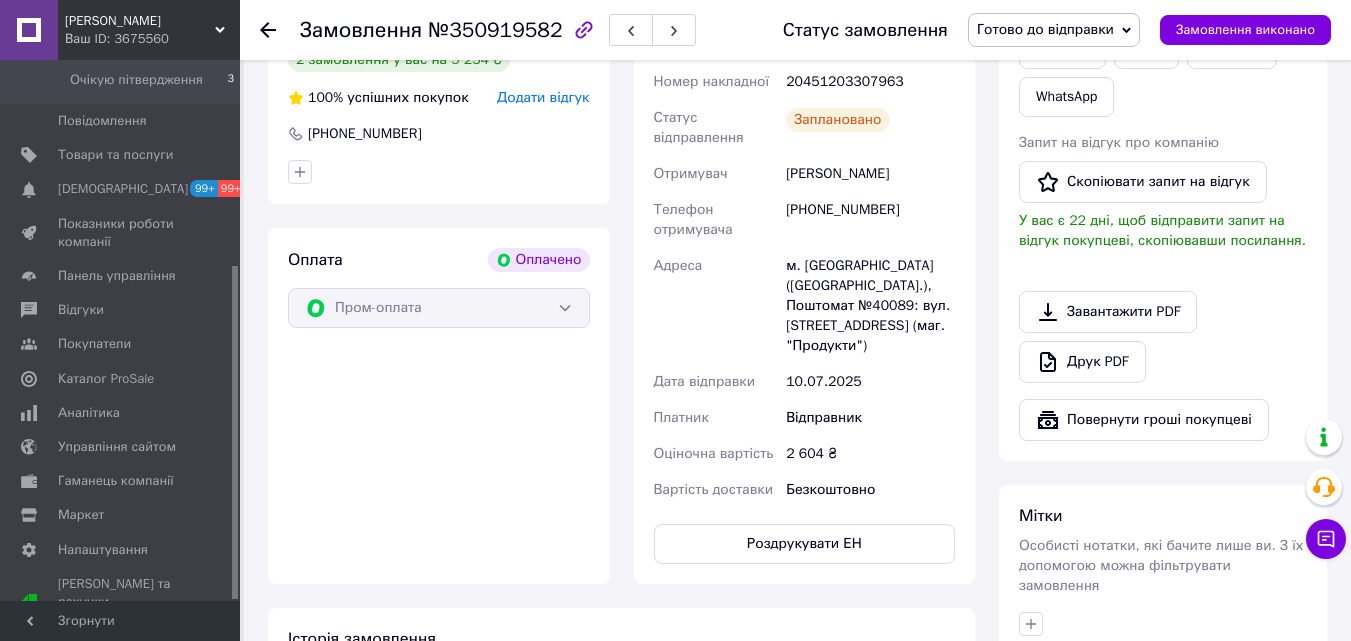 scroll, scrollTop: 400, scrollLeft: 0, axis: vertical 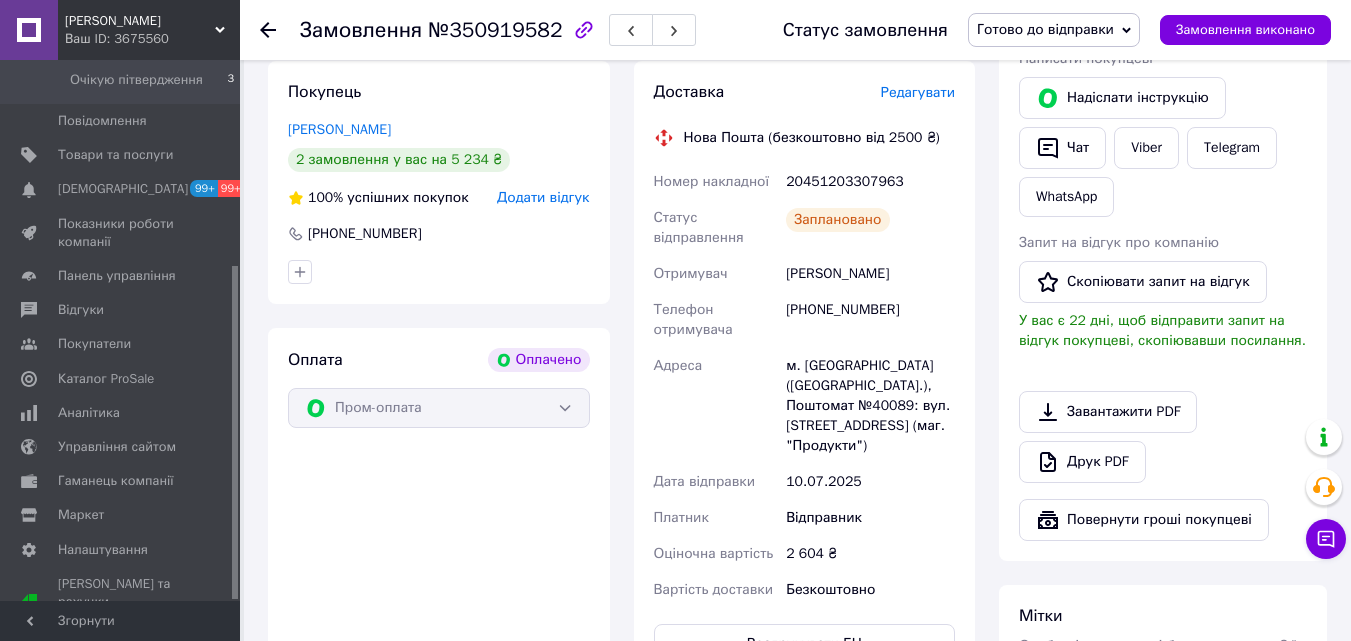 click on "Готово до відправки" at bounding box center [1045, 29] 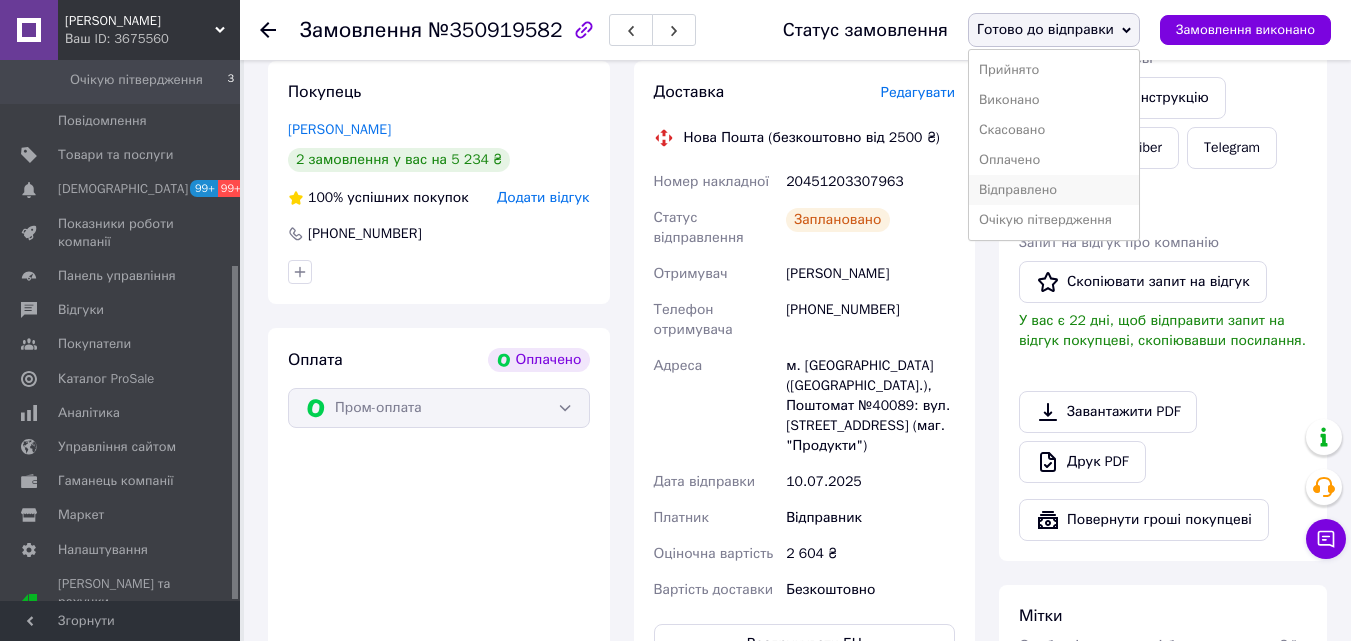click on "Відправлено" at bounding box center (1054, 190) 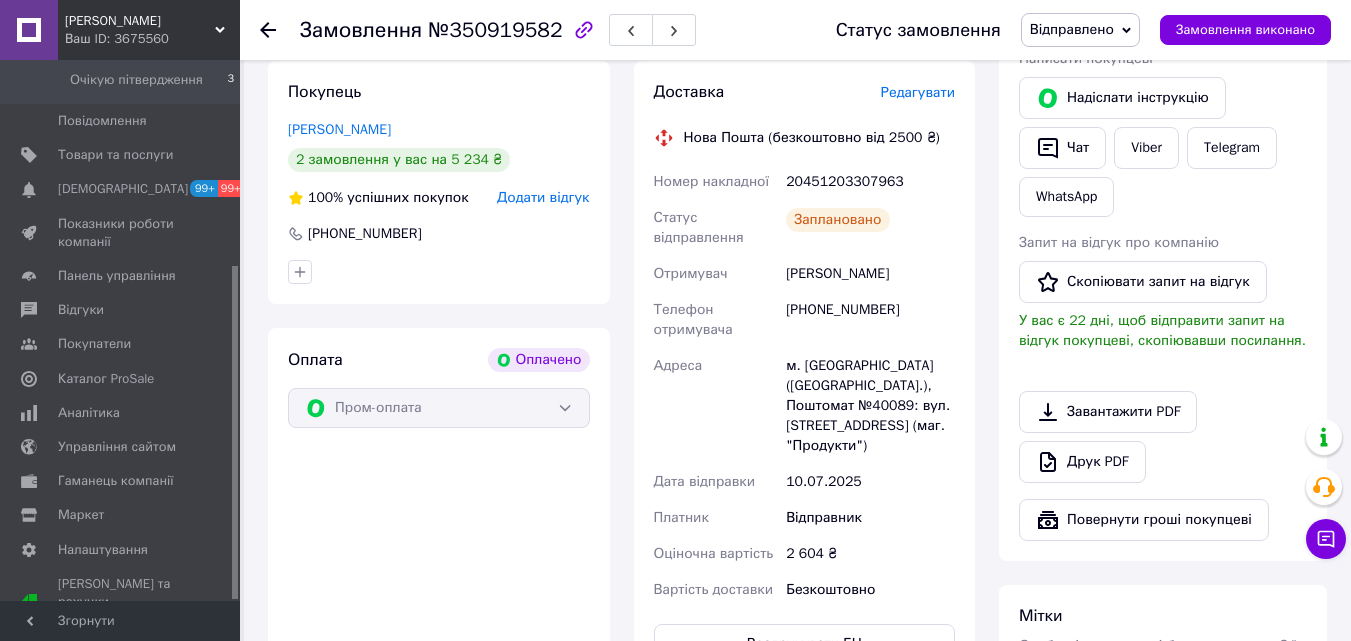 click 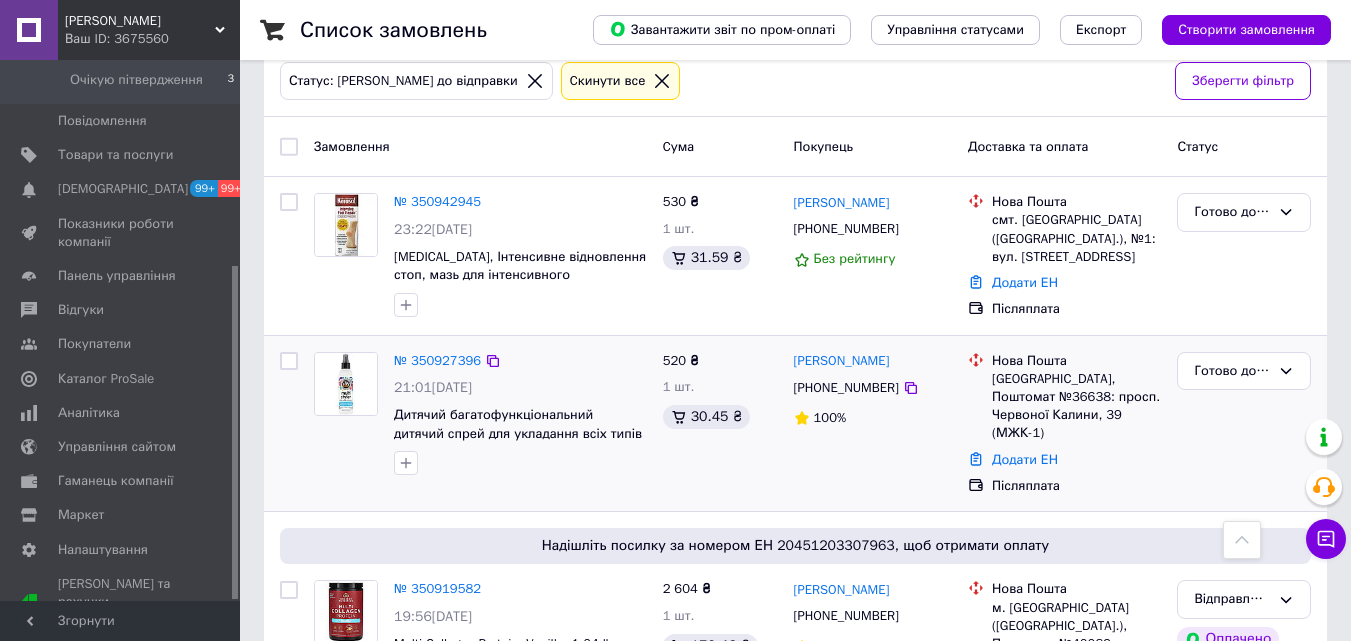 scroll, scrollTop: 0, scrollLeft: 0, axis: both 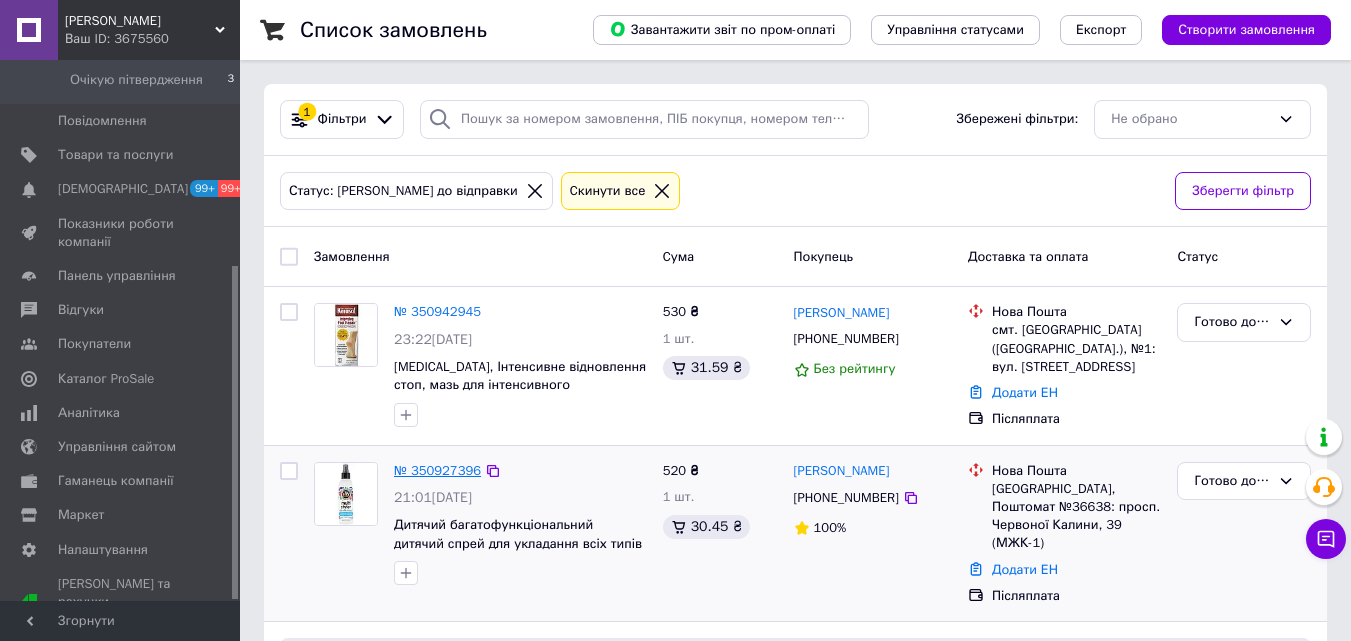 click on "№ 350927396" at bounding box center [437, 470] 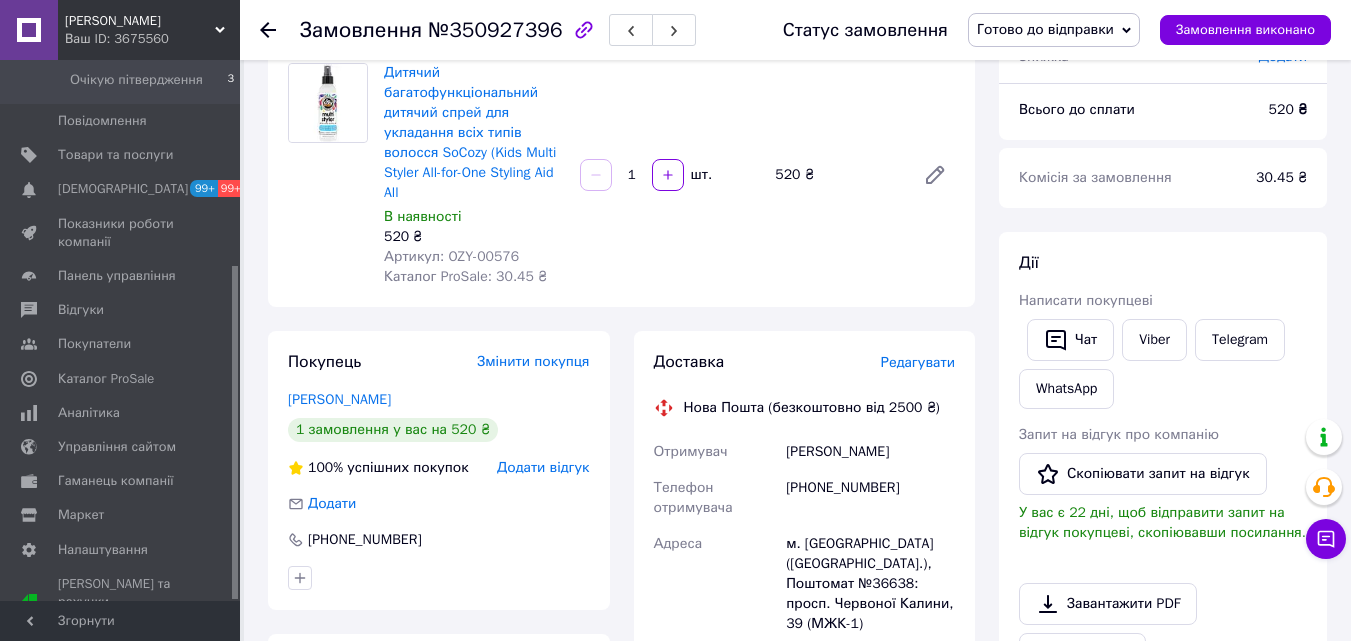 scroll, scrollTop: 300, scrollLeft: 0, axis: vertical 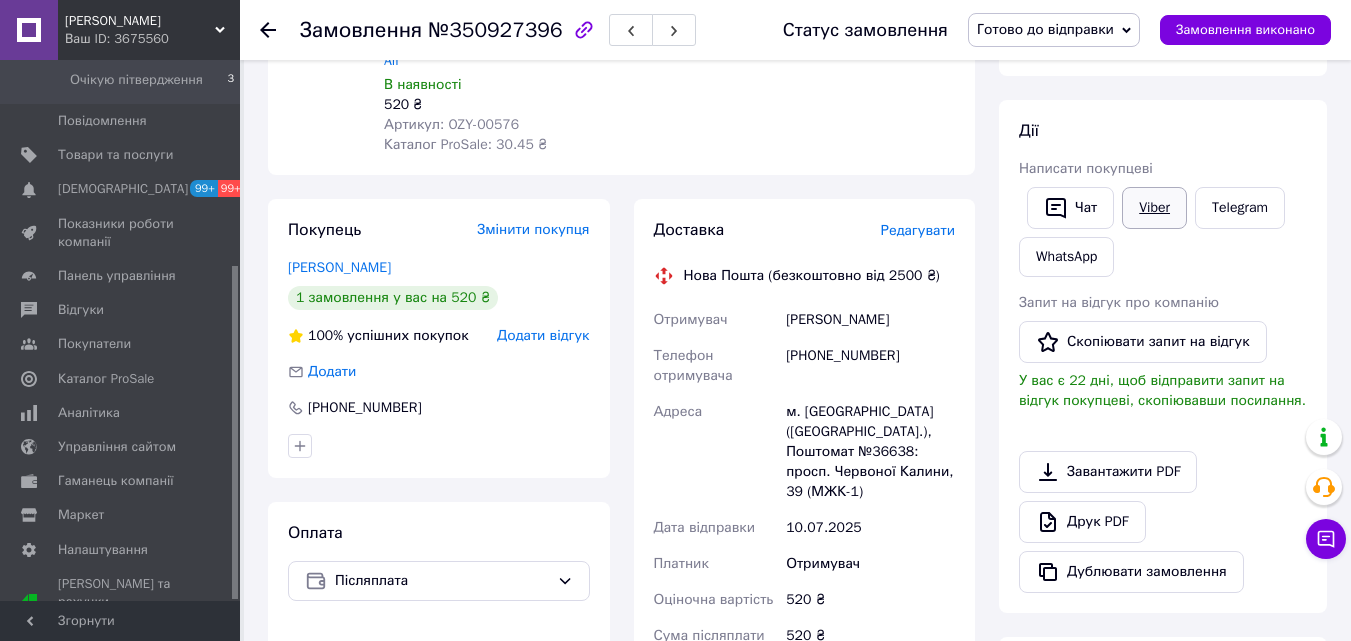 click on "Viber" at bounding box center (1154, 208) 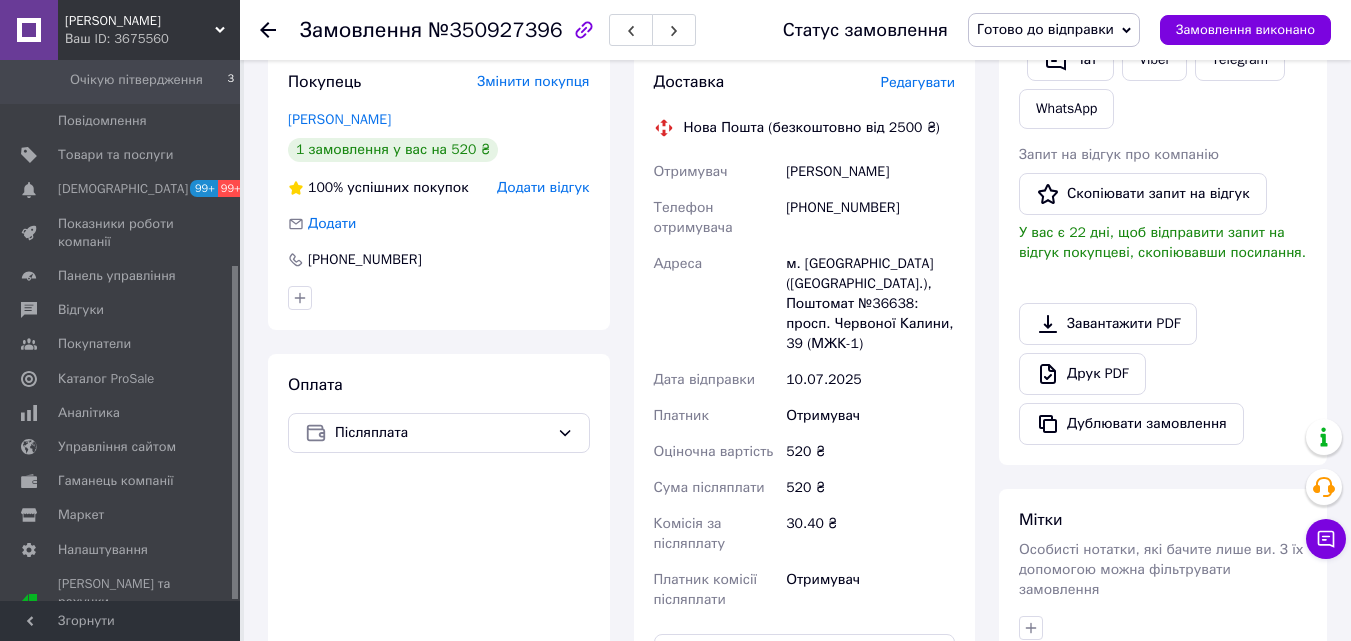 scroll, scrollTop: 500, scrollLeft: 0, axis: vertical 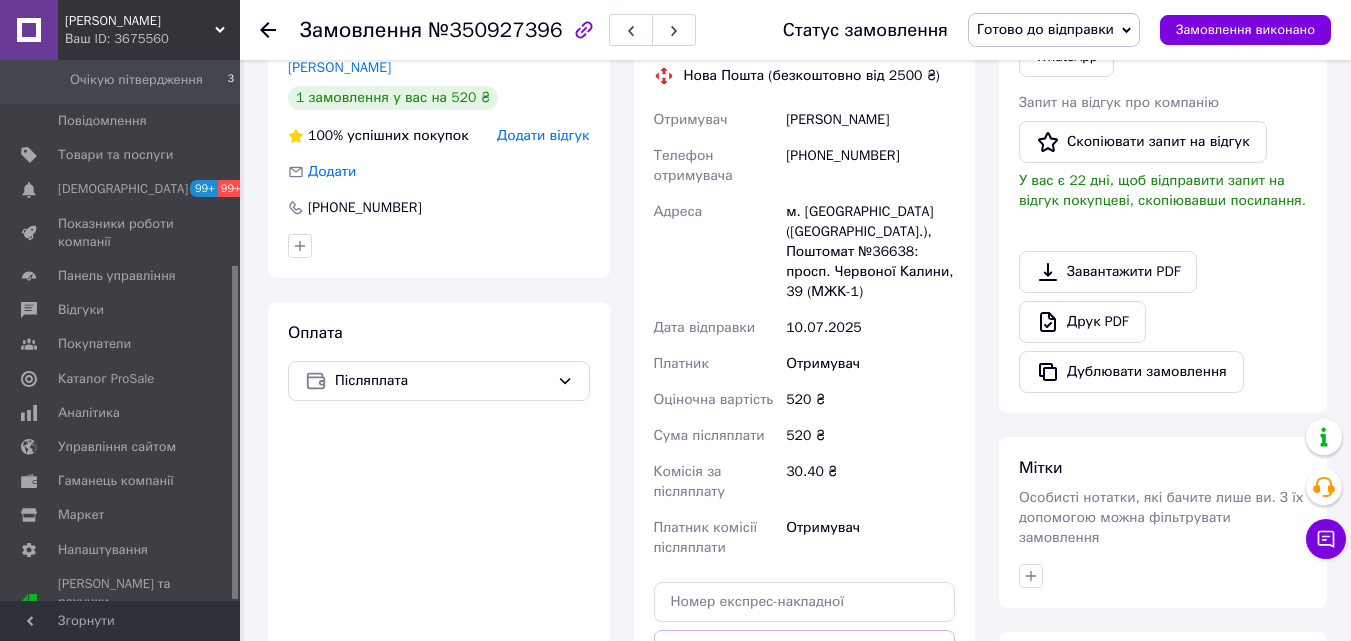 click on "Готово до відправки" at bounding box center [1045, 29] 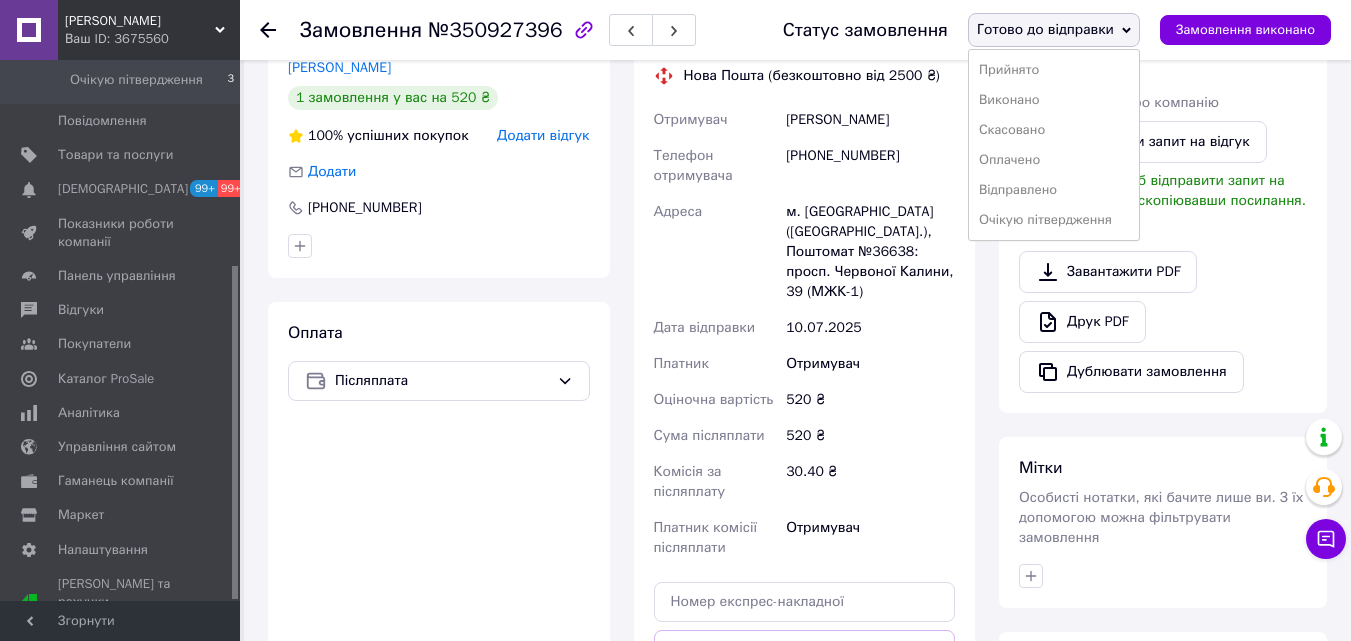 scroll, scrollTop: 929, scrollLeft: 0, axis: vertical 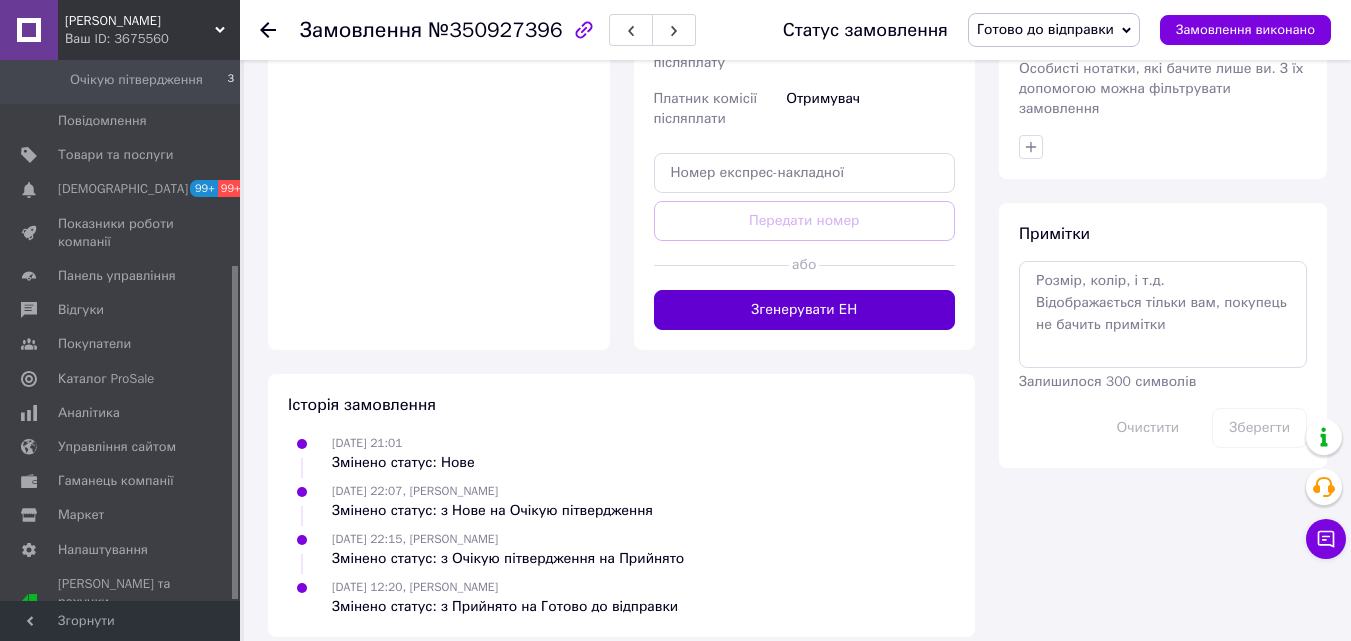 click on "Згенерувати ЕН" at bounding box center (805, 310) 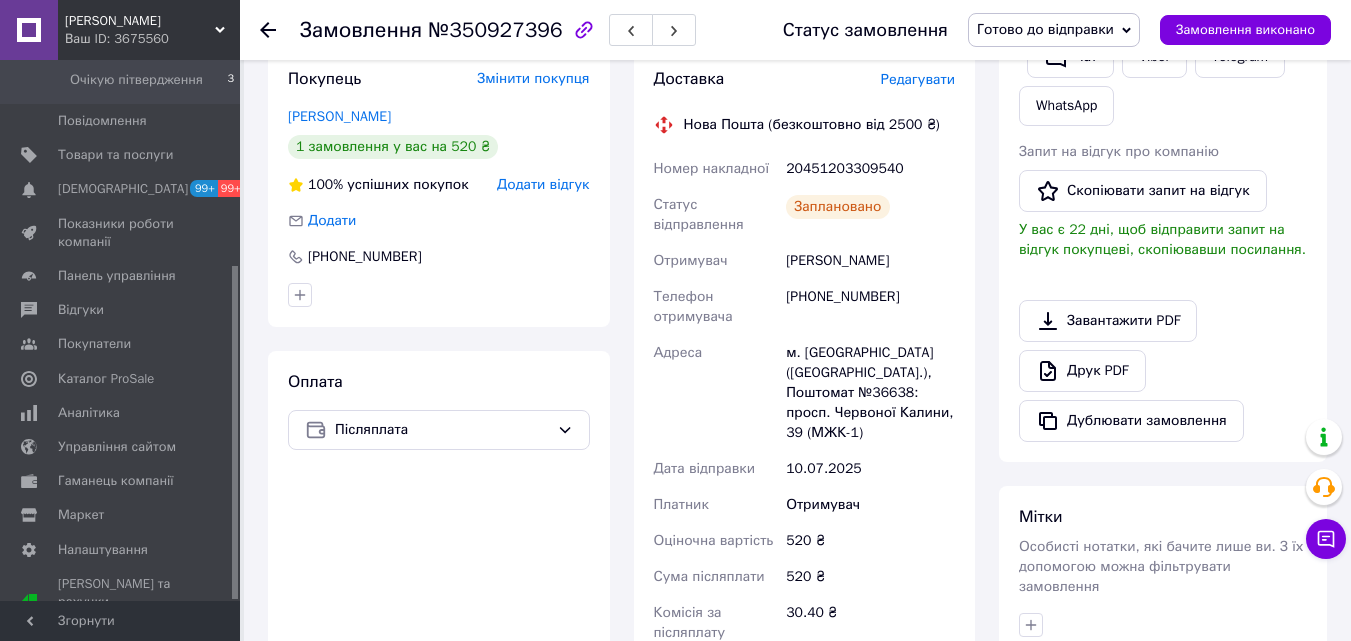 scroll, scrollTop: 236, scrollLeft: 0, axis: vertical 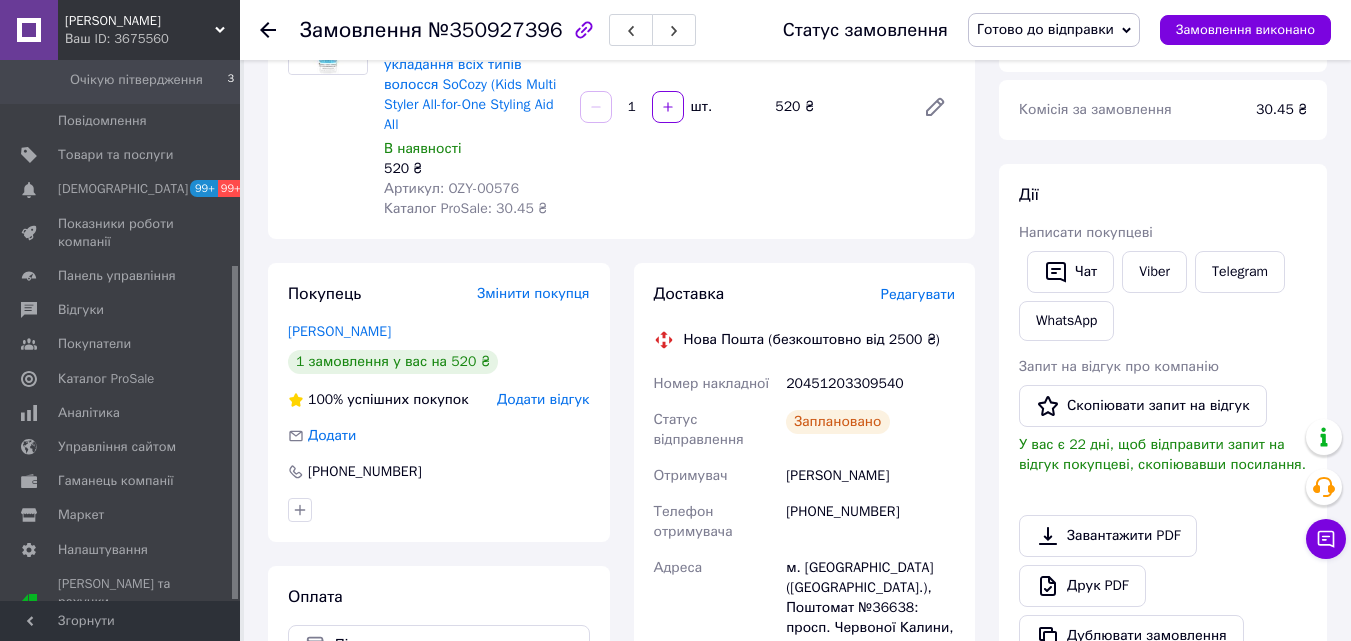 click on "Замовлення №350927396 Статус замовлення Готово до відправки Прийнято Виконано Скасовано Оплачено Відправлено Очікую пітвердження Замовлення виконано" at bounding box center [795, 30] 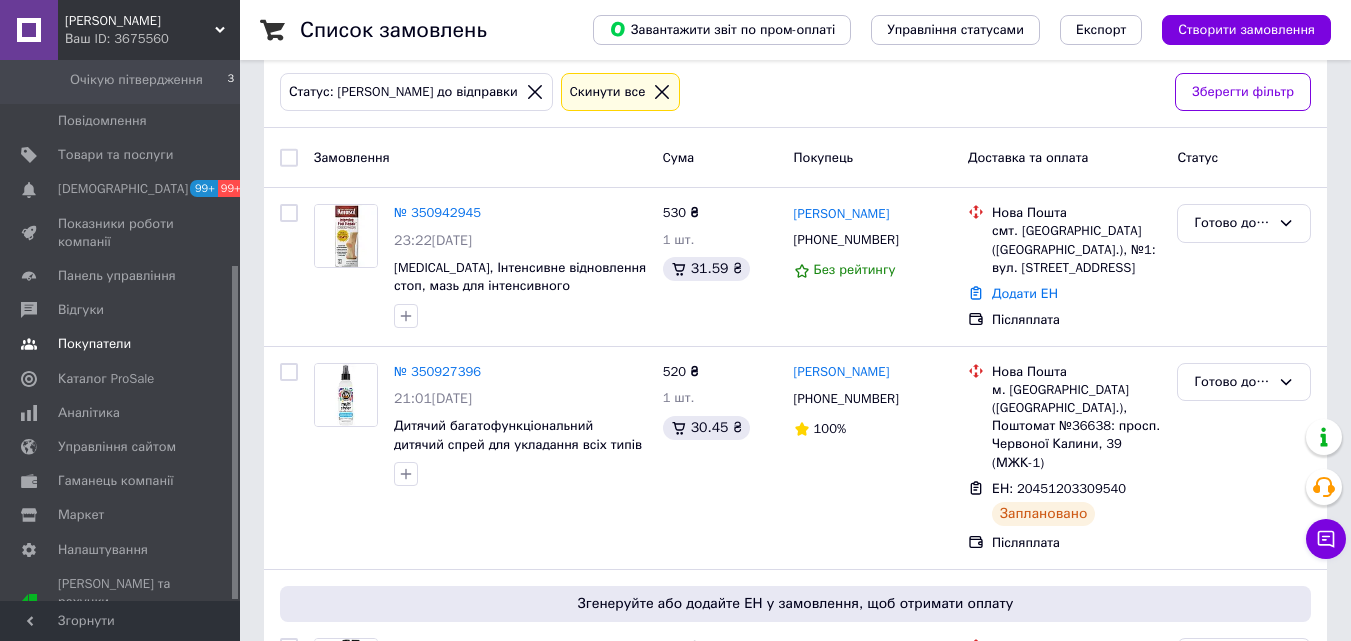 scroll, scrollTop: 100, scrollLeft: 0, axis: vertical 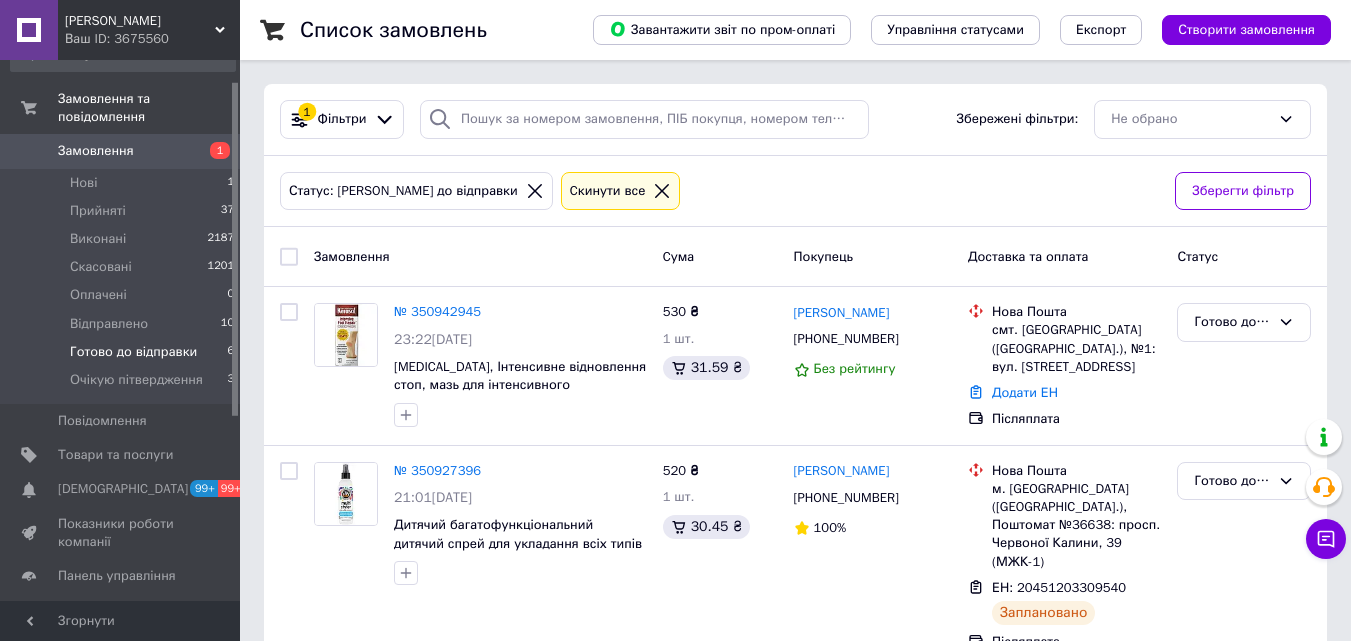 click on "Ваш ID: 3675560" at bounding box center (152, 39) 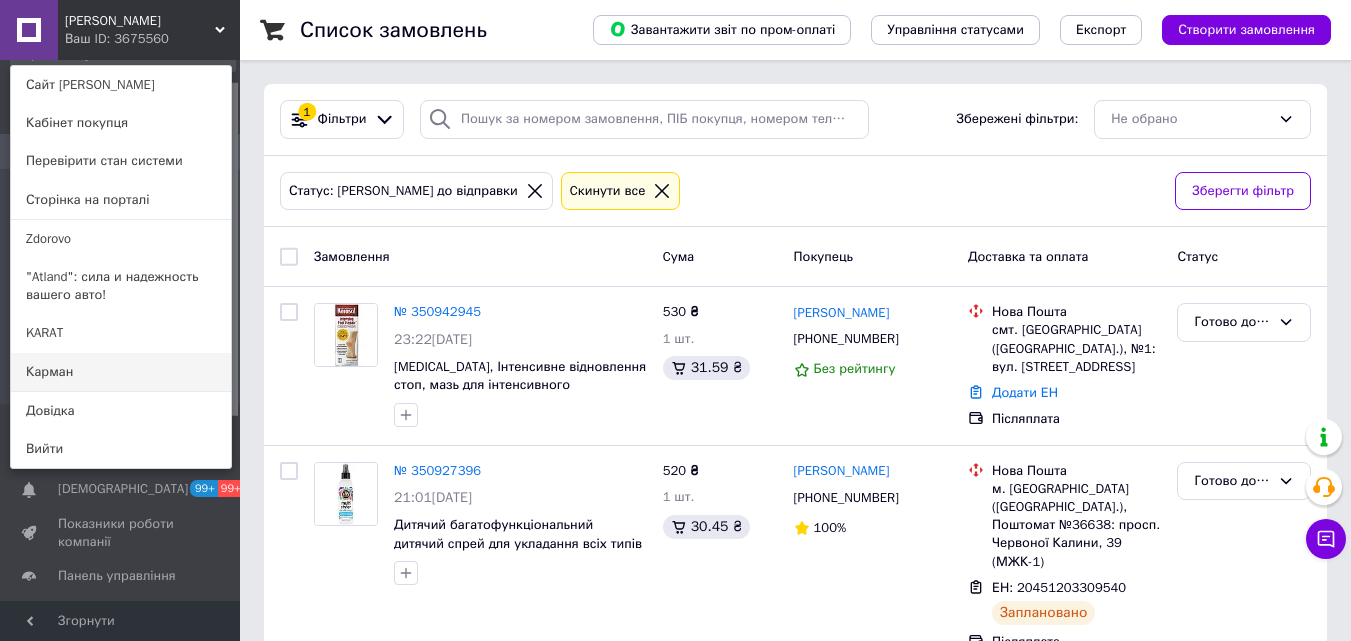 click on "Карман" at bounding box center (121, 372) 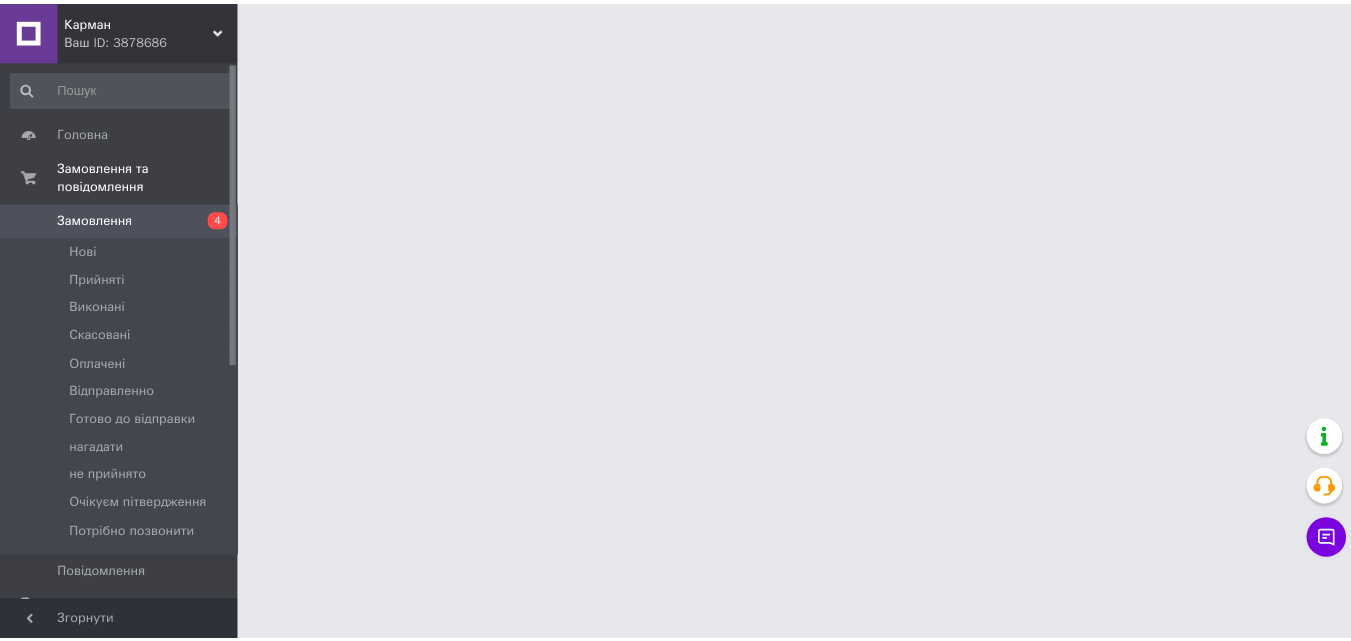 scroll, scrollTop: 0, scrollLeft: 0, axis: both 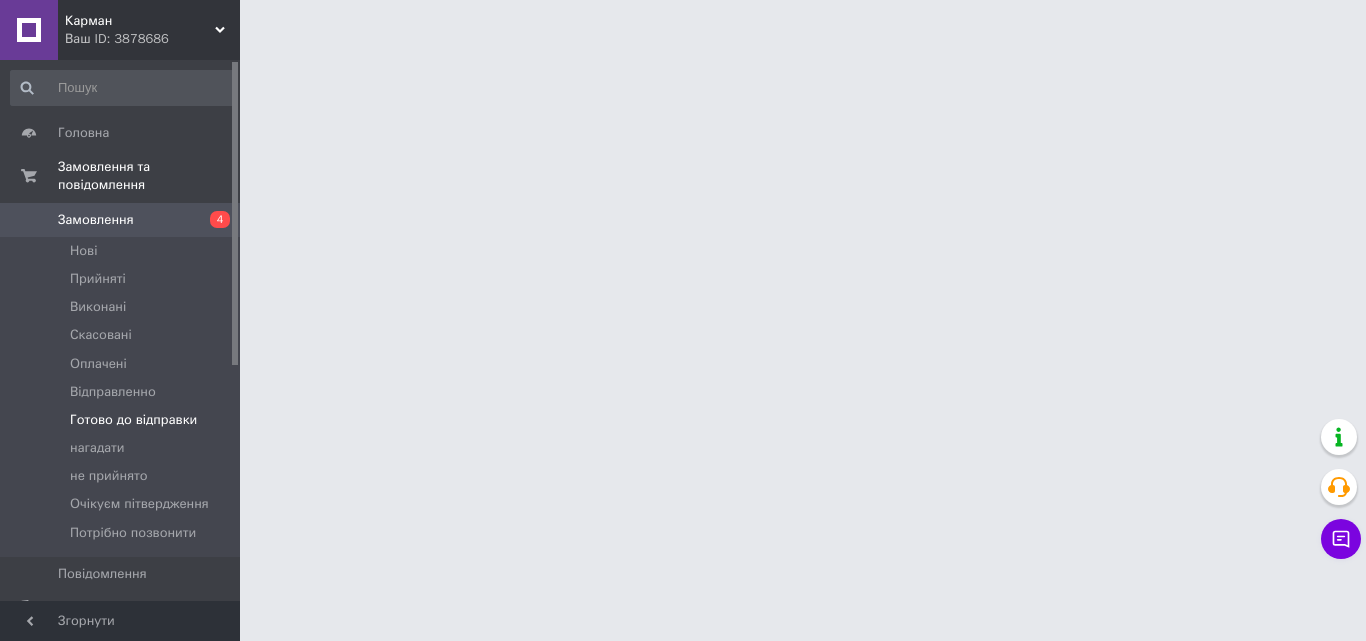 click on "Готово до відправки" at bounding box center (133, 420) 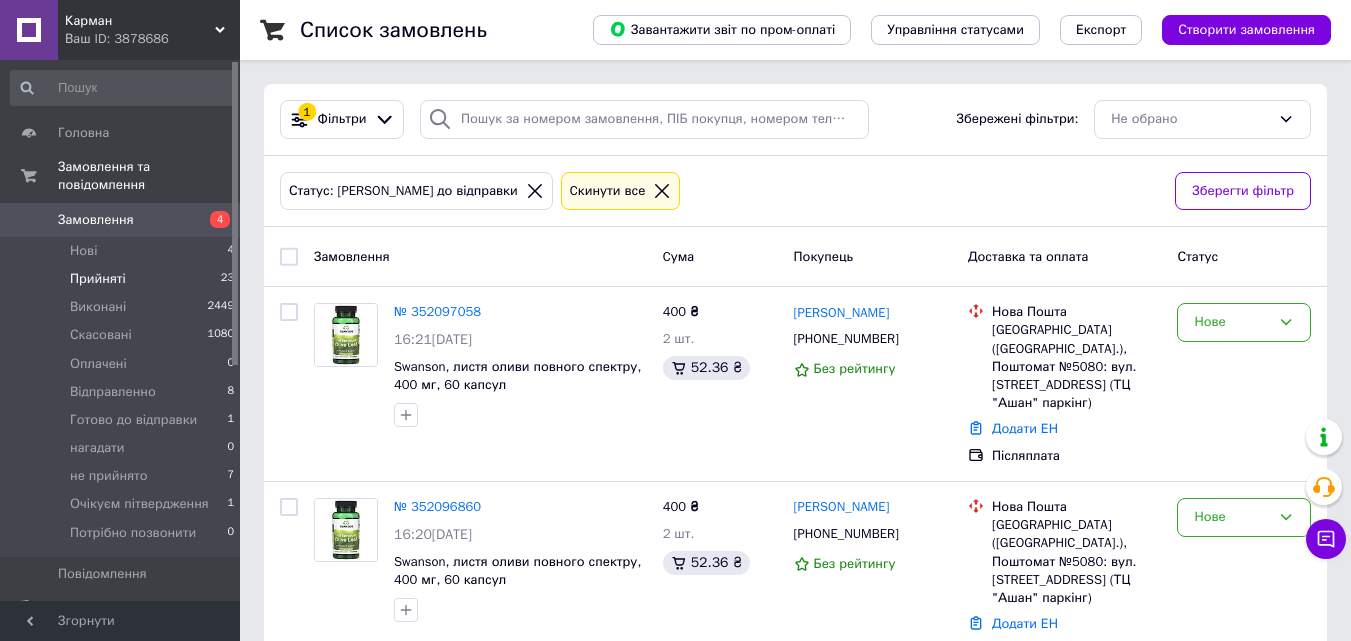 click on "Прийняті 23" at bounding box center [123, 279] 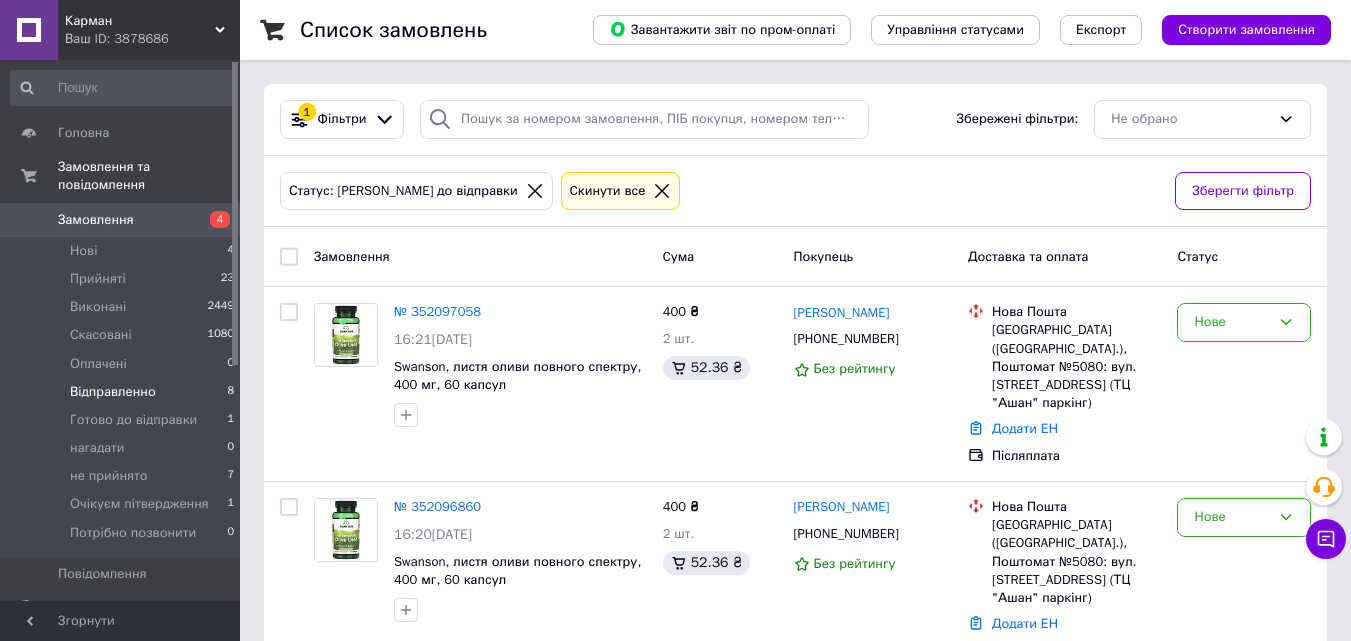 click on "Відправленно 8" at bounding box center [123, 392] 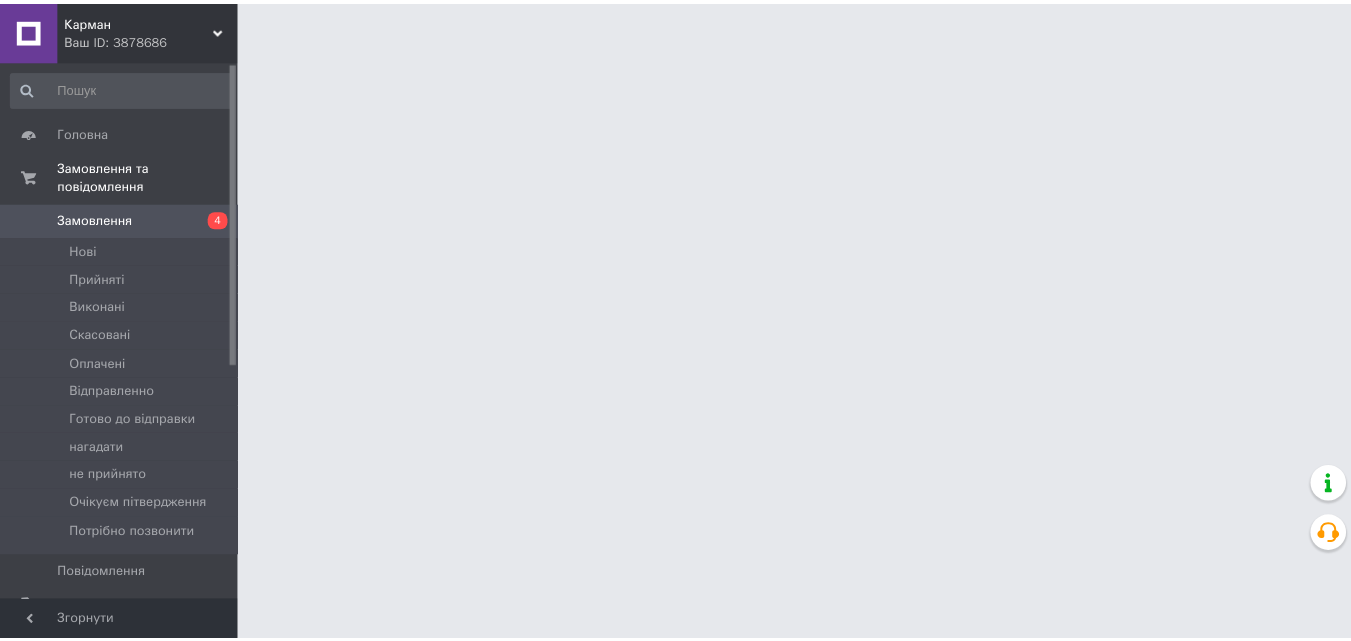 scroll, scrollTop: 0, scrollLeft: 0, axis: both 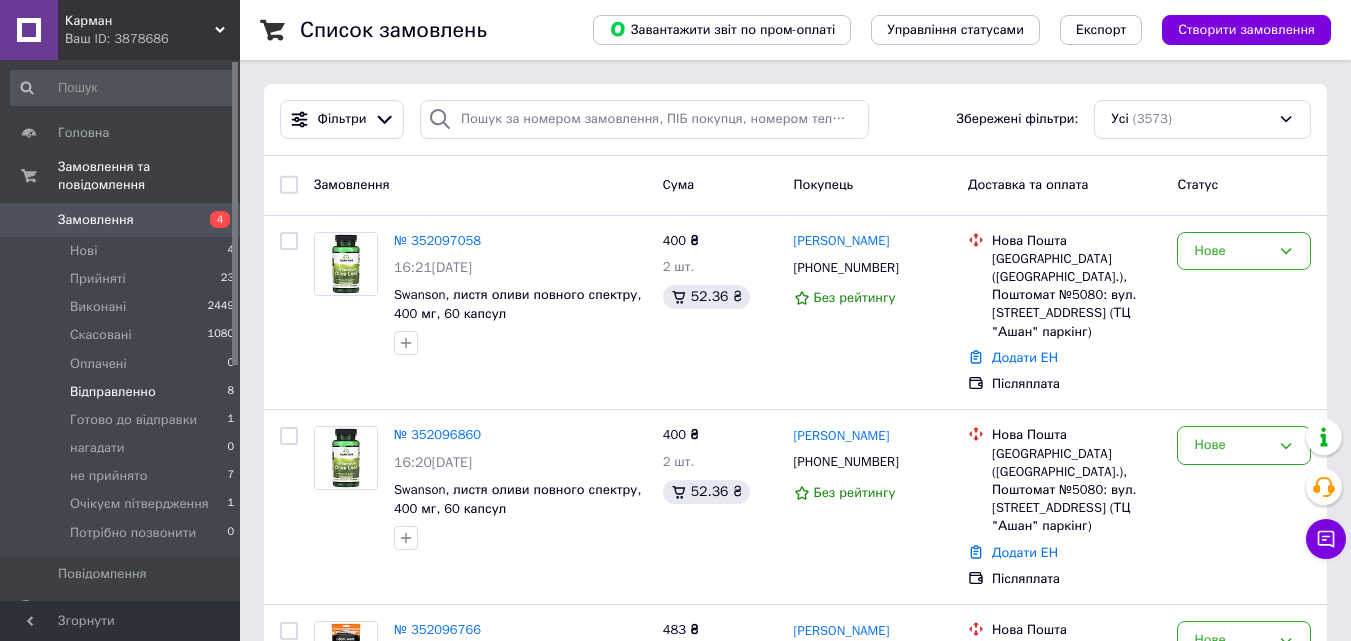 click on "Відправленно 8" at bounding box center (123, 392) 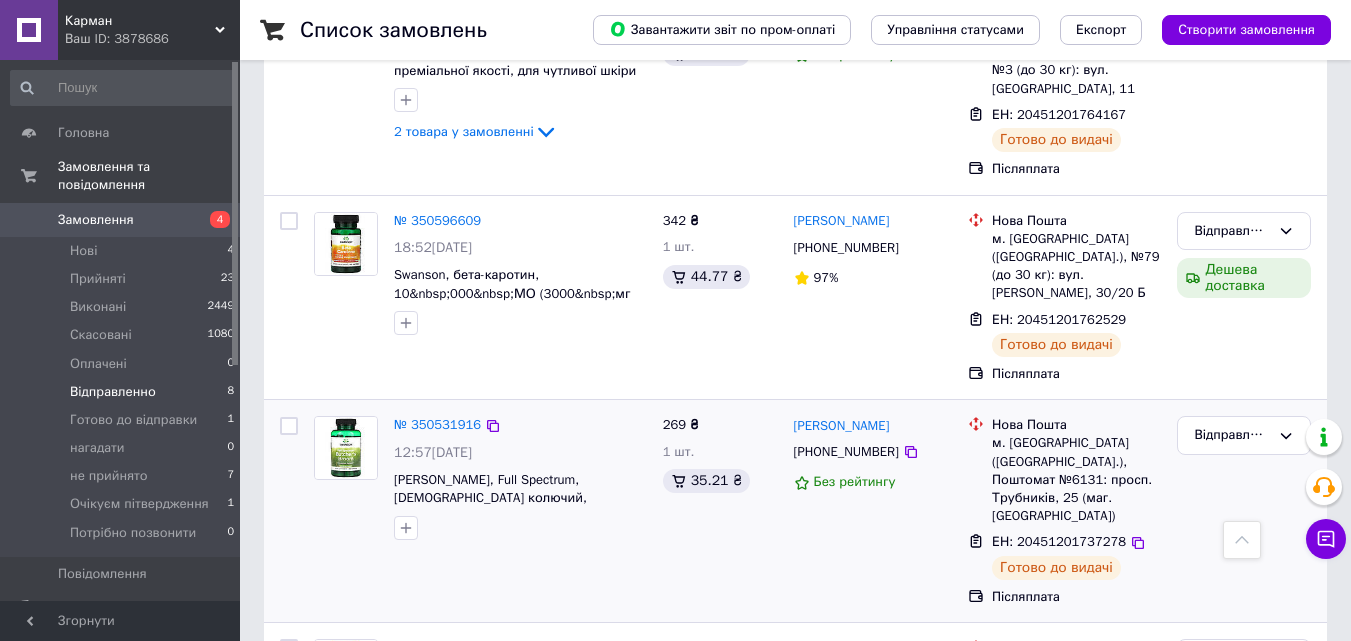 scroll, scrollTop: 700, scrollLeft: 0, axis: vertical 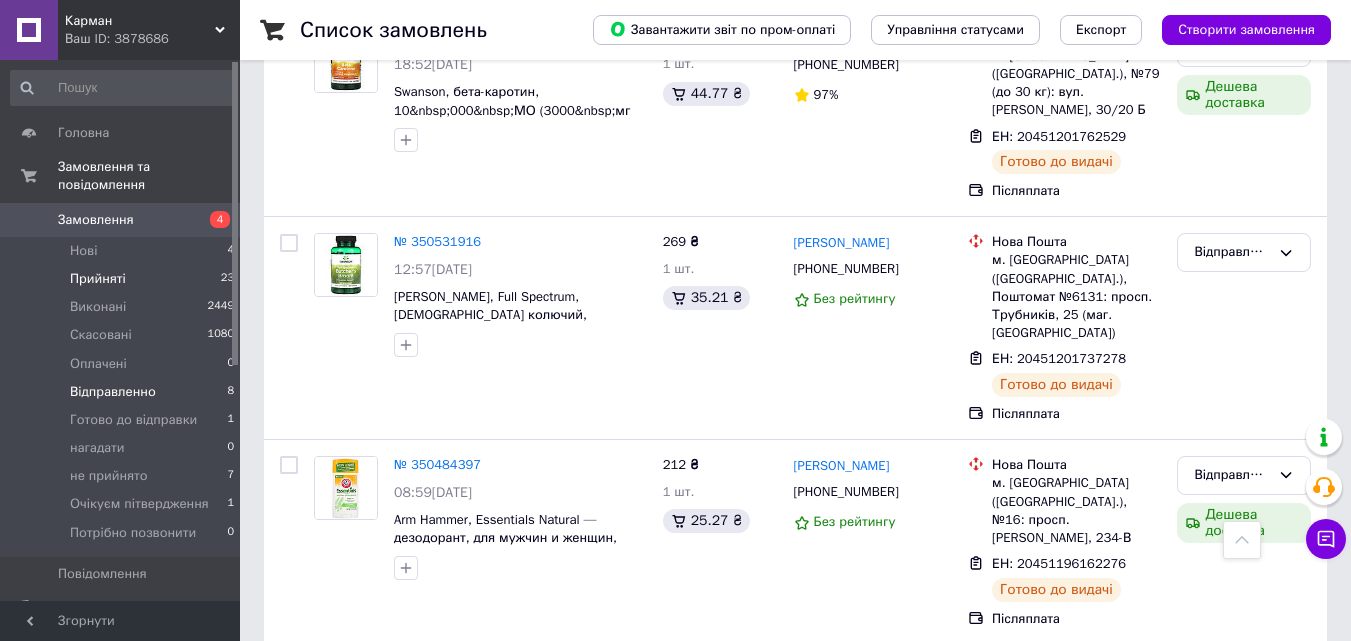 click on "Прийняті 23" at bounding box center (123, 279) 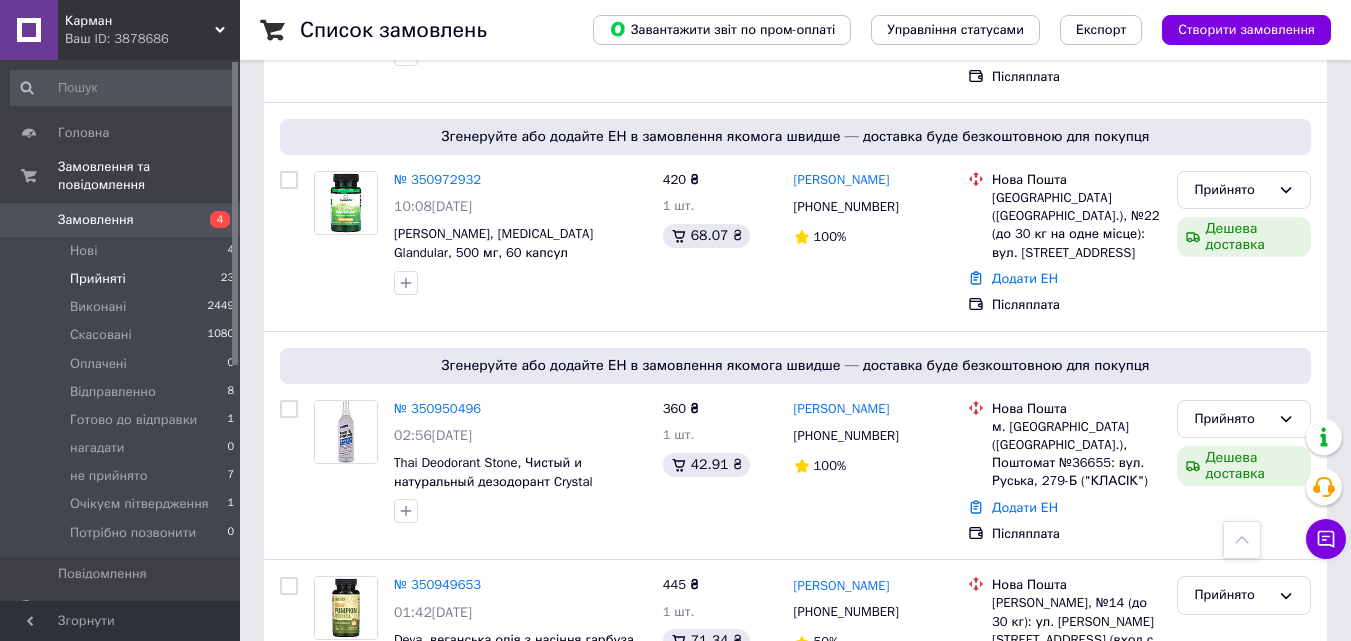 scroll, scrollTop: 3322, scrollLeft: 0, axis: vertical 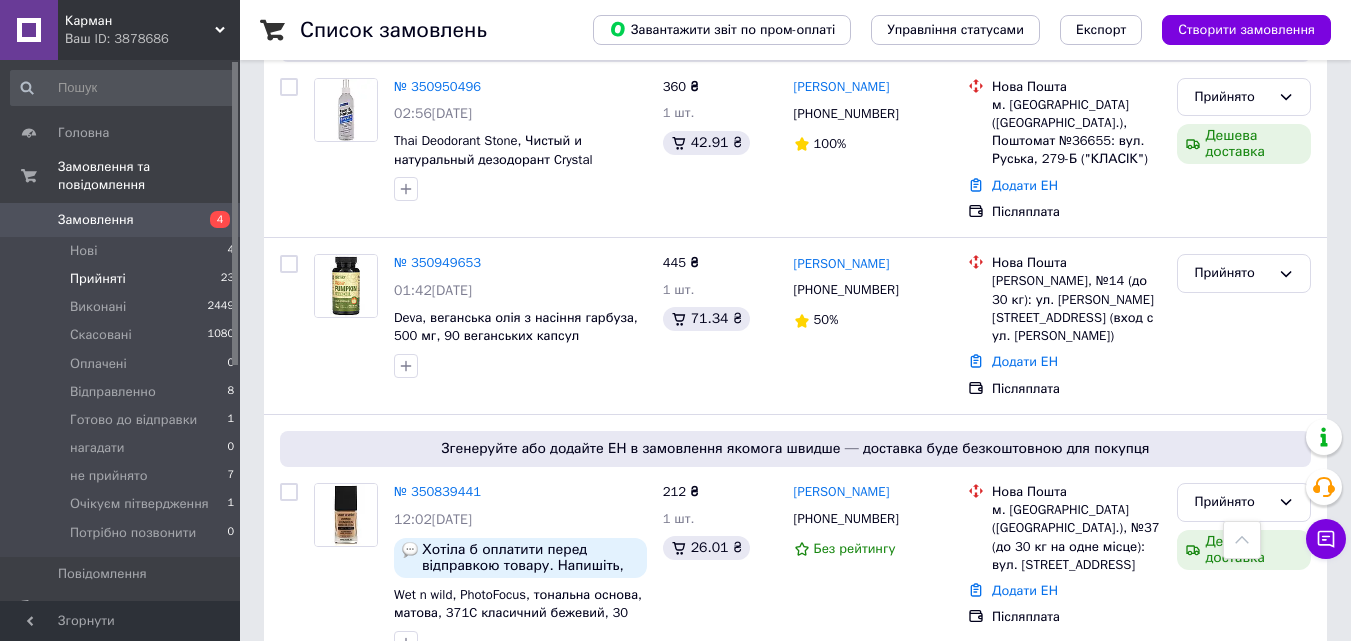 click on "2" at bounding box center (327, 911) 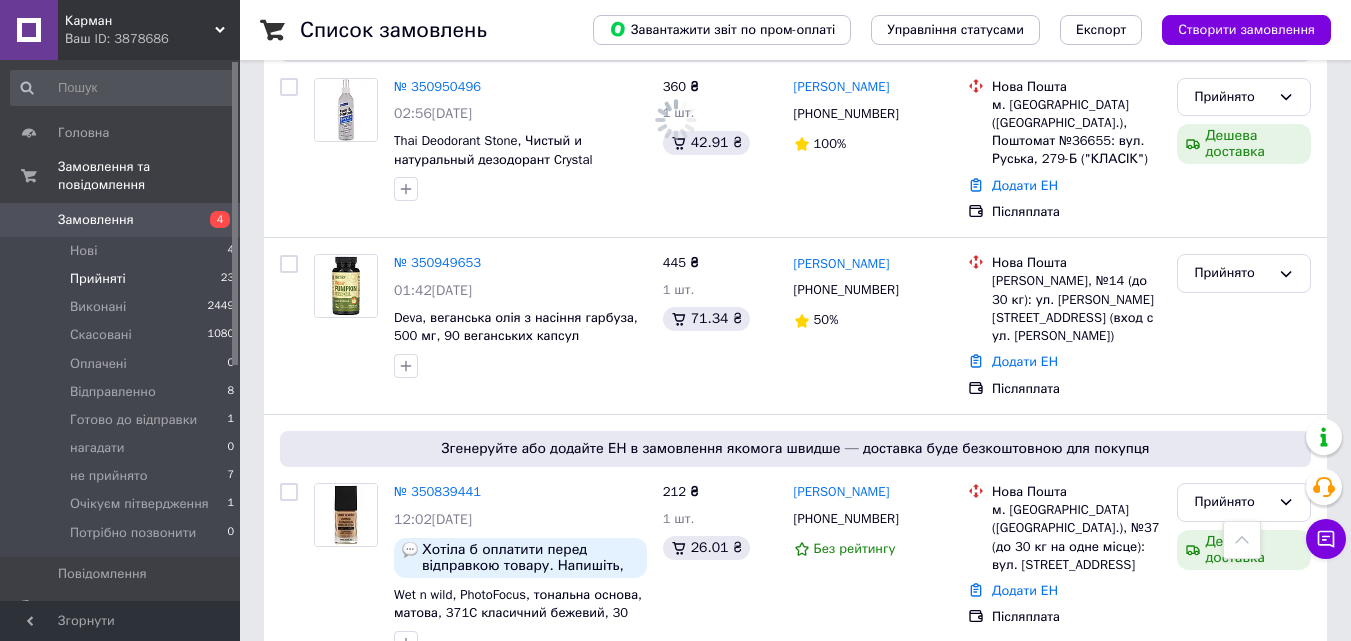scroll, scrollTop: 0, scrollLeft: 0, axis: both 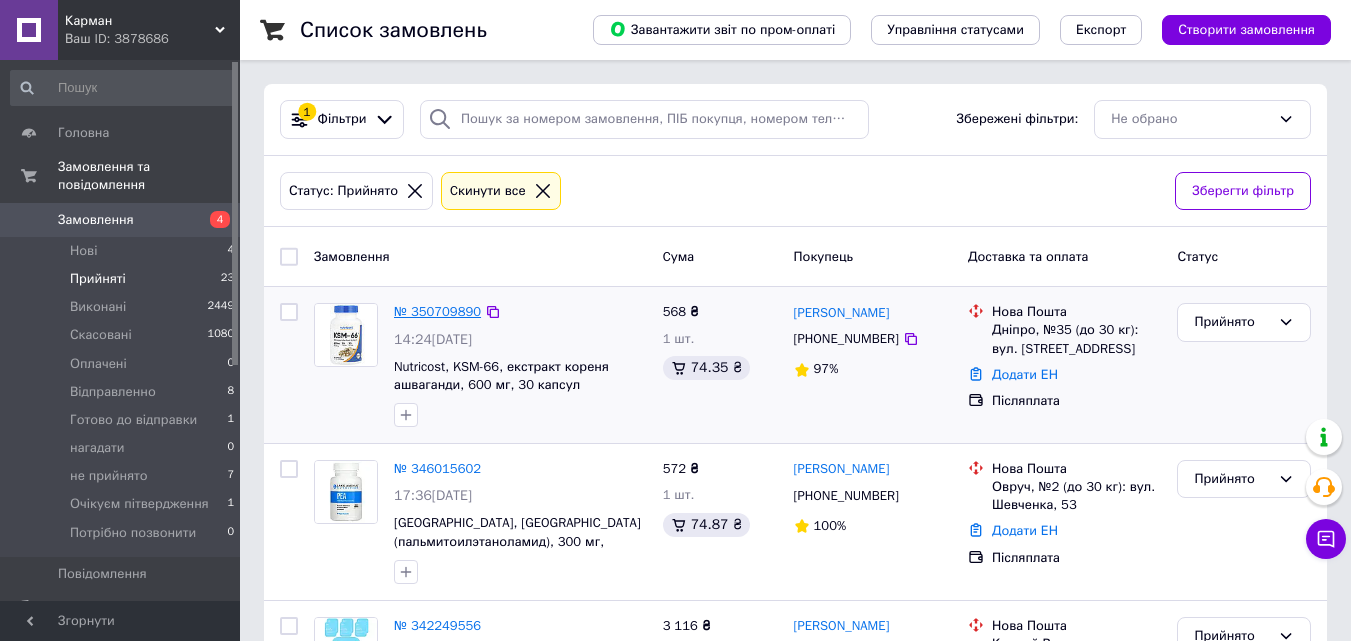 click on "№ 350709890" at bounding box center (437, 311) 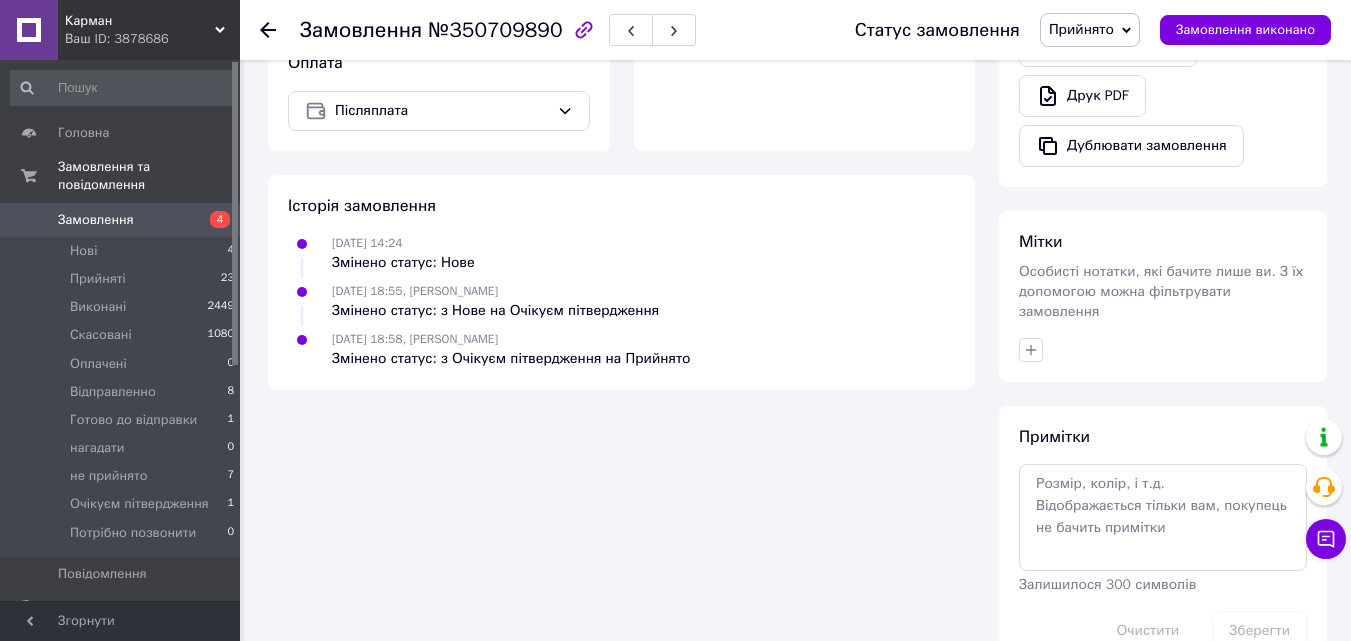 scroll, scrollTop: 700, scrollLeft: 0, axis: vertical 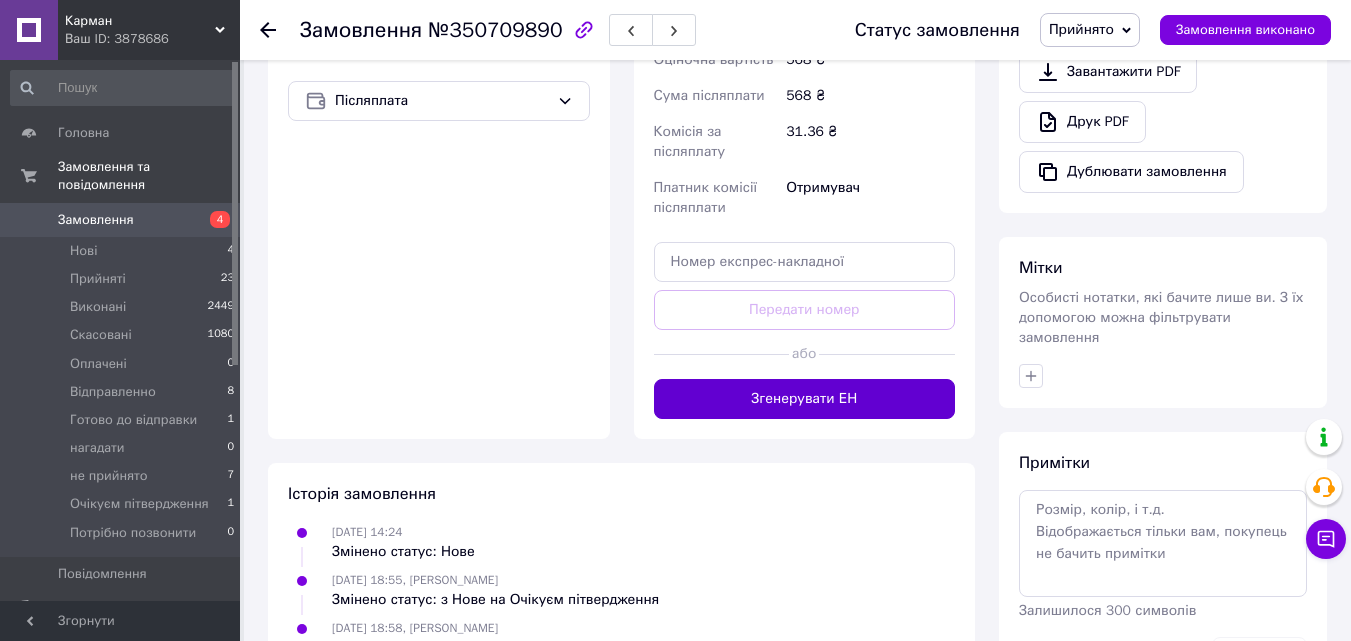 click on "Згенерувати ЕН" at bounding box center (805, 399) 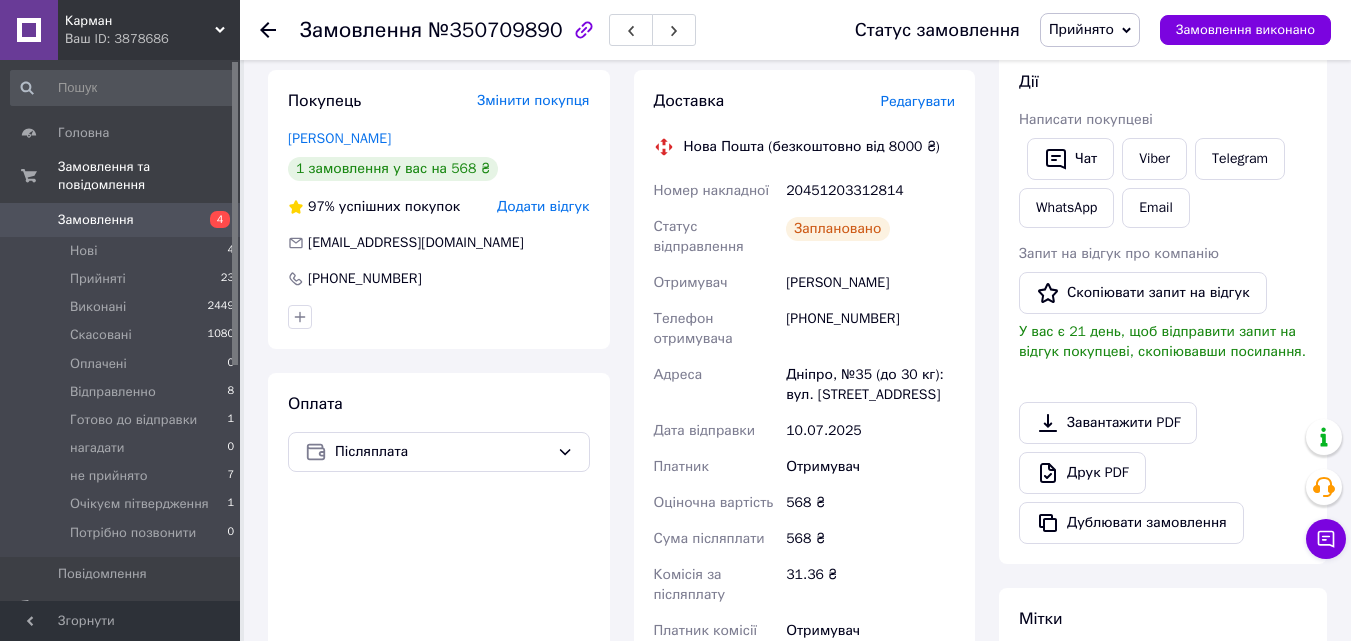 scroll, scrollTop: 300, scrollLeft: 0, axis: vertical 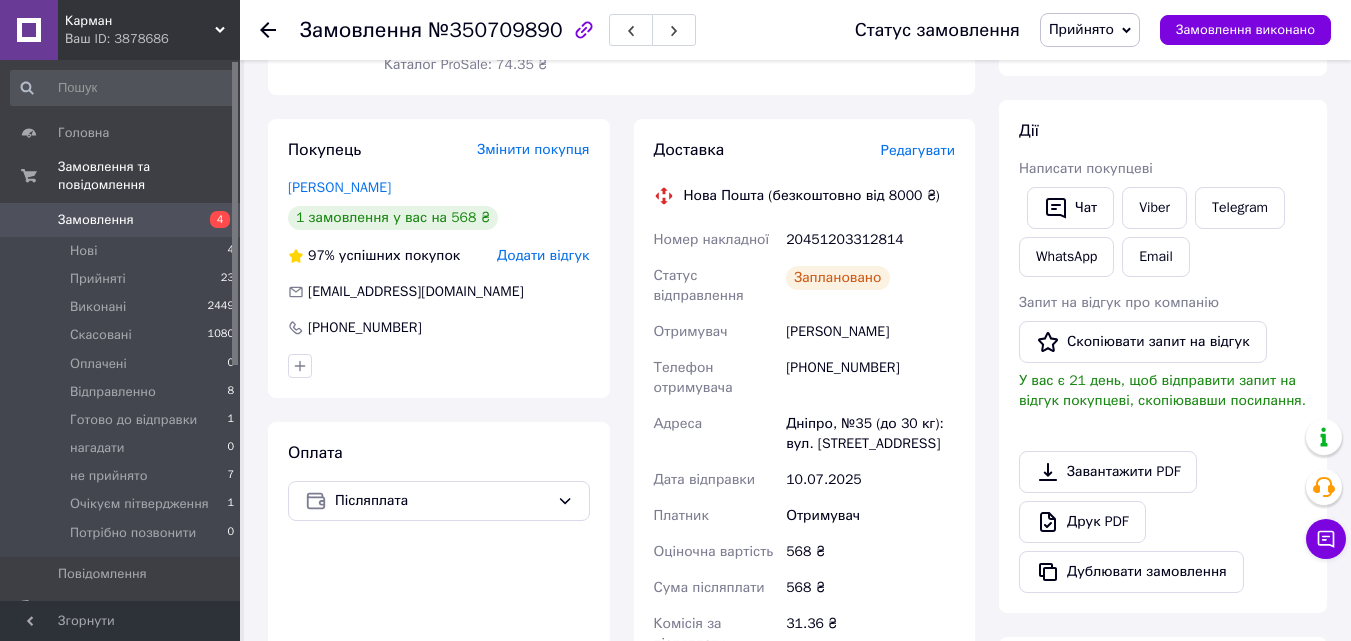 click on "Прийнято" at bounding box center [1081, 29] 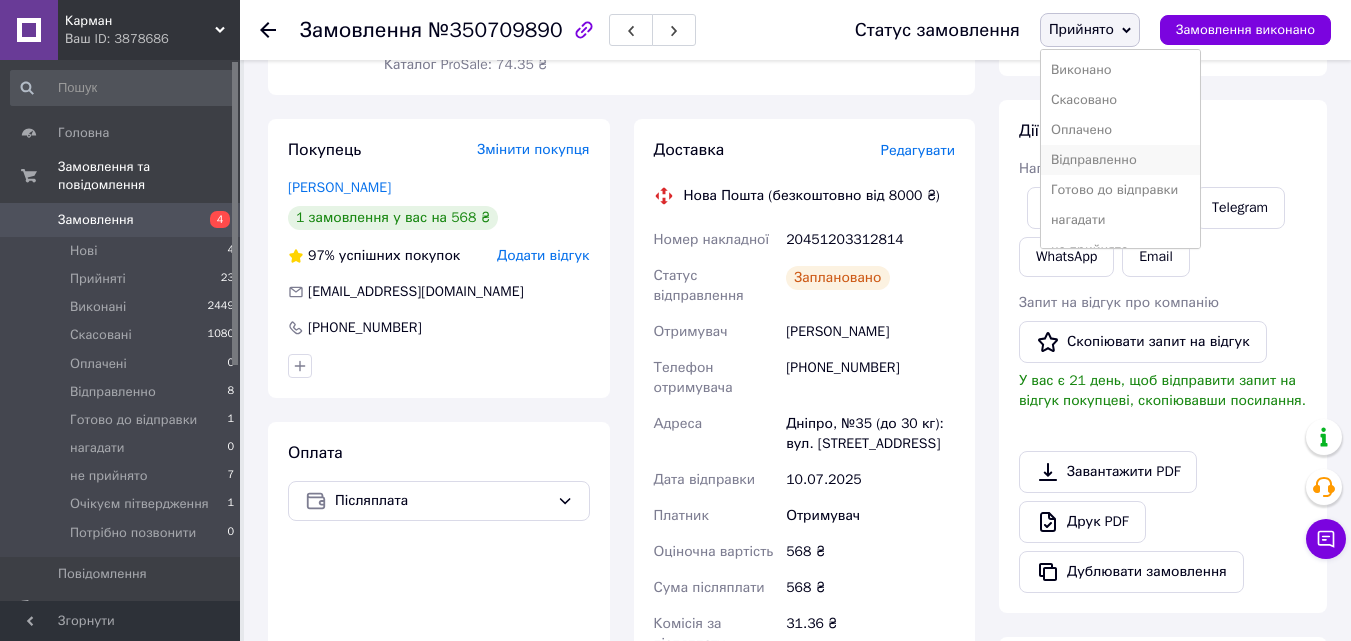 click on "Відправленно" at bounding box center (1120, 160) 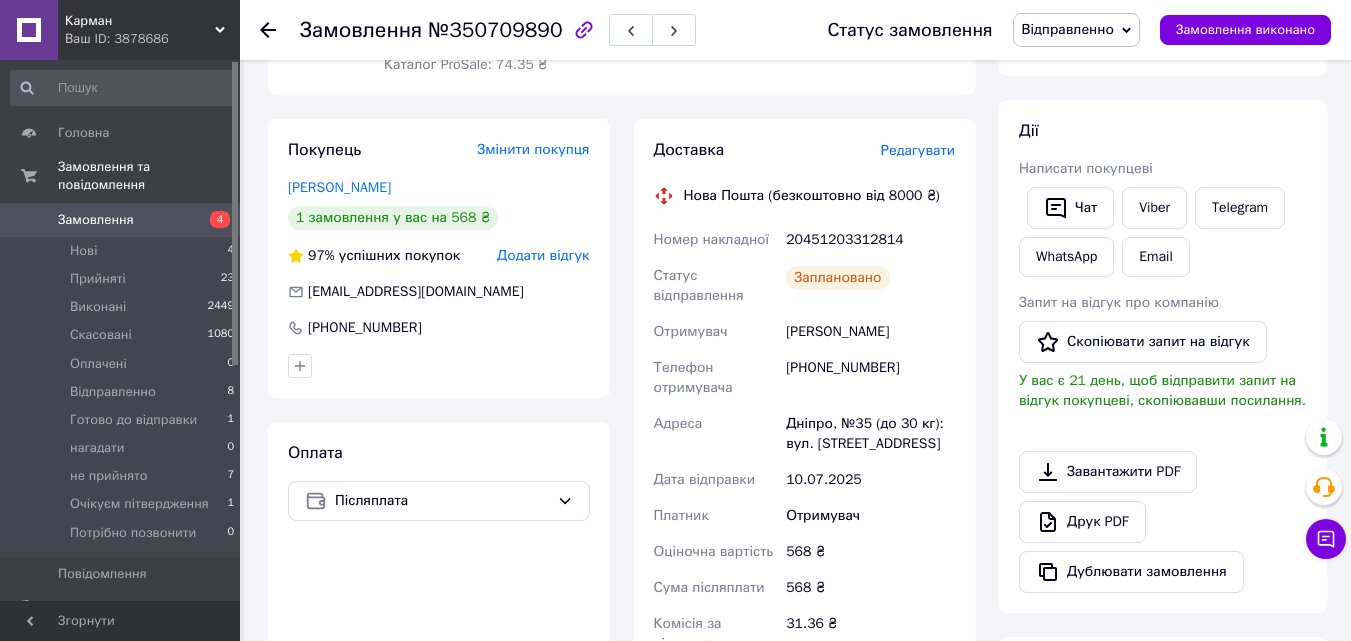 click 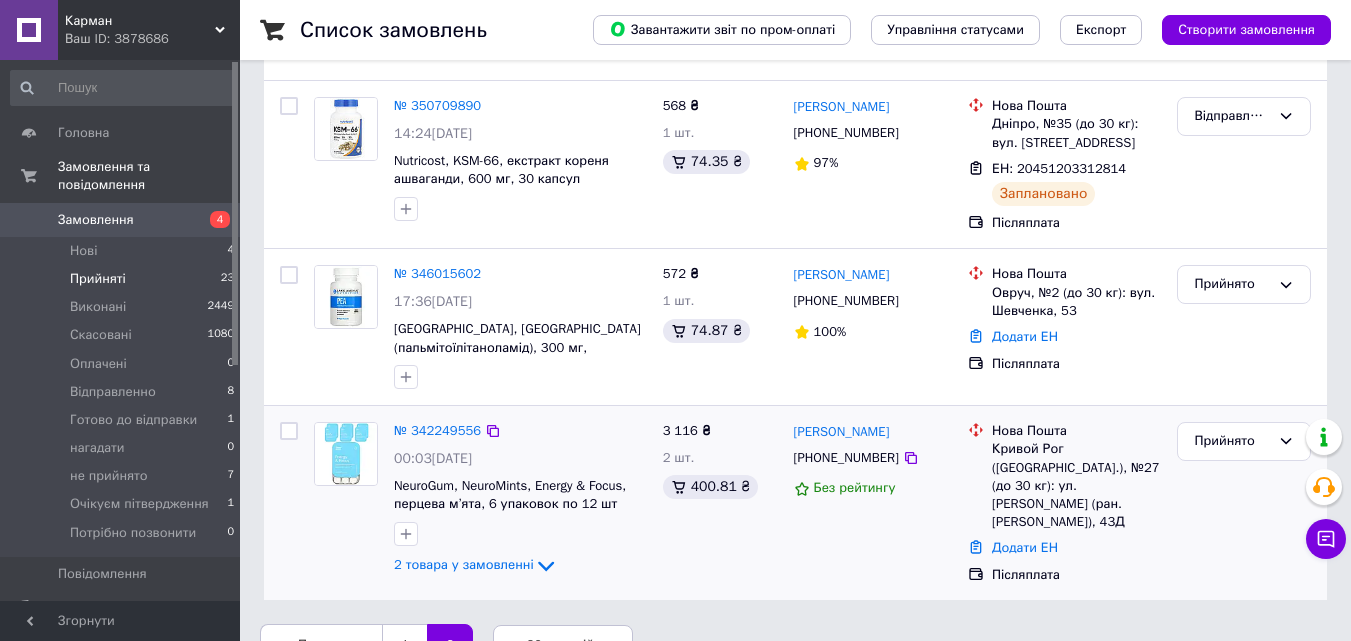 scroll, scrollTop: 252, scrollLeft: 0, axis: vertical 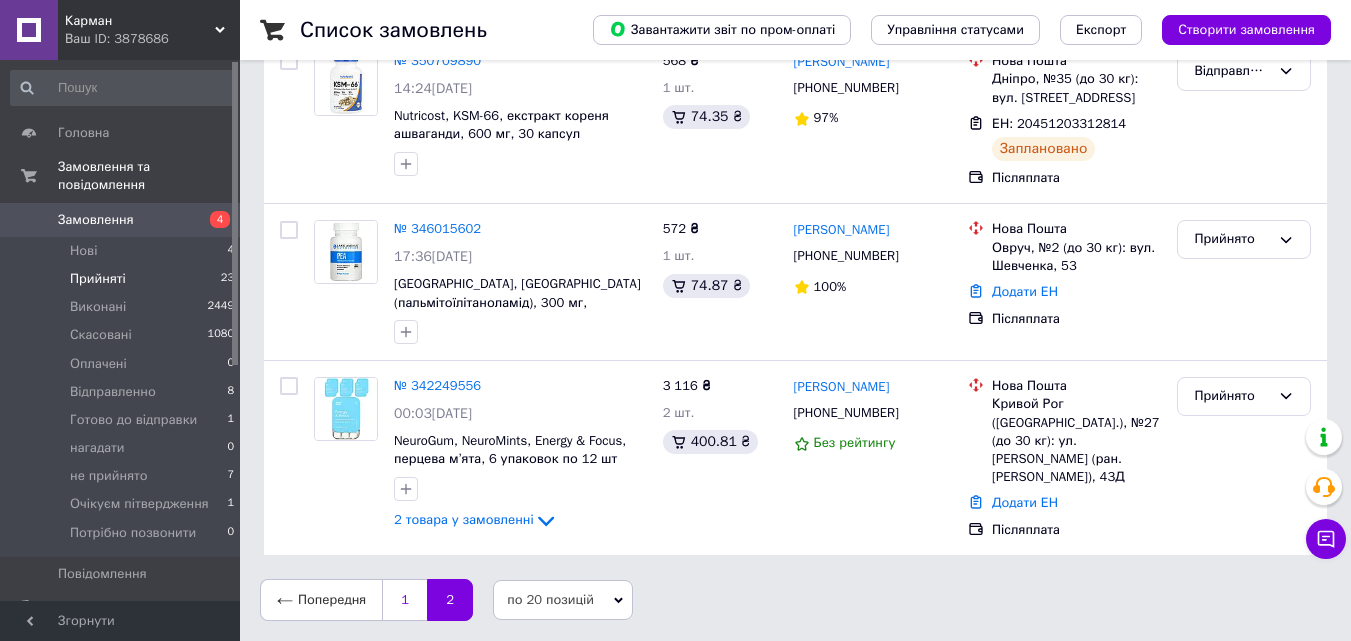 click on "1" at bounding box center [404, 600] 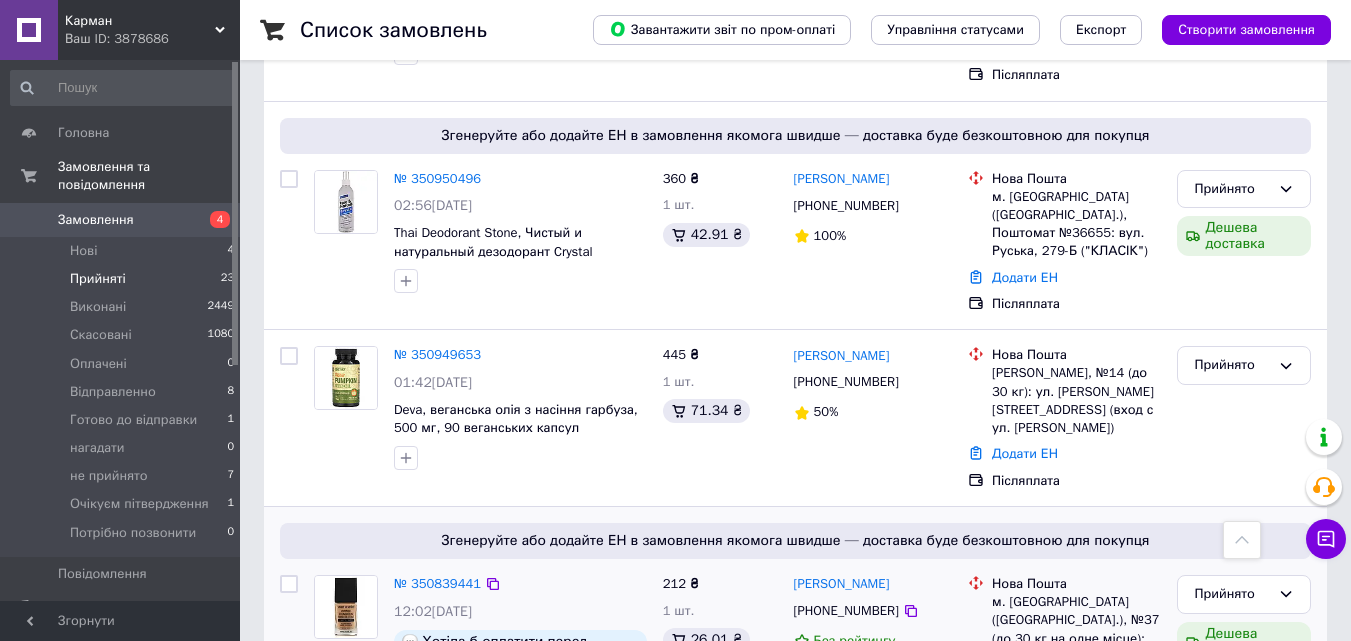 scroll, scrollTop: 3122, scrollLeft: 0, axis: vertical 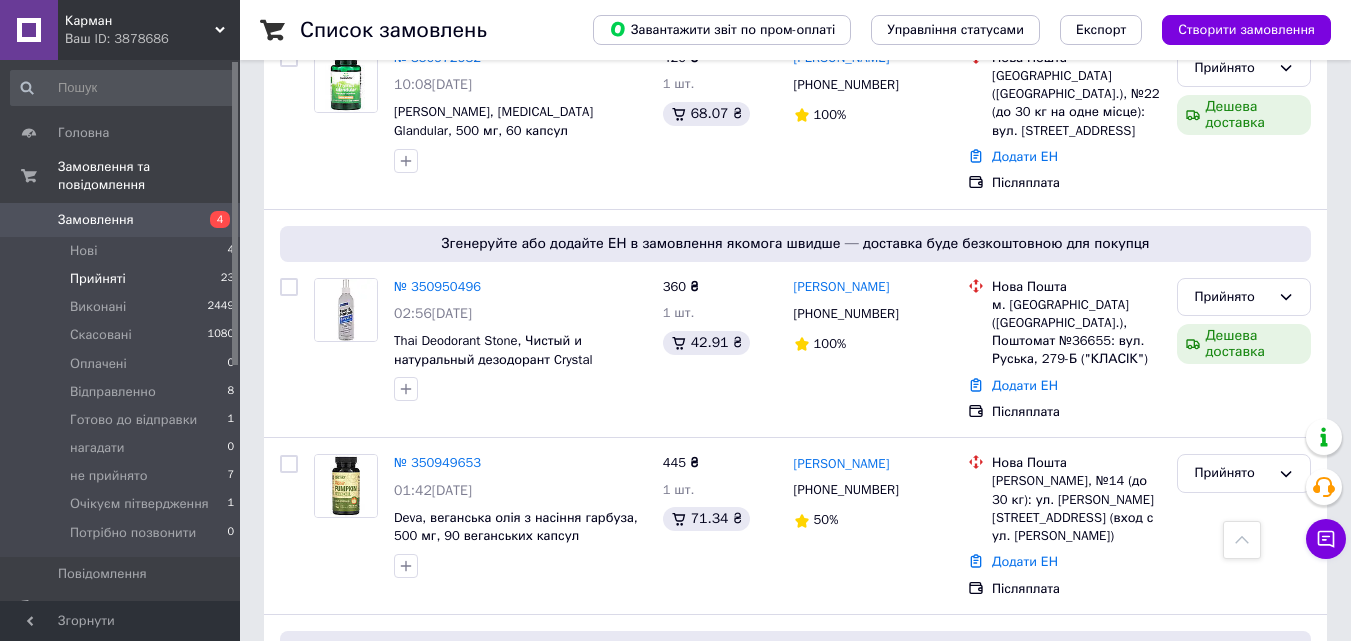 click on "Ваш ID: 3878686" at bounding box center [152, 39] 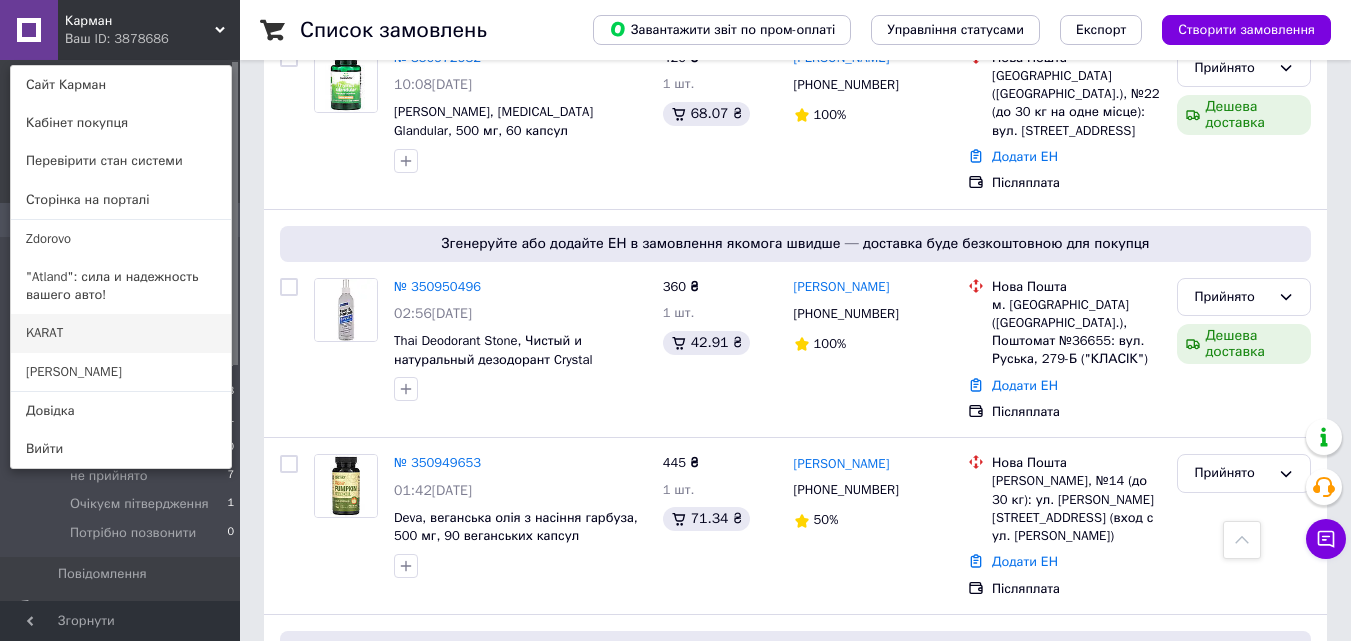 click on "KARAT" at bounding box center [121, 333] 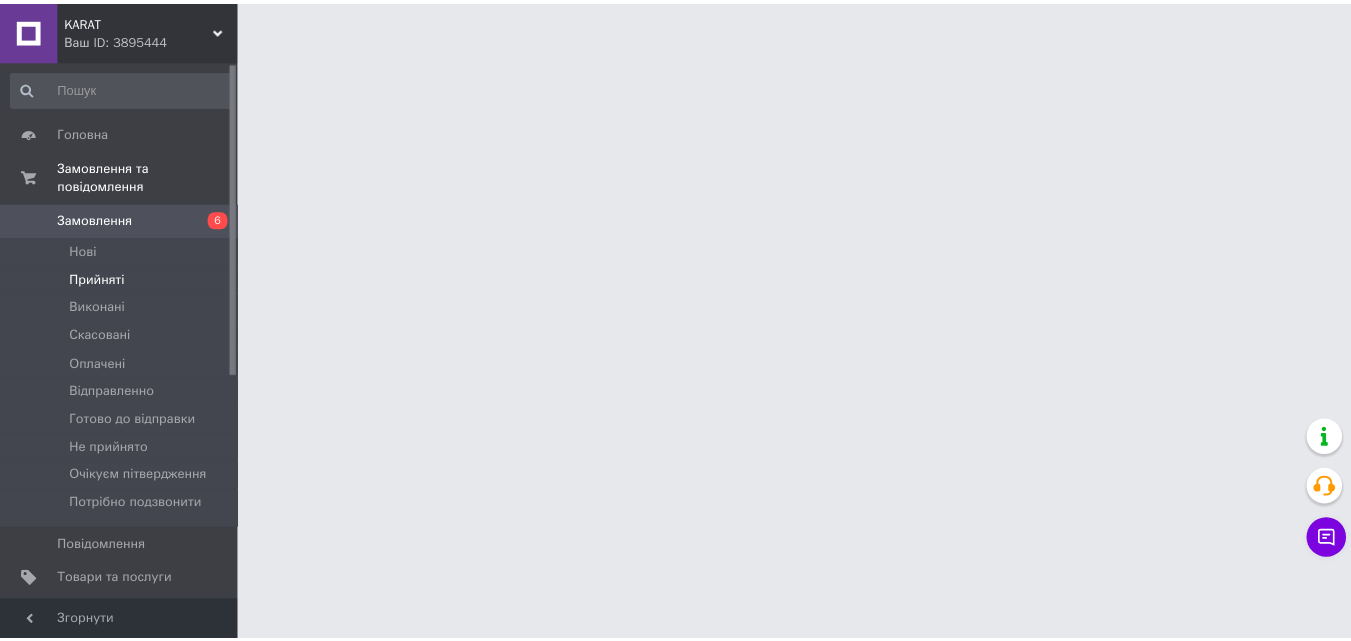 scroll, scrollTop: 0, scrollLeft: 0, axis: both 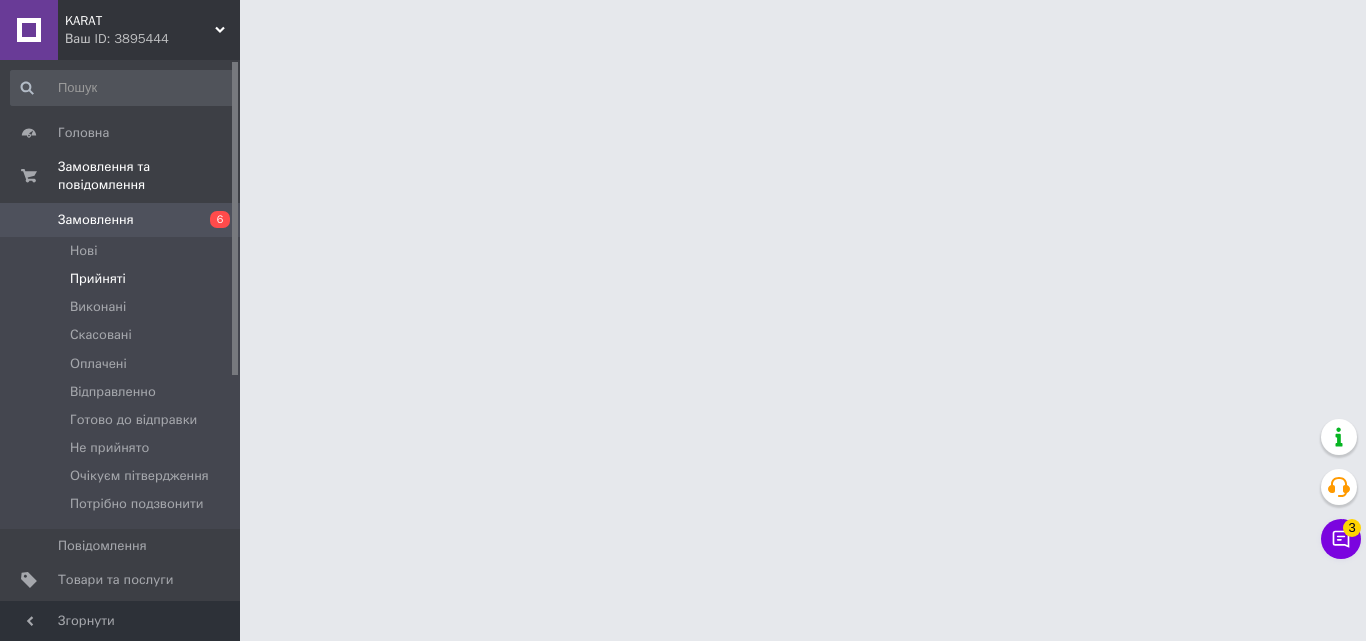 click on "Прийняті" at bounding box center (123, 279) 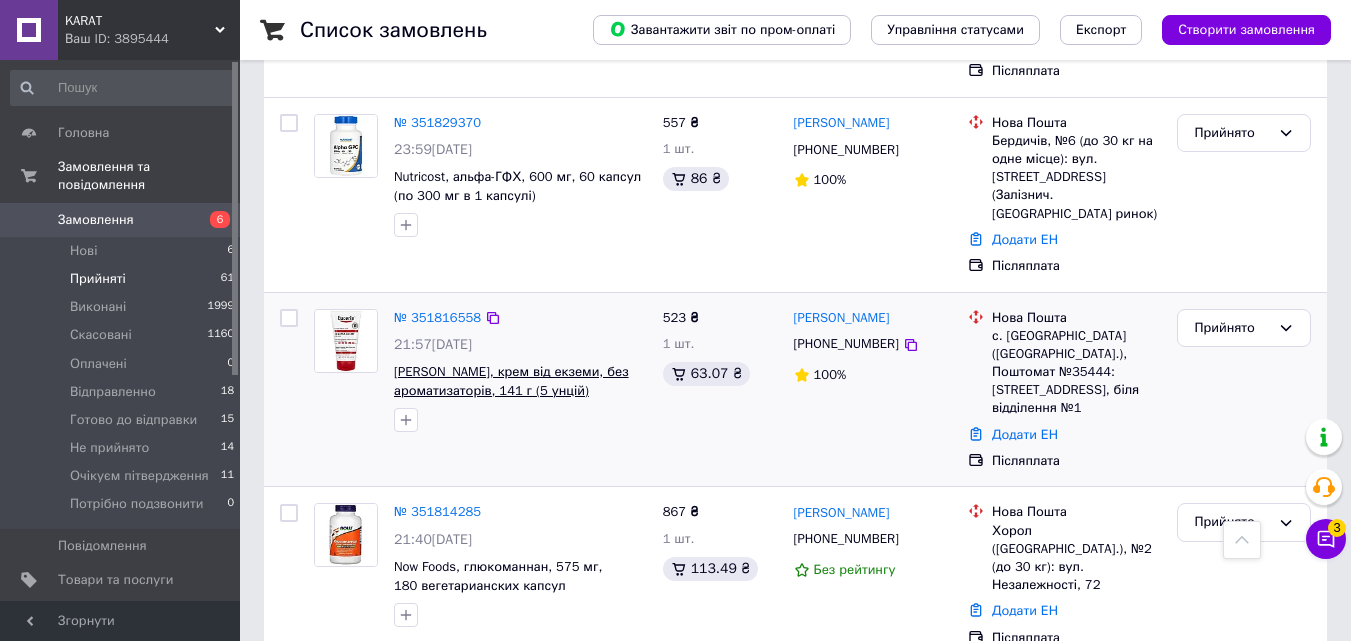scroll, scrollTop: 3223, scrollLeft: 0, axis: vertical 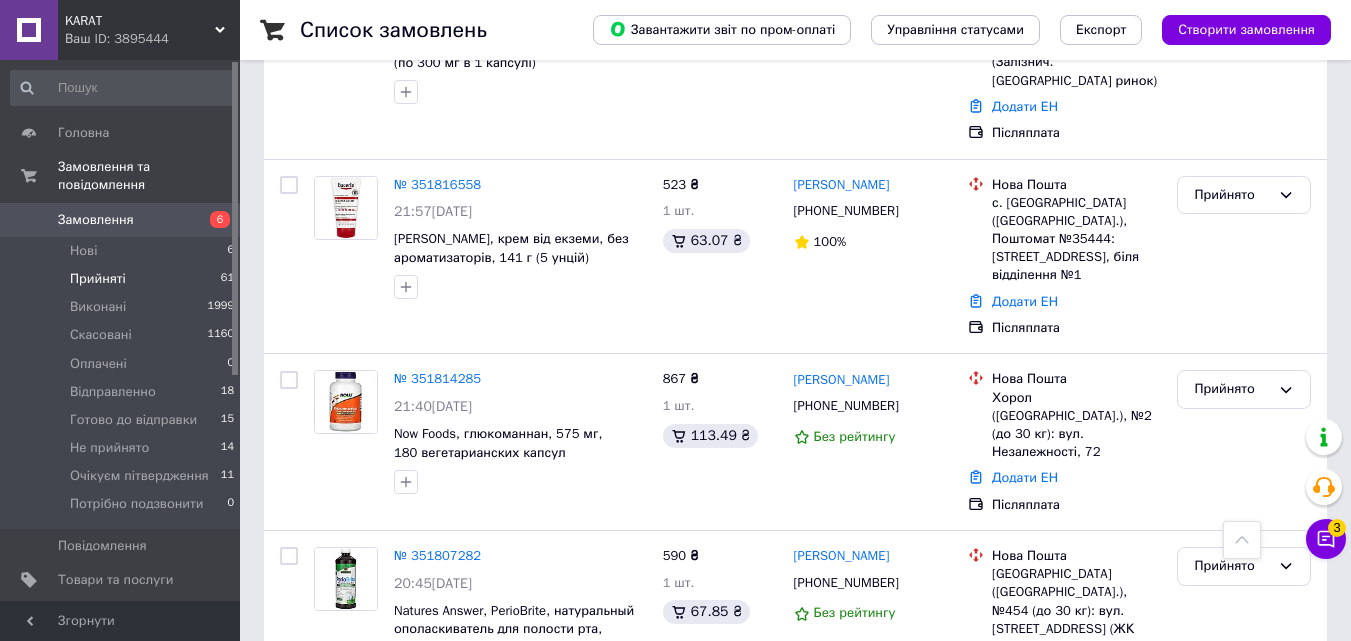 click on "3" at bounding box center [371, 947] 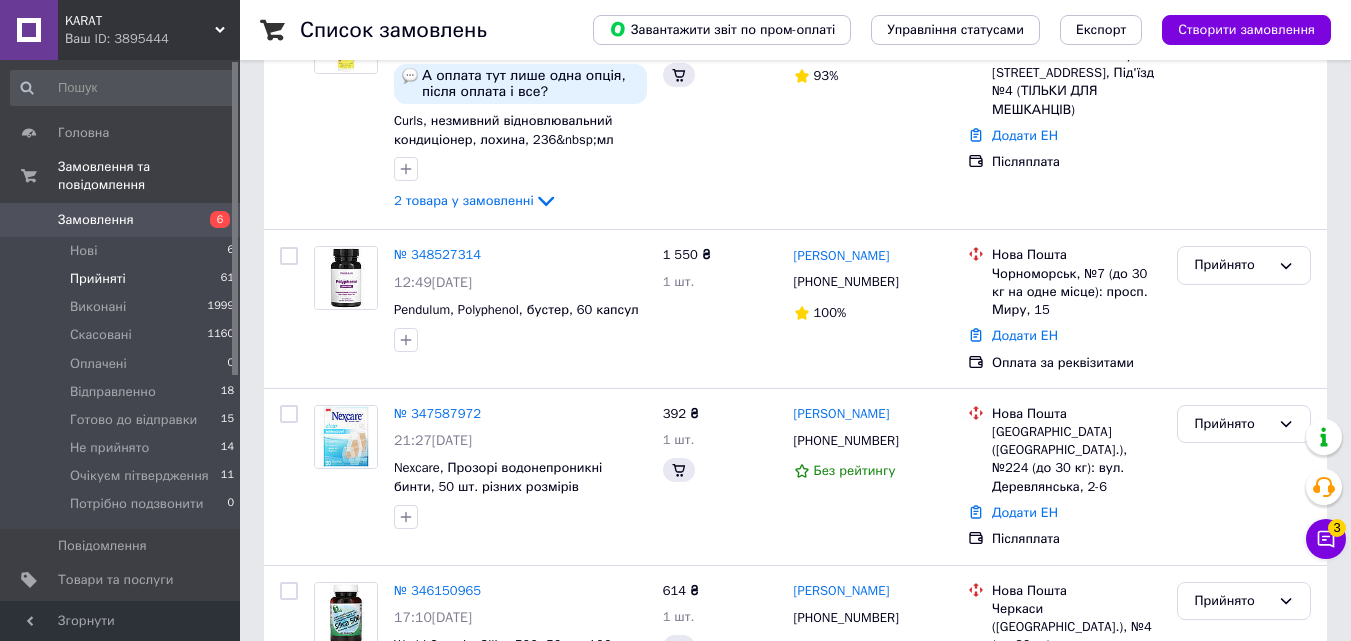scroll, scrollTop: 0, scrollLeft: 0, axis: both 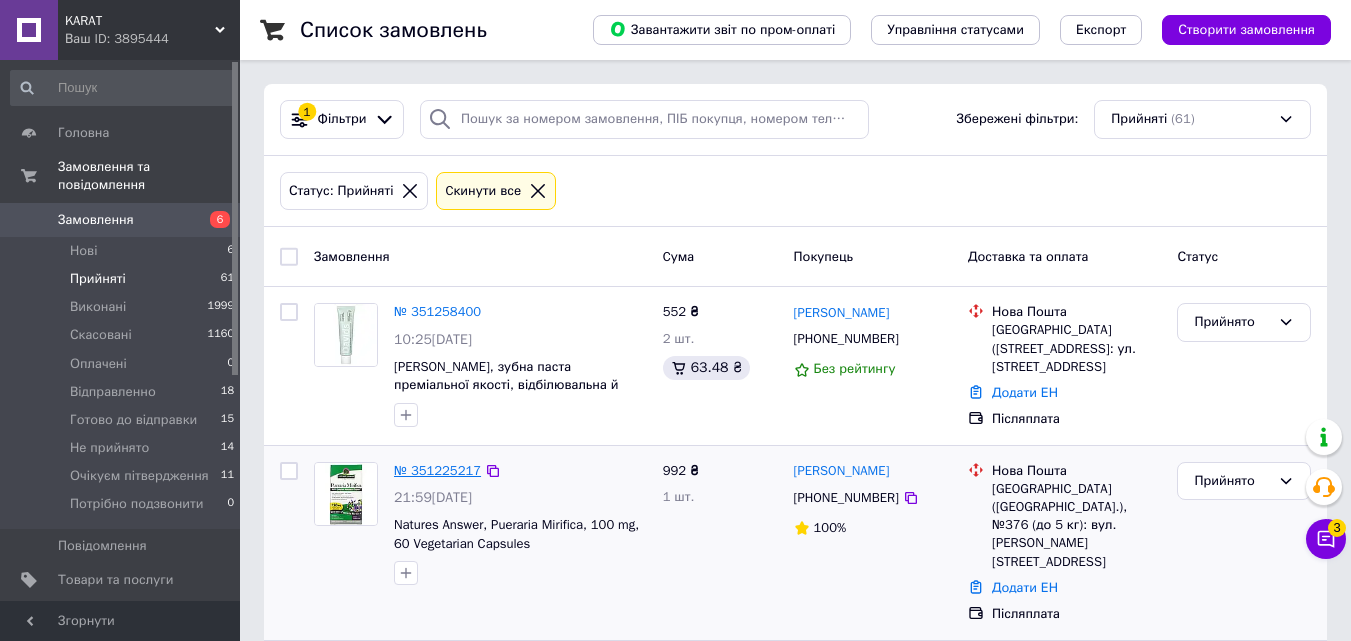 click on "№ 351225217" at bounding box center [437, 470] 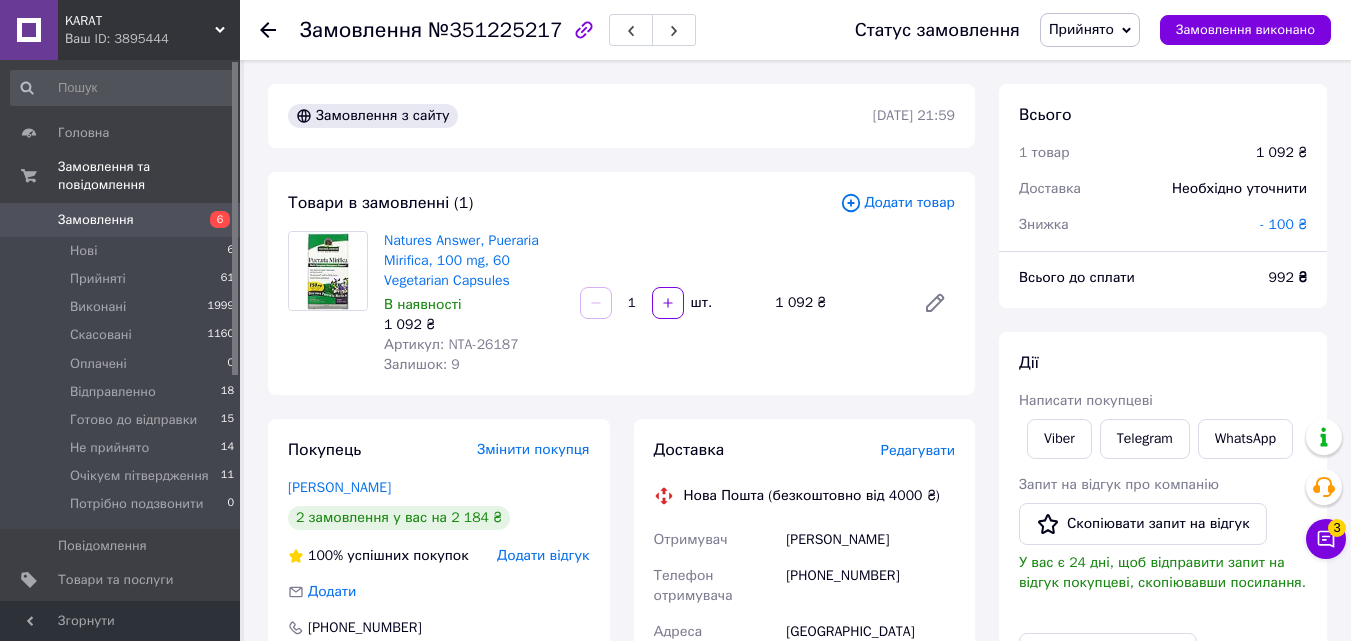 click on "Прийнято" at bounding box center (1090, 30) 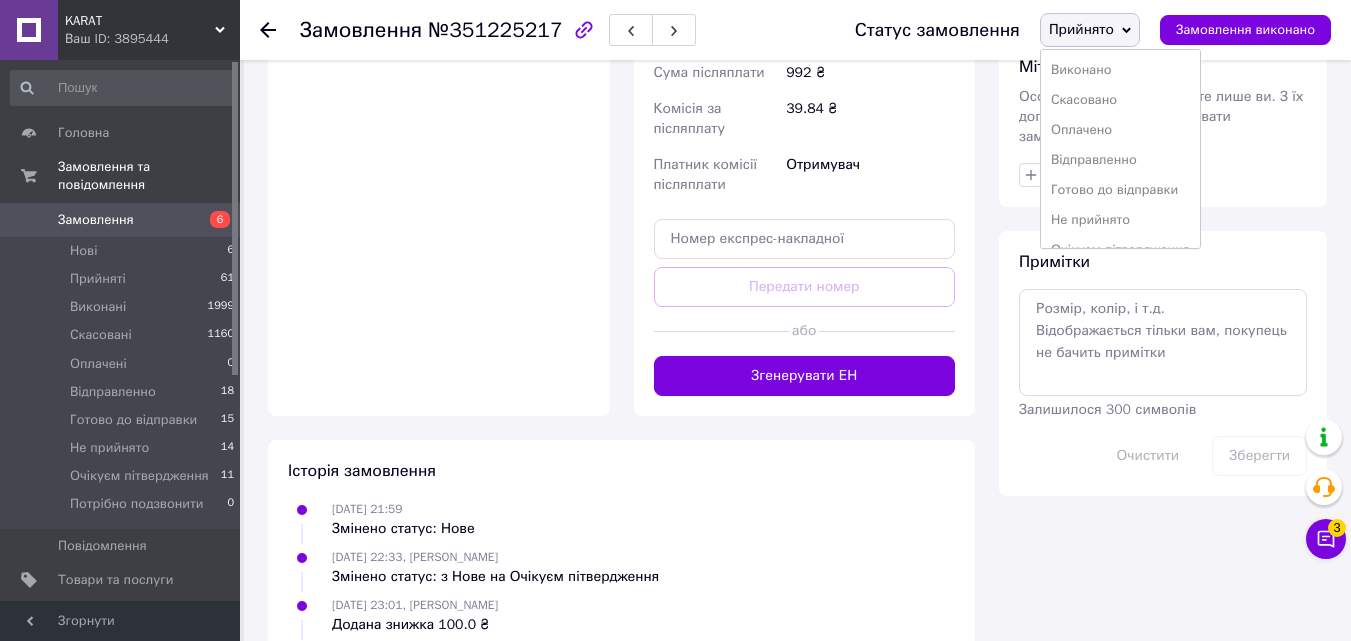 scroll, scrollTop: 897, scrollLeft: 0, axis: vertical 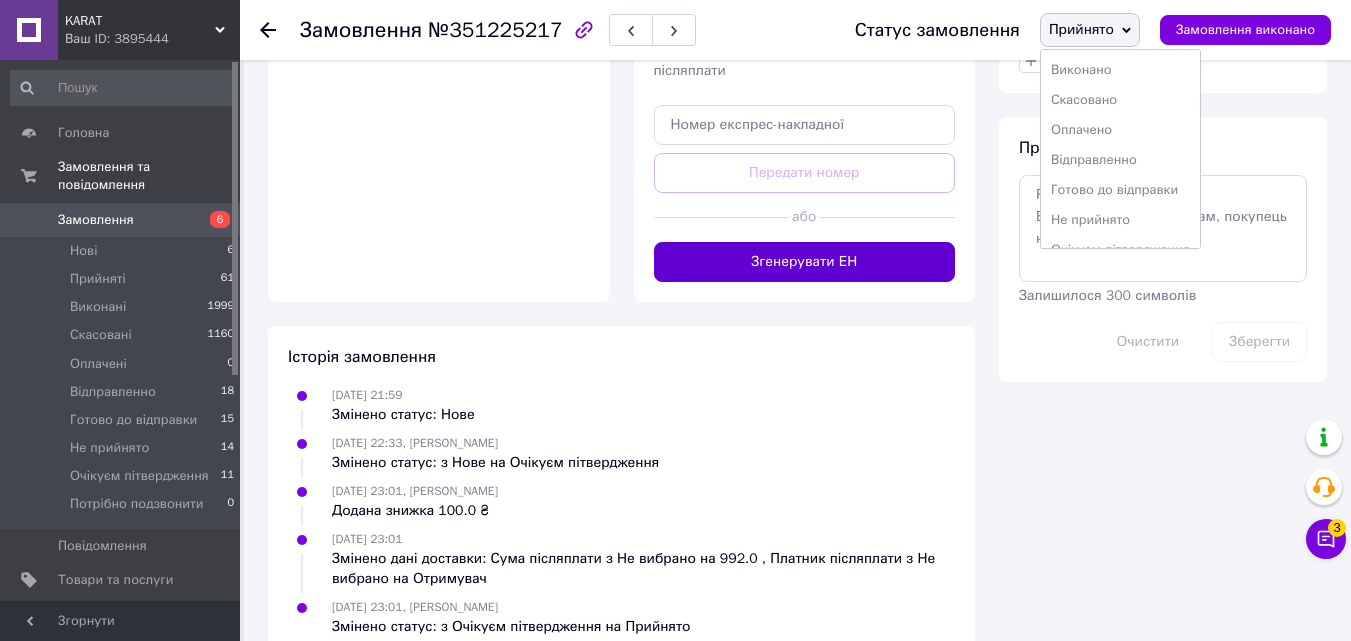 click on "Згенерувати ЕН" at bounding box center [805, 262] 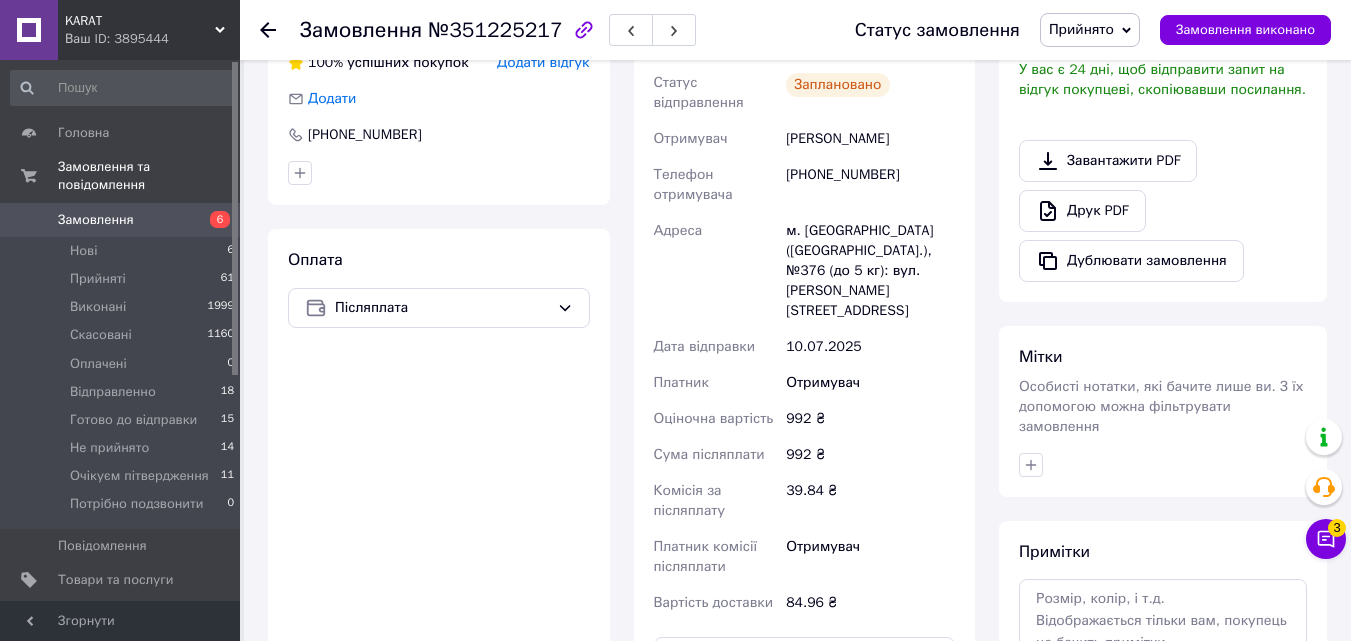 scroll, scrollTop: 397, scrollLeft: 0, axis: vertical 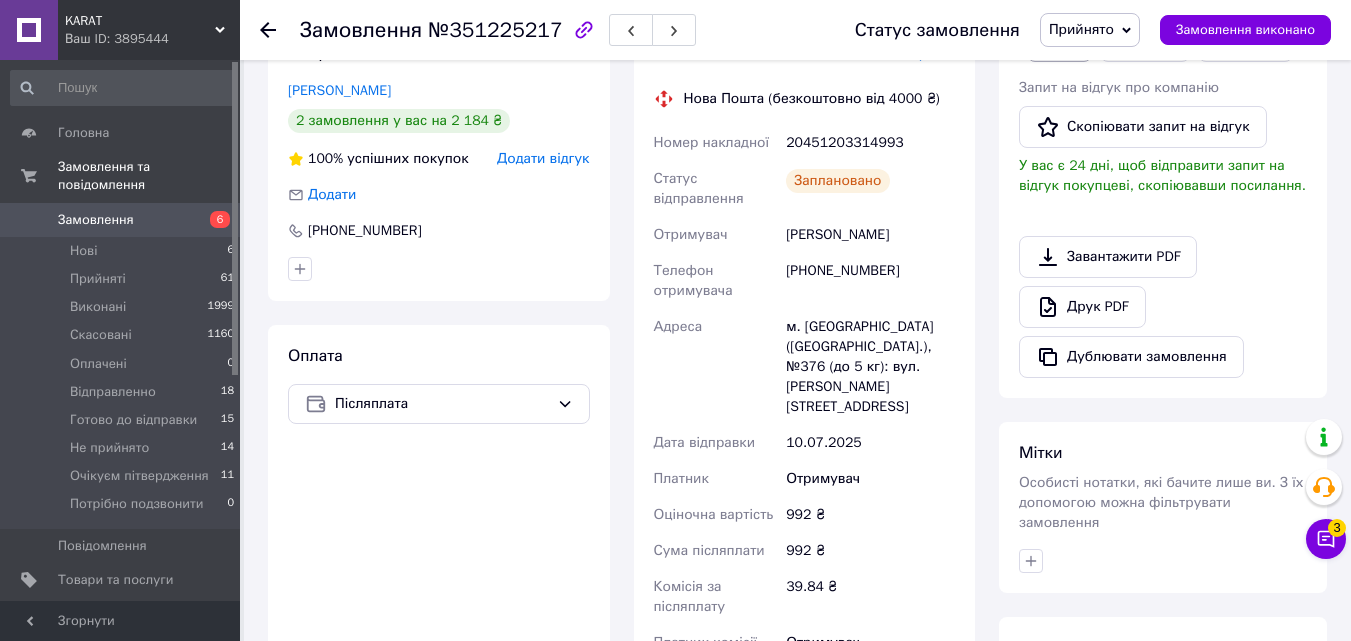 drag, startPoint x: 1090, startPoint y: 47, endPoint x: 1086, endPoint y: 60, distance: 13.601471 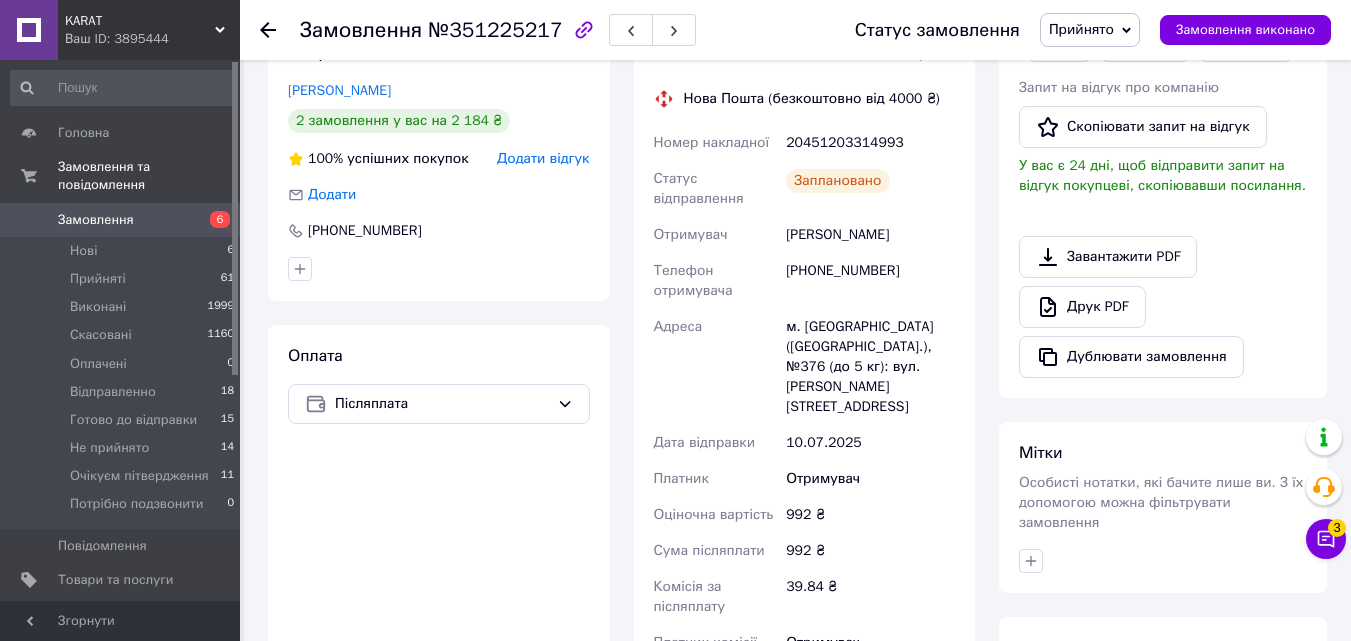 click on "Прийнято" at bounding box center (1081, 29) 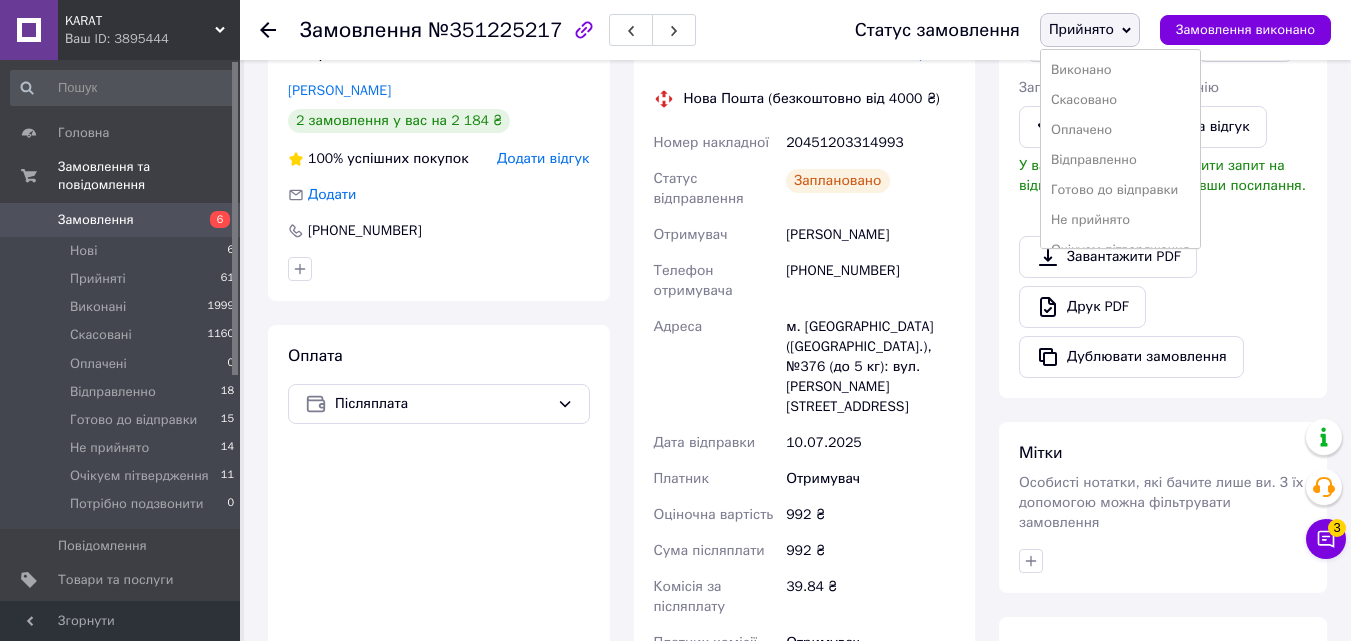 click on "Відправленно" at bounding box center [1120, 160] 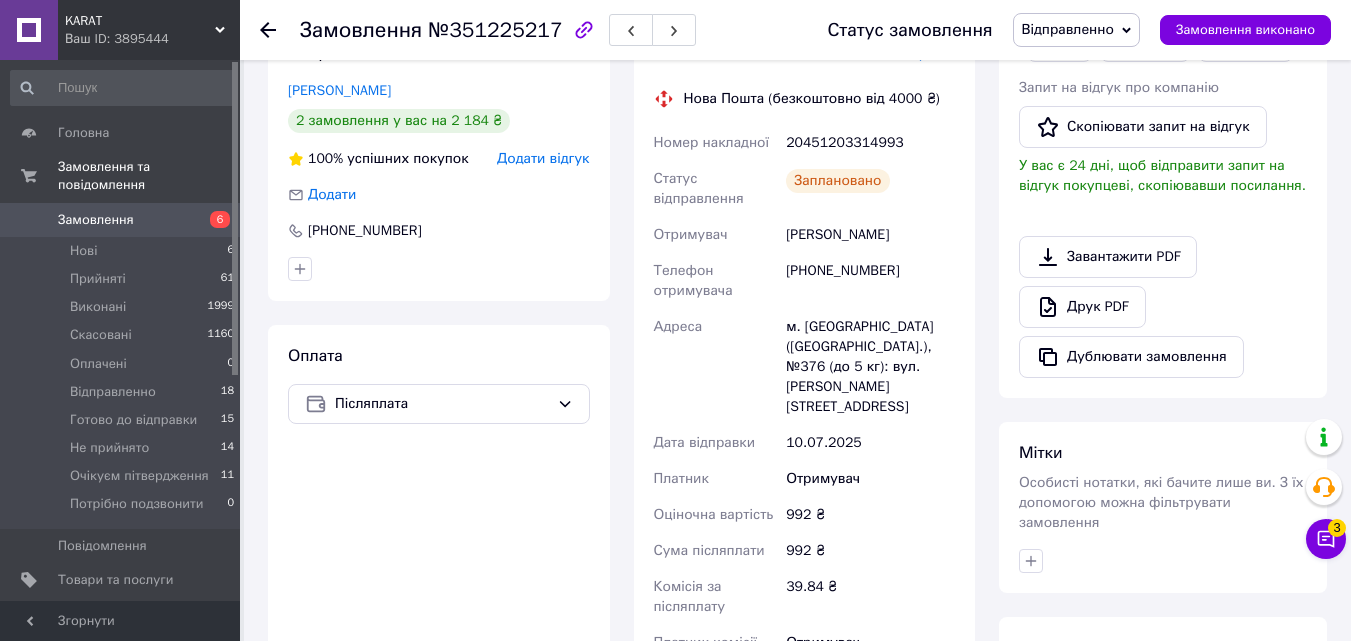 click 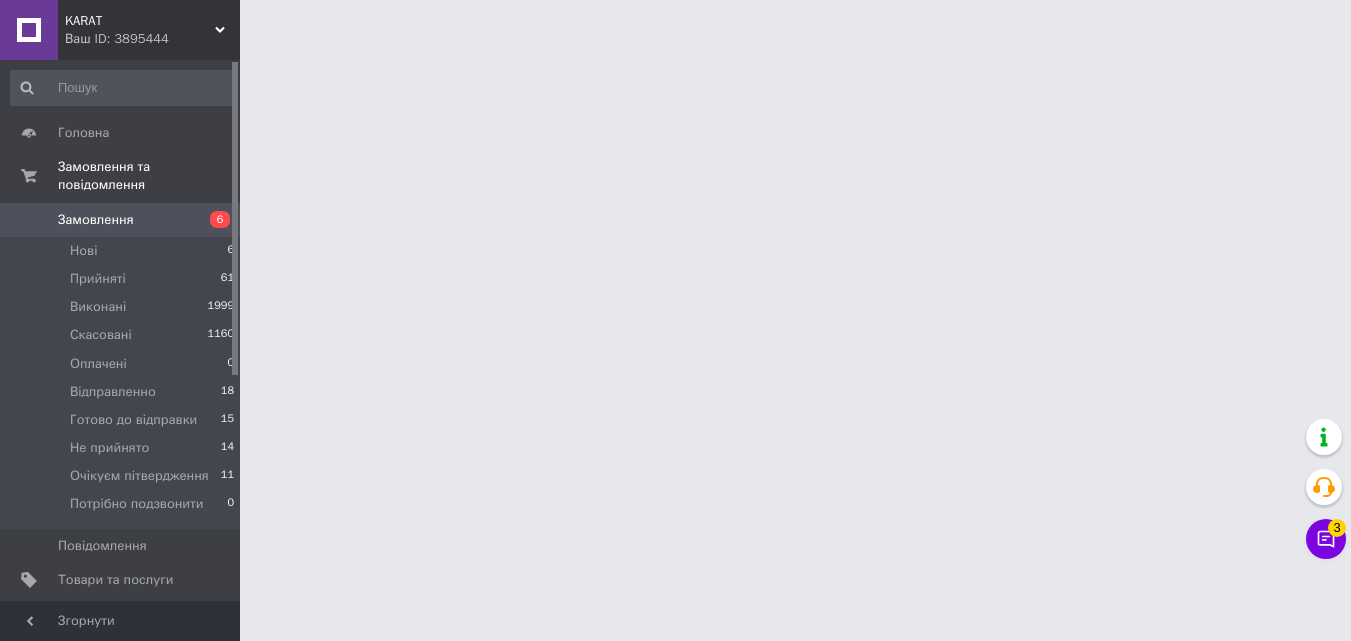 scroll, scrollTop: 0, scrollLeft: 0, axis: both 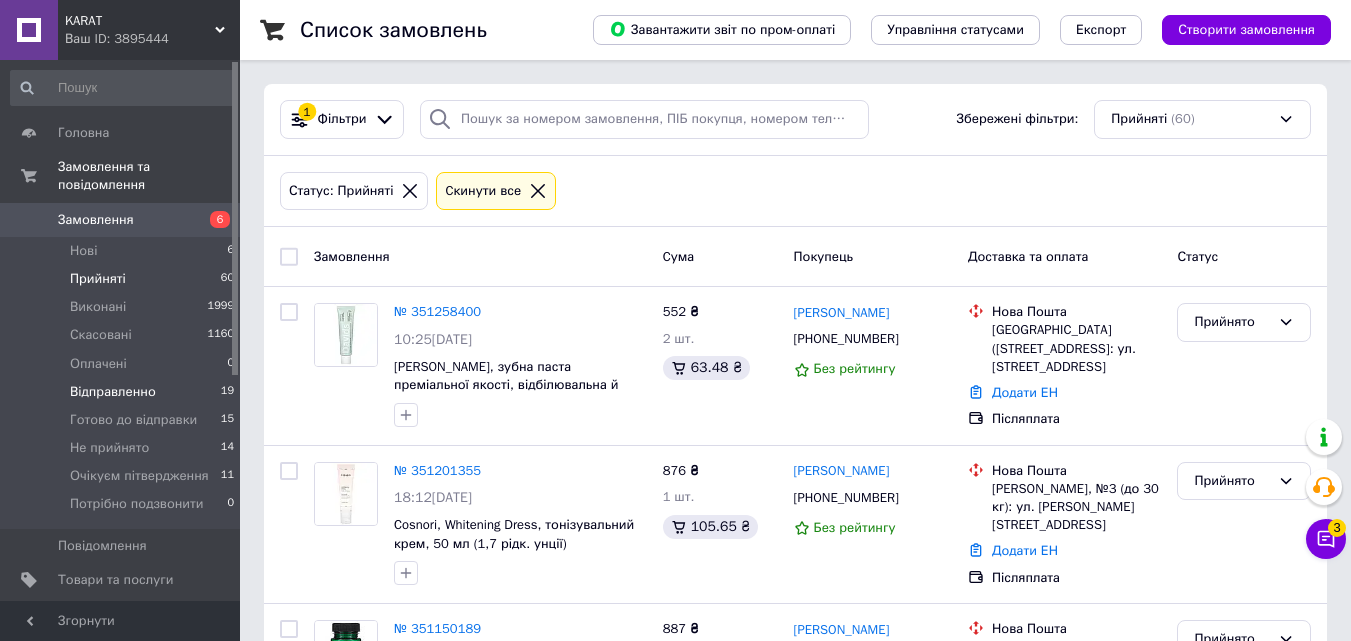 click on "Відправленно" at bounding box center [113, 392] 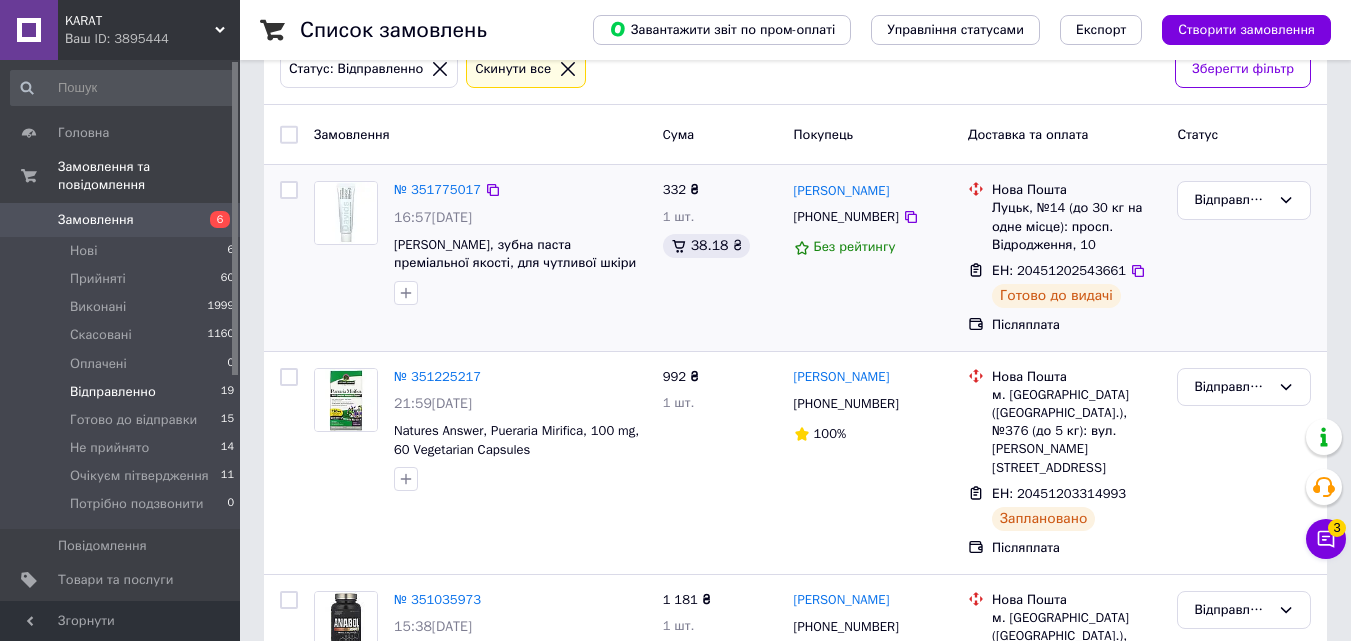 scroll, scrollTop: 100, scrollLeft: 0, axis: vertical 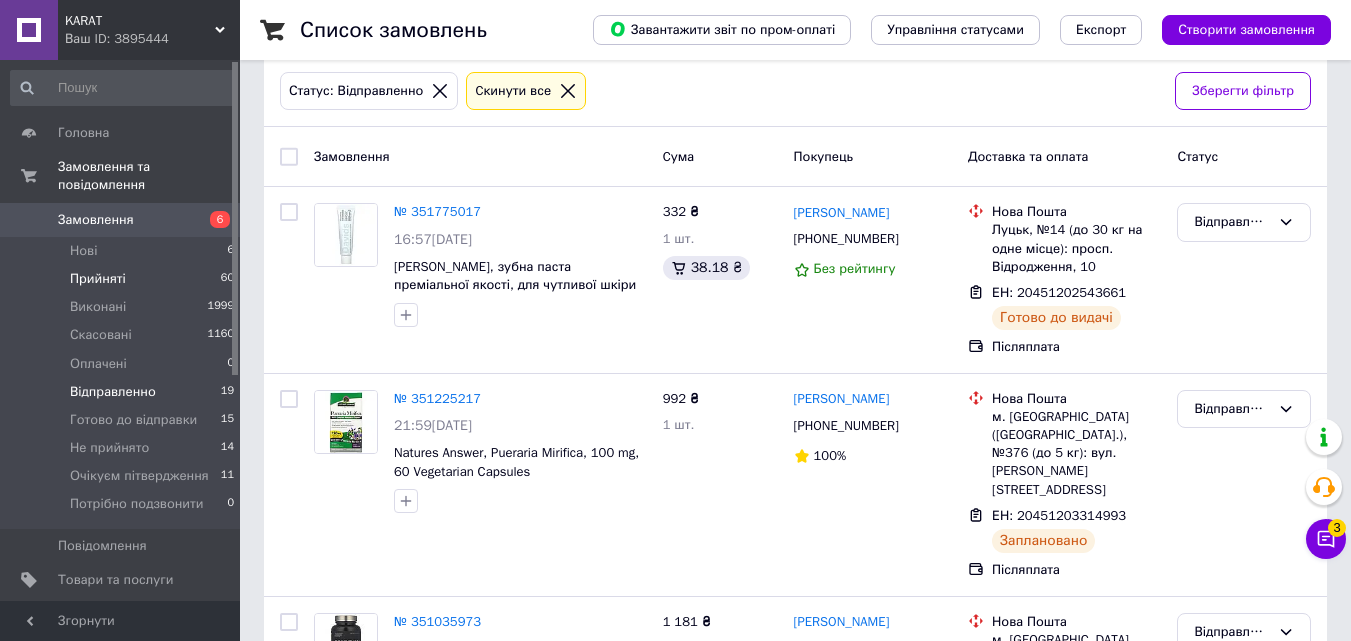 click on "Прийняті 60" at bounding box center [123, 279] 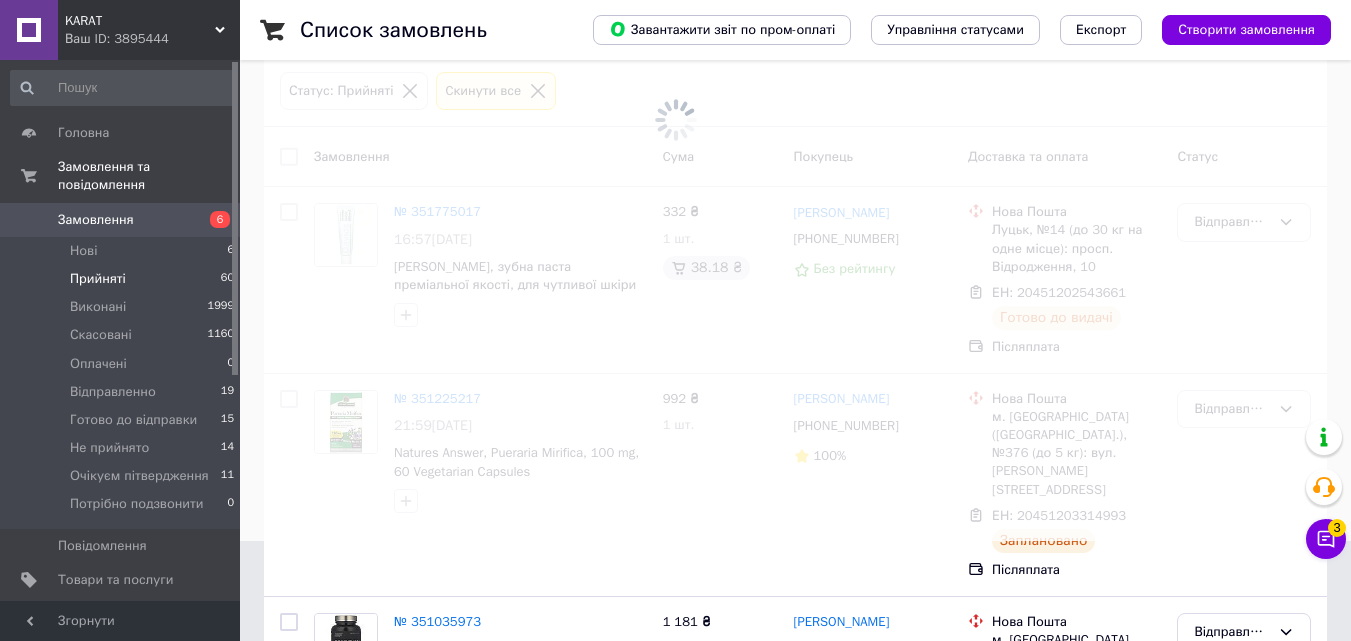 drag, startPoint x: 144, startPoint y: 261, endPoint x: 135, endPoint y: 252, distance: 12.727922 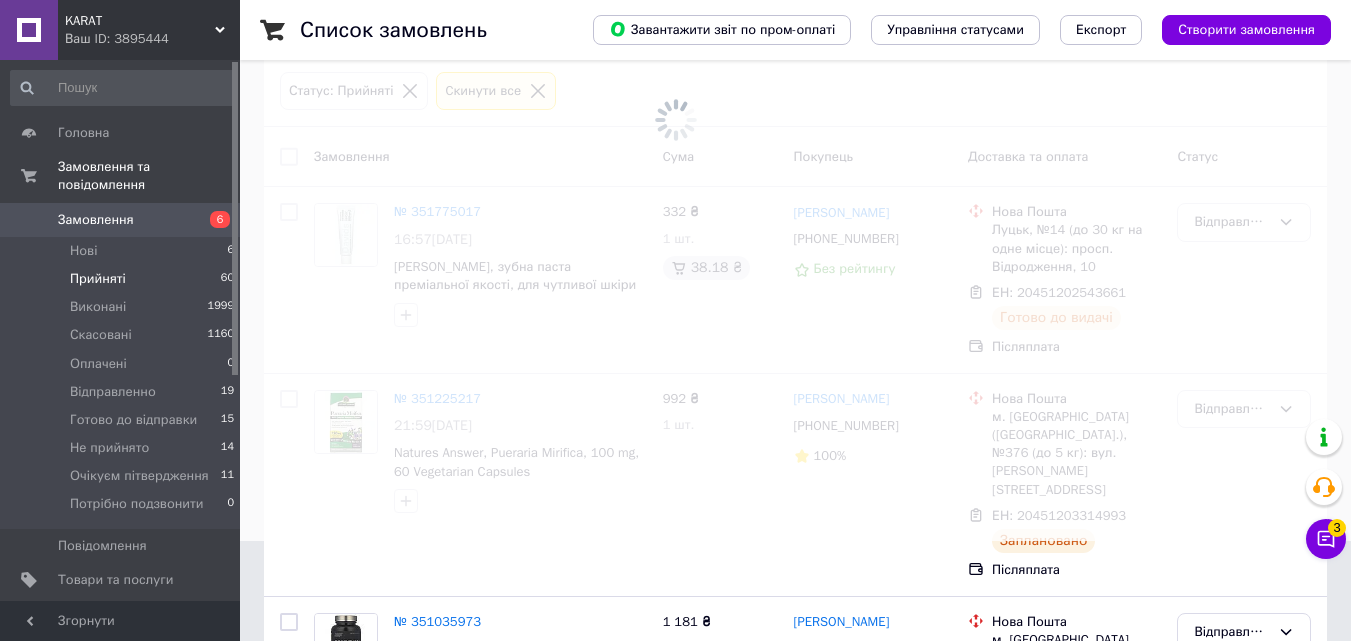 drag, startPoint x: 135, startPoint y: 252, endPoint x: 107, endPoint y: 258, distance: 28.635643 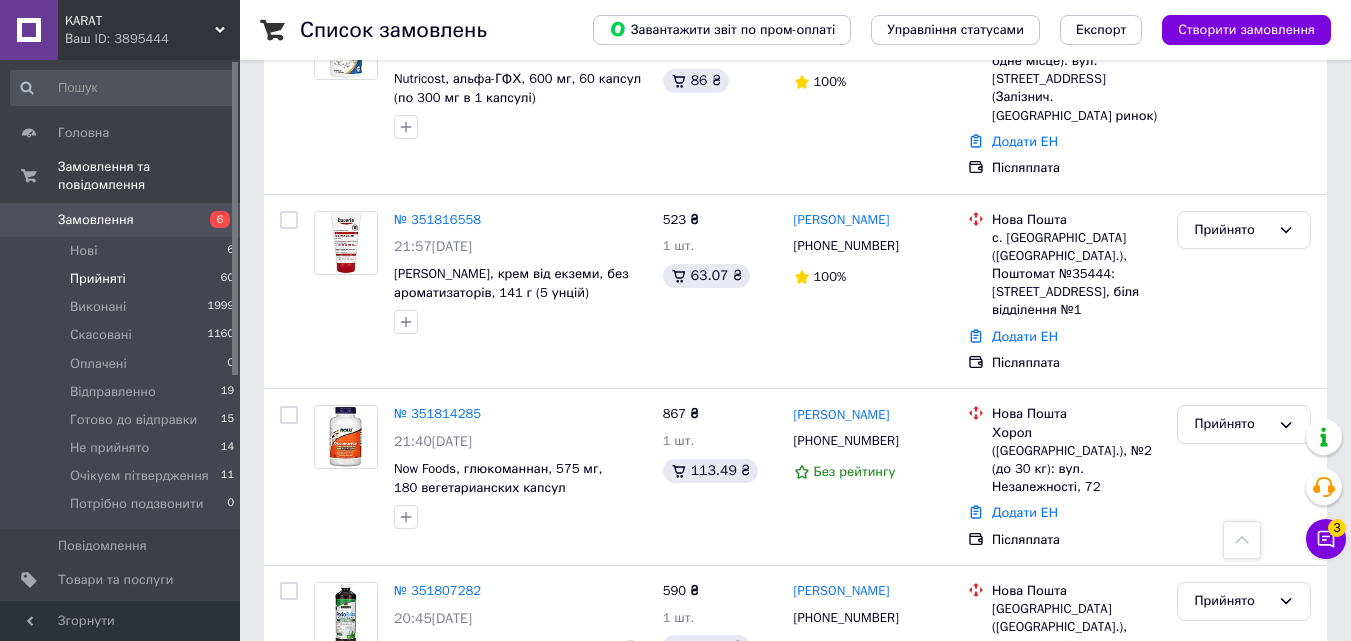scroll, scrollTop: 3223, scrollLeft: 0, axis: vertical 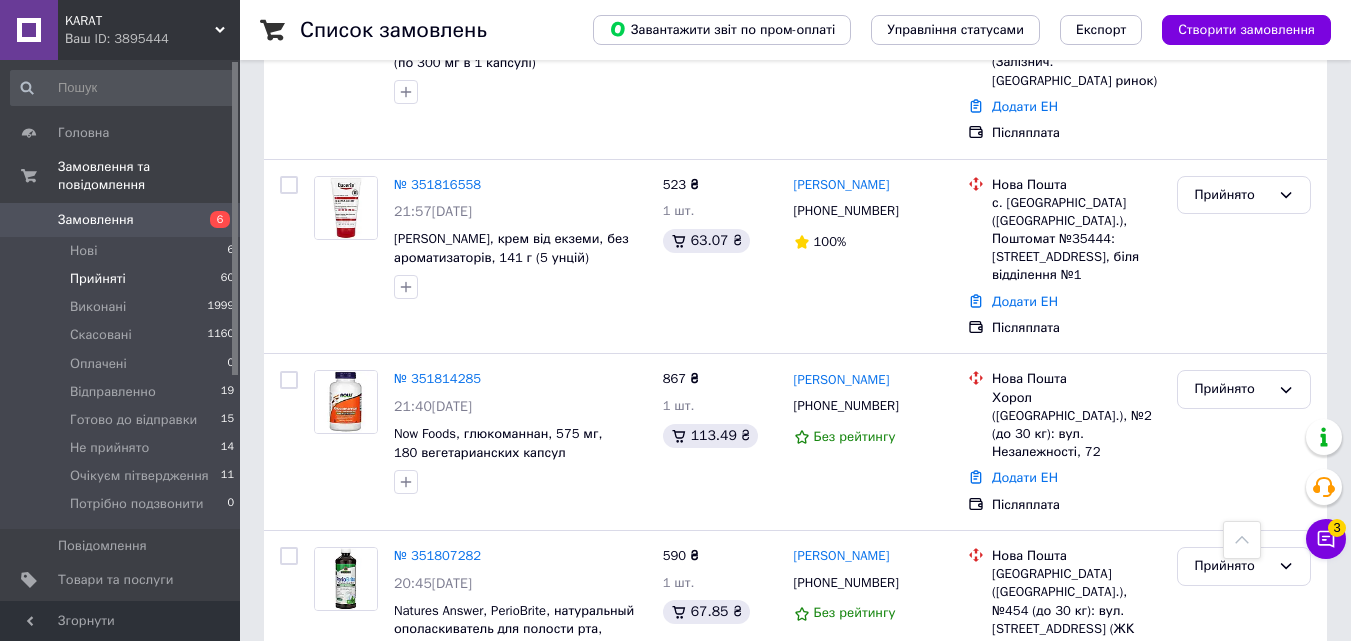 click on "3" at bounding box center [371, 947] 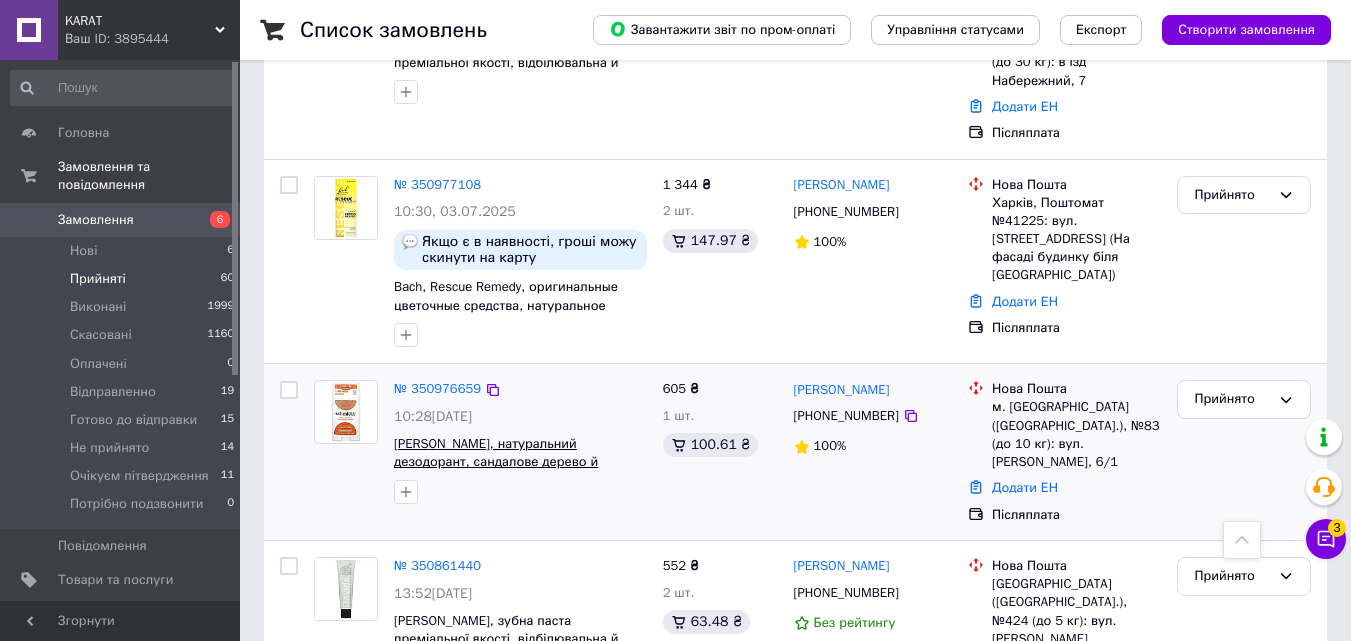 scroll, scrollTop: 2066, scrollLeft: 0, axis: vertical 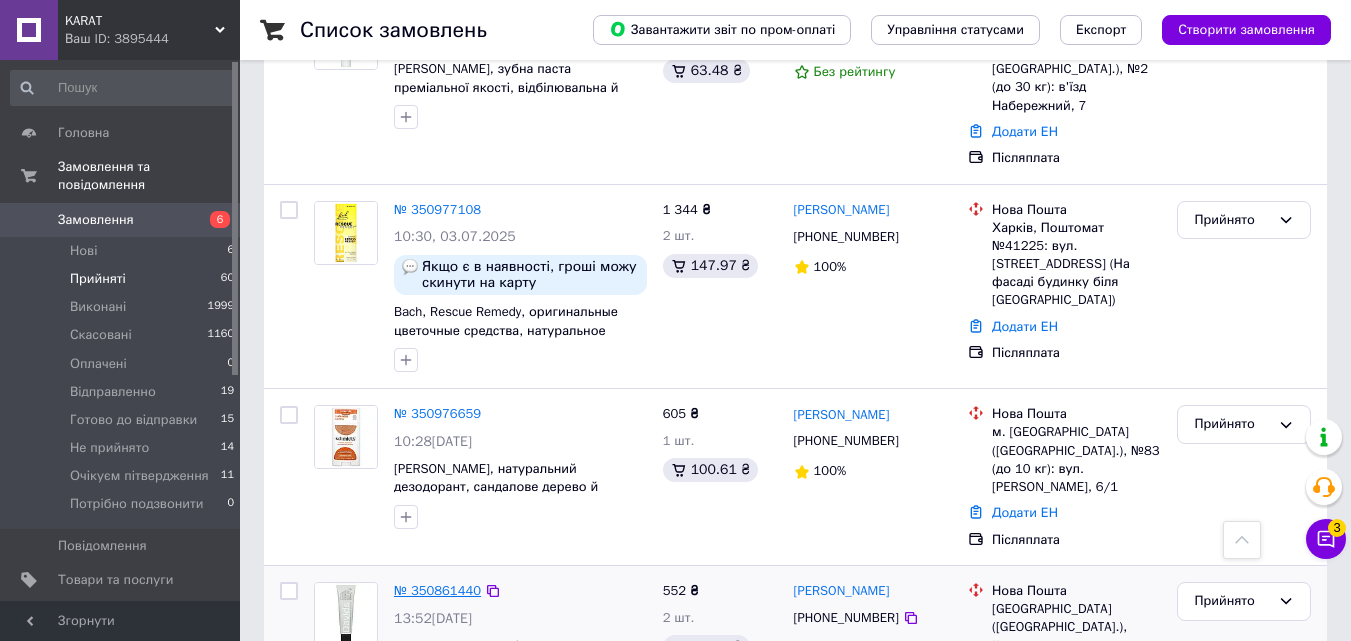 click on "№ 350861440" at bounding box center (437, 590) 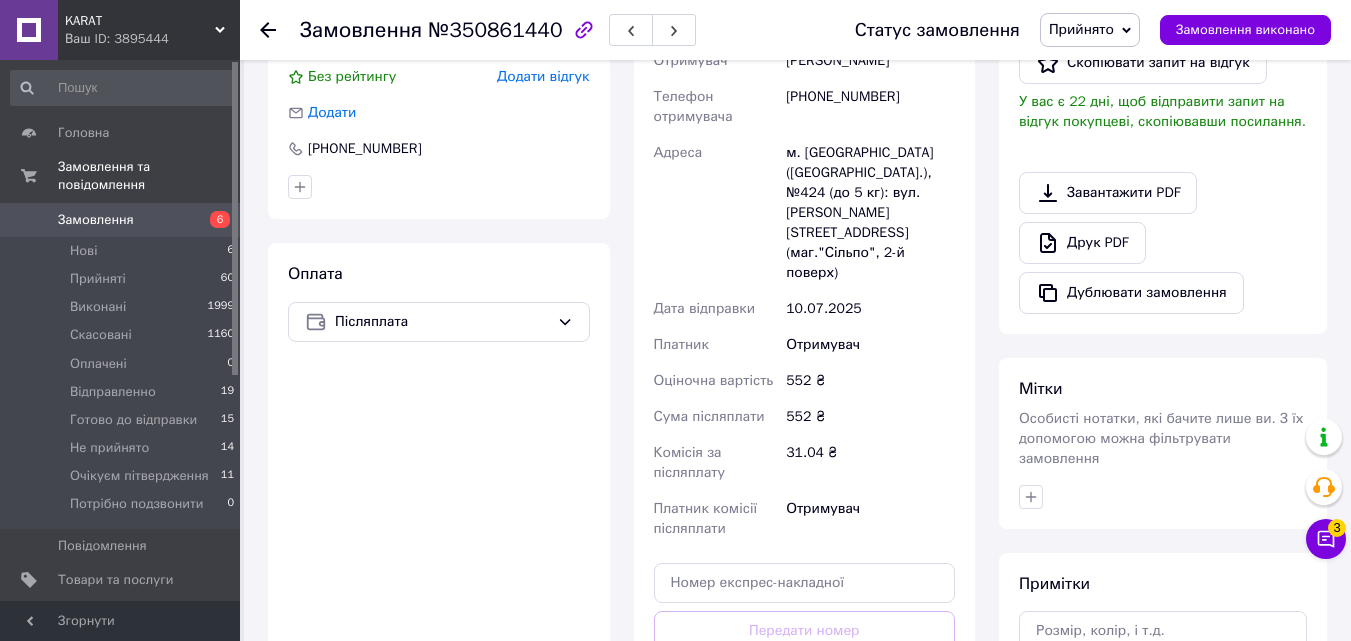 scroll, scrollTop: 800, scrollLeft: 0, axis: vertical 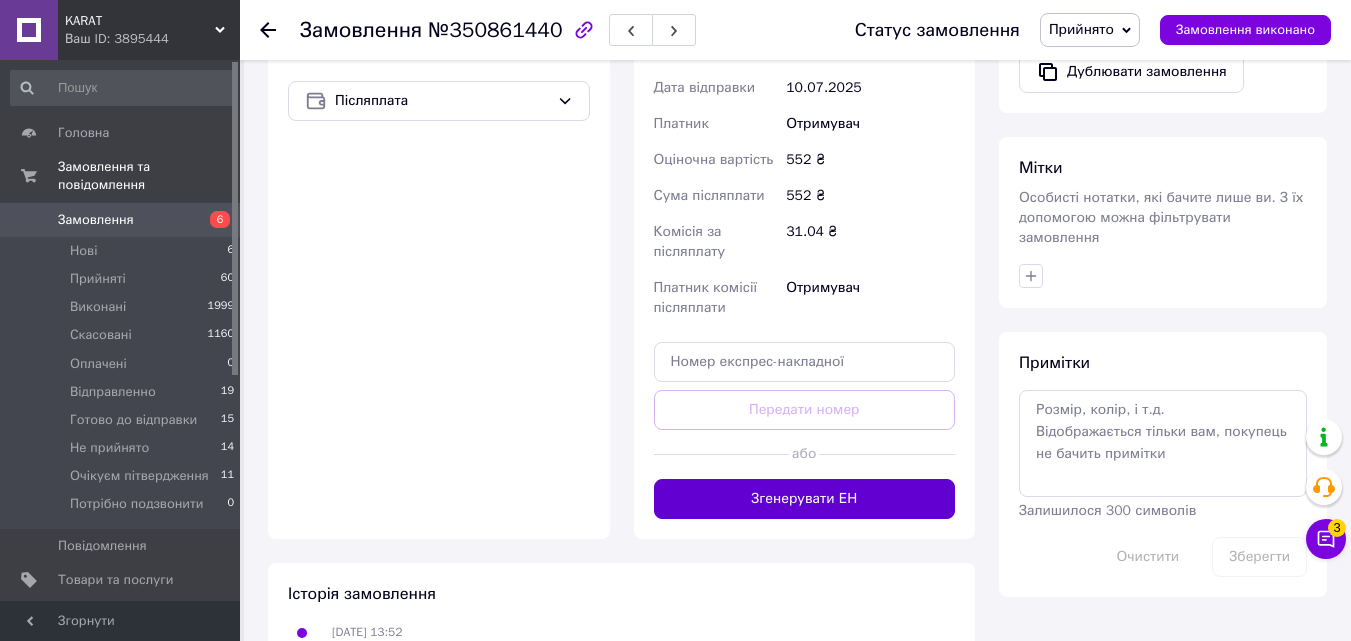 click on "Згенерувати ЕН" at bounding box center (805, 499) 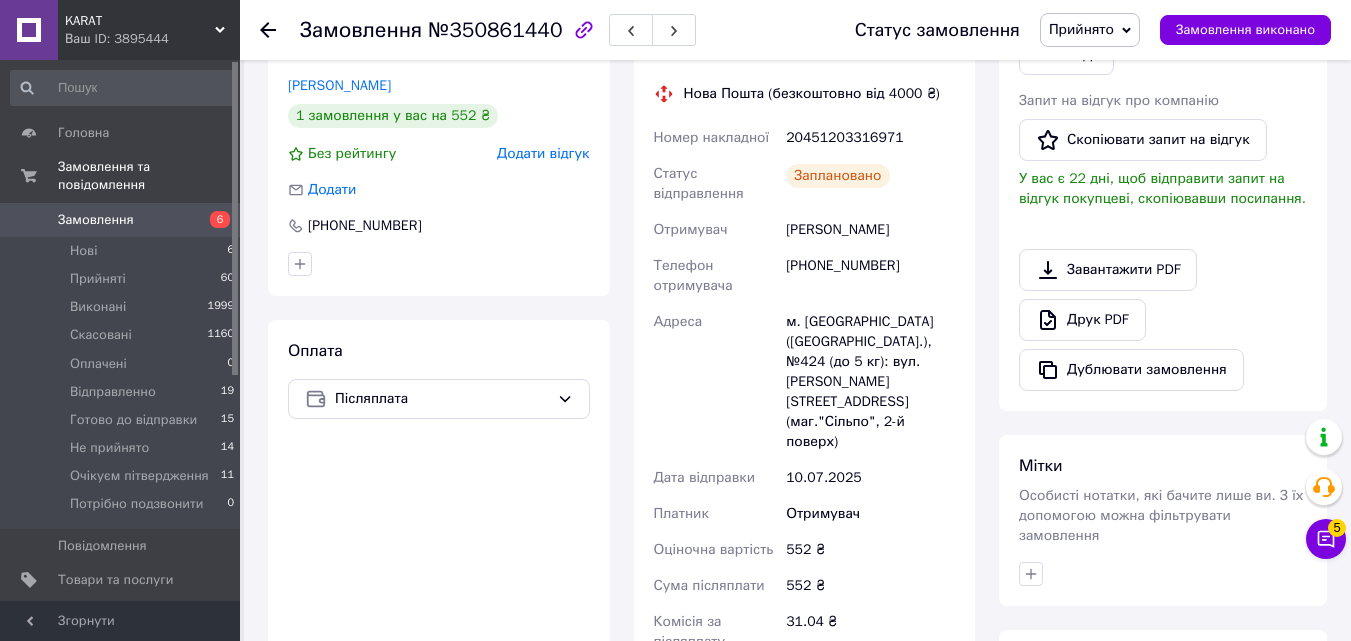 scroll, scrollTop: 500, scrollLeft: 0, axis: vertical 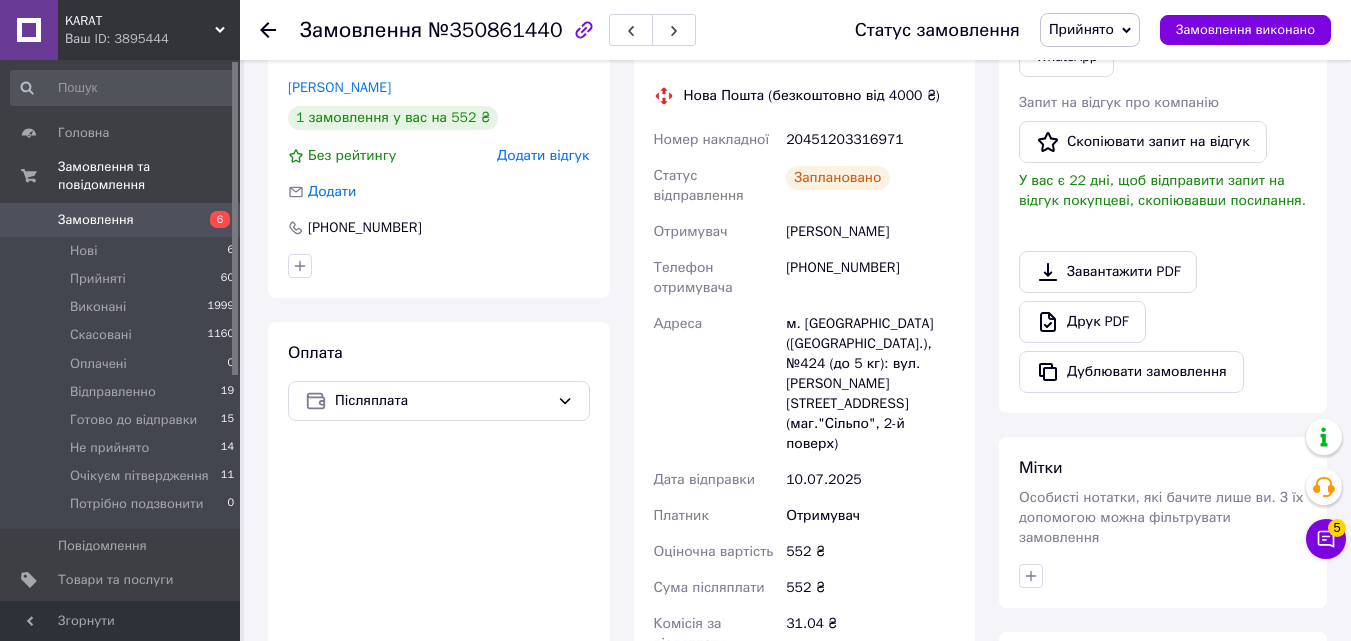 click on "Прийнято" at bounding box center (1081, 29) 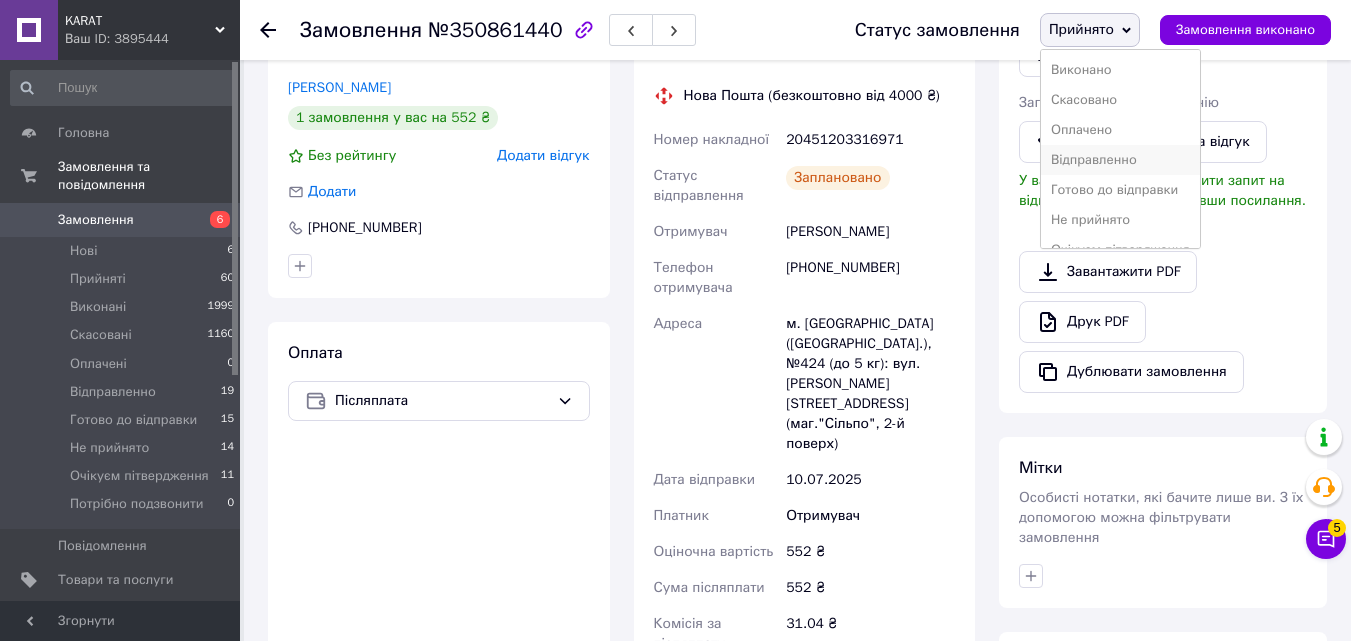 click on "Відправленно" at bounding box center [1120, 160] 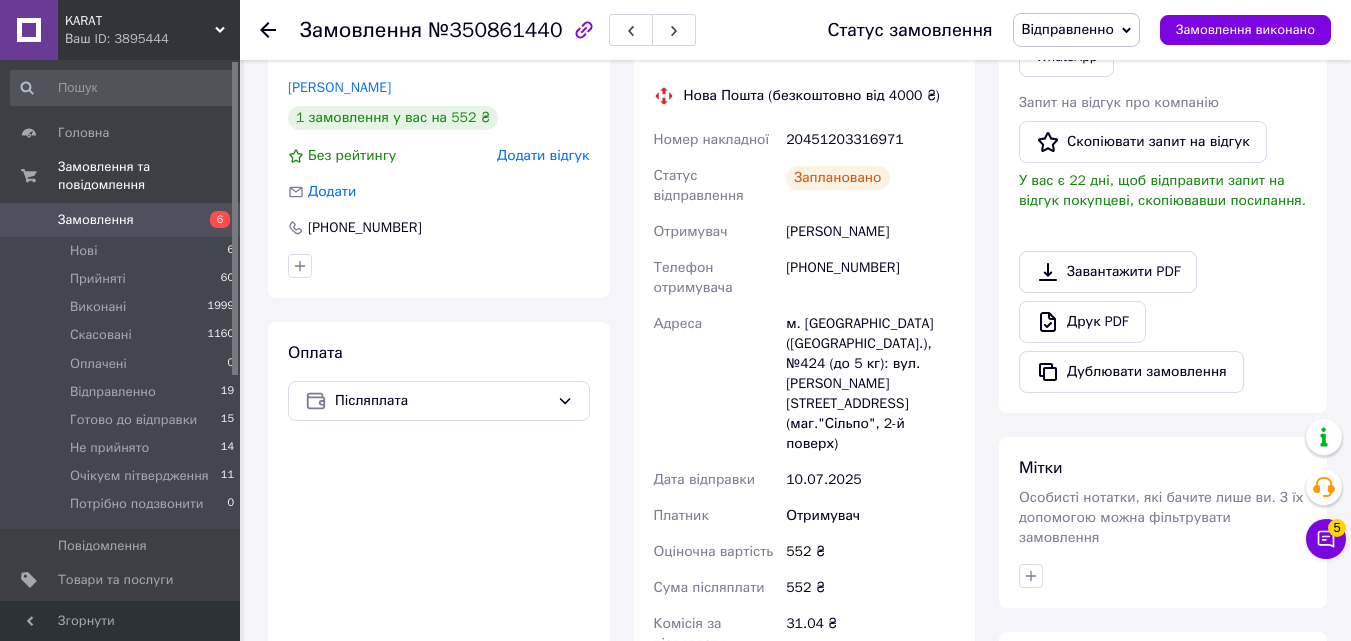 click 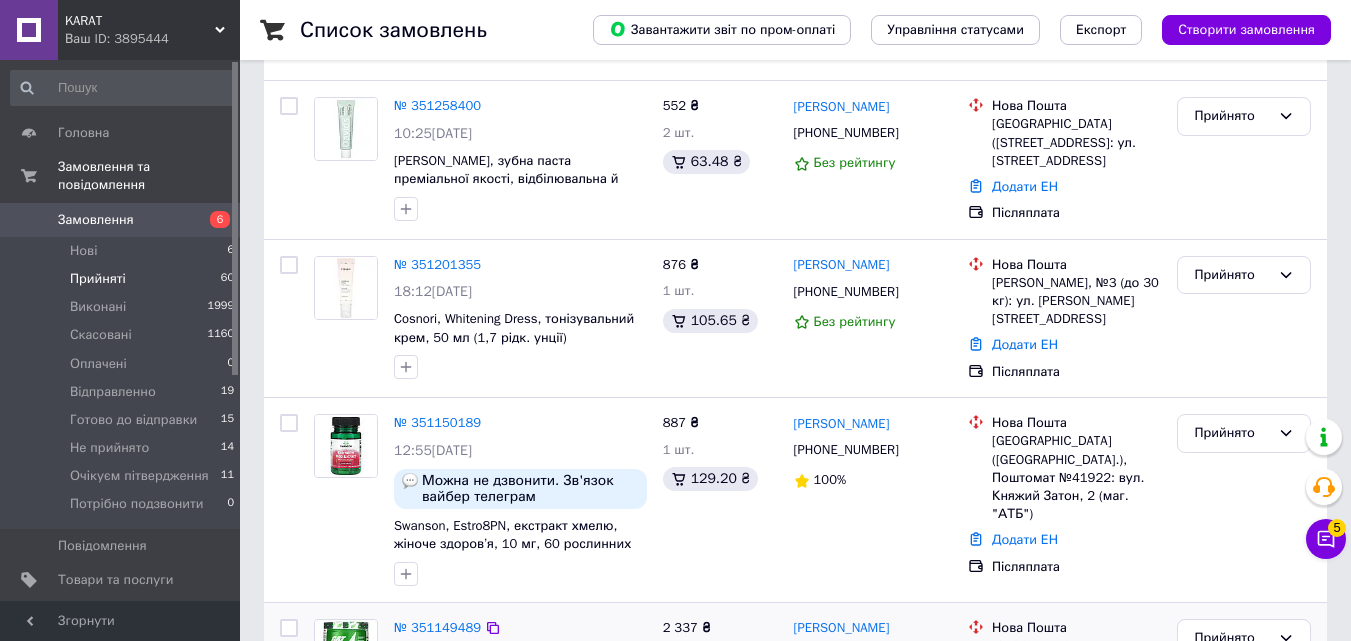 scroll, scrollTop: 400, scrollLeft: 0, axis: vertical 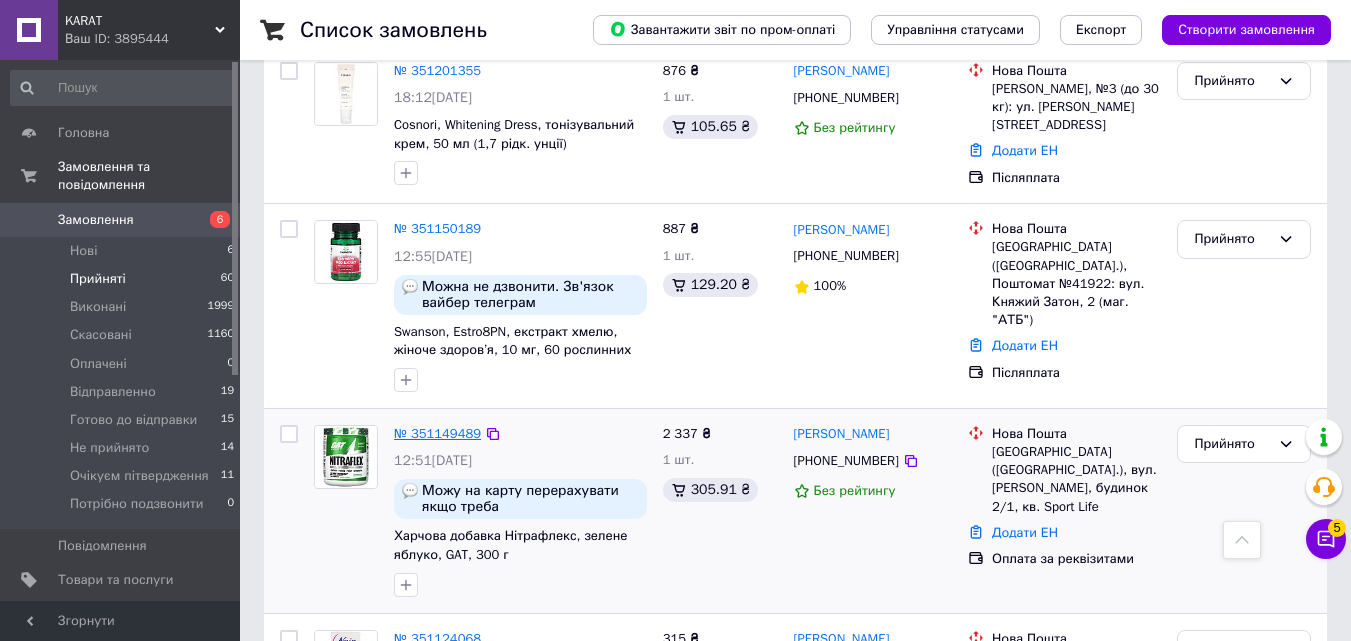 click on "№ 351149489" at bounding box center (437, 433) 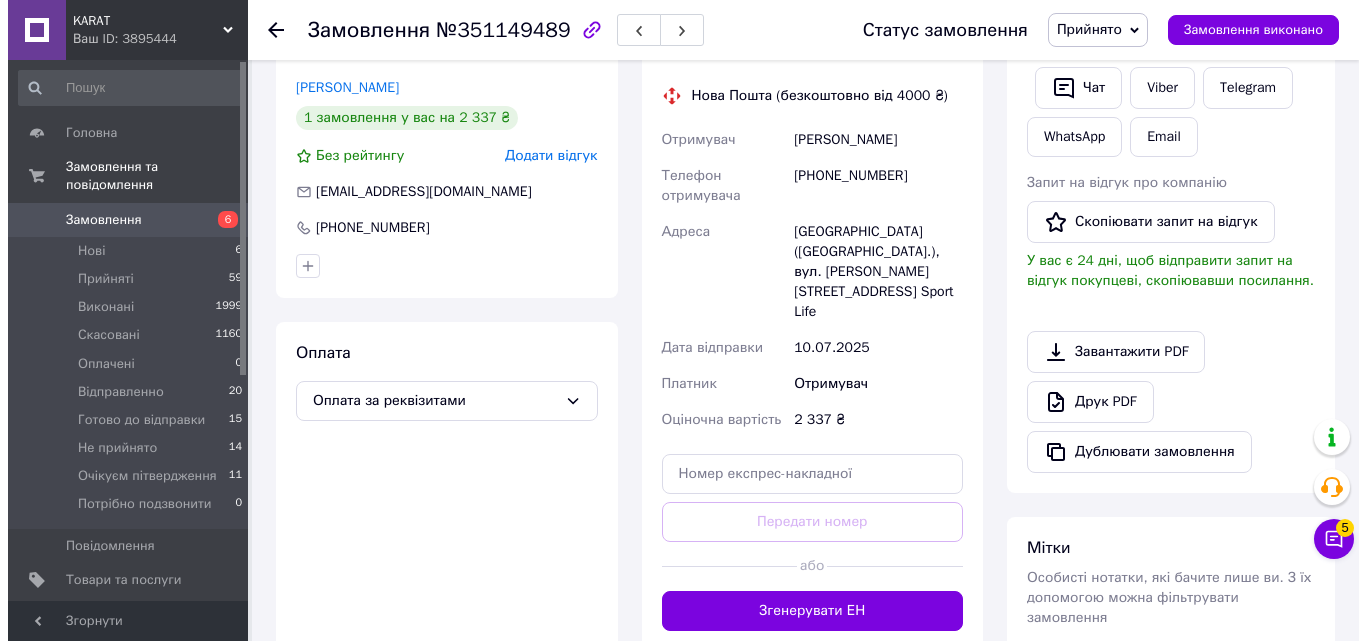 scroll, scrollTop: 600, scrollLeft: 0, axis: vertical 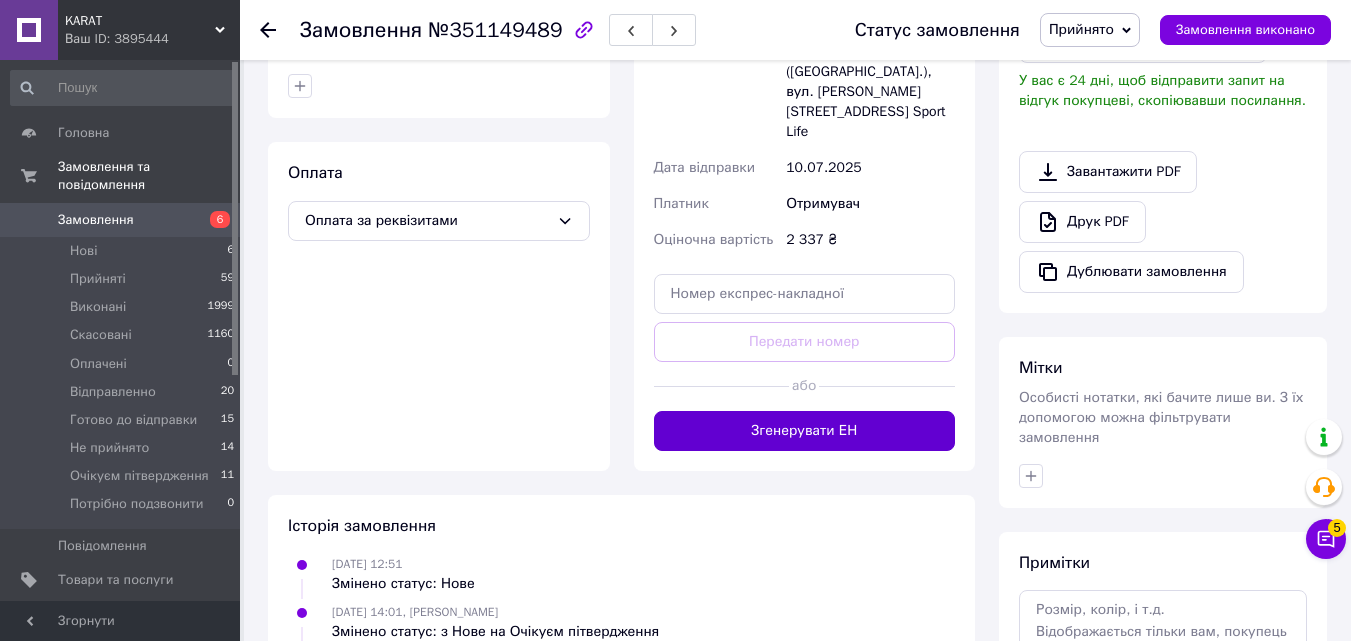 click on "Згенерувати ЕН" at bounding box center [805, 431] 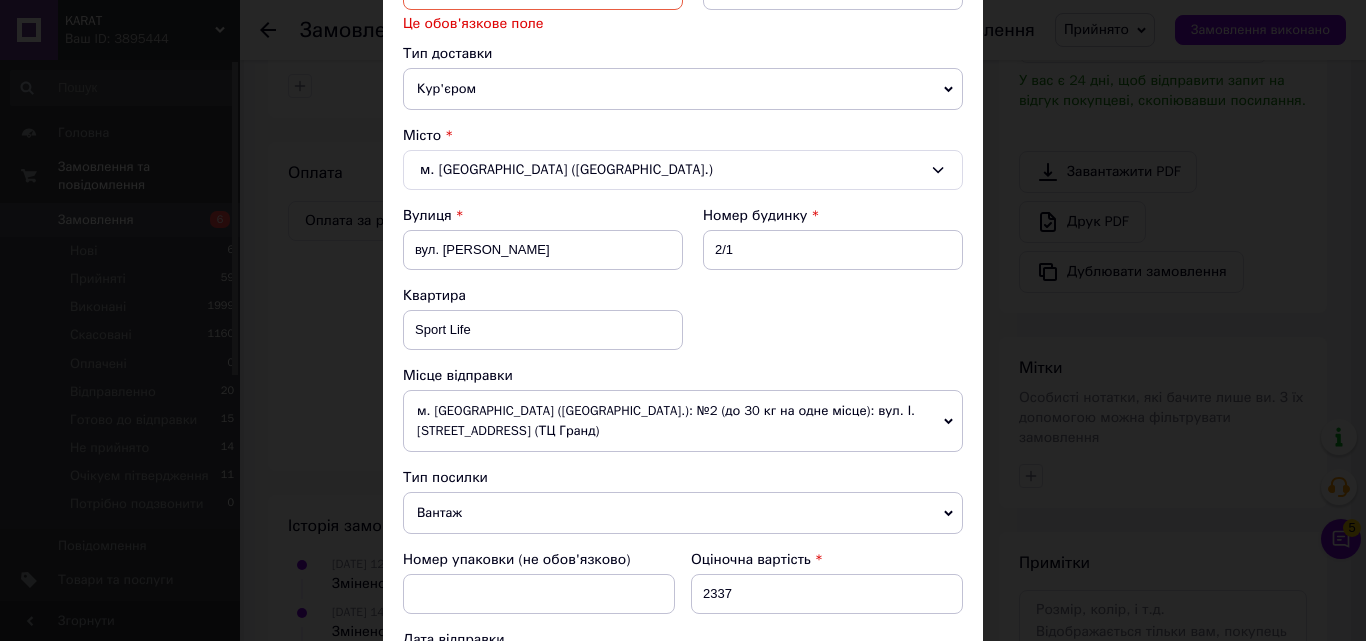 scroll, scrollTop: 200, scrollLeft: 0, axis: vertical 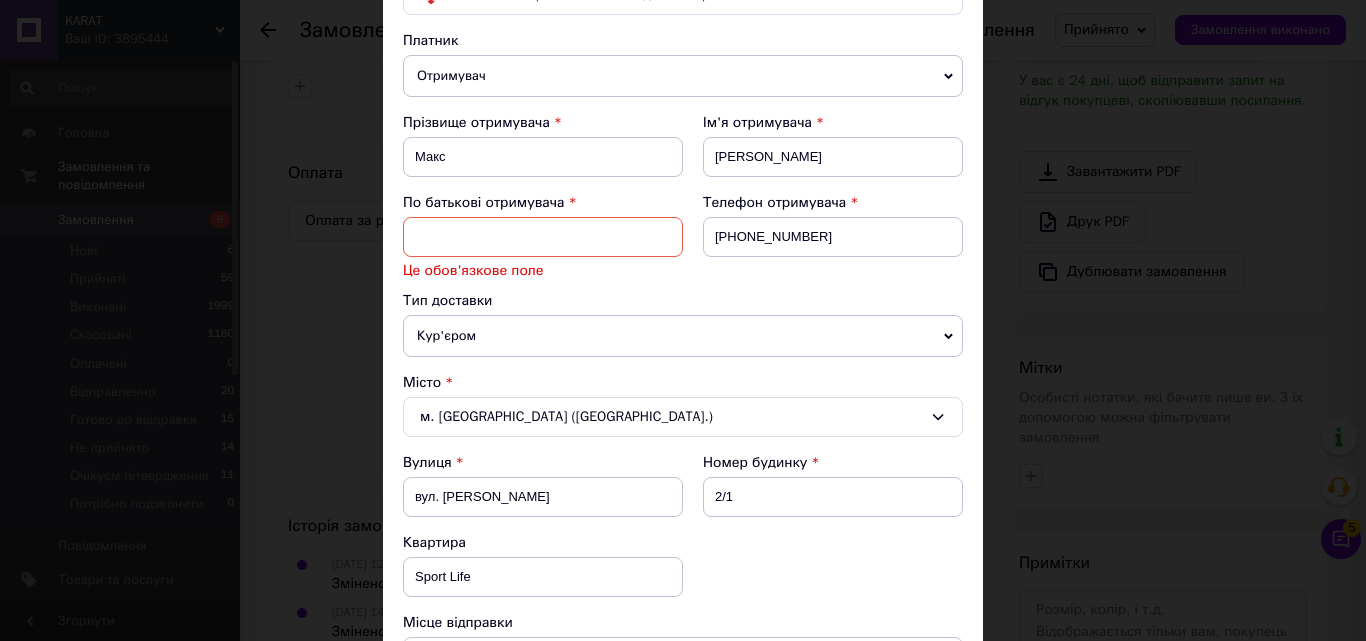 click on "По батькові отримувача Це обов'язкове поле" at bounding box center (543, 237) 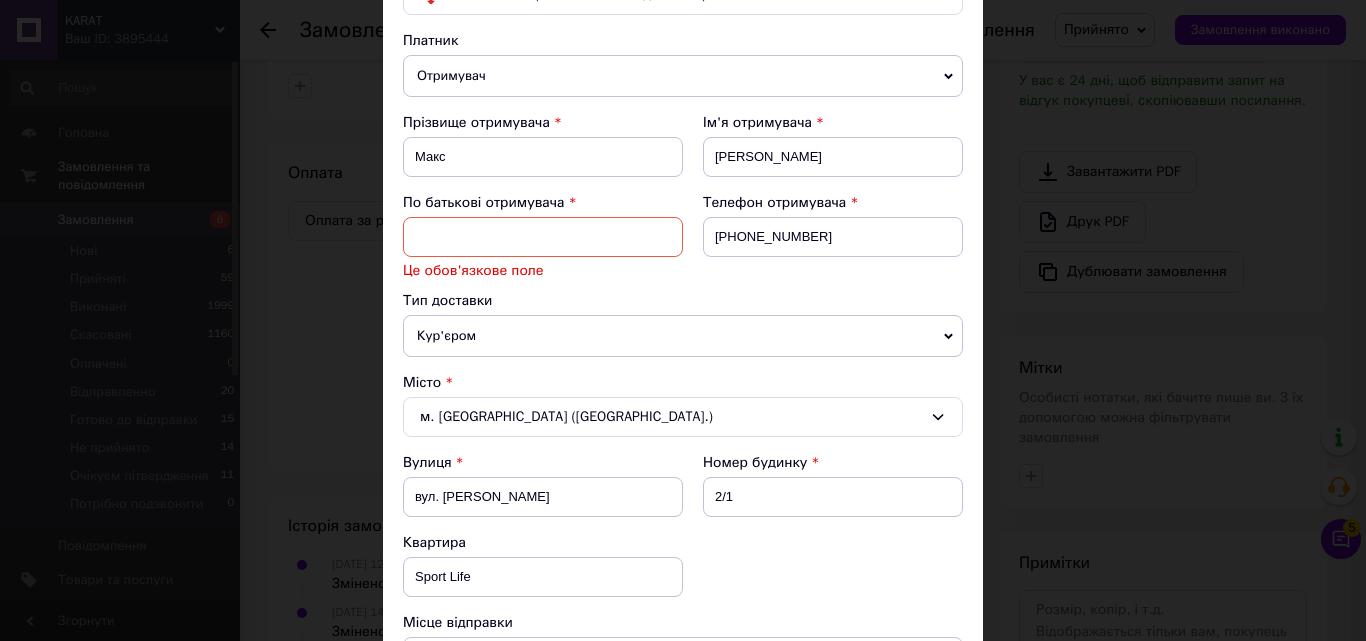 click at bounding box center (543, 237) 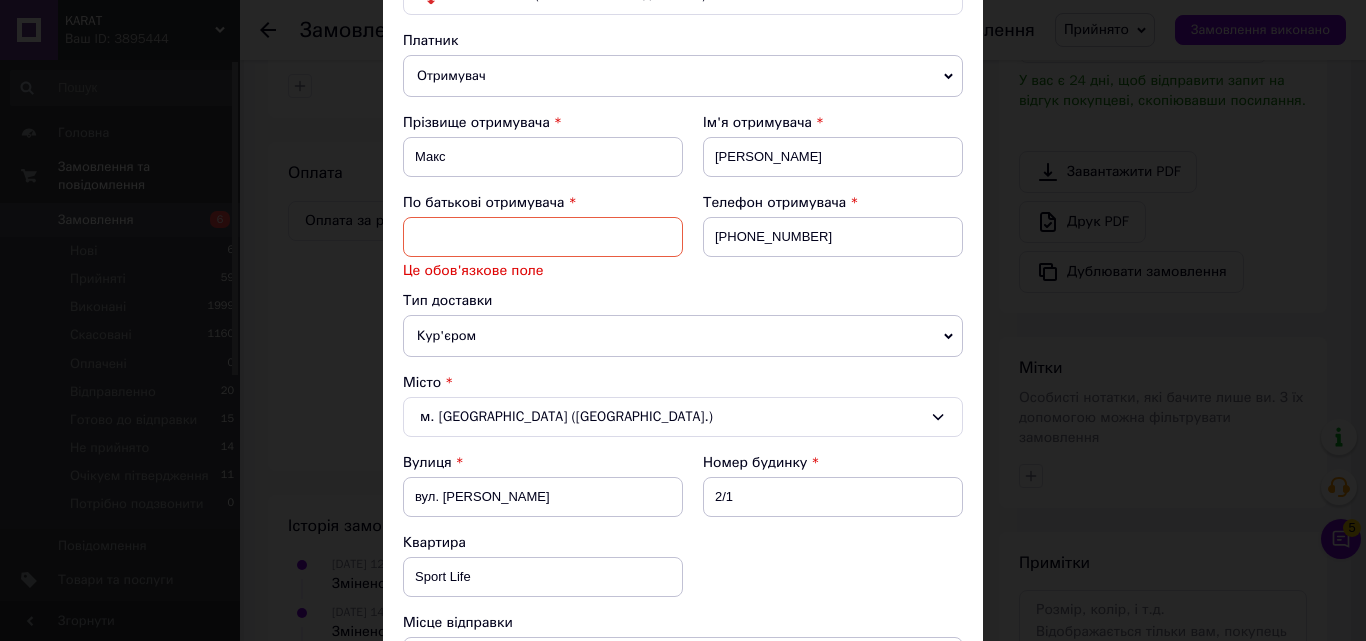 type on "О" 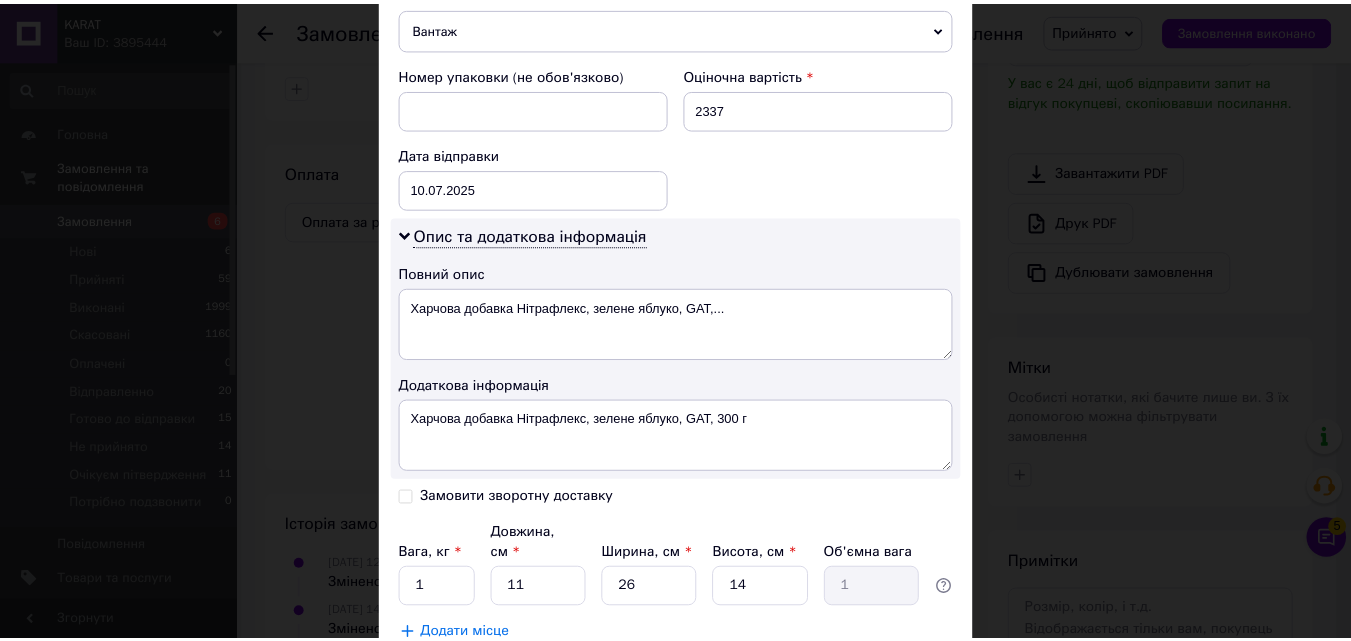 scroll, scrollTop: 1047, scrollLeft: 0, axis: vertical 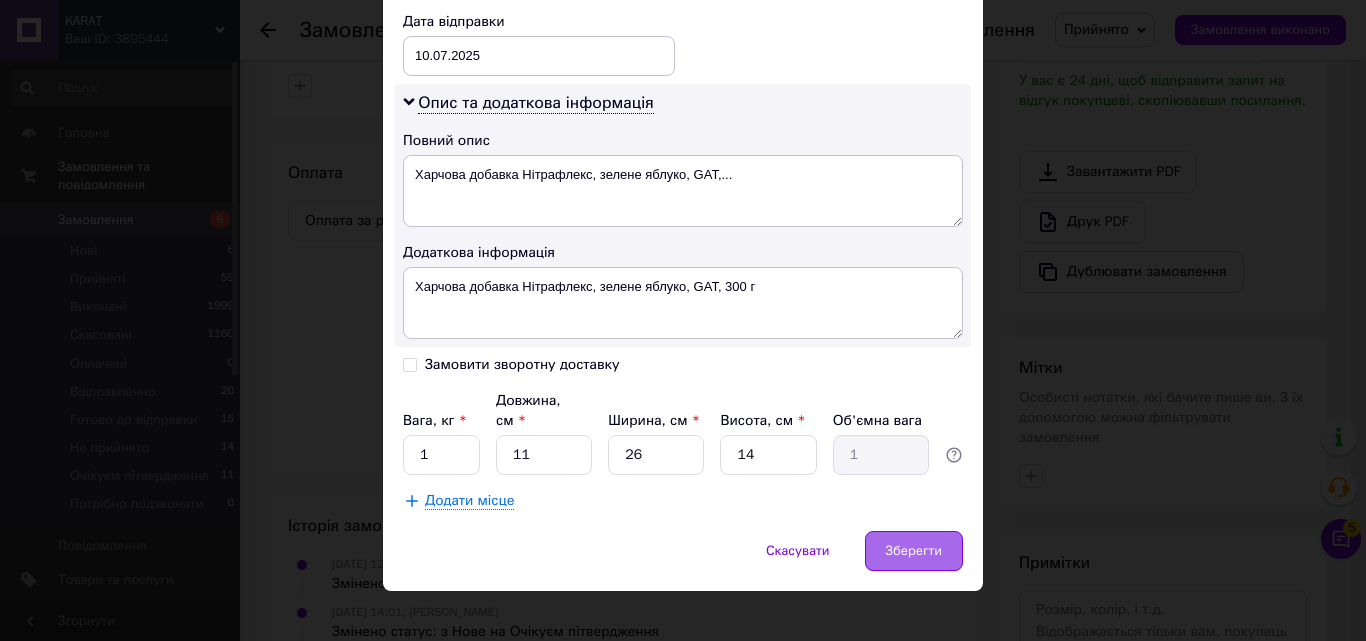 click on "Зберегти" at bounding box center (914, 551) 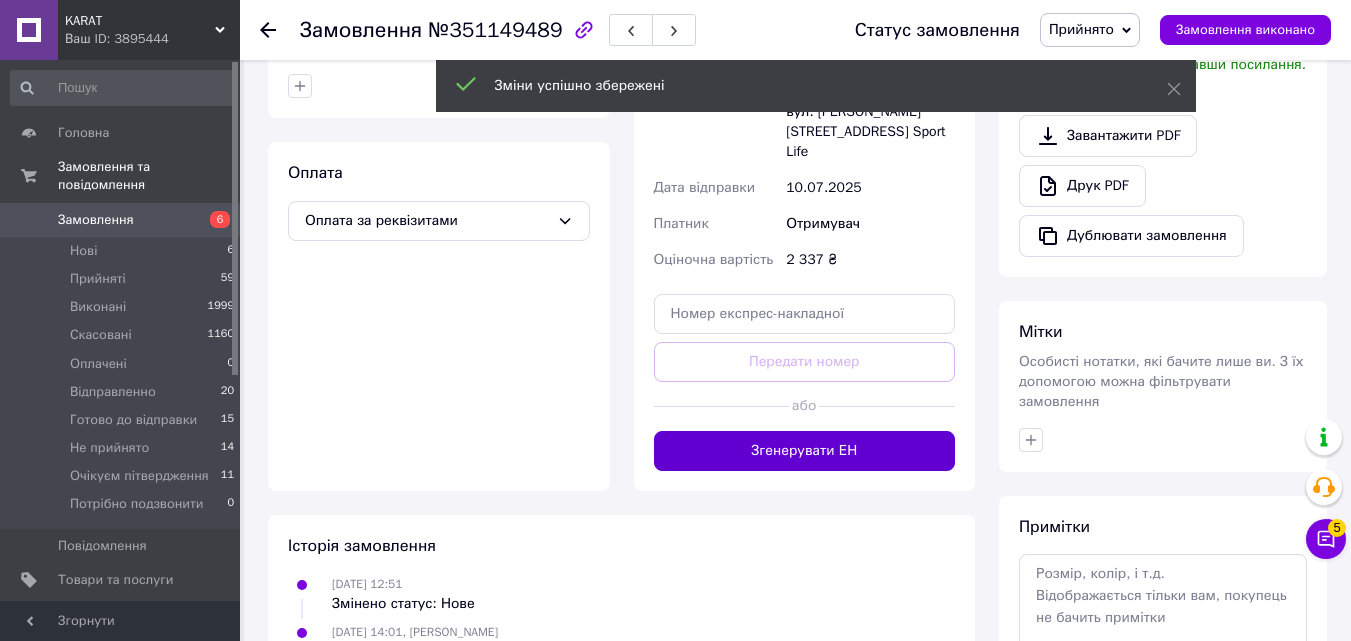 click on "Згенерувати ЕН" at bounding box center (805, 451) 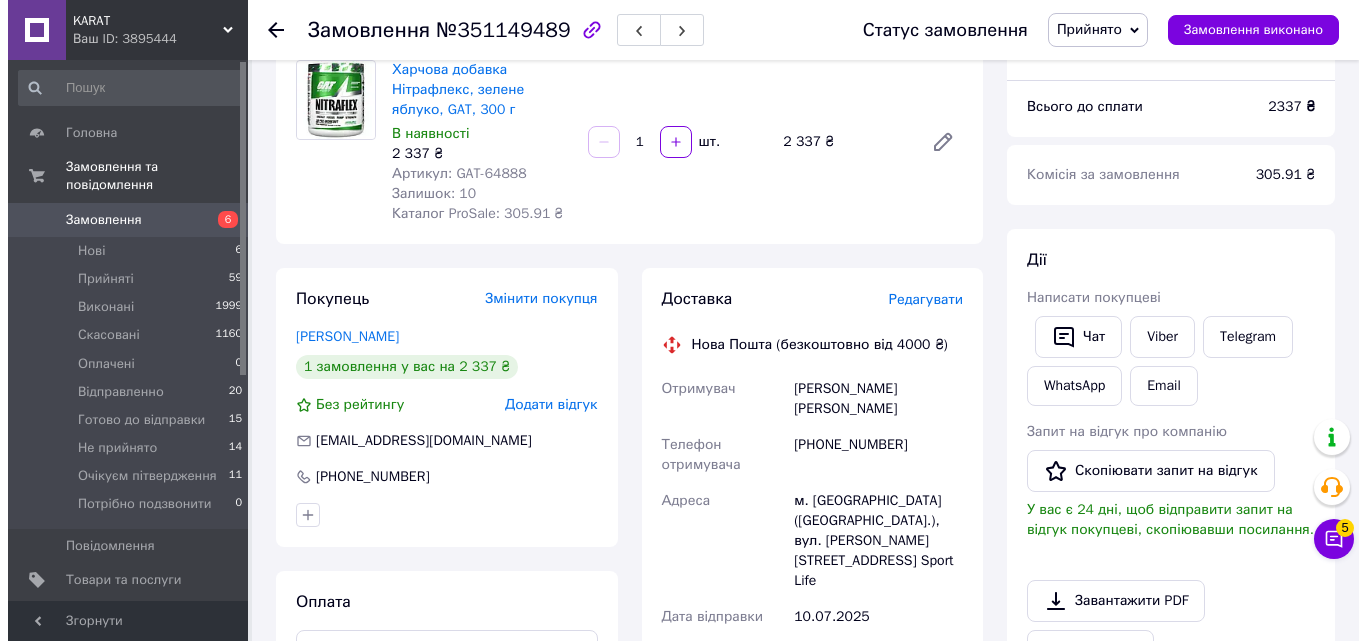 scroll, scrollTop: 300, scrollLeft: 0, axis: vertical 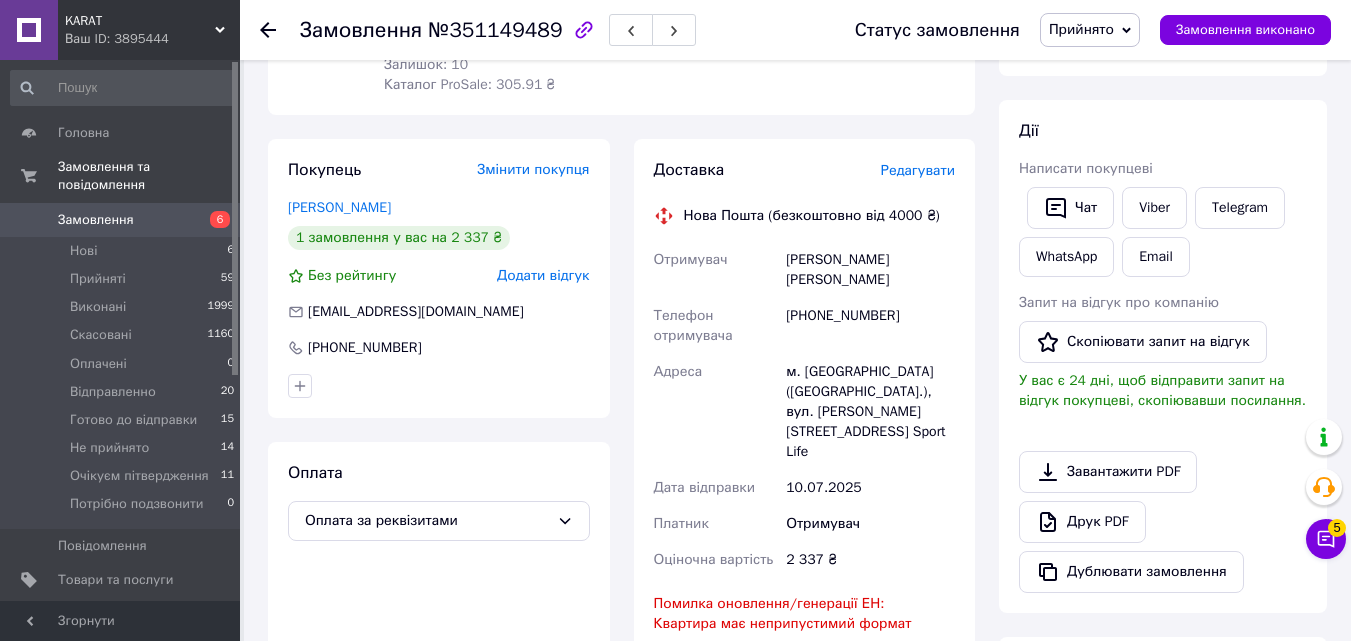 click on "Редагувати" at bounding box center [918, 170] 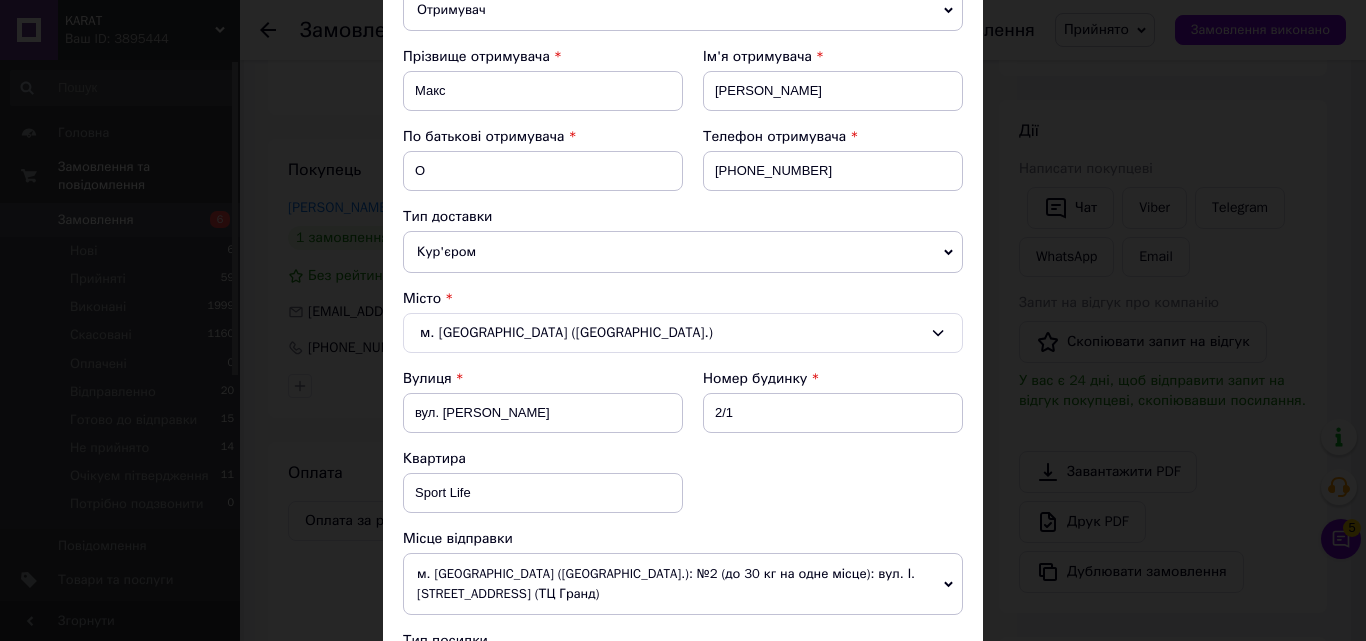 scroll, scrollTop: 300, scrollLeft: 0, axis: vertical 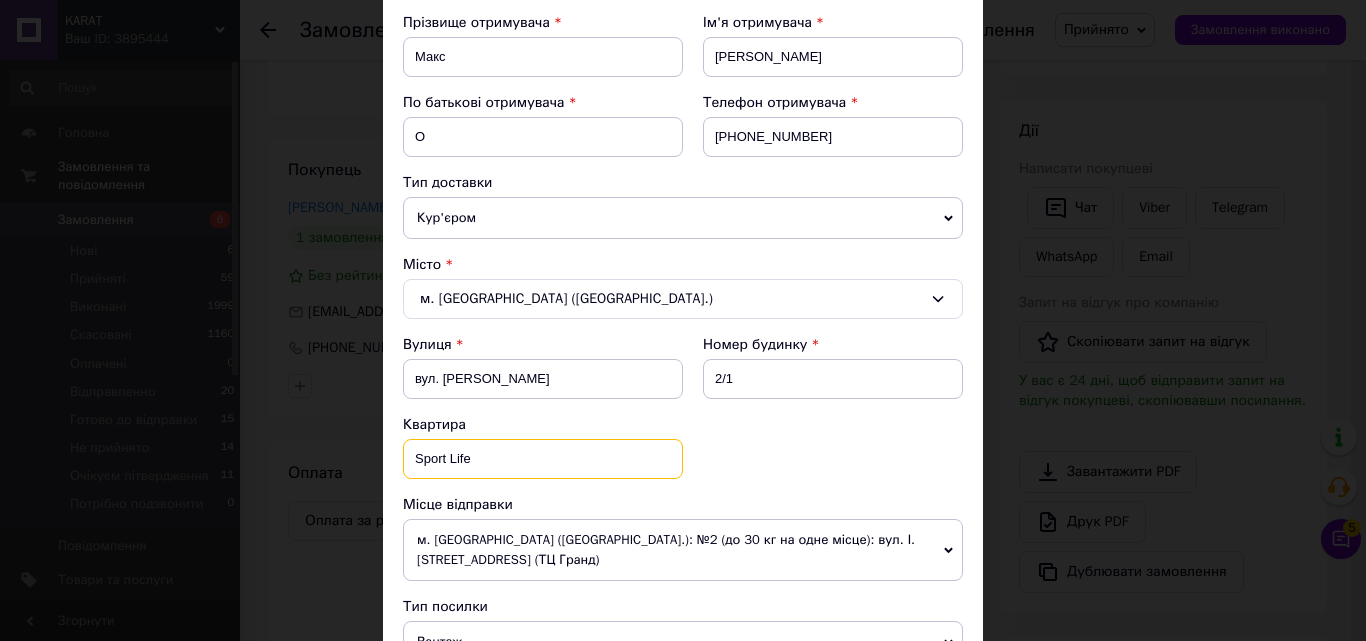 click on "Sport Life" at bounding box center (543, 459) 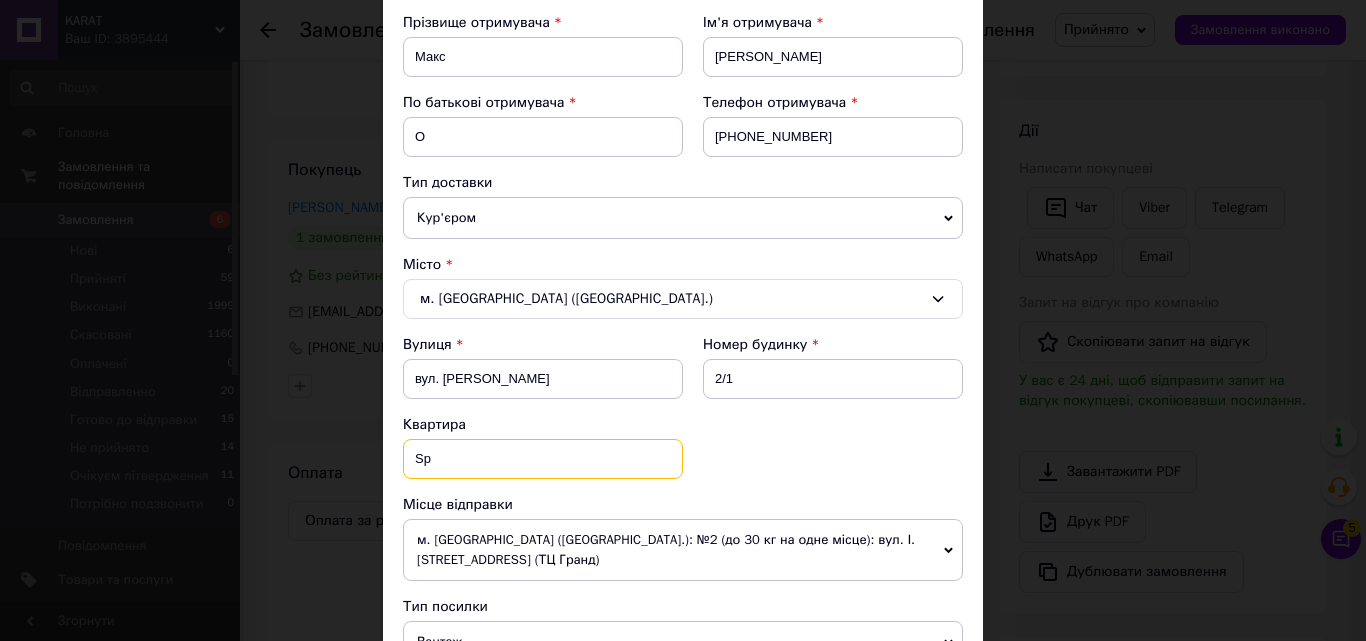 type on "S" 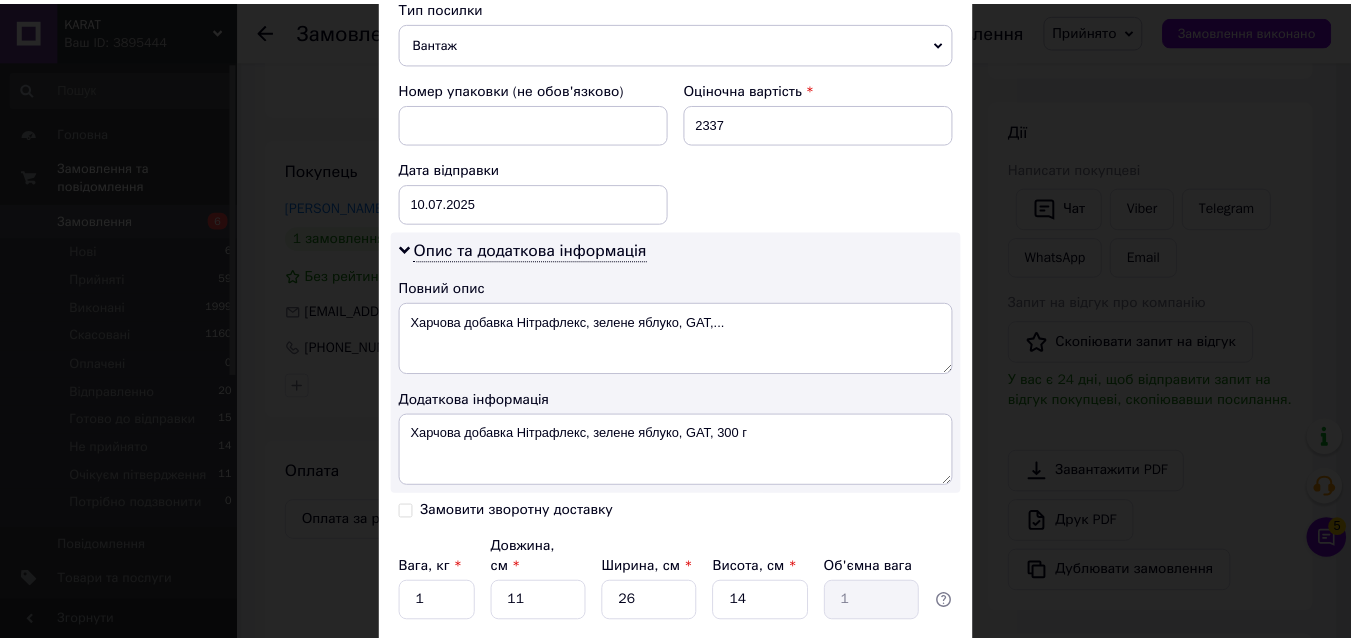 scroll, scrollTop: 1047, scrollLeft: 0, axis: vertical 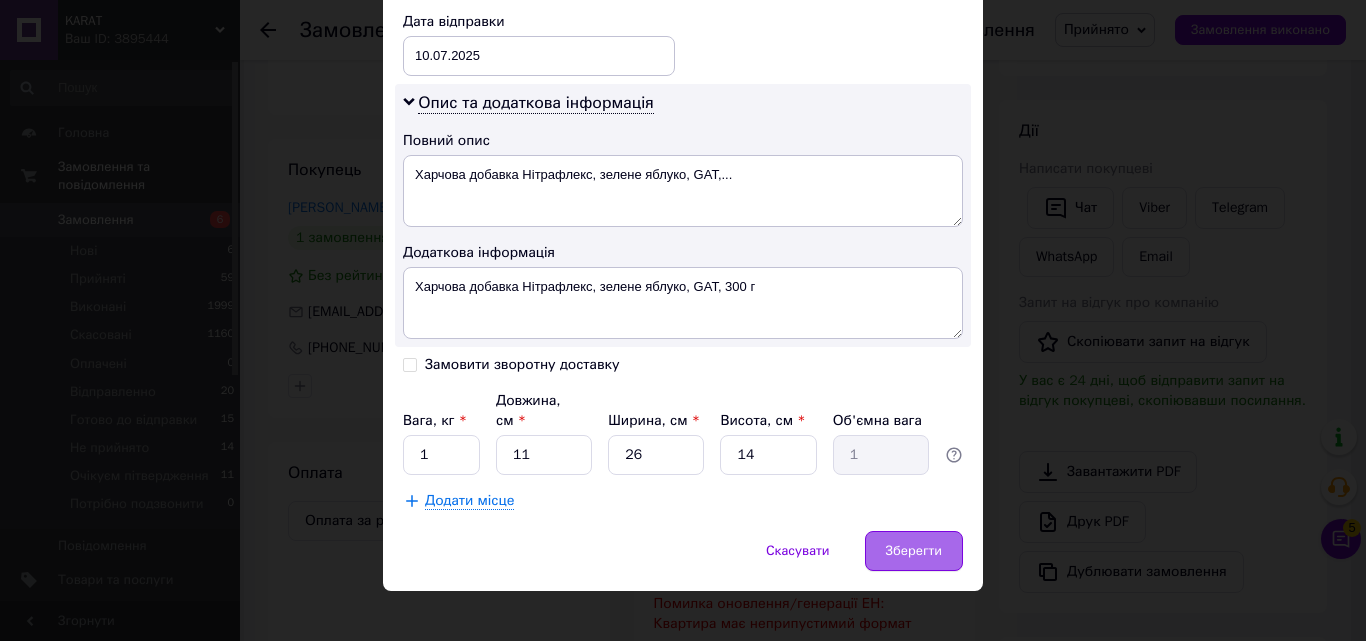 type 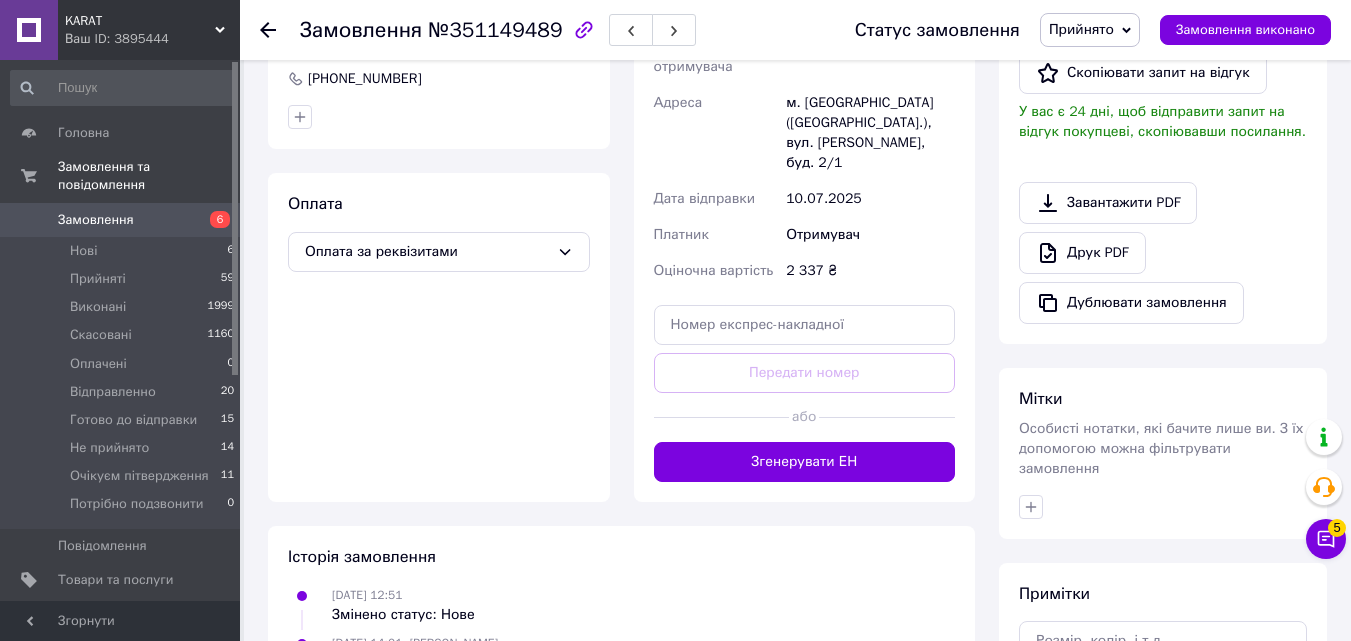 scroll, scrollTop: 600, scrollLeft: 0, axis: vertical 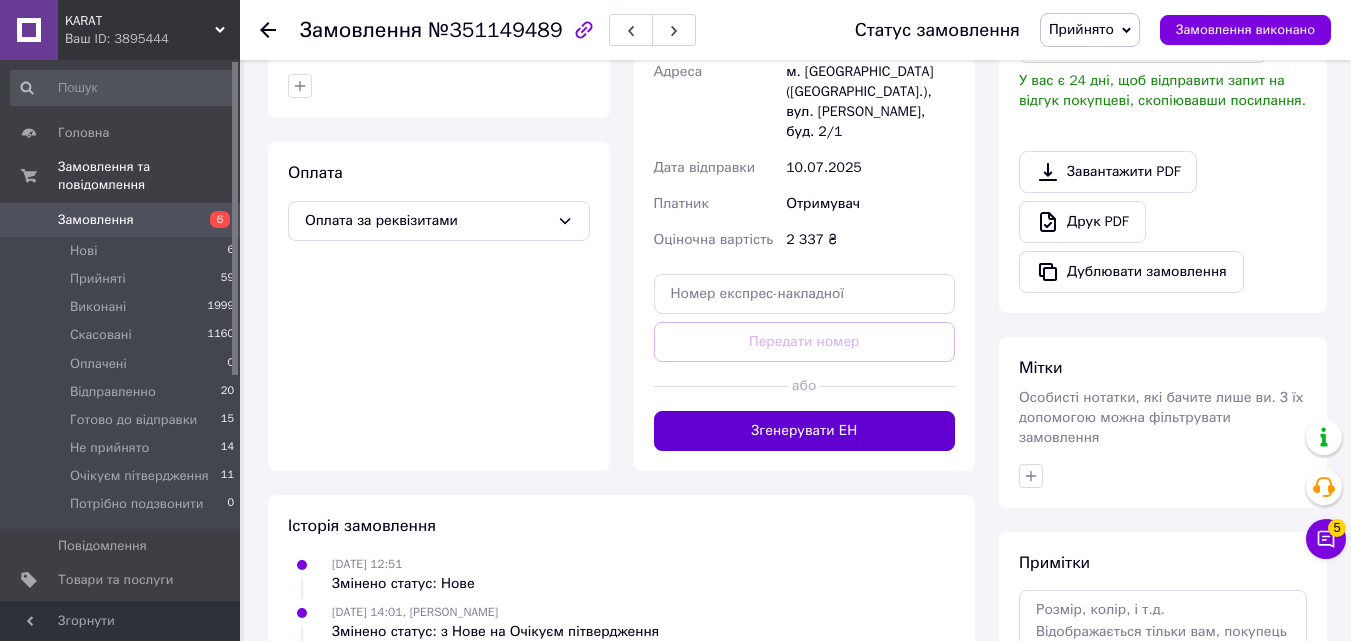 click on "Згенерувати ЕН" at bounding box center (805, 431) 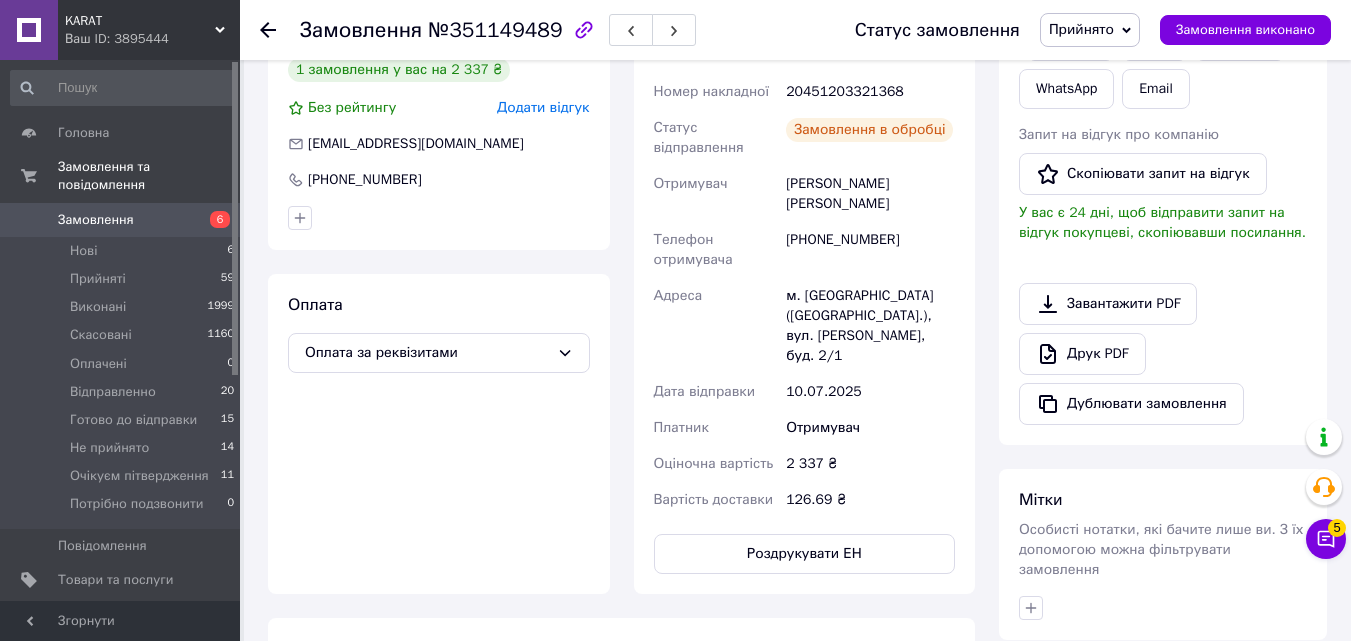 scroll, scrollTop: 400, scrollLeft: 0, axis: vertical 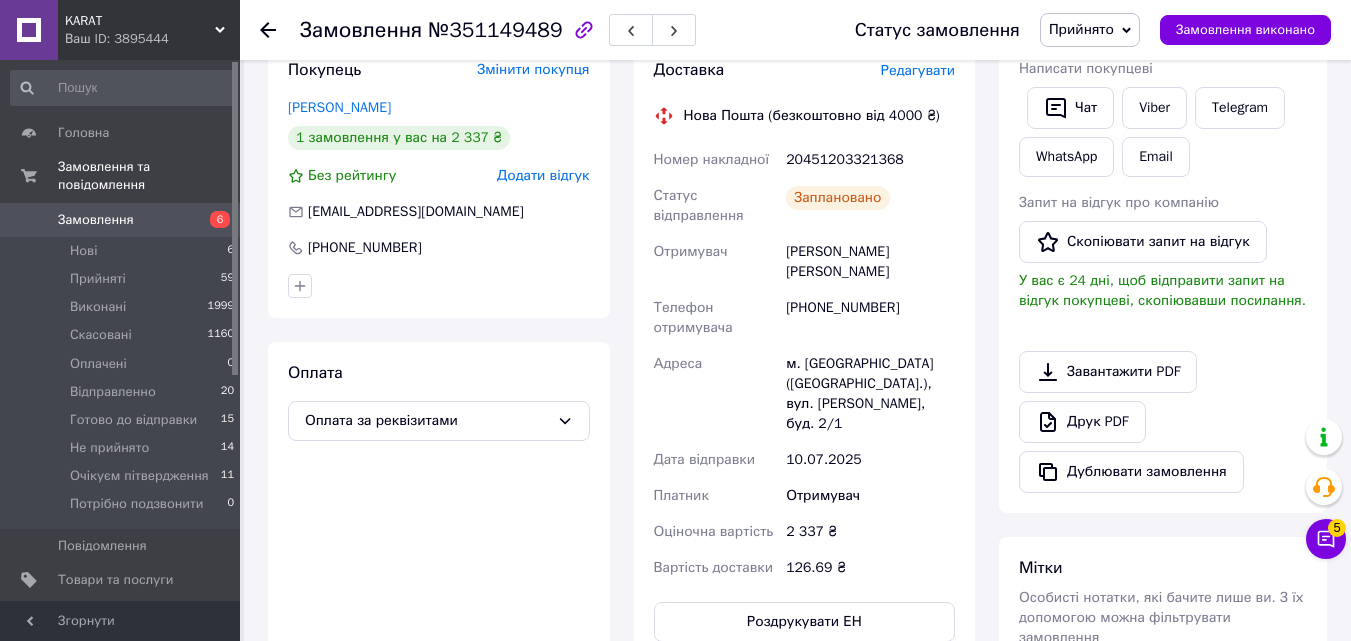 click on "Прийнято" at bounding box center [1090, 30] 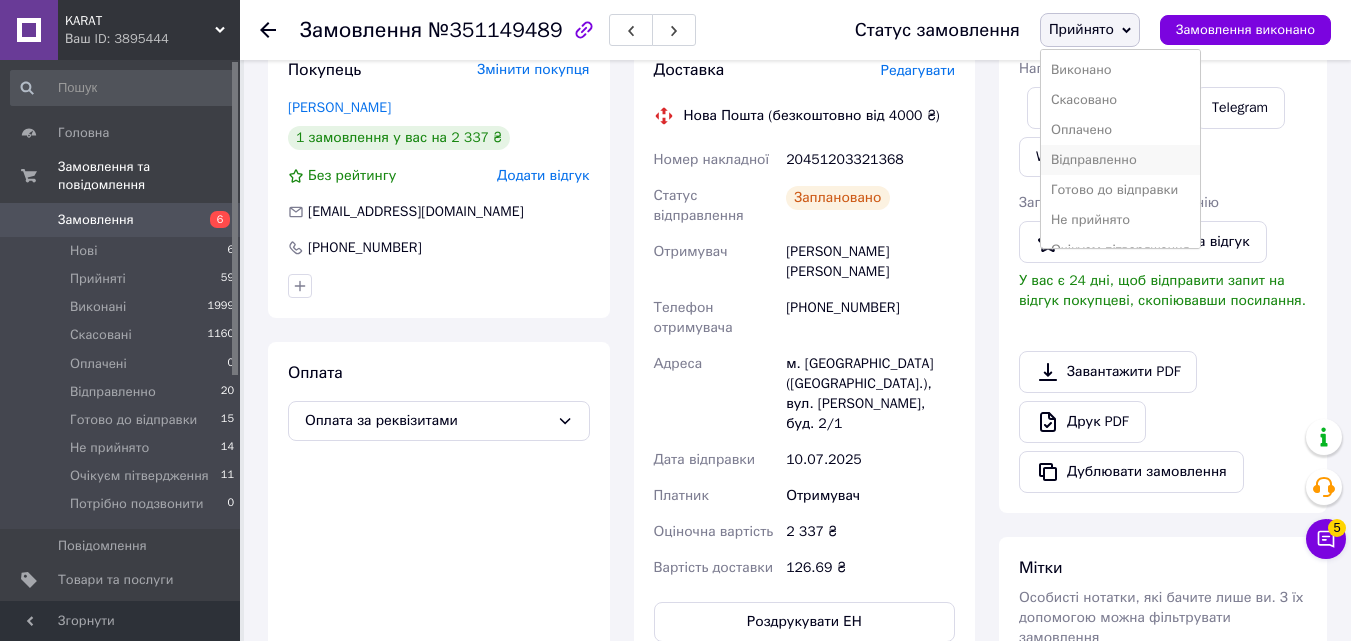 click on "Відправленно" at bounding box center [1120, 160] 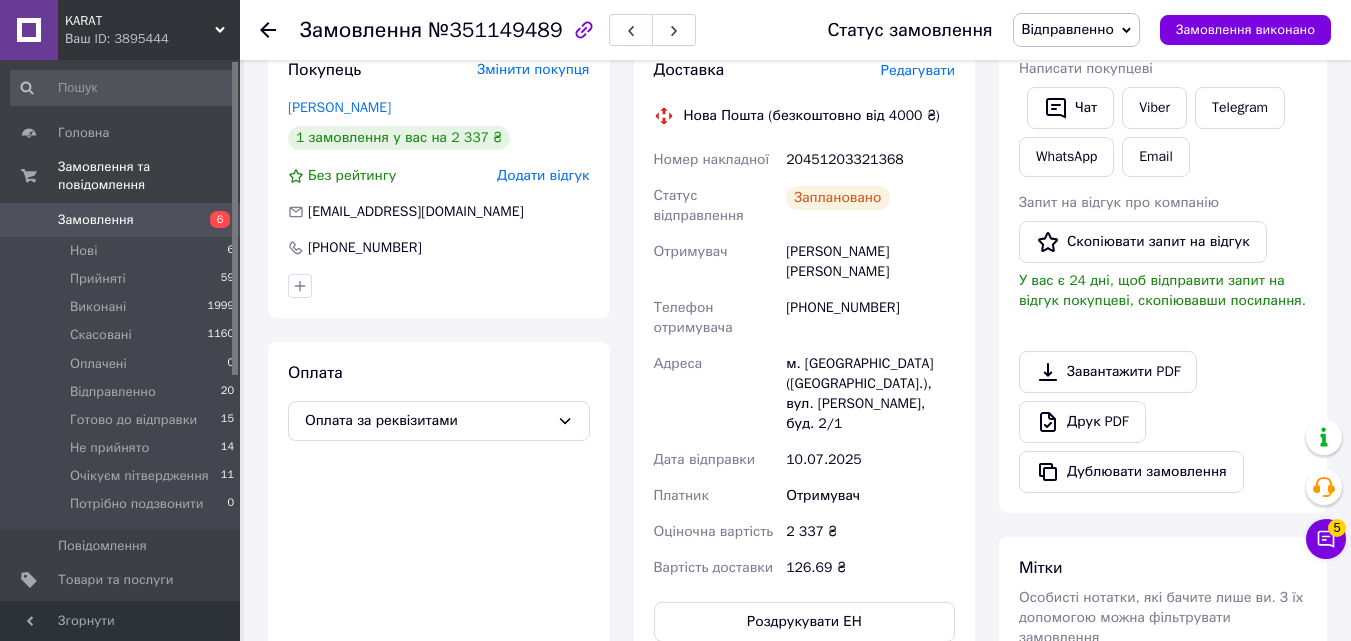 click at bounding box center (280, 30) 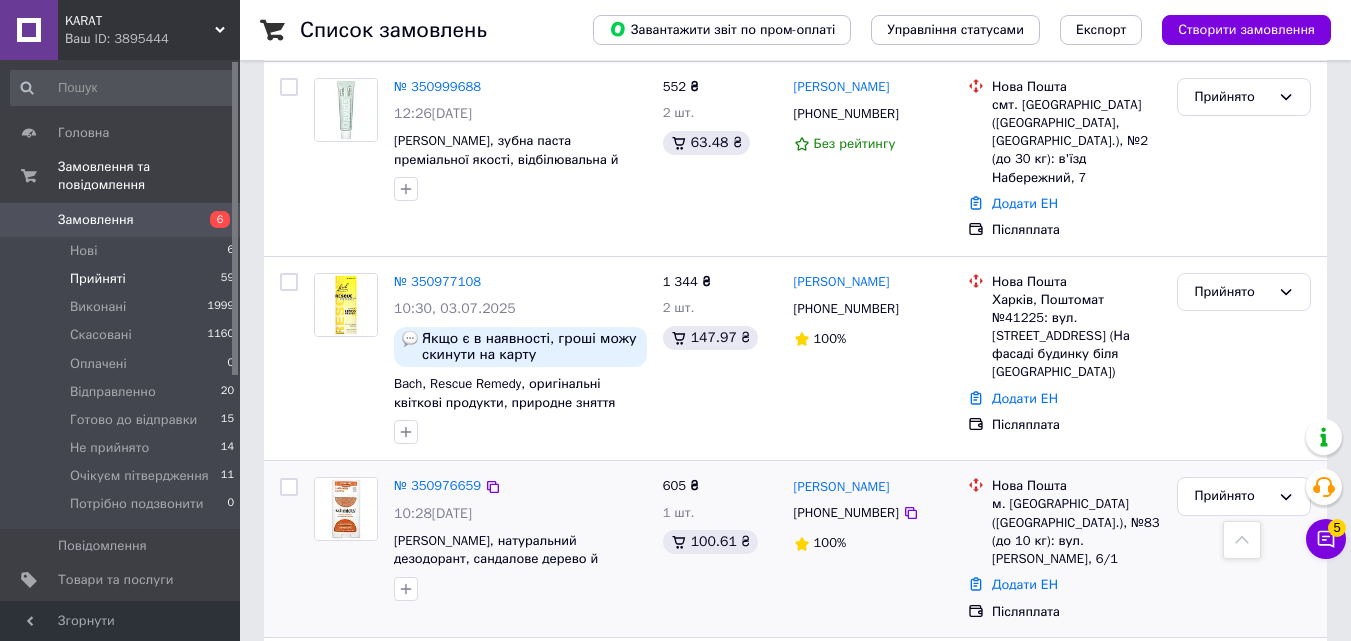 scroll, scrollTop: 1900, scrollLeft: 0, axis: vertical 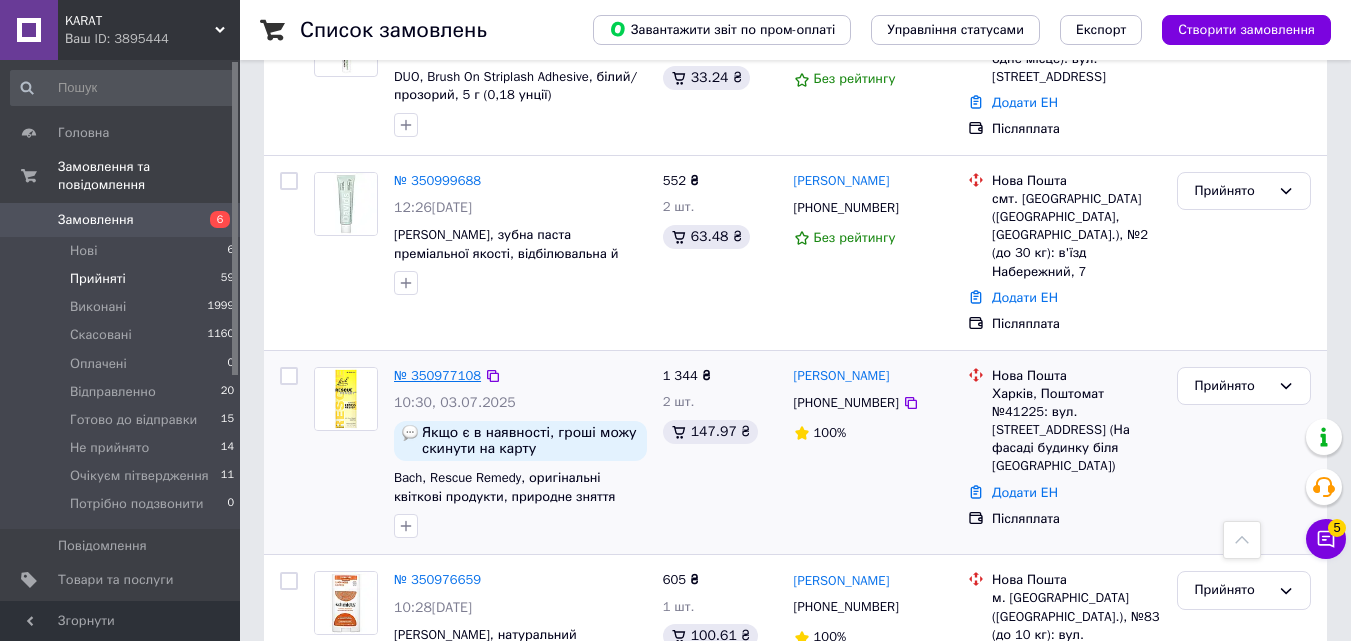click on "№ 350977108" at bounding box center [437, 375] 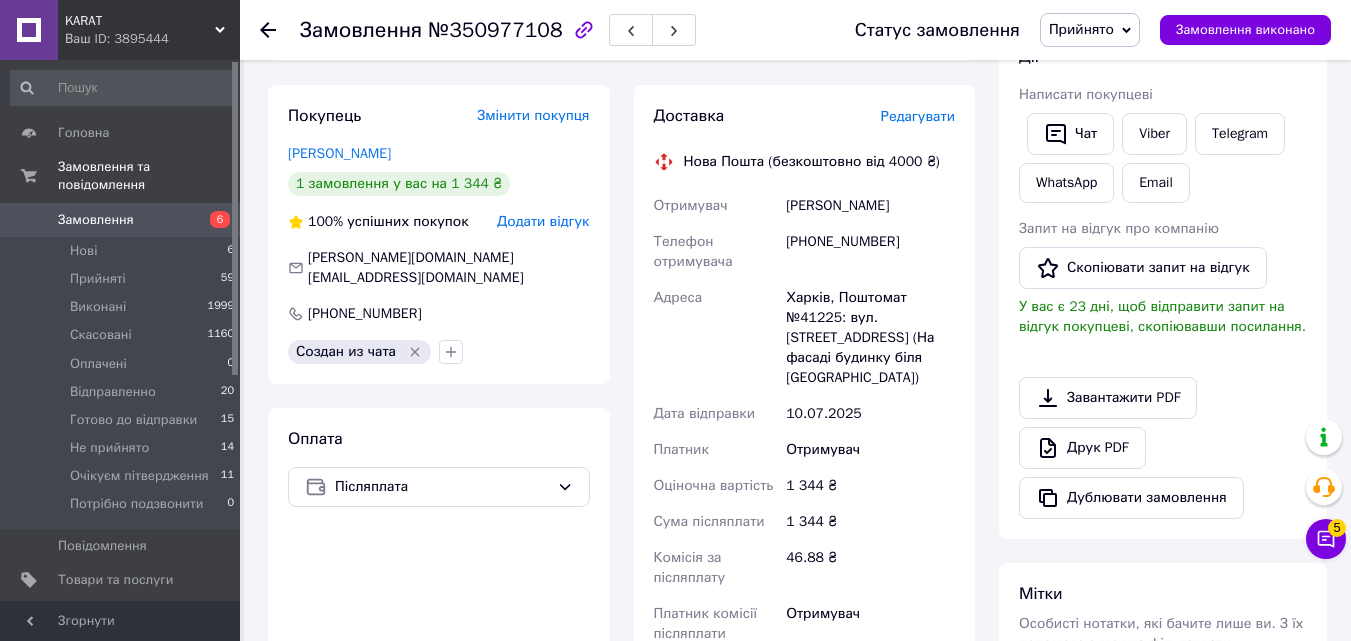 scroll, scrollTop: 341, scrollLeft: 0, axis: vertical 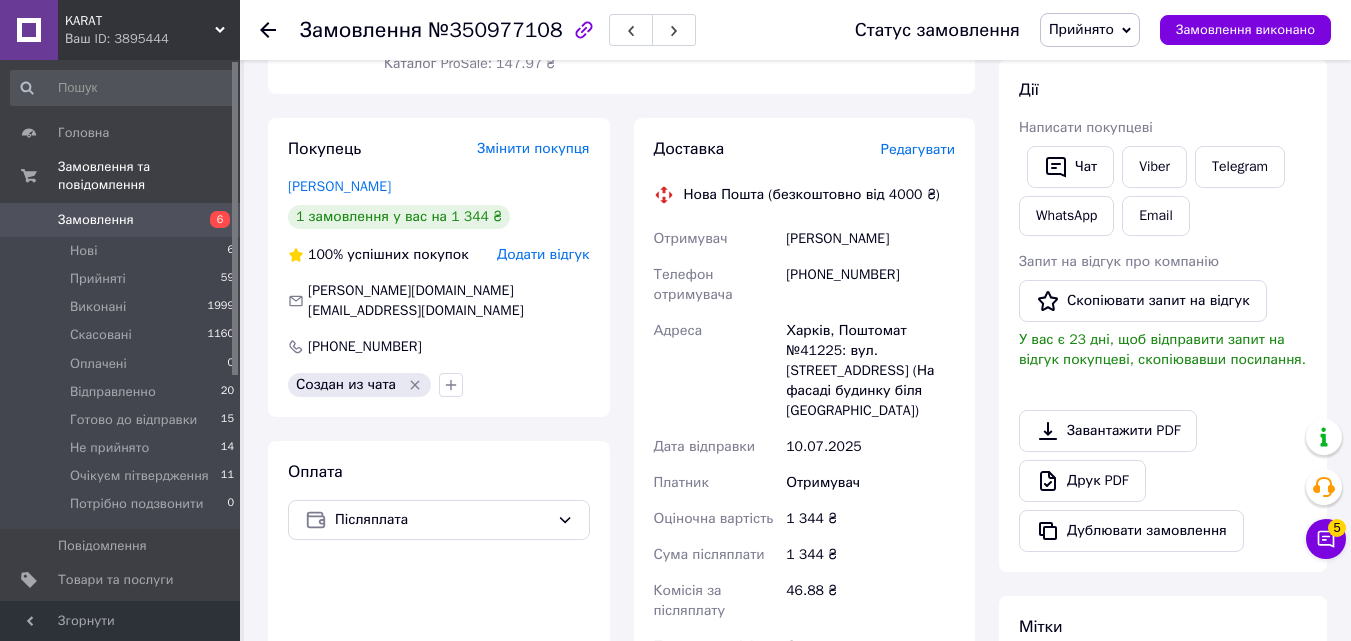 click 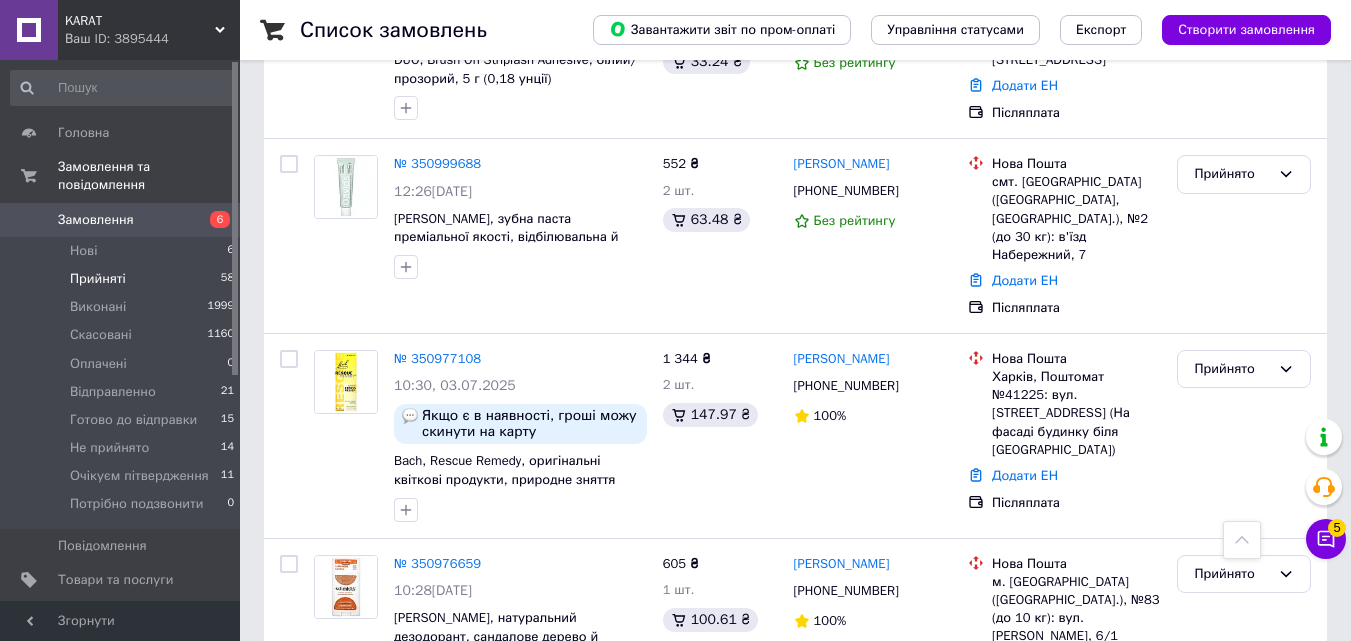 scroll, scrollTop: 1600, scrollLeft: 0, axis: vertical 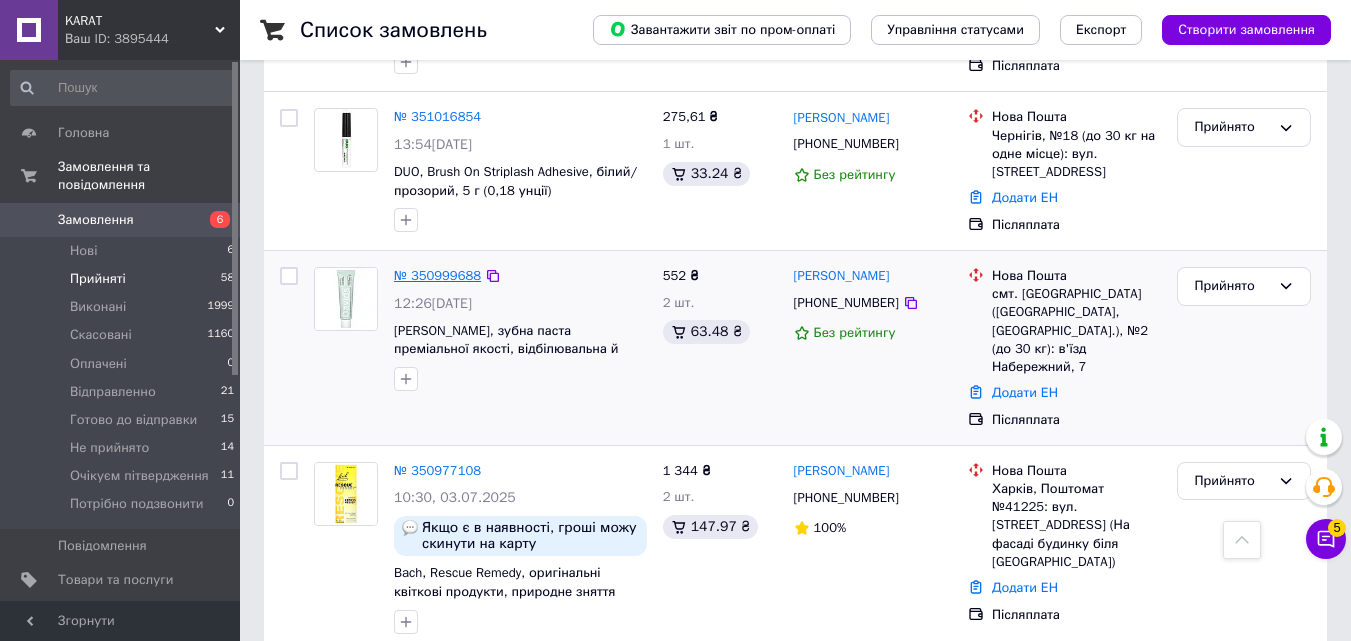 click on "№ 350999688" at bounding box center (437, 275) 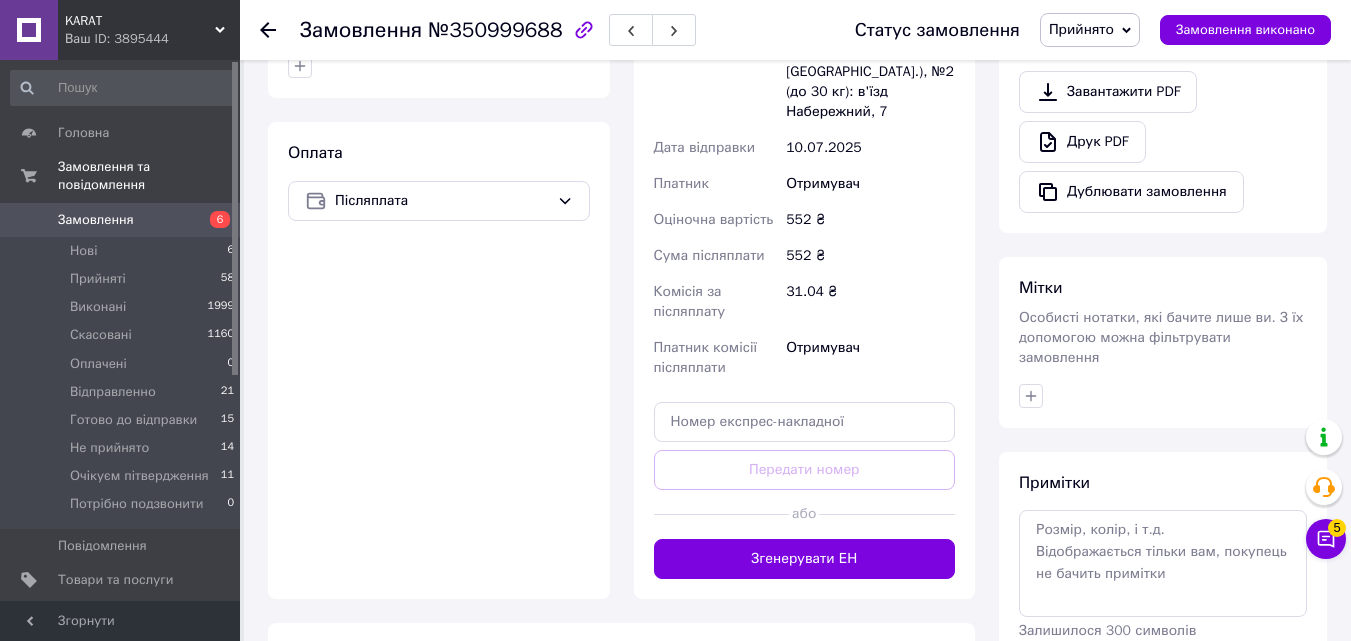 scroll, scrollTop: 781, scrollLeft: 0, axis: vertical 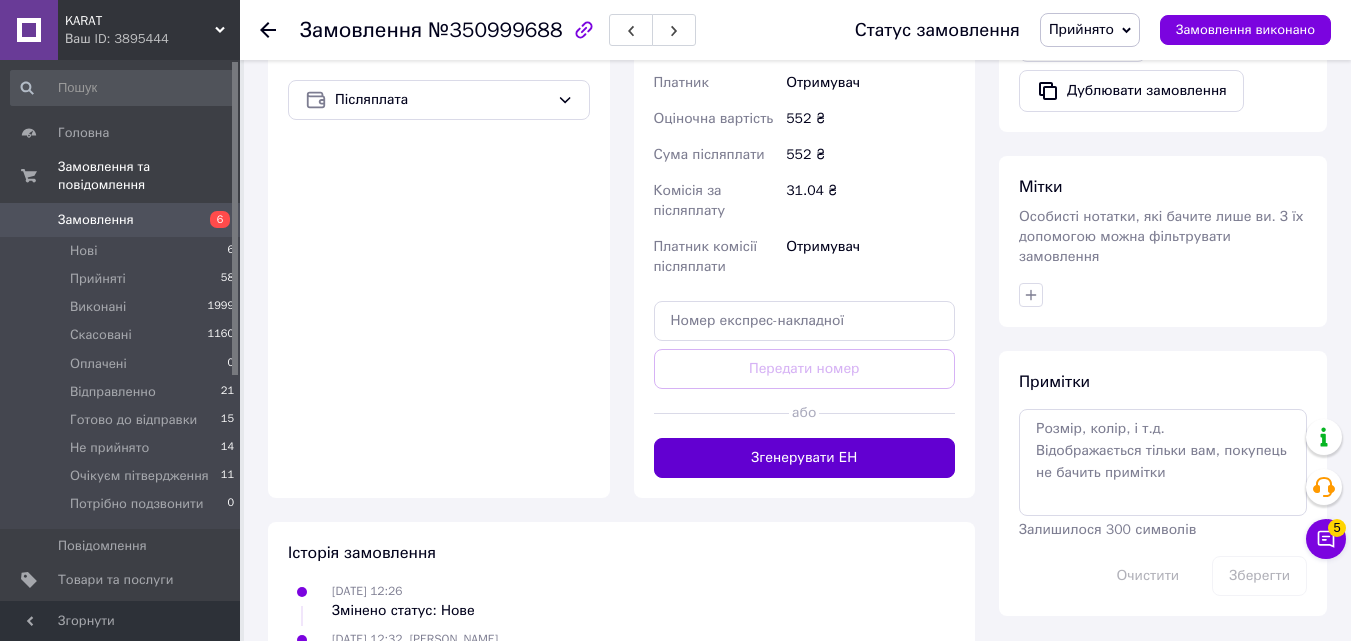 click on "Згенерувати ЕН" at bounding box center [805, 458] 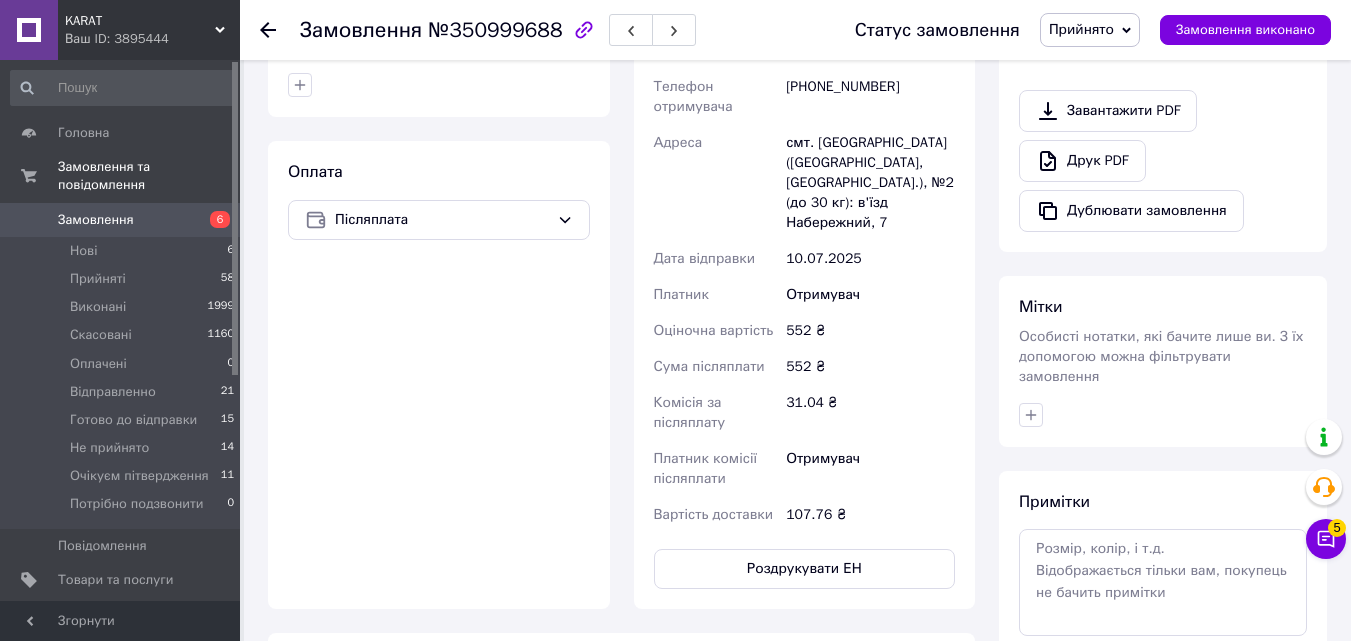 scroll, scrollTop: 481, scrollLeft: 0, axis: vertical 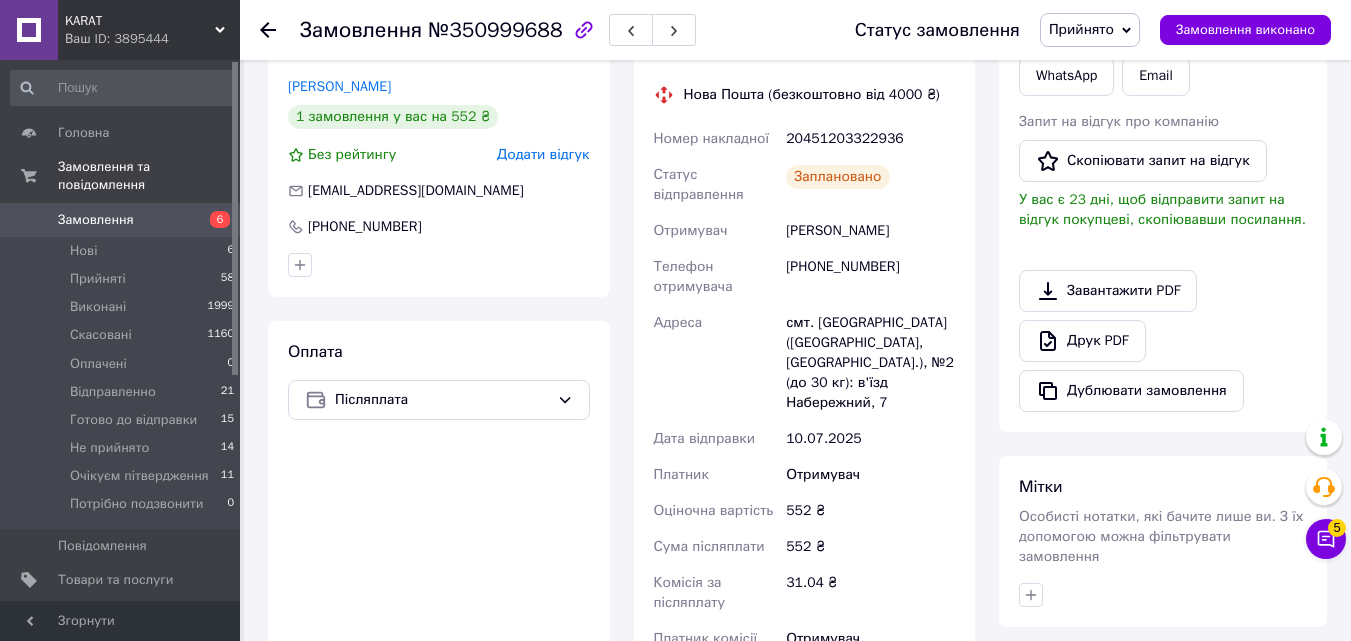 click on "Прийнято" at bounding box center (1081, 29) 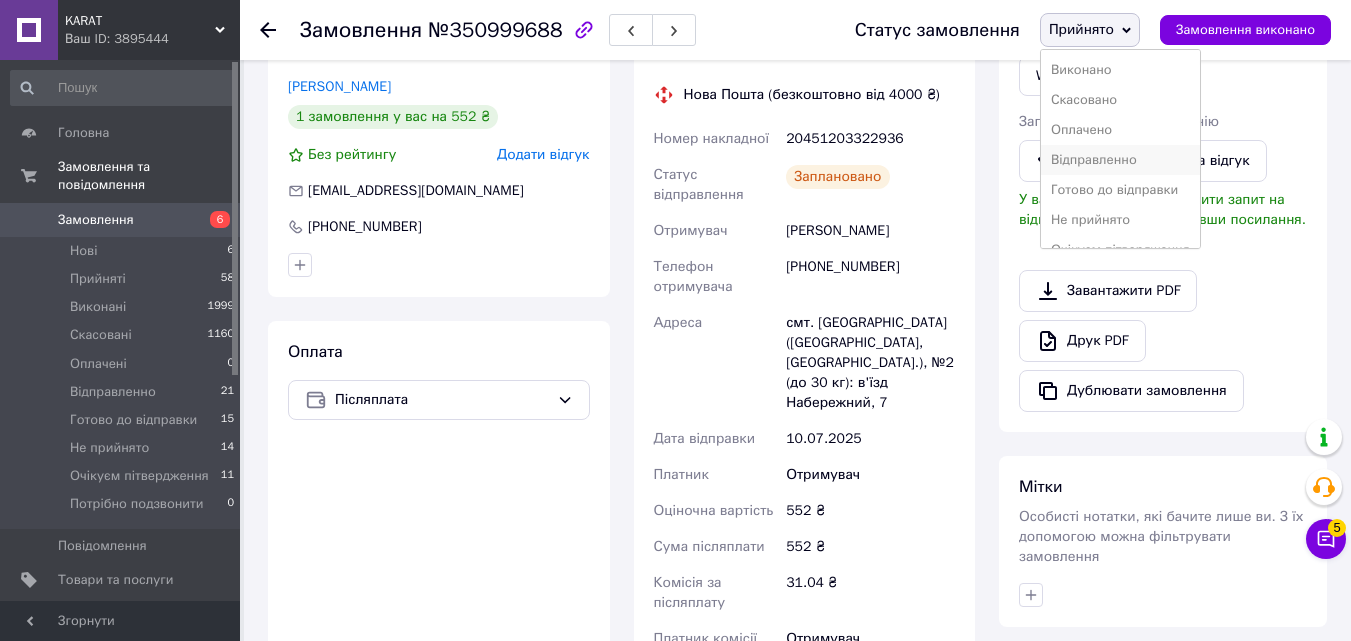 click on "Відправленно" at bounding box center [1120, 160] 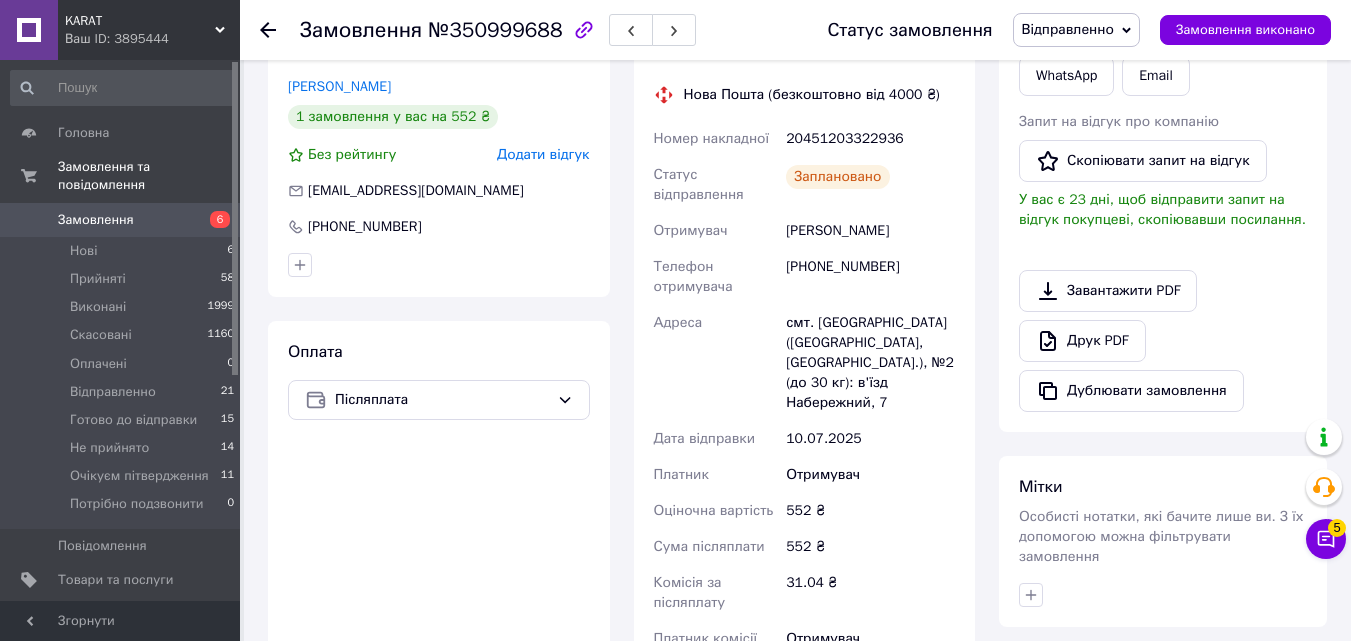 click 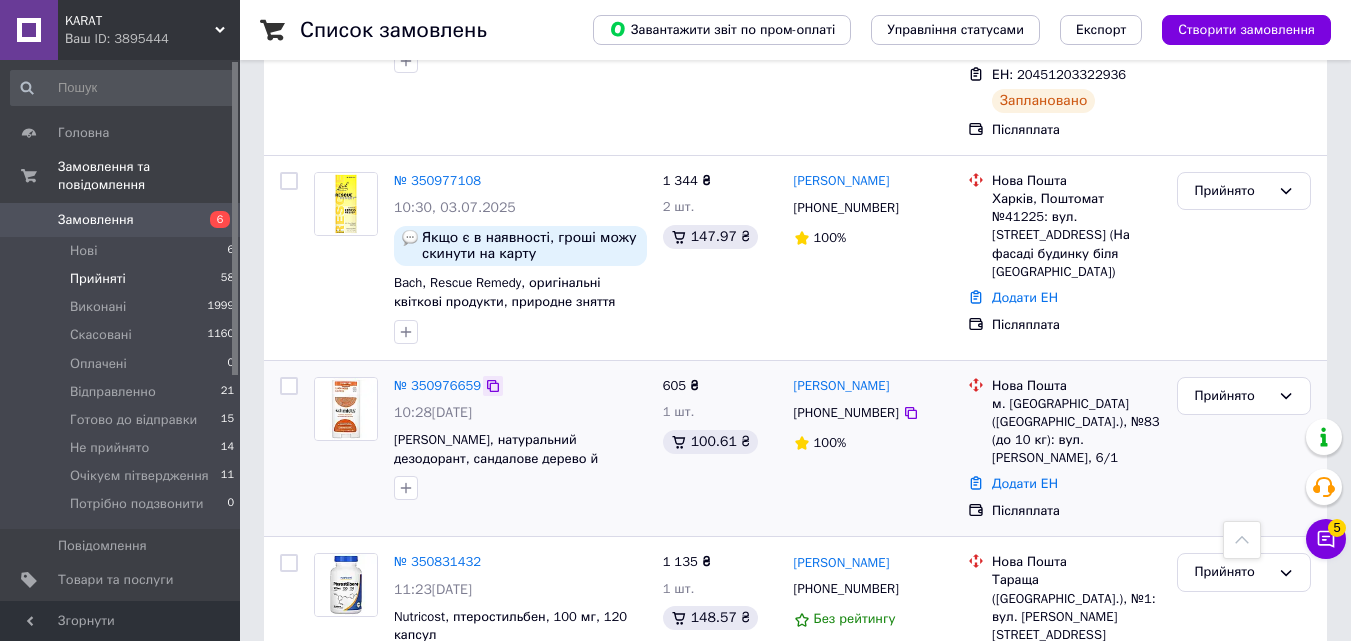 scroll, scrollTop: 1900, scrollLeft: 0, axis: vertical 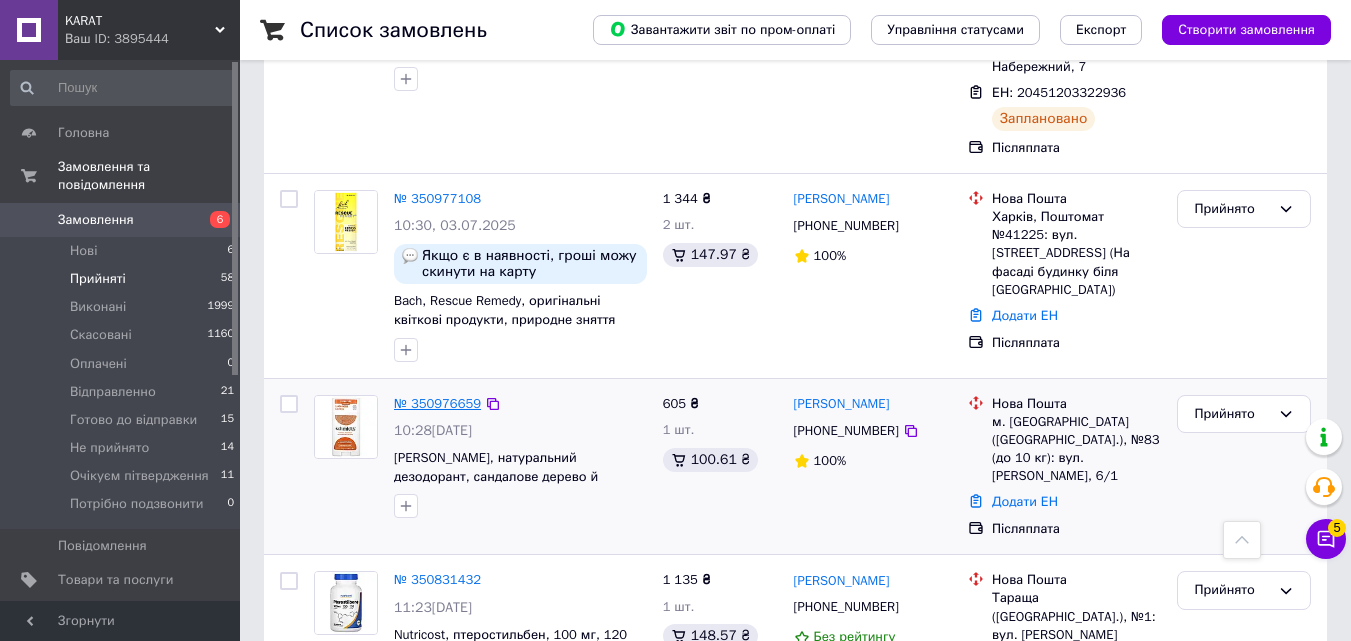 click on "№ 350976659" at bounding box center (437, 403) 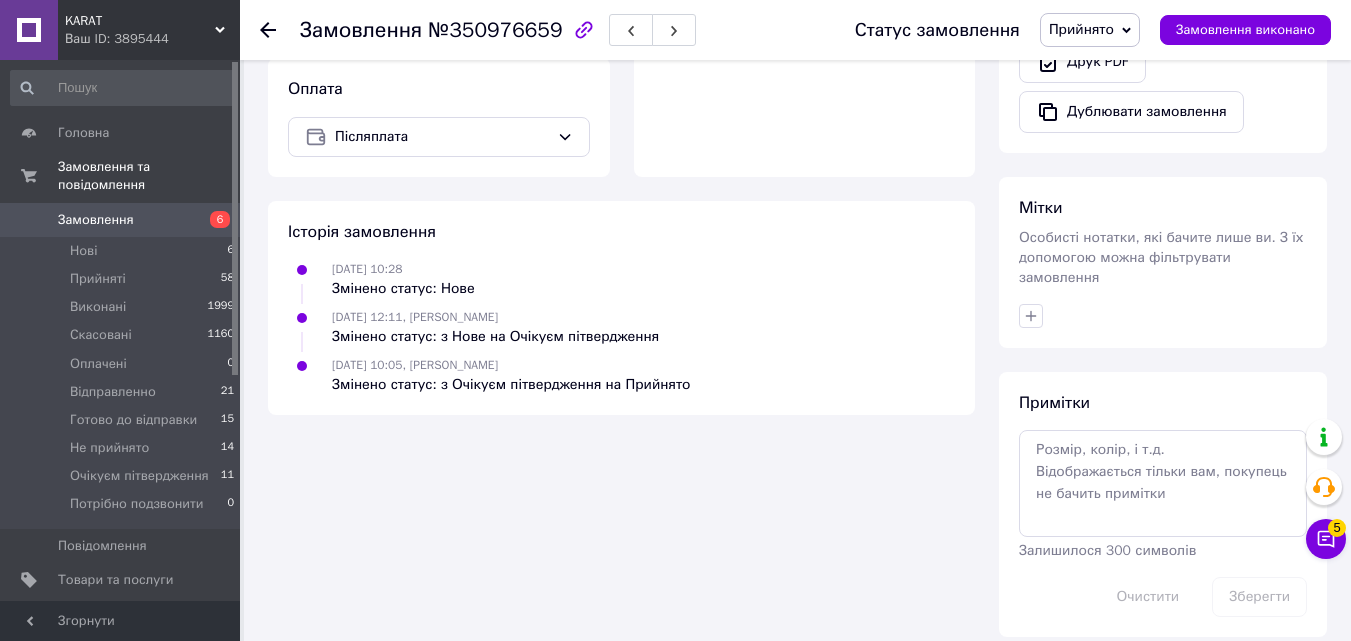 scroll, scrollTop: 821, scrollLeft: 0, axis: vertical 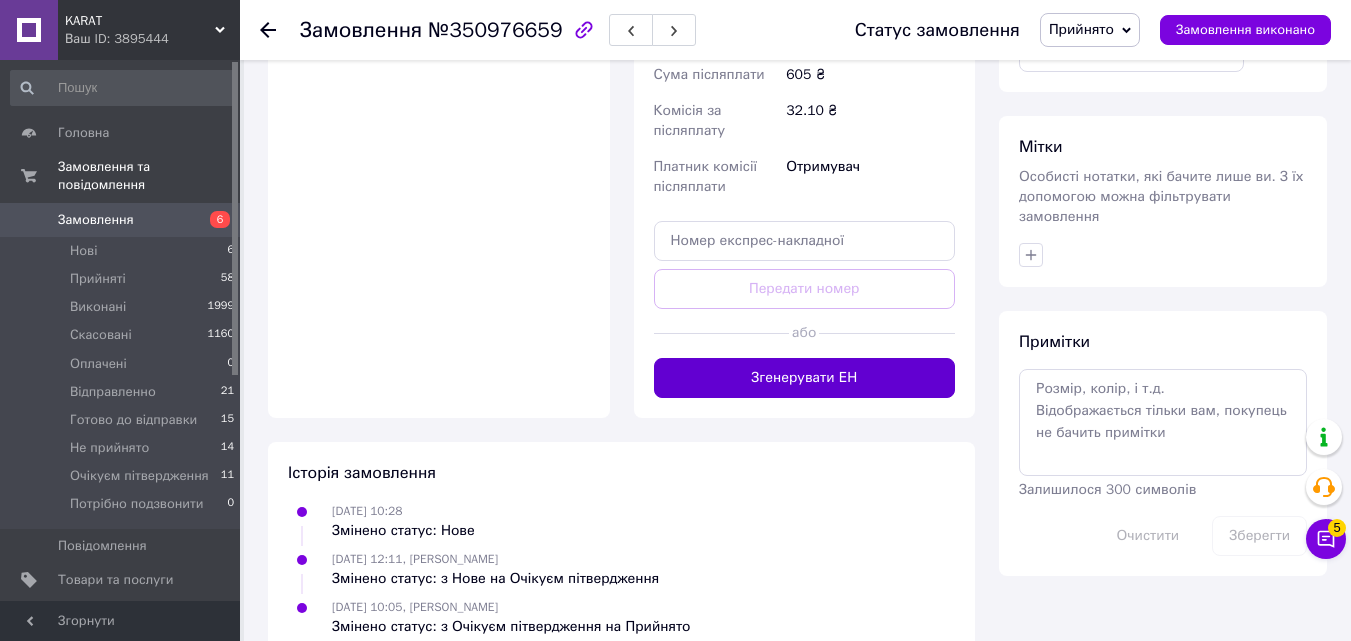 click on "Згенерувати ЕН" at bounding box center (805, 378) 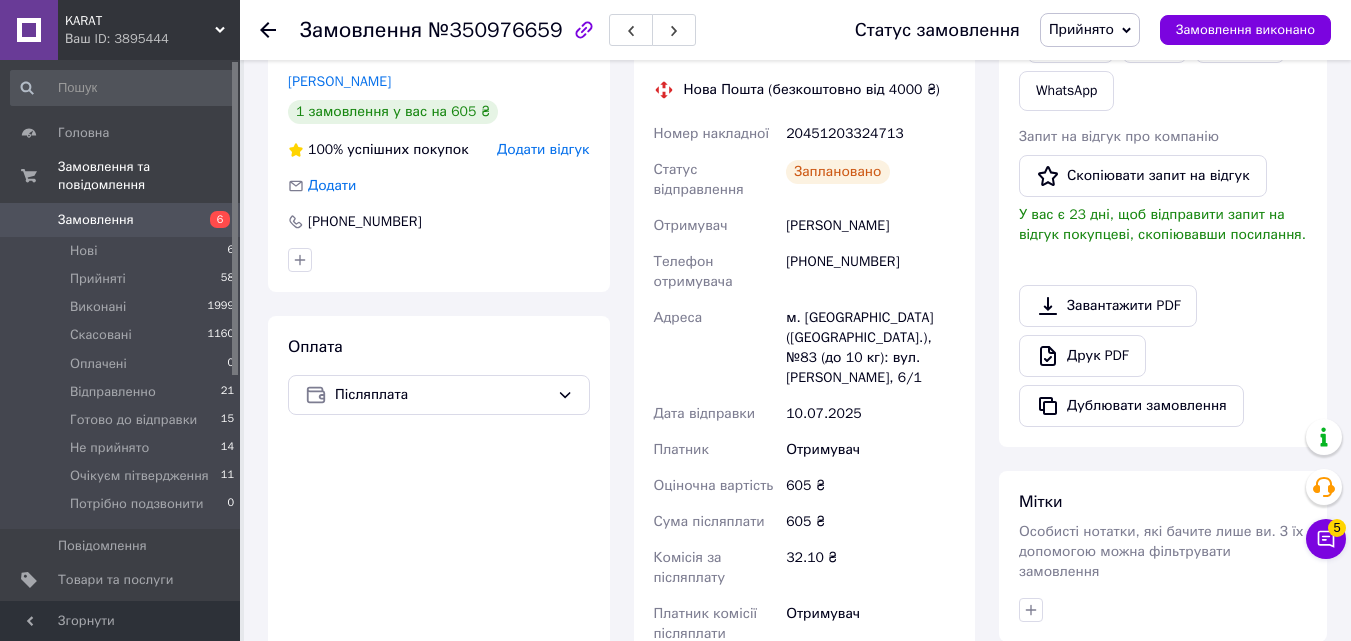 scroll, scrollTop: 421, scrollLeft: 0, axis: vertical 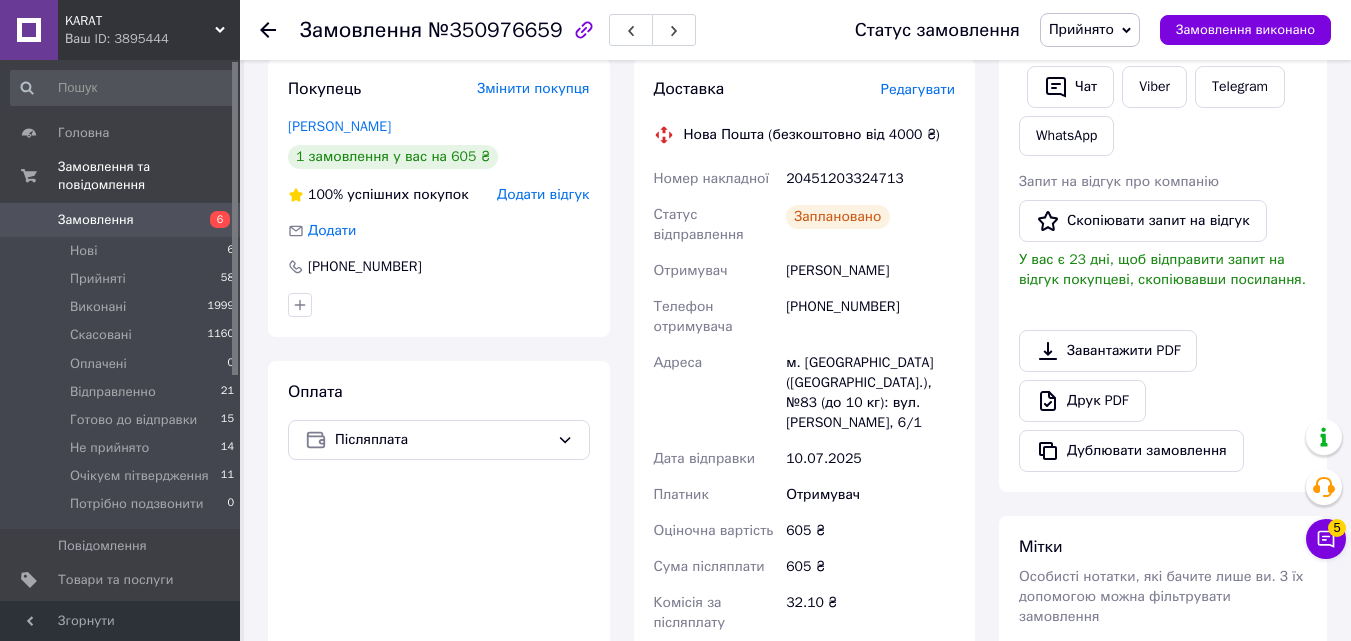 click on "Прийнято" at bounding box center [1090, 30] 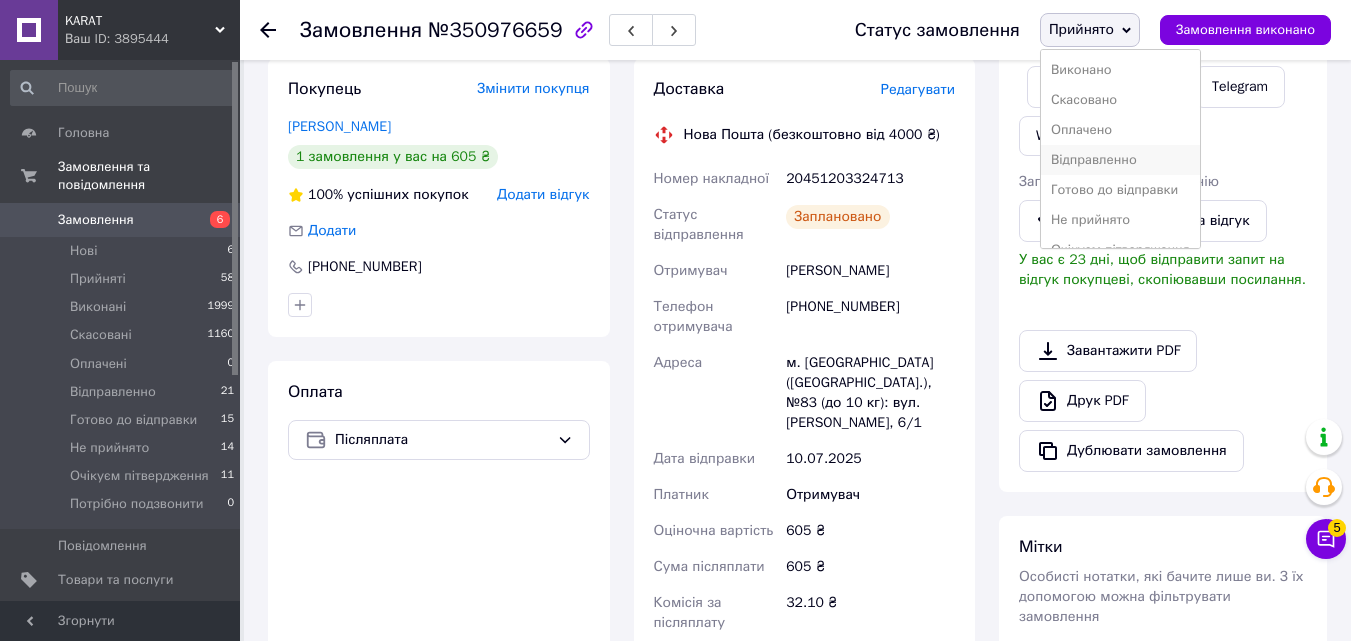 click on "Відправленно" at bounding box center (1120, 160) 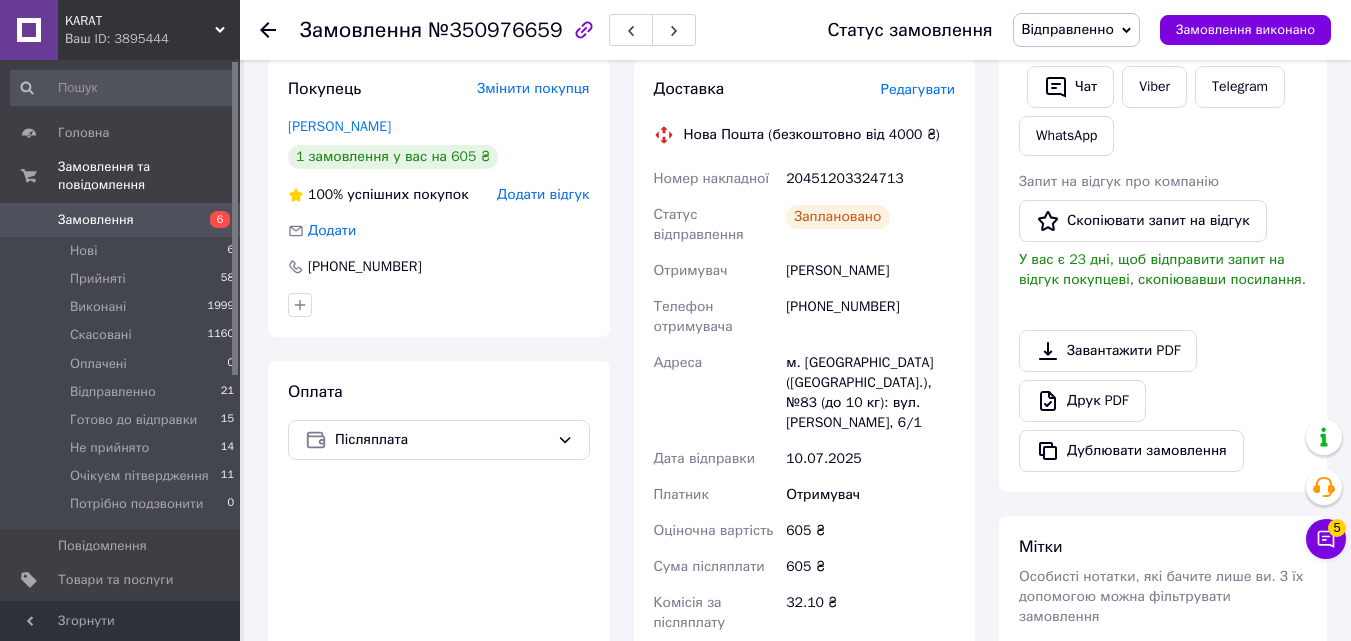 click 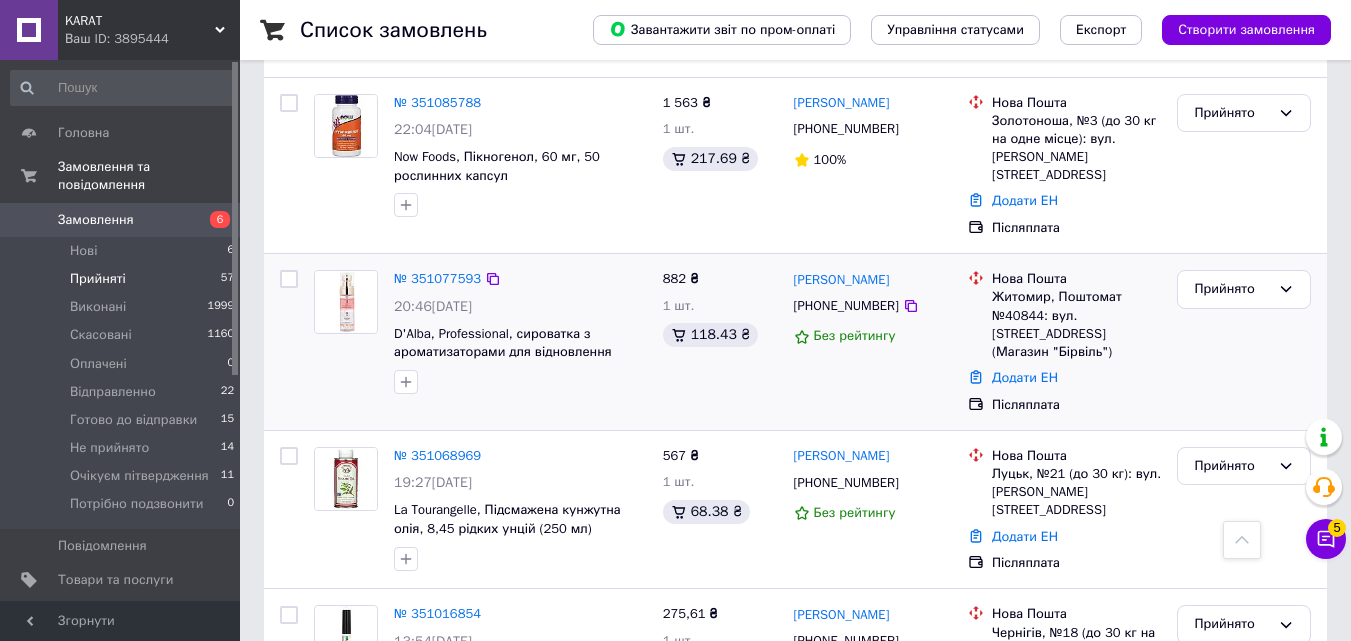 scroll, scrollTop: 1000, scrollLeft: 0, axis: vertical 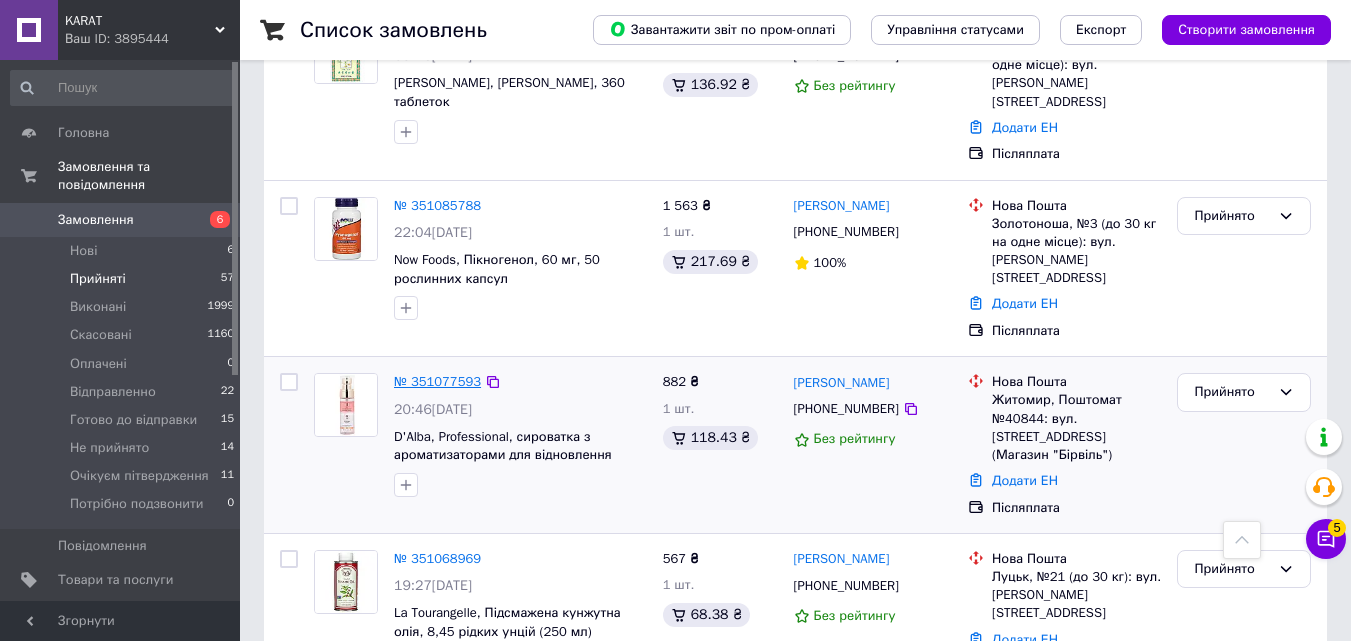 click on "№ 351077593" at bounding box center (437, 381) 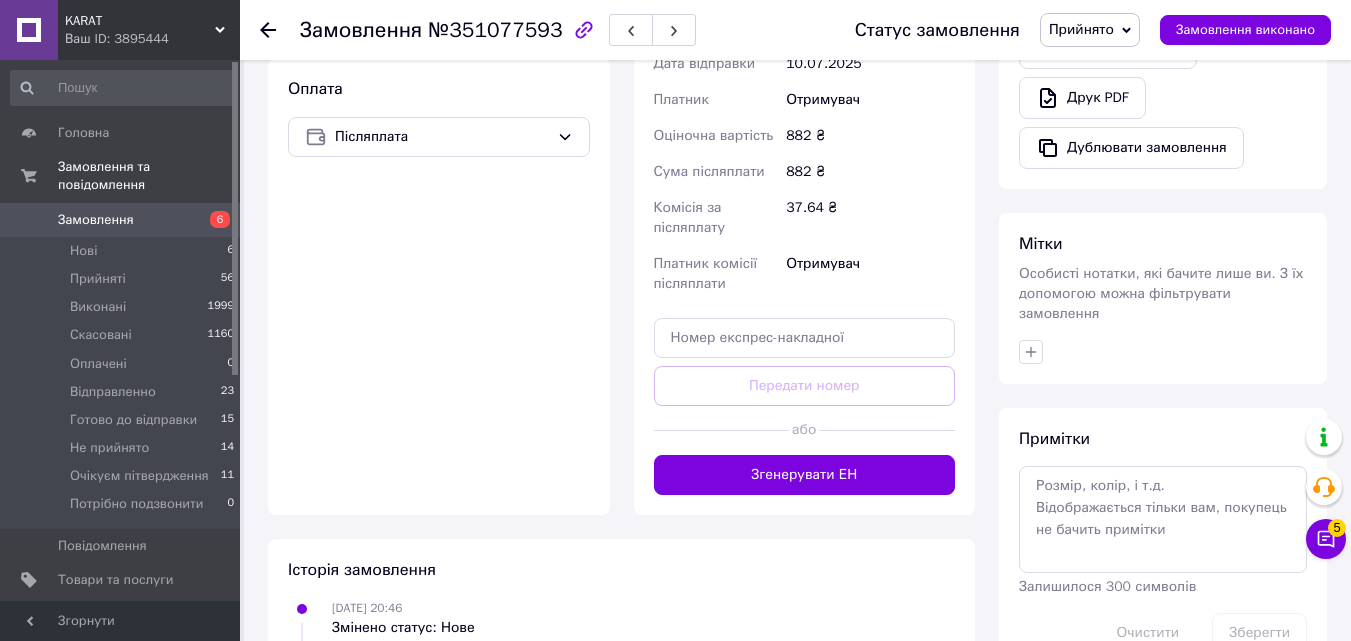 scroll, scrollTop: 977, scrollLeft: 0, axis: vertical 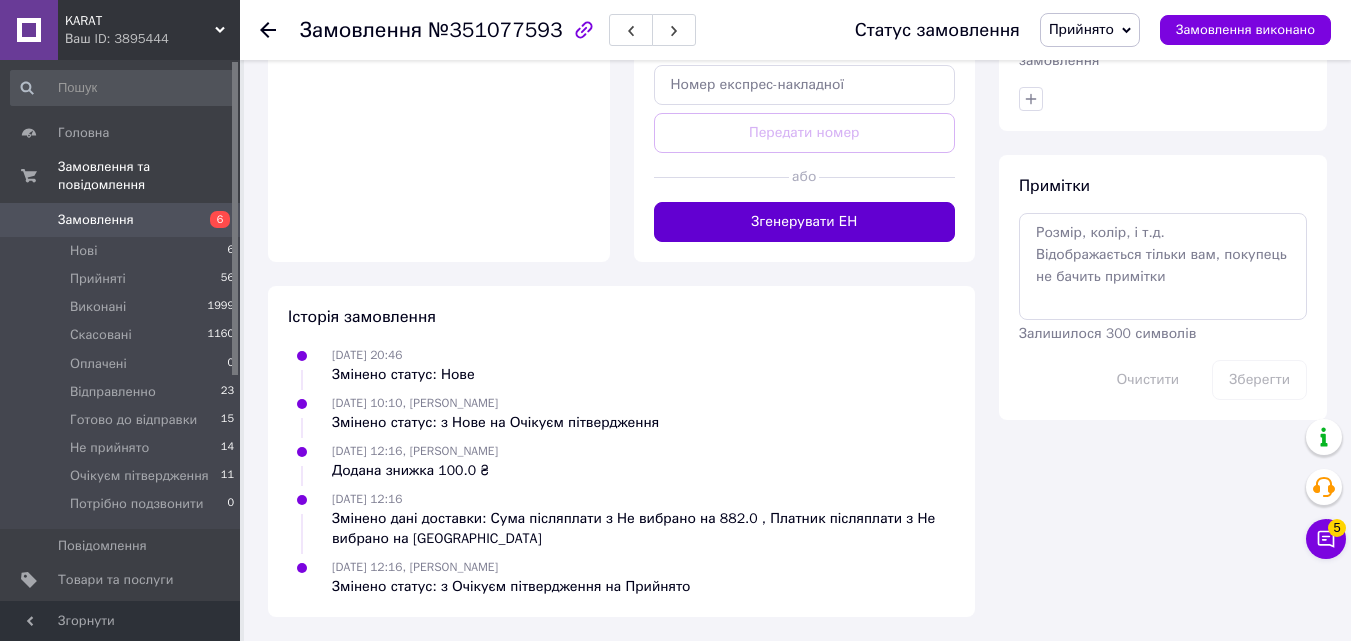 click on "Згенерувати ЕН" at bounding box center [805, 222] 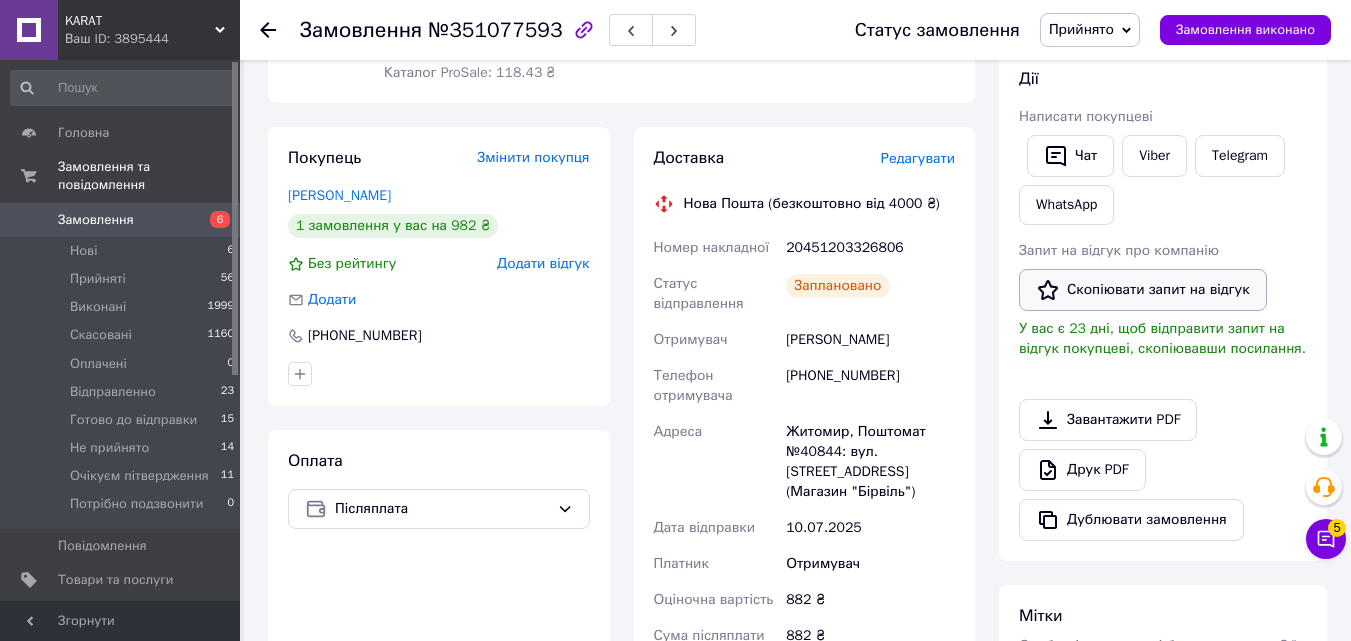 scroll, scrollTop: 277, scrollLeft: 0, axis: vertical 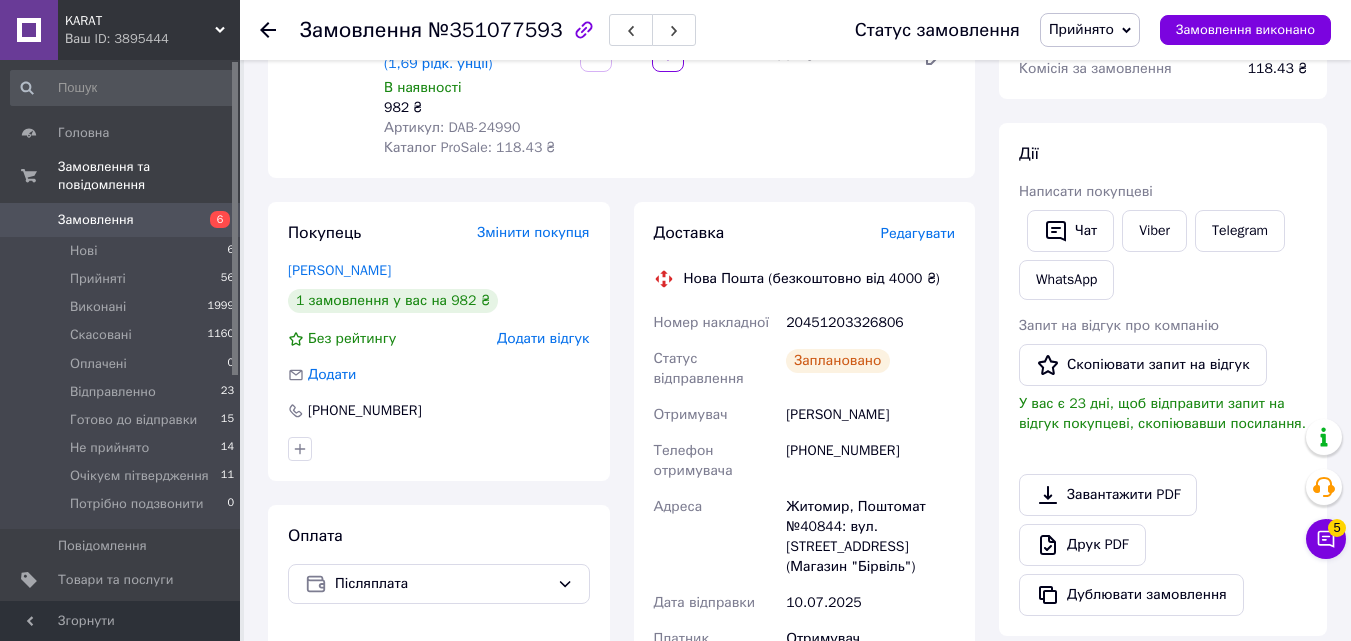 click on "Прийнято" at bounding box center (1081, 29) 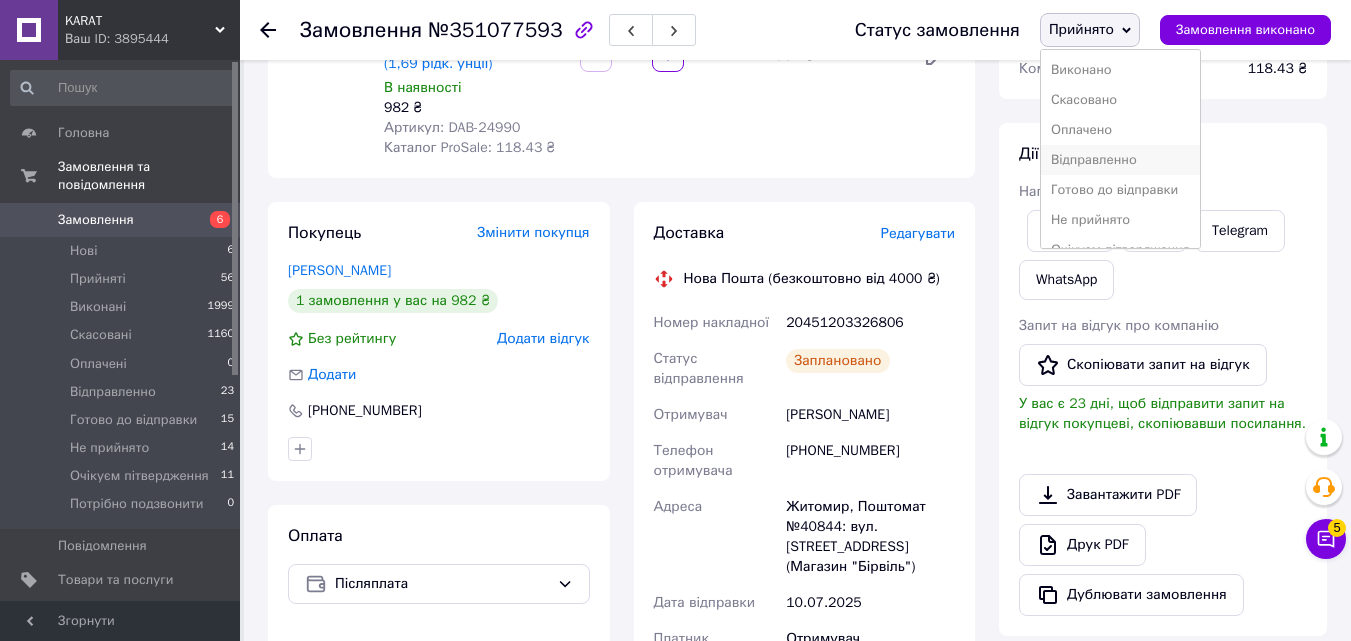 click on "Відправленно" at bounding box center (1120, 160) 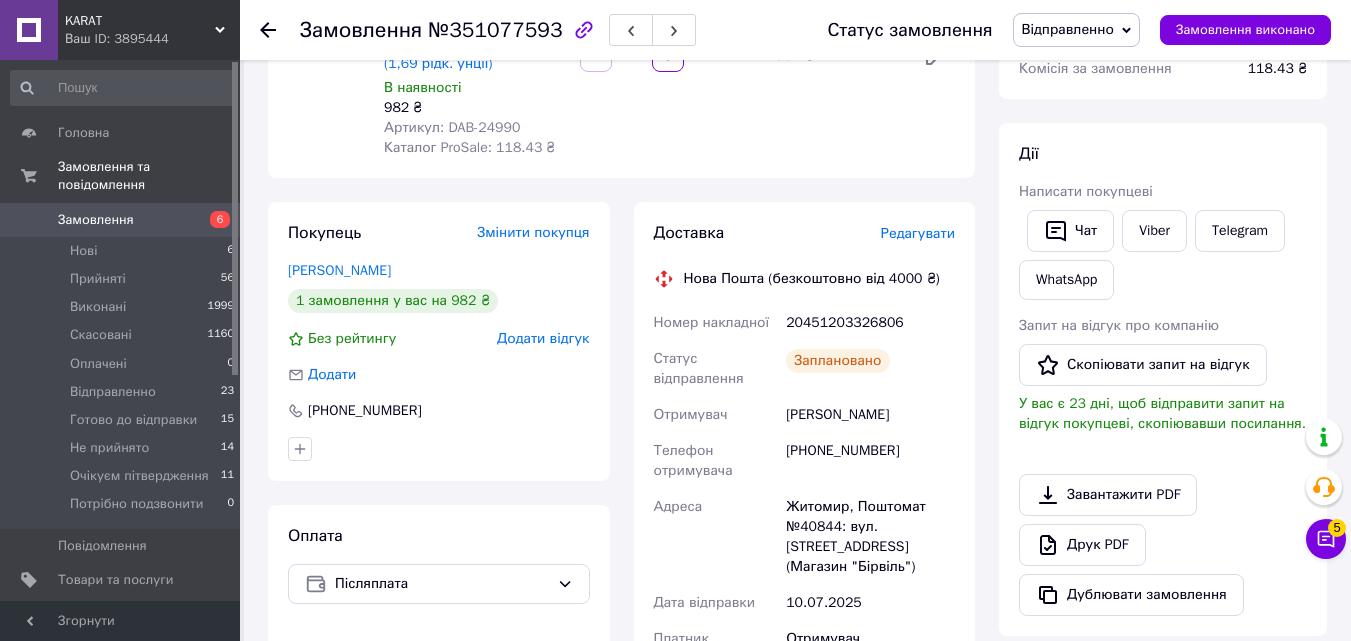 click on "KARAT" at bounding box center [140, 21] 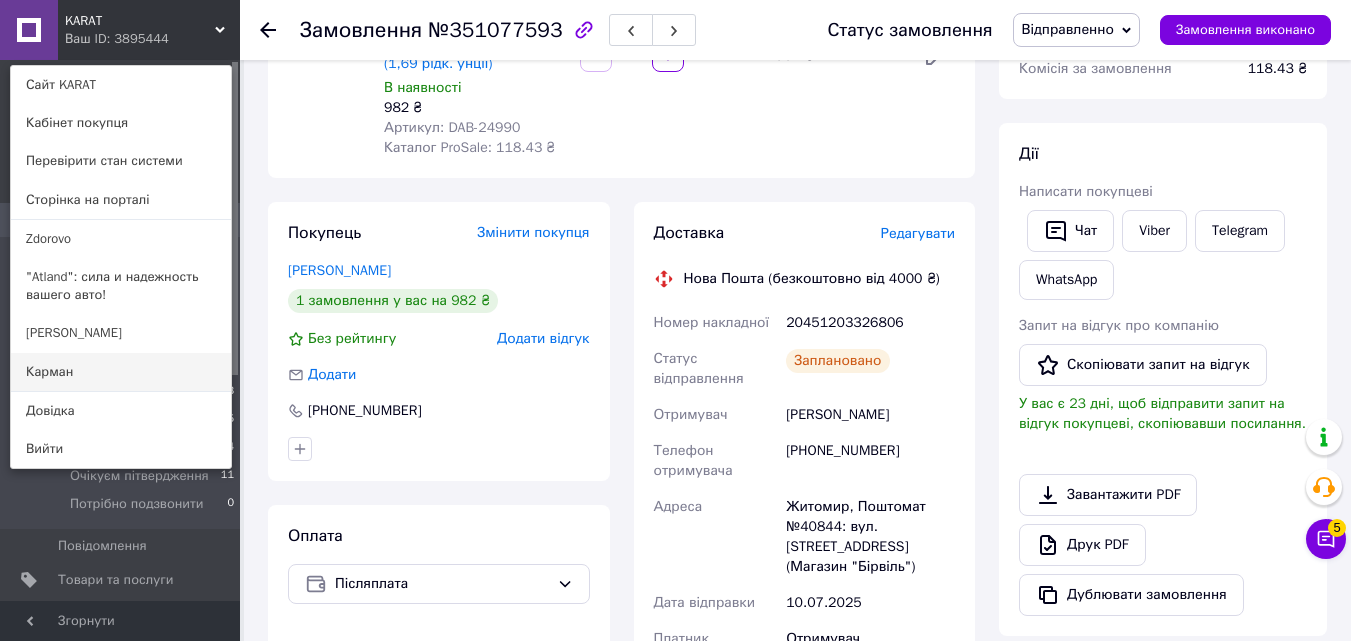 click on "Карман" at bounding box center (121, 372) 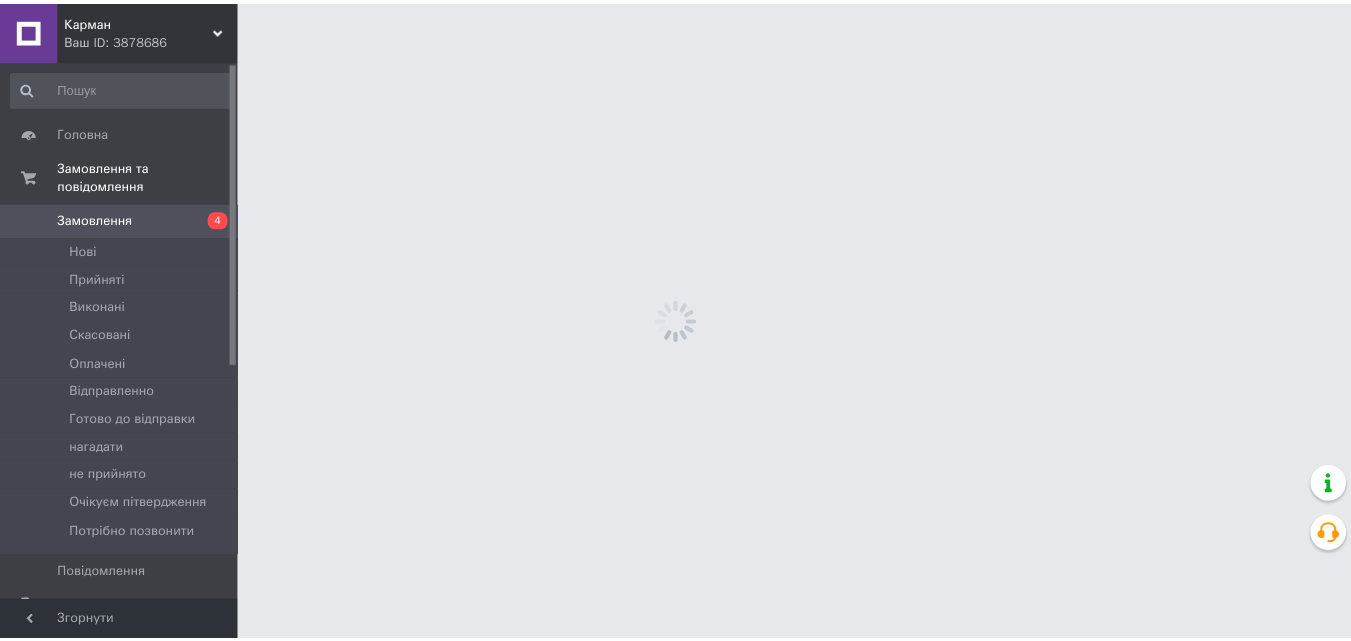 scroll, scrollTop: 0, scrollLeft: 0, axis: both 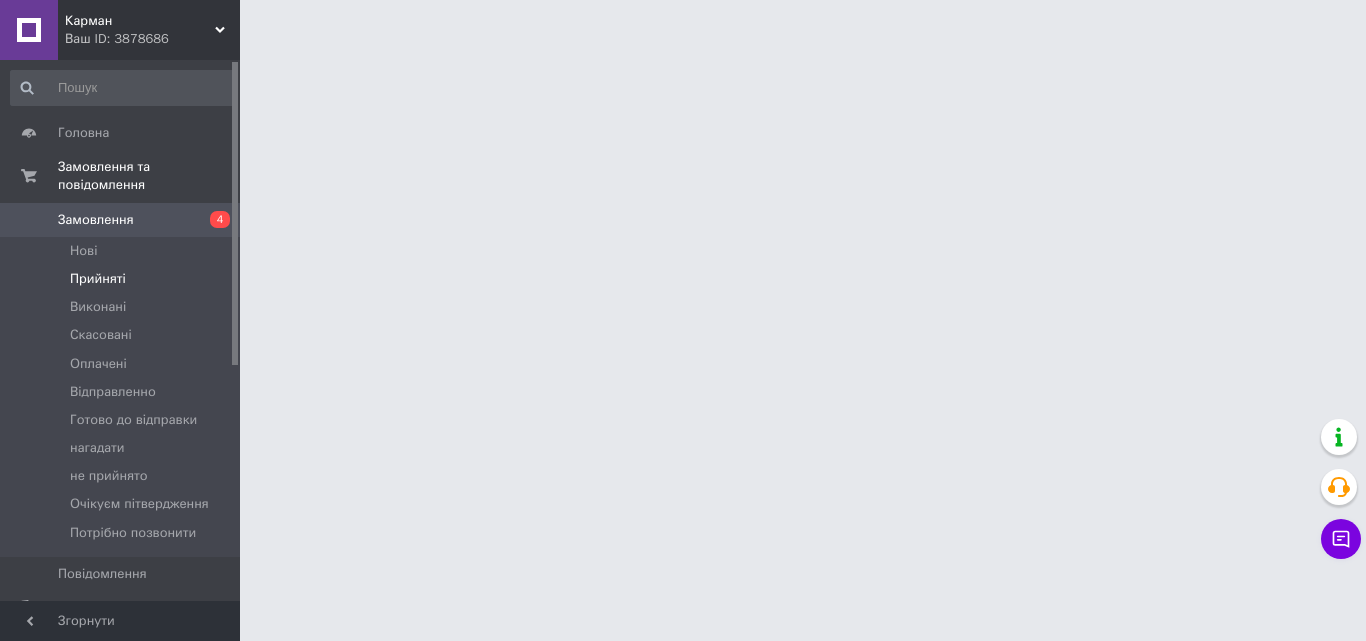 click on "Прийняті" at bounding box center (123, 279) 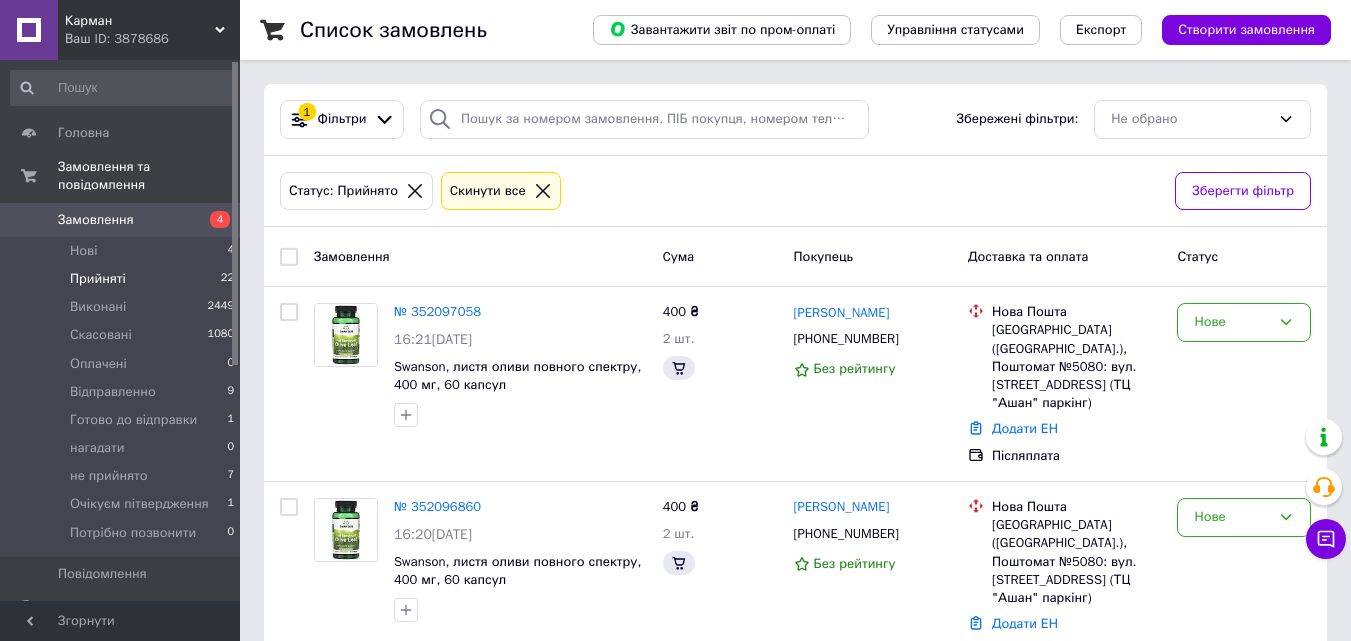 click on "Прийняті 22" at bounding box center [123, 279] 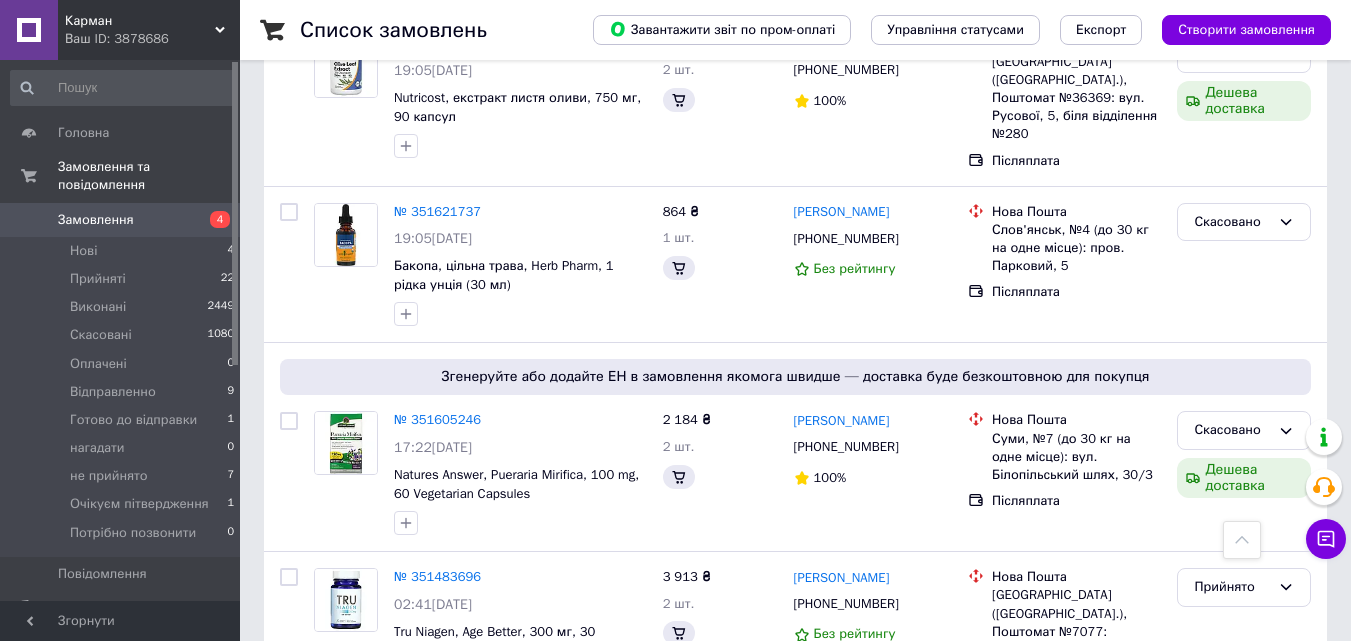 scroll, scrollTop: 2593, scrollLeft: 0, axis: vertical 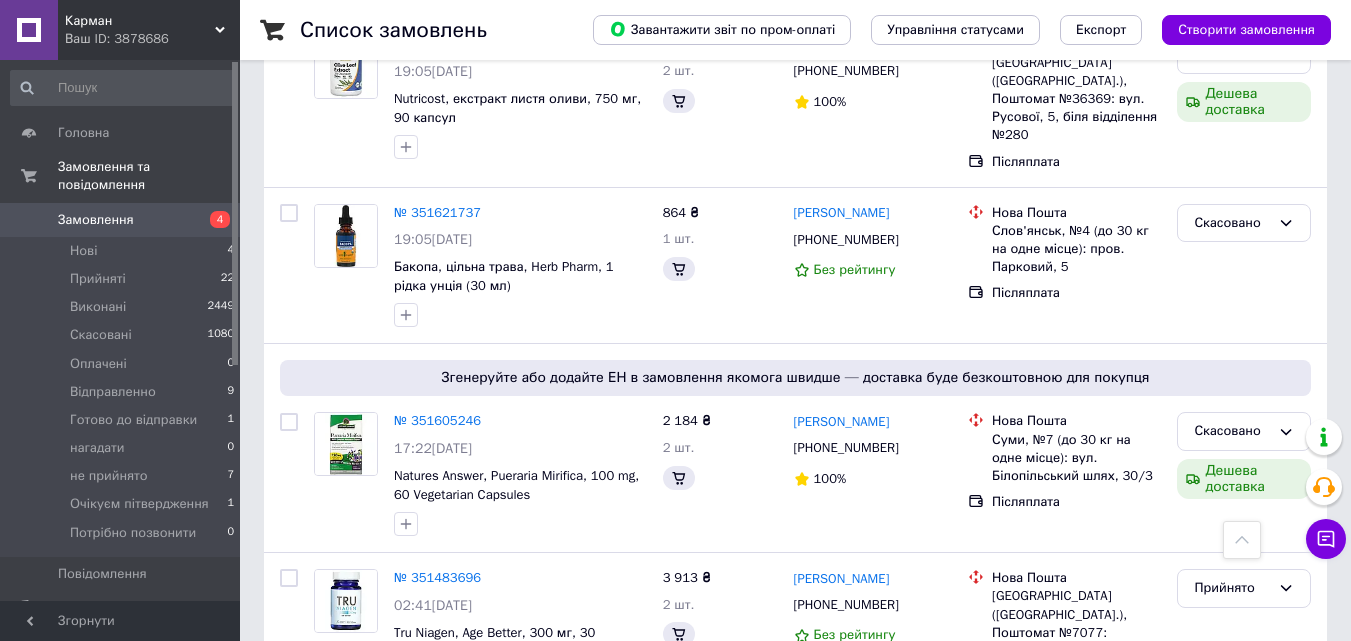 click on "Карман" at bounding box center (140, 21) 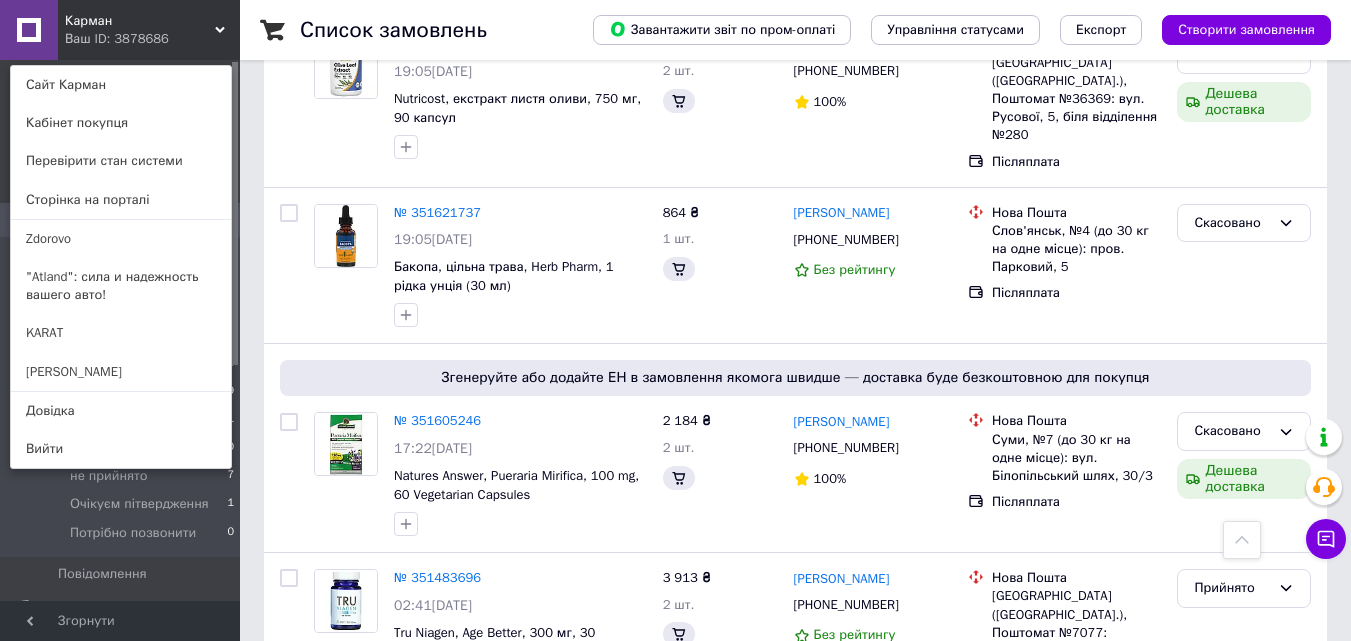 click on "[PERSON_NAME]" at bounding box center (121, 372) 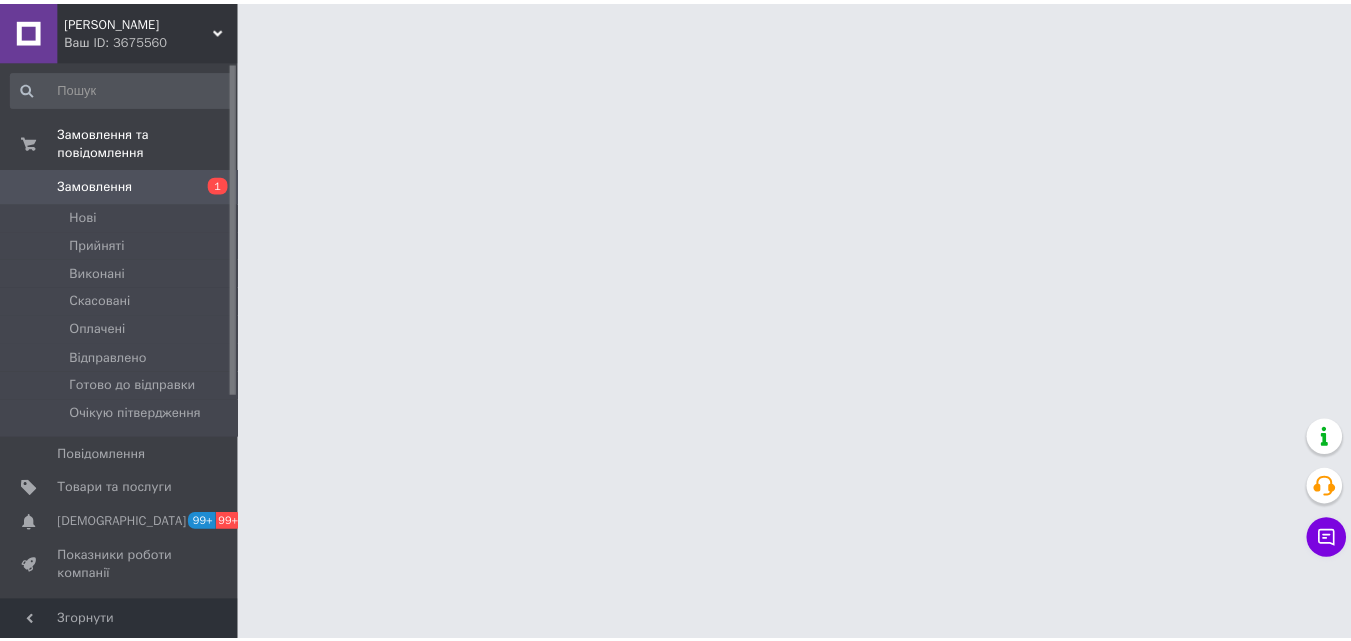 scroll, scrollTop: 0, scrollLeft: 0, axis: both 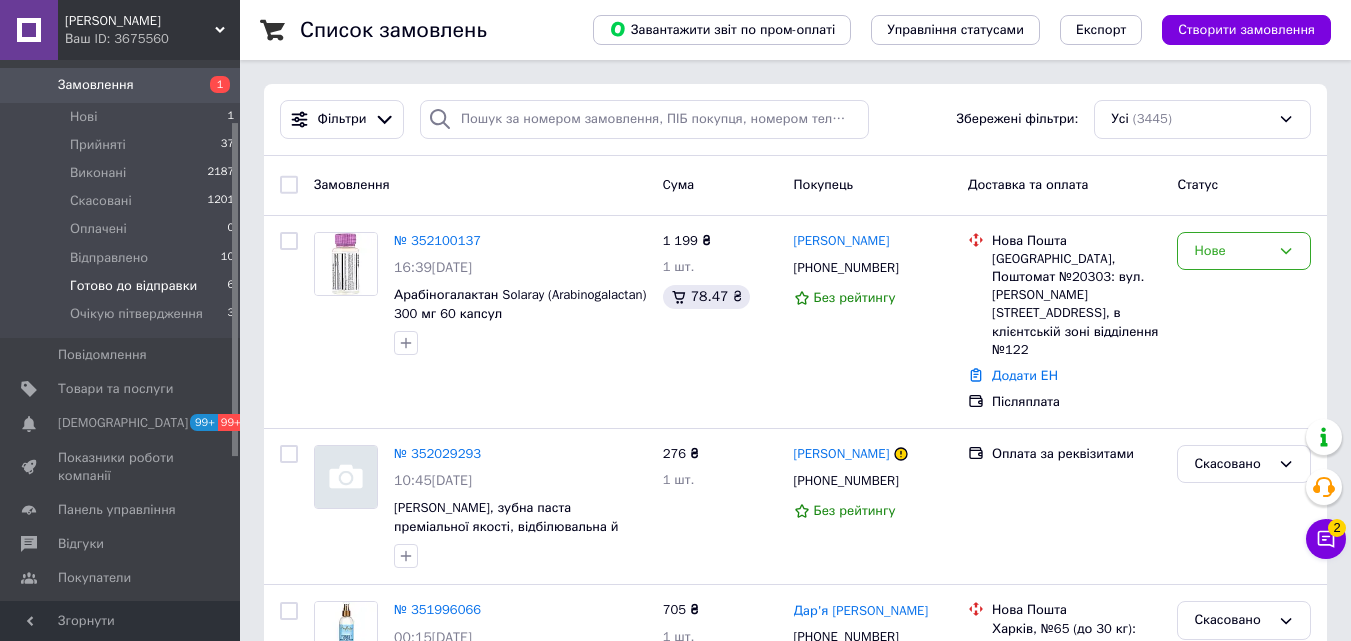 click on "Готово до відправки" at bounding box center [133, 286] 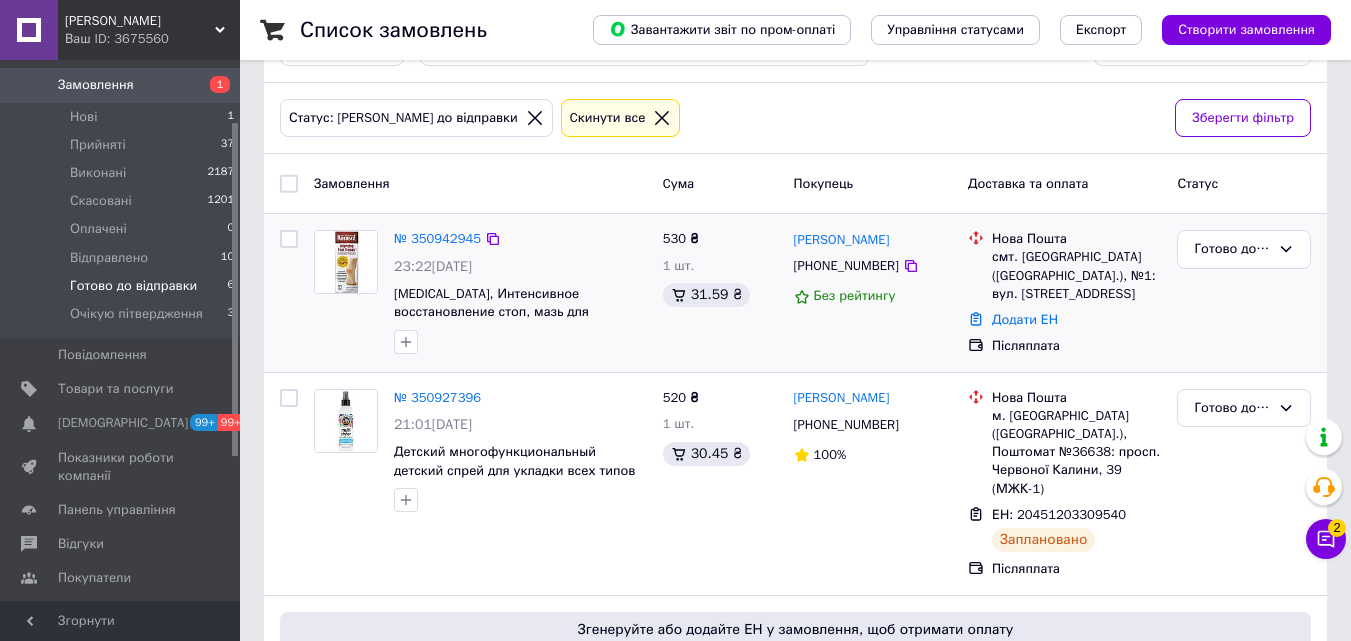 scroll, scrollTop: 0, scrollLeft: 0, axis: both 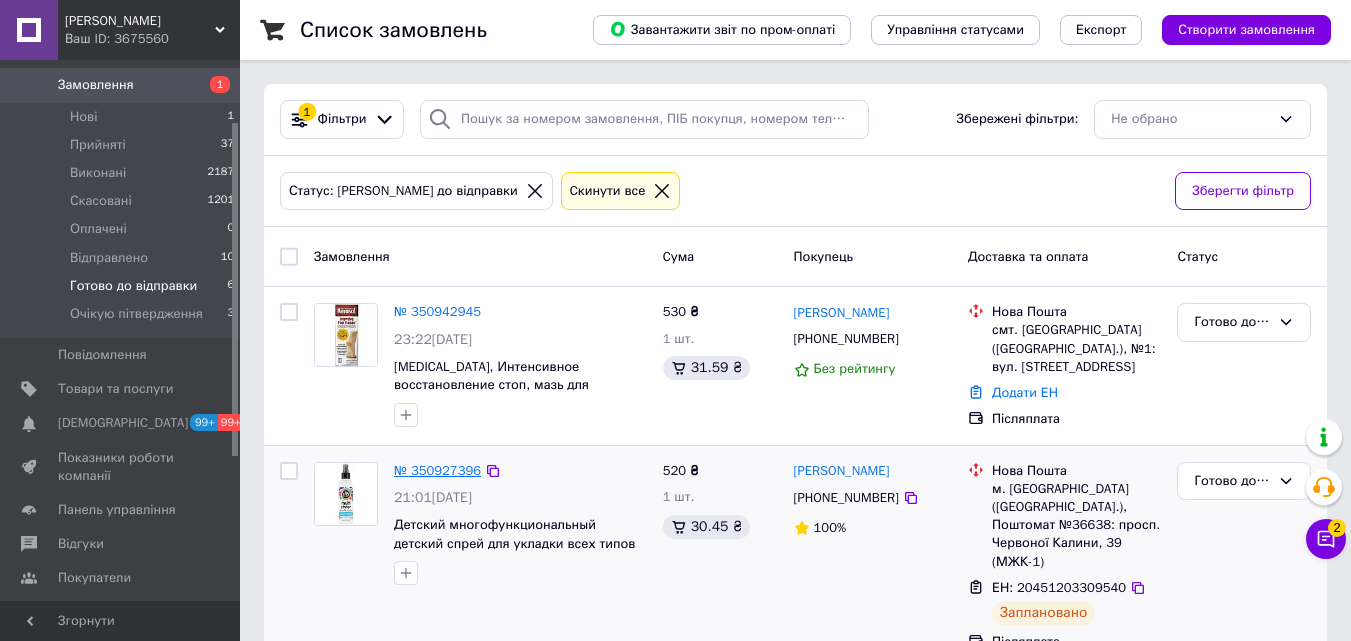 click on "№ 350927396" at bounding box center (437, 470) 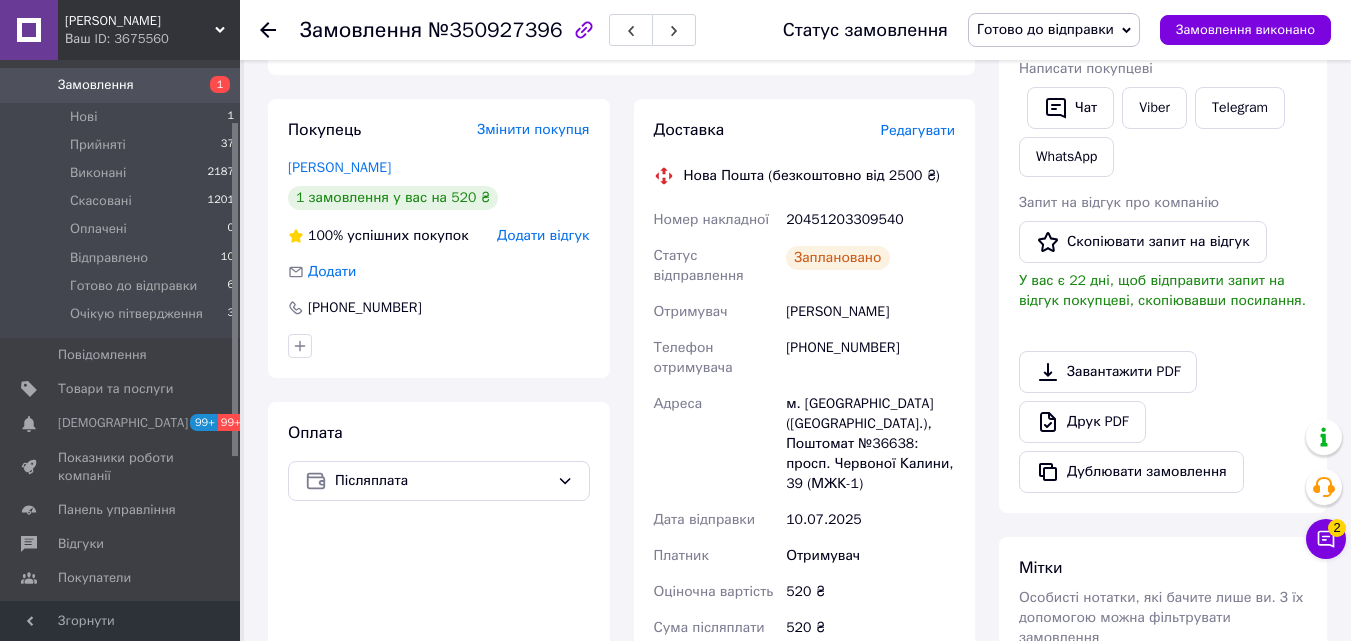 scroll, scrollTop: 300, scrollLeft: 0, axis: vertical 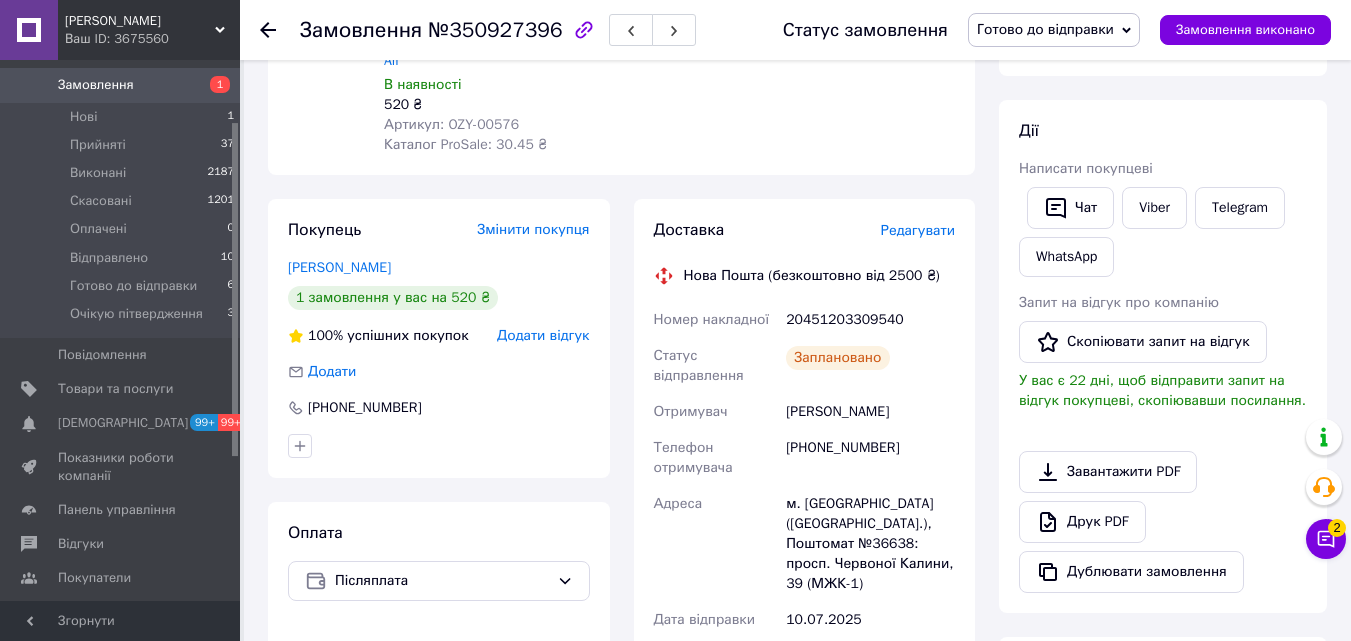 click on "Готово до відправки" at bounding box center (1054, 30) 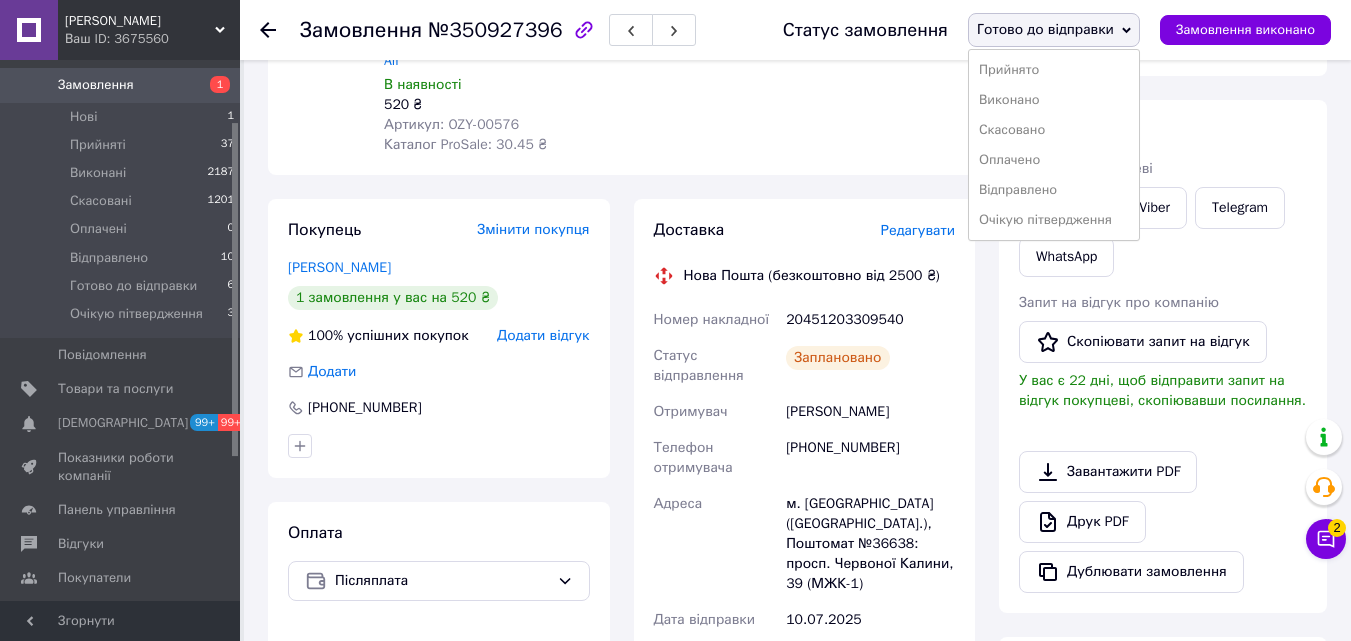 click on "Відправлено" at bounding box center [1054, 190] 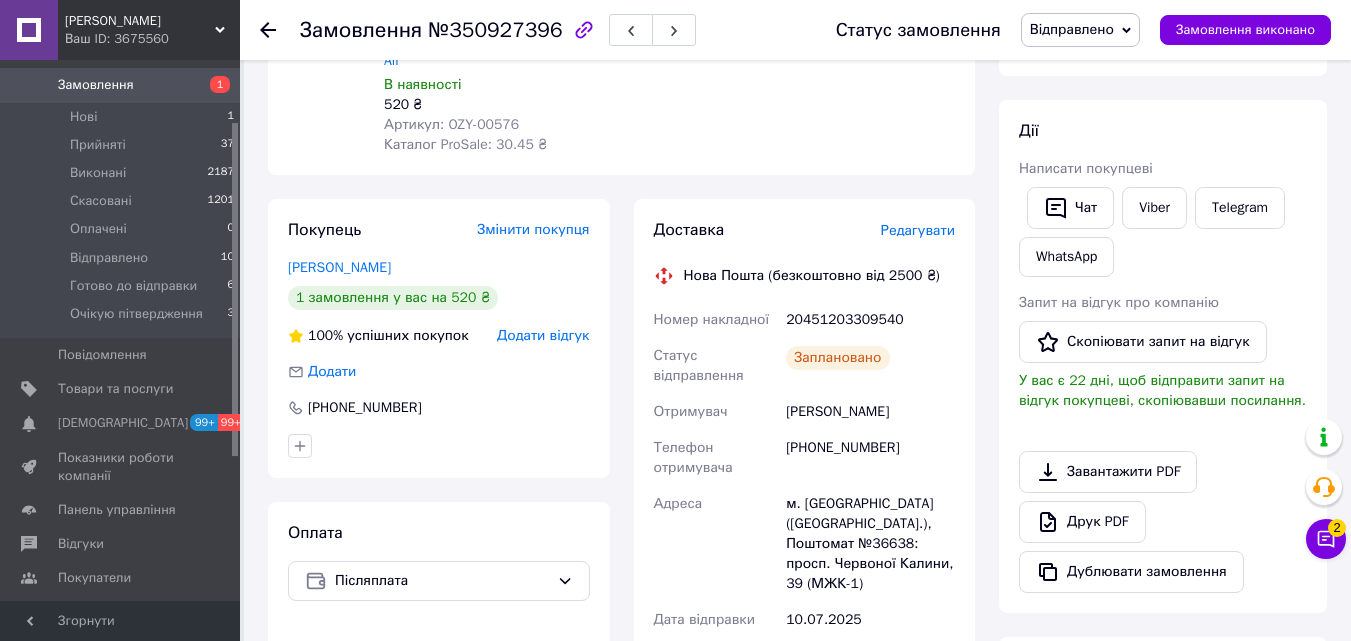 click 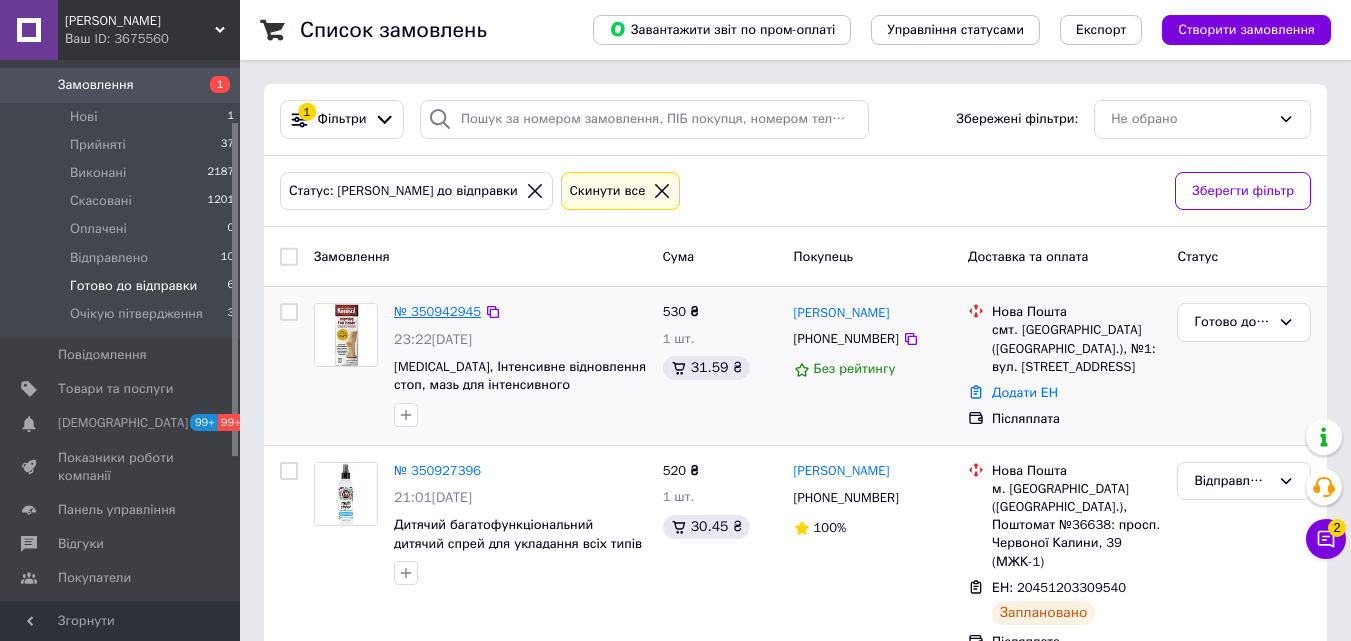 click on "№ 350942945" at bounding box center (437, 311) 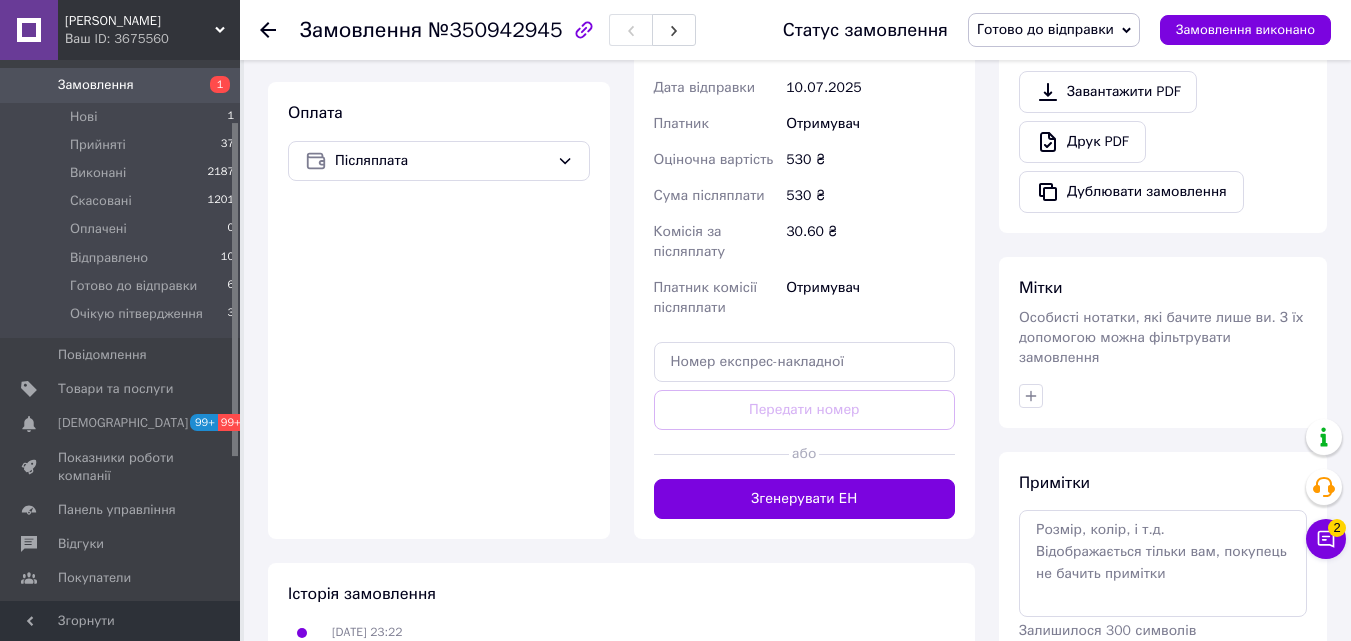 scroll, scrollTop: 800, scrollLeft: 0, axis: vertical 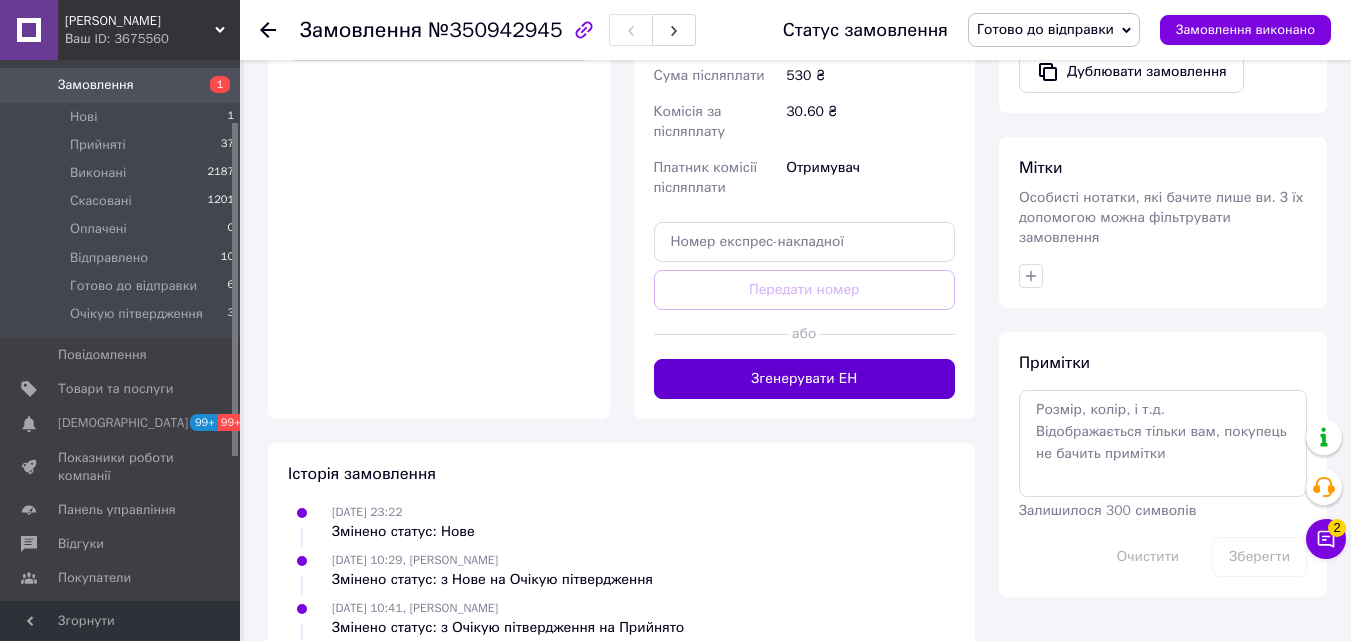 click on "Згенерувати ЕН" at bounding box center (805, 379) 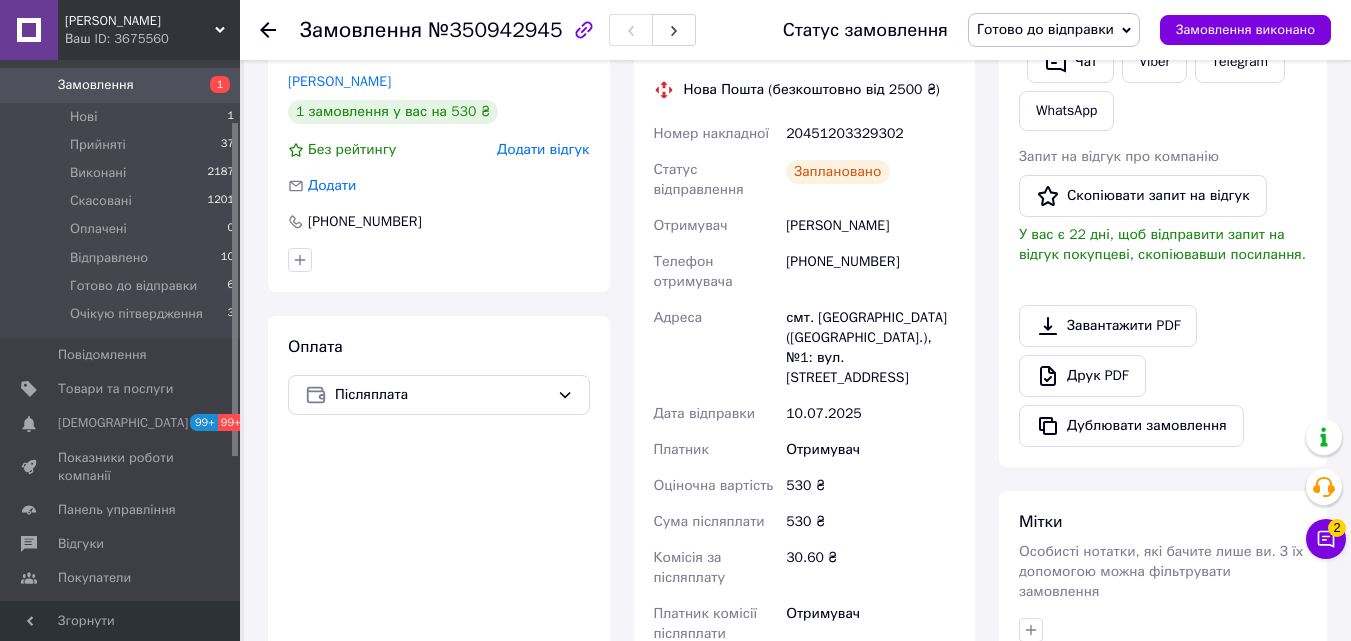 scroll, scrollTop: 400, scrollLeft: 0, axis: vertical 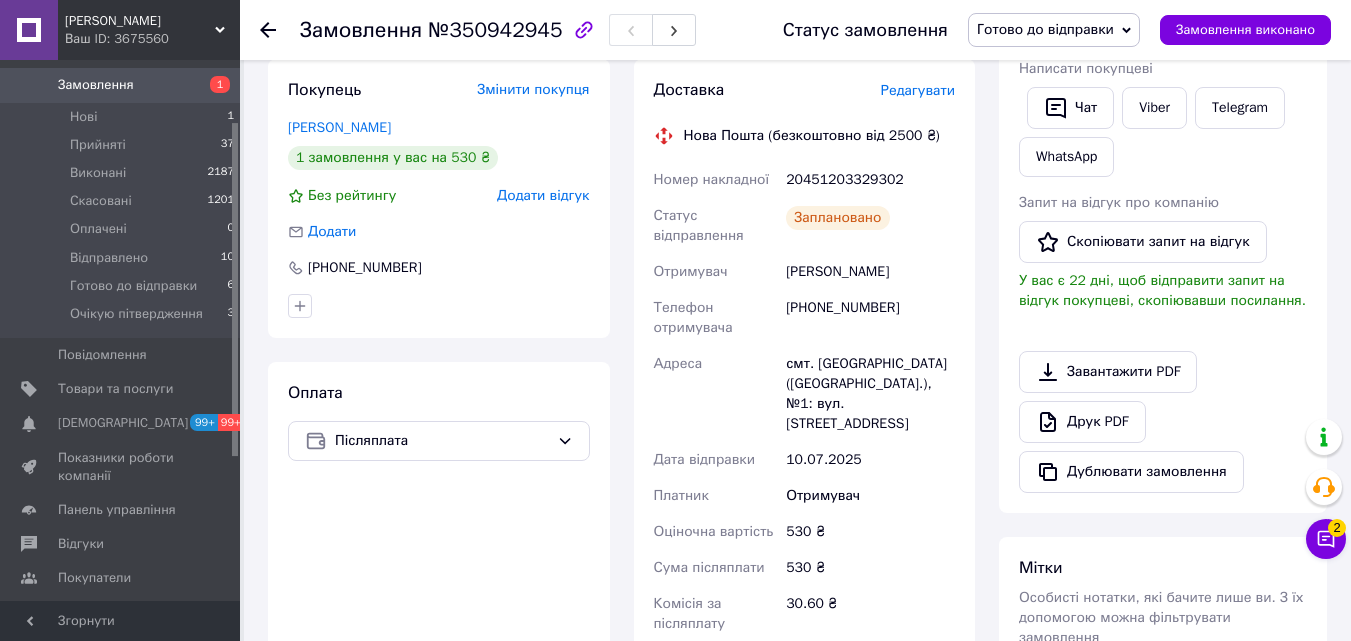 click on "Статус замовлення Готово до відправки Прийнято Виконано Скасовано Оплачено Відправлено Очікую пітвердження Замовлення виконано" at bounding box center [1037, 30] 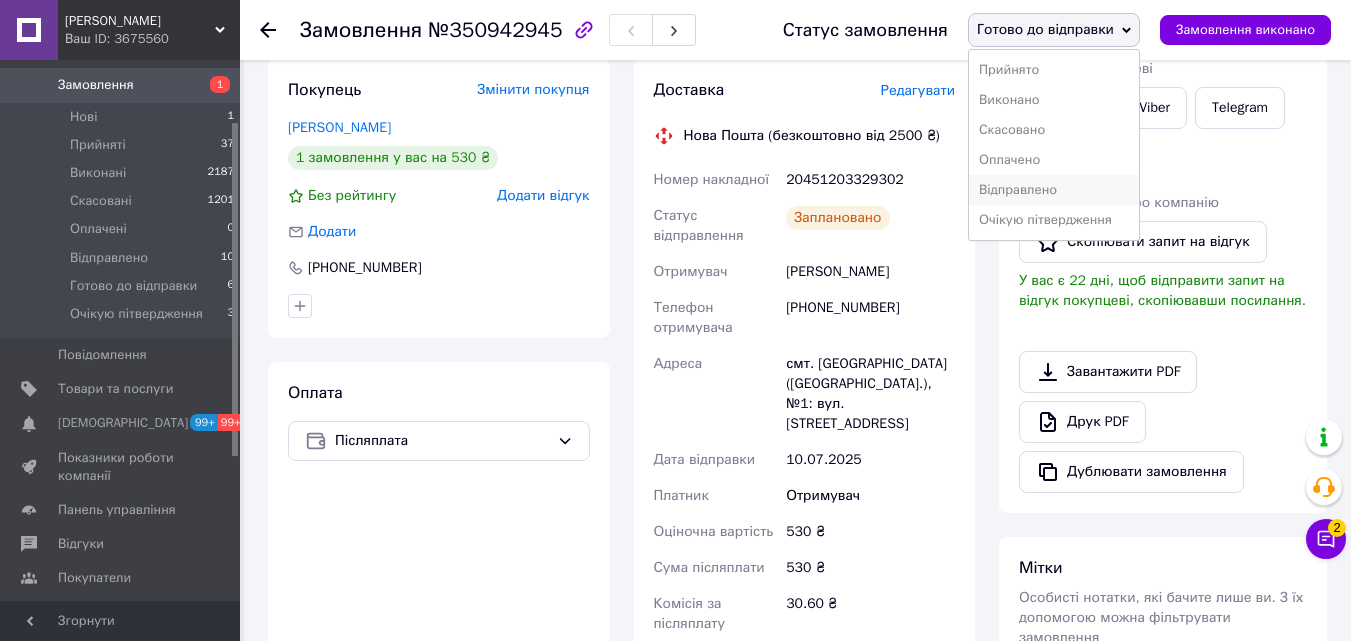 click on "Відправлено" at bounding box center [1054, 190] 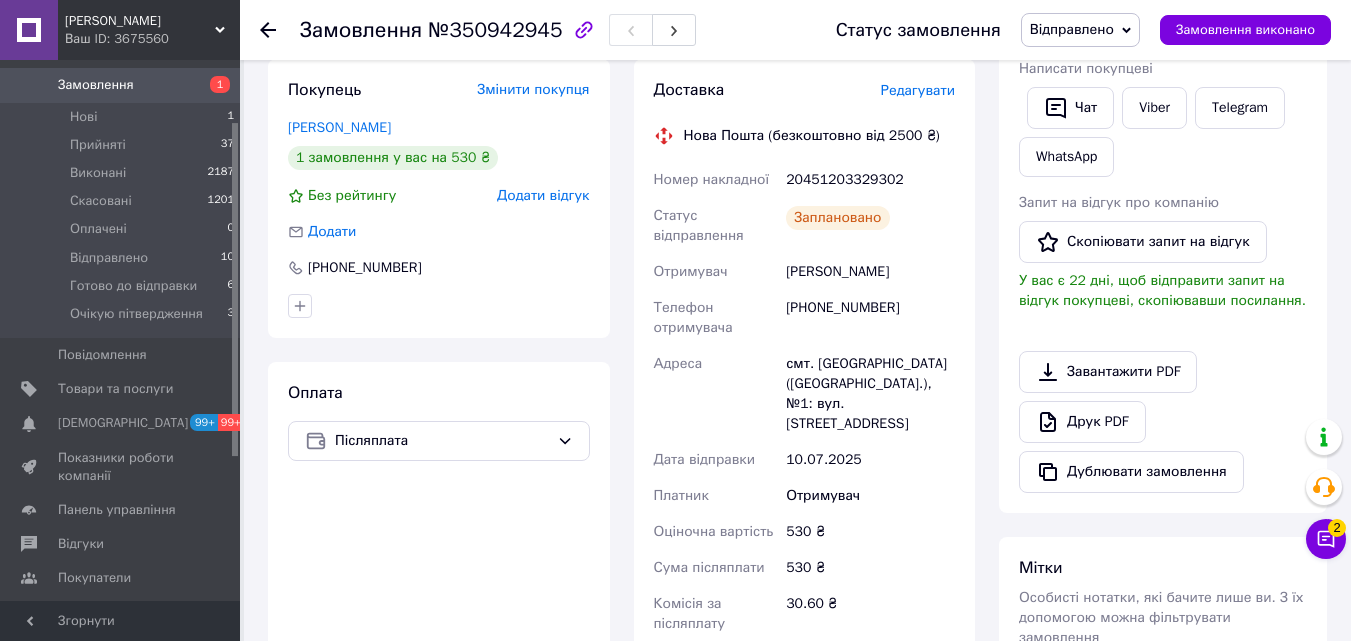 click 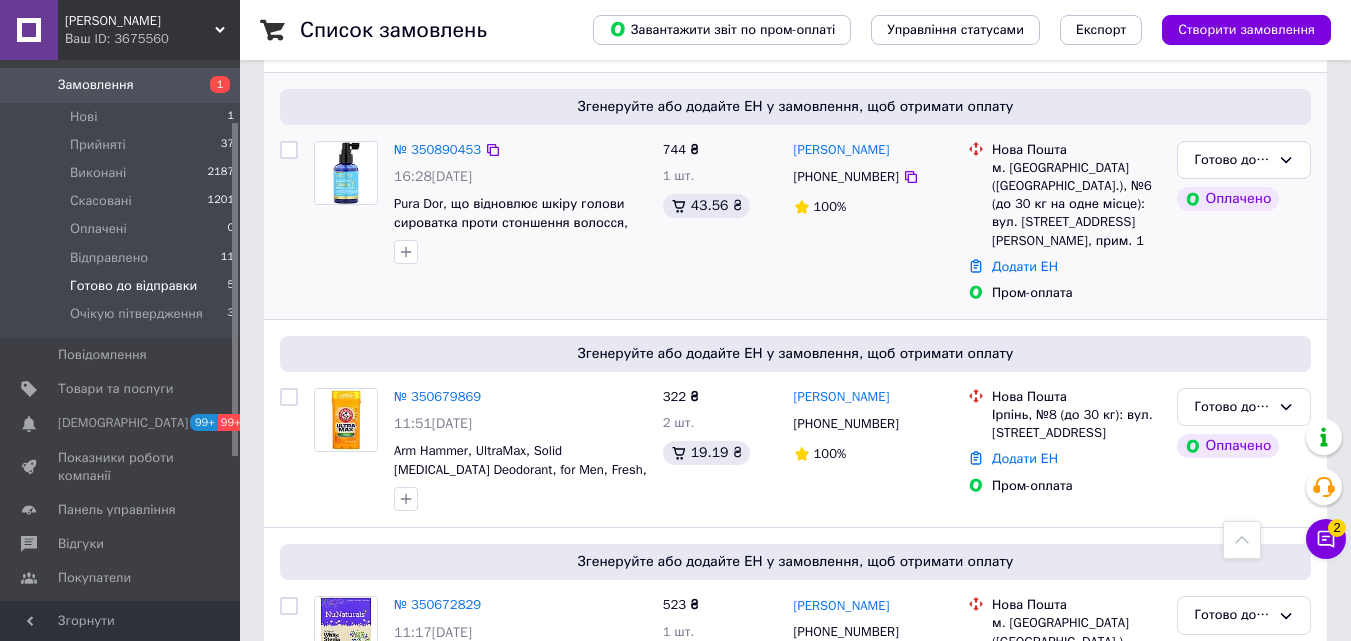 scroll, scrollTop: 400, scrollLeft: 0, axis: vertical 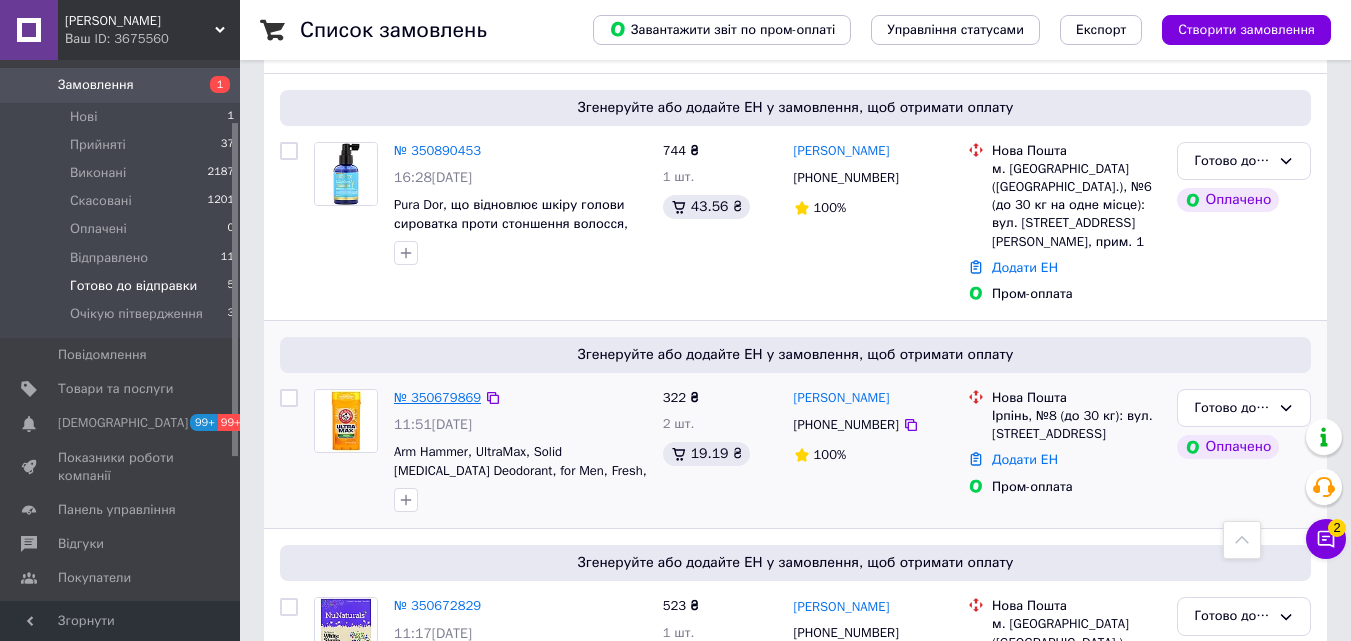 click on "№ 350679869" at bounding box center [437, 397] 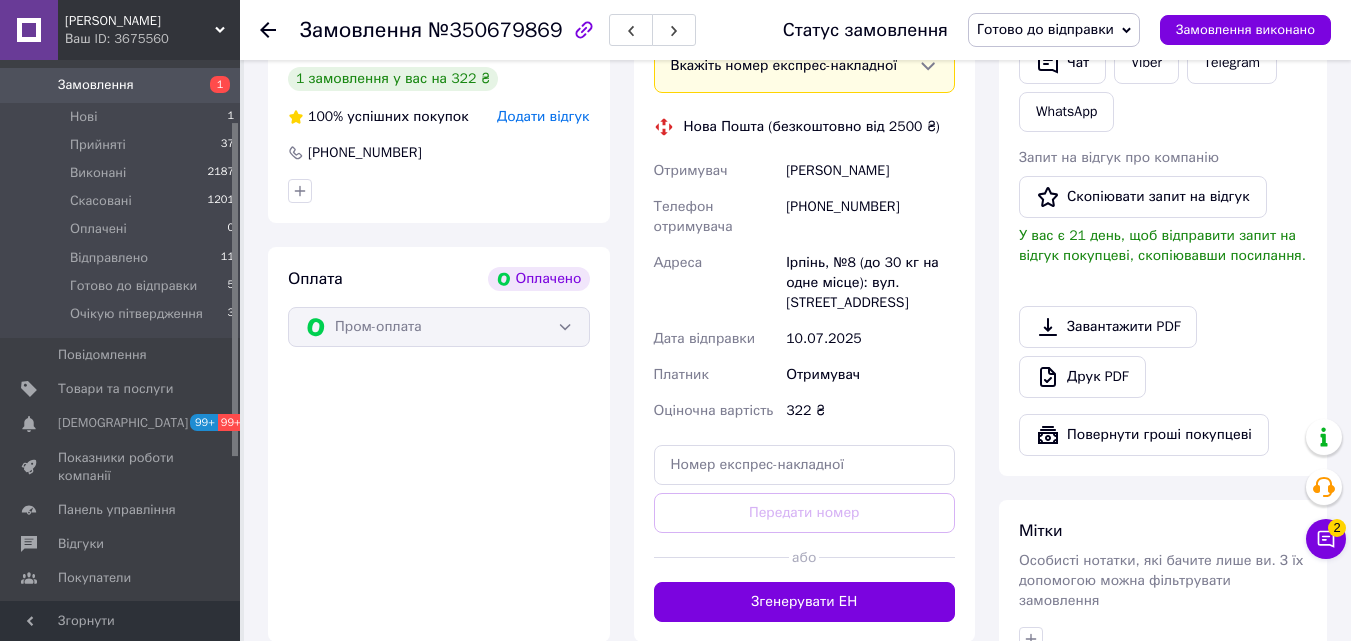 scroll, scrollTop: 700, scrollLeft: 0, axis: vertical 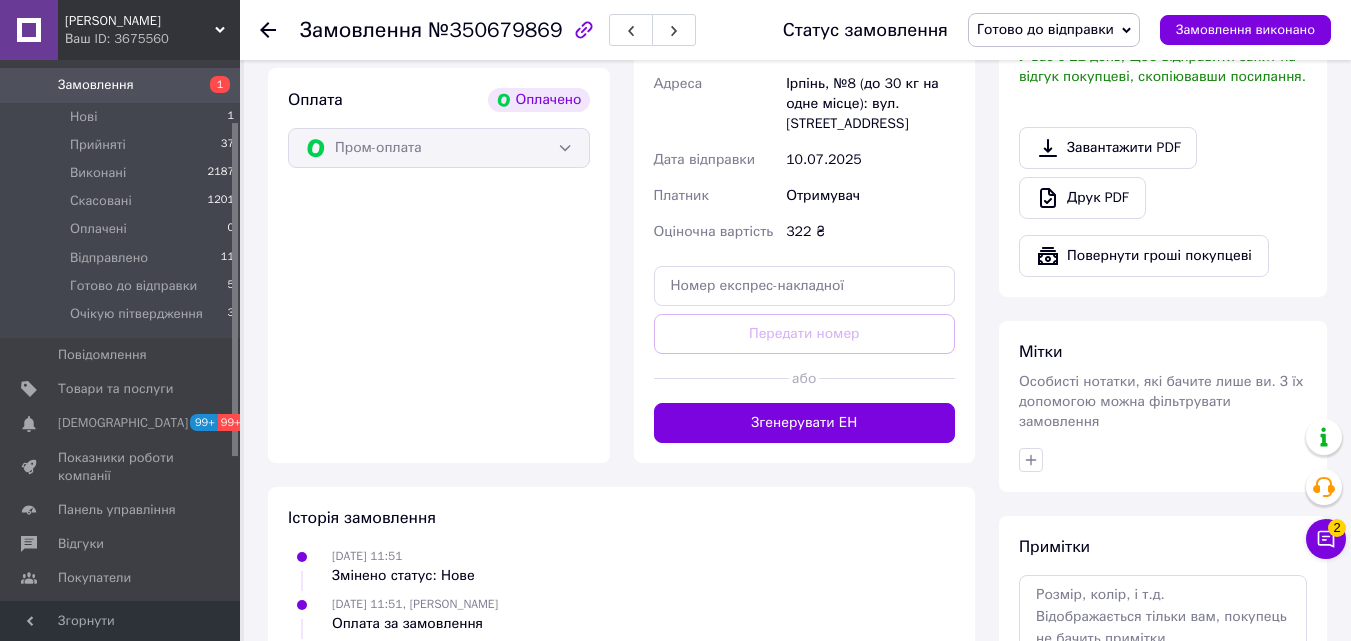 click on "Згенерувати ЕН" at bounding box center [805, 423] 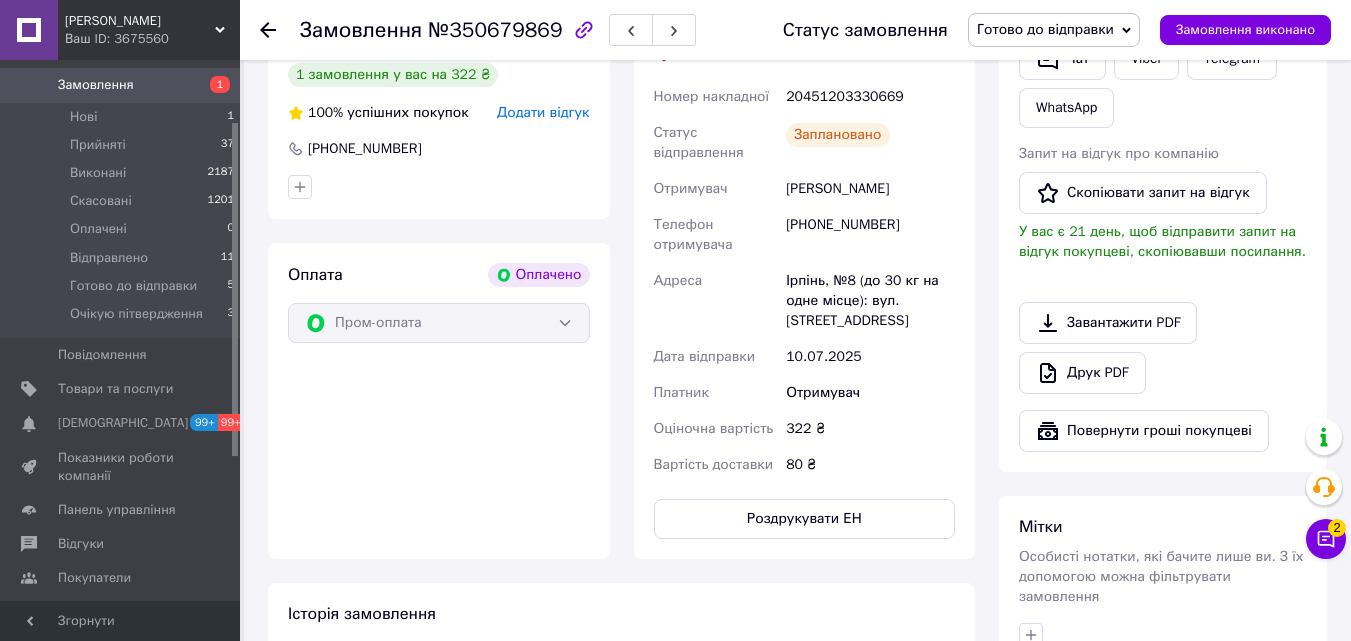 scroll, scrollTop: 400, scrollLeft: 0, axis: vertical 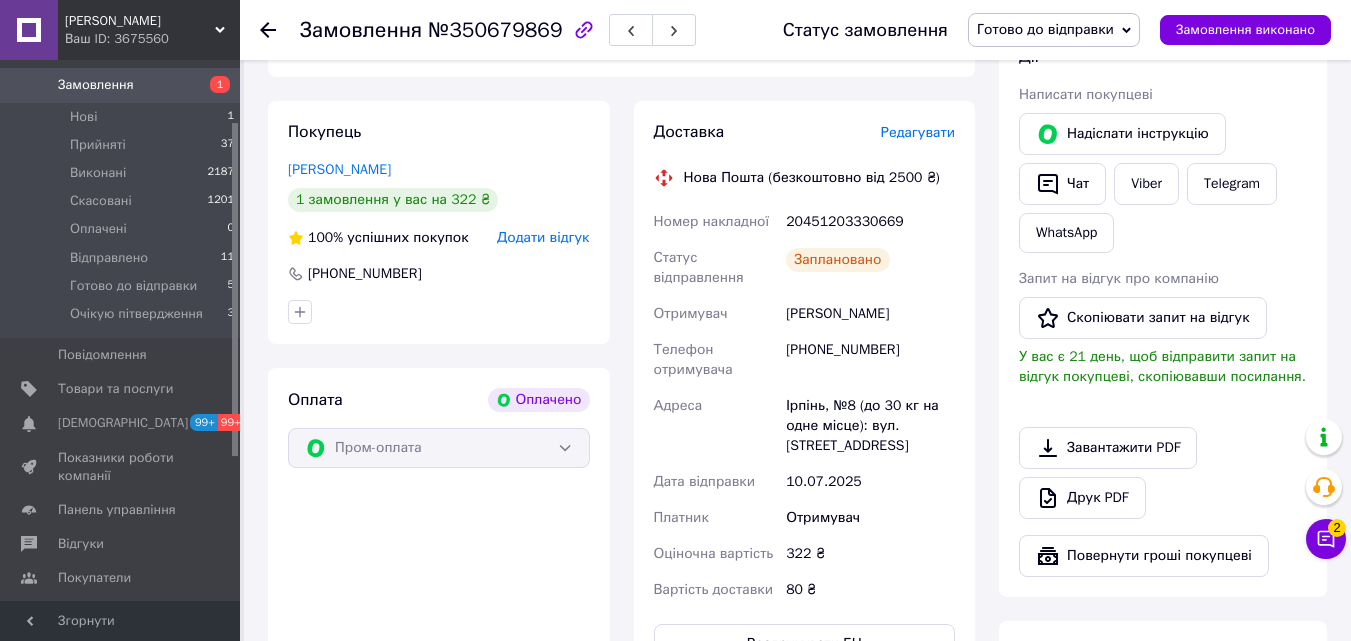 drag, startPoint x: 1016, startPoint y: 39, endPoint x: 1032, endPoint y: 38, distance: 16.03122 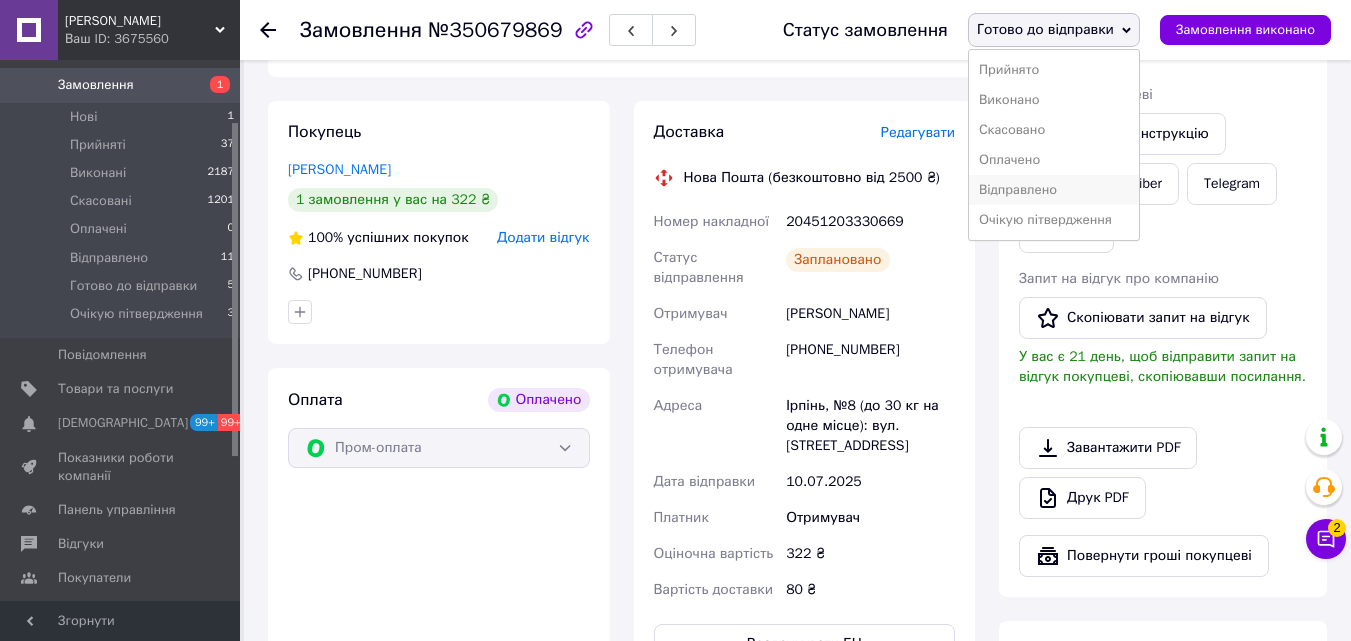 click on "Відправлено" at bounding box center (1054, 190) 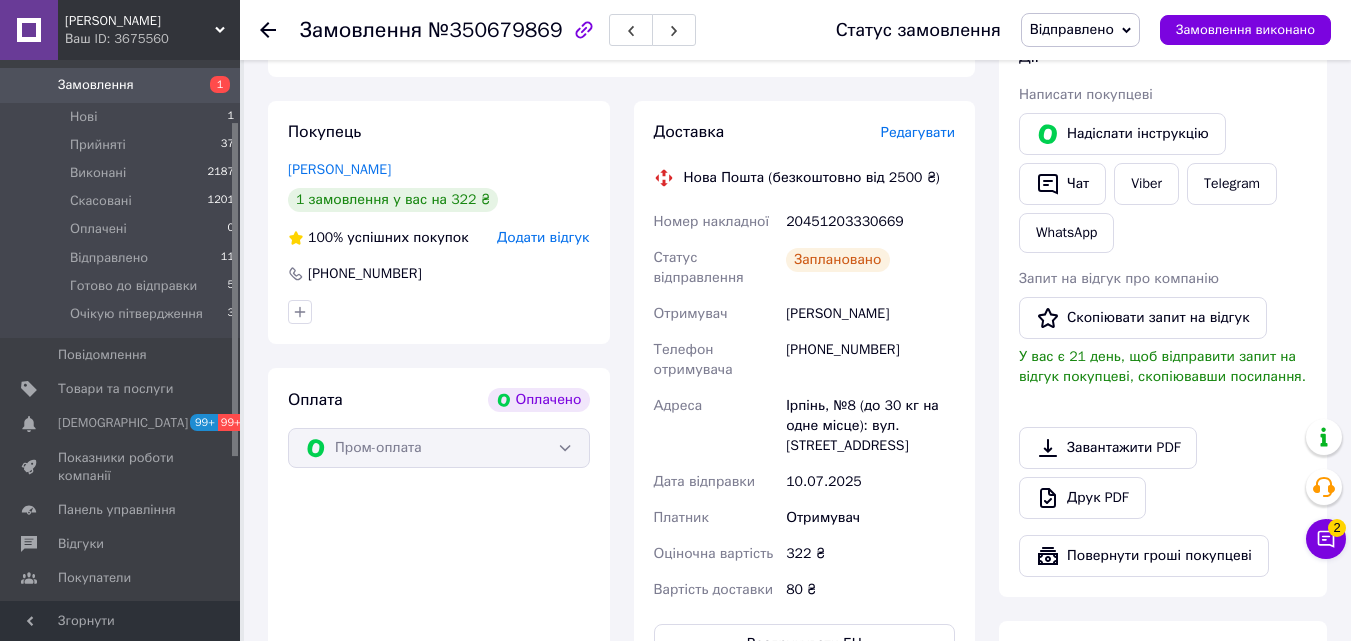 click 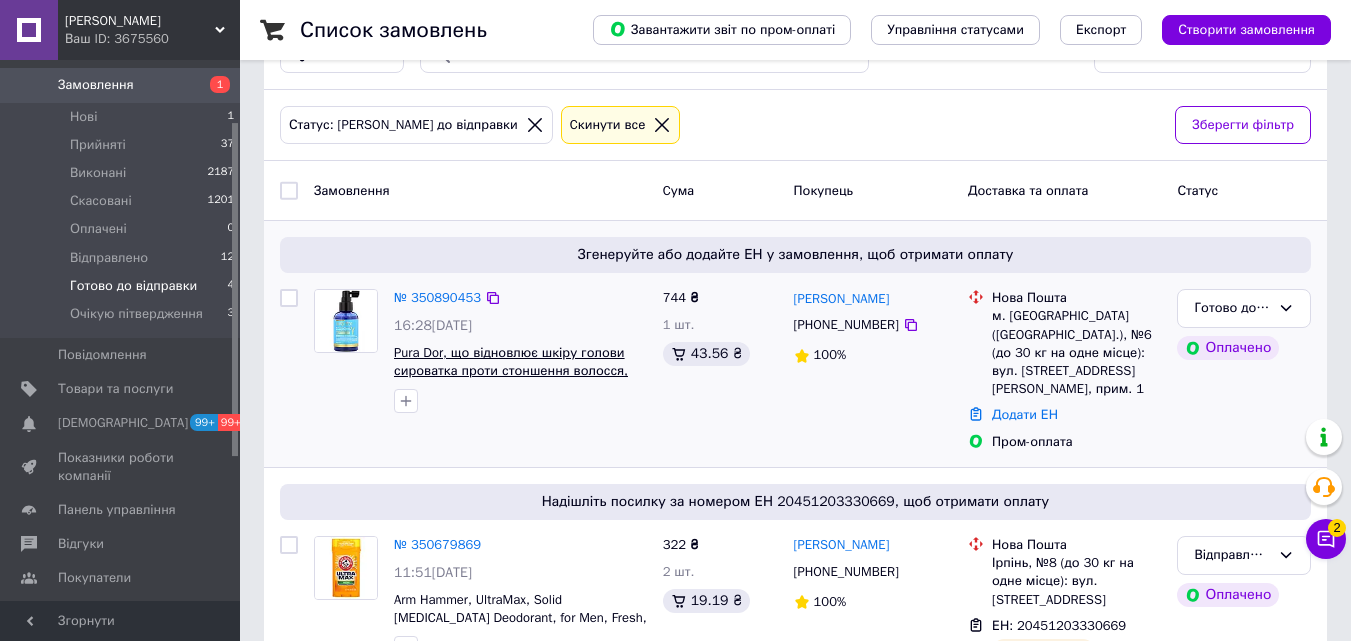 scroll, scrollTop: 100, scrollLeft: 0, axis: vertical 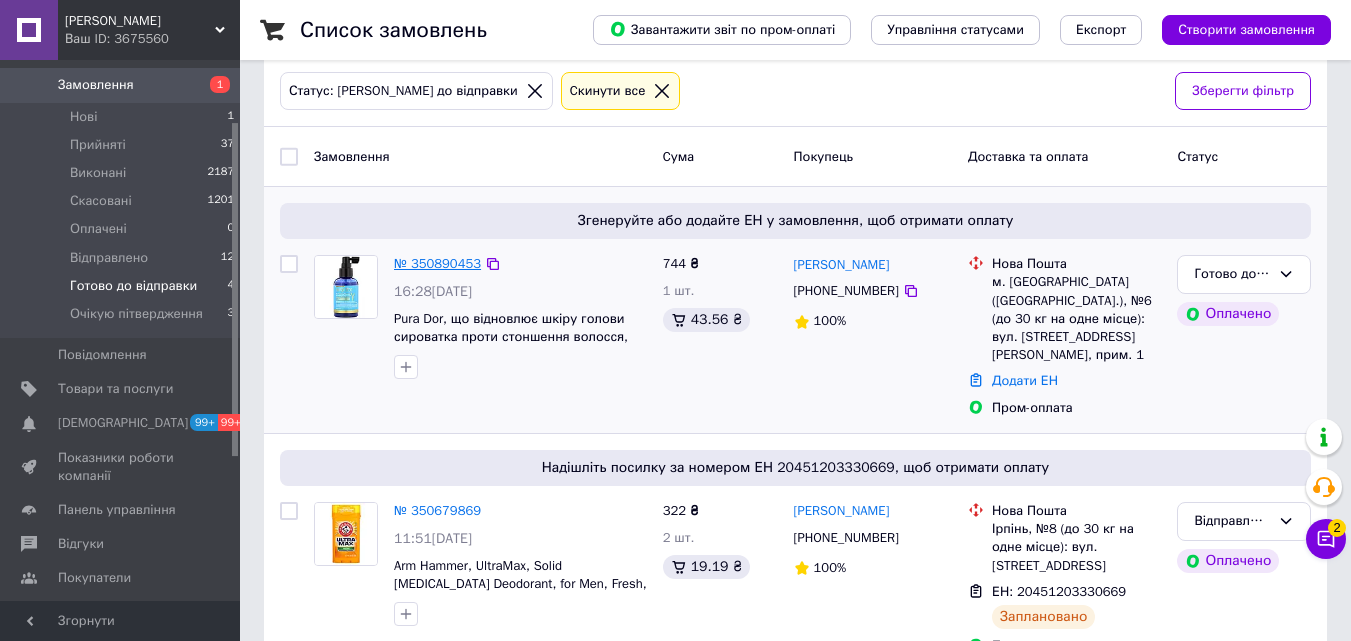 click on "№ 350890453" at bounding box center [437, 263] 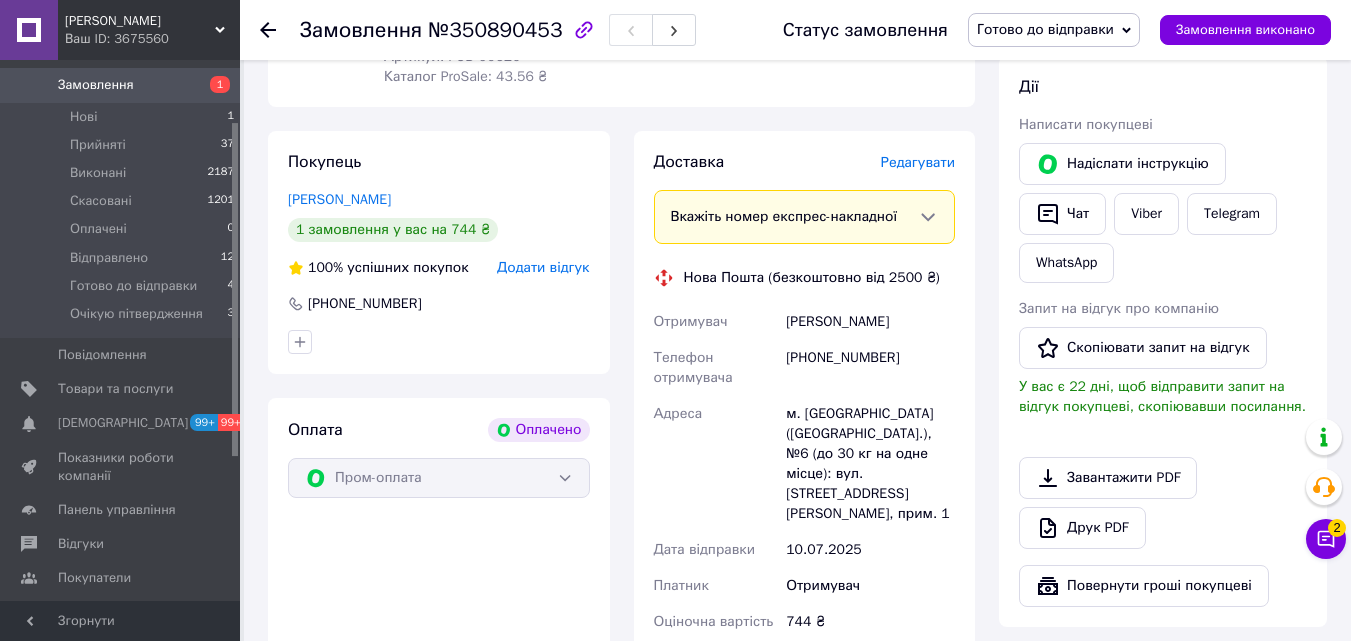 scroll, scrollTop: 600, scrollLeft: 0, axis: vertical 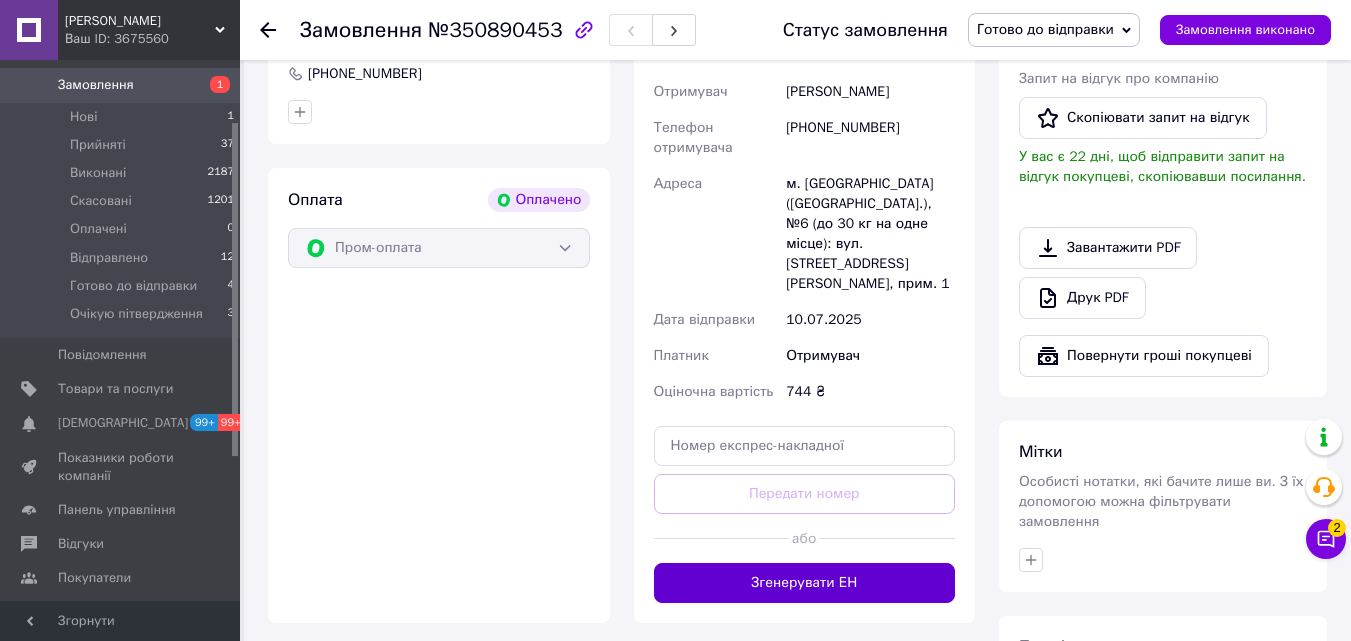 click on "Згенерувати ЕН" at bounding box center (805, 583) 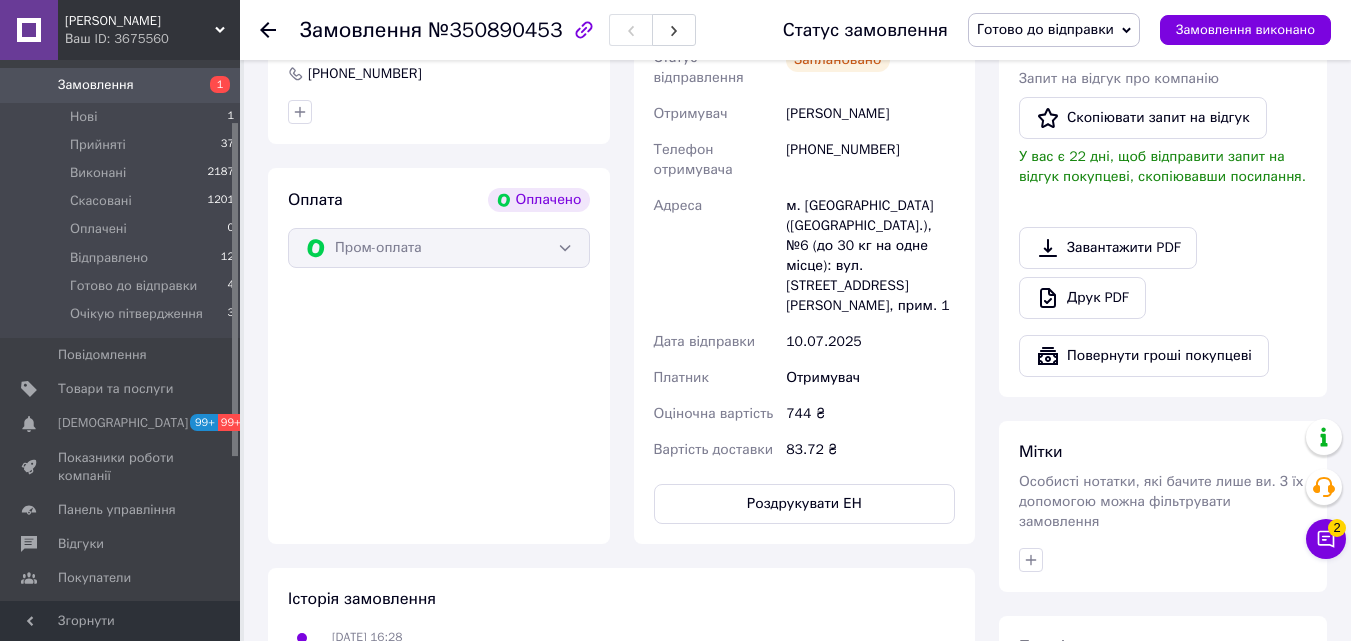 scroll, scrollTop: 400, scrollLeft: 0, axis: vertical 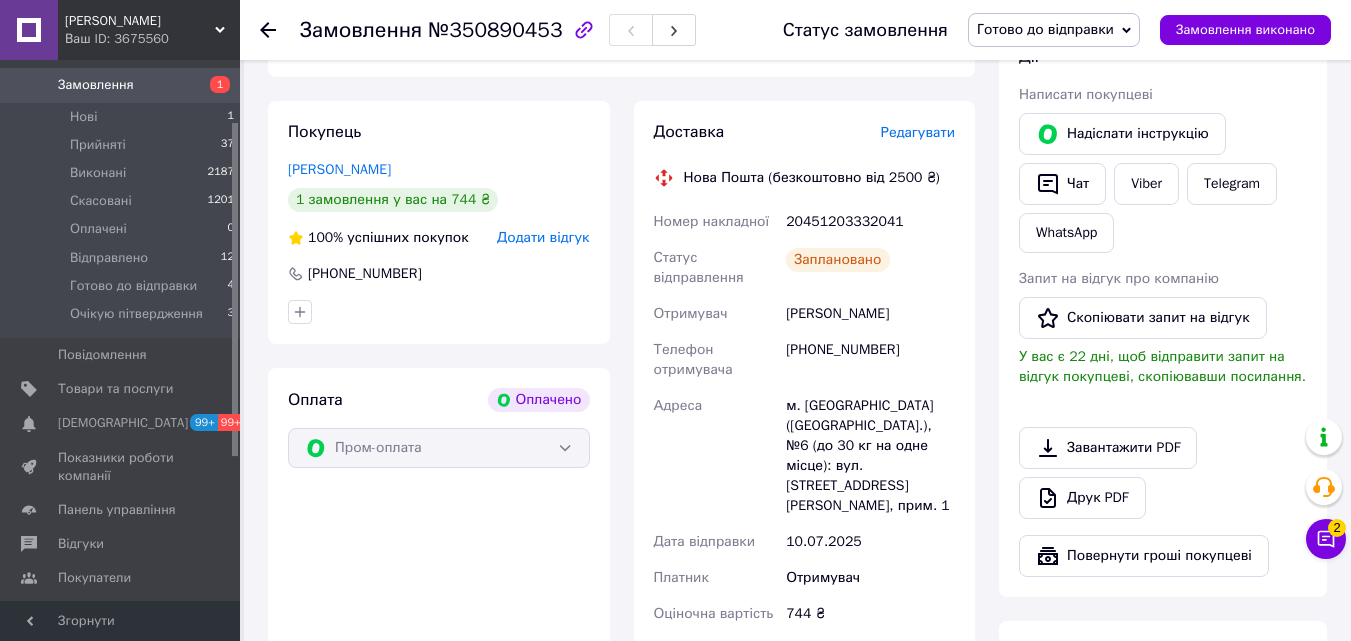 click on "Готово до відправки" at bounding box center [1045, 29] 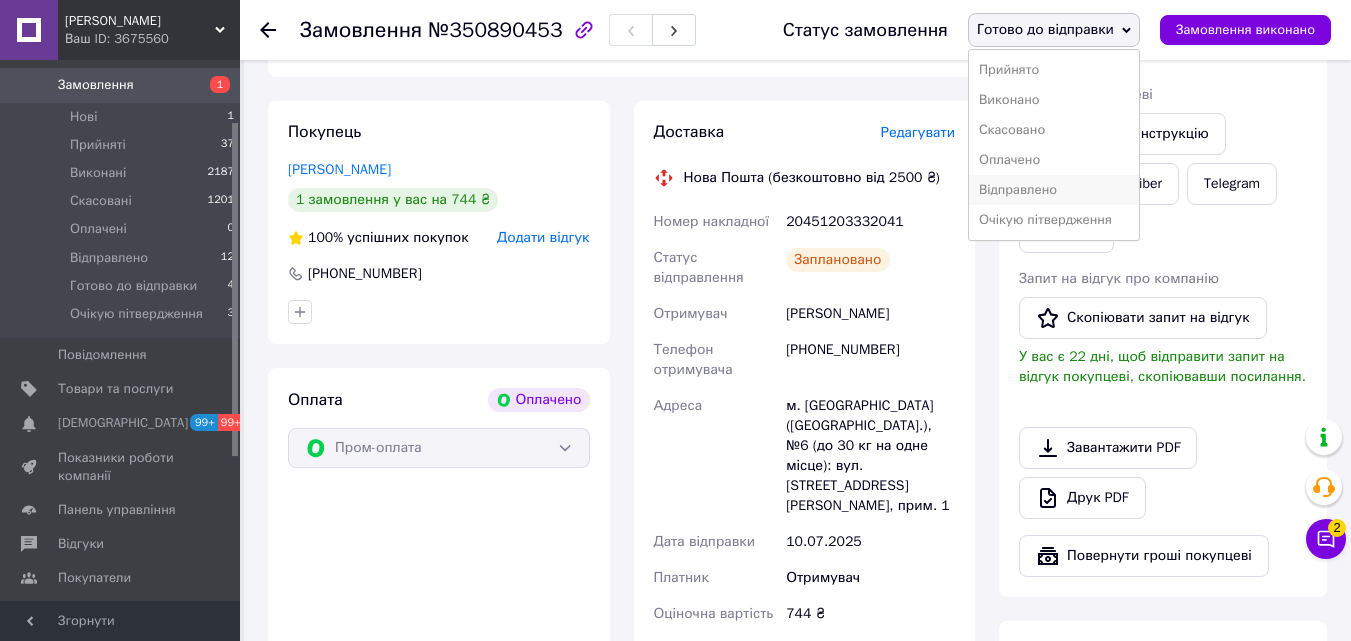 click on "Відправлено" at bounding box center (1054, 190) 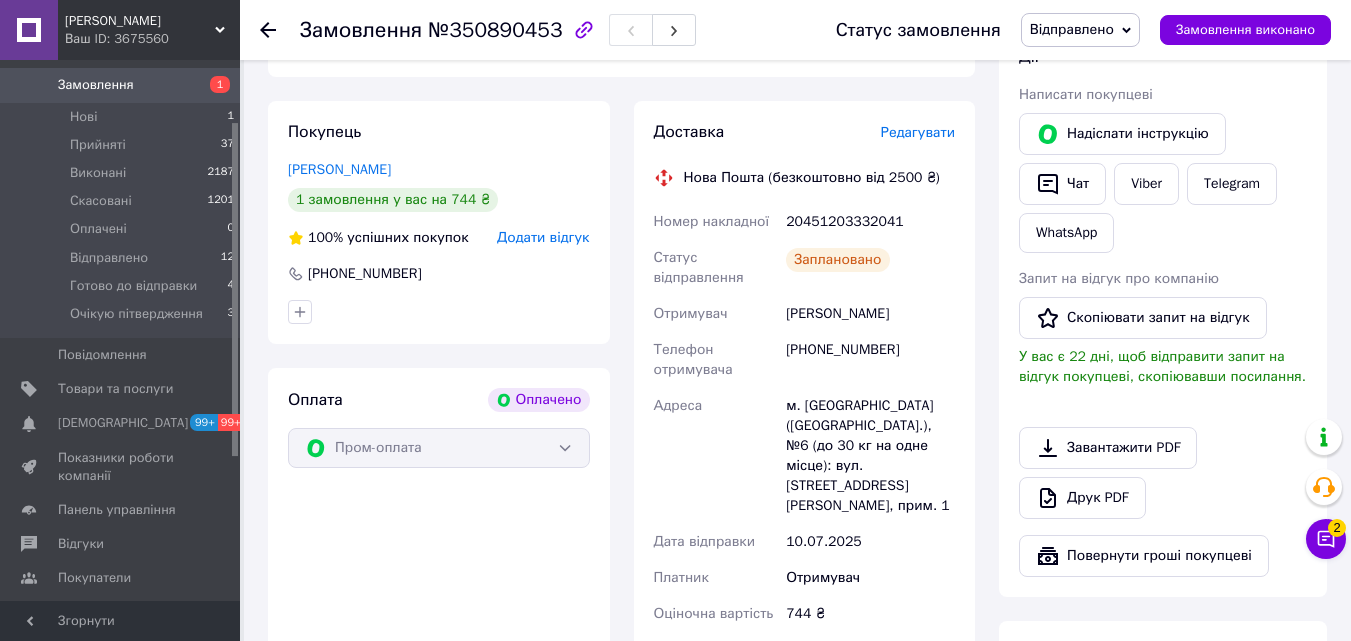 click 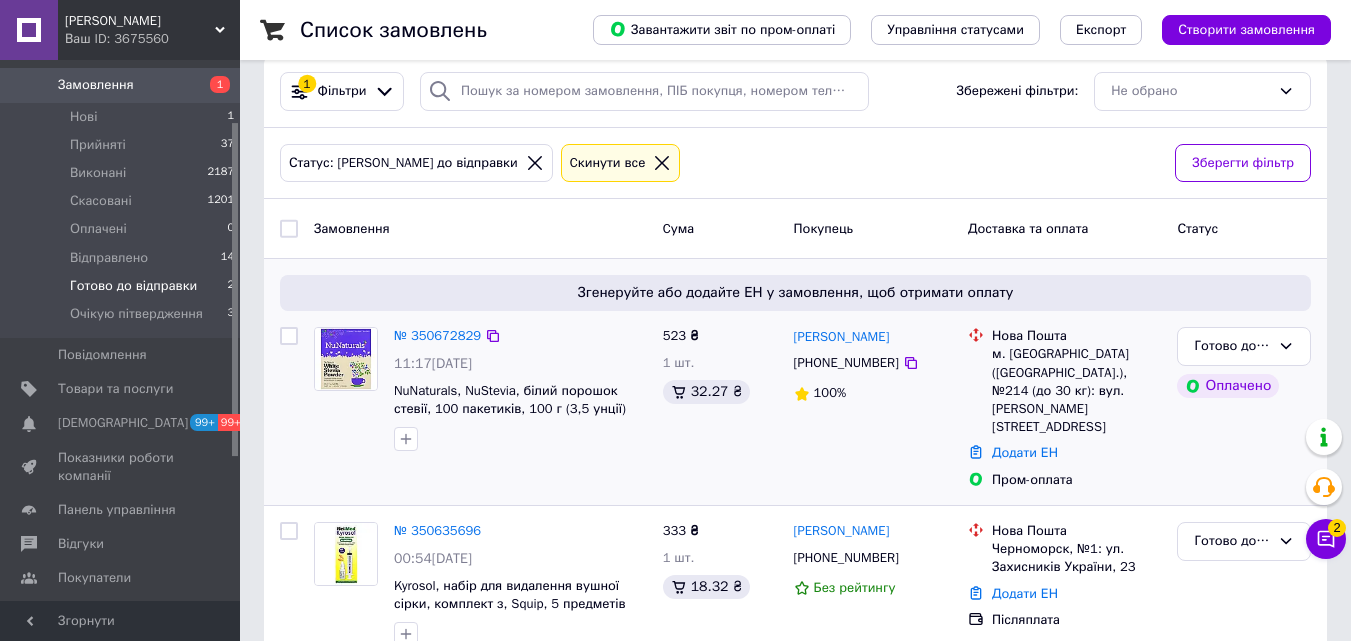 scroll, scrollTop: 36, scrollLeft: 0, axis: vertical 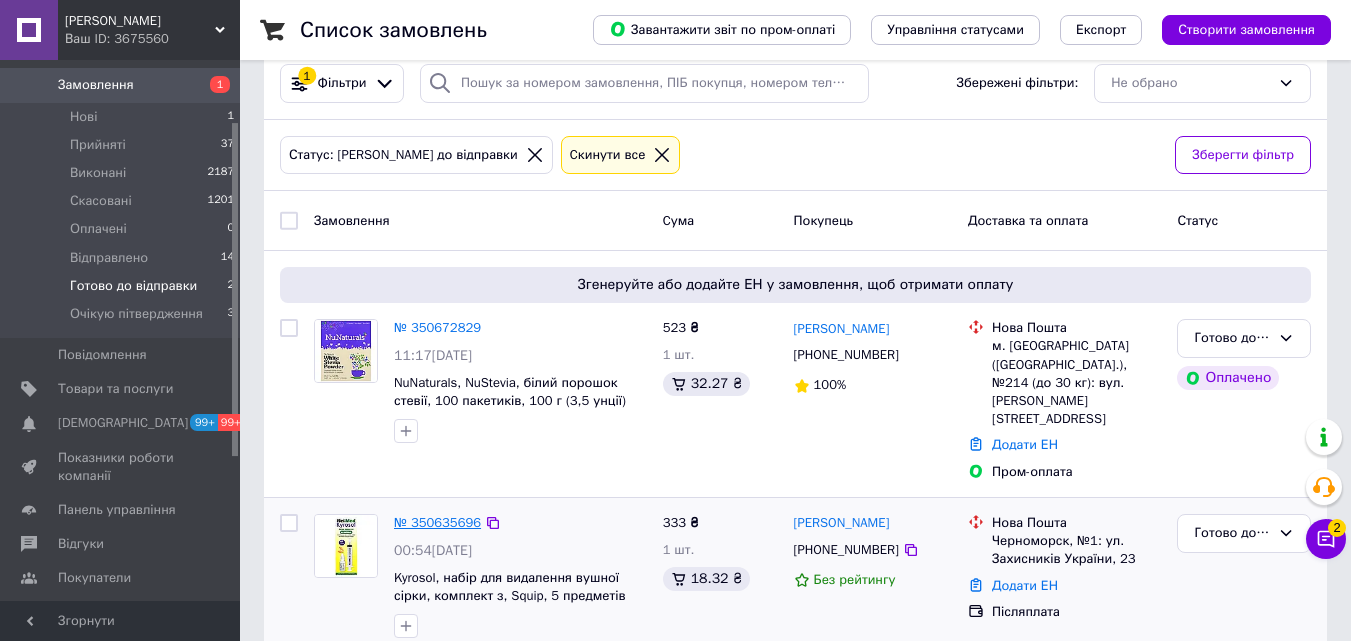 click on "№ 350635696" at bounding box center [437, 522] 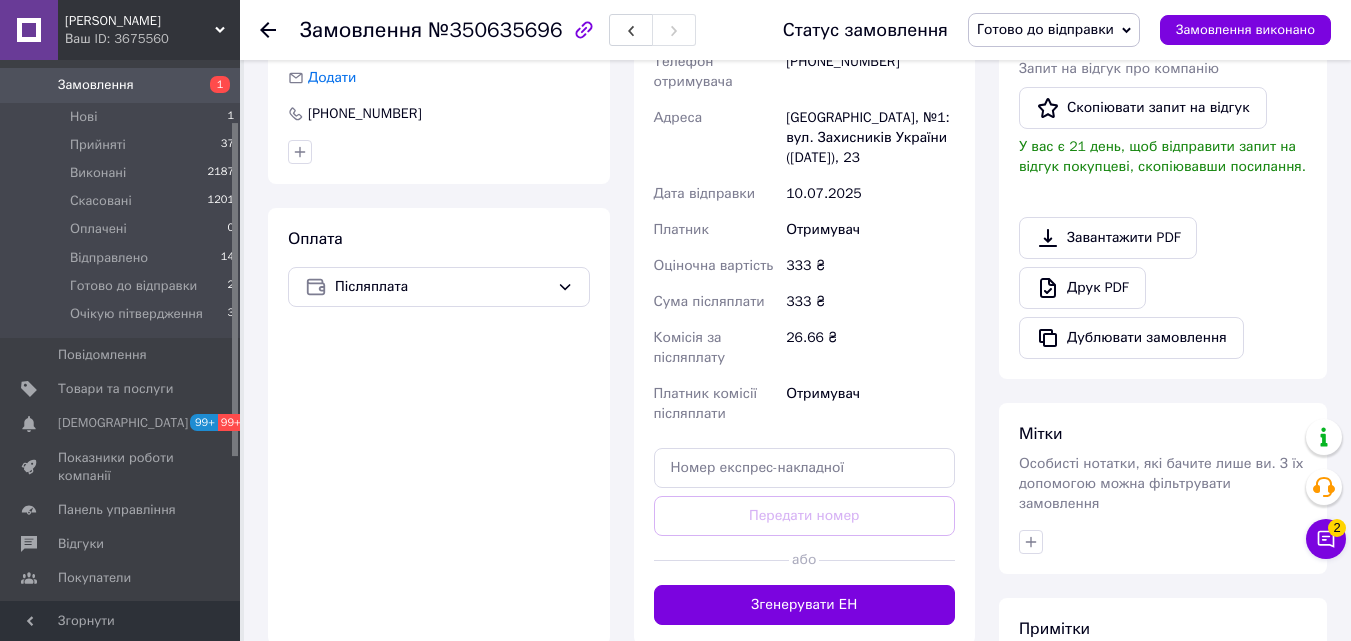 scroll, scrollTop: 636, scrollLeft: 0, axis: vertical 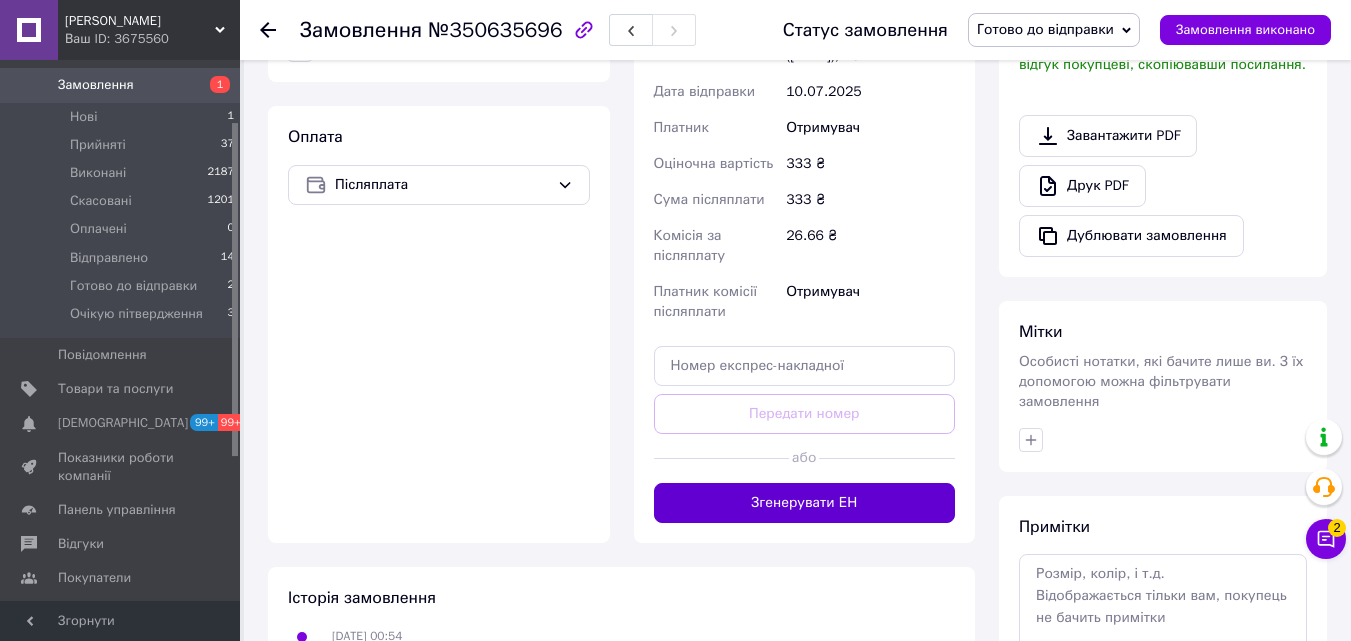 click on "Згенерувати ЕН" at bounding box center [805, 503] 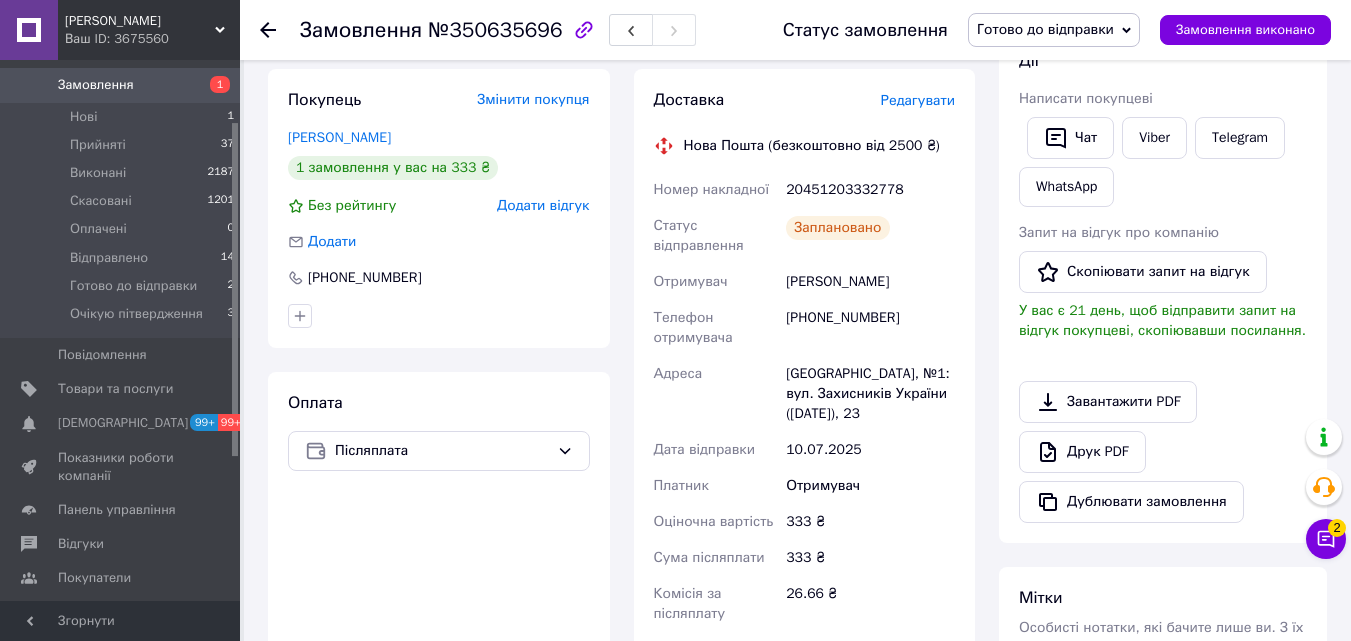 scroll, scrollTop: 336, scrollLeft: 0, axis: vertical 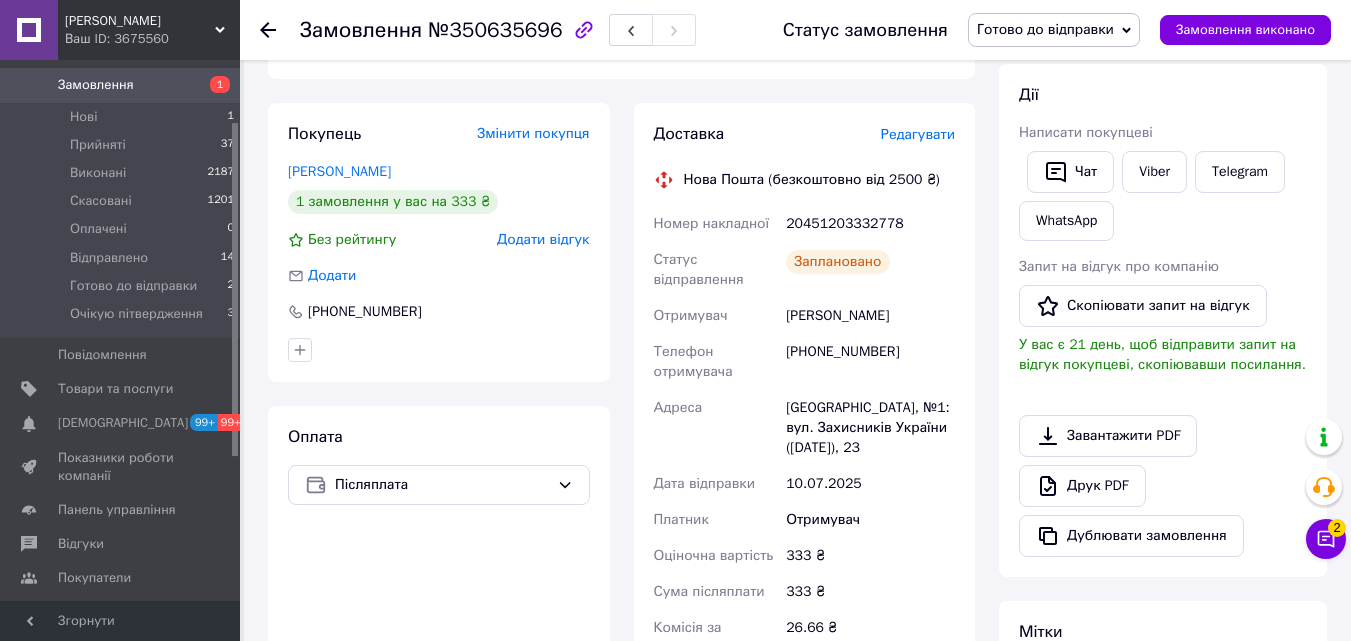 click on "Готово до відправки" at bounding box center [1045, 29] 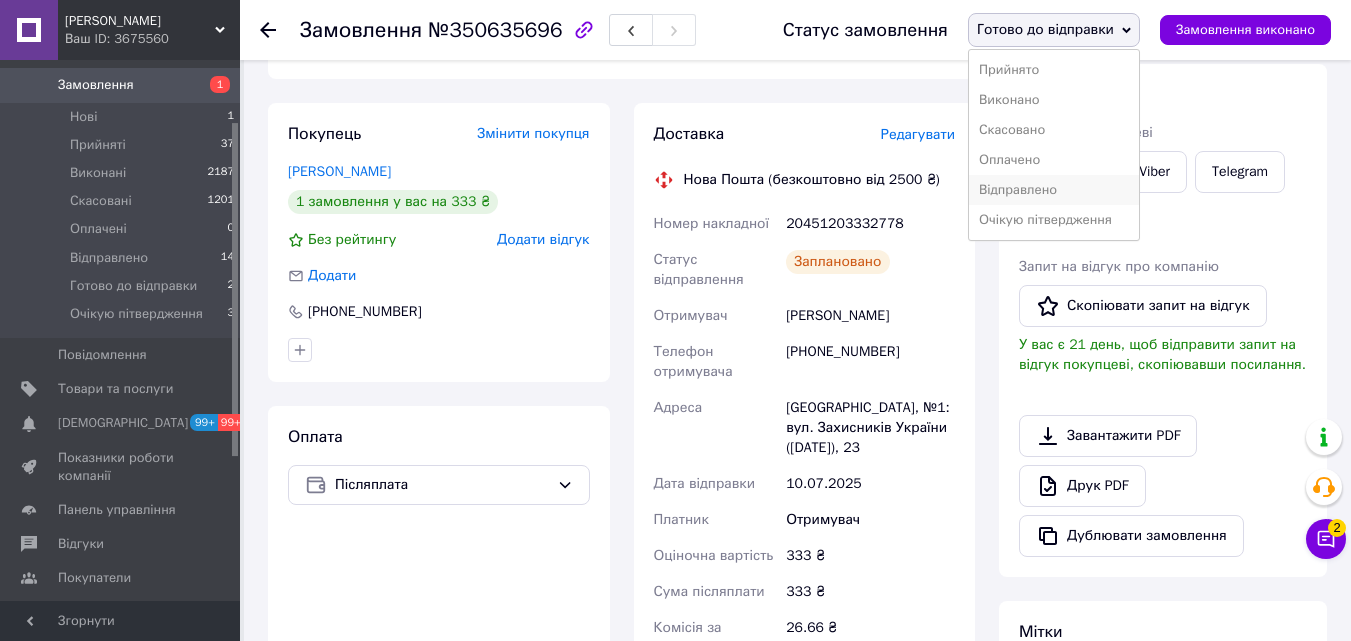click on "Відправлено" at bounding box center (1054, 190) 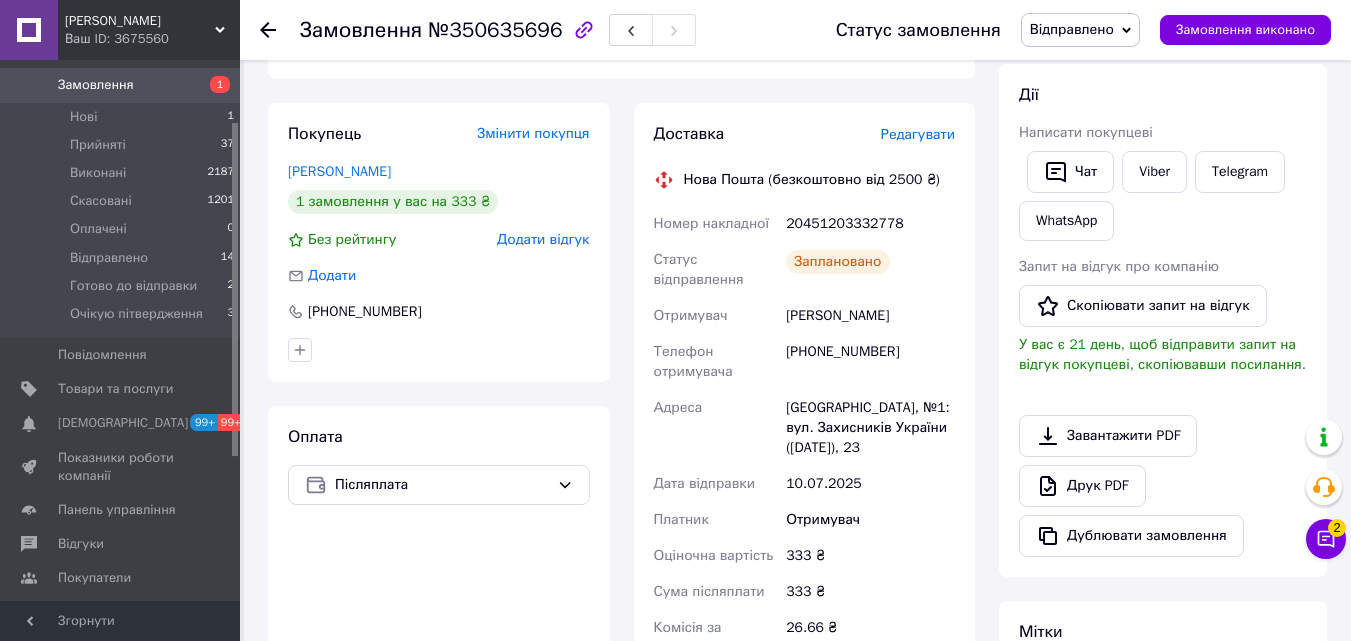 scroll, scrollTop: 0, scrollLeft: 0, axis: both 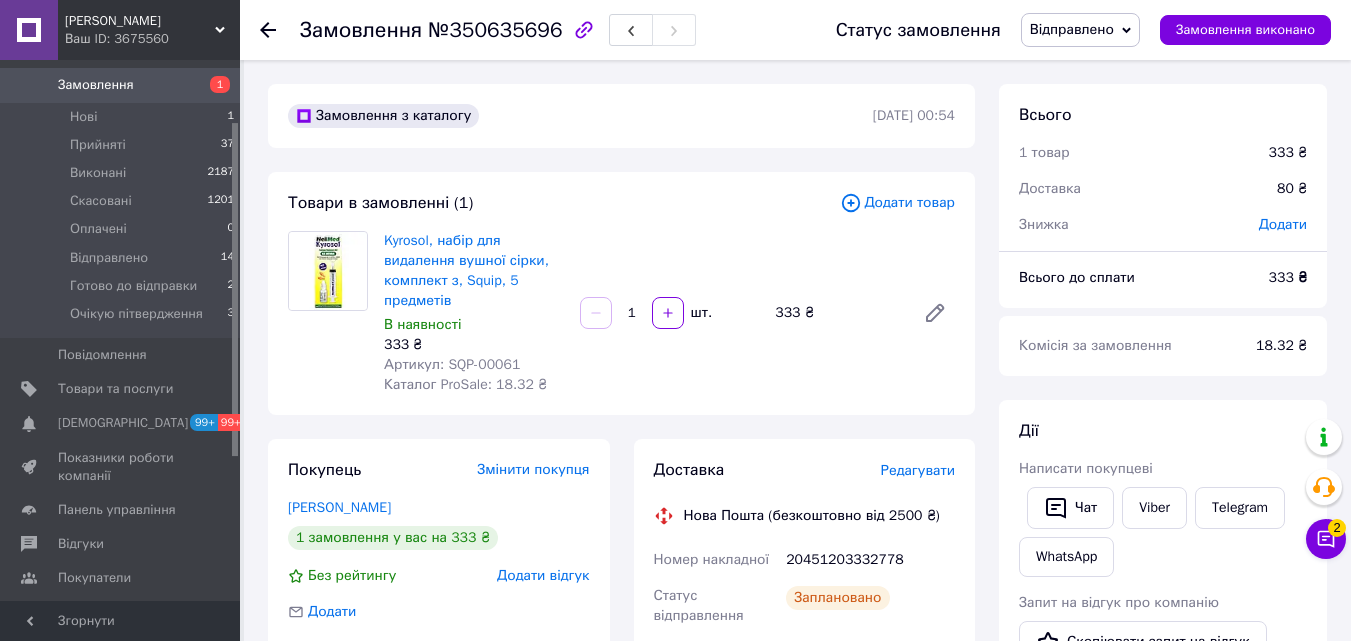 click at bounding box center (280, 30) 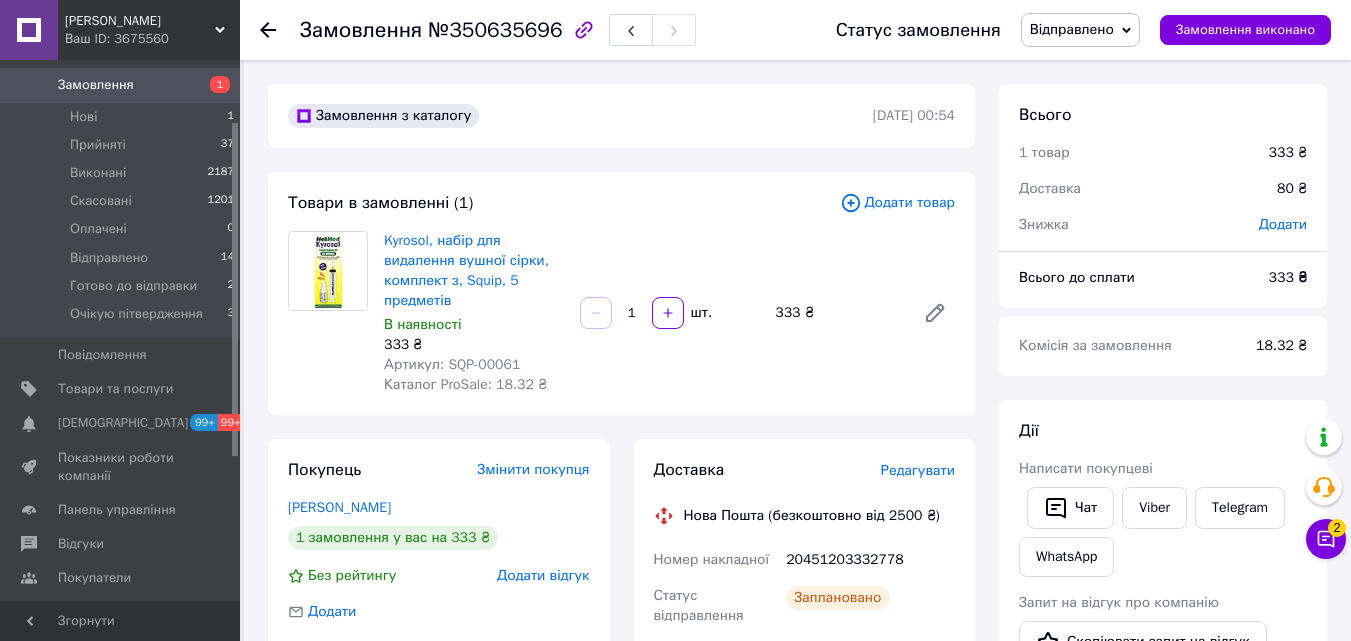 click on "Замовлення №350635696 Статус замовлення Відправлено Прийнято Виконано Скасовано Оплачено Готово до відправки Очікую пітвердження Замовлення виконано" at bounding box center [795, 30] 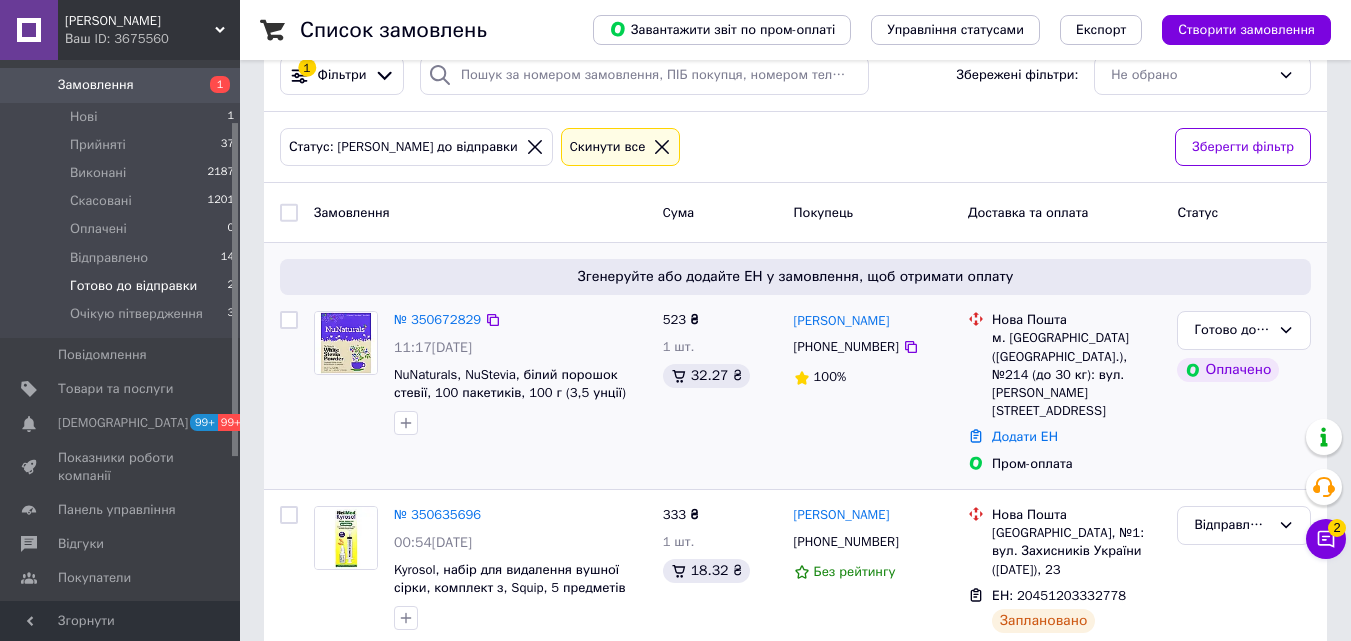 scroll, scrollTop: 66, scrollLeft: 0, axis: vertical 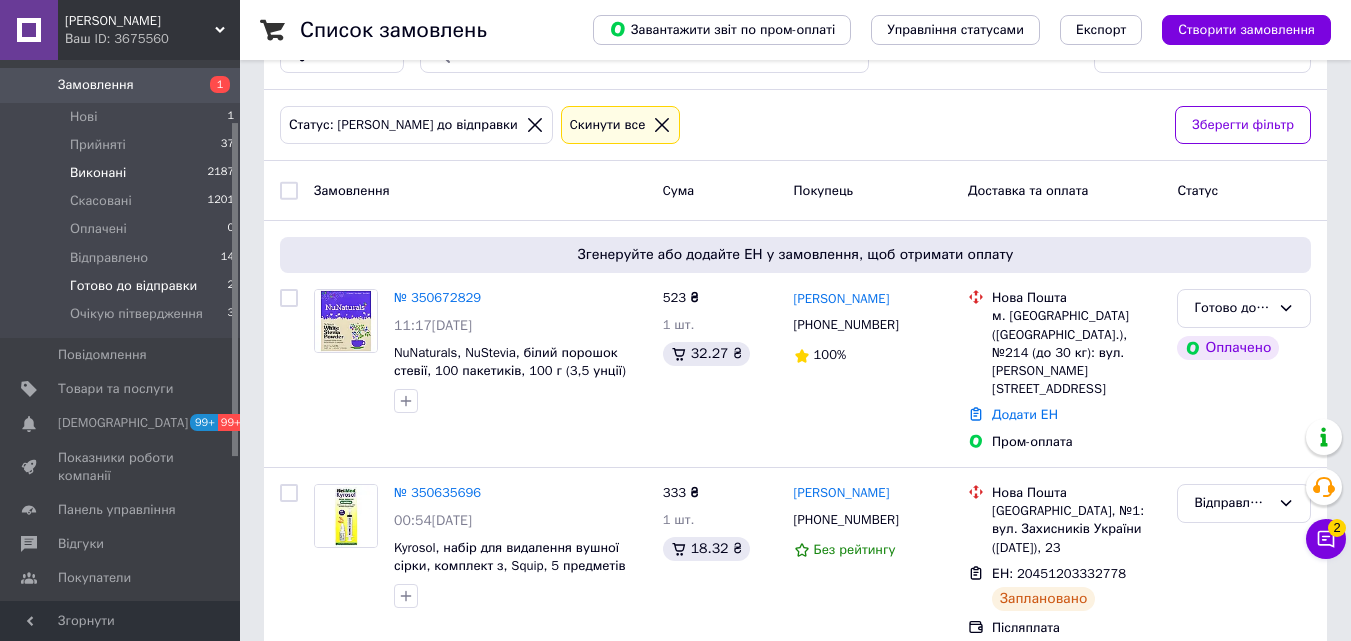 click on "Виконані 2187" at bounding box center (123, 173) 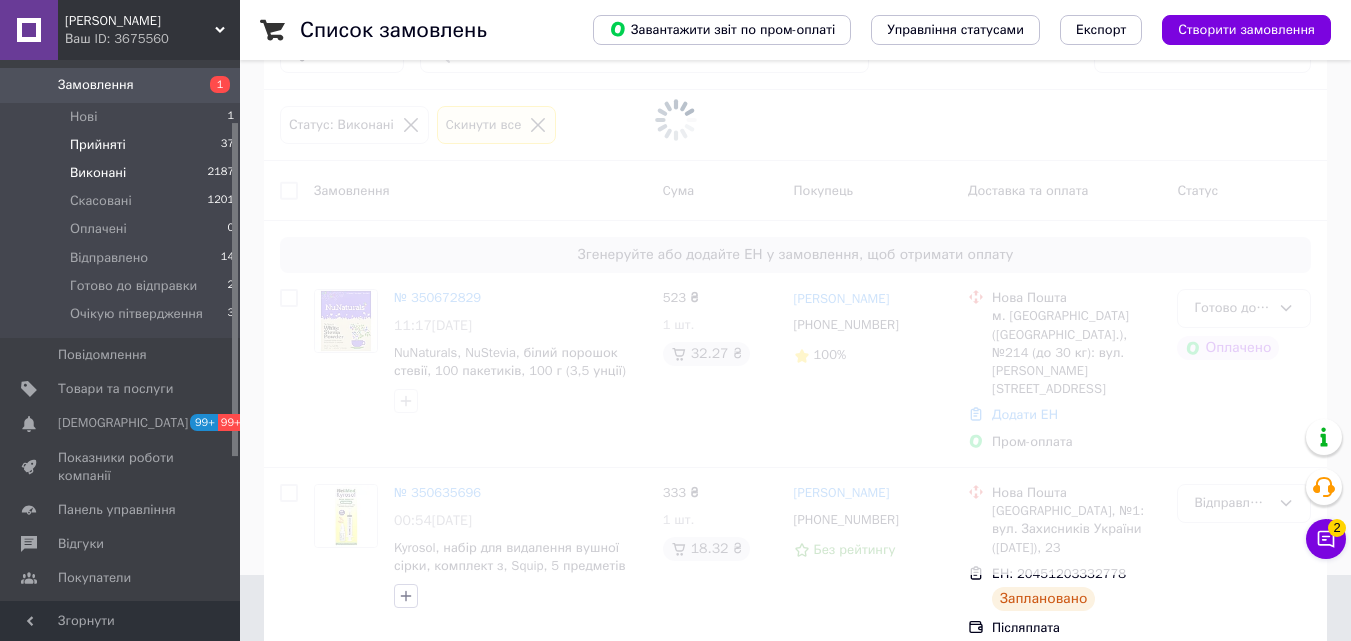 click on "Прийняті 37" at bounding box center [123, 145] 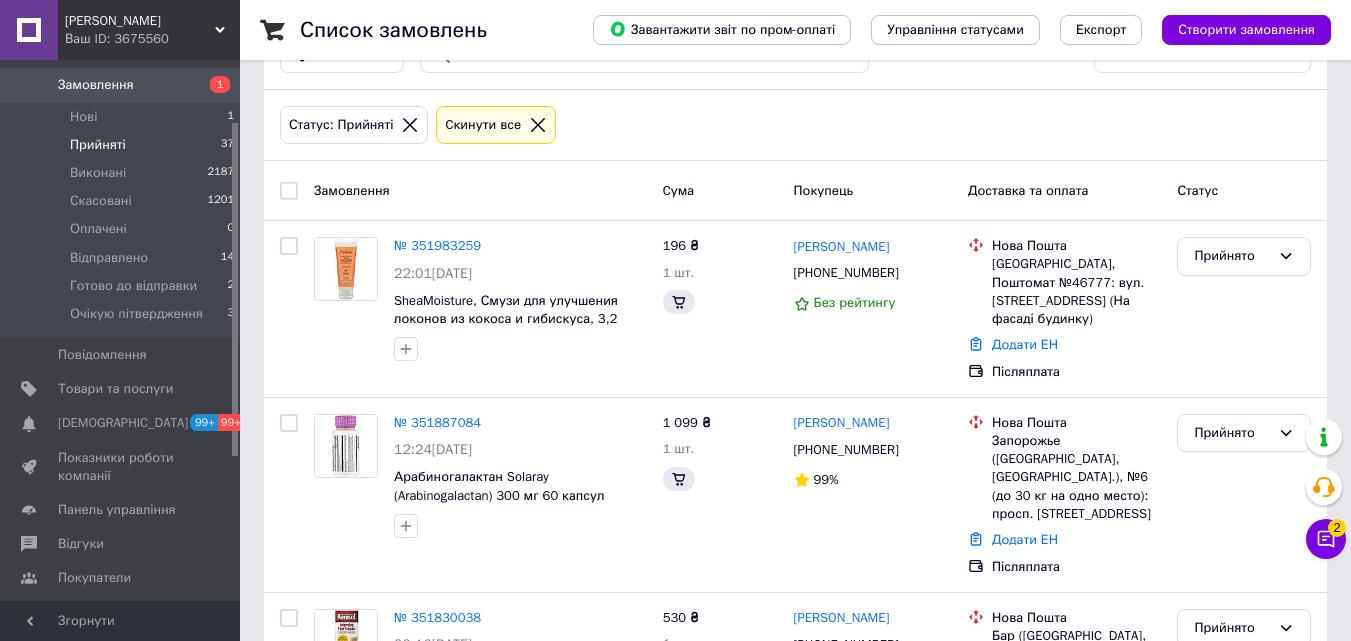 scroll, scrollTop: 0, scrollLeft: 0, axis: both 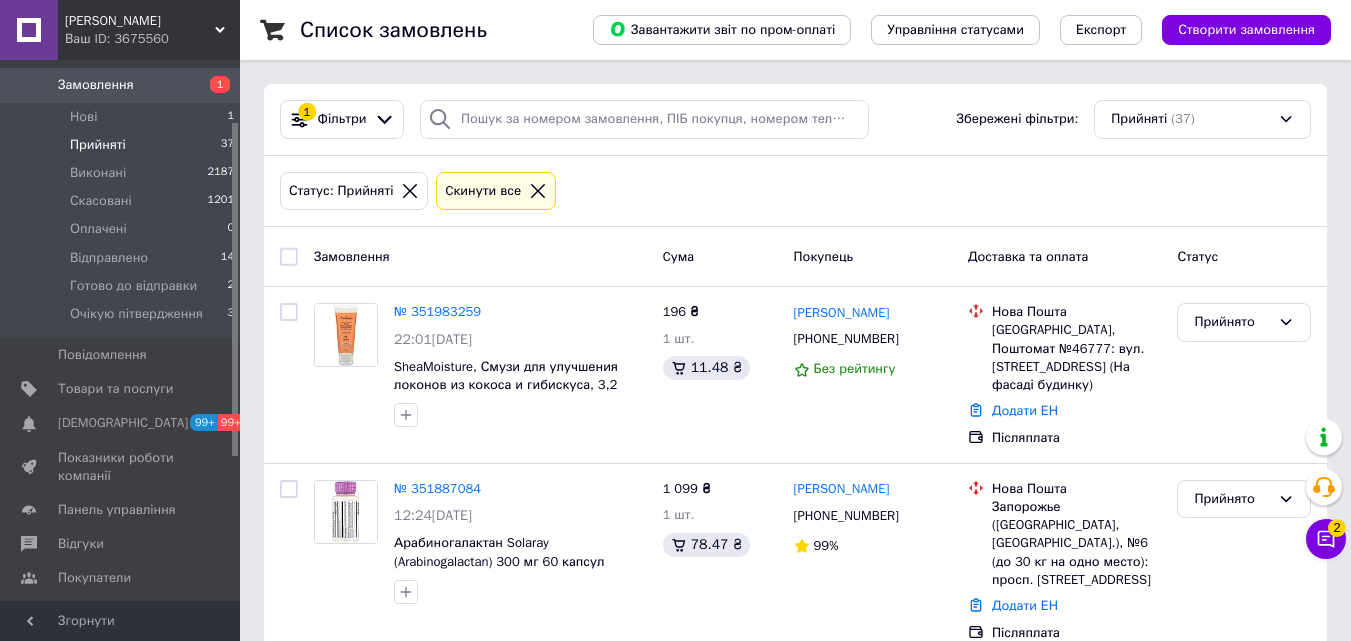 click on "Прийняті 37" at bounding box center (123, 145) 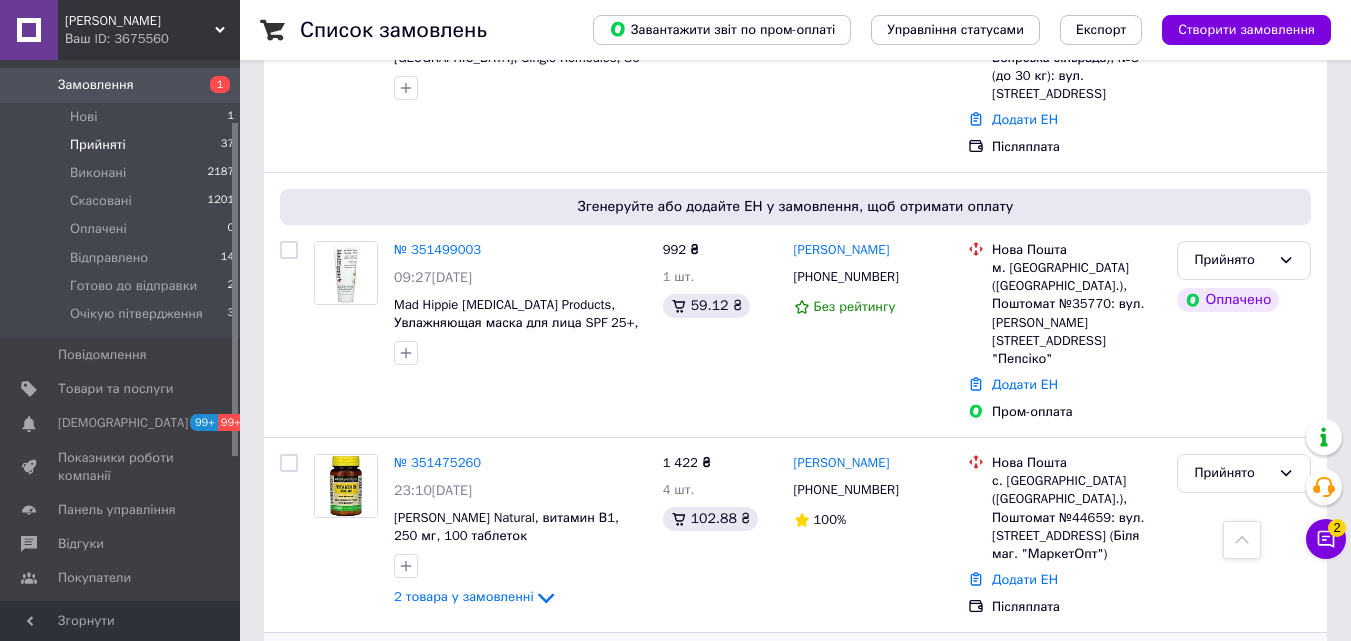 scroll, scrollTop: 3614, scrollLeft: 0, axis: vertical 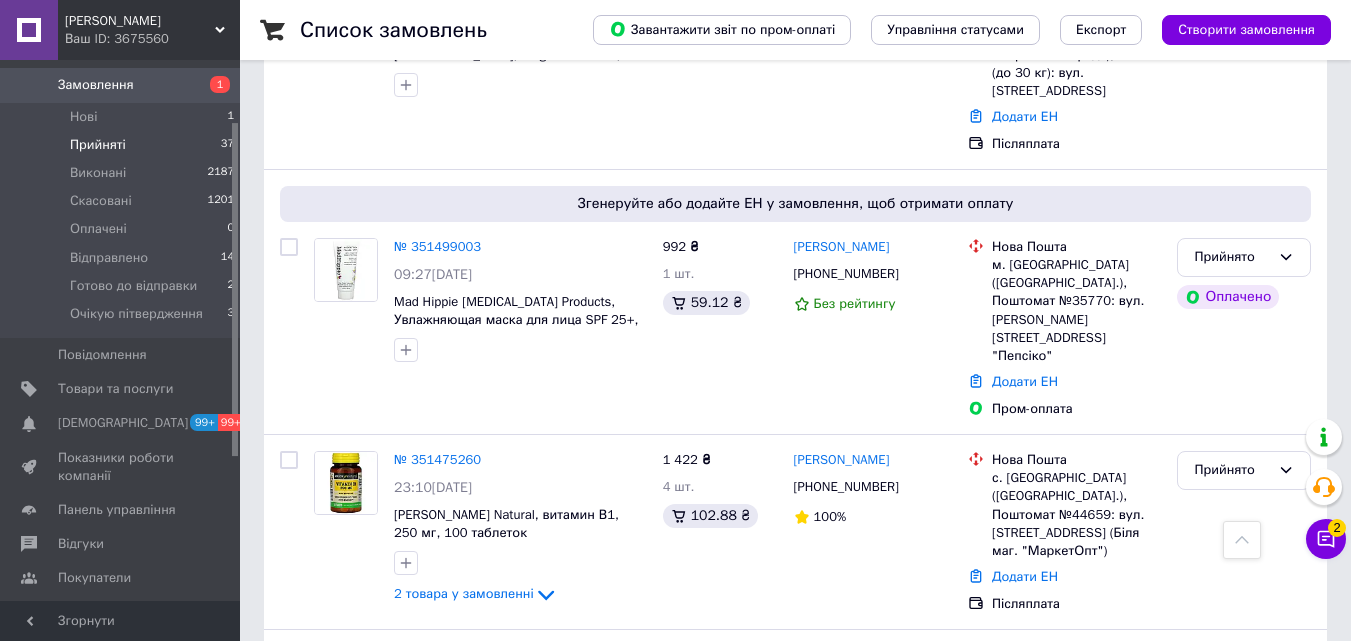 click on "2" at bounding box center [327, 903] 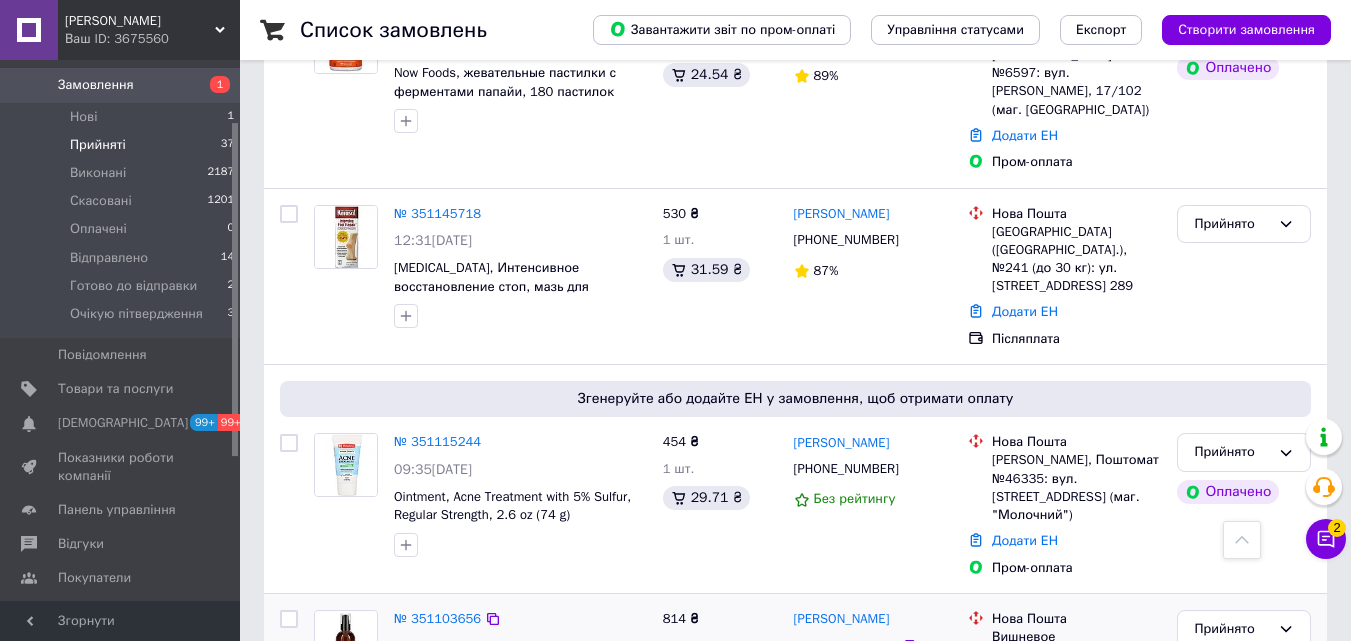 scroll, scrollTop: 1400, scrollLeft: 0, axis: vertical 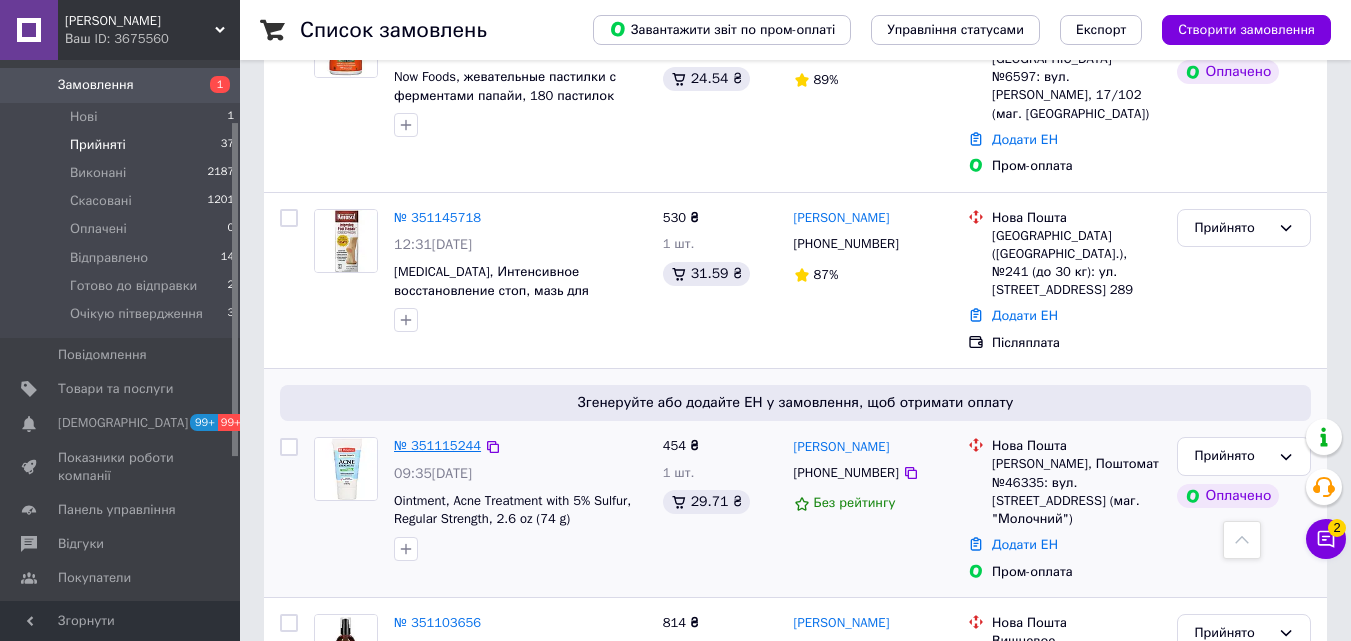 click on "№ 351115244" at bounding box center [437, 445] 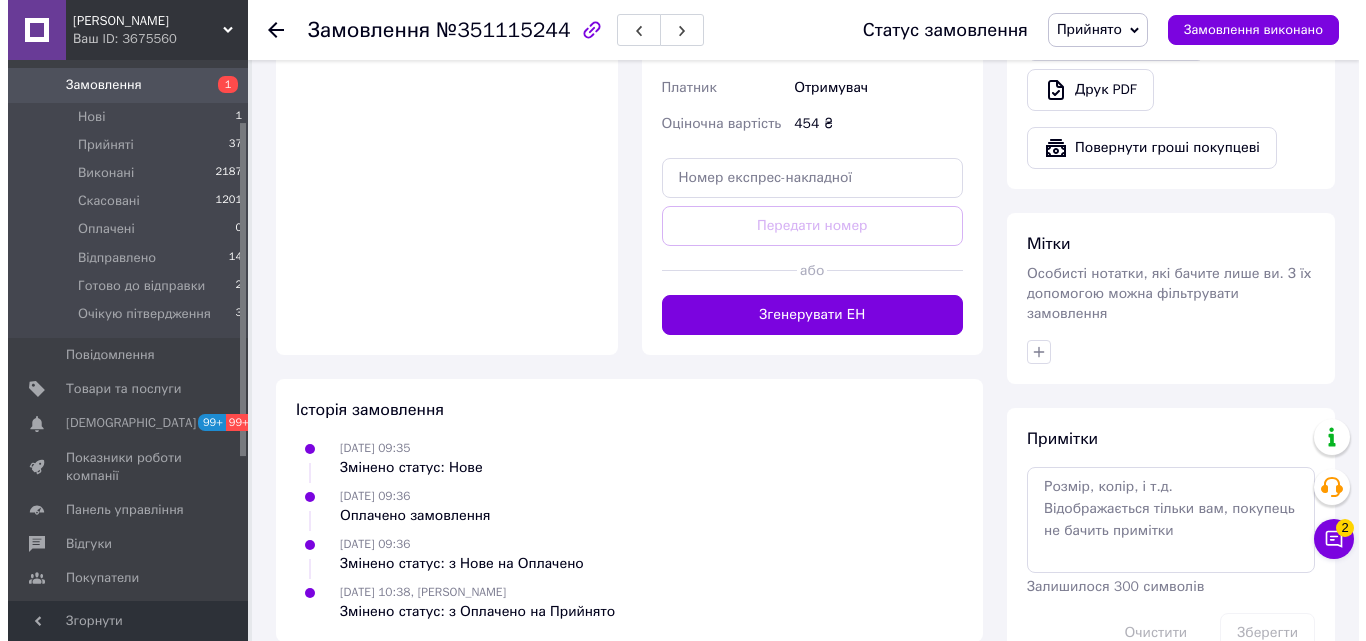 scroll, scrollTop: 844, scrollLeft: 0, axis: vertical 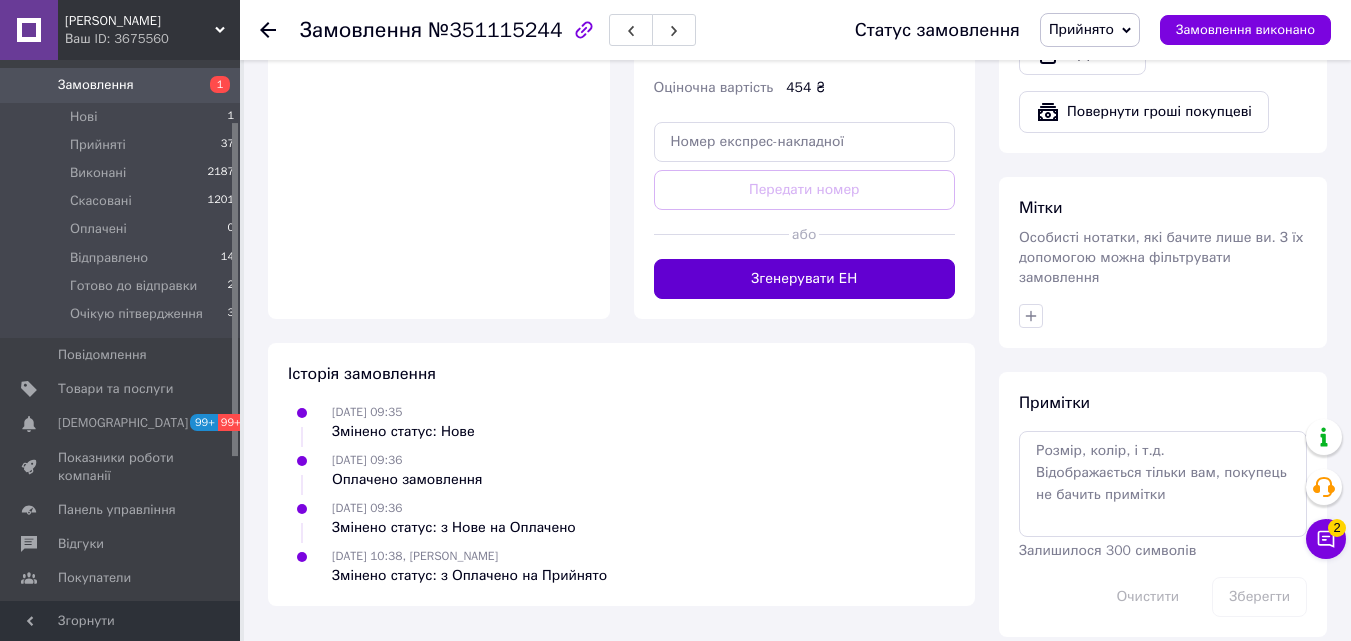 click on "Згенерувати ЕН" at bounding box center (805, 279) 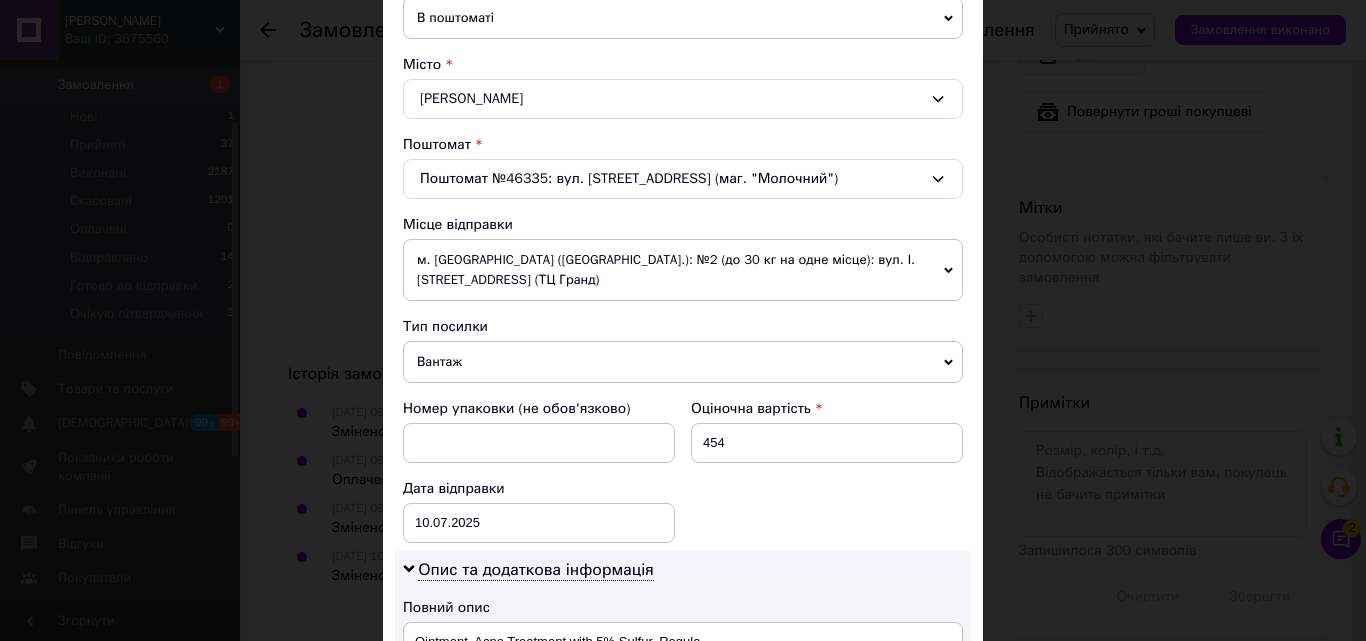 scroll, scrollTop: 700, scrollLeft: 0, axis: vertical 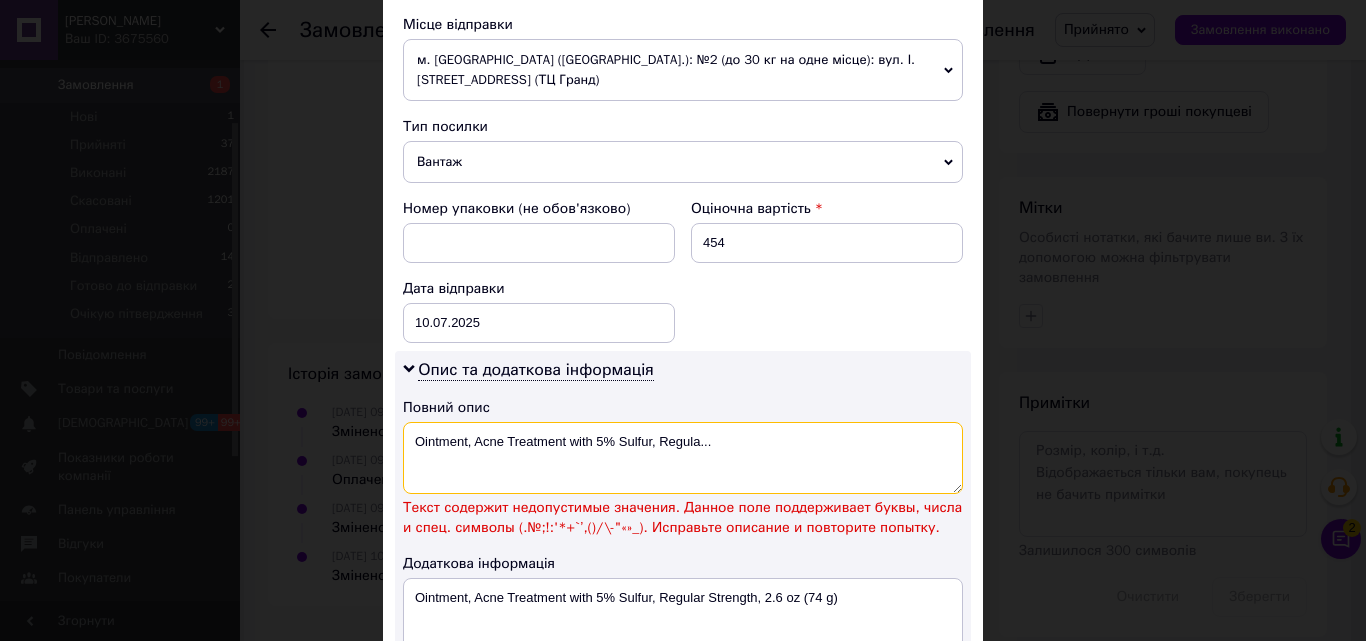 click on "Ointment, Acne Treatment with 5% Sulfur, Regula..." at bounding box center (683, 458) 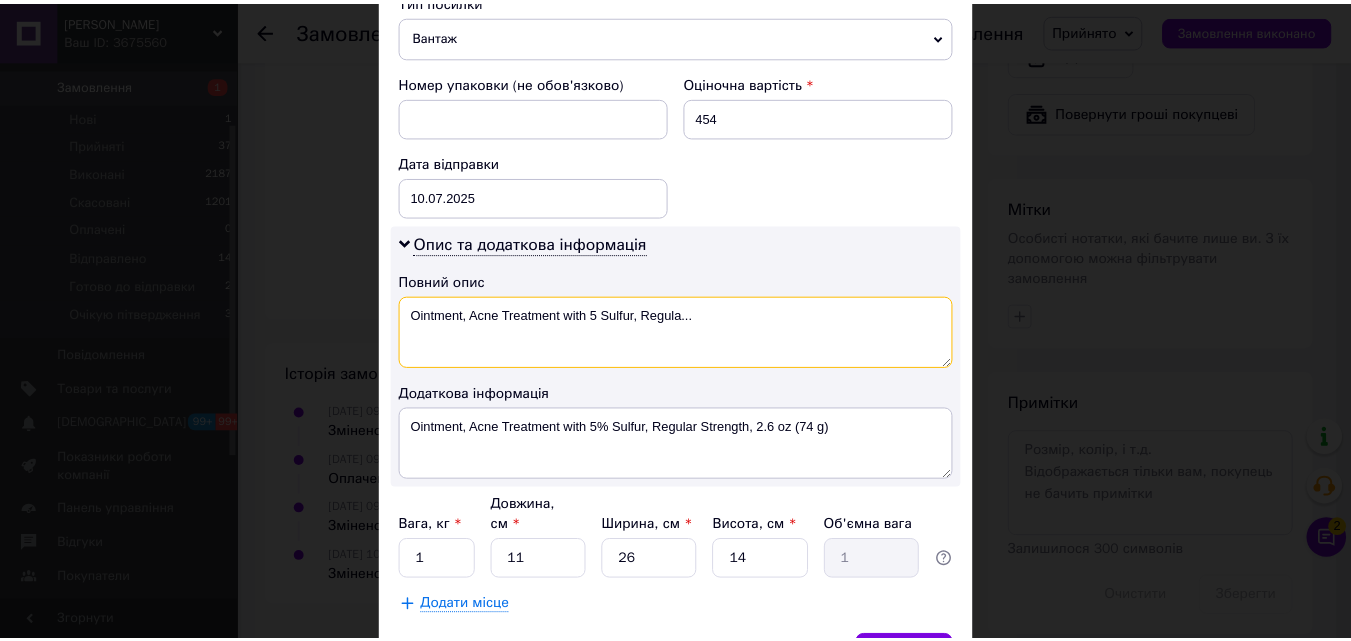 scroll, scrollTop: 931, scrollLeft: 0, axis: vertical 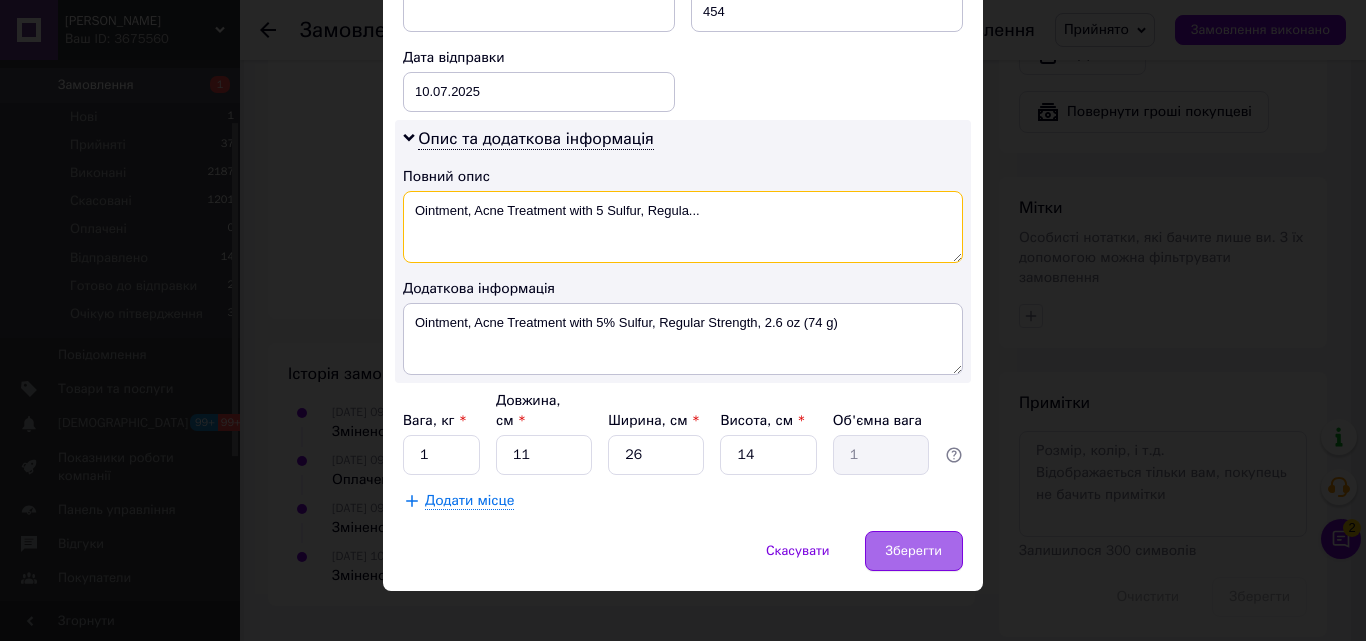 type on "Ointment, Acne Treatment with 5 Sulfur, Regula..." 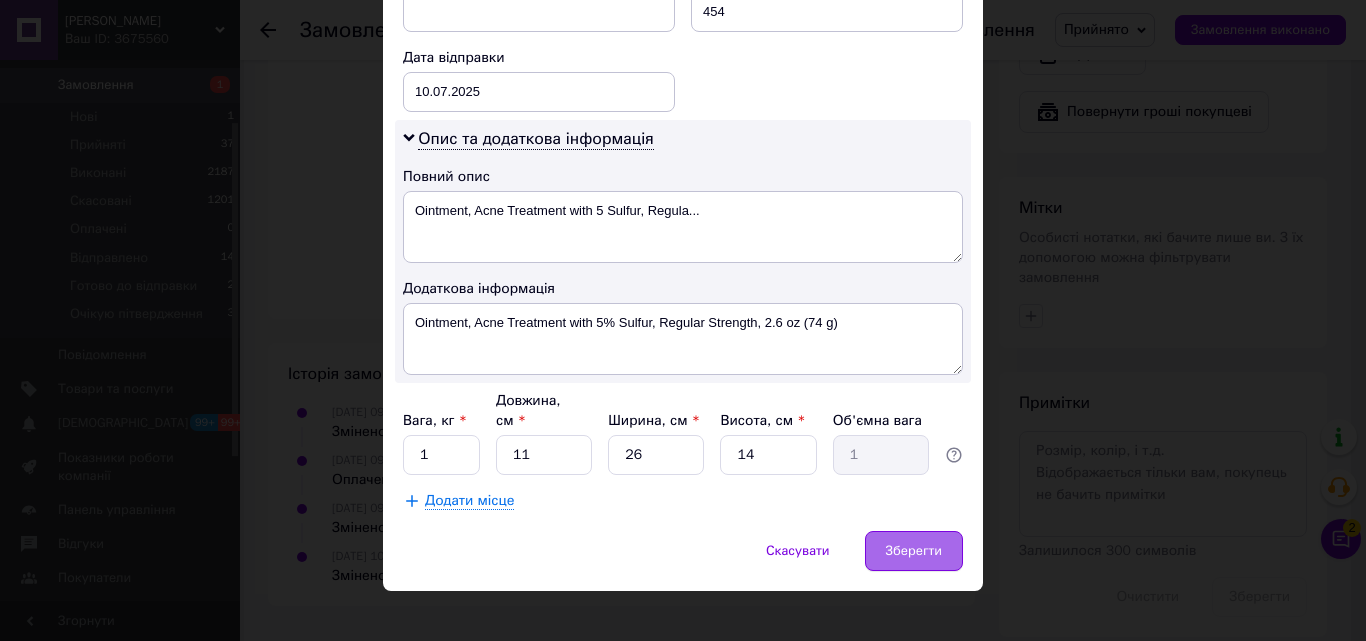 click on "Зберегти" at bounding box center [914, 551] 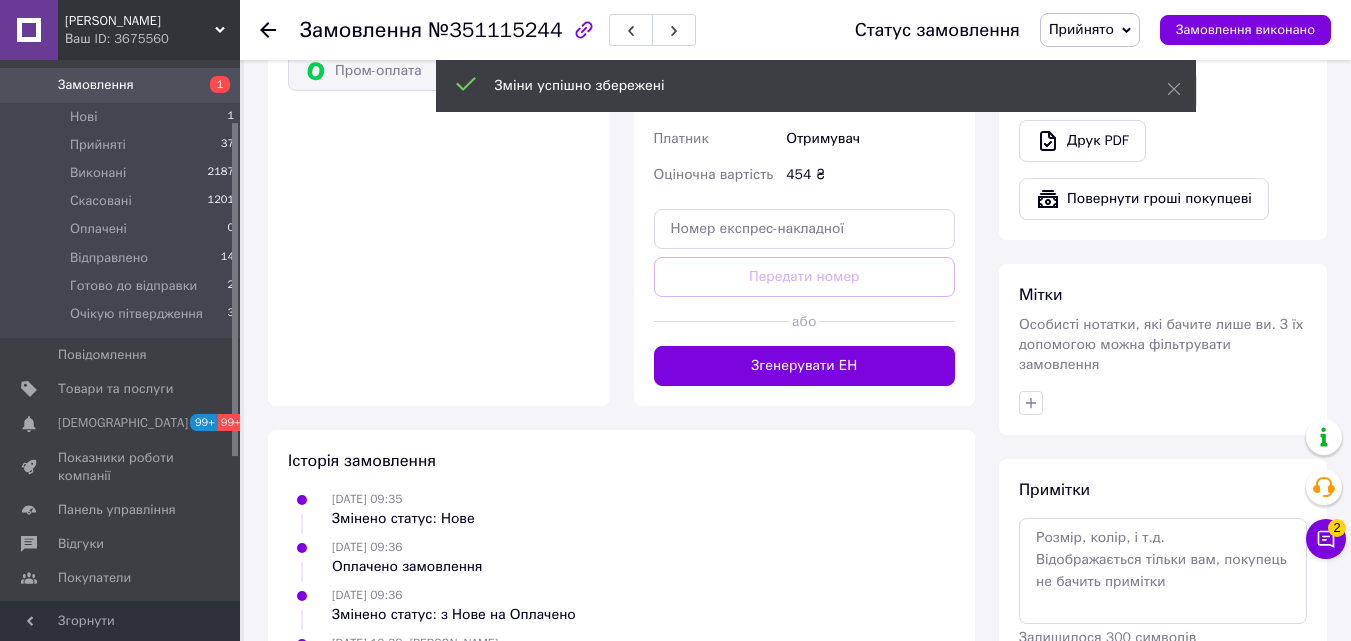 scroll, scrollTop: 644, scrollLeft: 0, axis: vertical 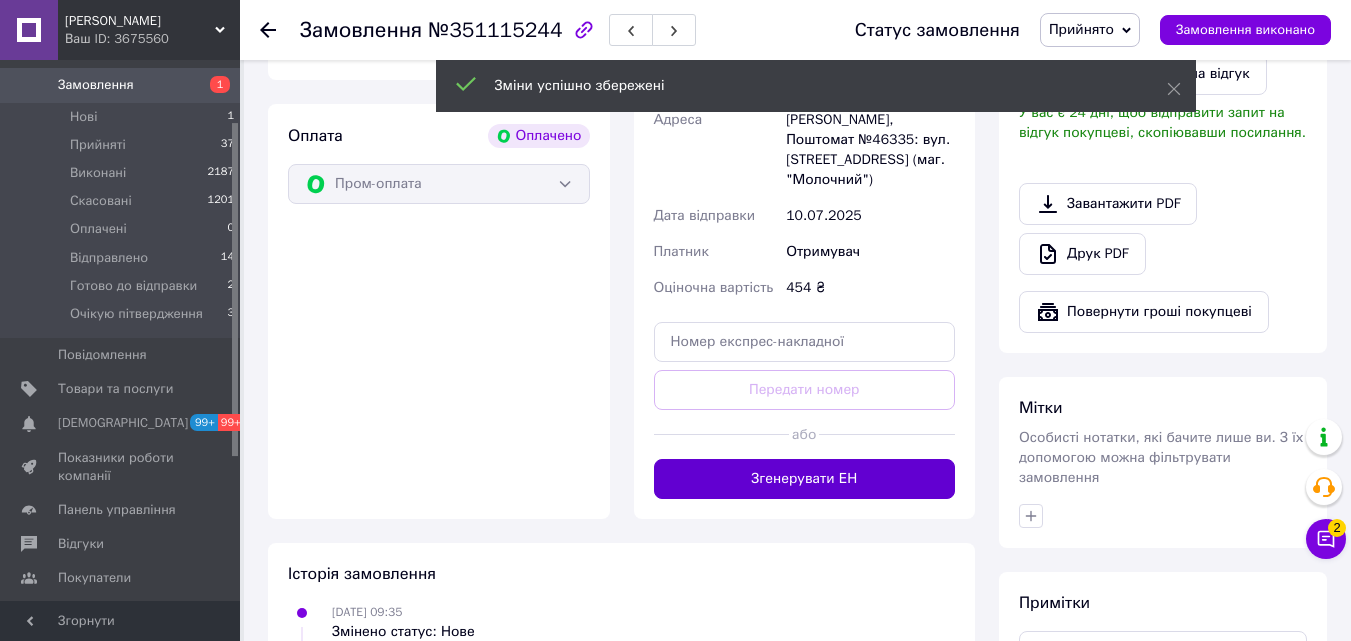 click on "Згенерувати ЕН" at bounding box center (805, 479) 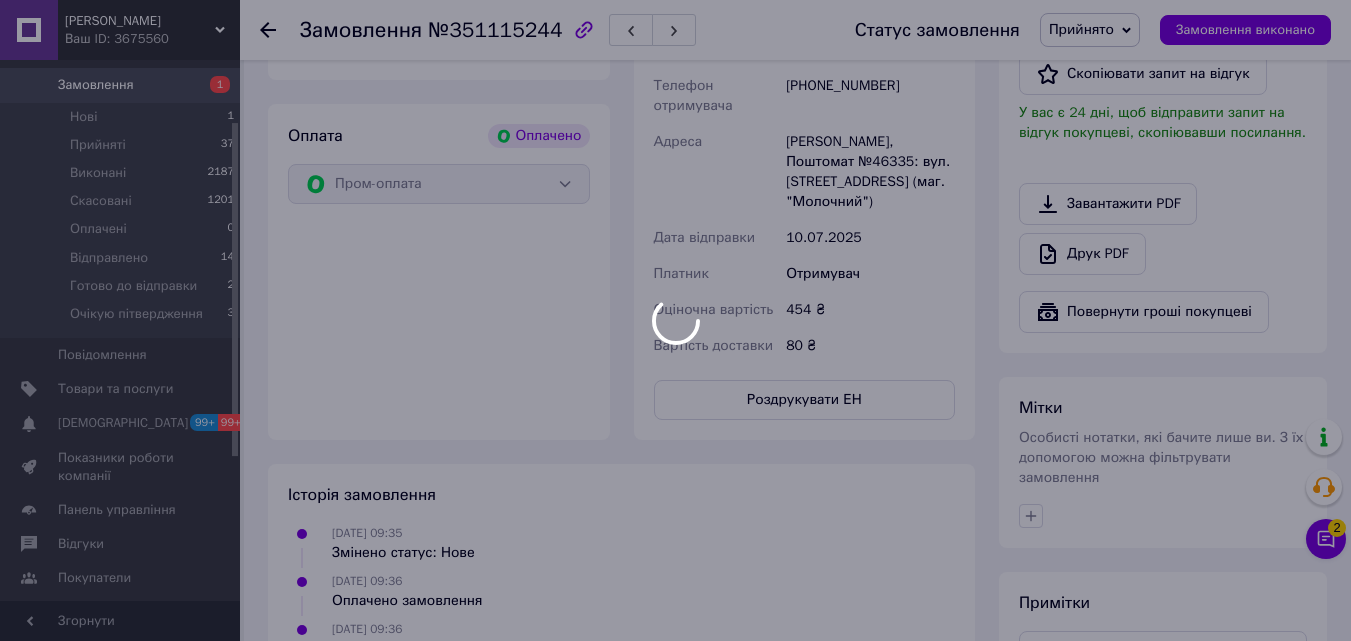 scroll, scrollTop: 444, scrollLeft: 0, axis: vertical 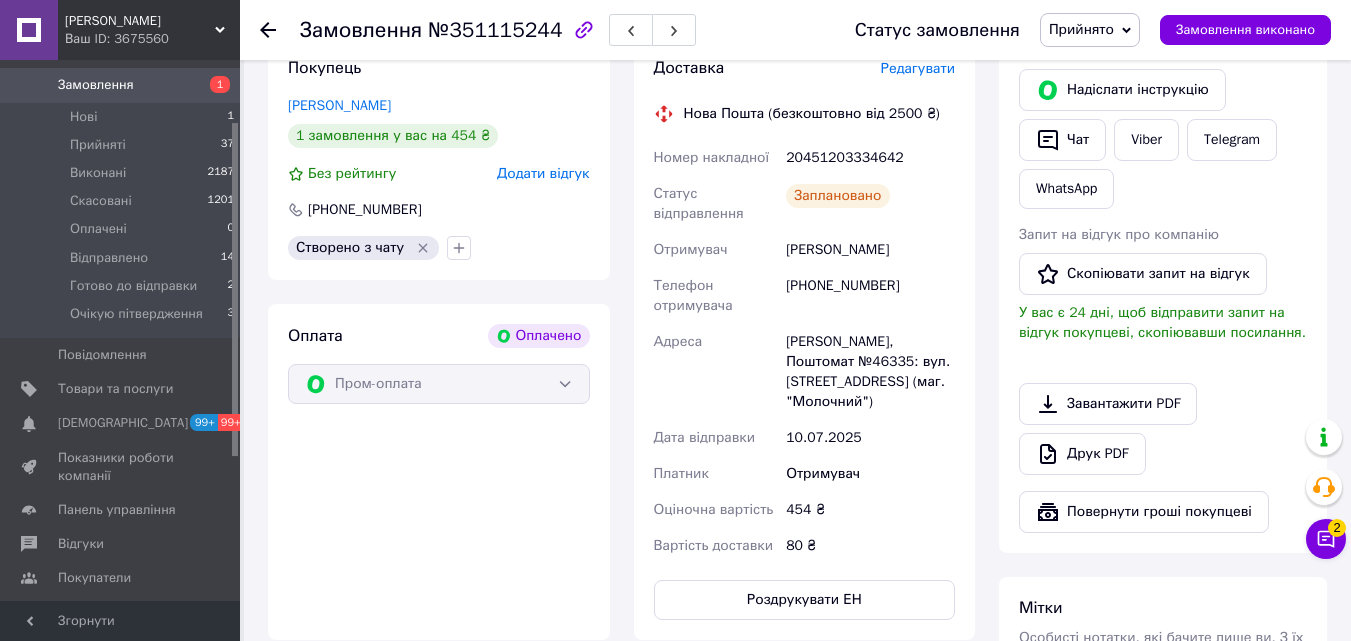 click on "Прийнято" at bounding box center [1081, 29] 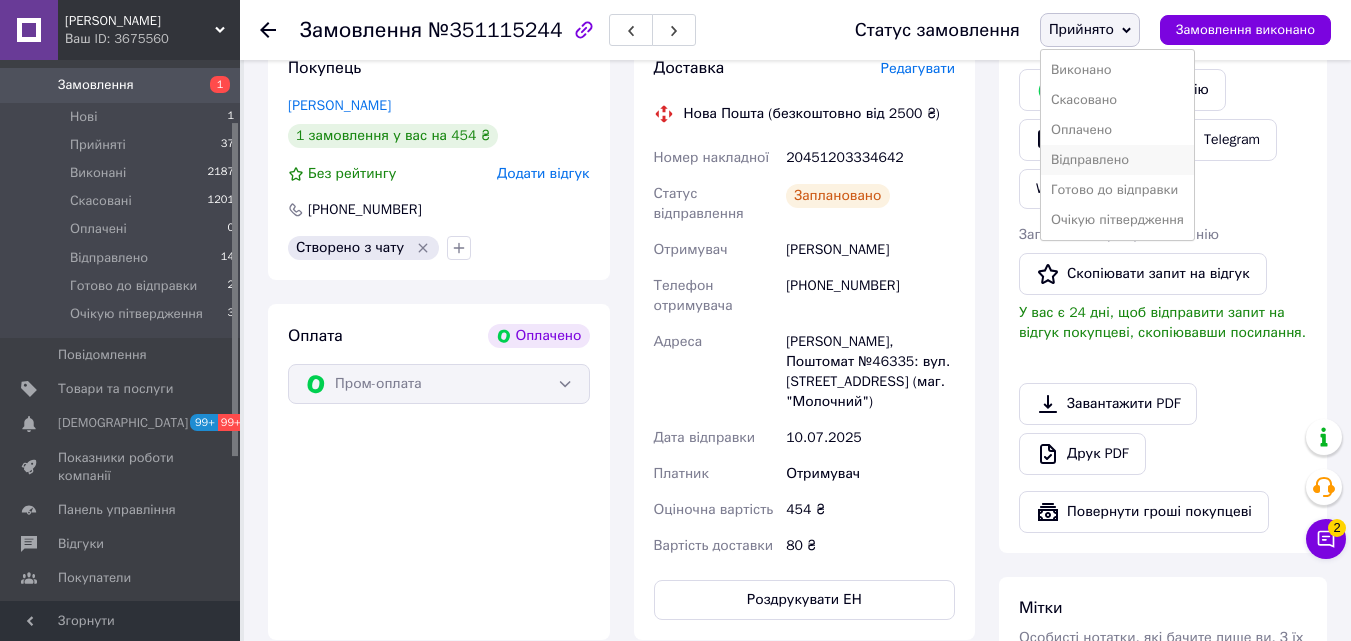 click on "Відправлено" at bounding box center (1117, 160) 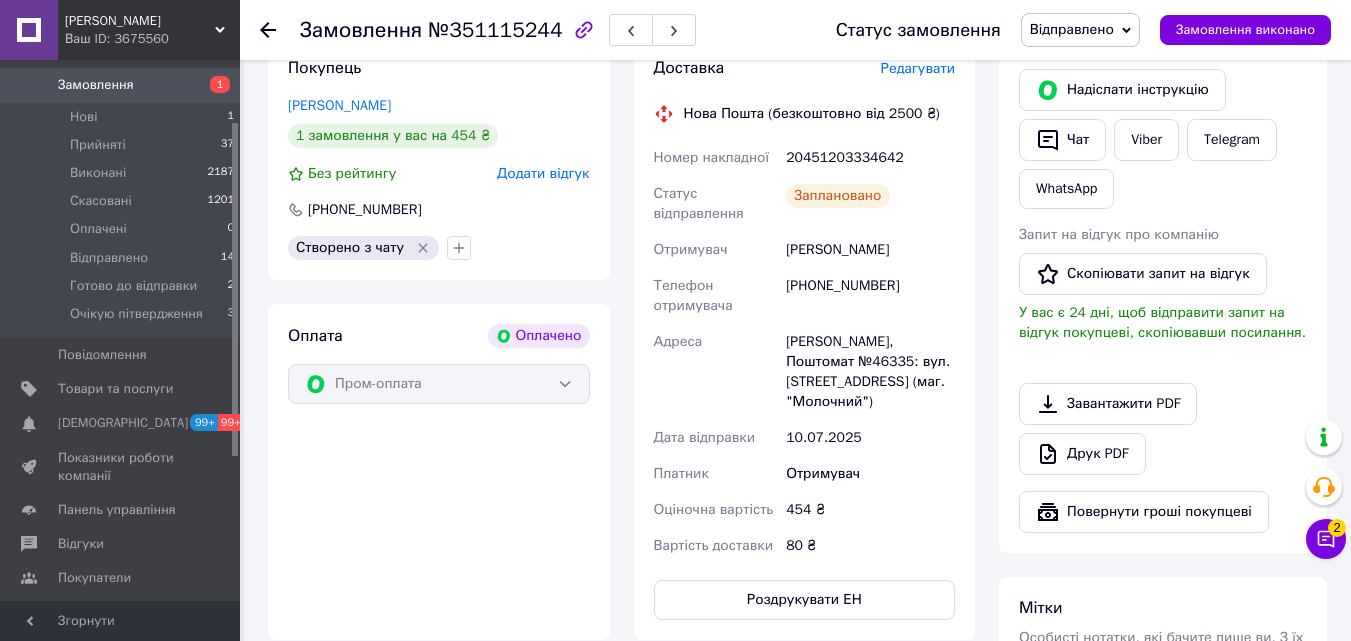 click at bounding box center (268, 30) 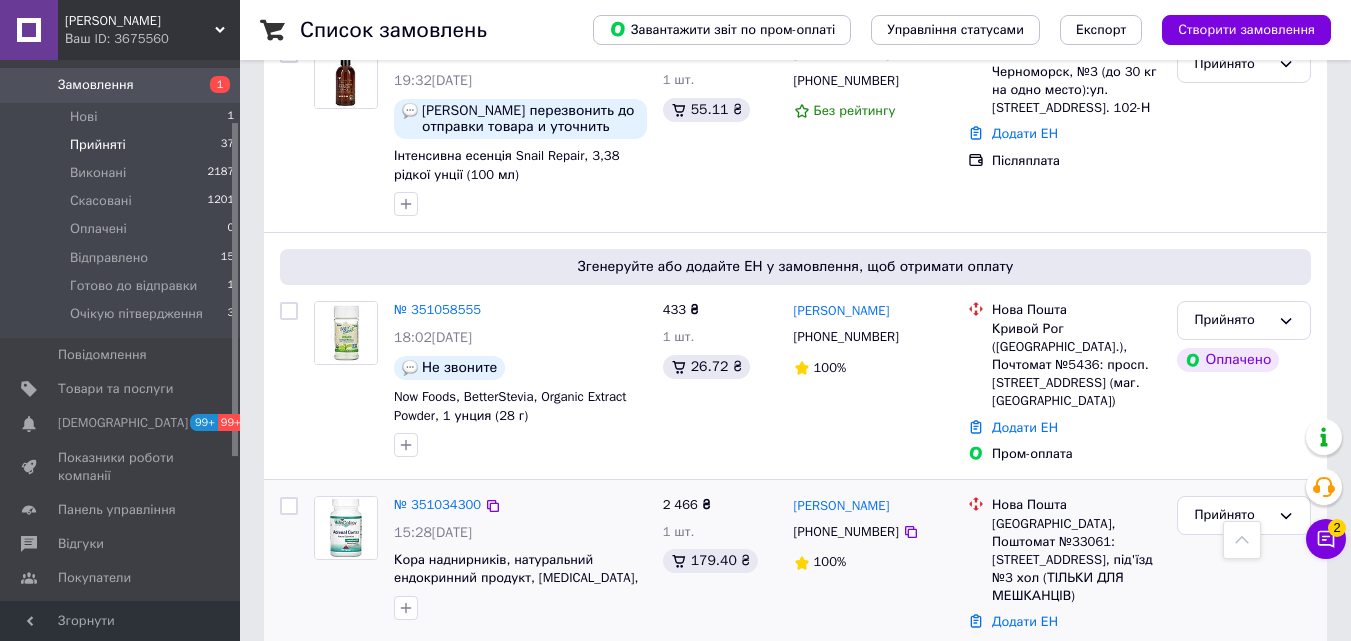 scroll, scrollTop: 2287, scrollLeft: 0, axis: vertical 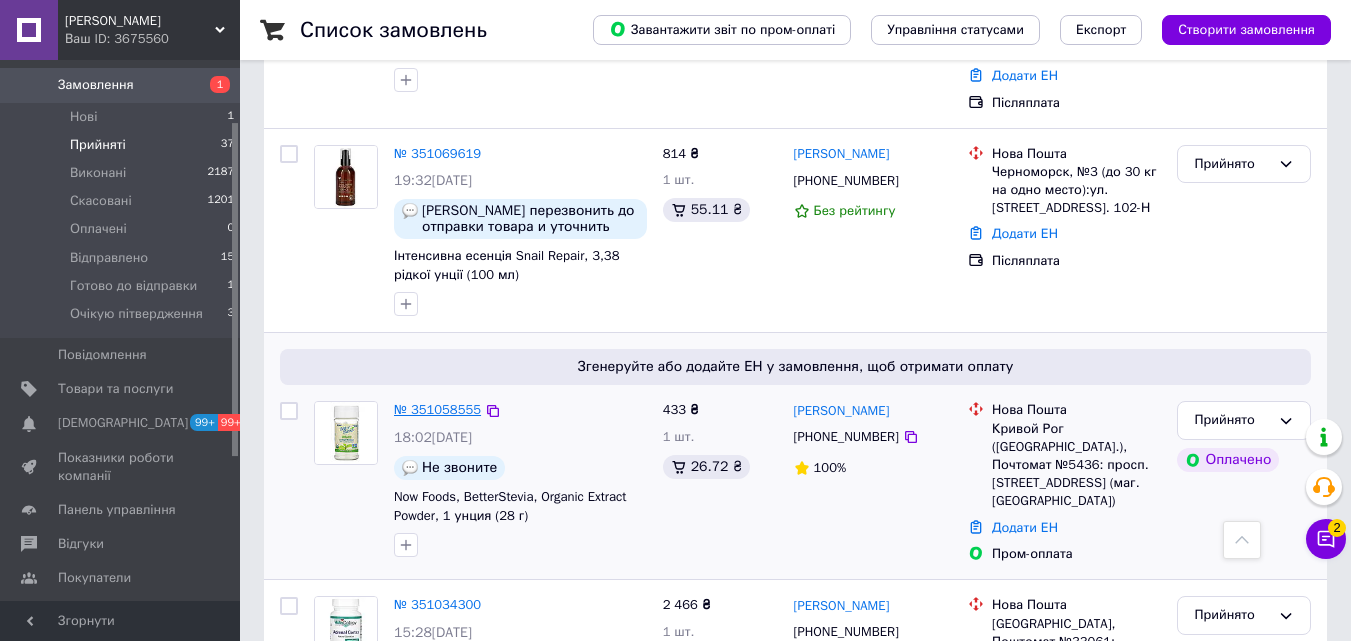 click on "№ 351058555" at bounding box center (437, 409) 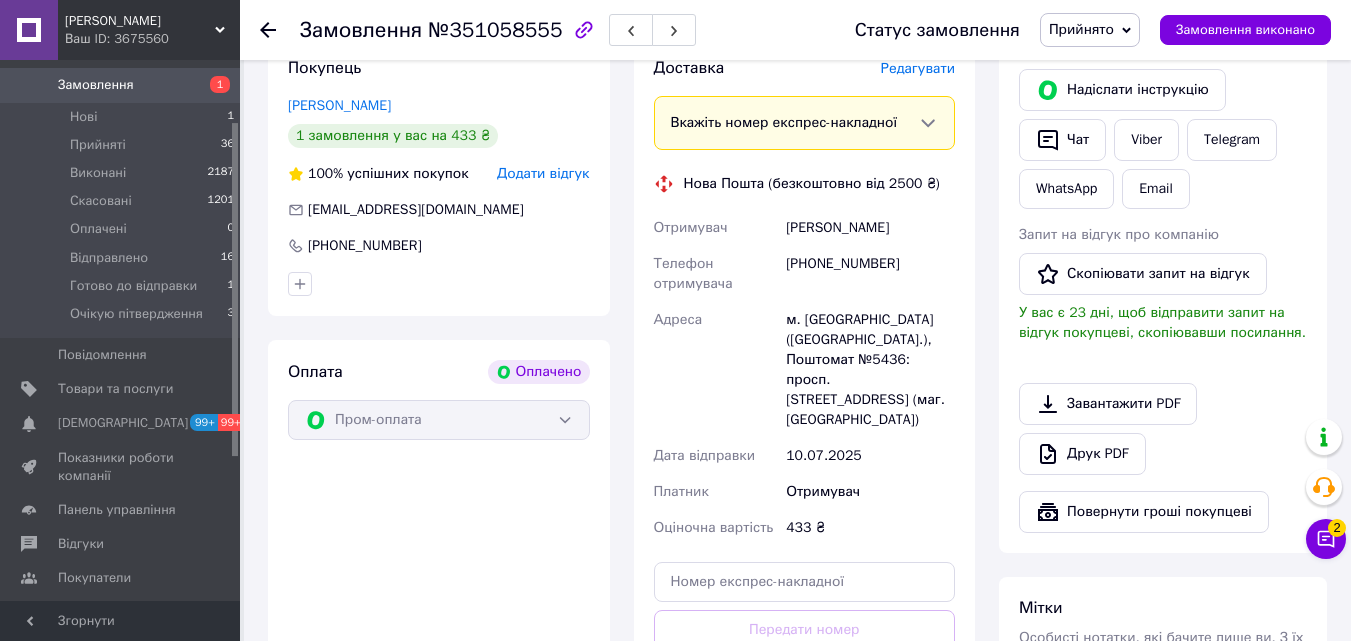 scroll, scrollTop: 744, scrollLeft: 0, axis: vertical 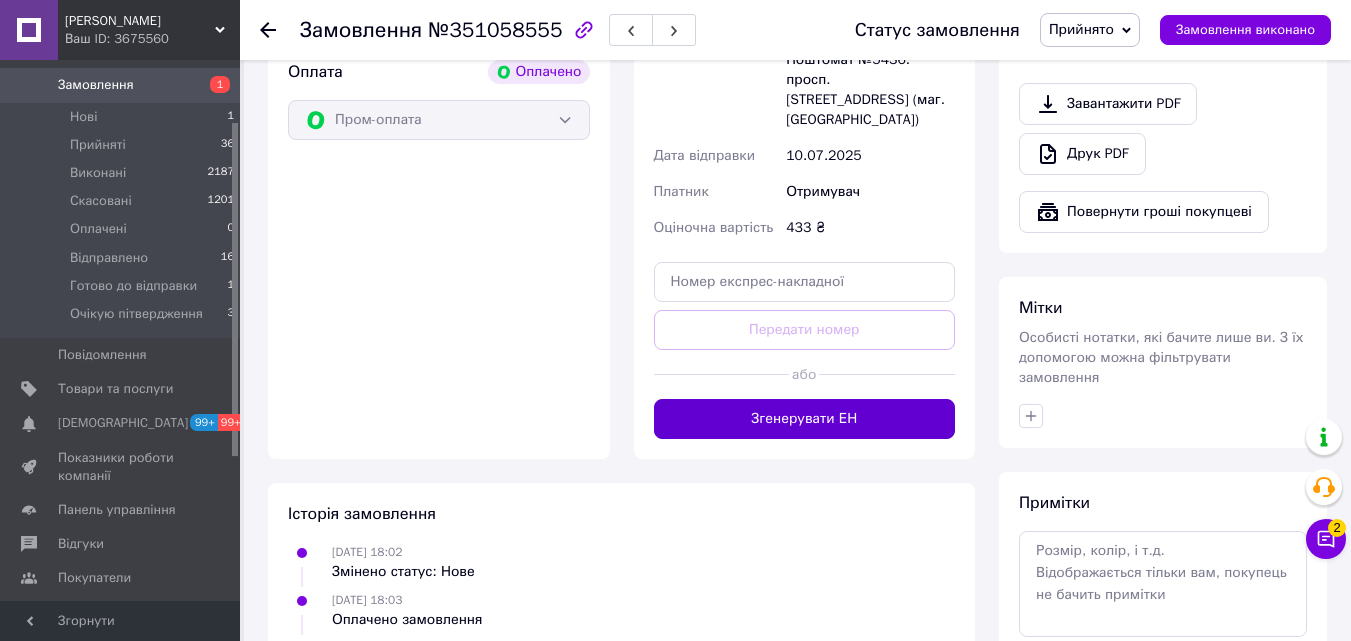 click on "Згенерувати ЕН" at bounding box center (805, 419) 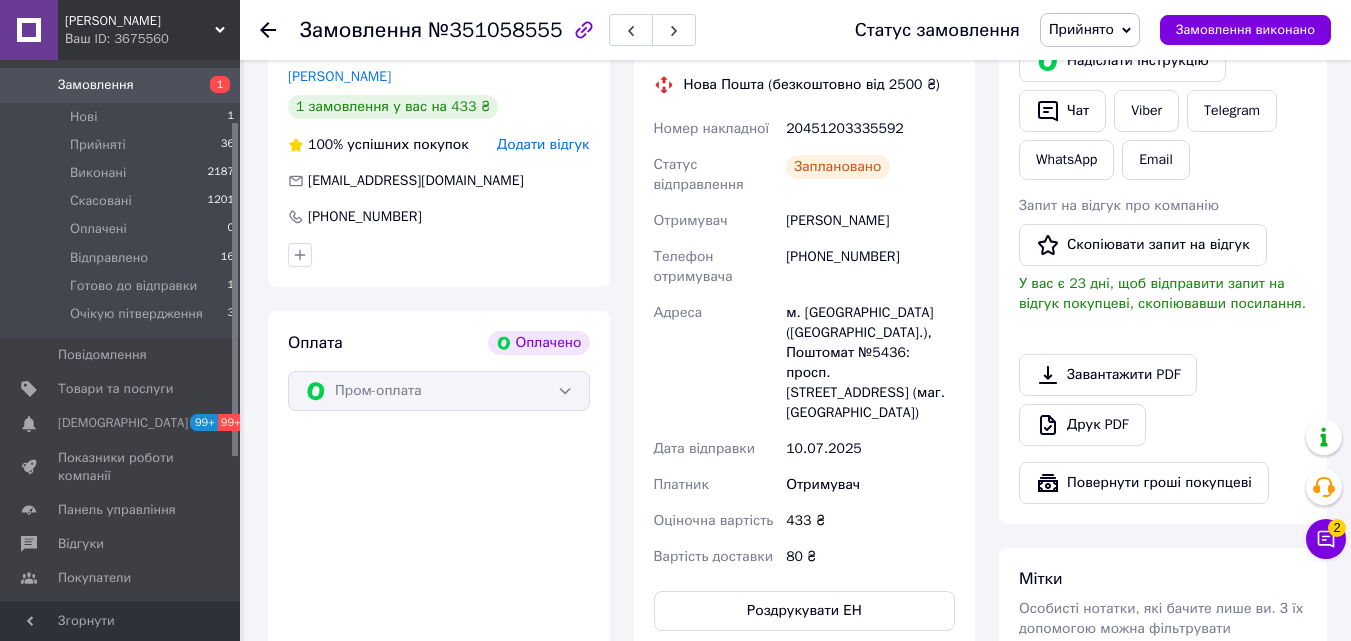 scroll, scrollTop: 444, scrollLeft: 0, axis: vertical 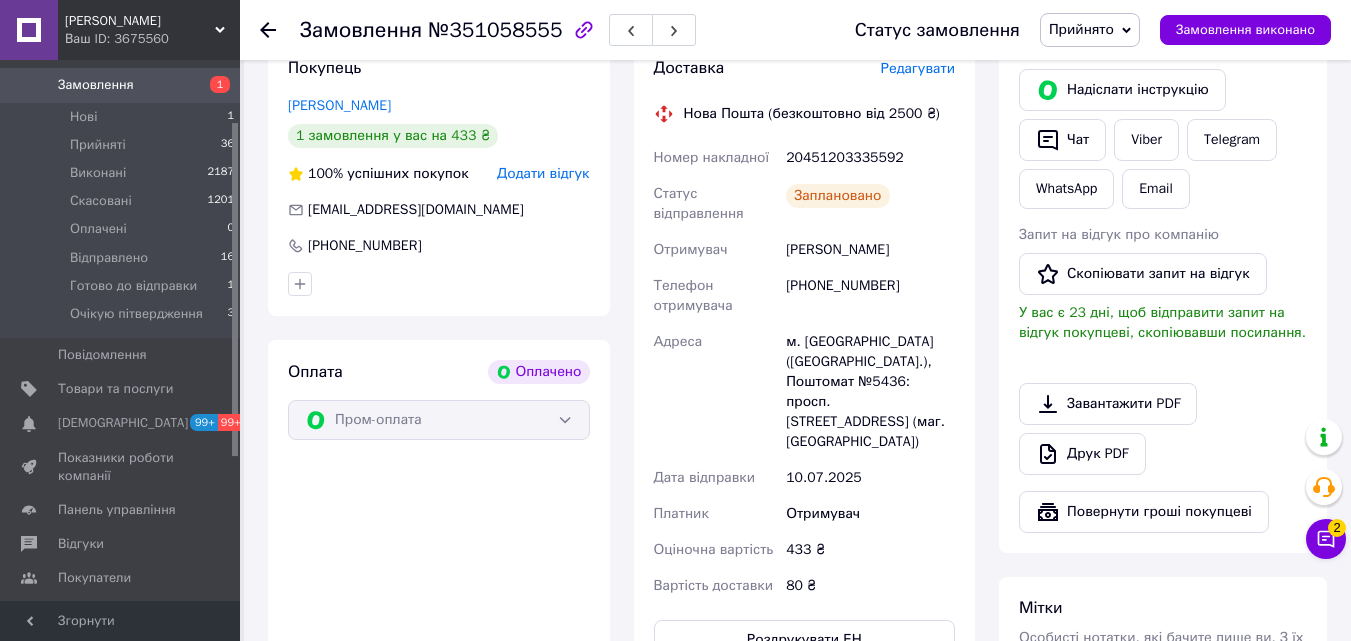 click on "Прийнято" at bounding box center [1081, 29] 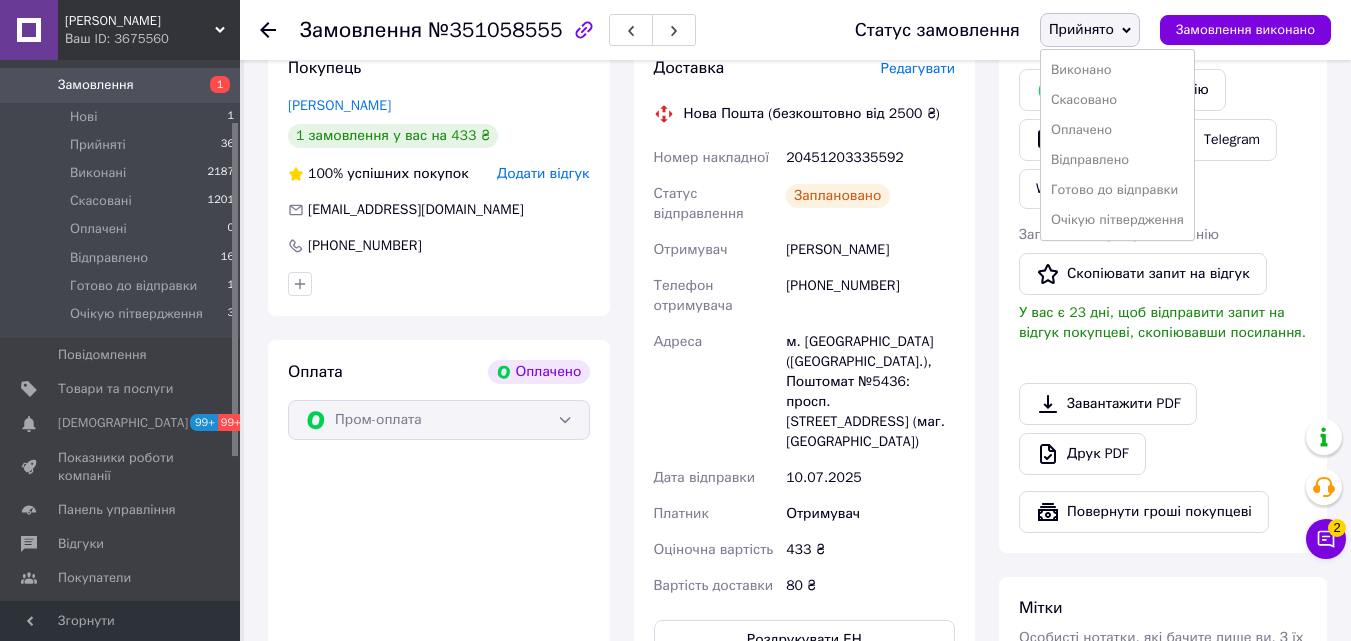 drag, startPoint x: 1135, startPoint y: 159, endPoint x: 1126, endPoint y: 164, distance: 10.29563 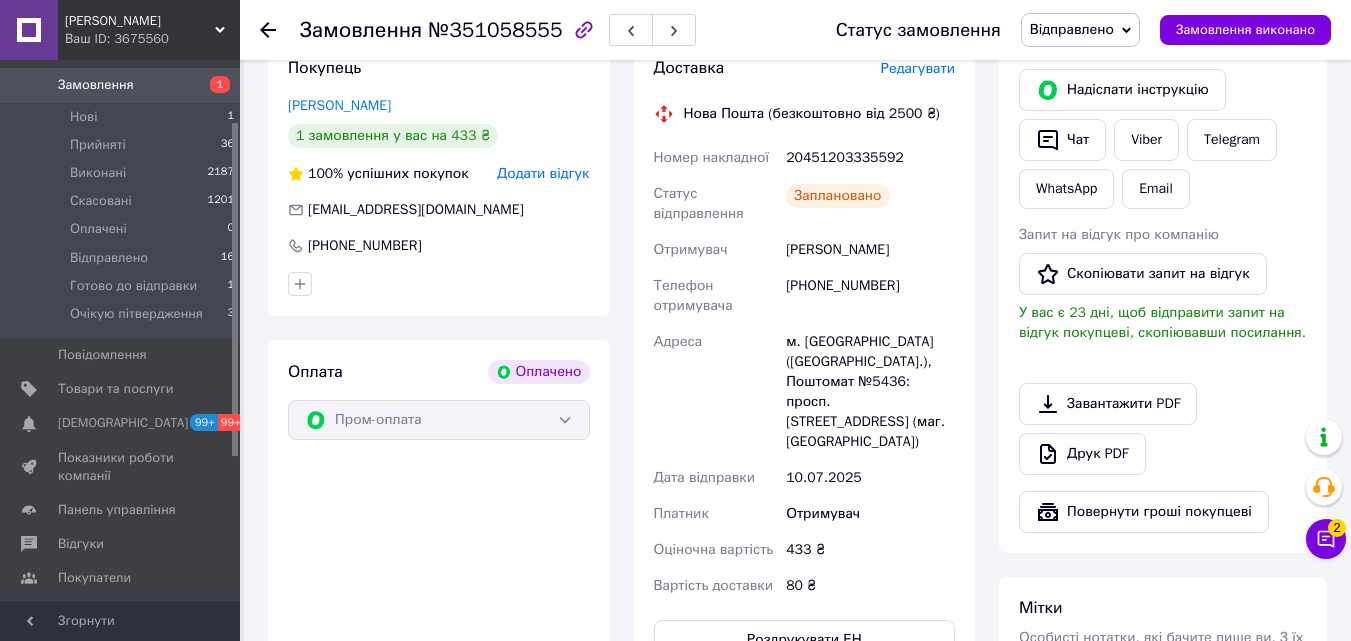 click 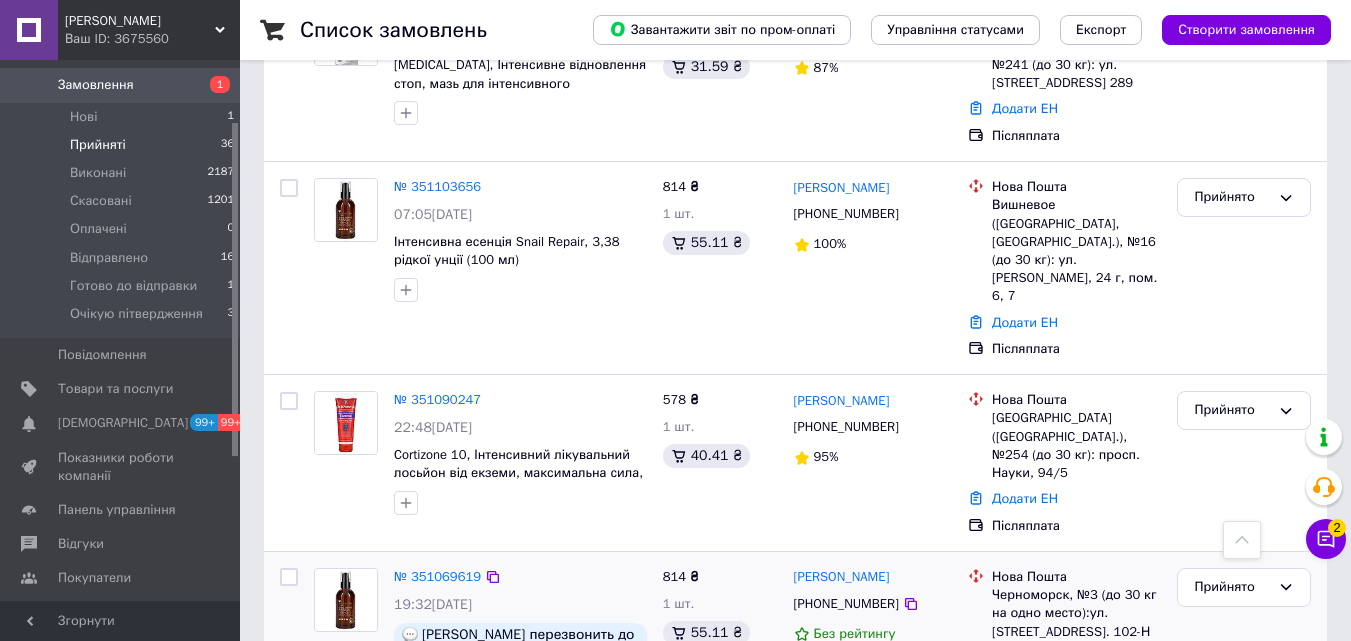 scroll, scrollTop: 1600, scrollLeft: 0, axis: vertical 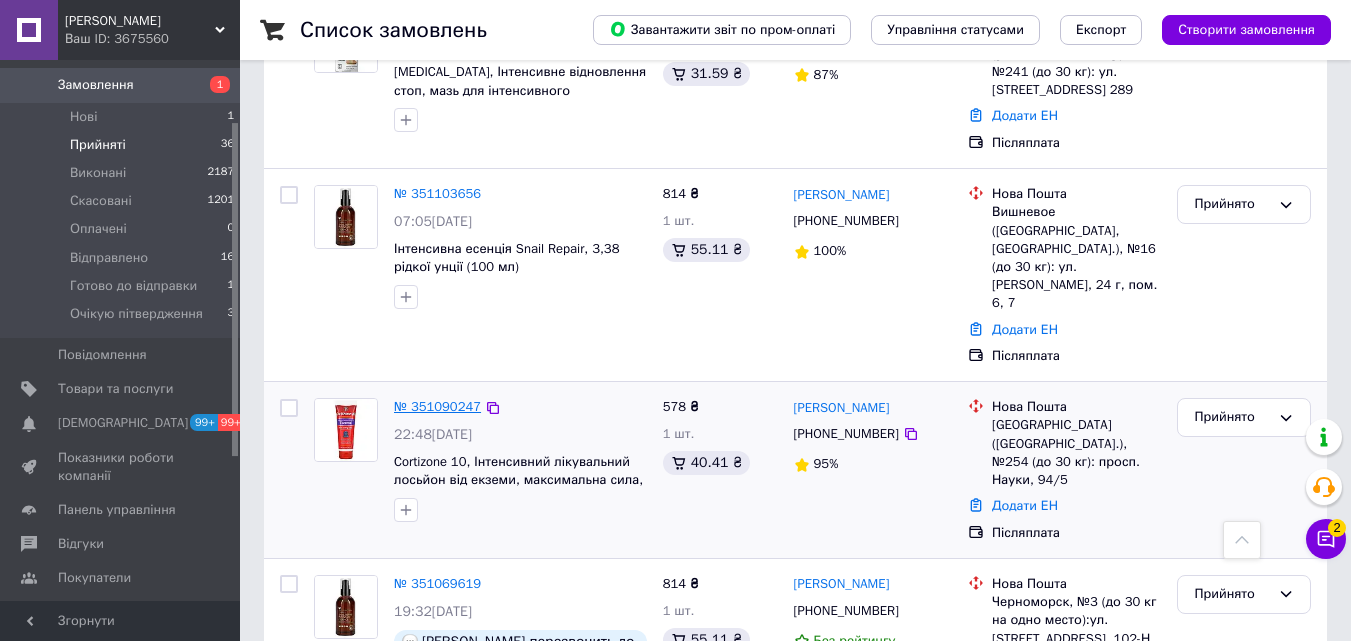 click on "№ 351090247" at bounding box center [437, 406] 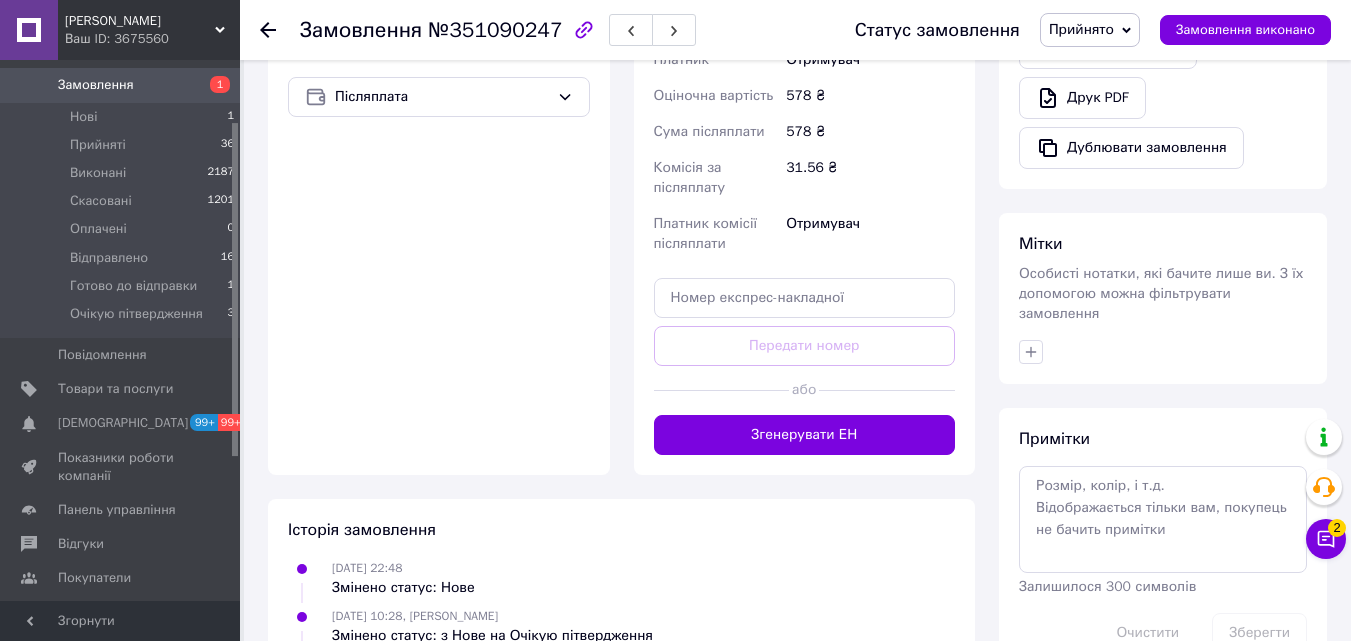 scroll, scrollTop: 917, scrollLeft: 0, axis: vertical 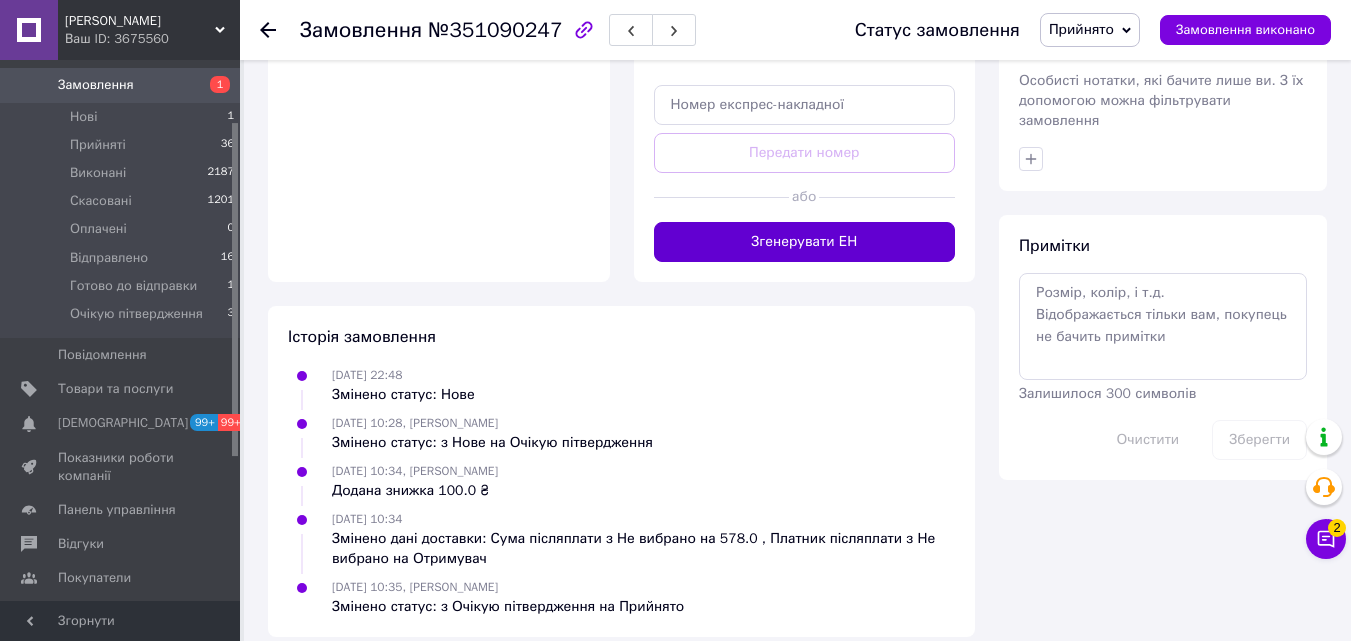 click on "Згенерувати ЕН" at bounding box center (805, 242) 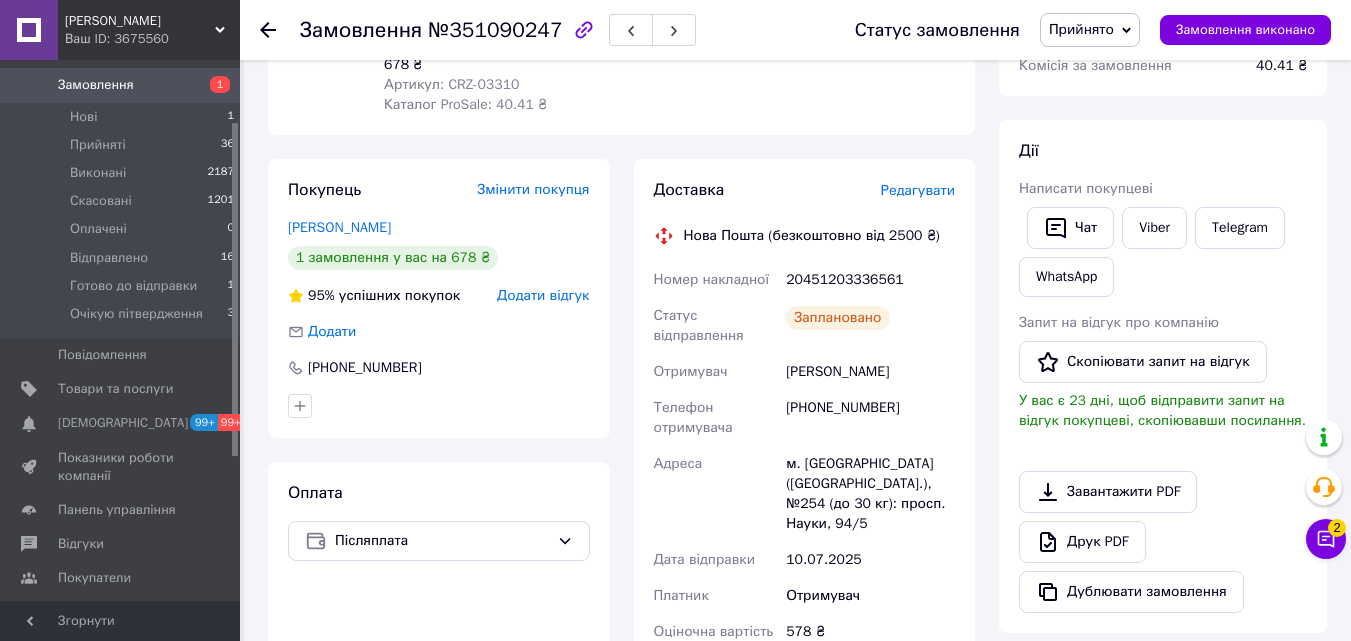 scroll, scrollTop: 217, scrollLeft: 0, axis: vertical 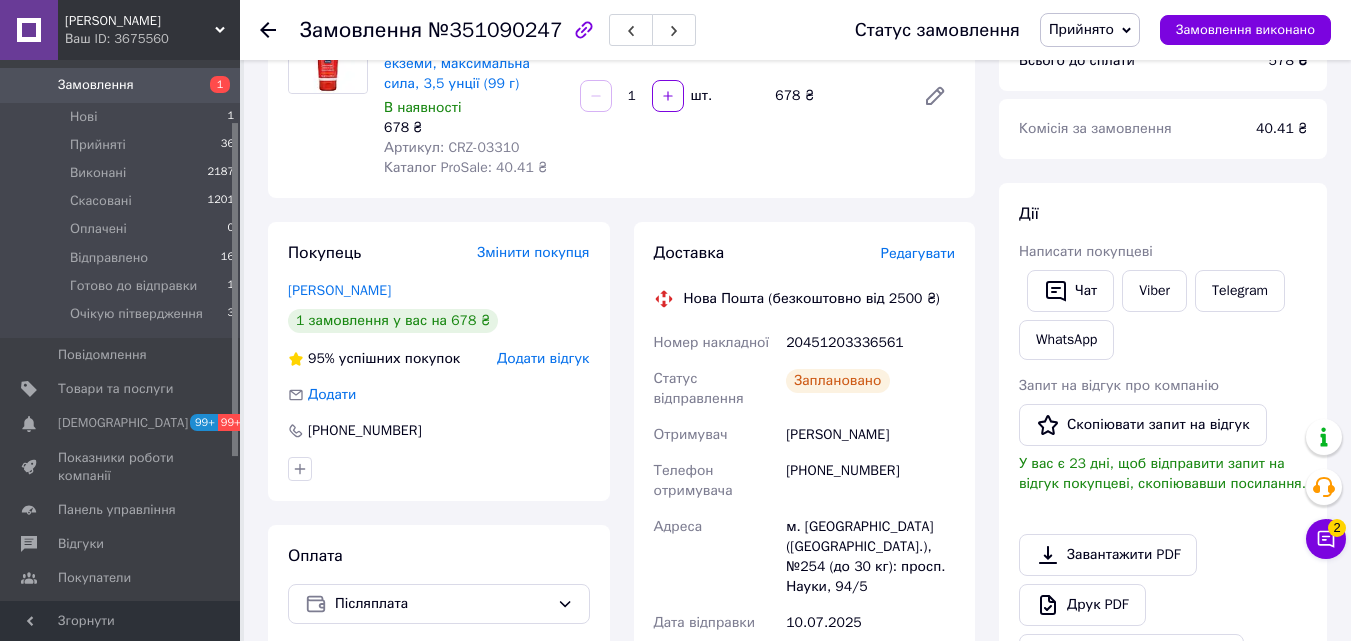 click on "Прийнято" at bounding box center [1090, 30] 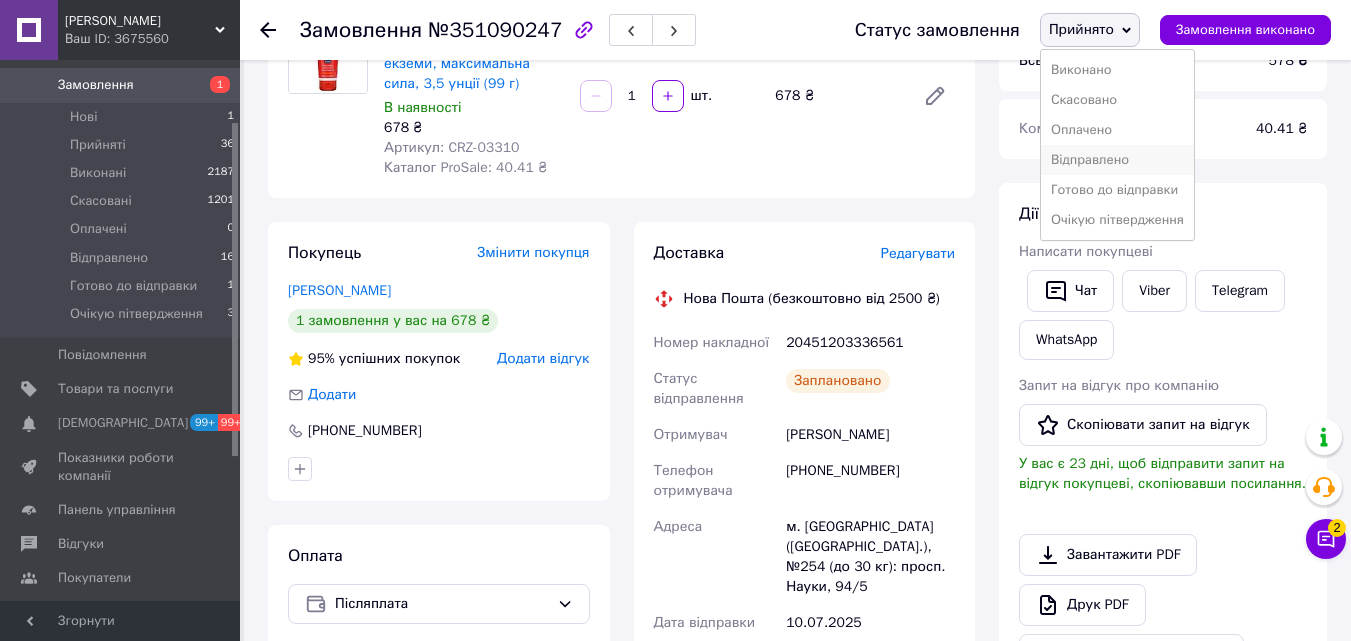 click on "Відправлено" at bounding box center (1117, 160) 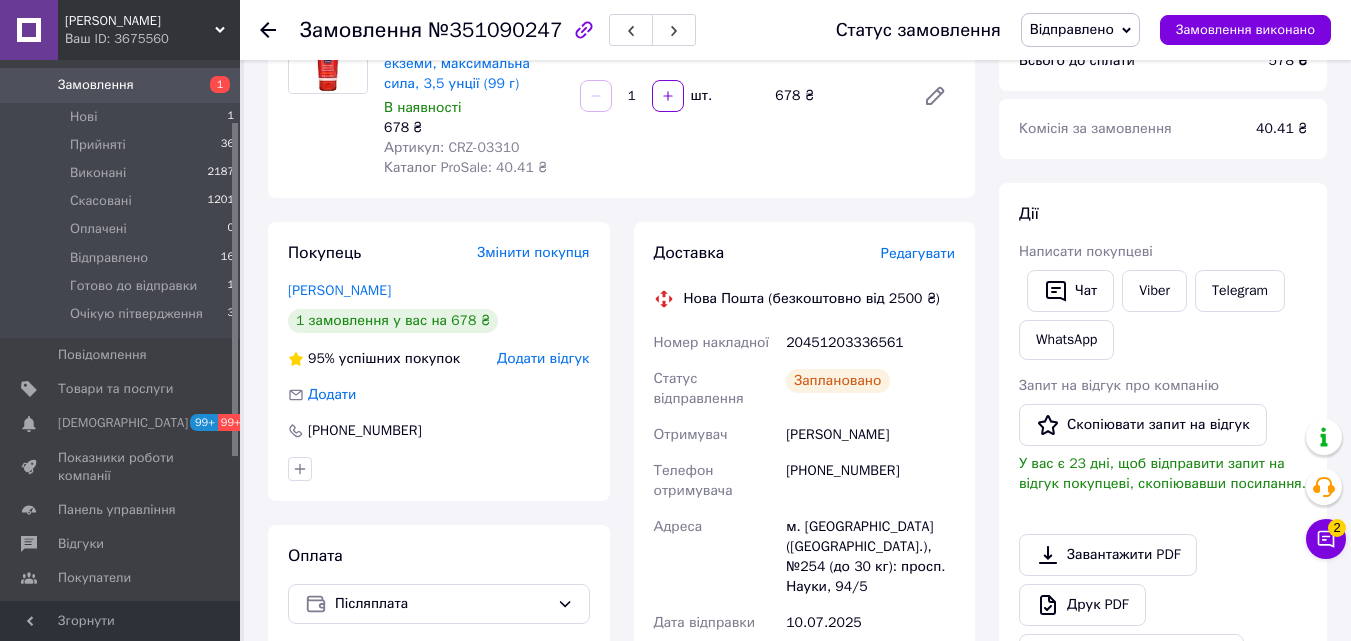 click 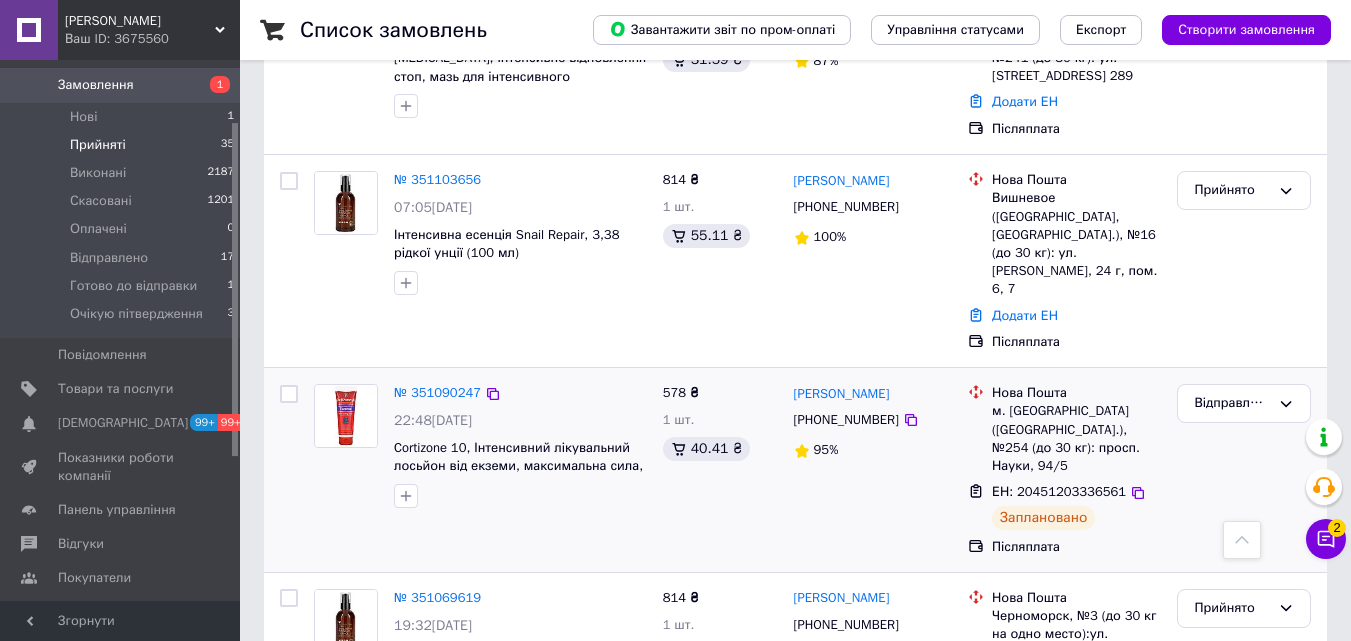 scroll, scrollTop: 1800, scrollLeft: 0, axis: vertical 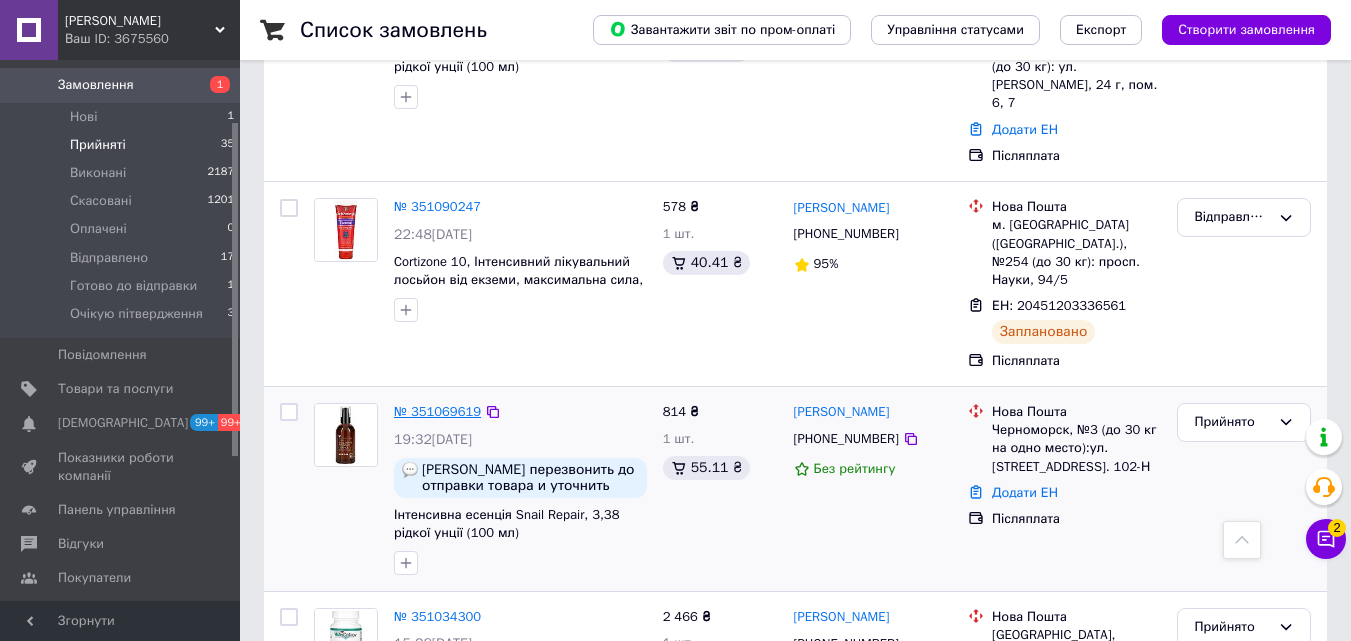 click on "№ 351069619" at bounding box center (437, 411) 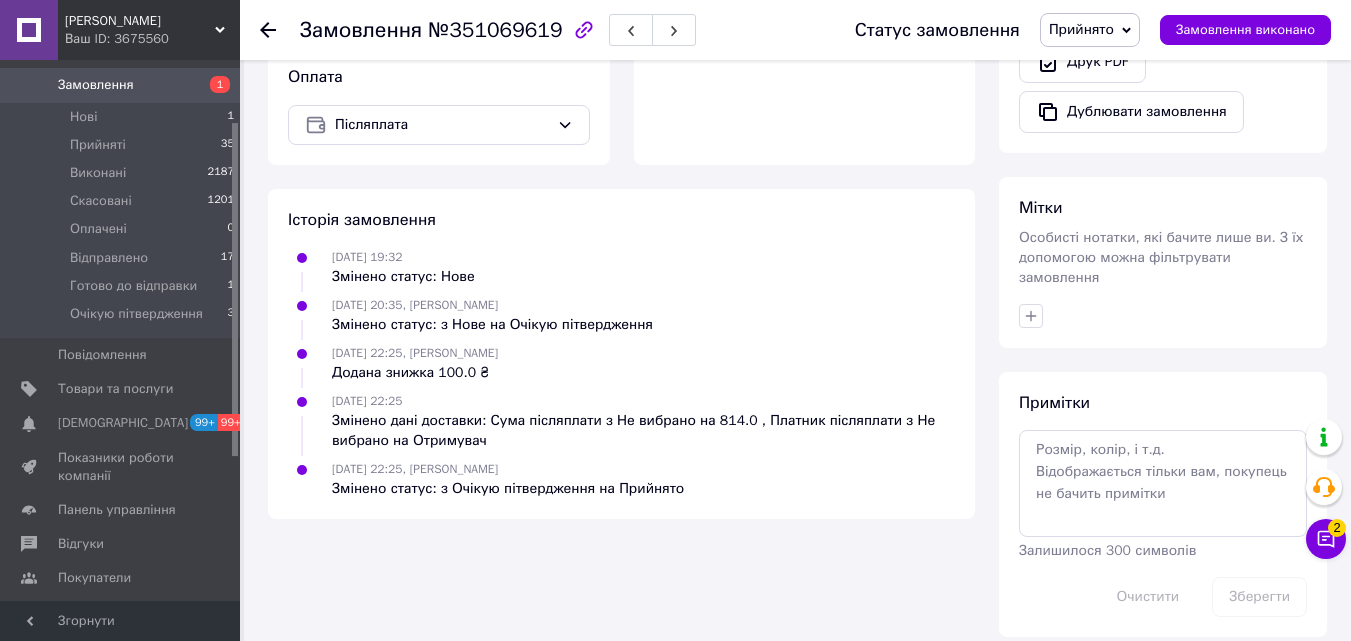 scroll, scrollTop: 929, scrollLeft: 0, axis: vertical 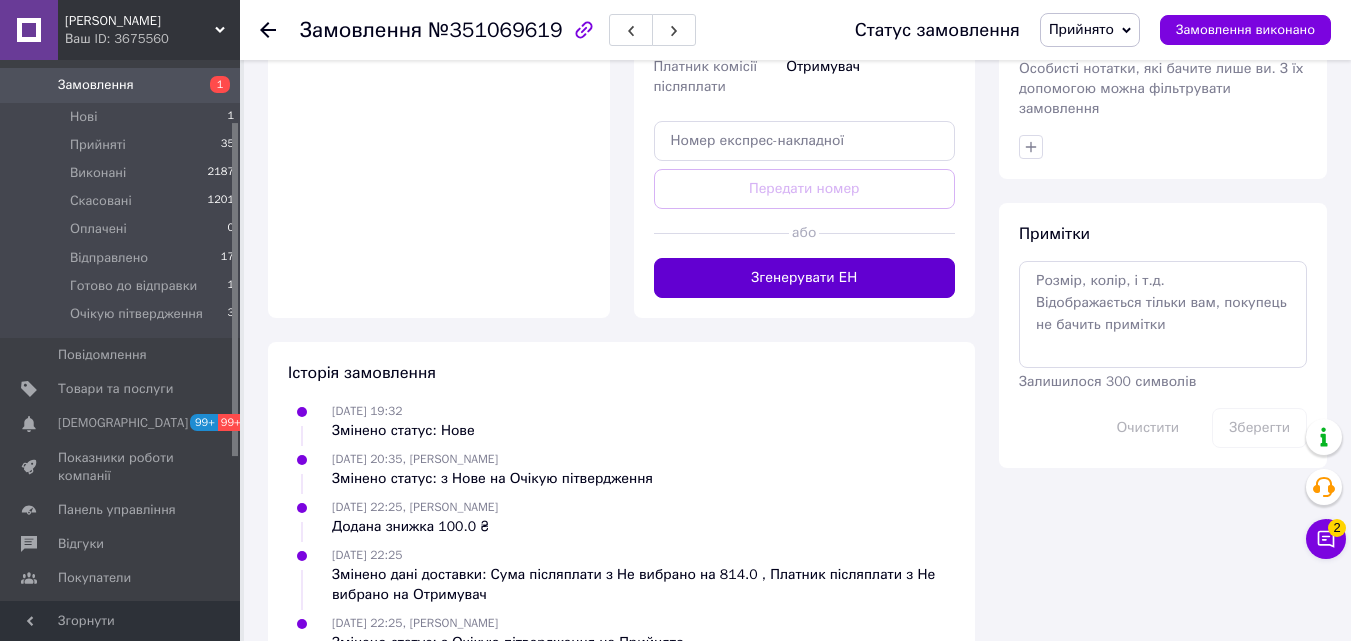 click on "Згенерувати ЕН" at bounding box center (805, 278) 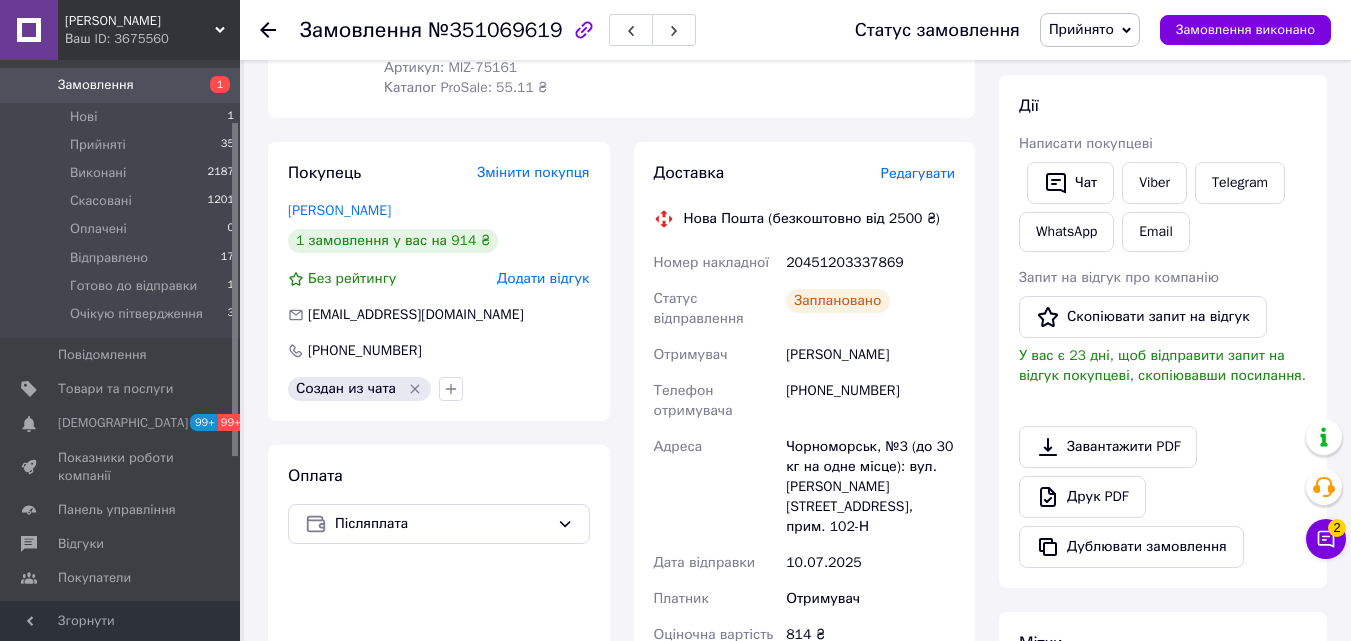 scroll, scrollTop: 129, scrollLeft: 0, axis: vertical 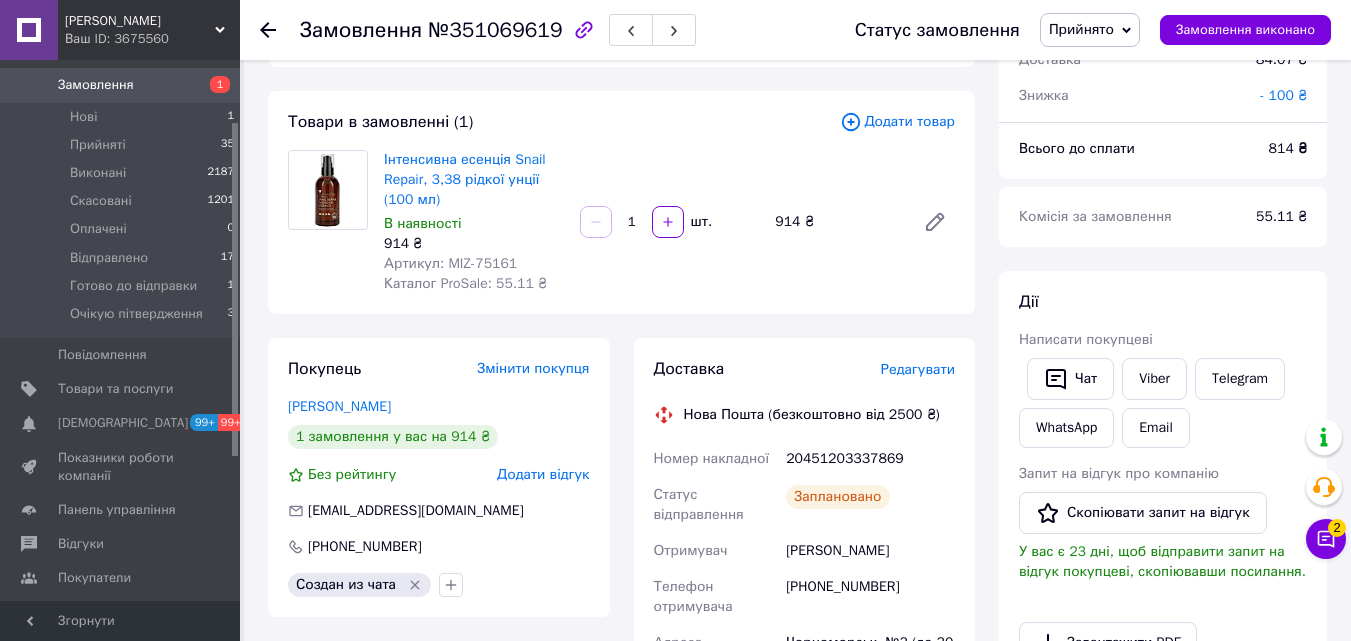 click on "Прийнято" at bounding box center (1081, 29) 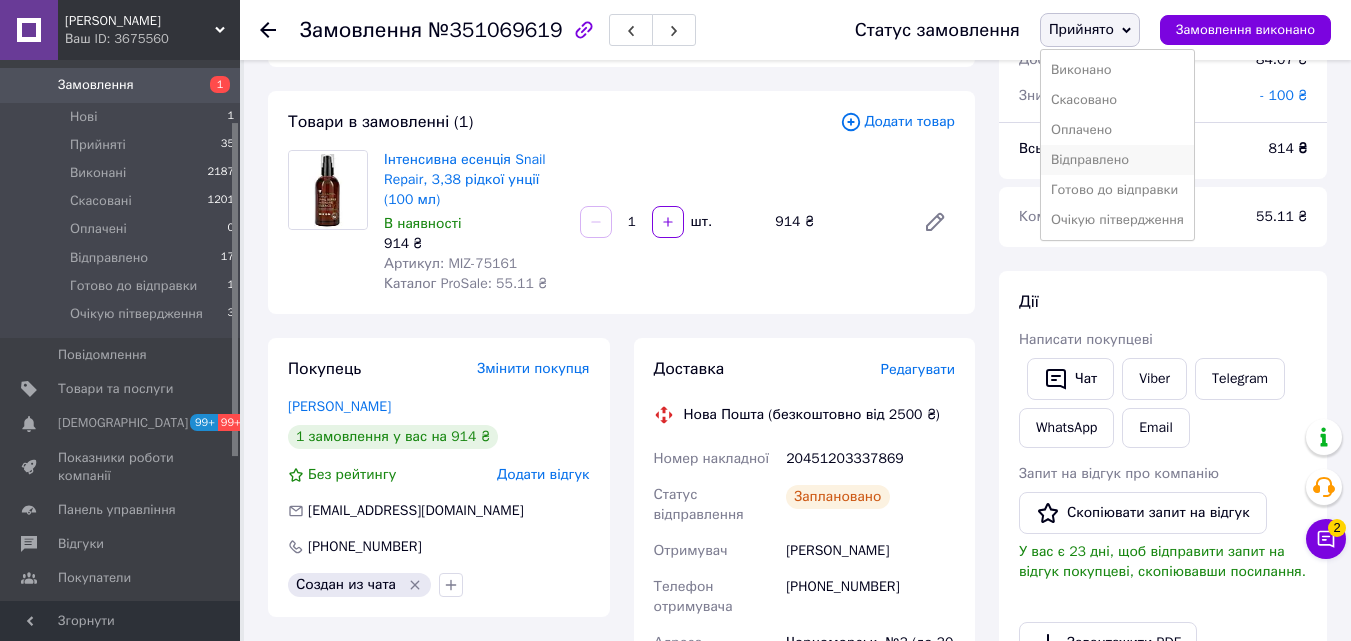 click on "Відправлено" at bounding box center (1117, 160) 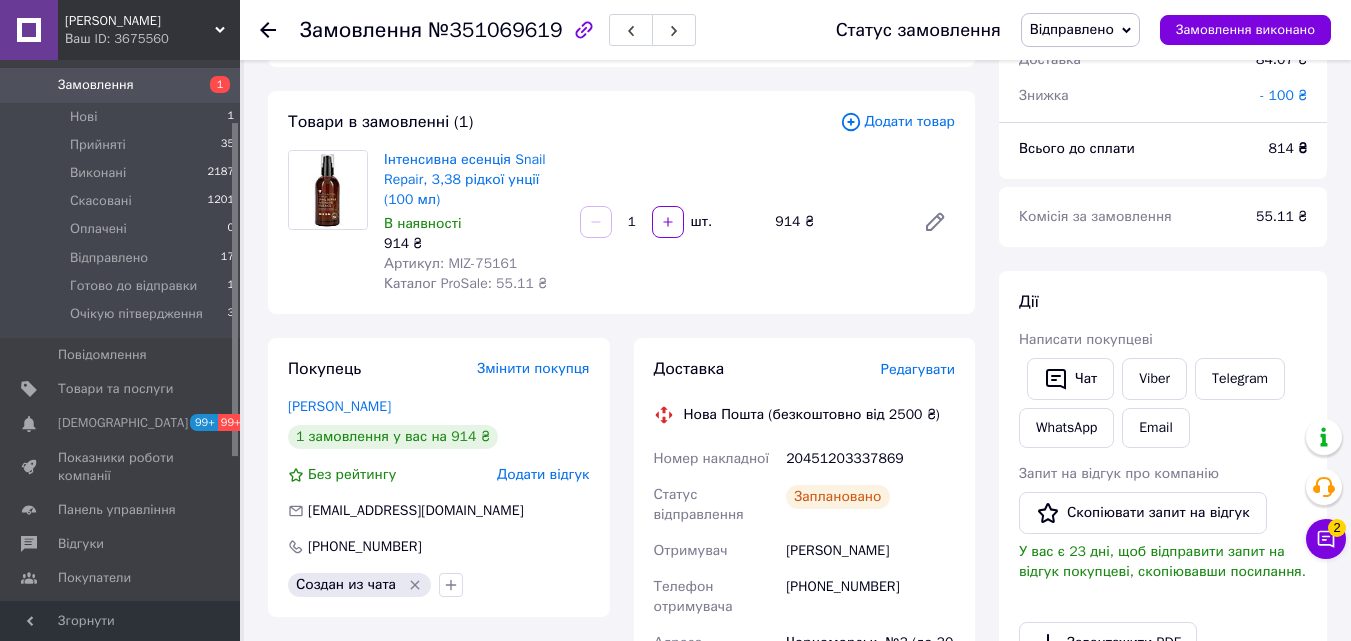 click 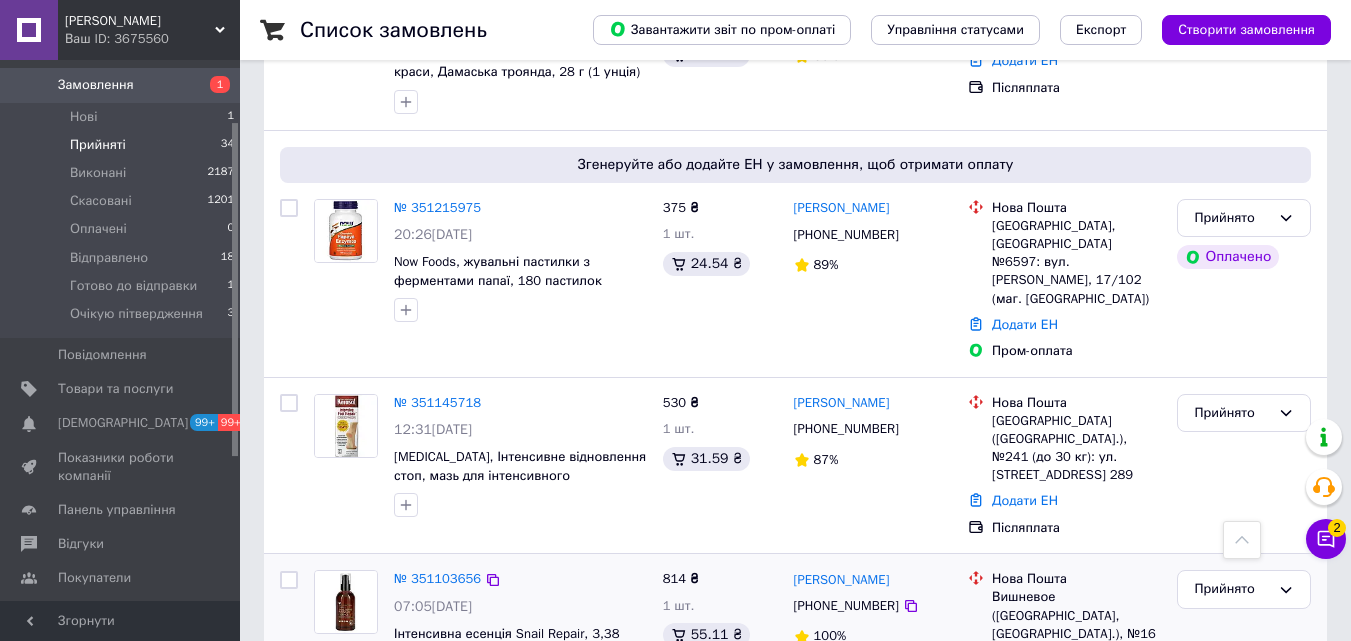 scroll, scrollTop: 1100, scrollLeft: 0, axis: vertical 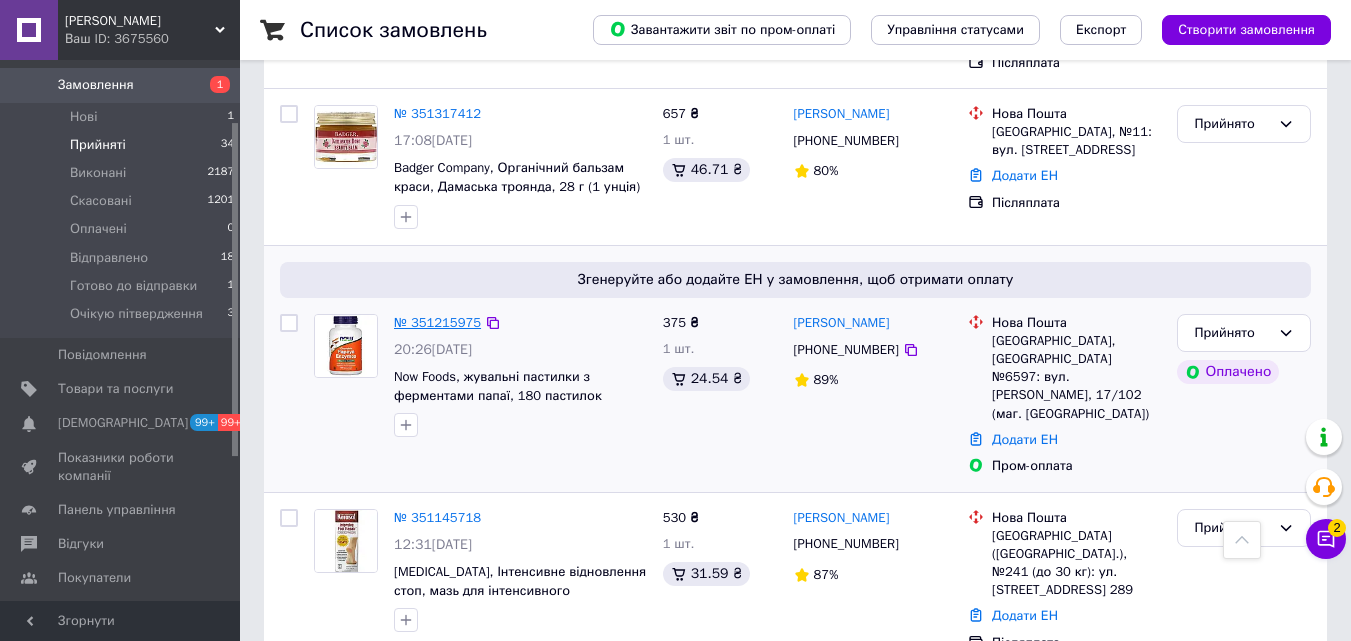 click on "№ 351215975" at bounding box center [437, 322] 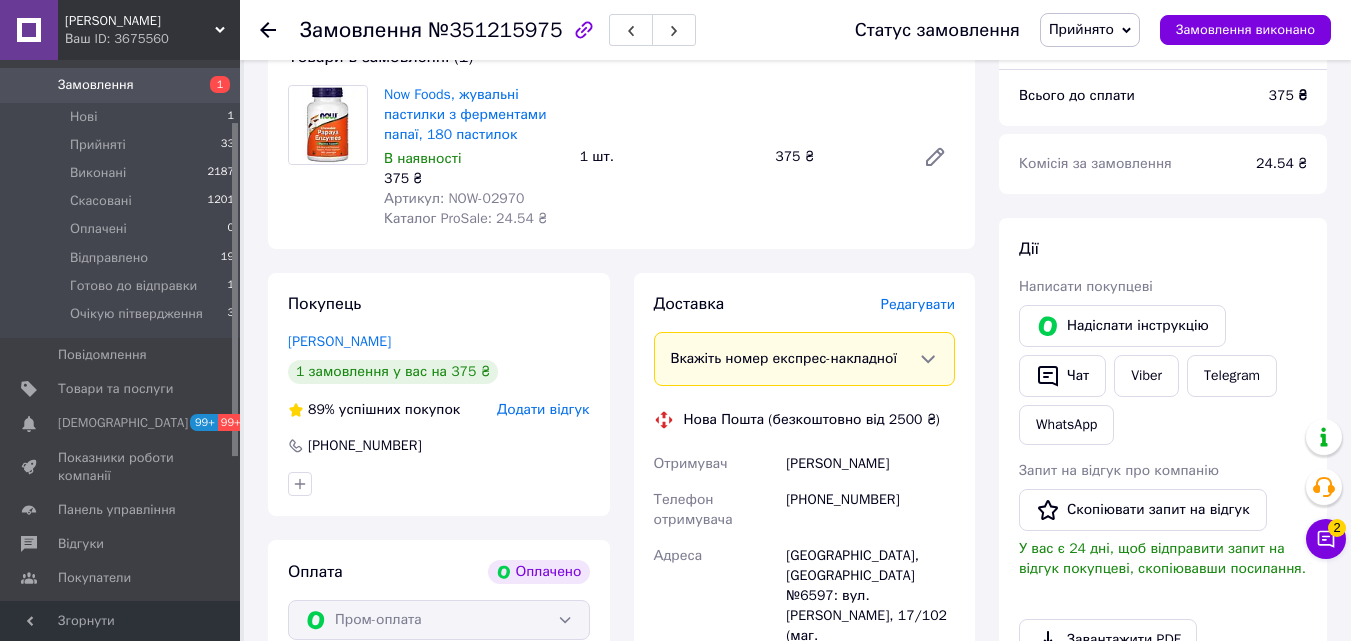 scroll, scrollTop: 808, scrollLeft: 0, axis: vertical 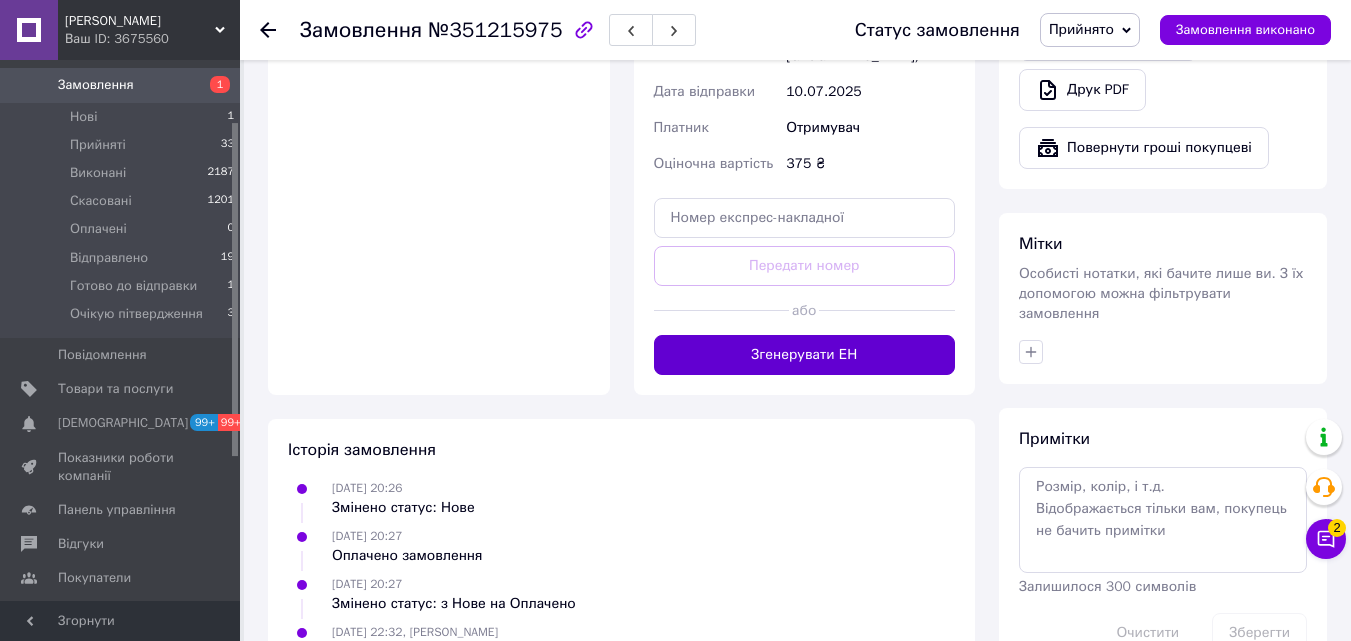 click on "Згенерувати ЕН" at bounding box center [805, 355] 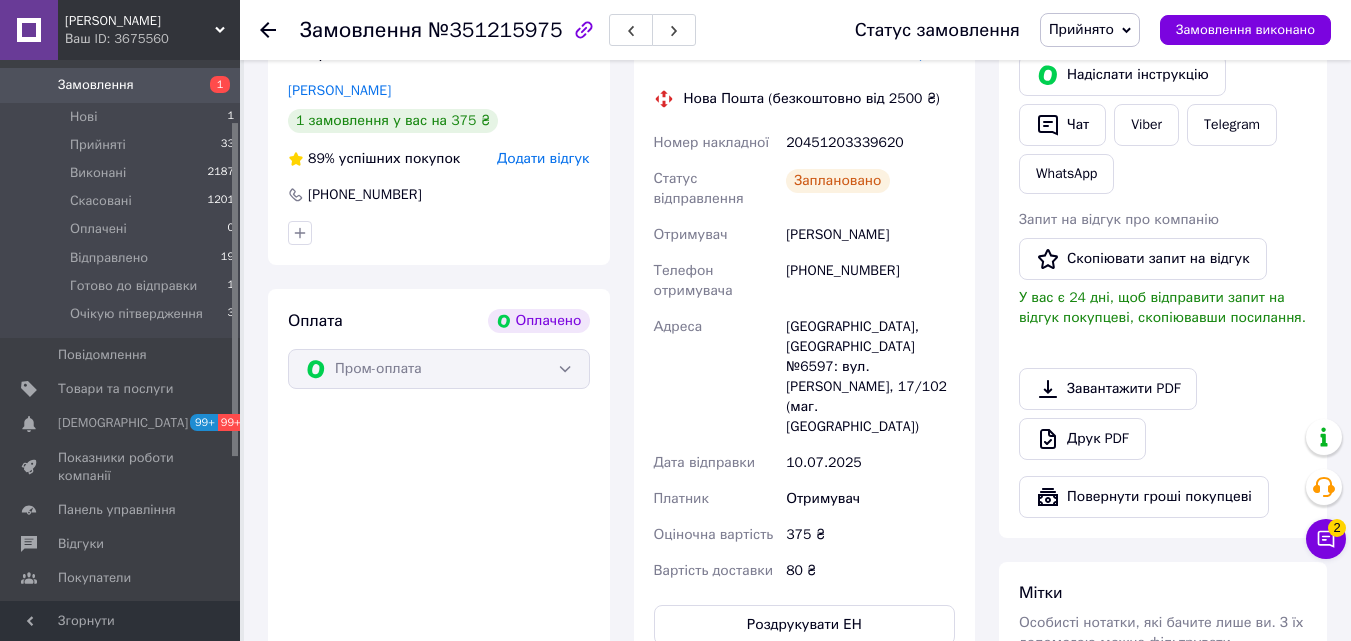 scroll, scrollTop: 408, scrollLeft: 0, axis: vertical 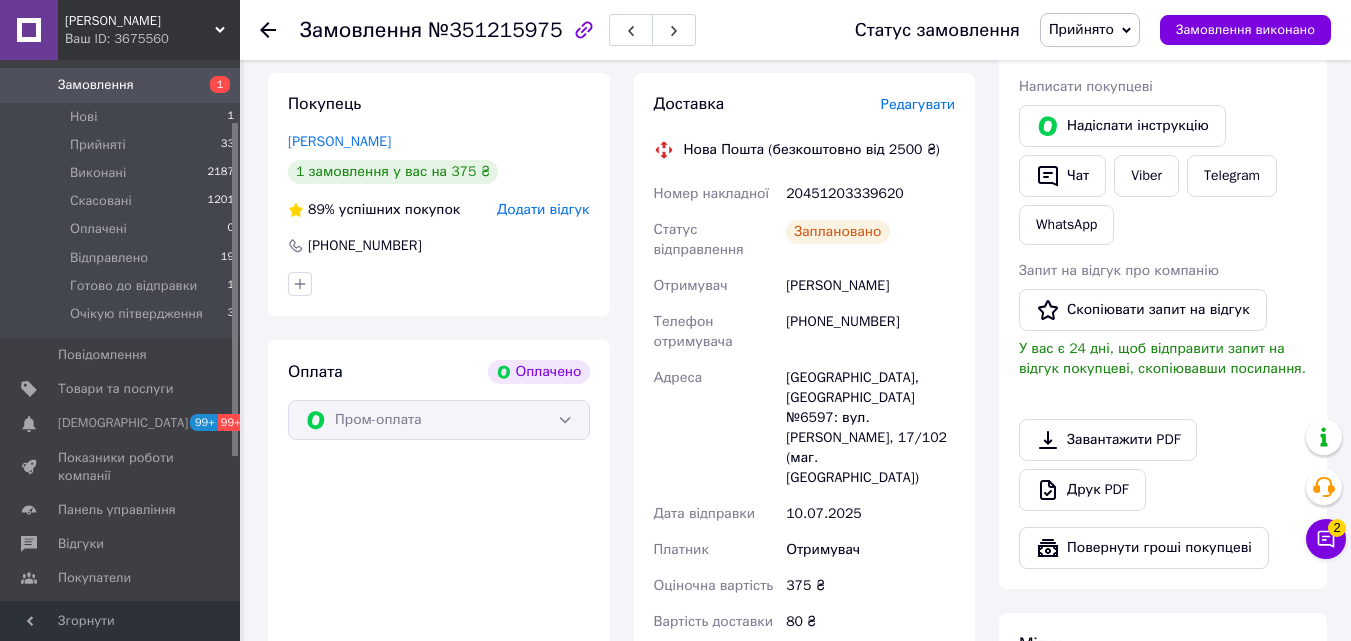 click on "Прийнято" at bounding box center (1081, 29) 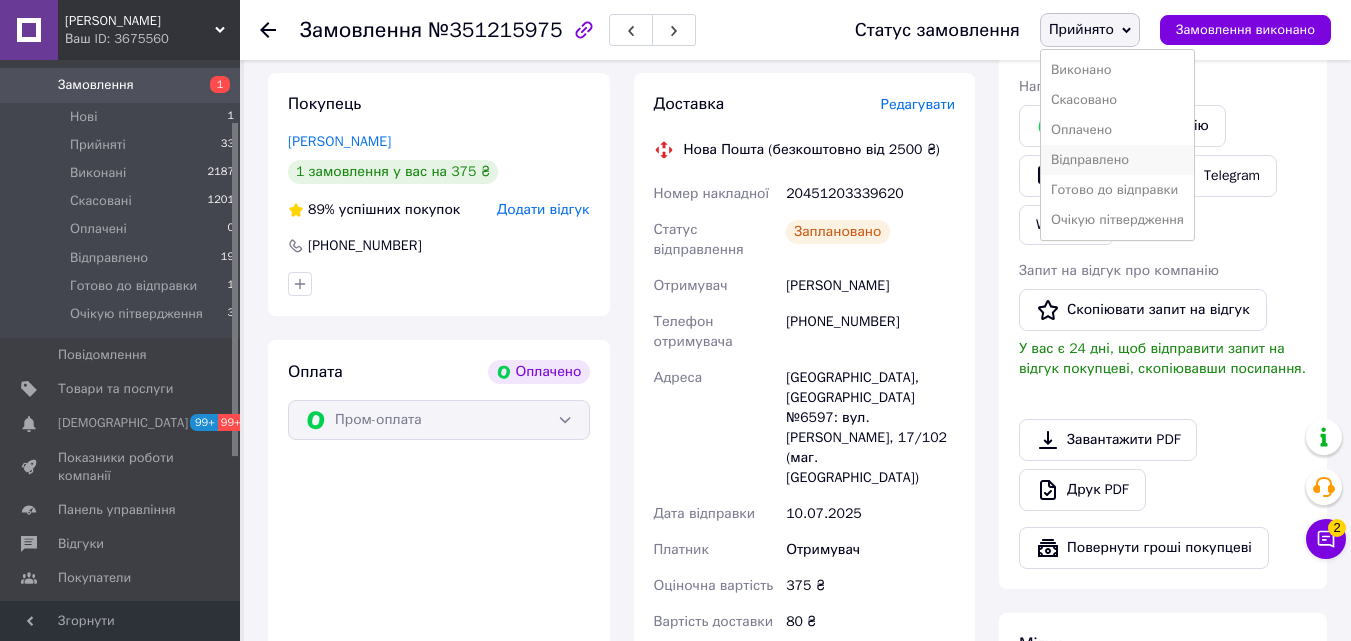 click on "Відправлено" at bounding box center [1117, 160] 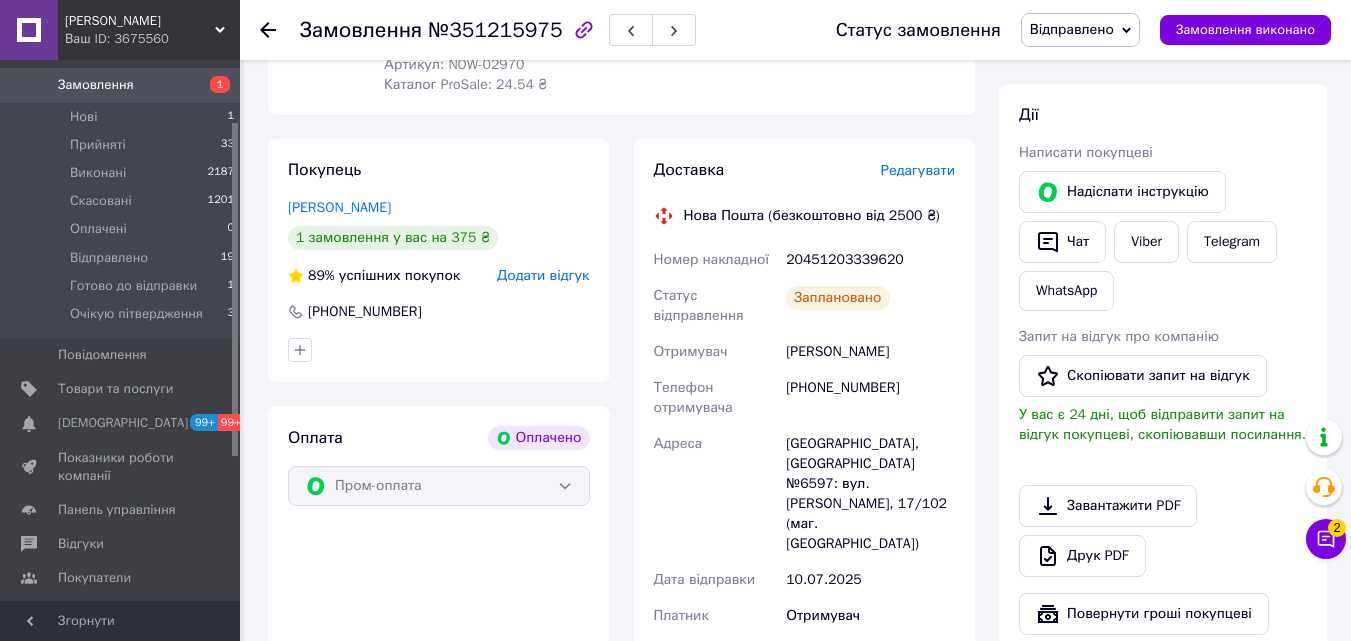 scroll, scrollTop: 308, scrollLeft: 0, axis: vertical 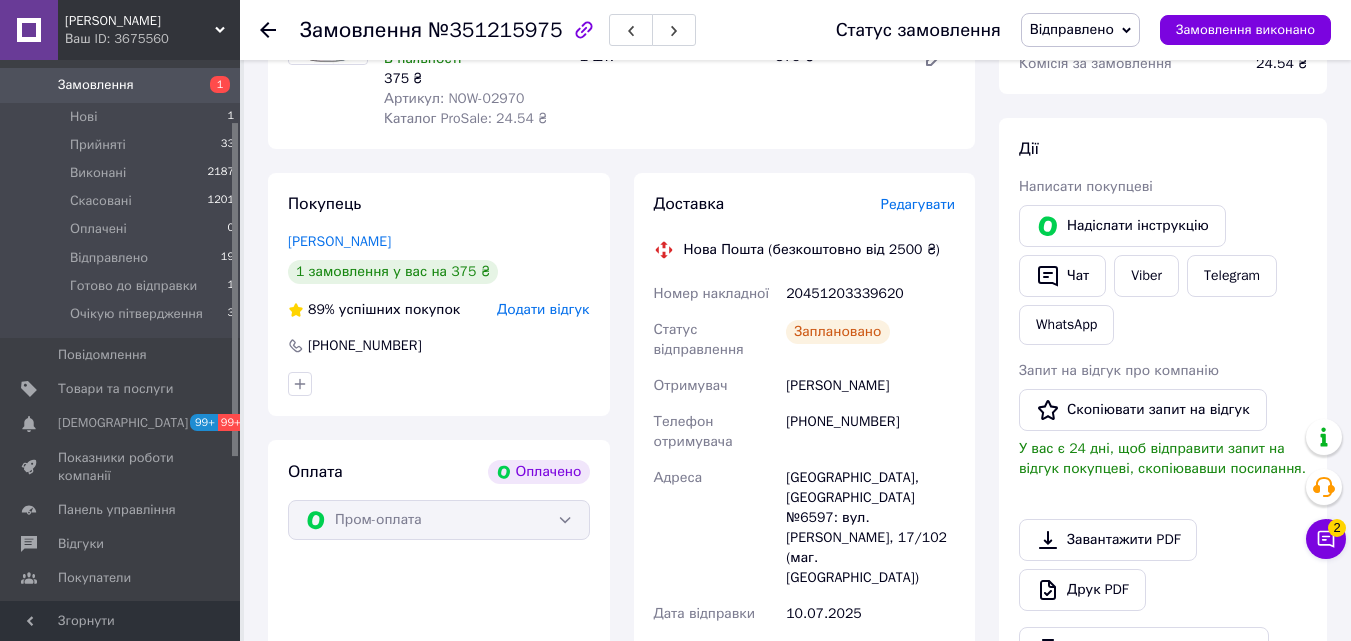 click 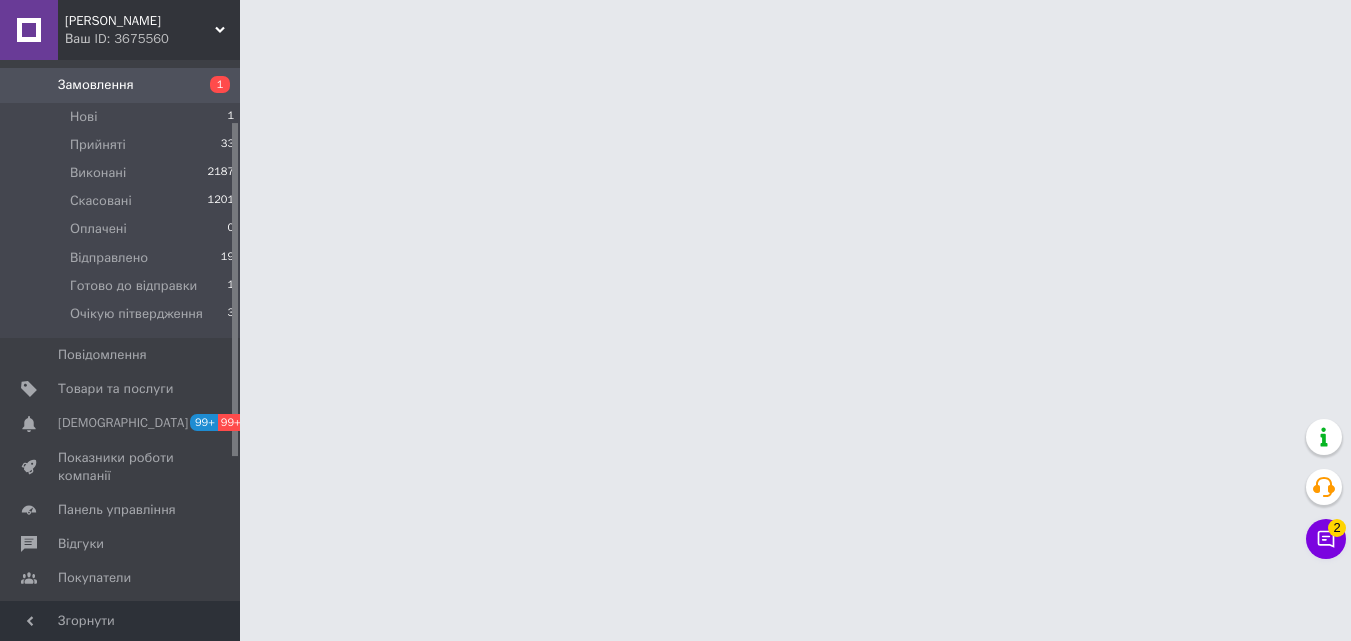 scroll, scrollTop: 0, scrollLeft: 0, axis: both 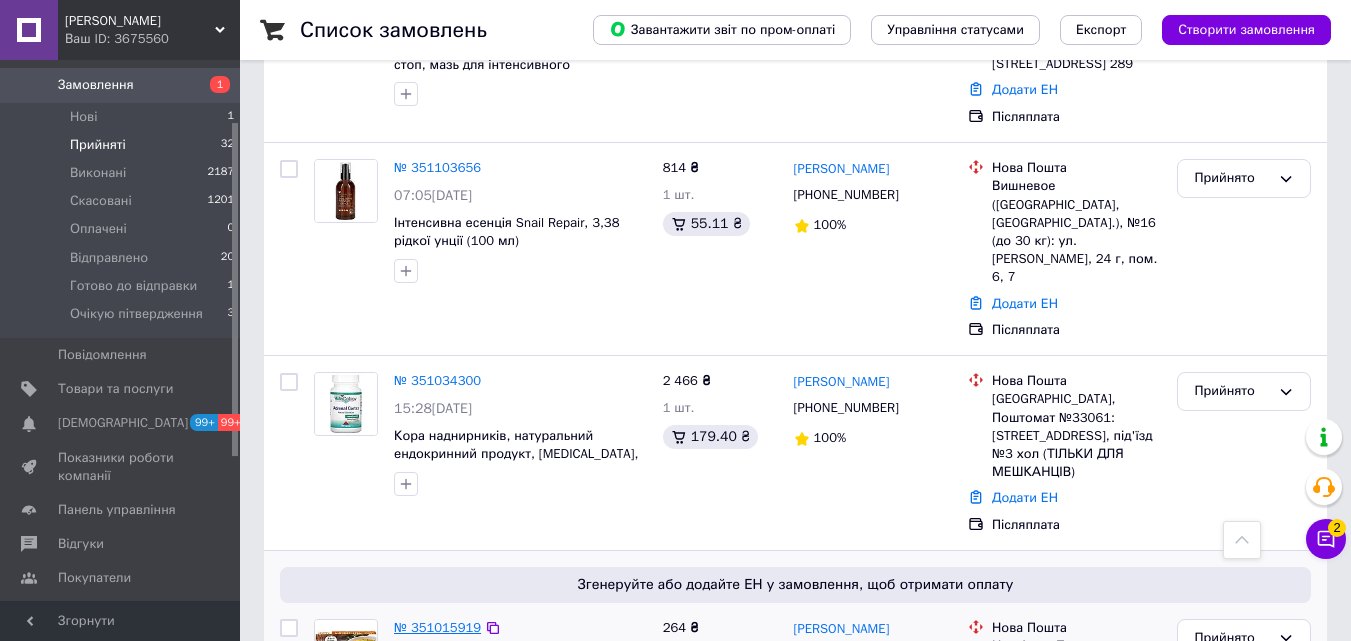 click on "№ 351015919" at bounding box center [437, 627] 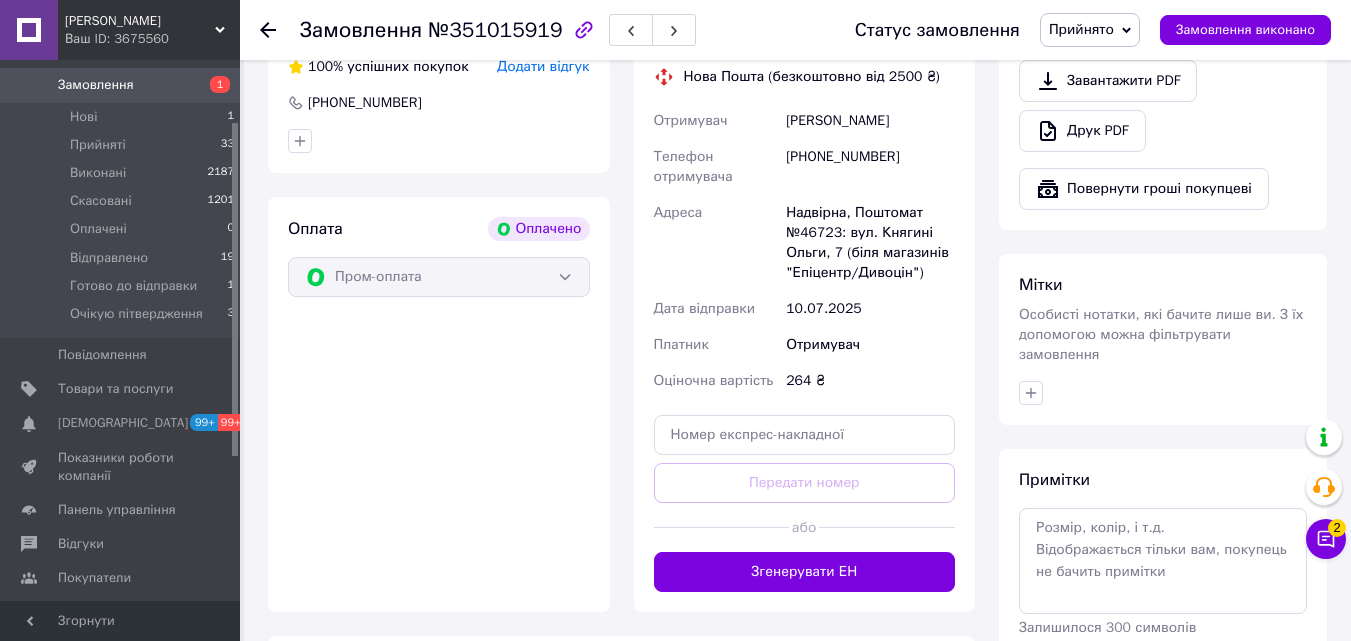 scroll, scrollTop: 929, scrollLeft: 0, axis: vertical 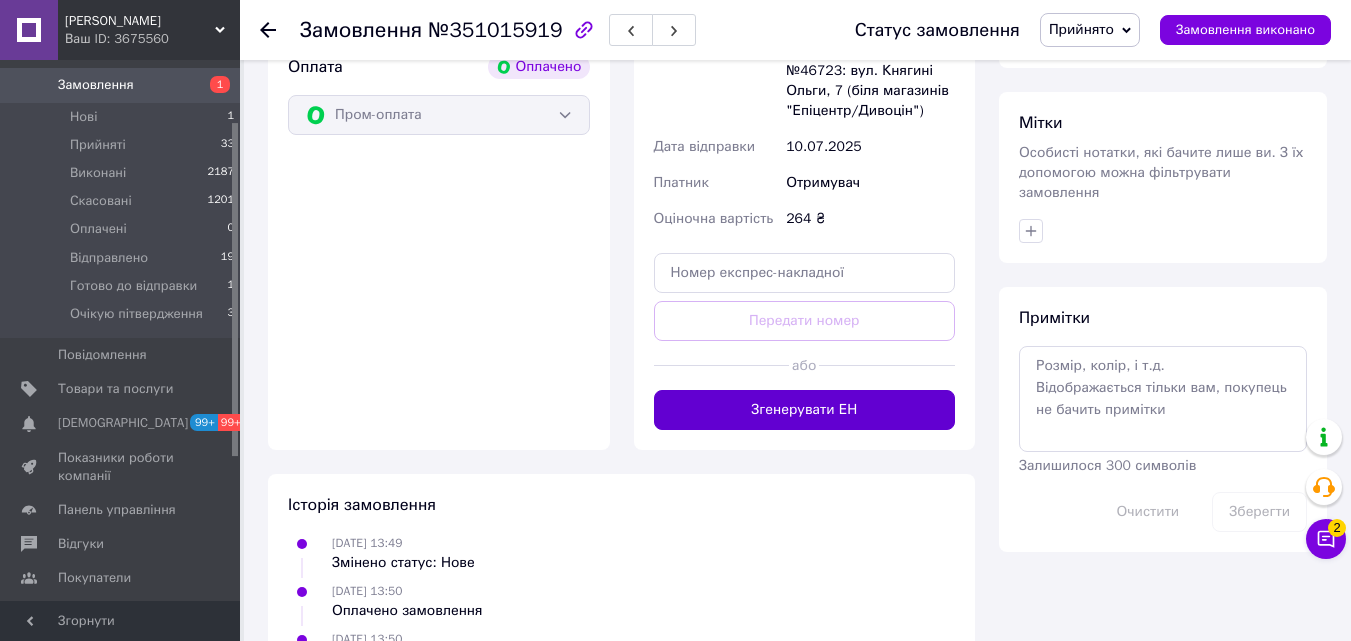 click on "Згенерувати ЕН" at bounding box center [805, 410] 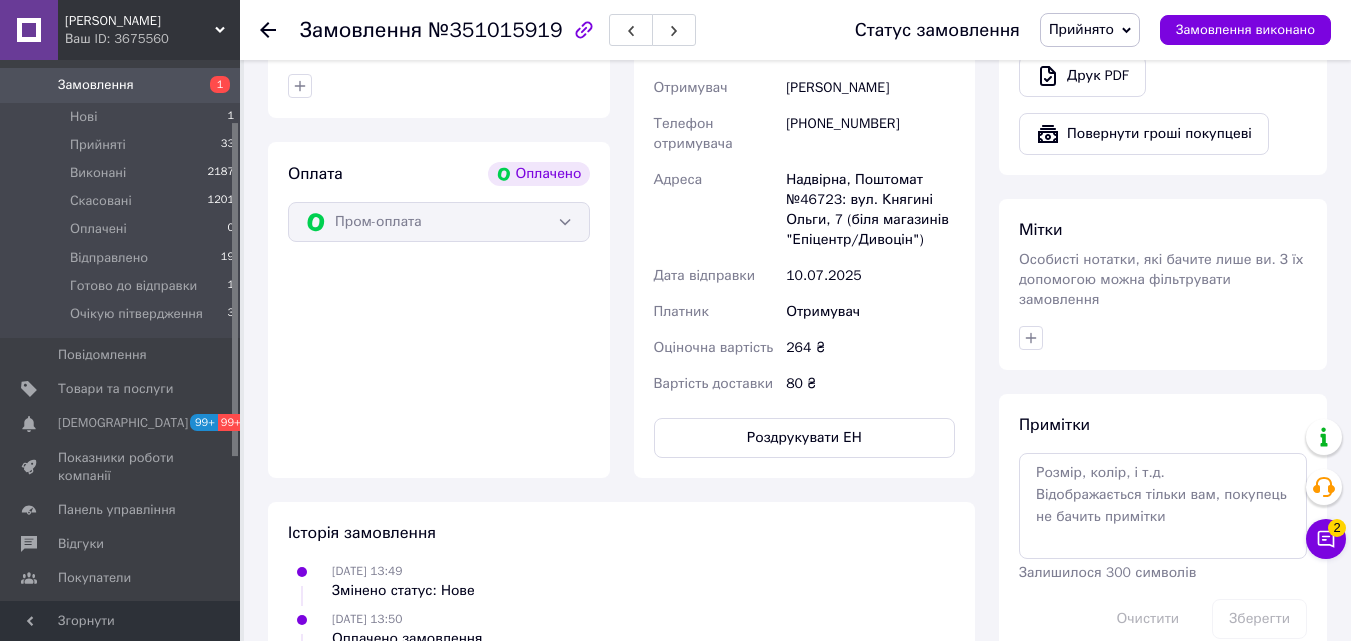 scroll, scrollTop: 629, scrollLeft: 0, axis: vertical 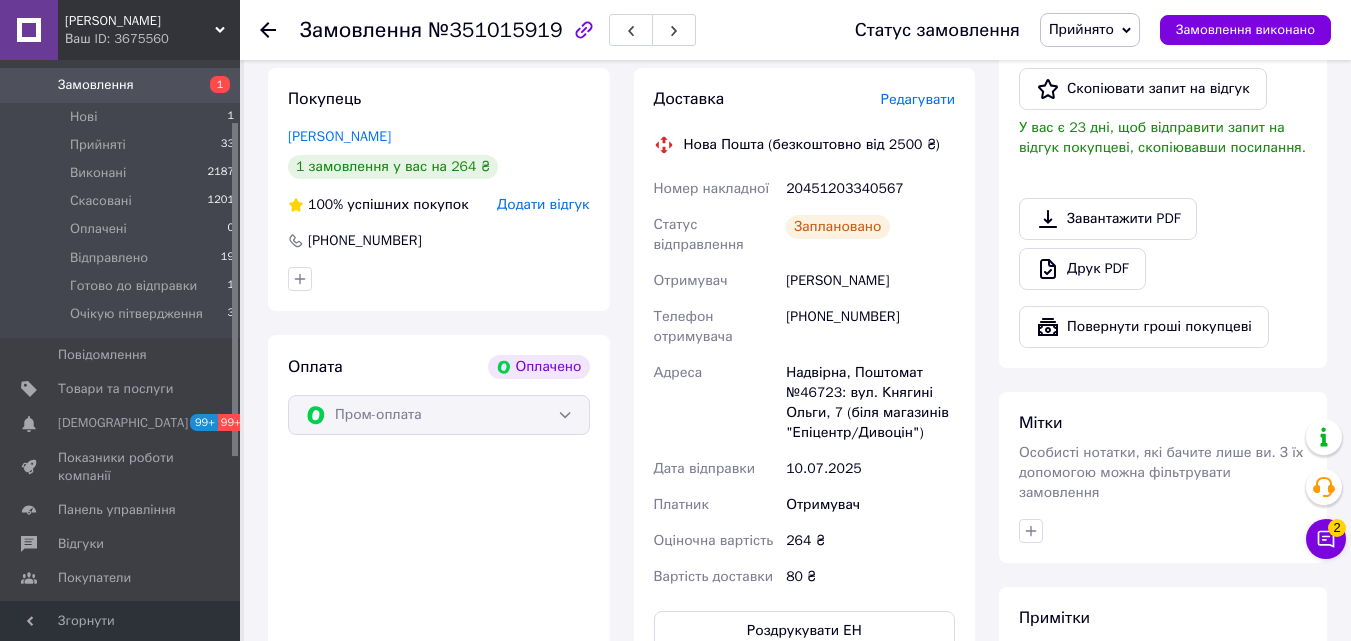 click on "Прийнято" at bounding box center [1081, 29] 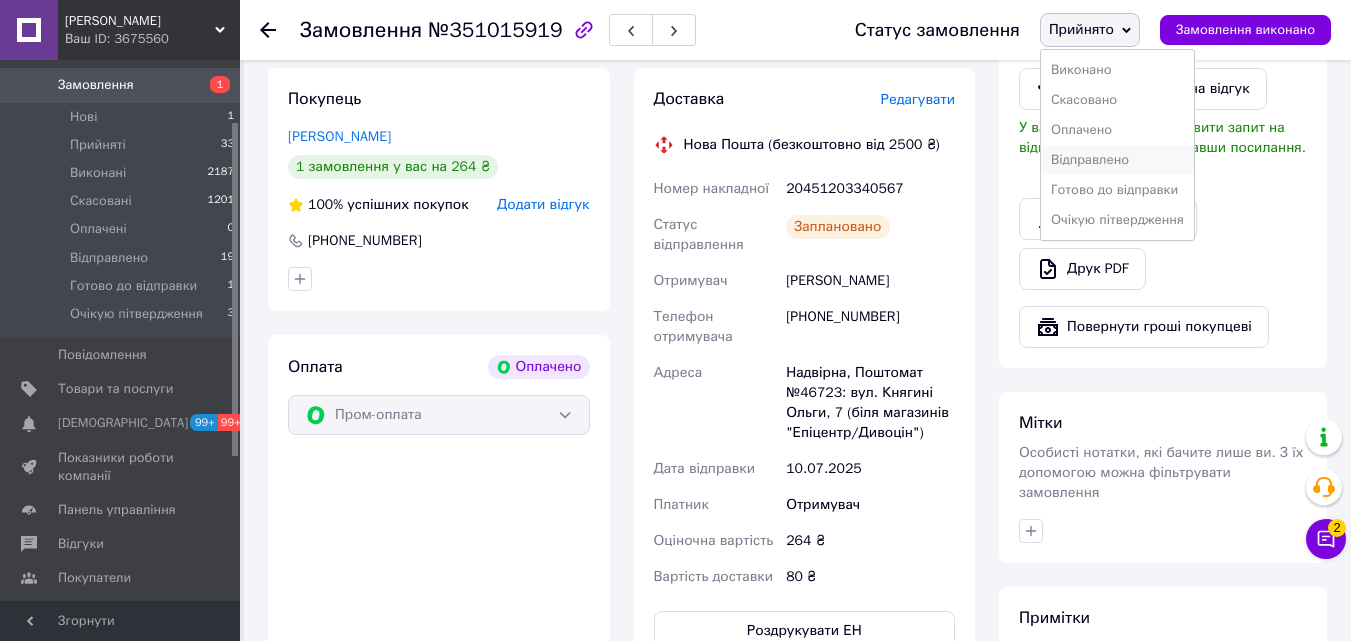 click on "Відправлено" at bounding box center (1117, 160) 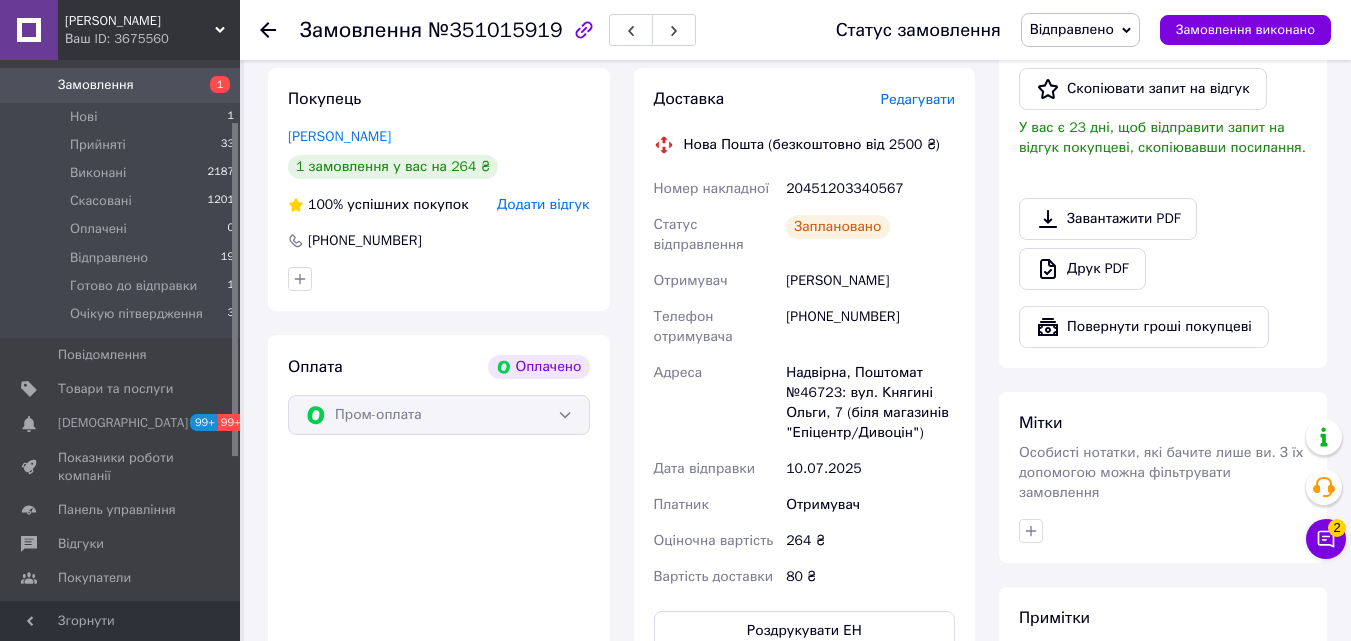 click 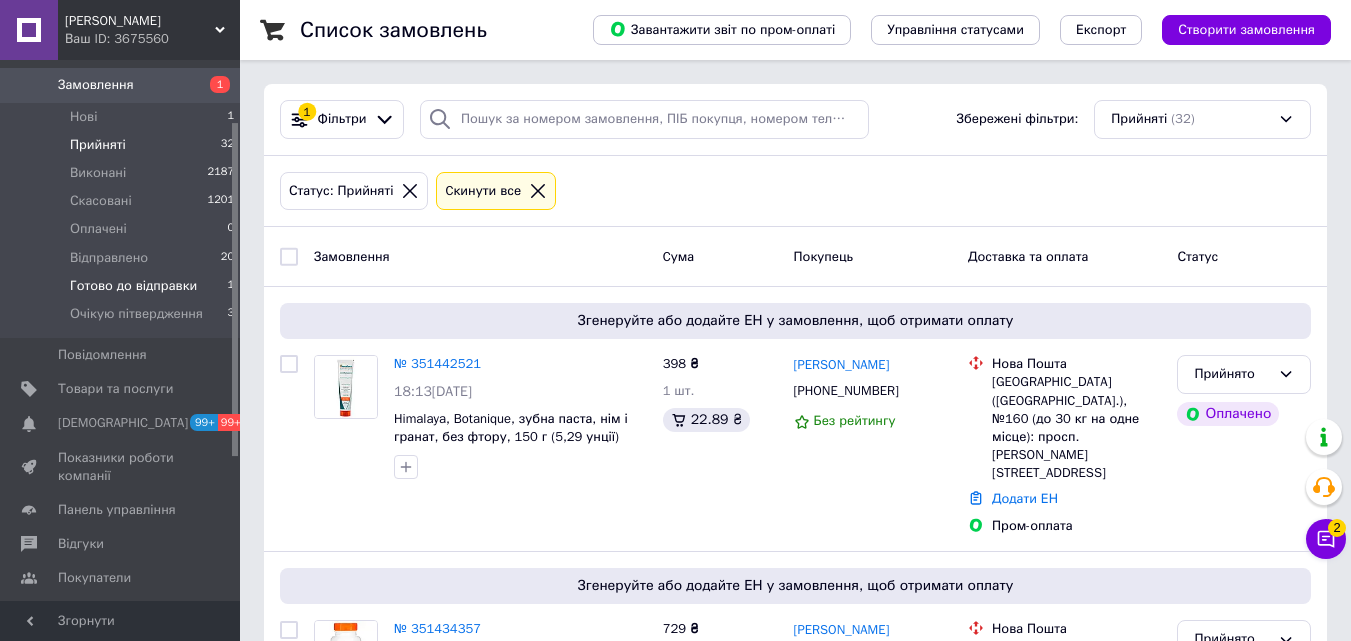click on "Готово до відправки 1" at bounding box center [123, 286] 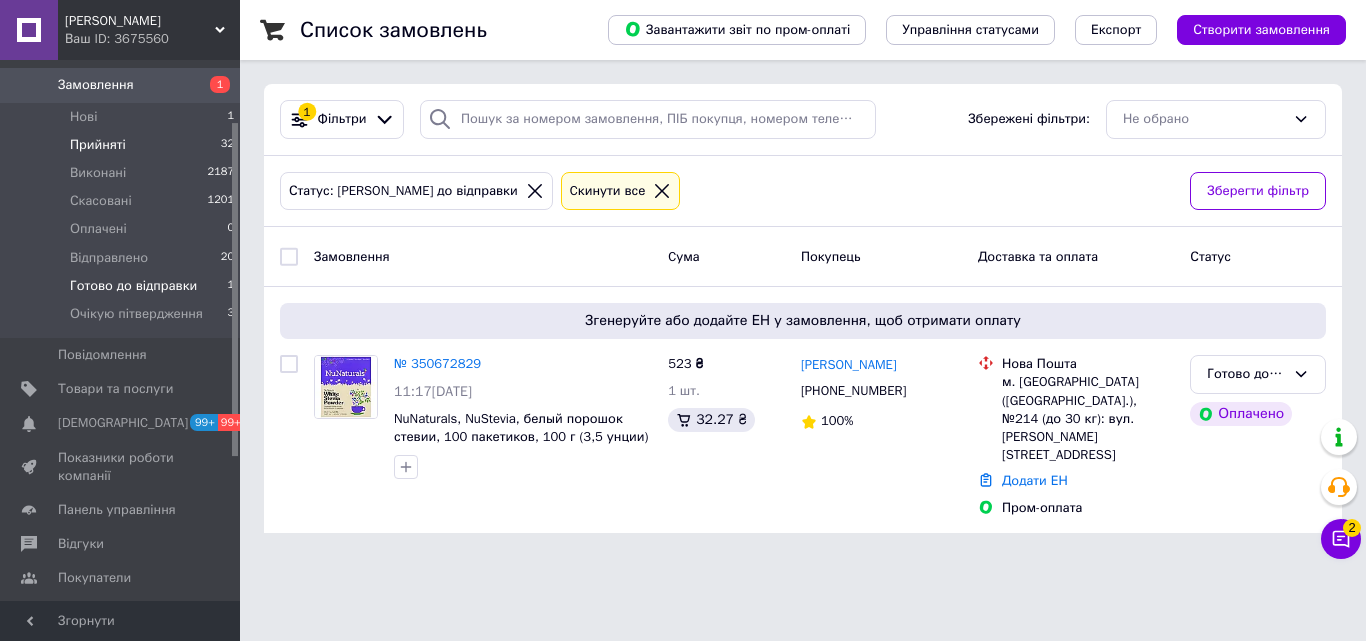 click on "Прийняті 32" at bounding box center [123, 145] 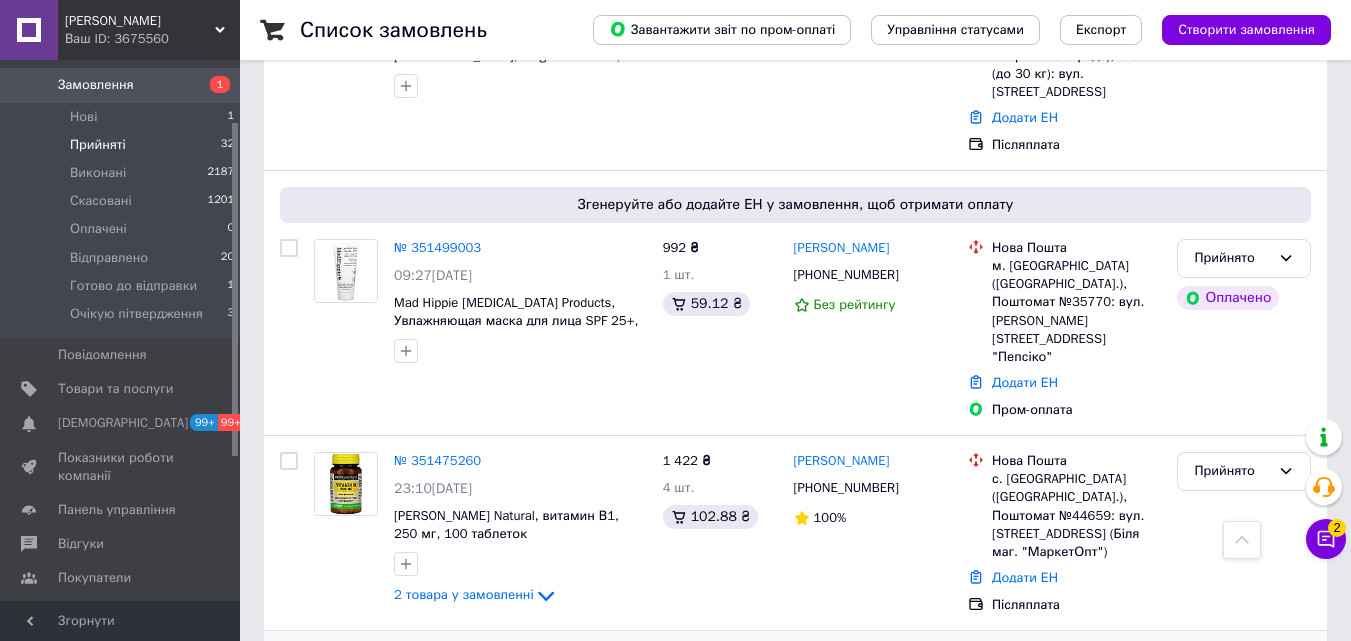 scroll, scrollTop: 3614, scrollLeft: 0, axis: vertical 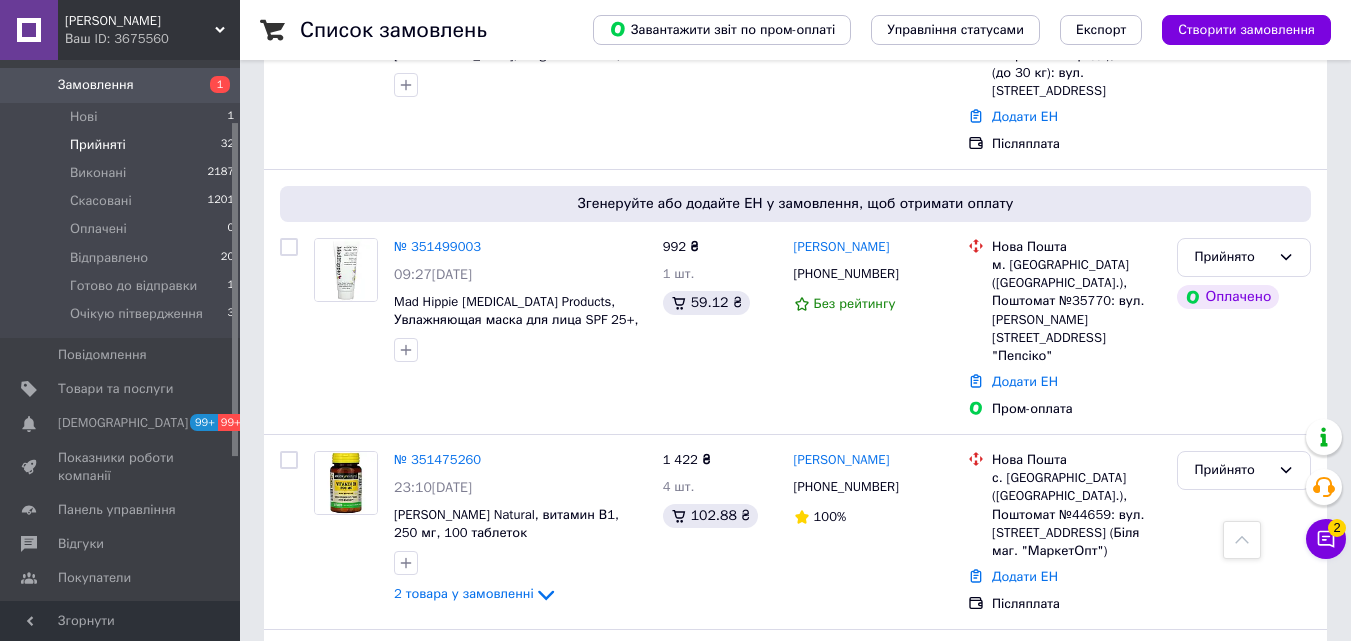 click on "2" at bounding box center (327, 903) 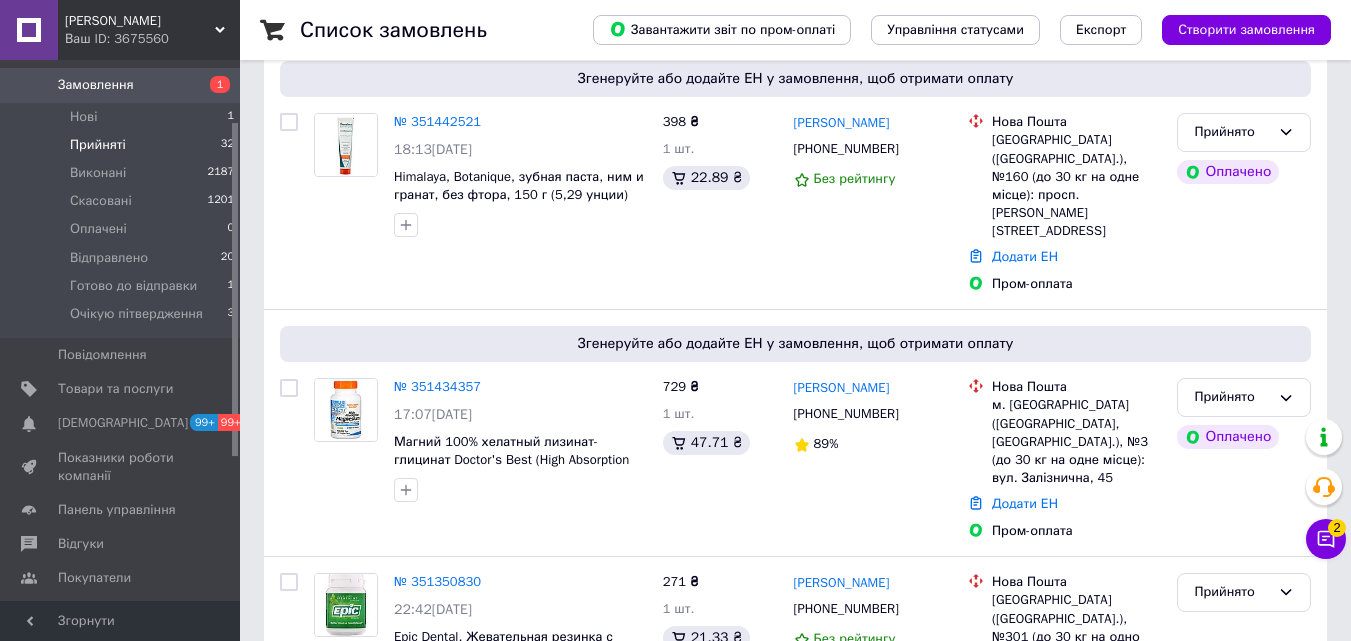 scroll, scrollTop: 100, scrollLeft: 0, axis: vertical 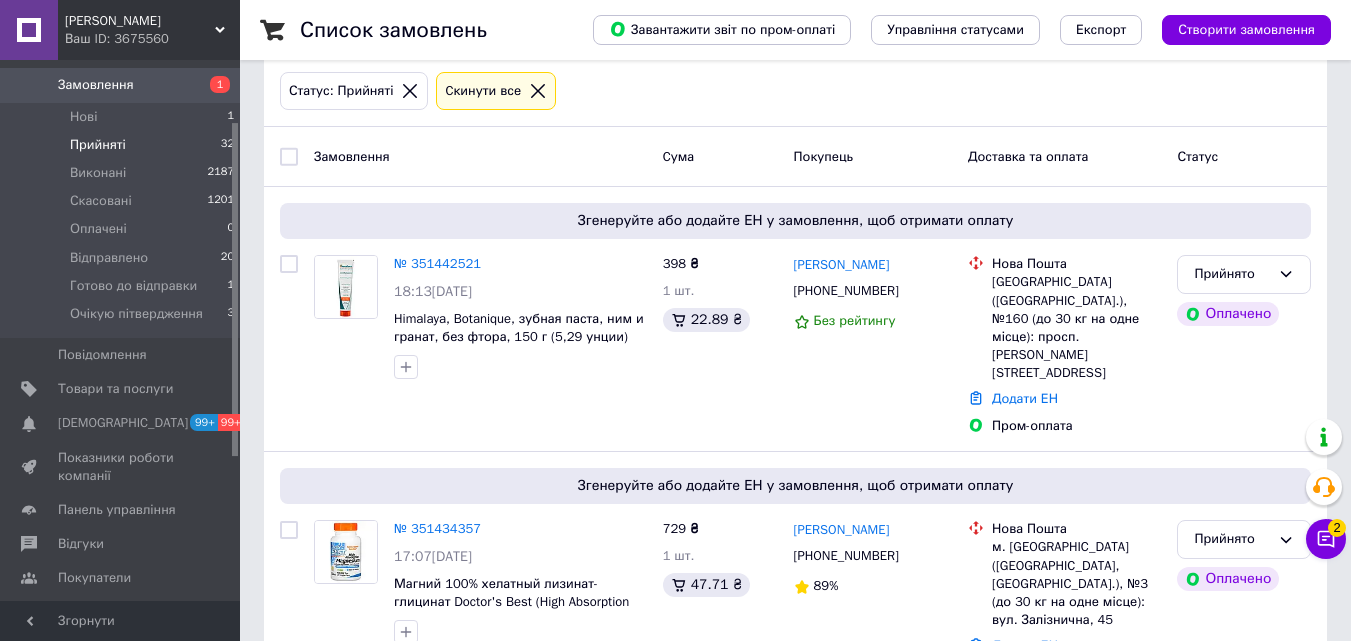 click on "[PERSON_NAME]" at bounding box center (140, 21) 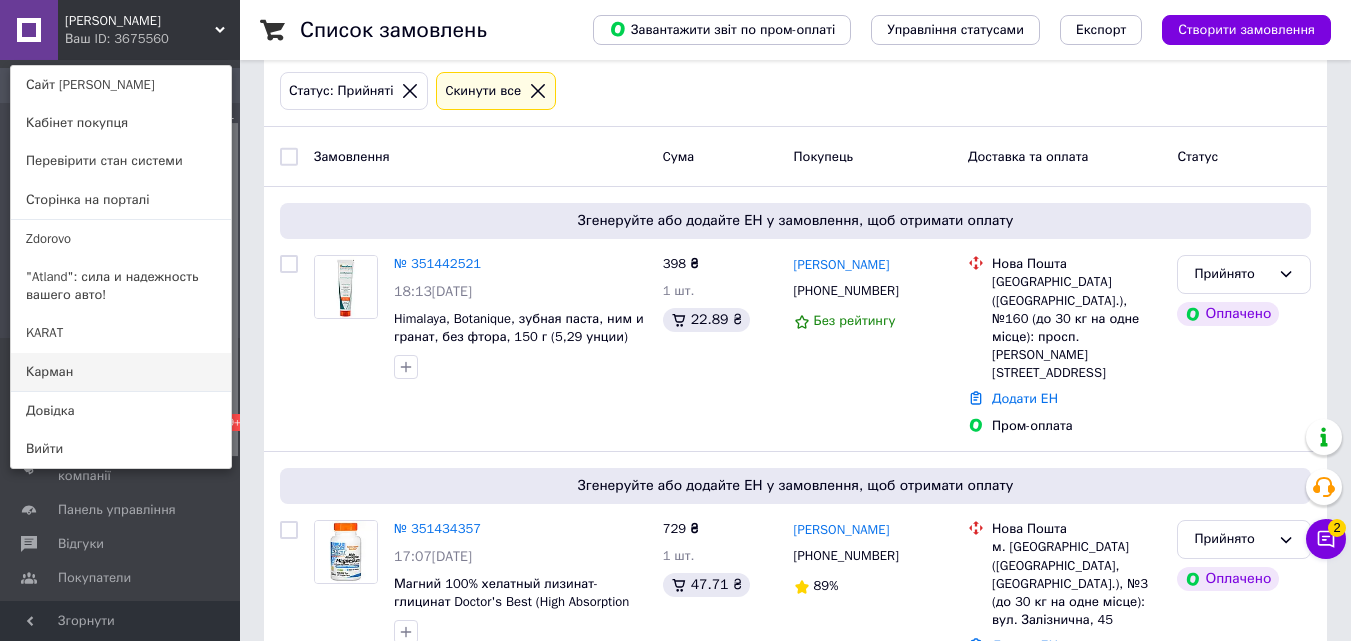 click on "Карман" at bounding box center [121, 372] 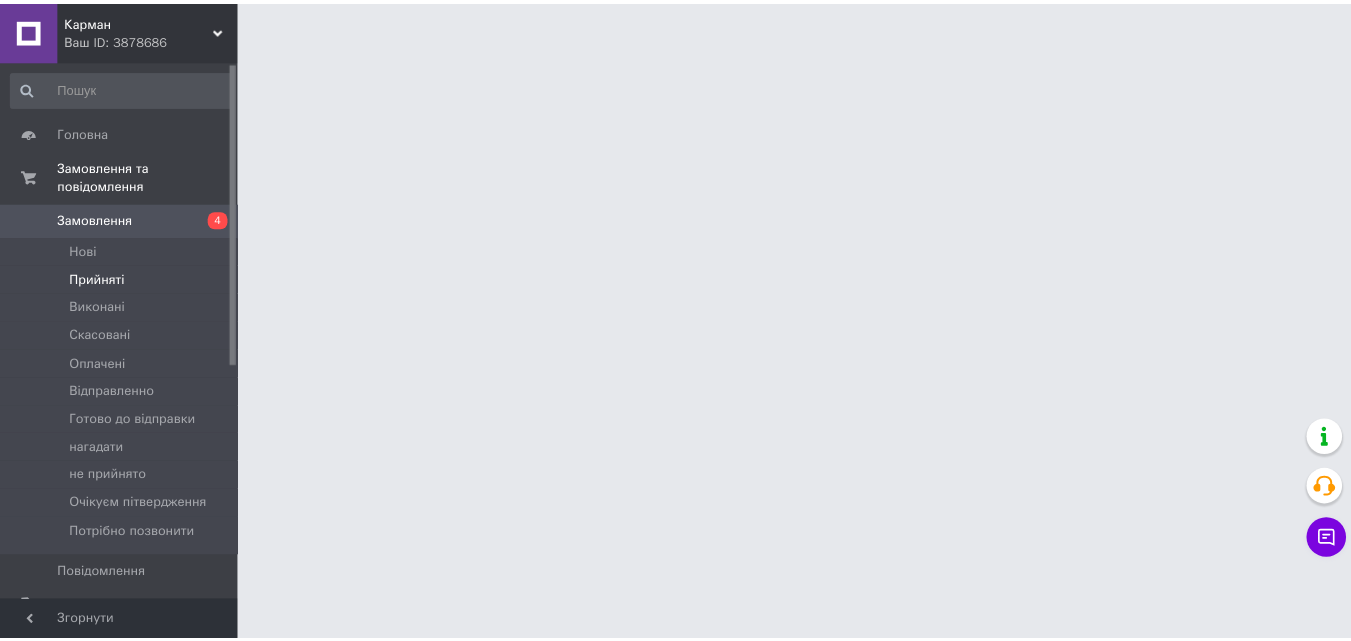 scroll, scrollTop: 0, scrollLeft: 0, axis: both 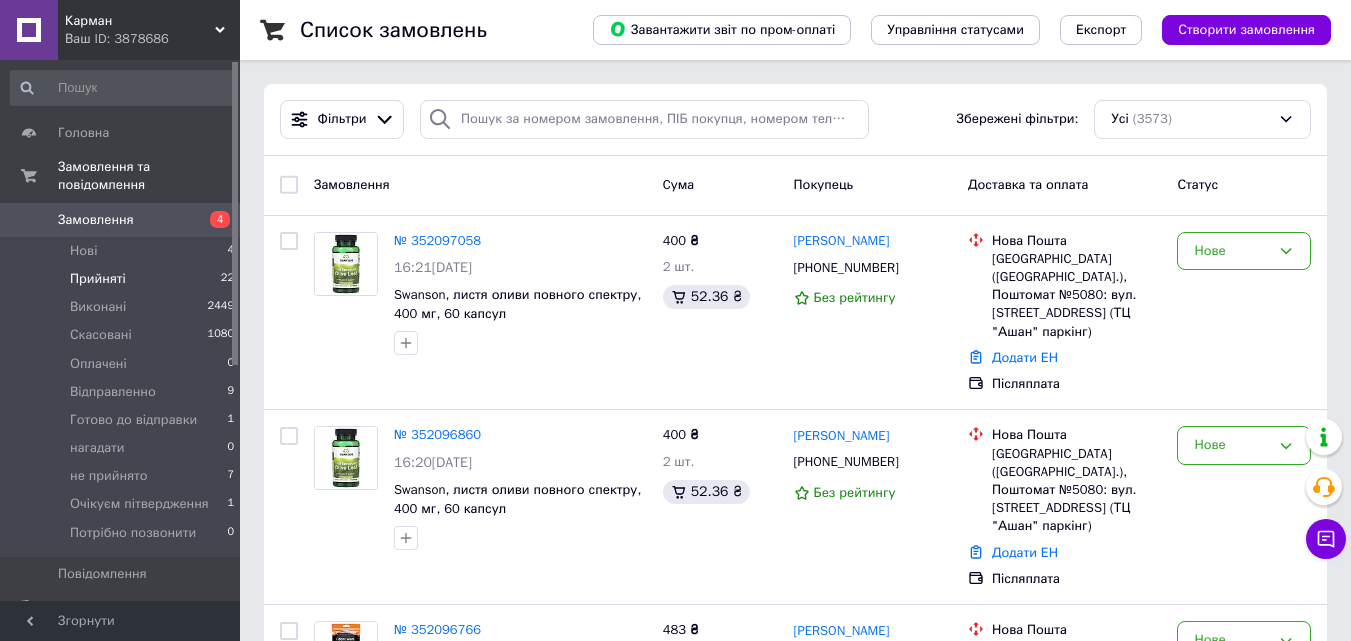 click on "Прийняті 22" at bounding box center (123, 279) 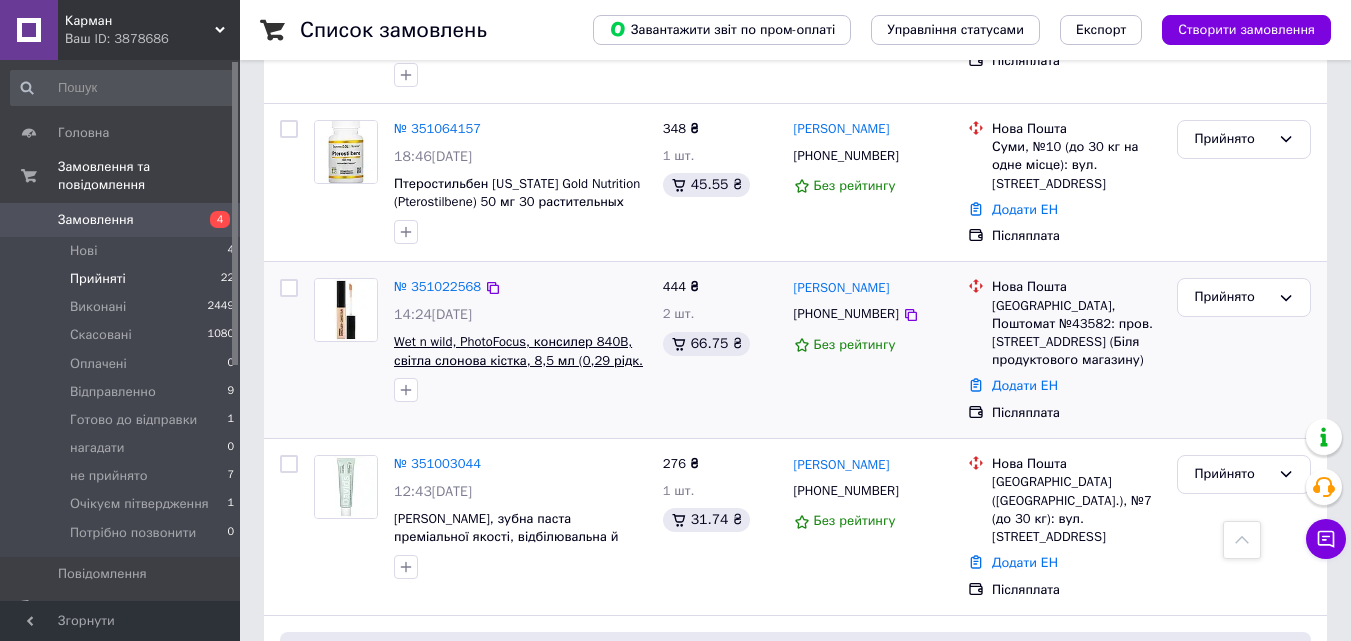 scroll, scrollTop: 2300, scrollLeft: 0, axis: vertical 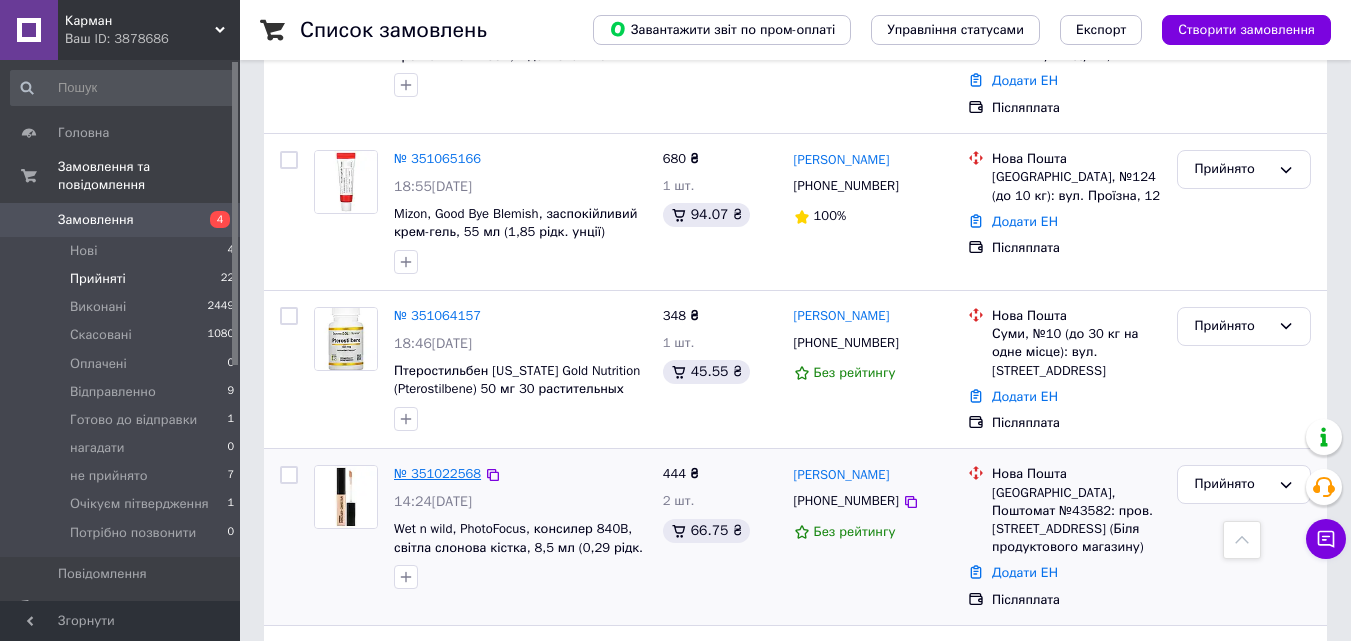 click on "№ 351022568" at bounding box center (437, 473) 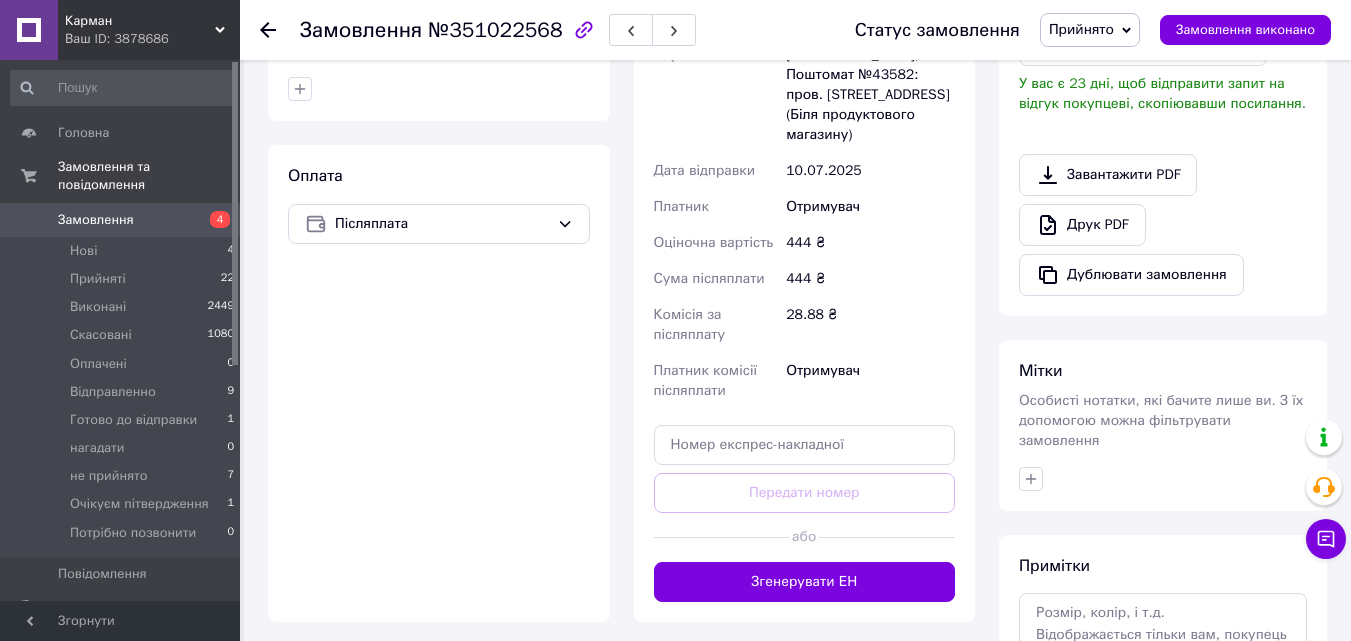 scroll, scrollTop: 700, scrollLeft: 0, axis: vertical 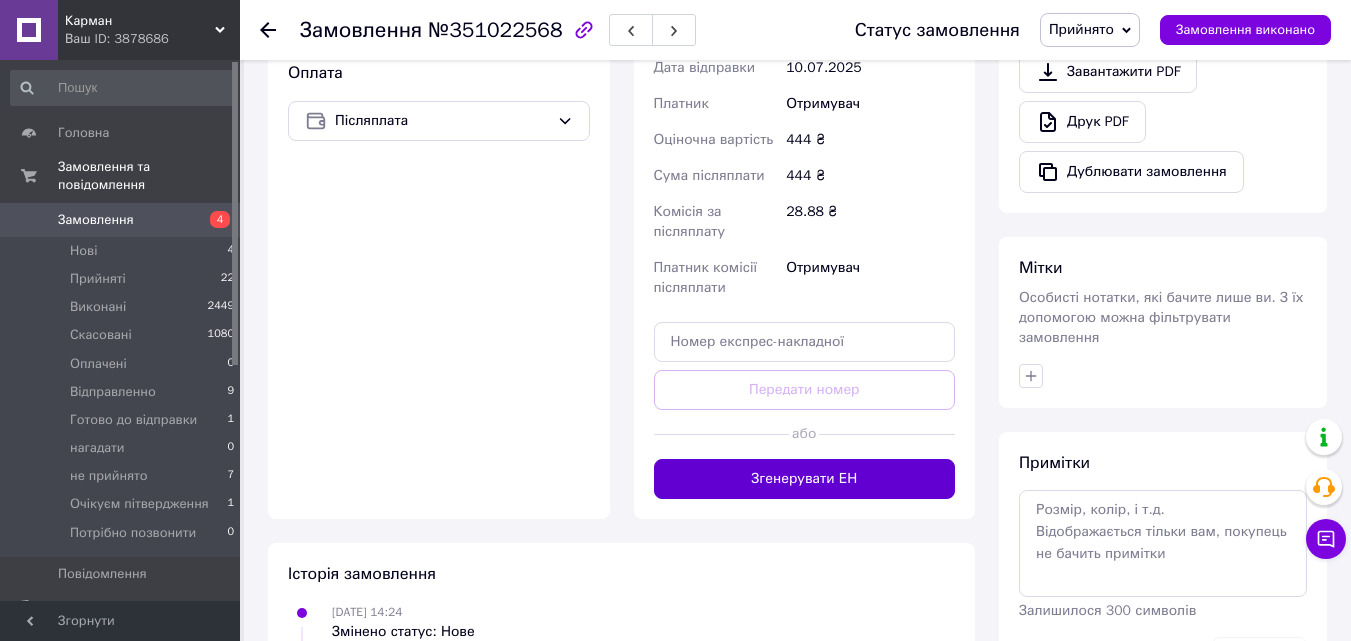 click on "Згенерувати ЕН" at bounding box center (805, 479) 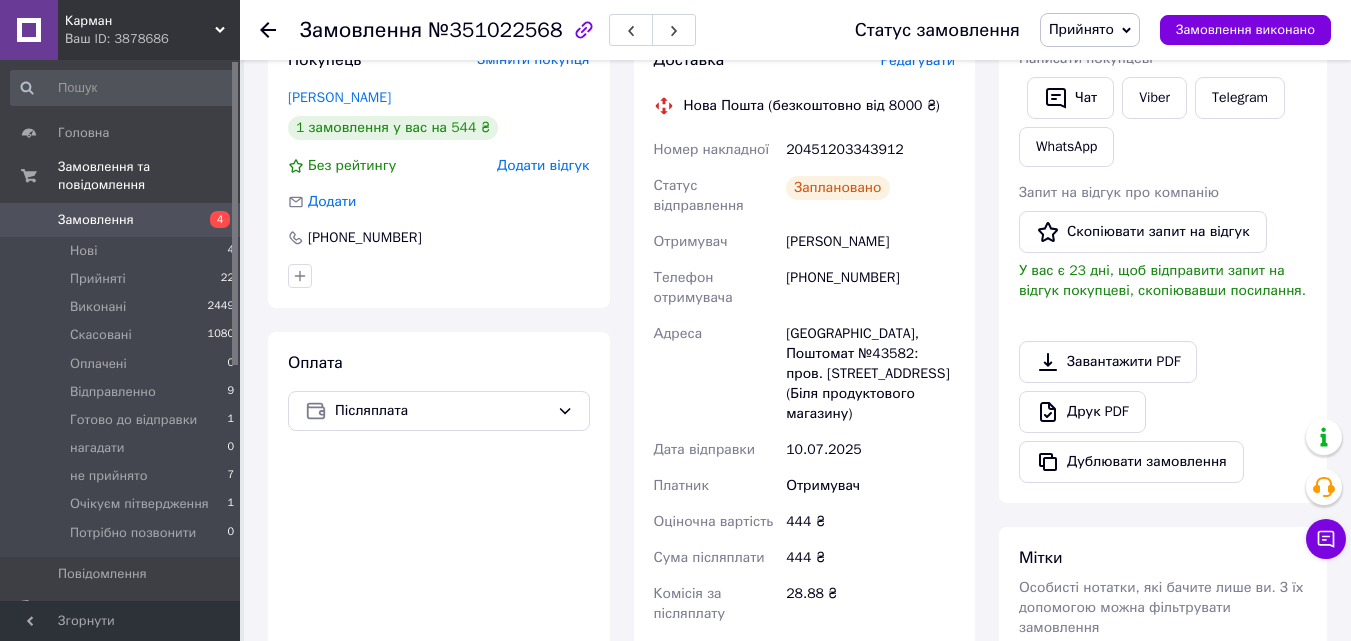 scroll, scrollTop: 400, scrollLeft: 0, axis: vertical 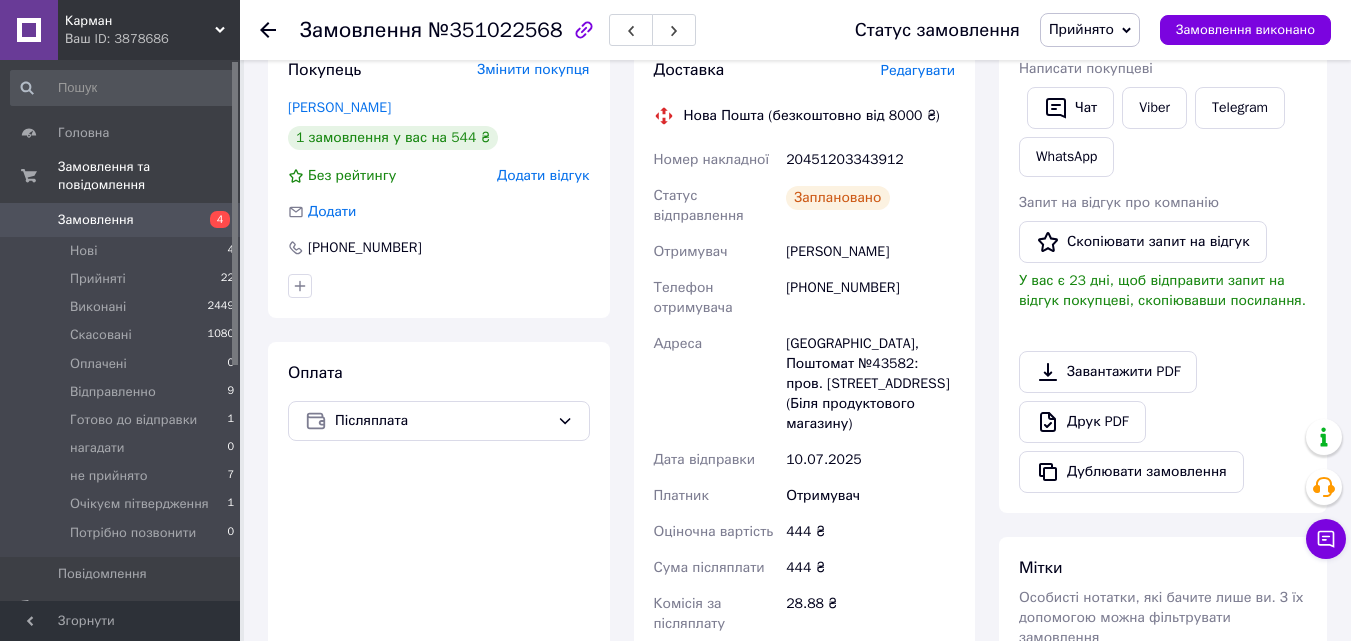 click on "Прийнято" at bounding box center (1090, 30) 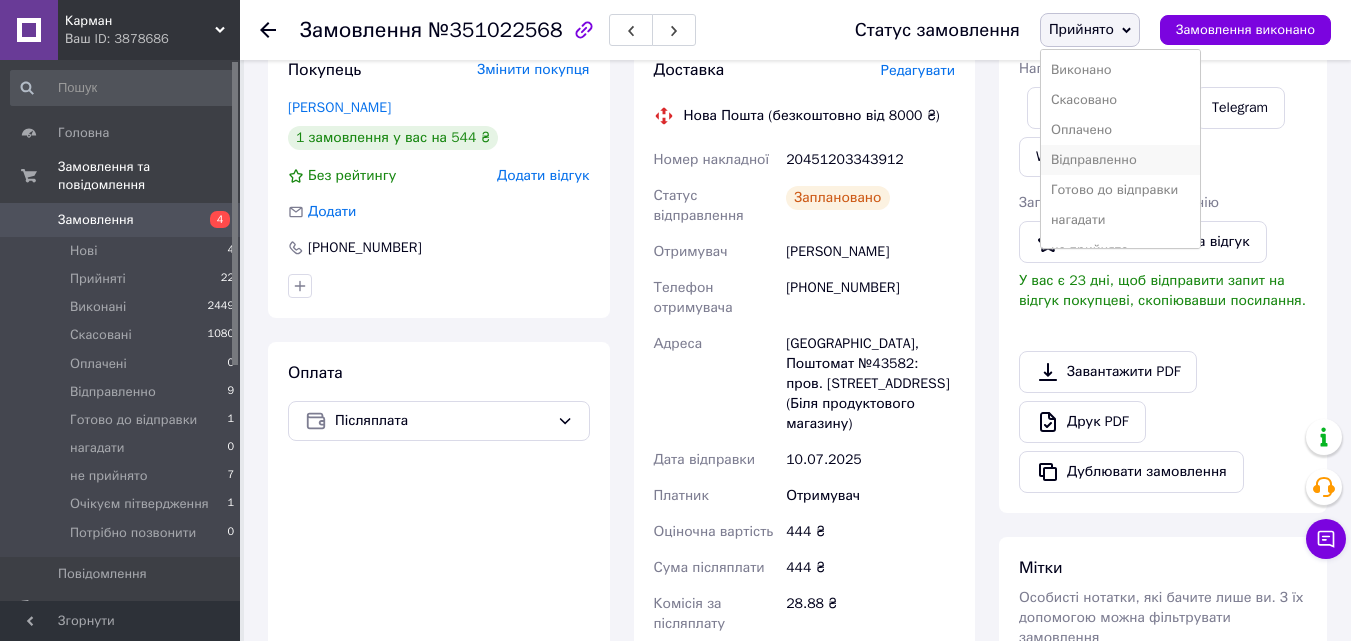 click on "Відправленно" at bounding box center [1120, 160] 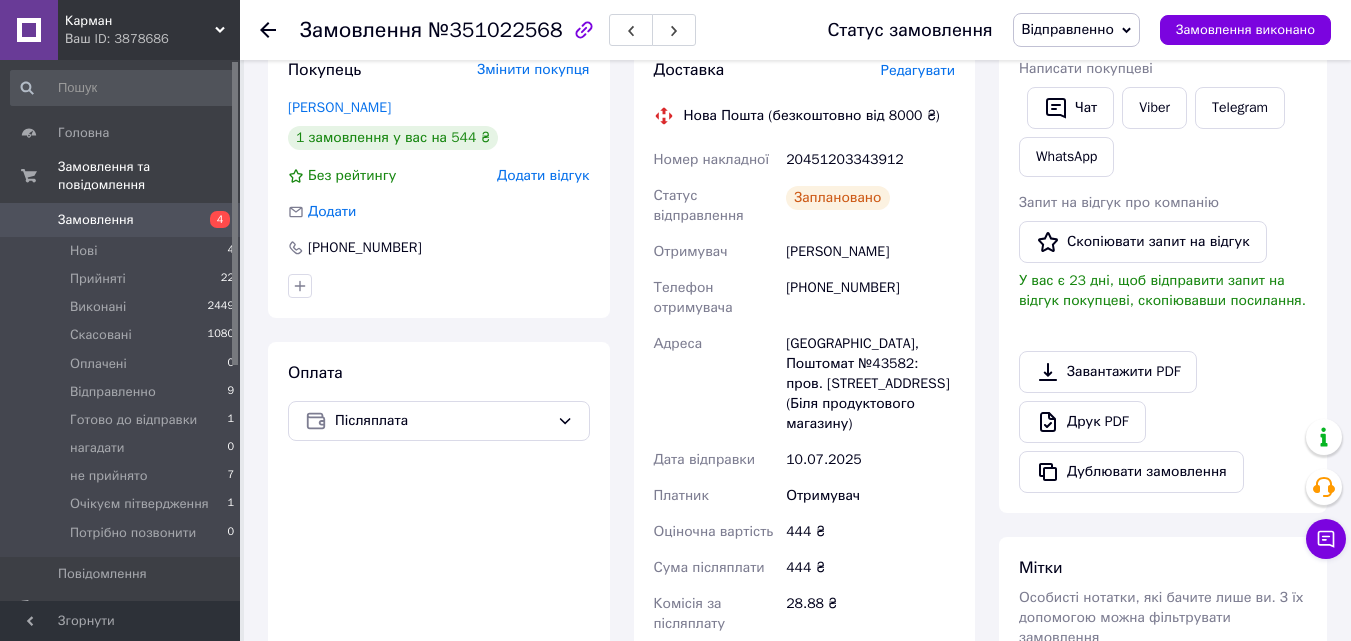 click 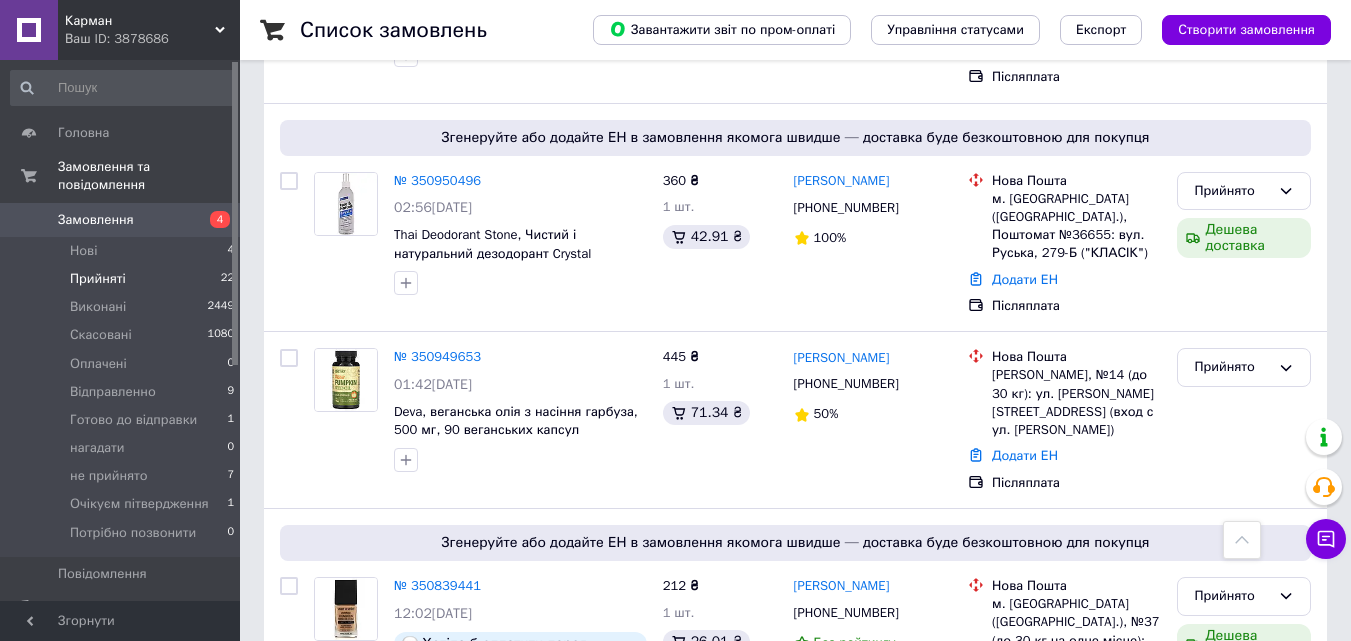 scroll, scrollTop: 3350, scrollLeft: 0, axis: vertical 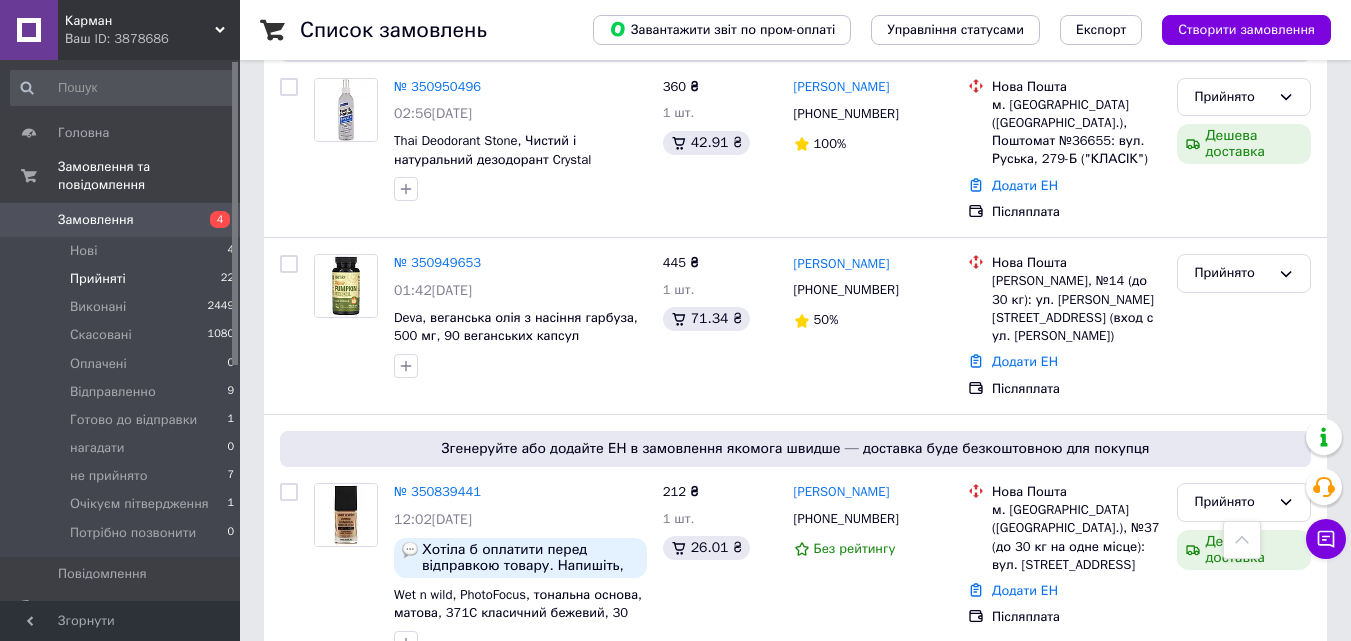 click on "№ 350796931" at bounding box center (437, 696) 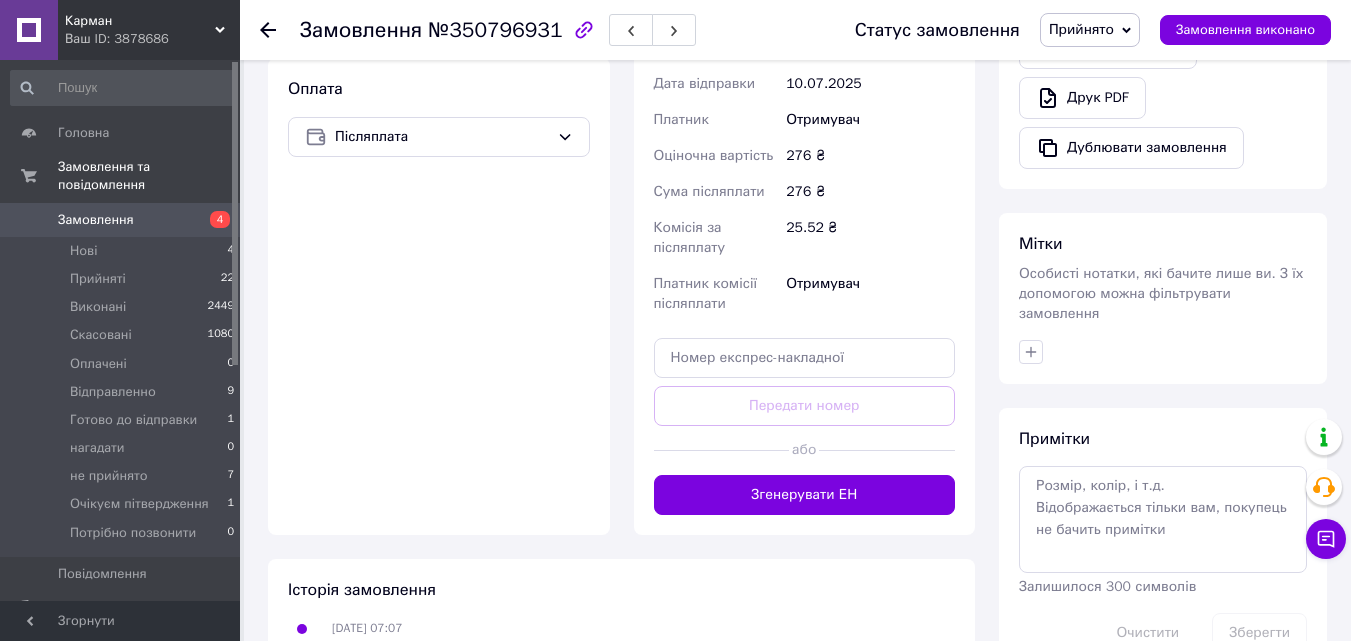 scroll, scrollTop: 861, scrollLeft: 0, axis: vertical 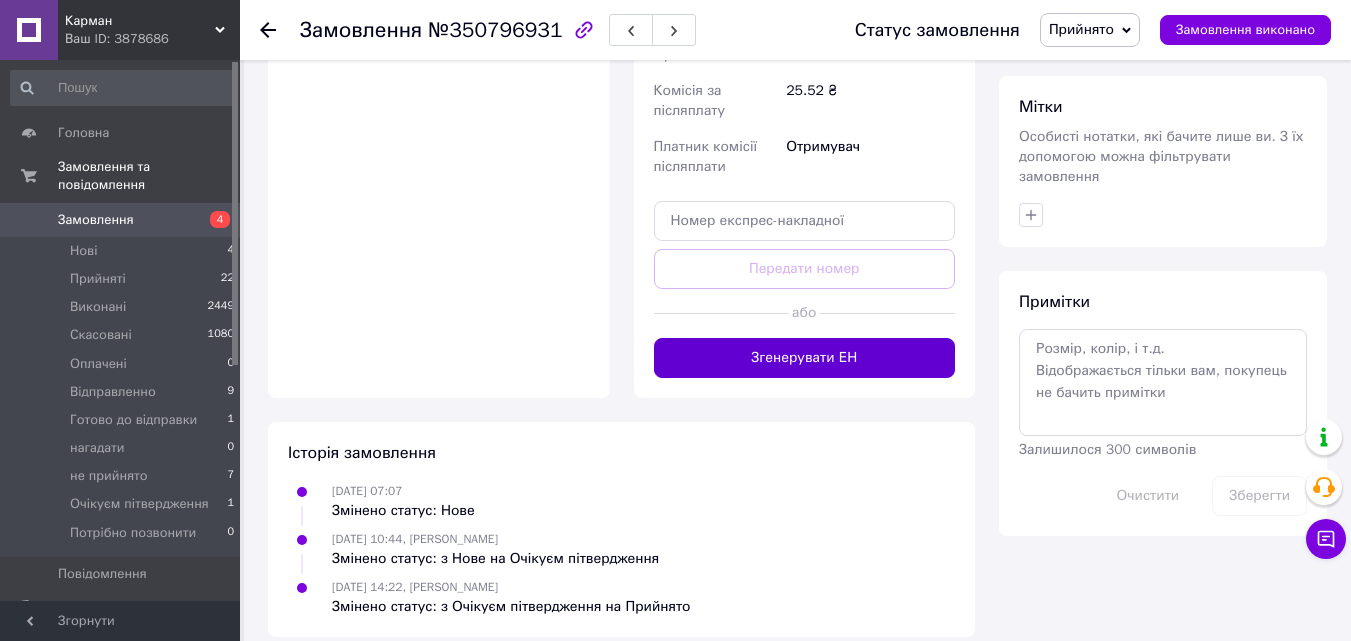 click on "Згенерувати ЕН" at bounding box center (805, 358) 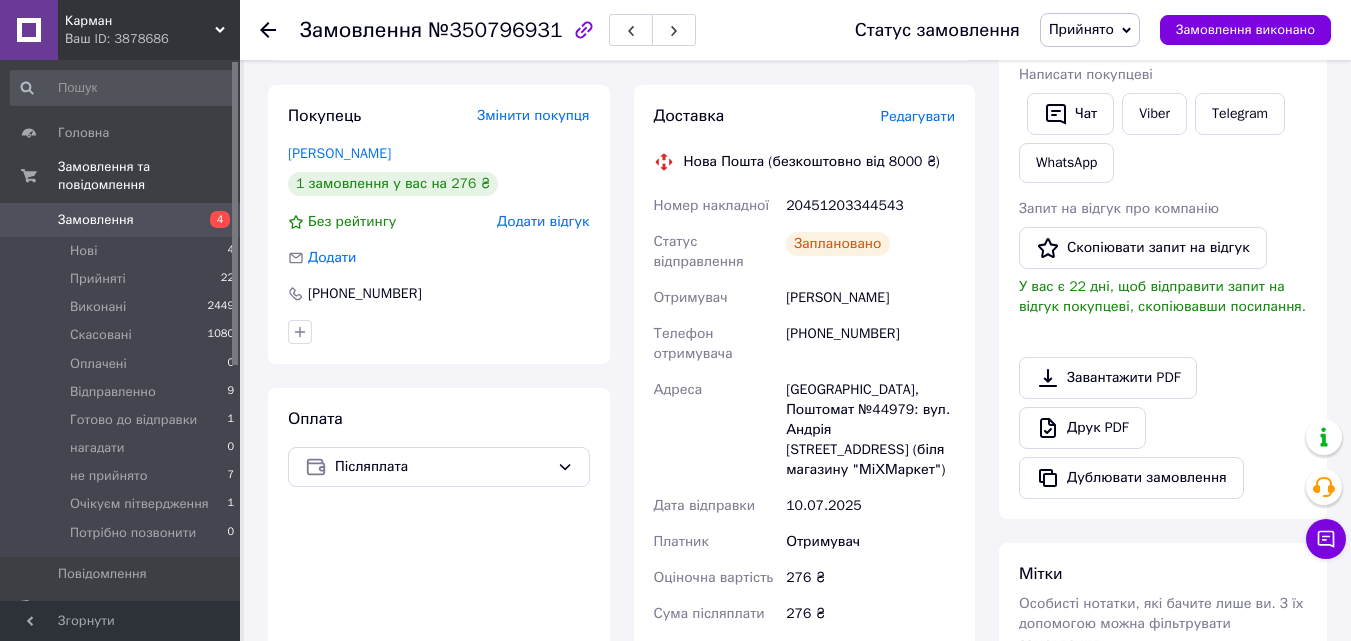 scroll, scrollTop: 261, scrollLeft: 0, axis: vertical 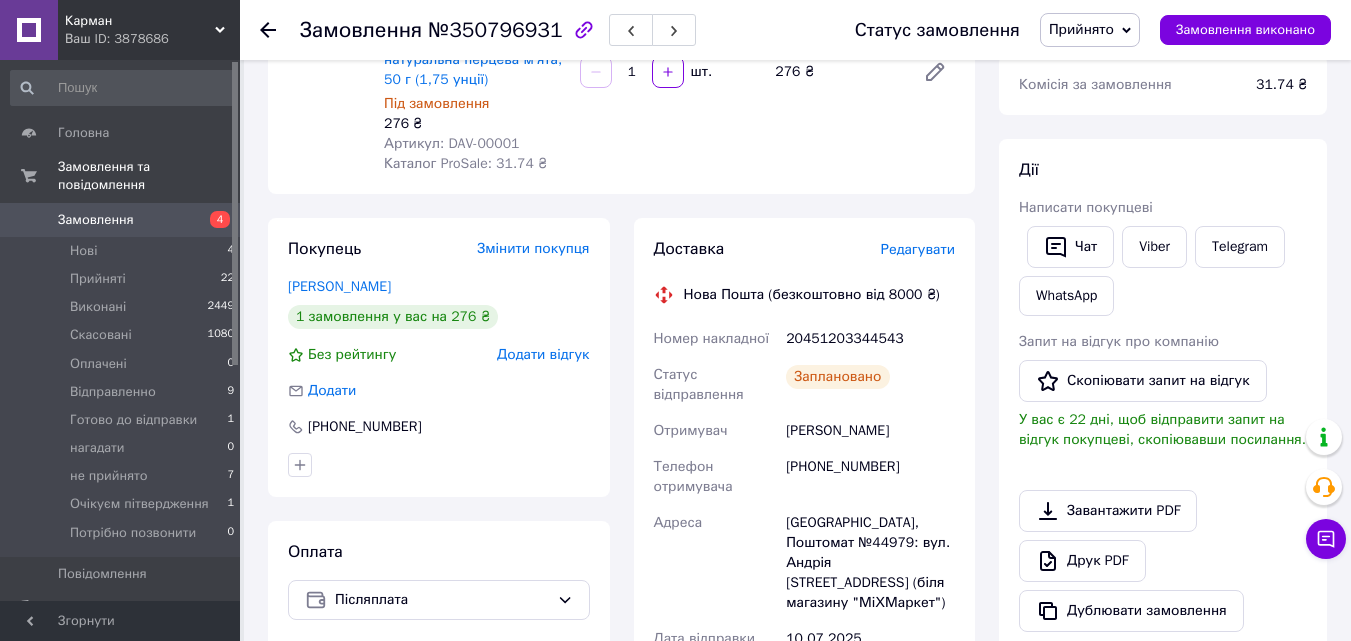 click on "Прийнято" at bounding box center (1081, 29) 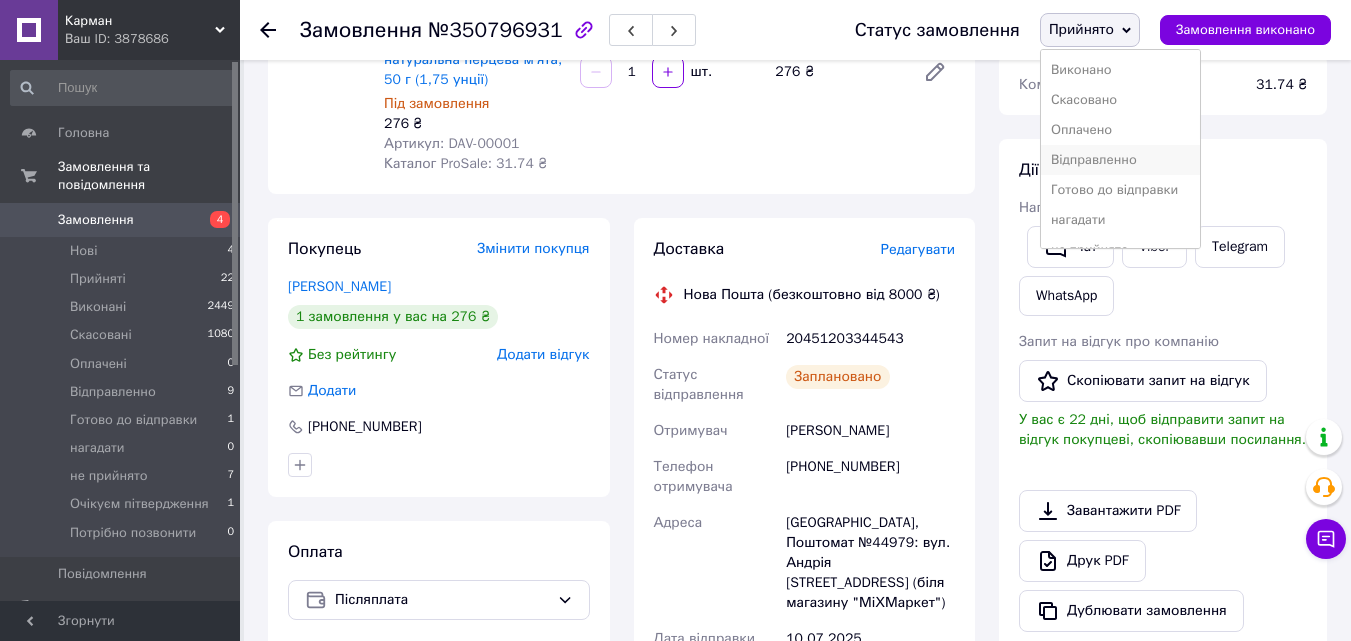 click on "Відправленно" at bounding box center (1120, 160) 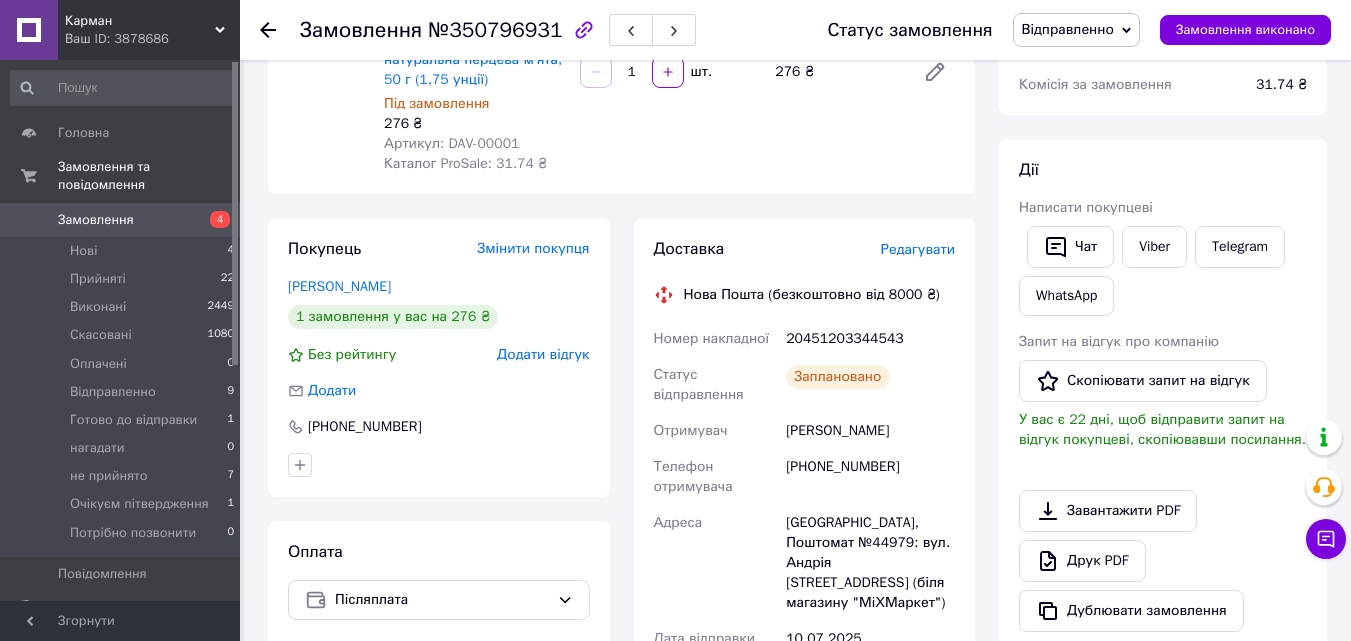click on "Замовлення №350796931 Статус замовлення Відправленно Прийнято Виконано Скасовано Оплачено Готово до відправки нагадати не прийнято  Очікуєм пітвердження Потрібно позвонити Замовлення виконано" at bounding box center [795, 30] 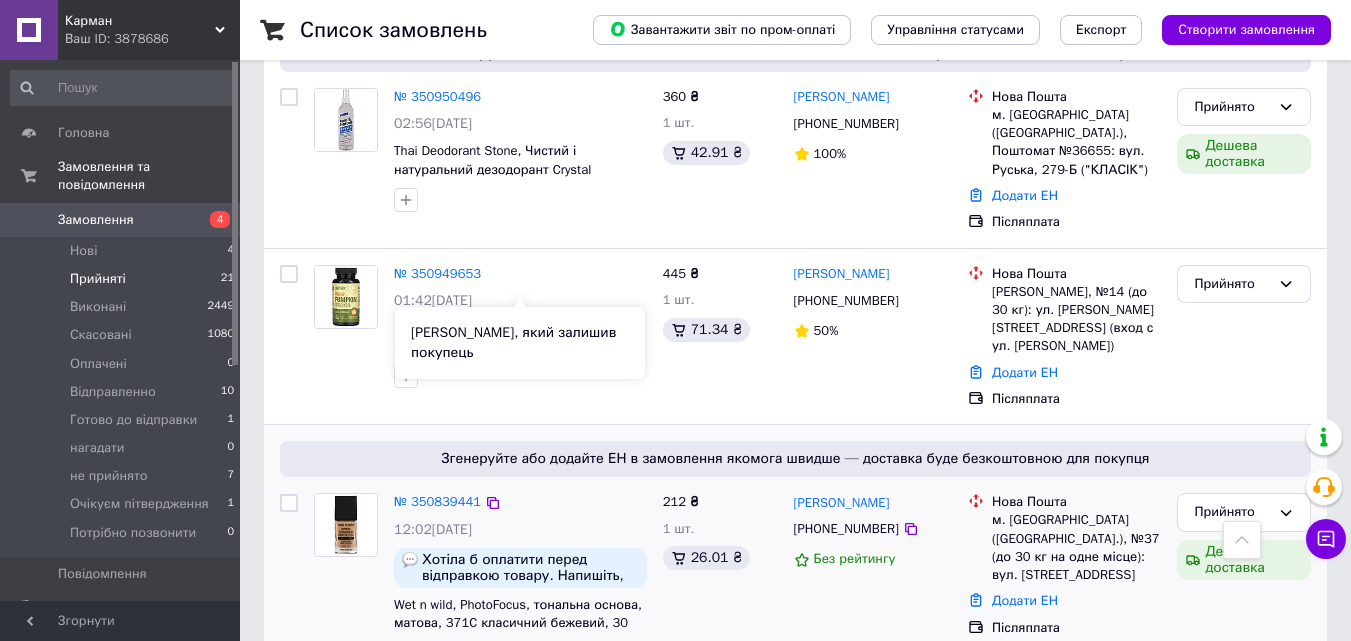 scroll, scrollTop: 3100, scrollLeft: 0, axis: vertical 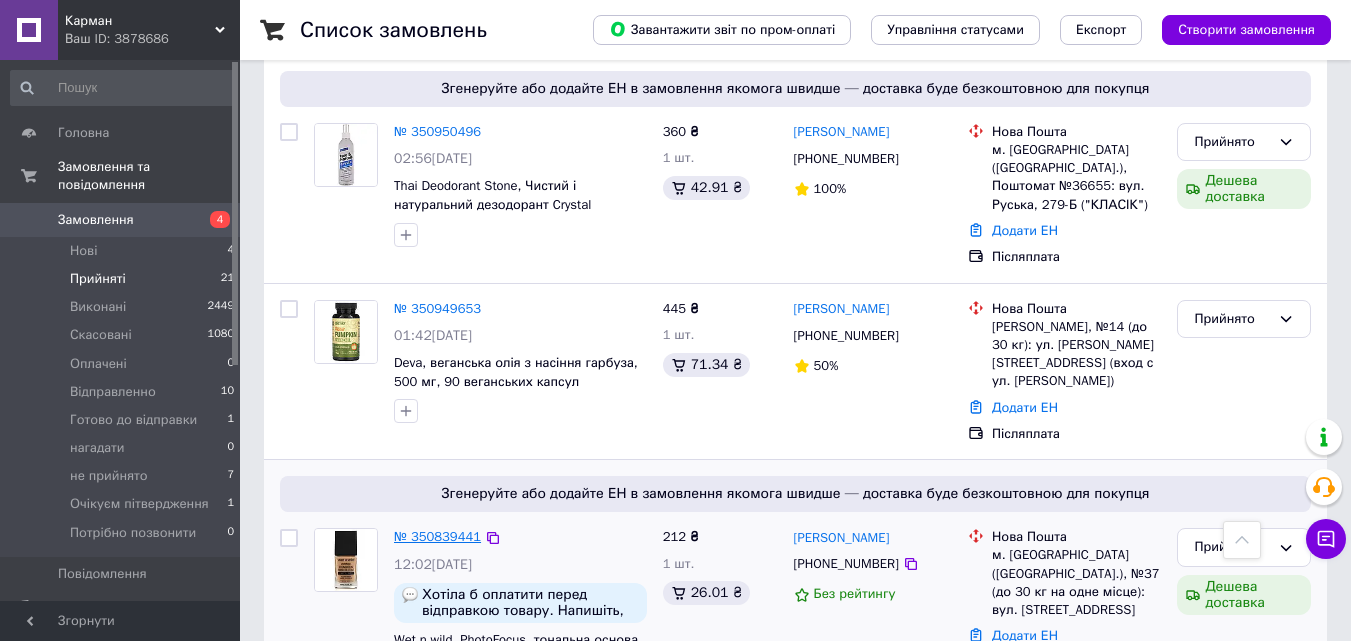 click on "№ 350839441" at bounding box center (437, 536) 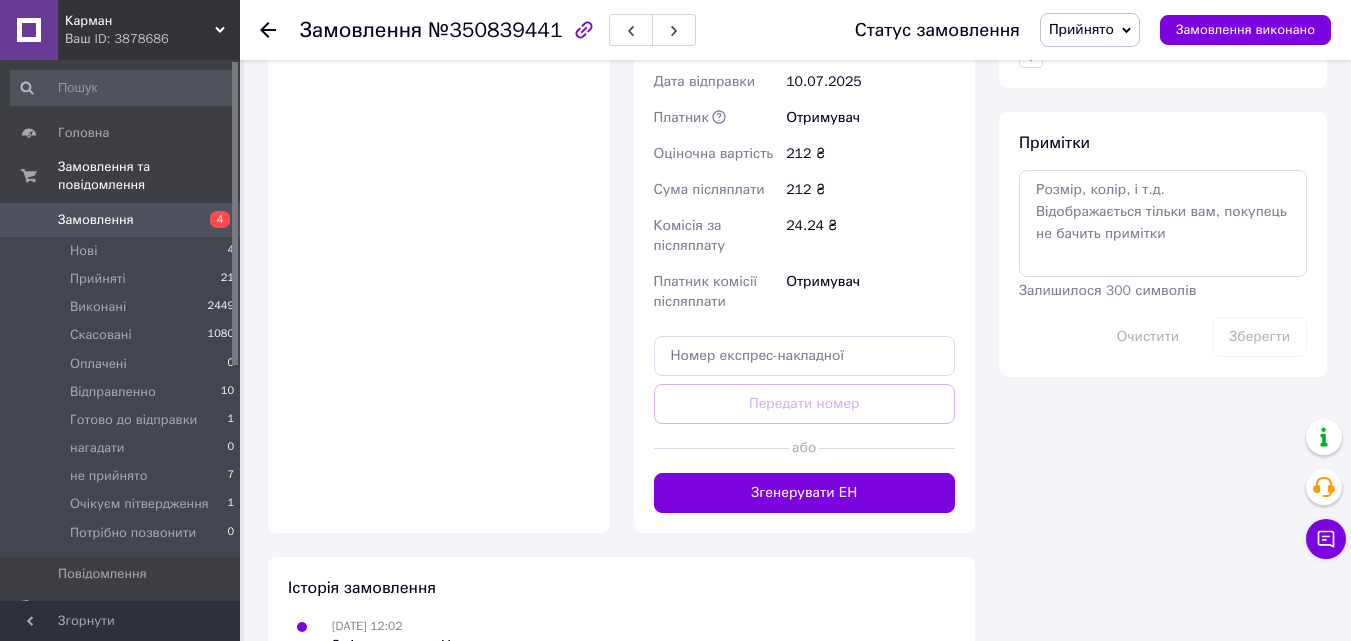 scroll, scrollTop: 1024, scrollLeft: 0, axis: vertical 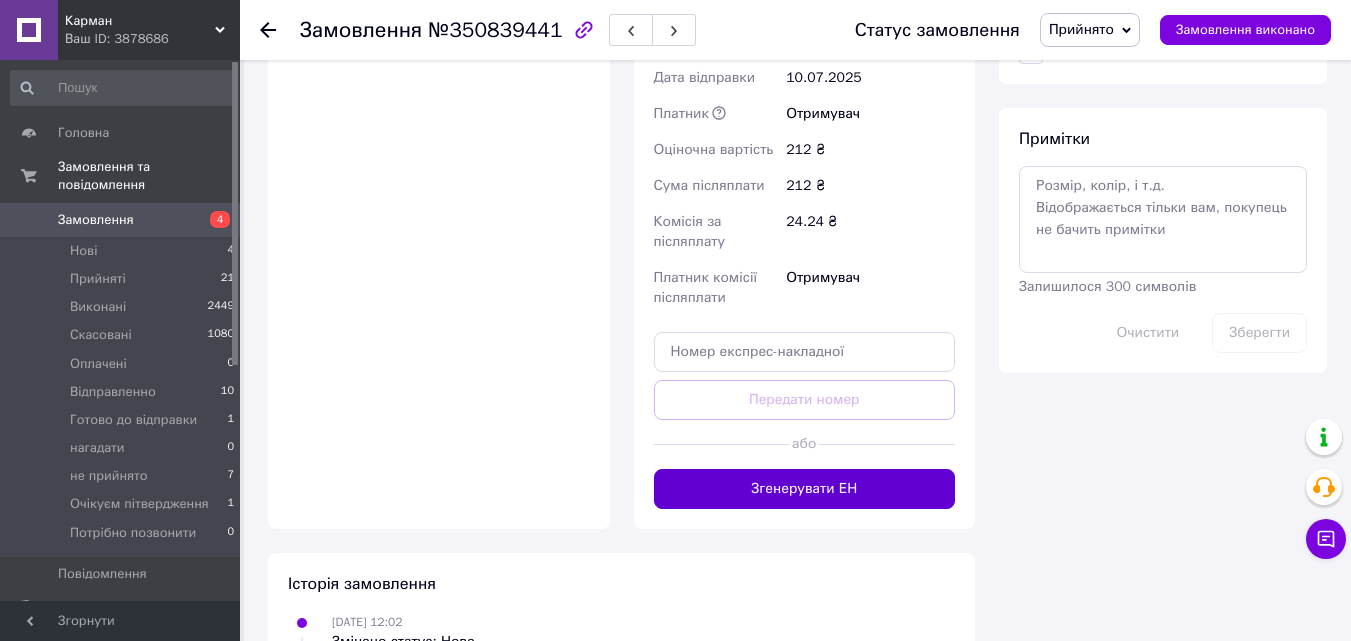 click on "Згенерувати ЕН" at bounding box center [805, 489] 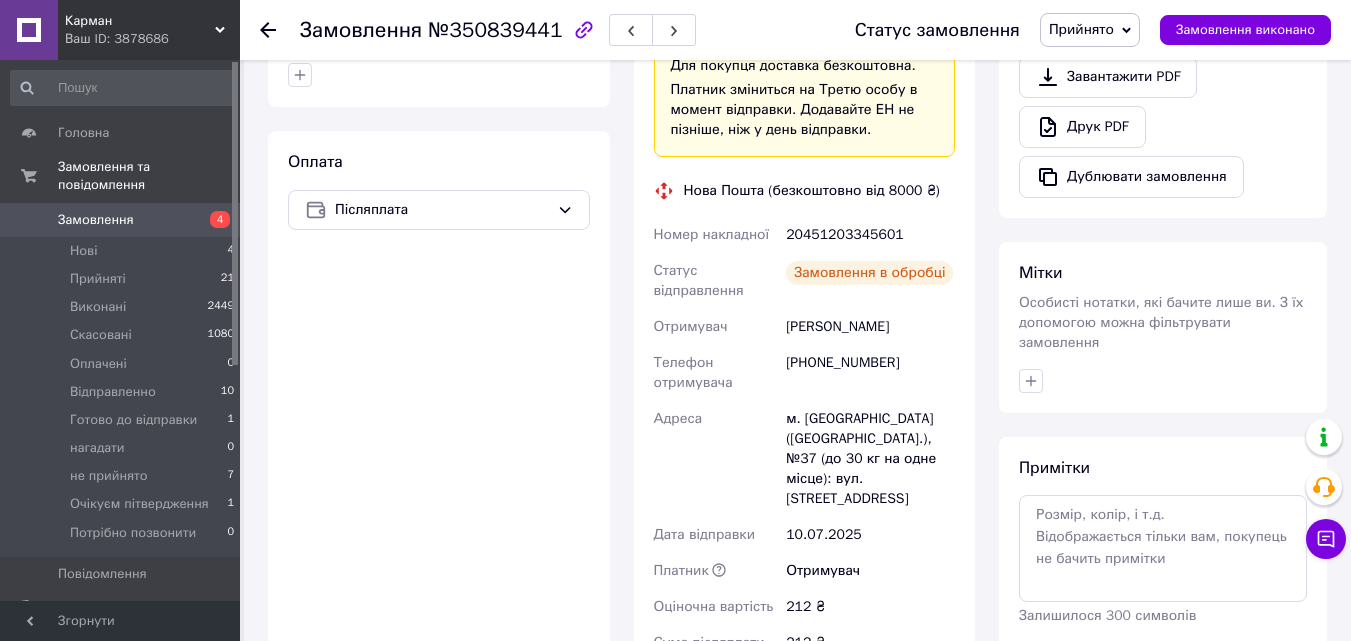 scroll, scrollTop: 624, scrollLeft: 0, axis: vertical 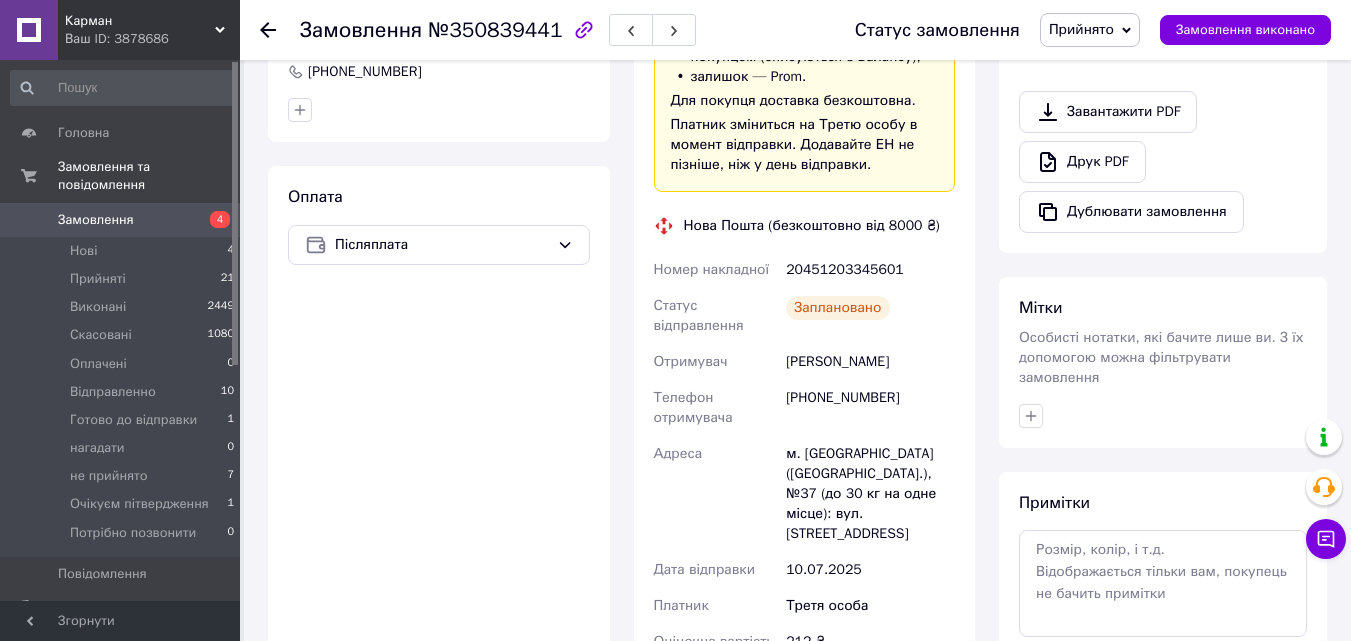 click on "Прийнято" at bounding box center (1090, 30) 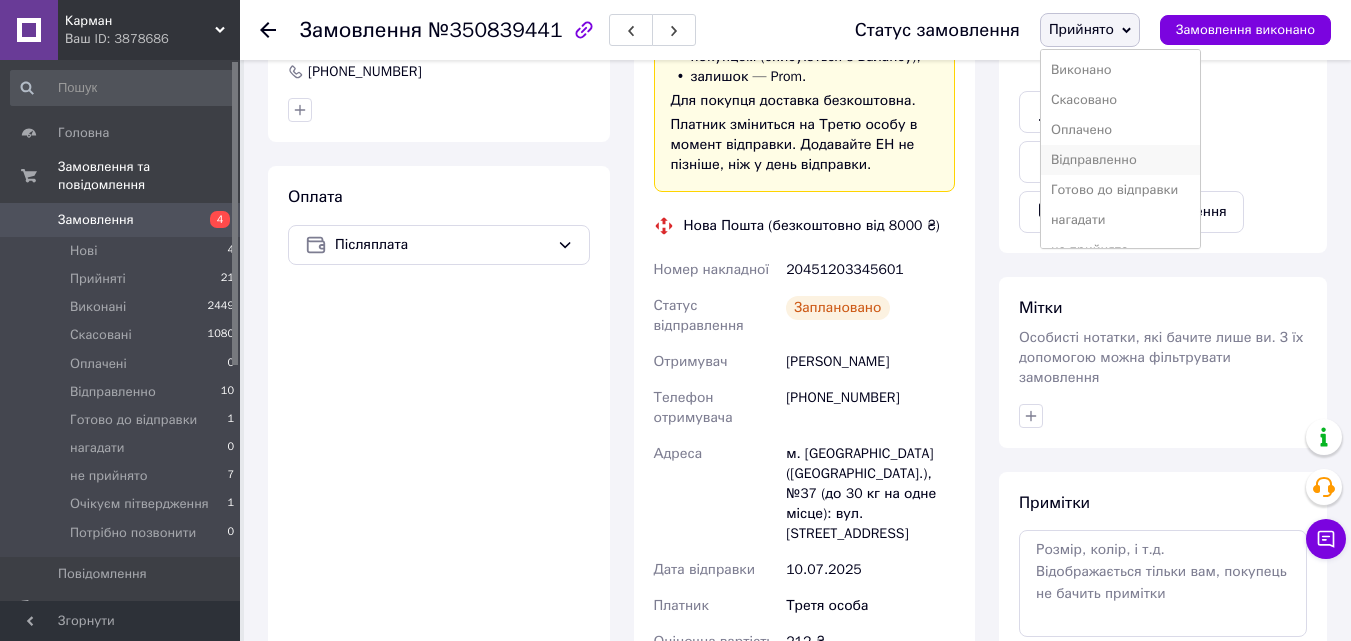 click on "Відправленно" at bounding box center [1120, 160] 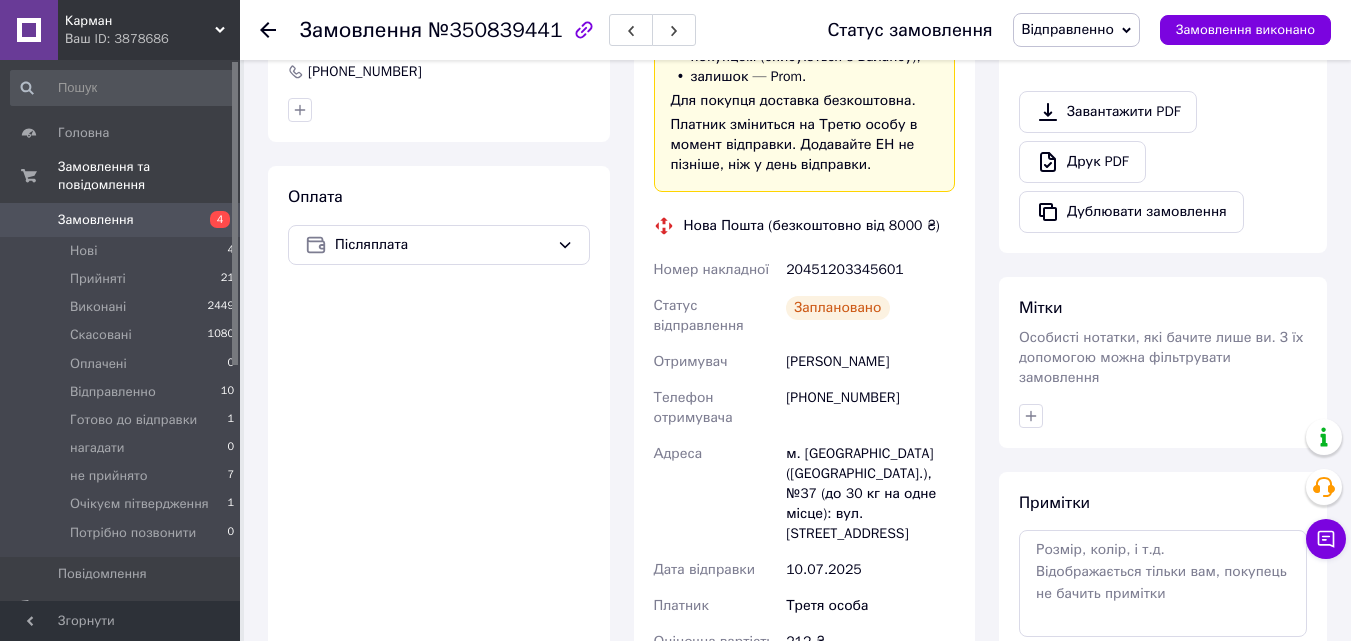 click 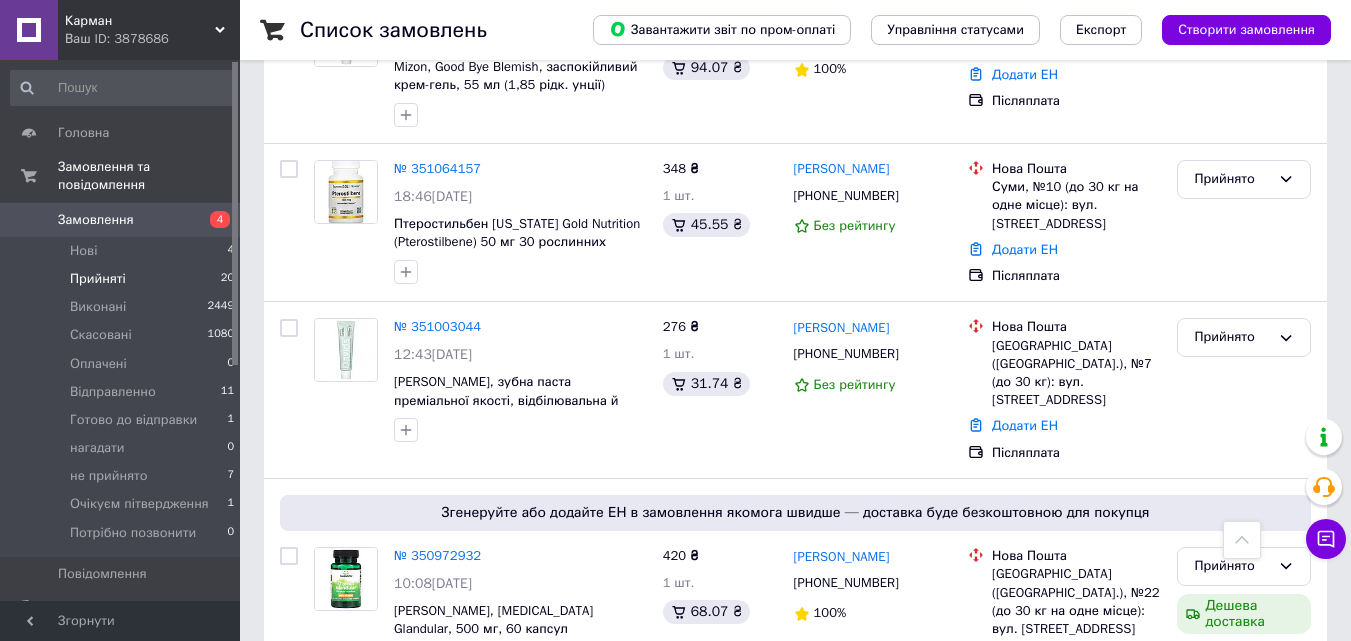 scroll, scrollTop: 2406, scrollLeft: 0, axis: vertical 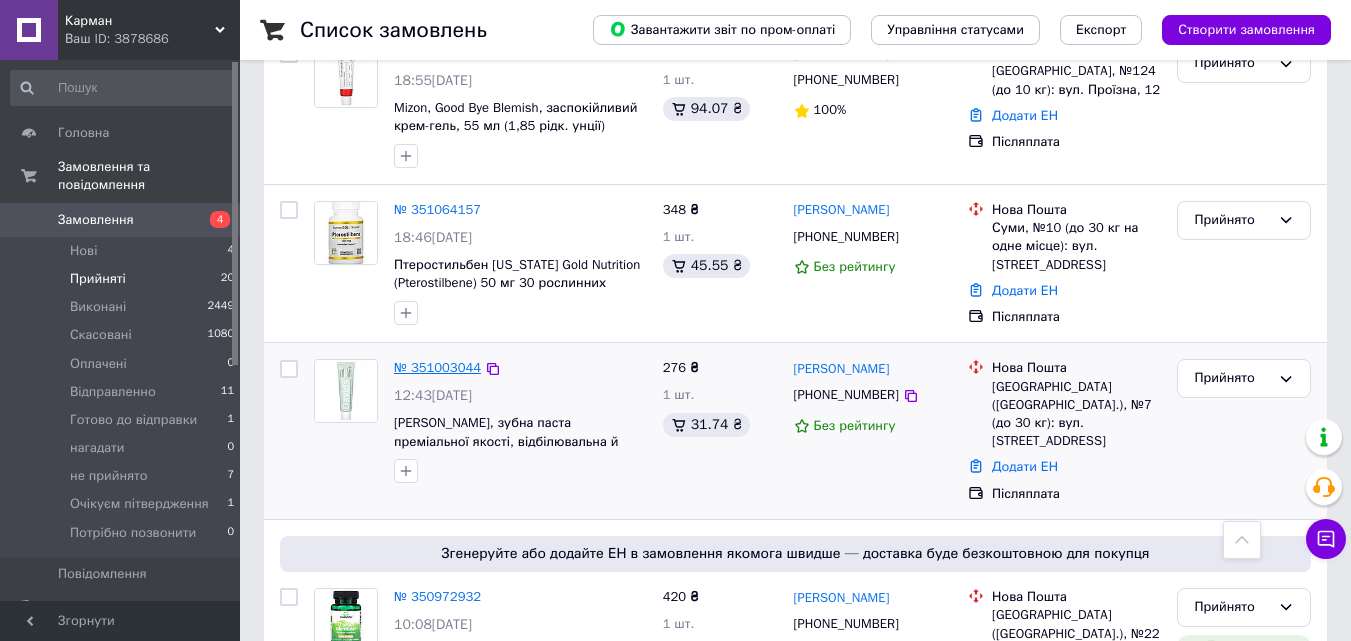 click on "№ 351003044" at bounding box center (437, 367) 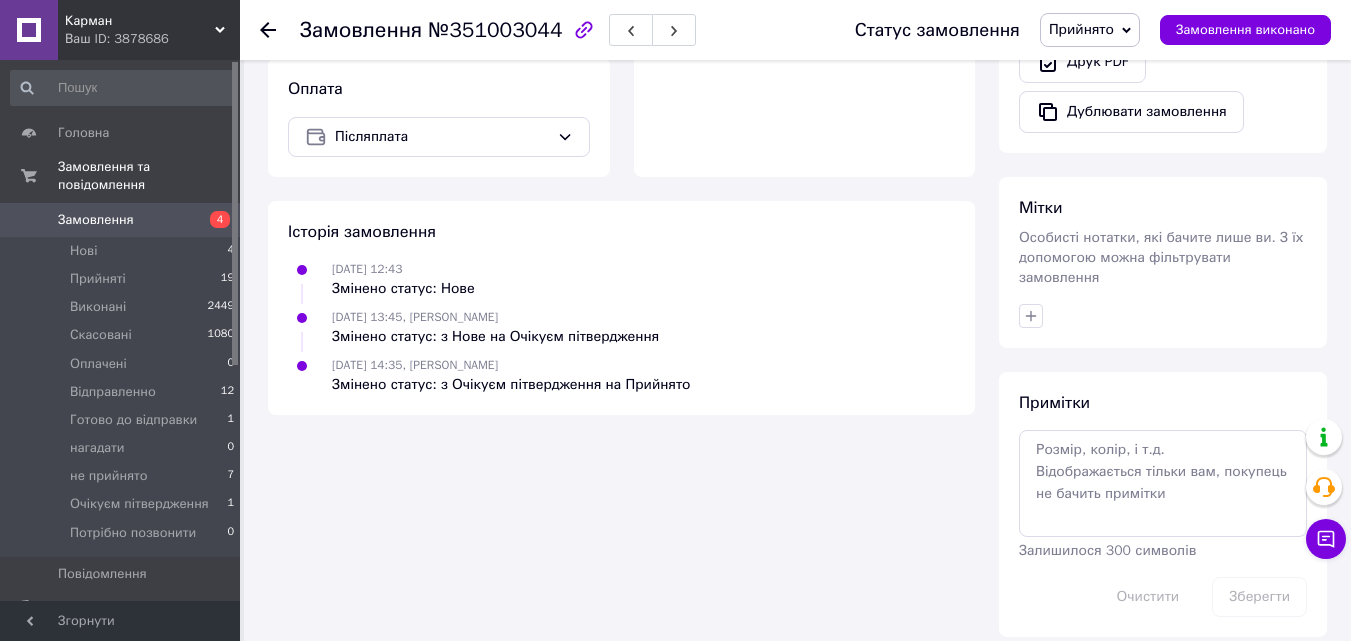 scroll, scrollTop: 841, scrollLeft: 0, axis: vertical 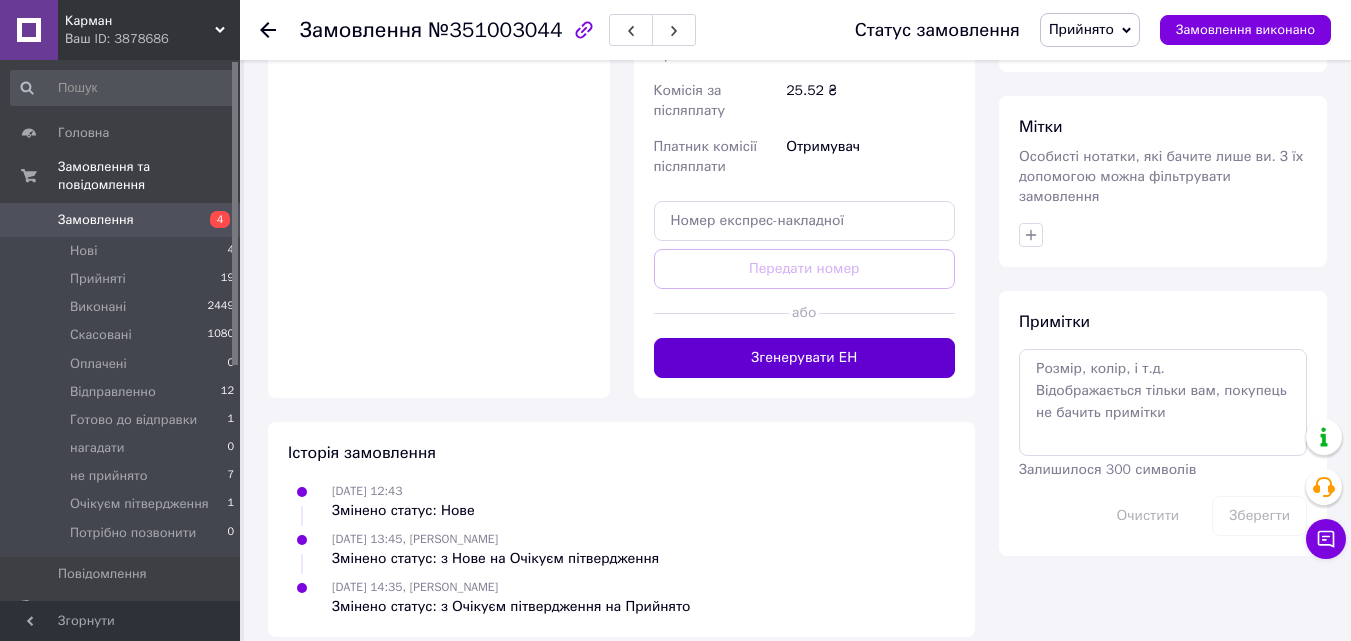 click on "Згенерувати ЕН" at bounding box center [805, 358] 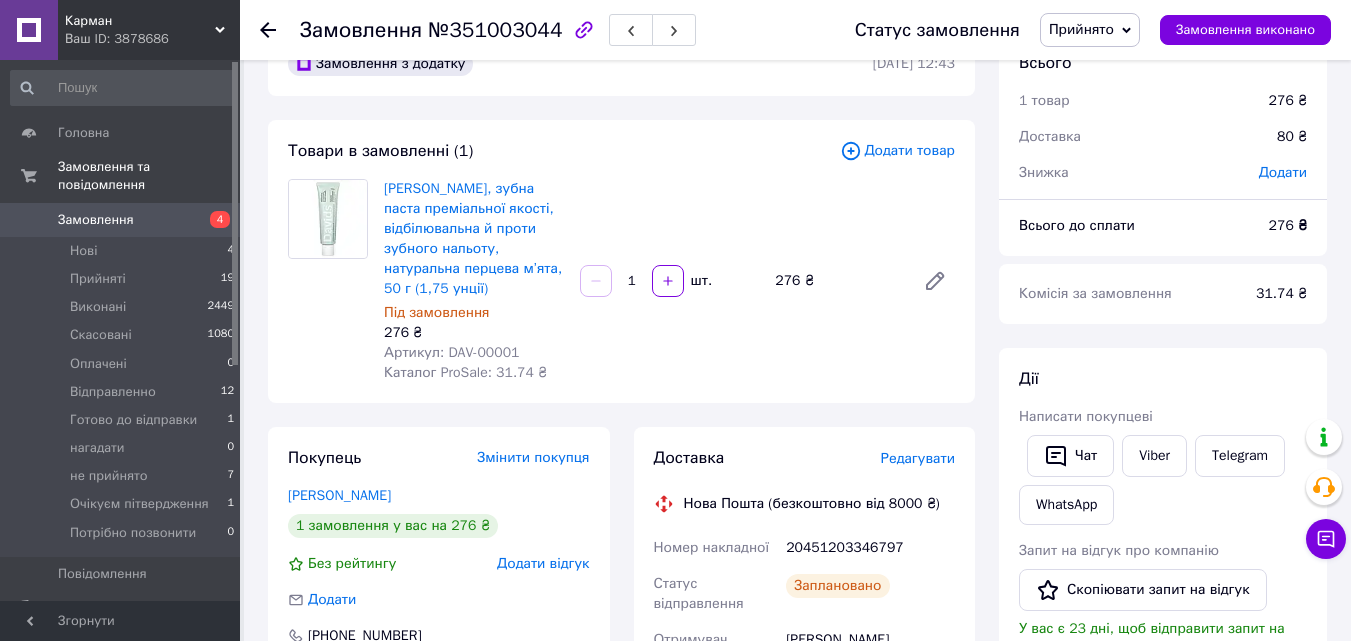 scroll, scrollTop: 41, scrollLeft: 0, axis: vertical 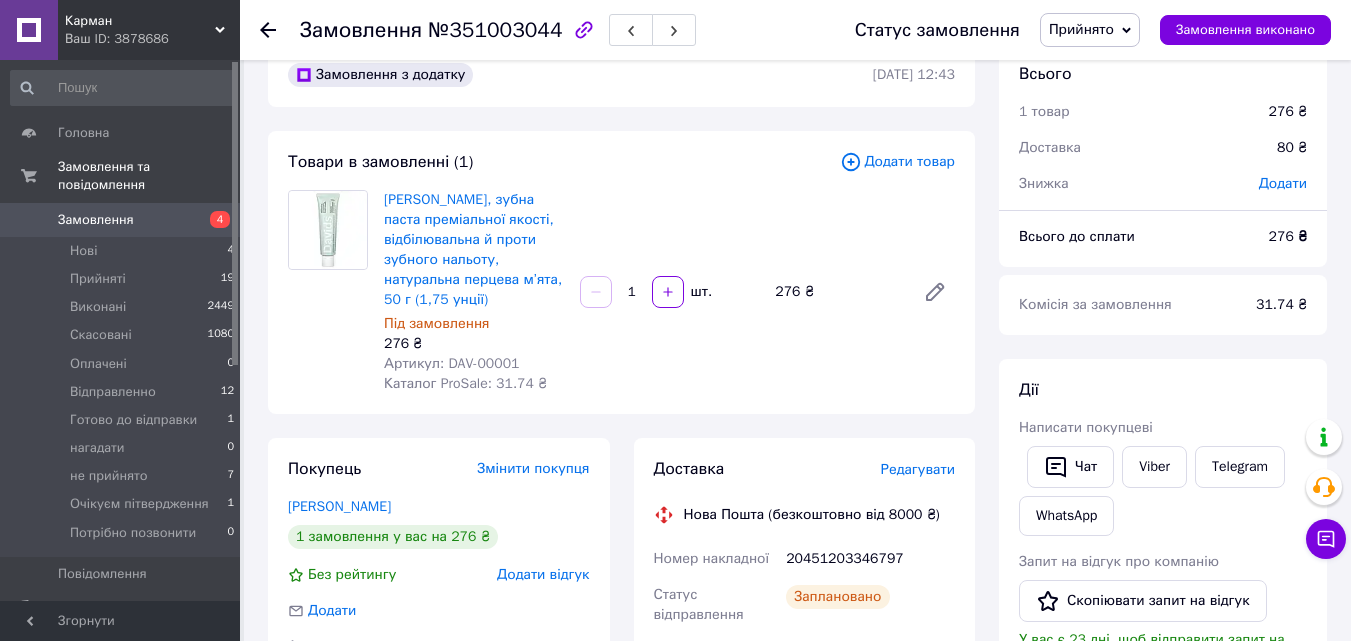 click on "Статус замовлення Прийнято Виконано Скасовано Оплачено Відправленно Готово до відправки нагадати не прийнято  Очікуєм пітвердження Потрібно позвонити Замовлення виконано" at bounding box center (1073, 30) 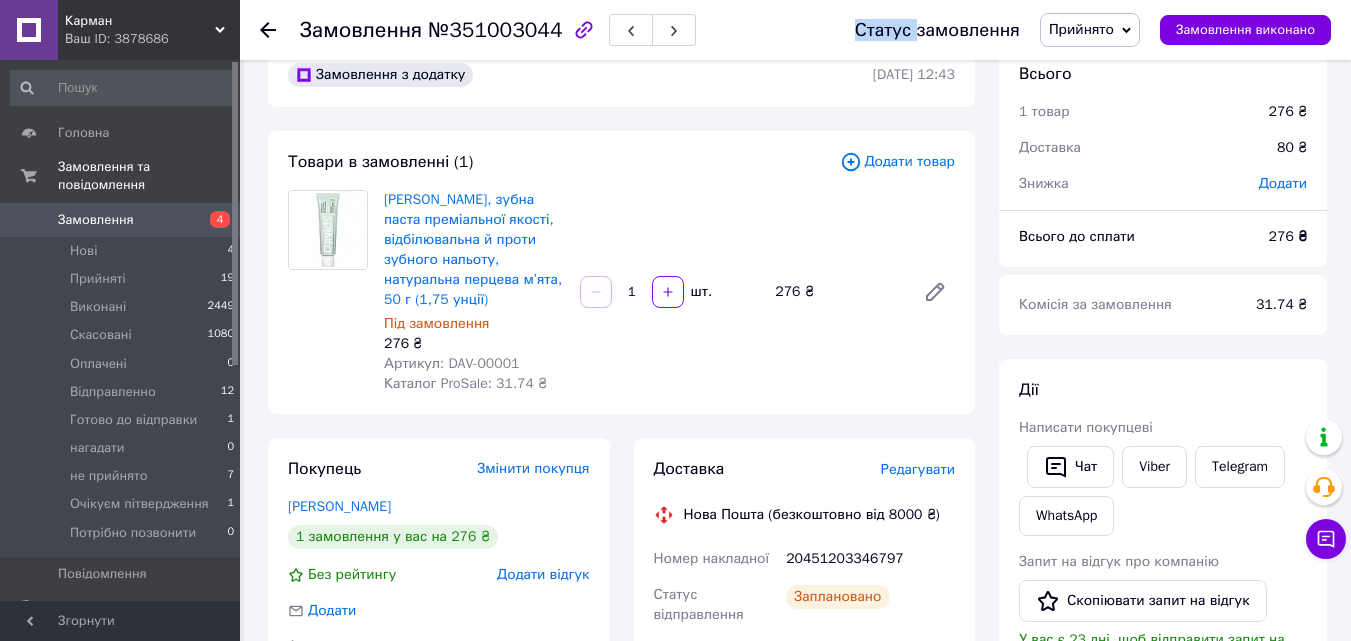 click on "Статус замовлення Прийнято Виконано Скасовано Оплачено Відправленно Готово до відправки нагадати не прийнято  Очікуєм пітвердження Потрібно позвонити Замовлення виконано" at bounding box center (1073, 30) 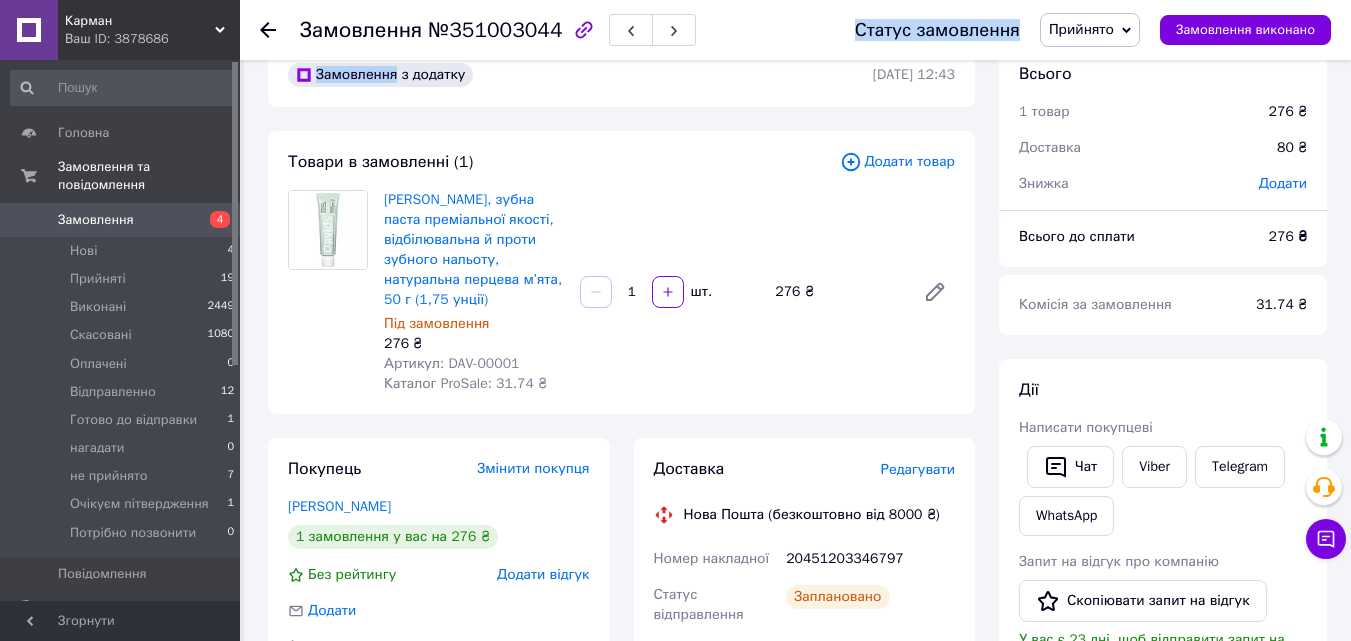 click on "Прийнято" at bounding box center (1081, 29) 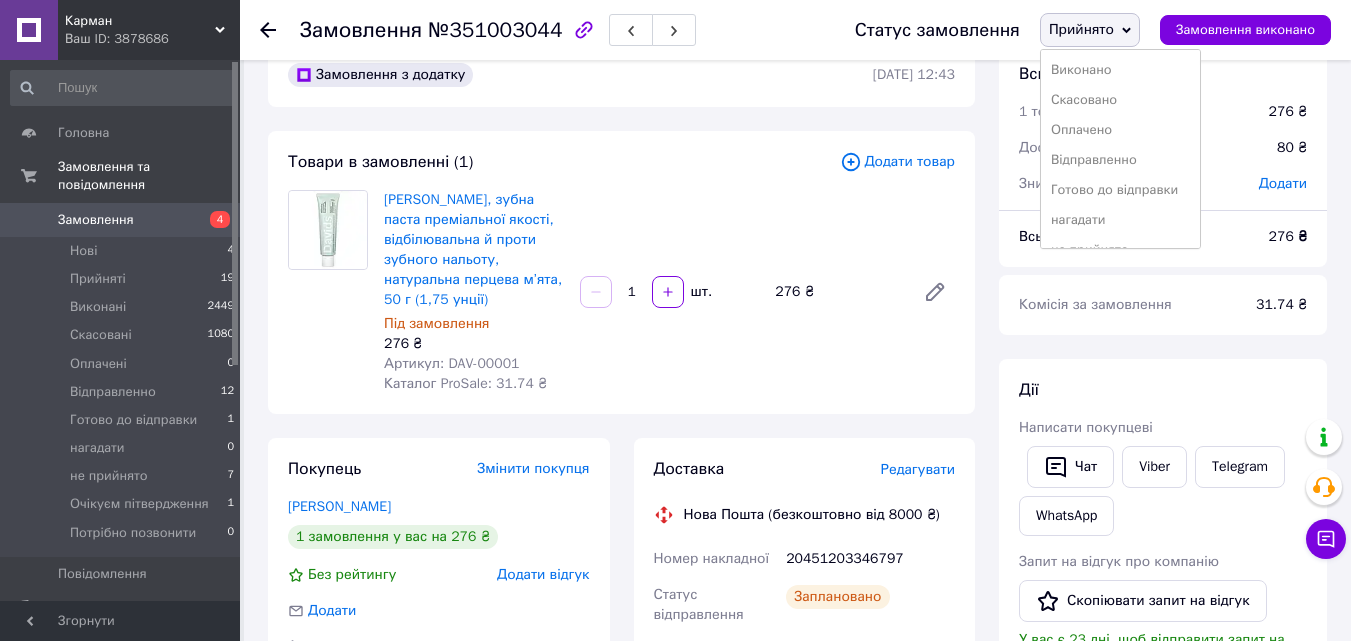 click on "Замовлення з додатку 03.07.2025 | 12:43 Товари в замовленні (1) Додати товар Davids, зубна паста преміальної якості, відбілювальна й проти зубного нальоту, натуральна перцева м’ята, 50 г (1,75 унції) Під замовлення 276 ₴ Артикул: DAV-00001 Каталог ProSale: 31.74 ₴  1   шт. 276 ₴ Покупець Змінити покупця Лоїш Іван 1 замовлення у вас на 276 ₴ Без рейтингу   Додати відгук Додати +380979512729 Оплата Післяплата Доставка Редагувати Нова Пошта (безкоштовно від 8000 ₴) Номер накладної 20451203346797 Статус відправлення Заплановано Отримувач Лоїш Іван Телефон отримувача +380979512729 Адреса Дата відправки 10.07.2025 <" at bounding box center [621, 793] 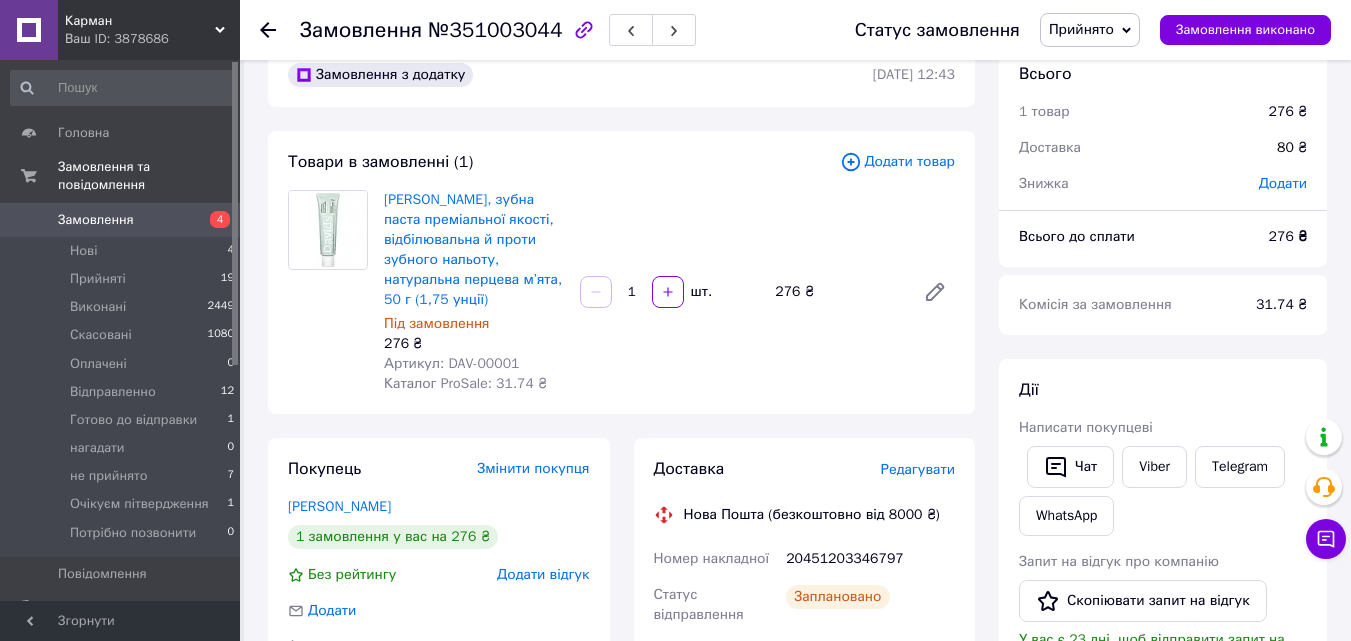 click on "Прийнято" at bounding box center (1081, 29) 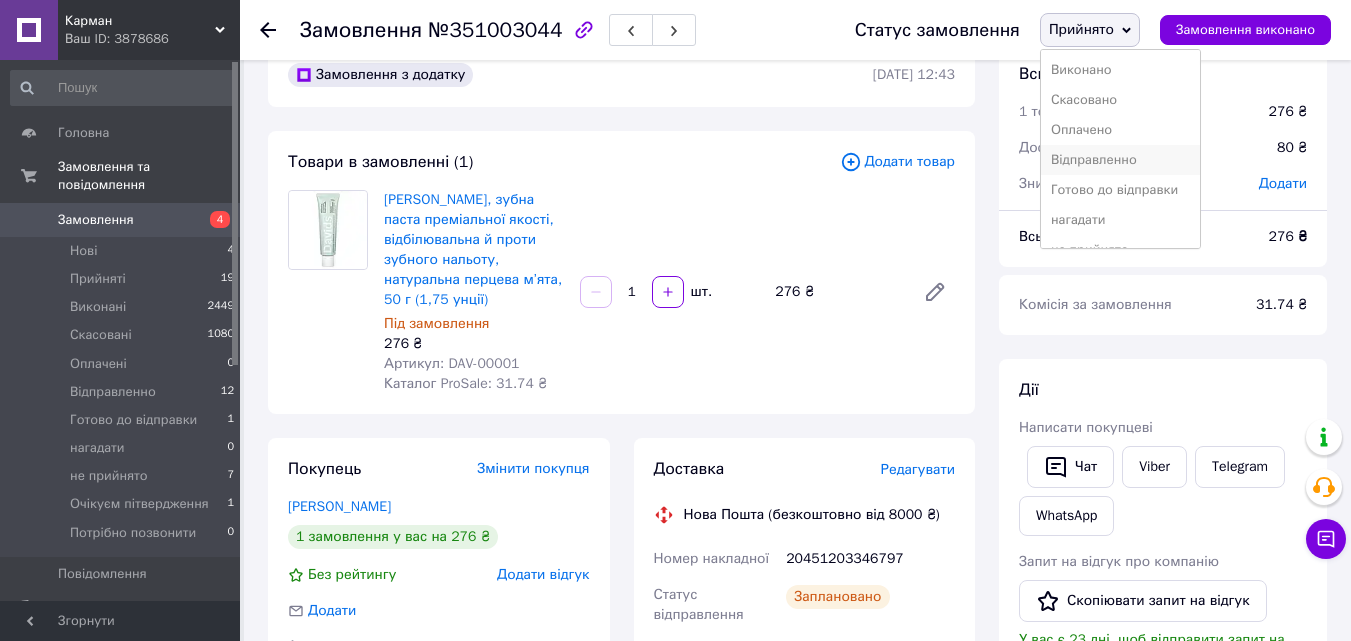 click on "Відправленно" at bounding box center (1120, 160) 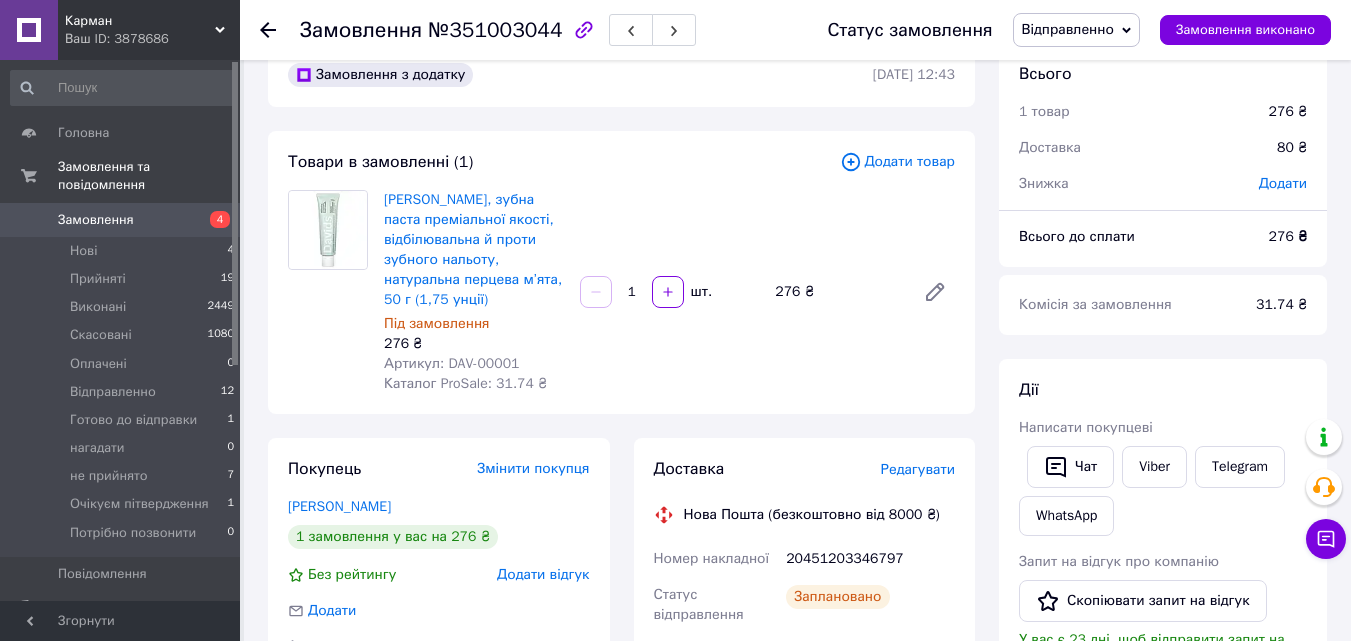 click on "Ваш ID: 3878686" at bounding box center (152, 39) 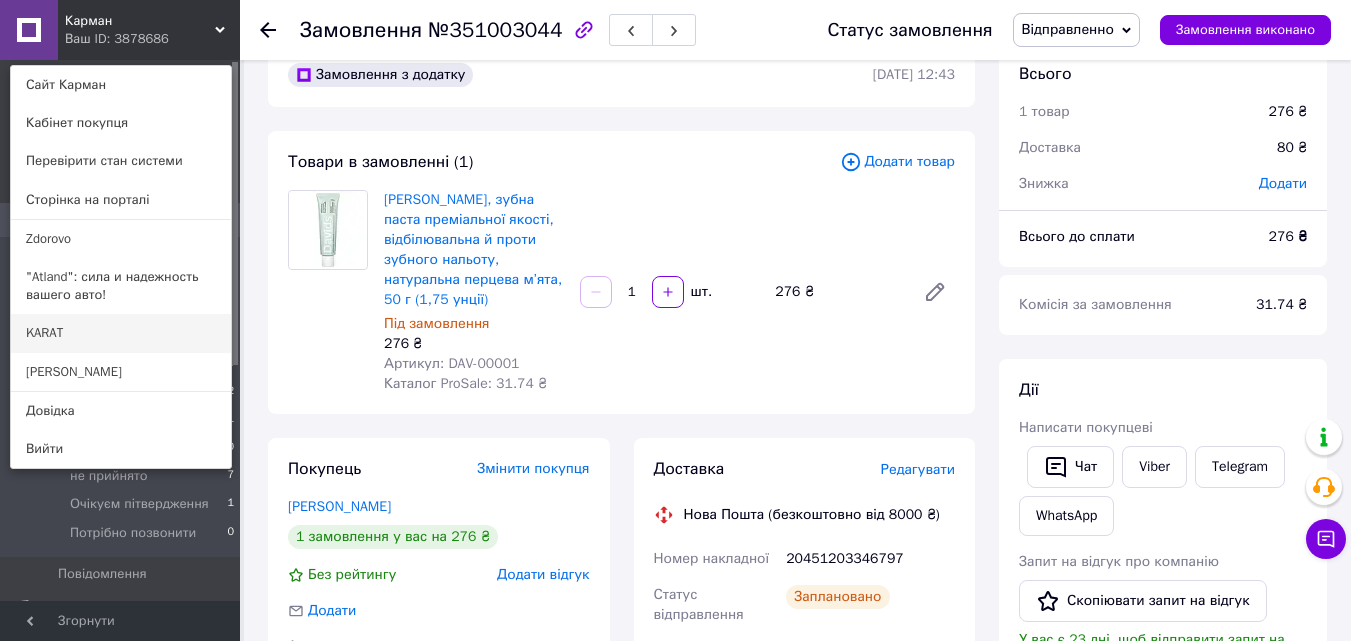 click on "KARAT" at bounding box center (121, 333) 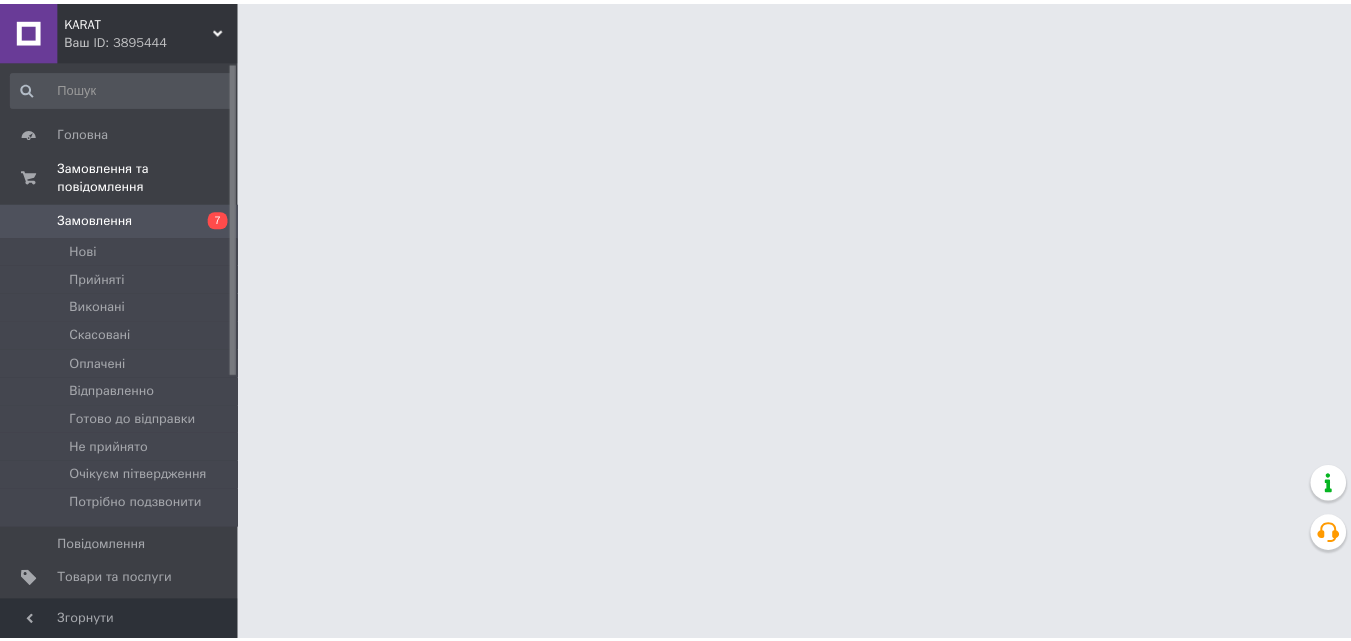 scroll, scrollTop: 0, scrollLeft: 0, axis: both 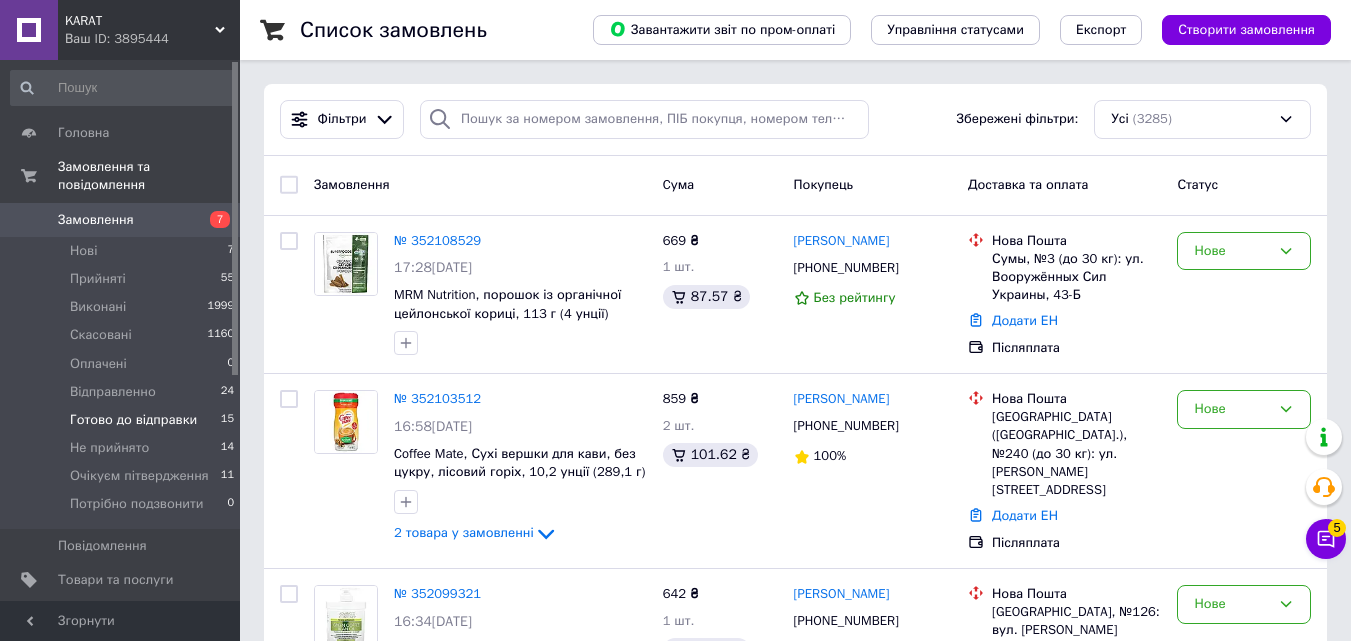 click on "Готово до відправки" at bounding box center (133, 420) 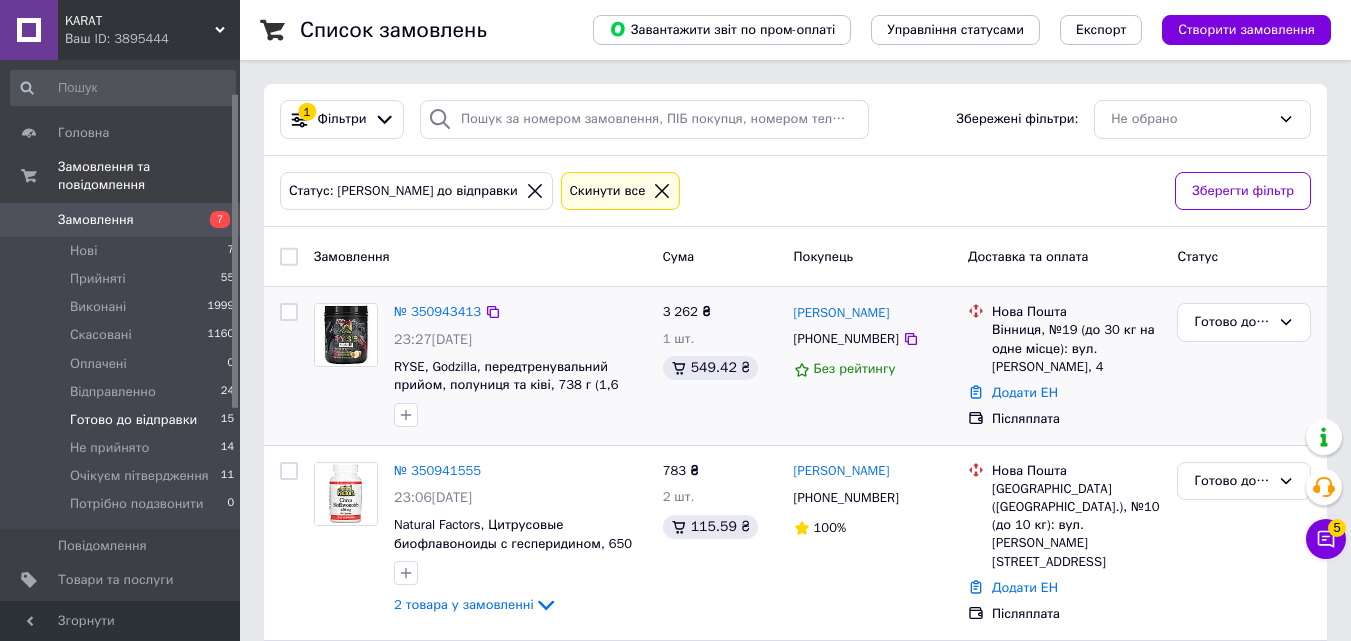 scroll, scrollTop: 390, scrollLeft: 0, axis: vertical 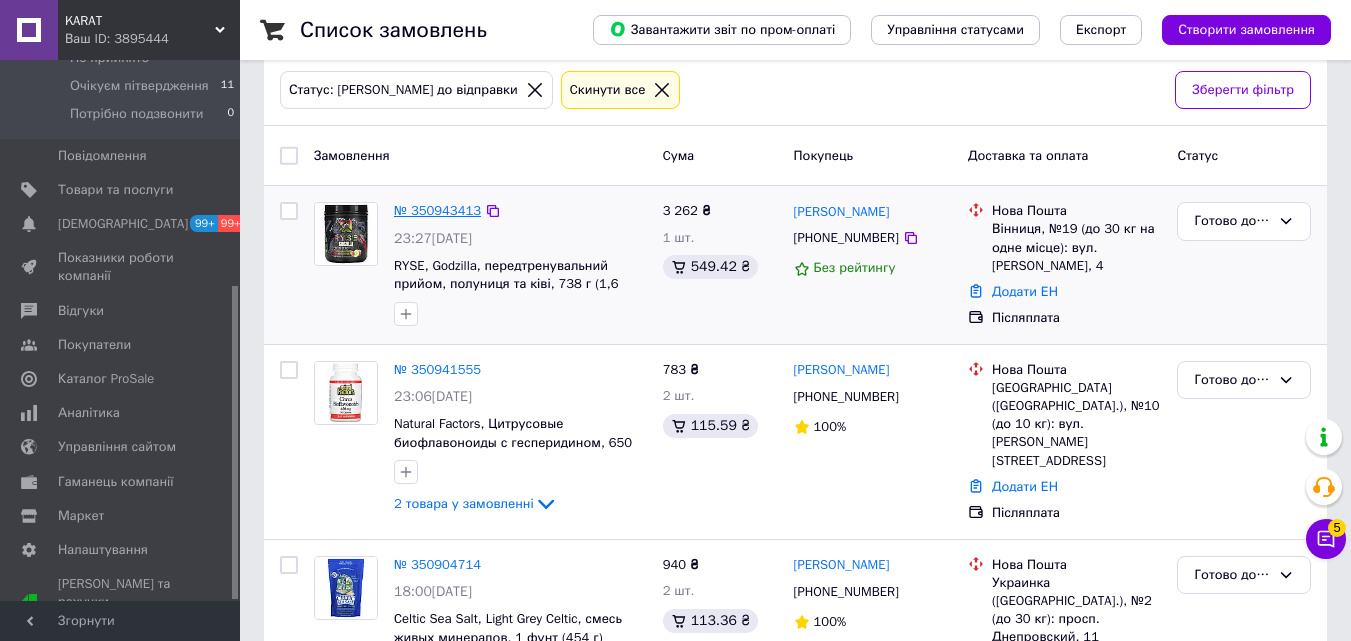 click on "№ 350943413" at bounding box center [437, 210] 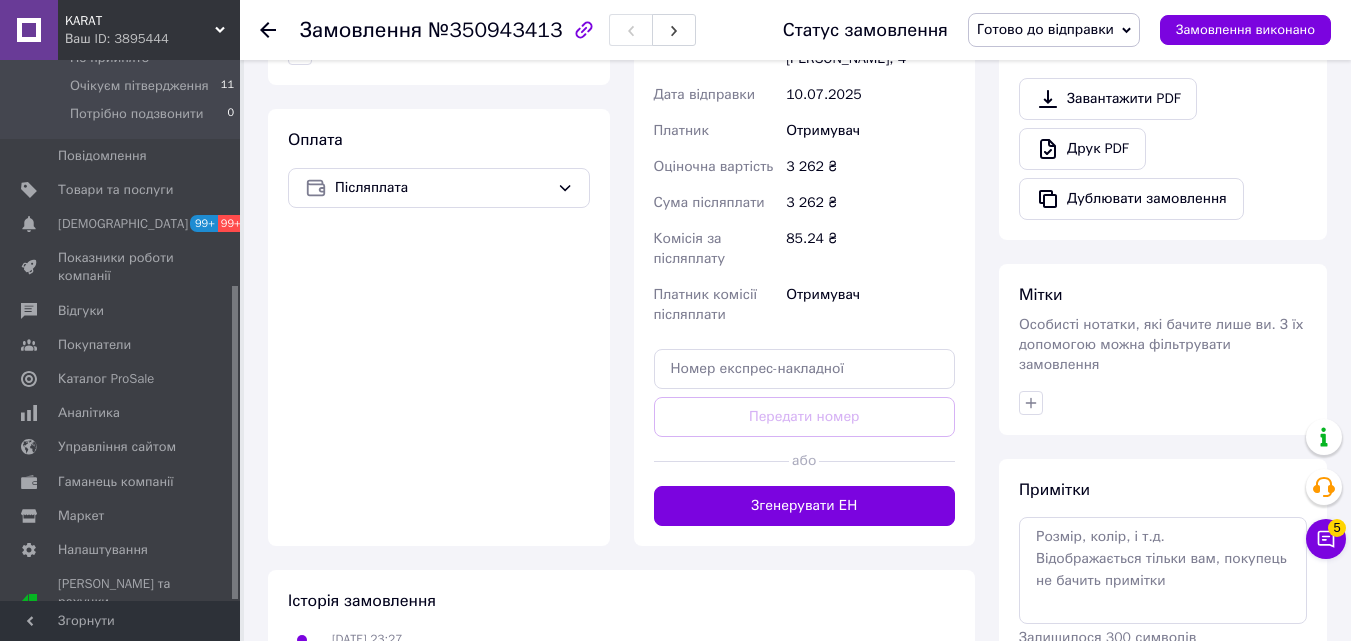 scroll, scrollTop: 800, scrollLeft: 0, axis: vertical 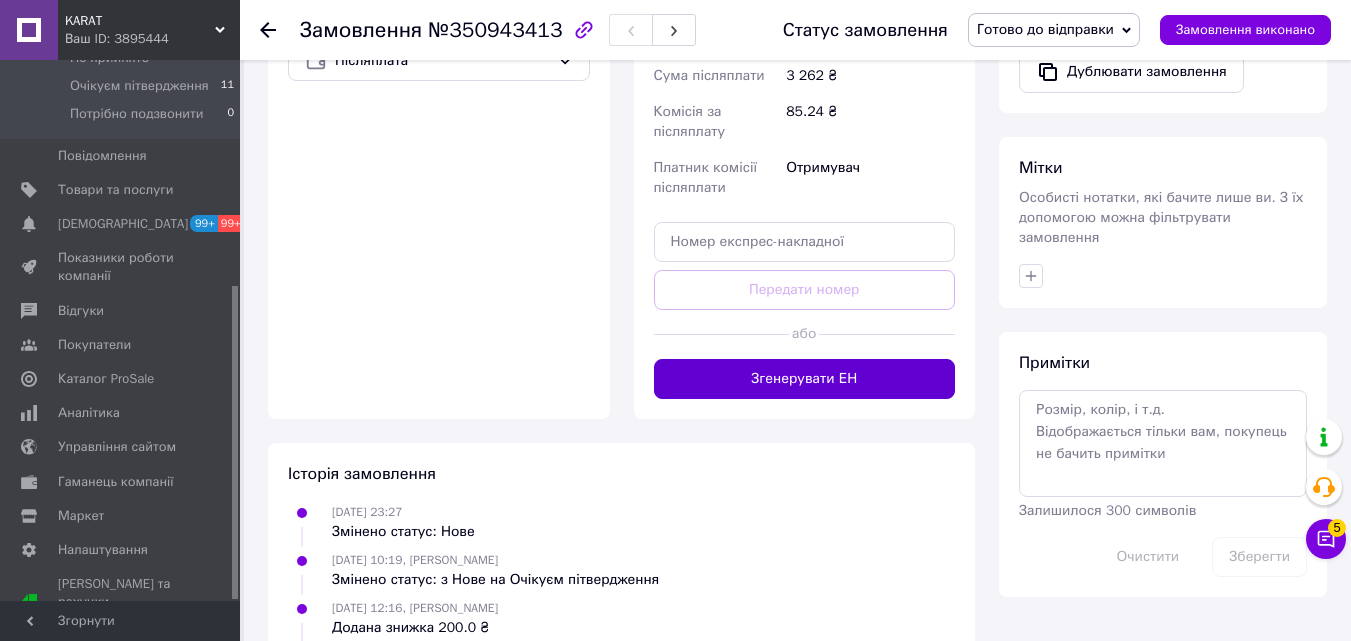 click on "Згенерувати ЕН" at bounding box center [805, 379] 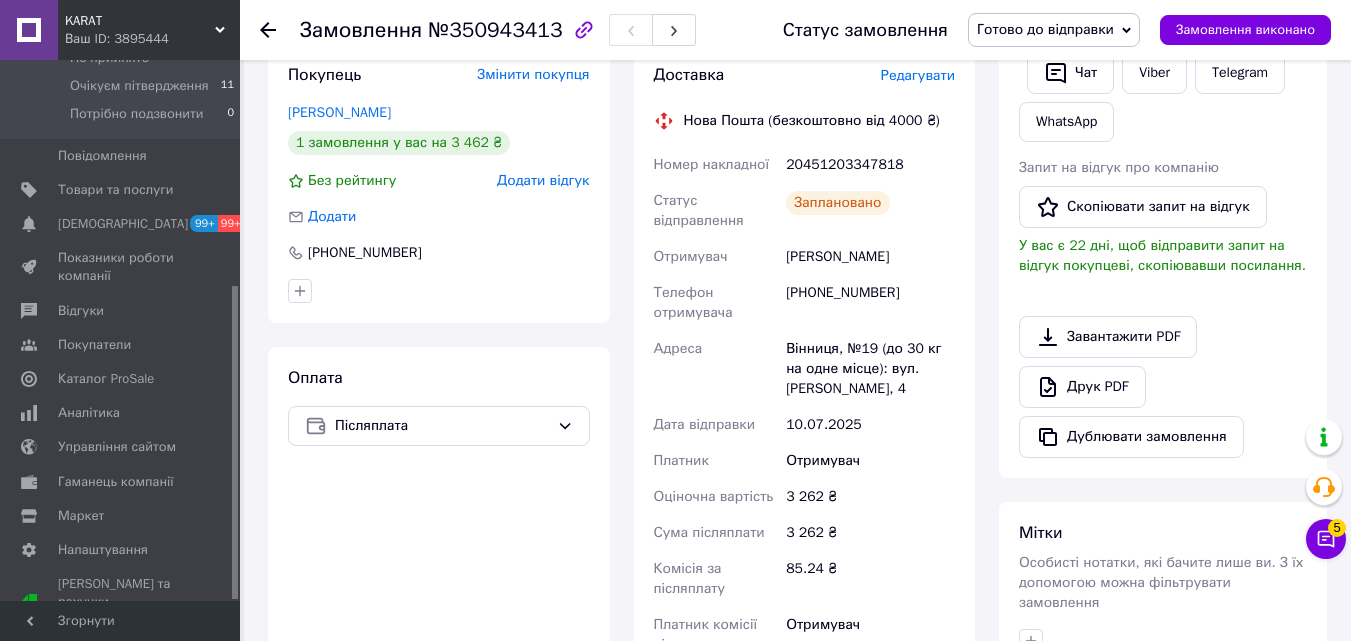 scroll, scrollTop: 400, scrollLeft: 0, axis: vertical 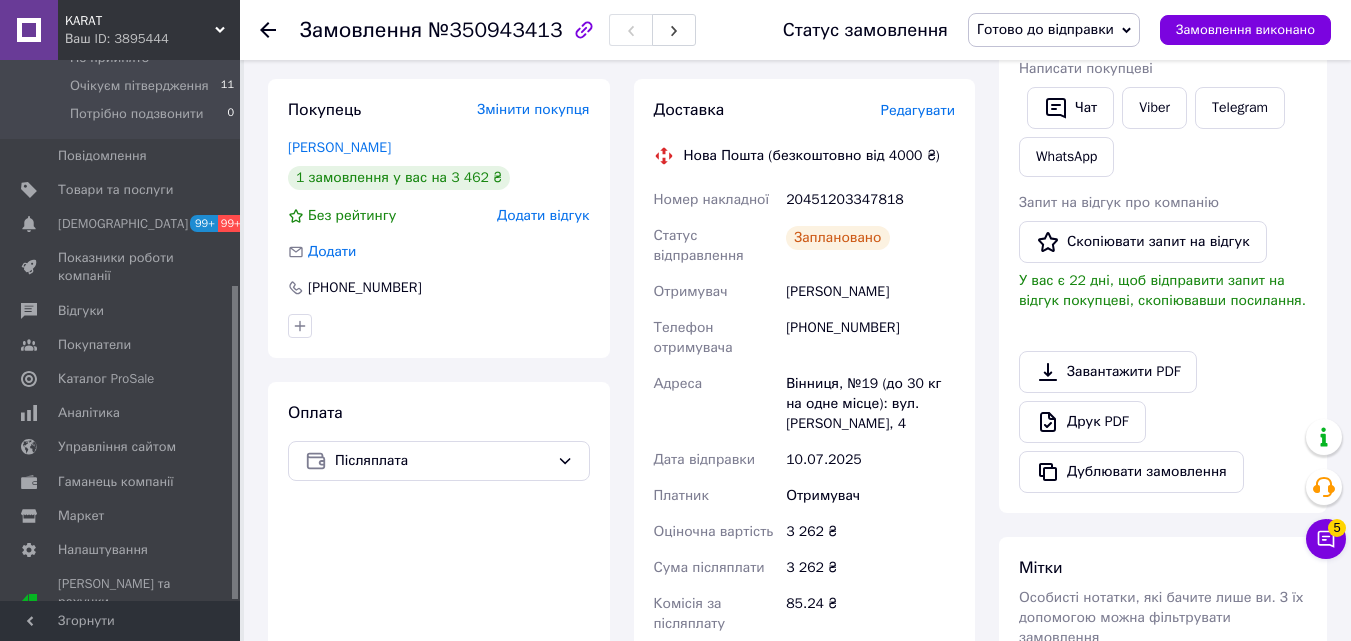 click on "Готово до відправки" at bounding box center [1045, 29] 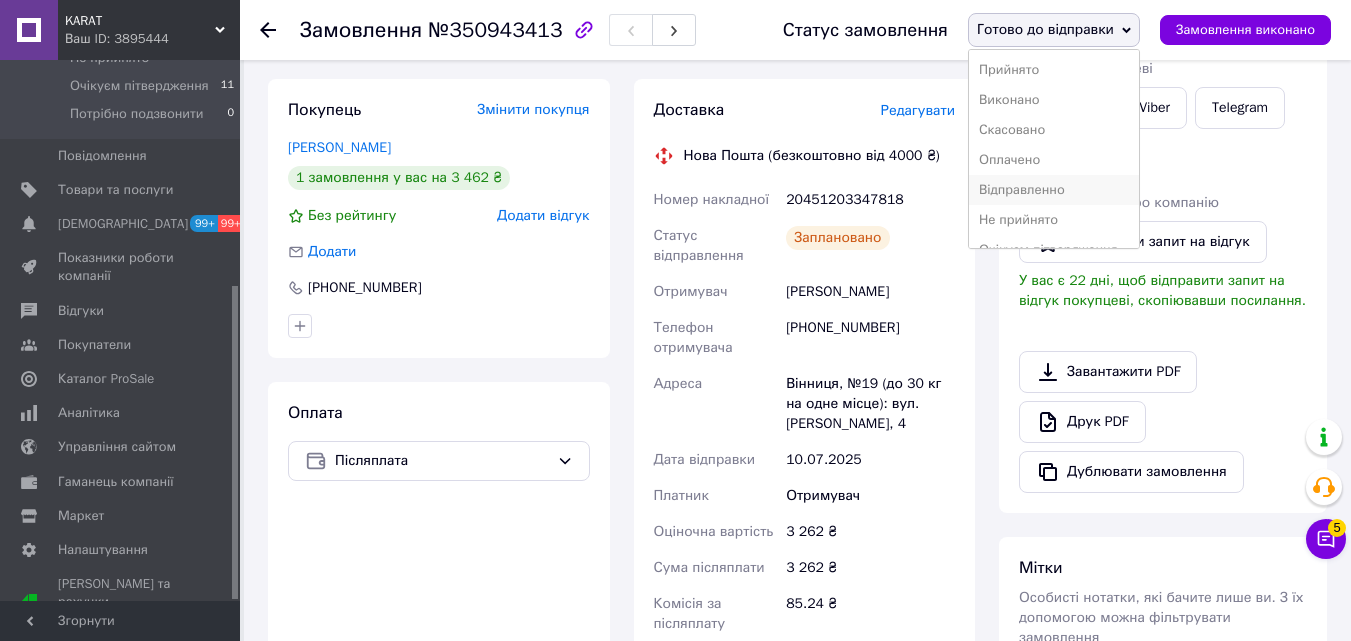 click on "Відправленно" at bounding box center (1054, 190) 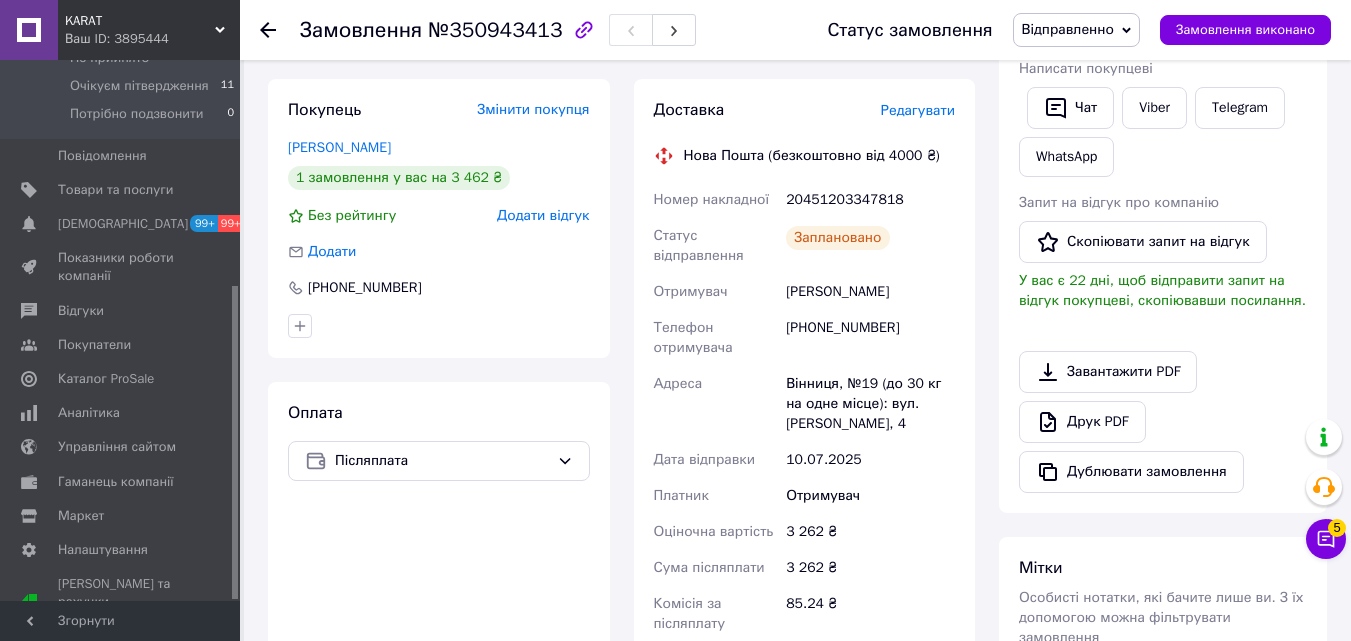 click at bounding box center [280, 30] 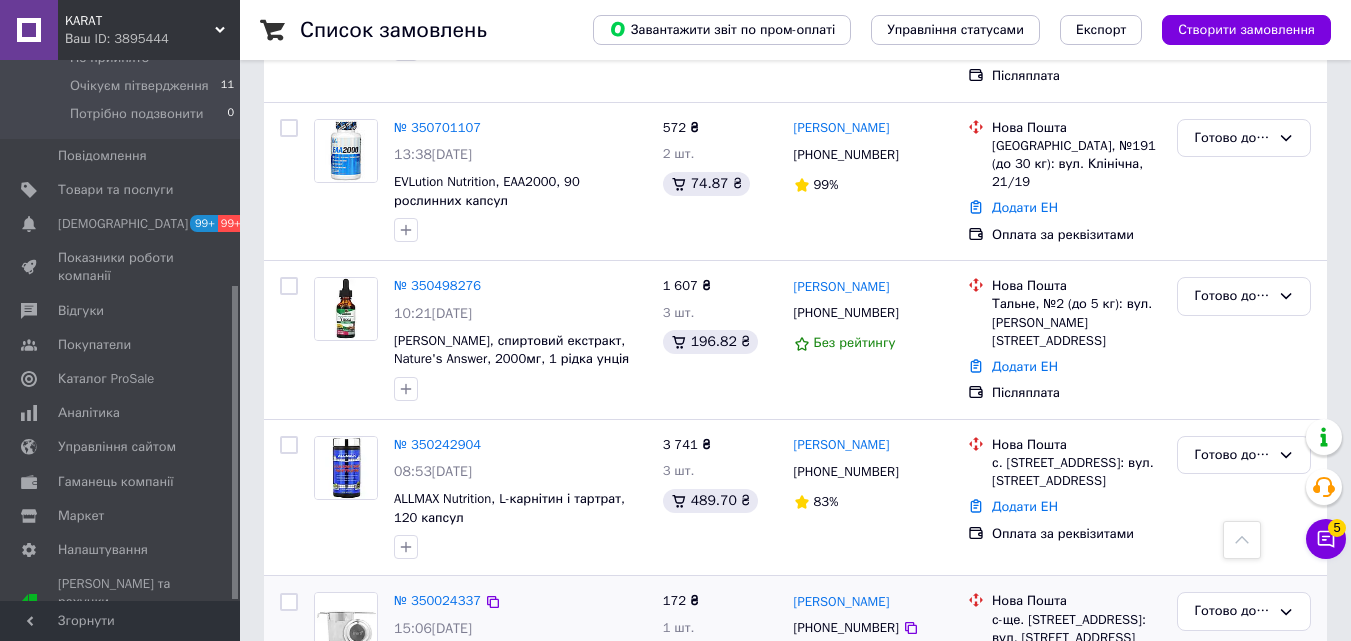 scroll, scrollTop: 2129, scrollLeft: 0, axis: vertical 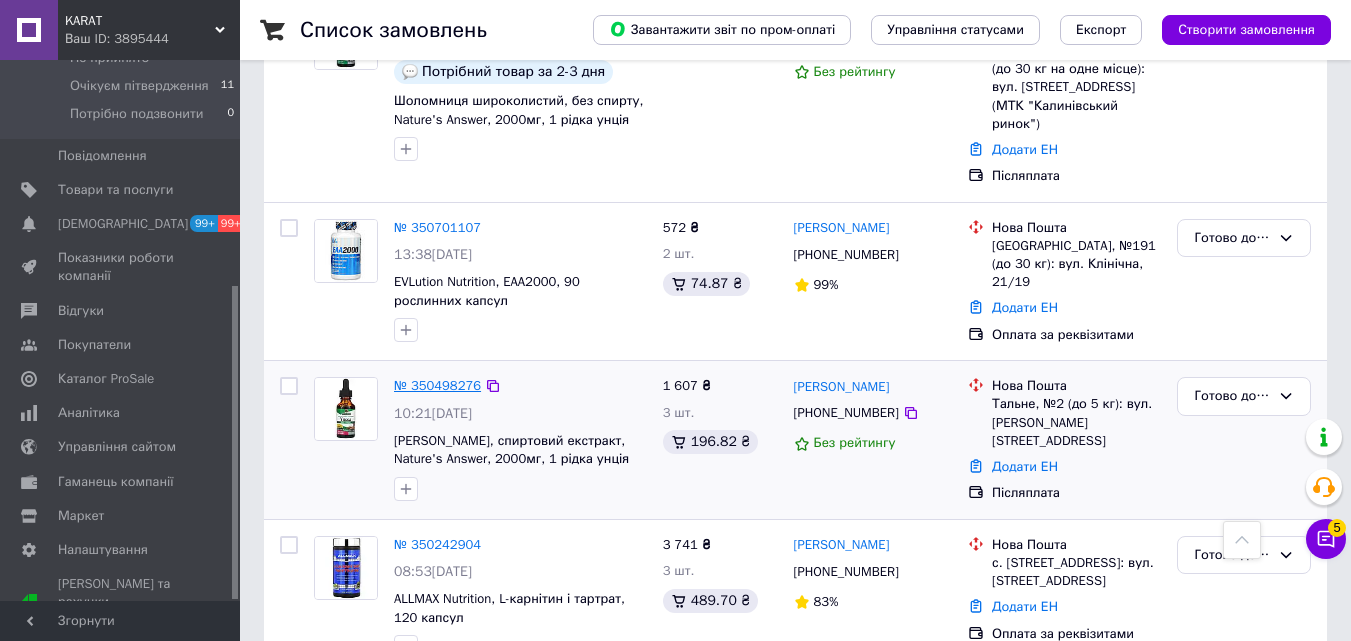 click on "№ 350498276" at bounding box center [437, 385] 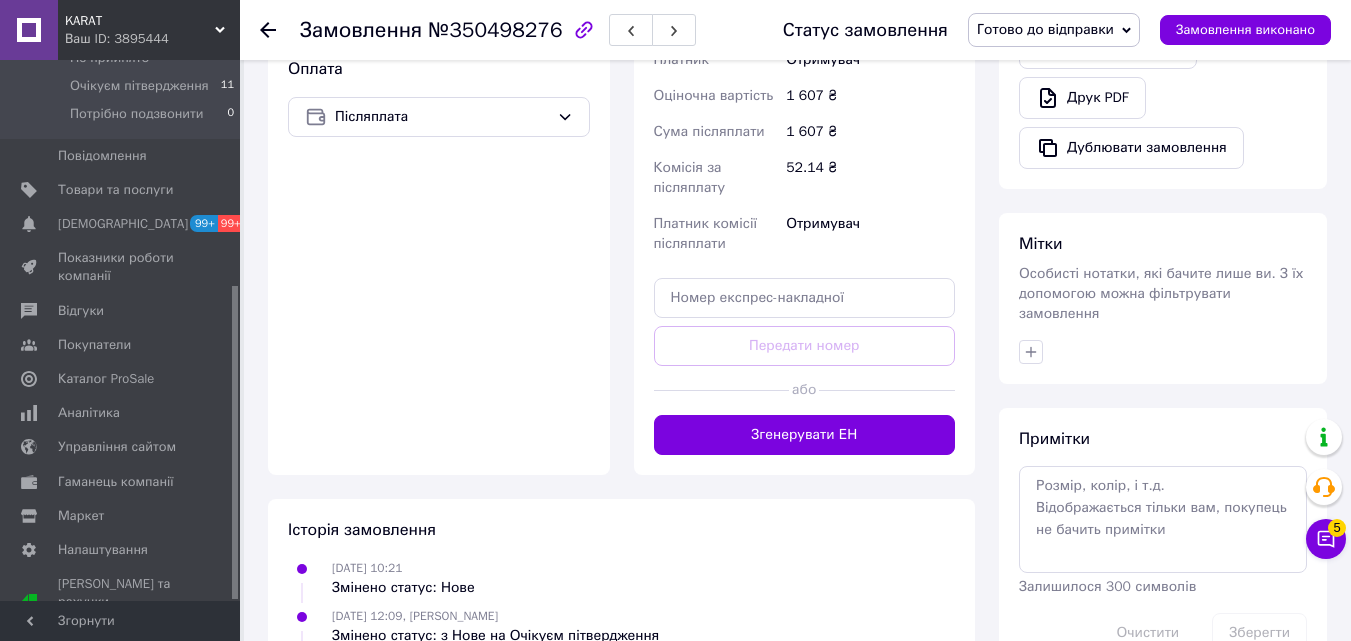 scroll, scrollTop: 945, scrollLeft: 0, axis: vertical 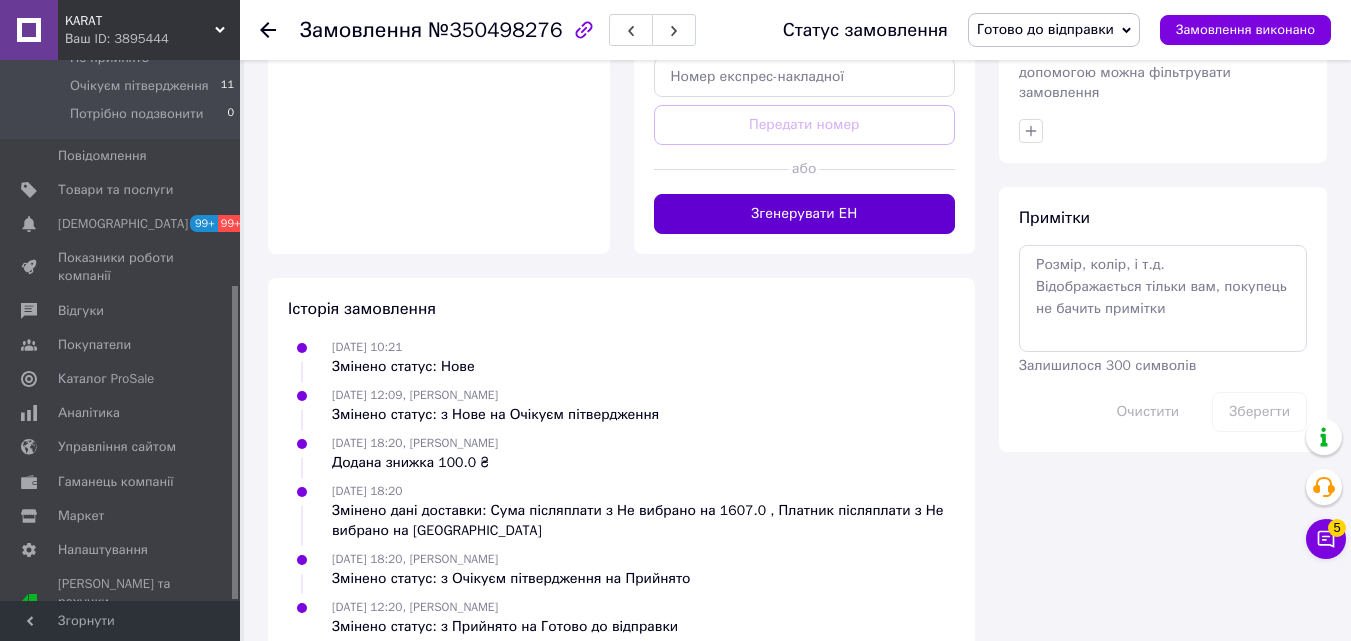click on "Згенерувати ЕН" at bounding box center (805, 214) 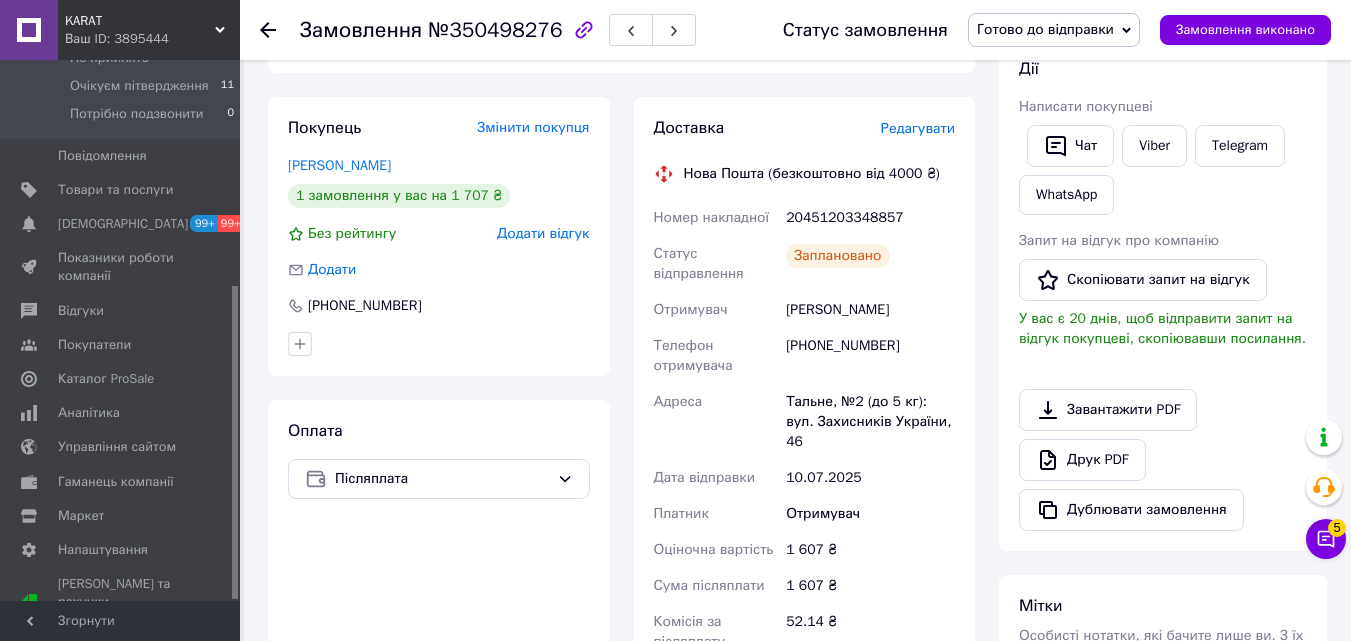 scroll, scrollTop: 345, scrollLeft: 0, axis: vertical 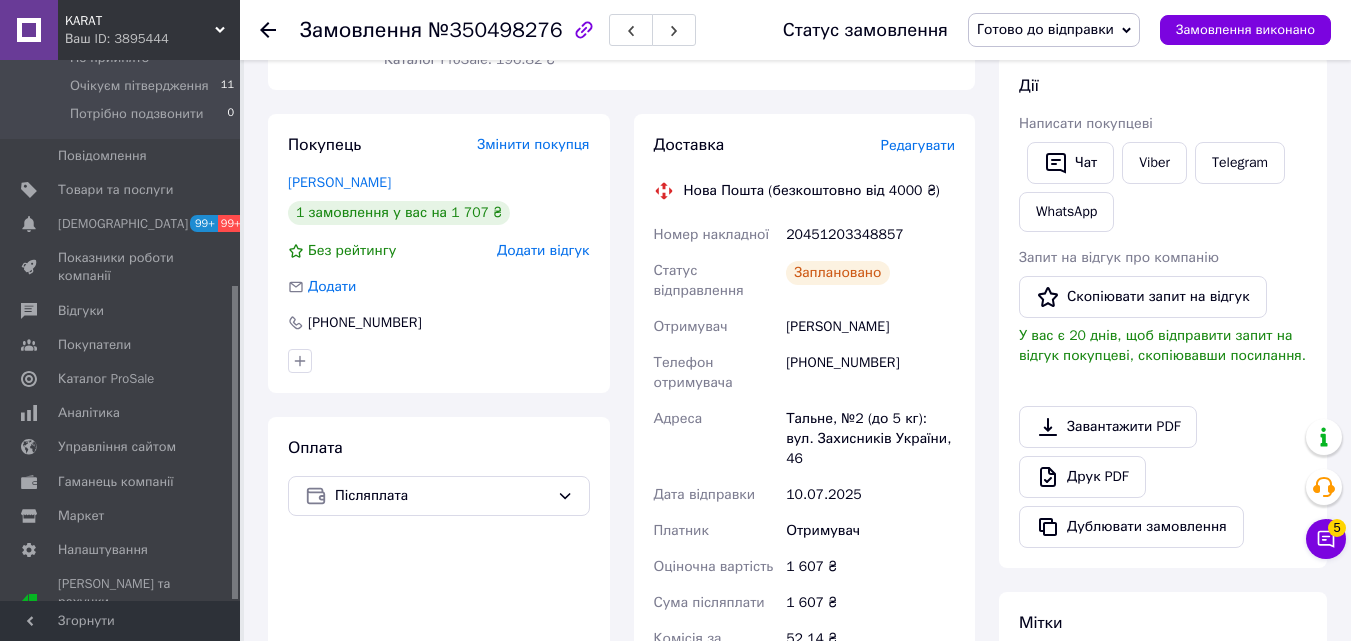 click on "Готово до відправки" at bounding box center (1045, 29) 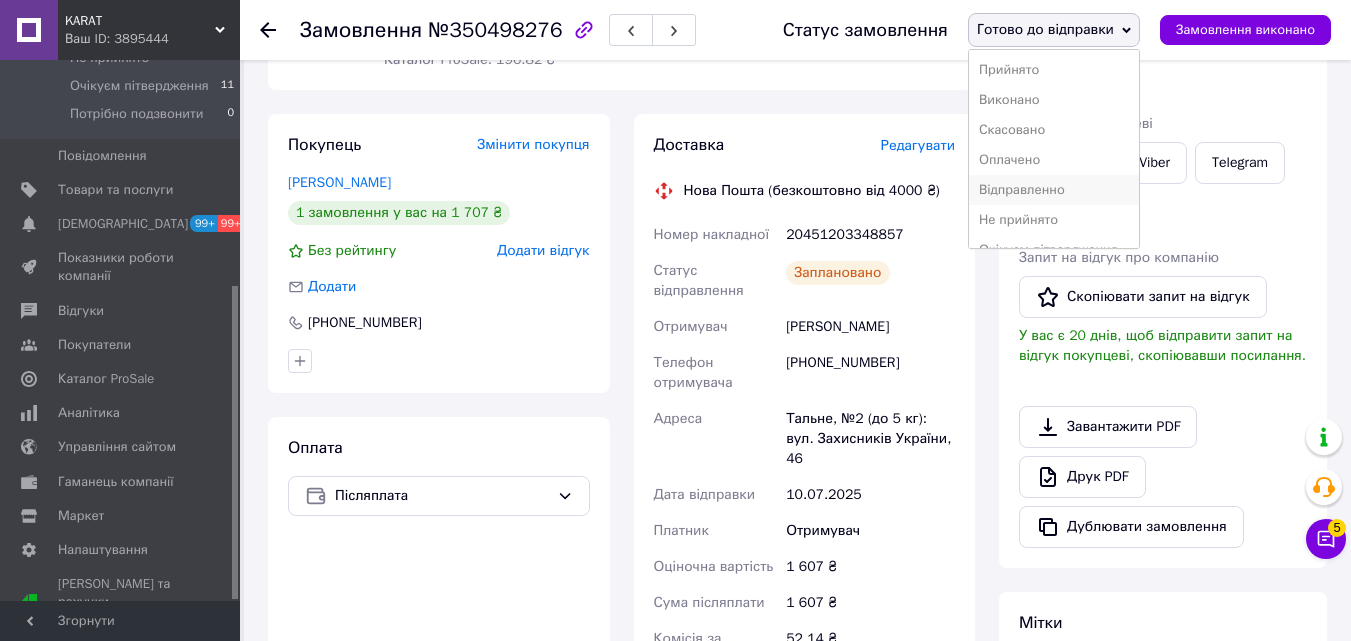 click on "Відправленно" at bounding box center [1054, 190] 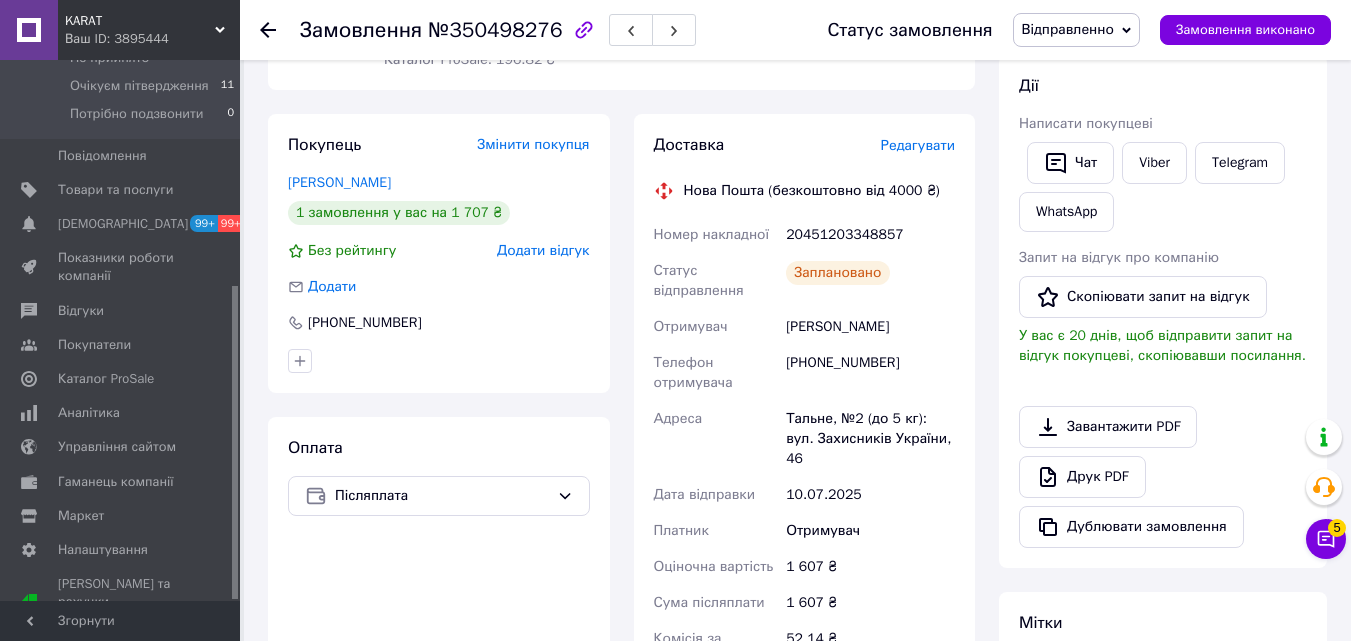 click 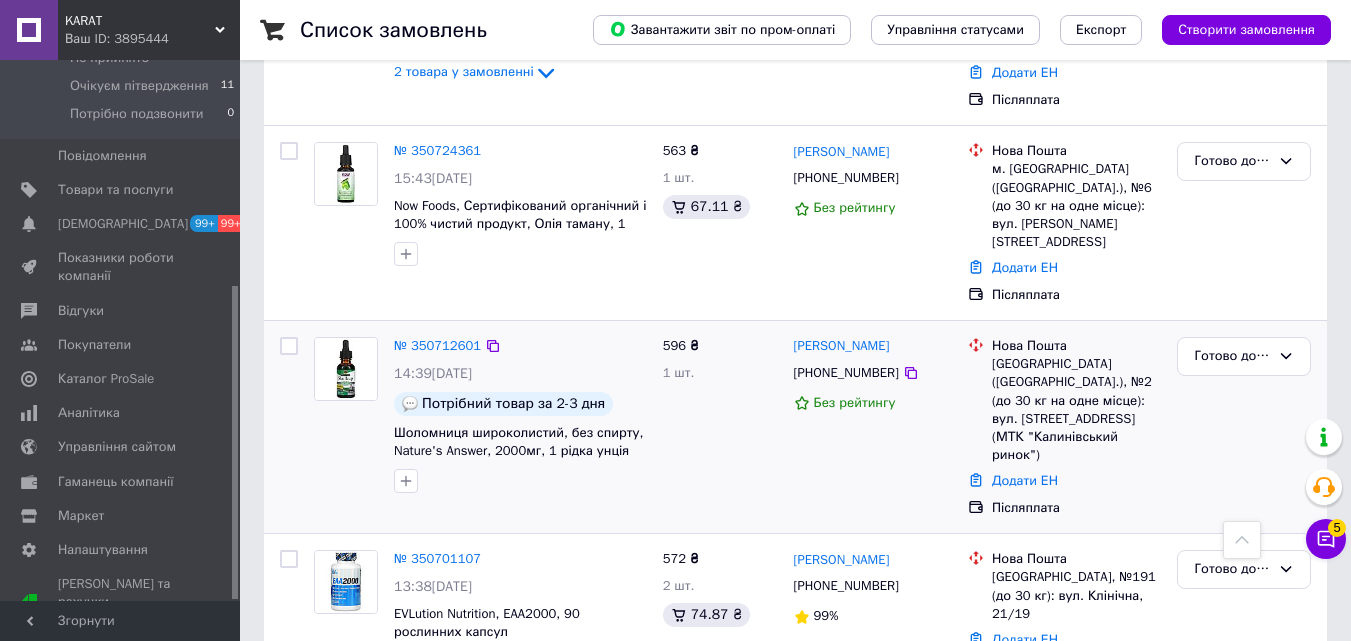 scroll, scrollTop: 1700, scrollLeft: 0, axis: vertical 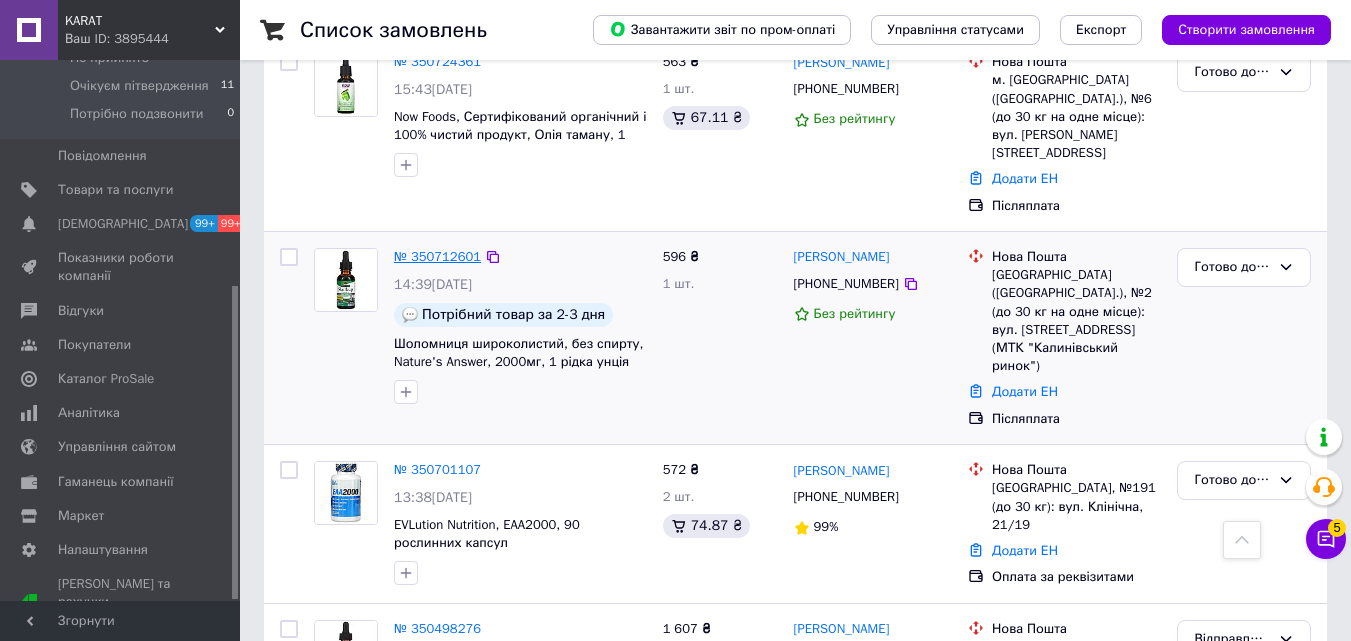 click on "№ 350712601" at bounding box center [437, 256] 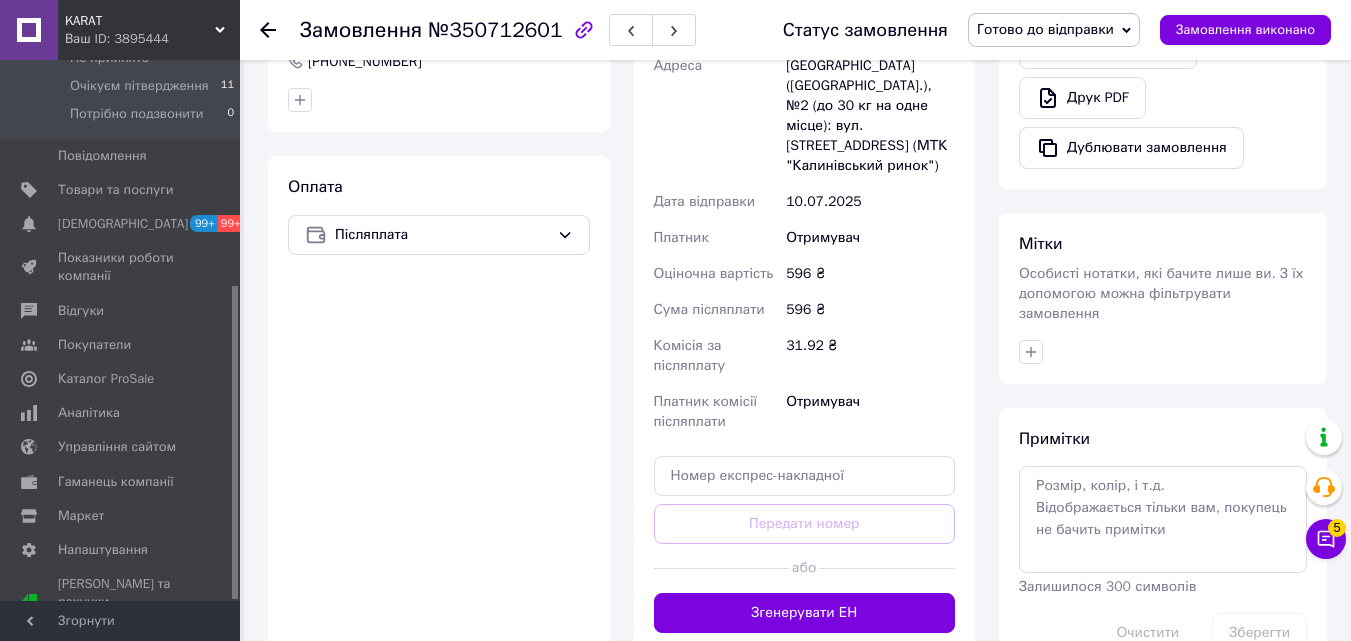scroll, scrollTop: 889, scrollLeft: 0, axis: vertical 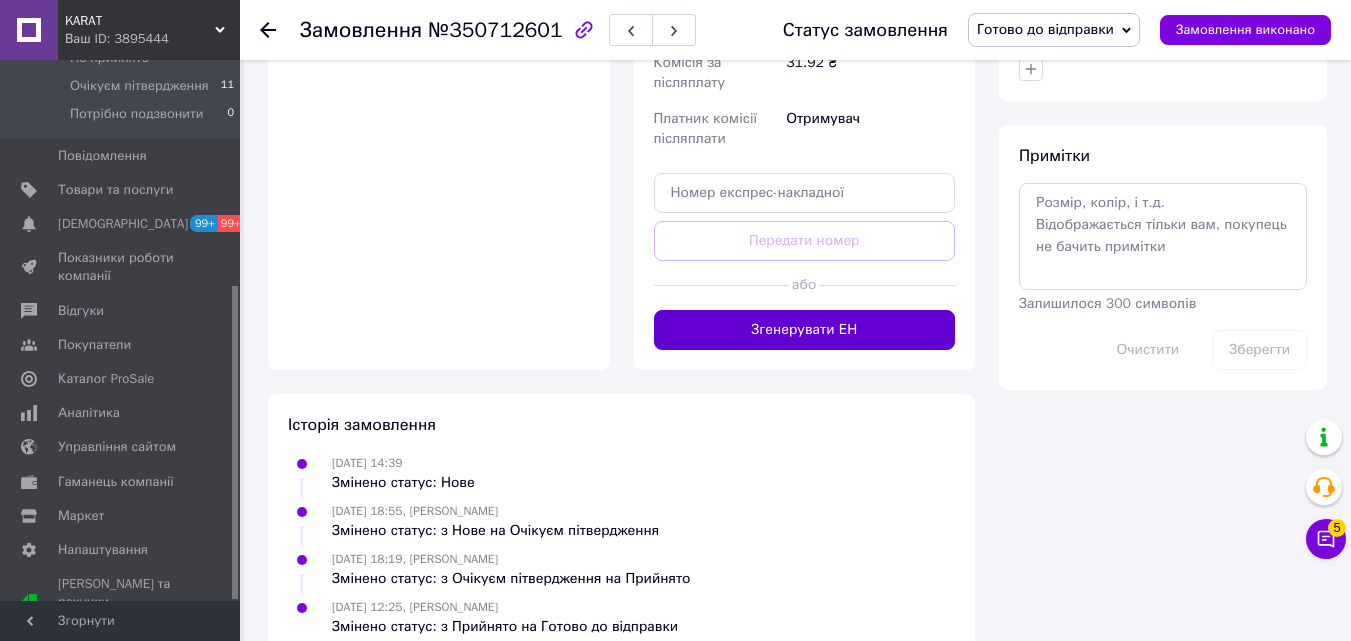 click on "Згенерувати ЕН" at bounding box center [805, 330] 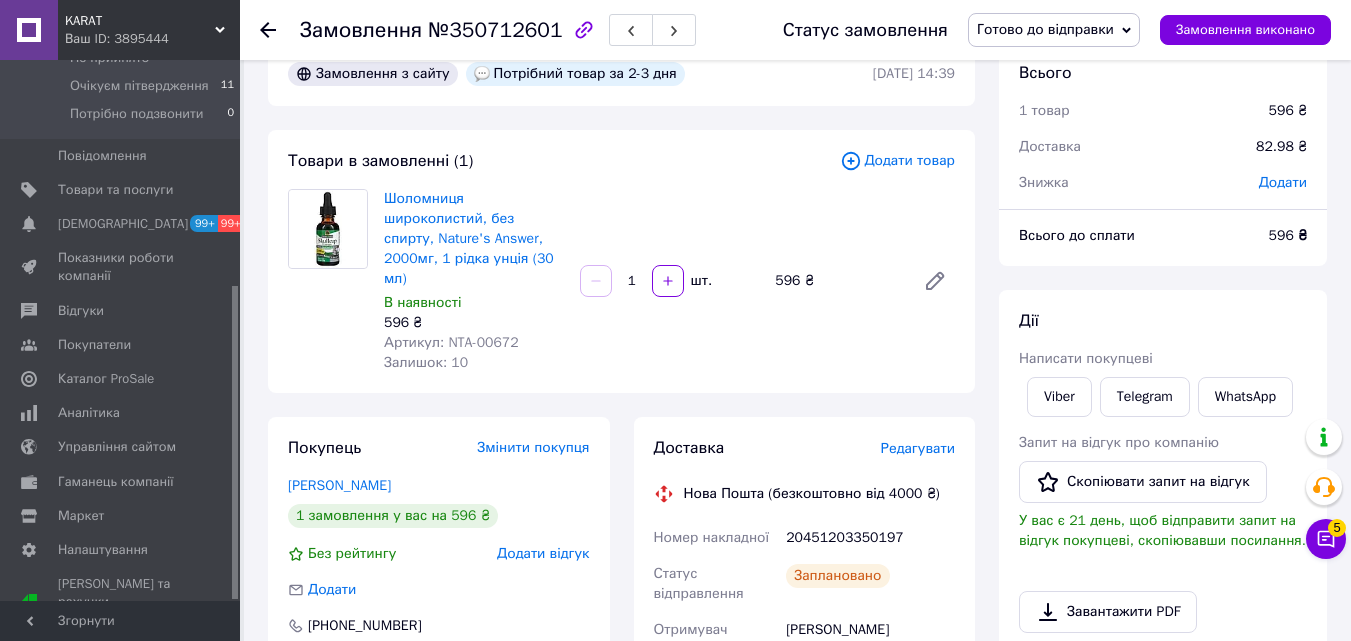 scroll, scrollTop: 0, scrollLeft: 0, axis: both 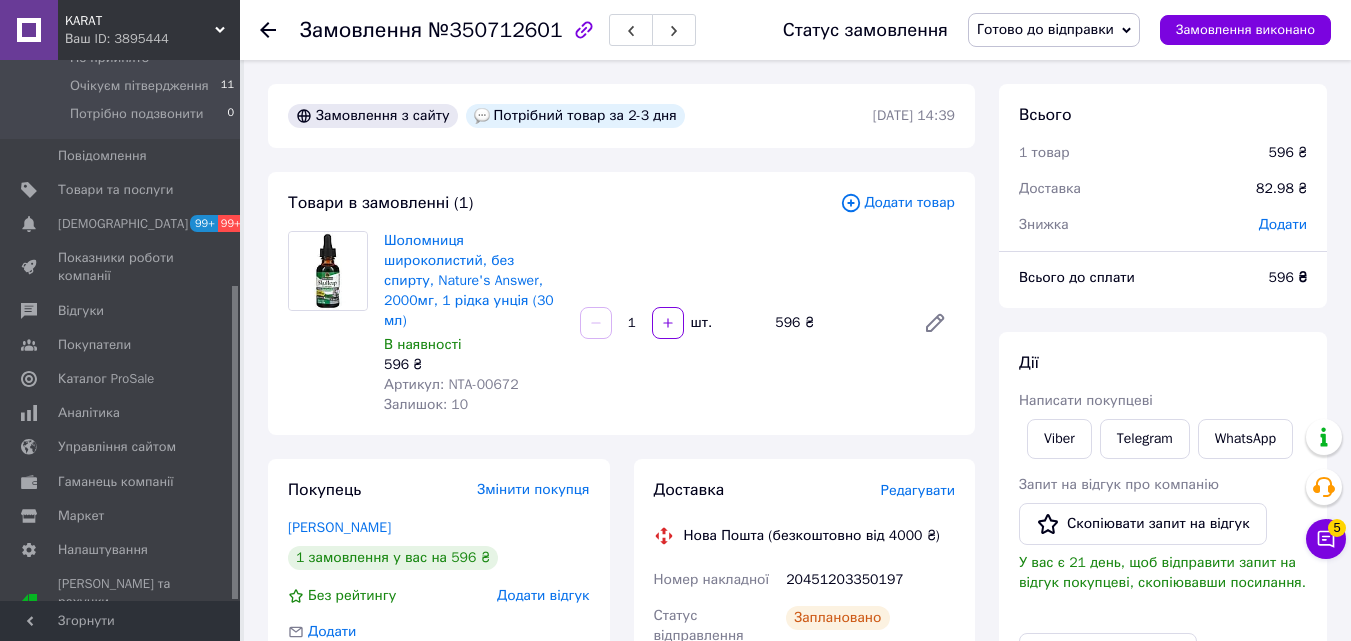 click on "Готово до відправки" at bounding box center [1045, 29] 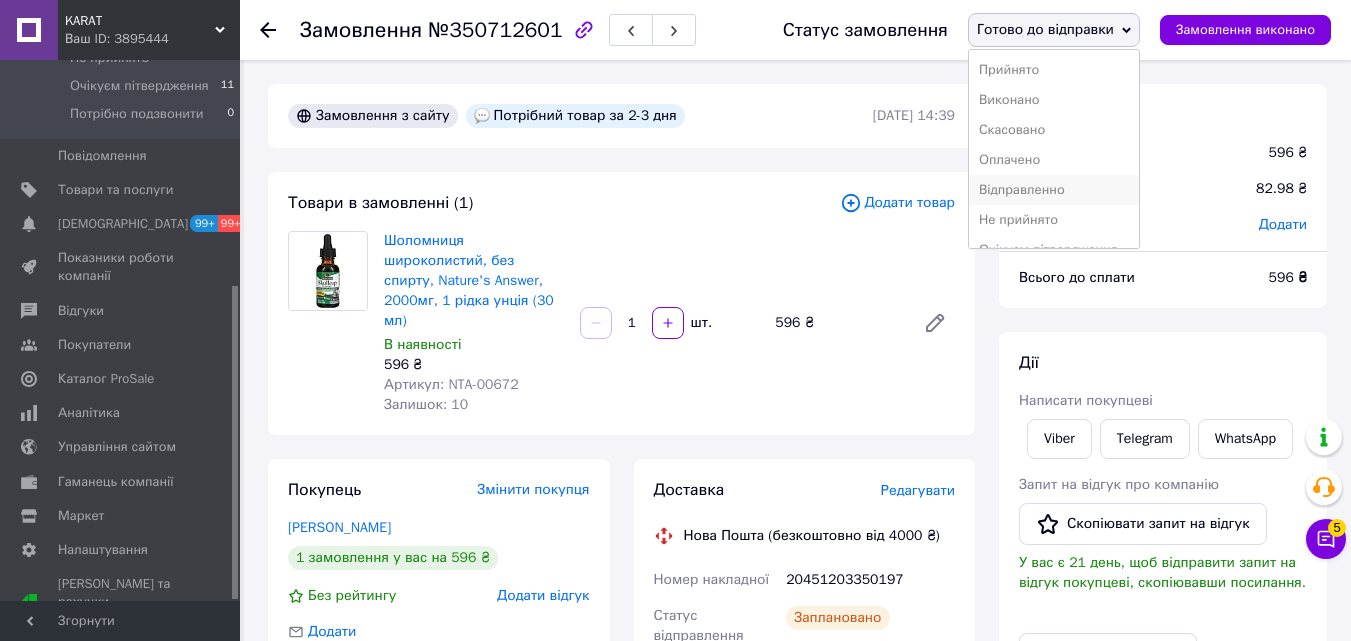 click on "Відправленно" at bounding box center [1054, 190] 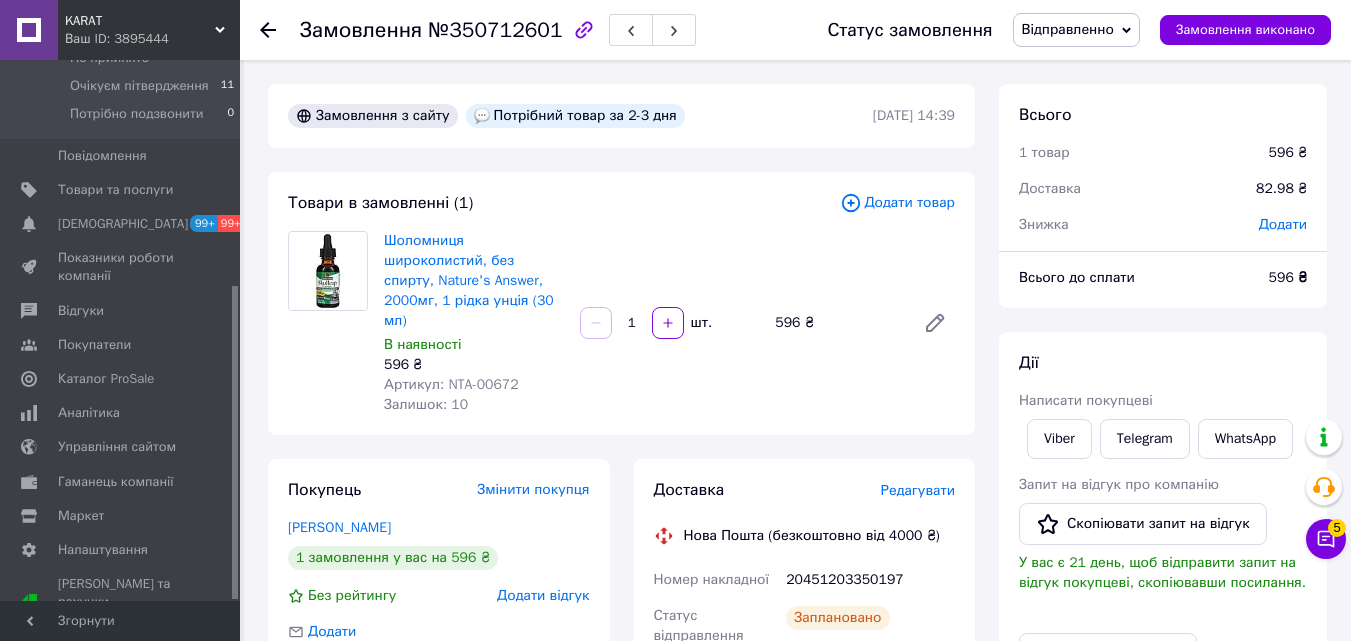 click 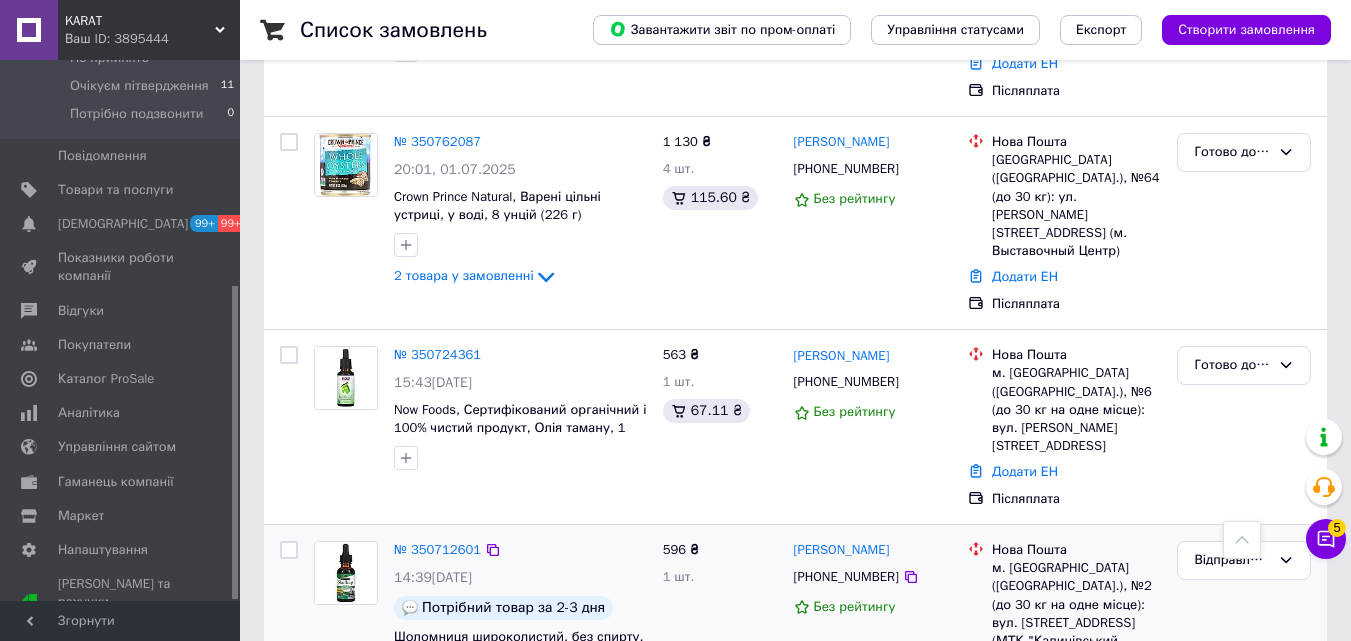 scroll, scrollTop: 1400, scrollLeft: 0, axis: vertical 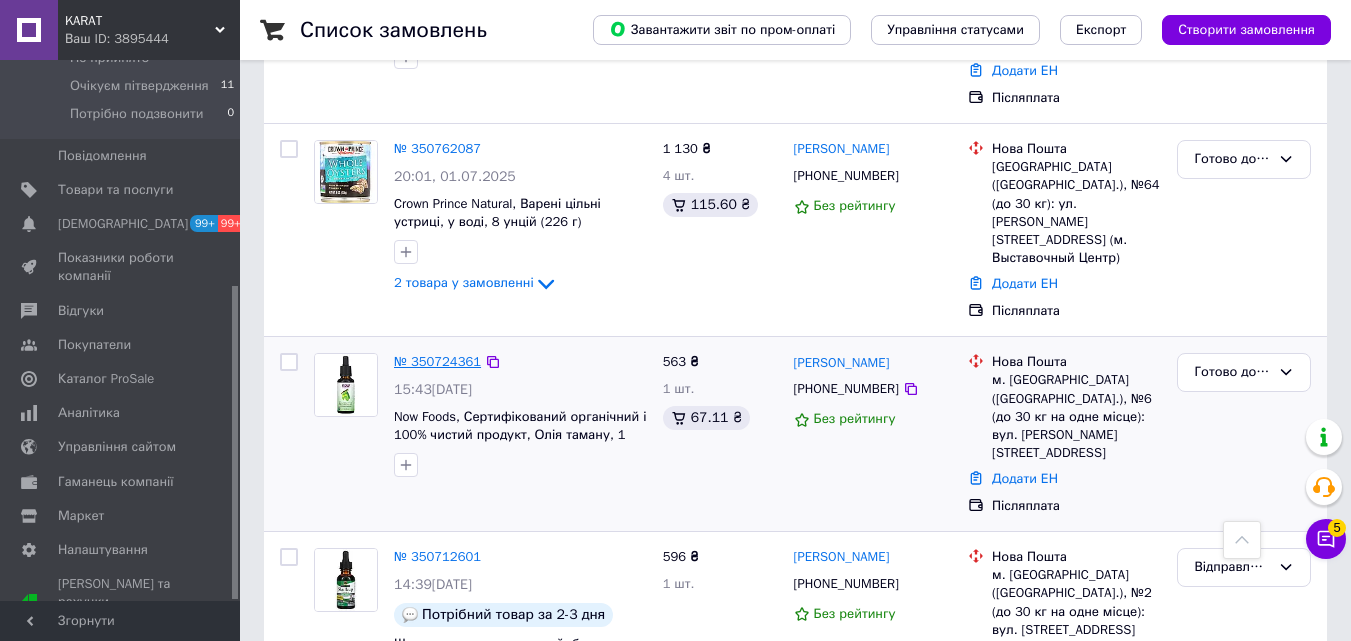 click on "№ 350724361" at bounding box center (437, 361) 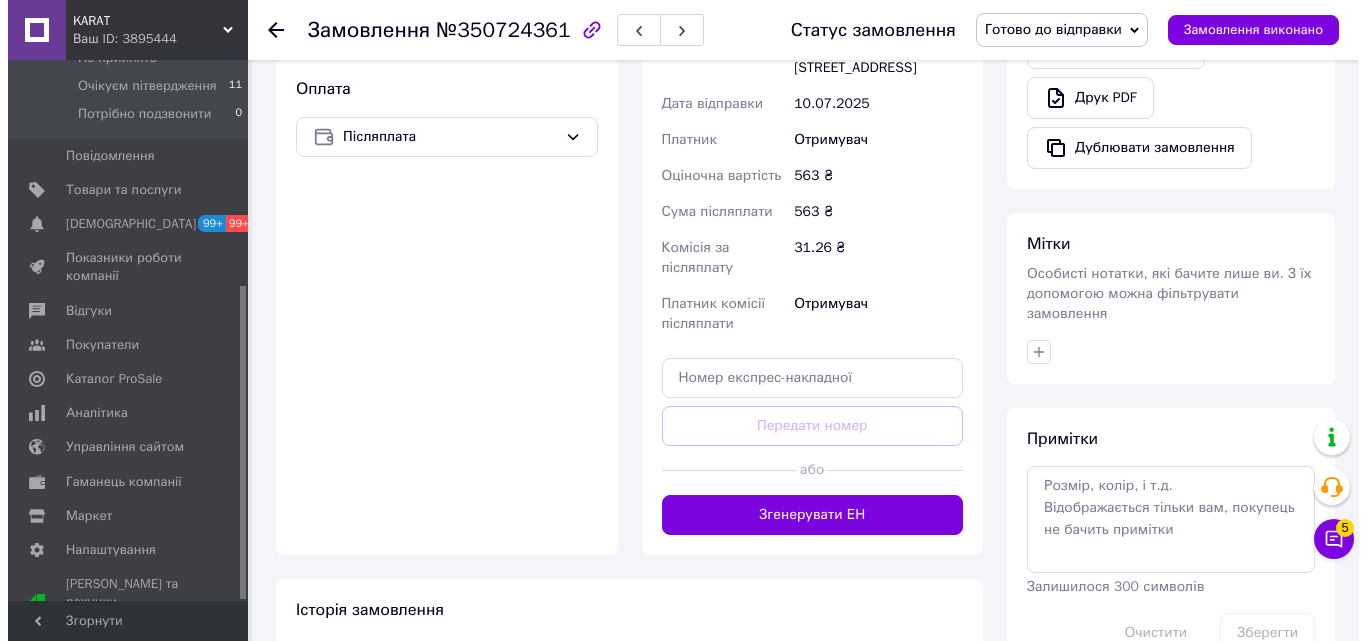 scroll, scrollTop: 929, scrollLeft: 0, axis: vertical 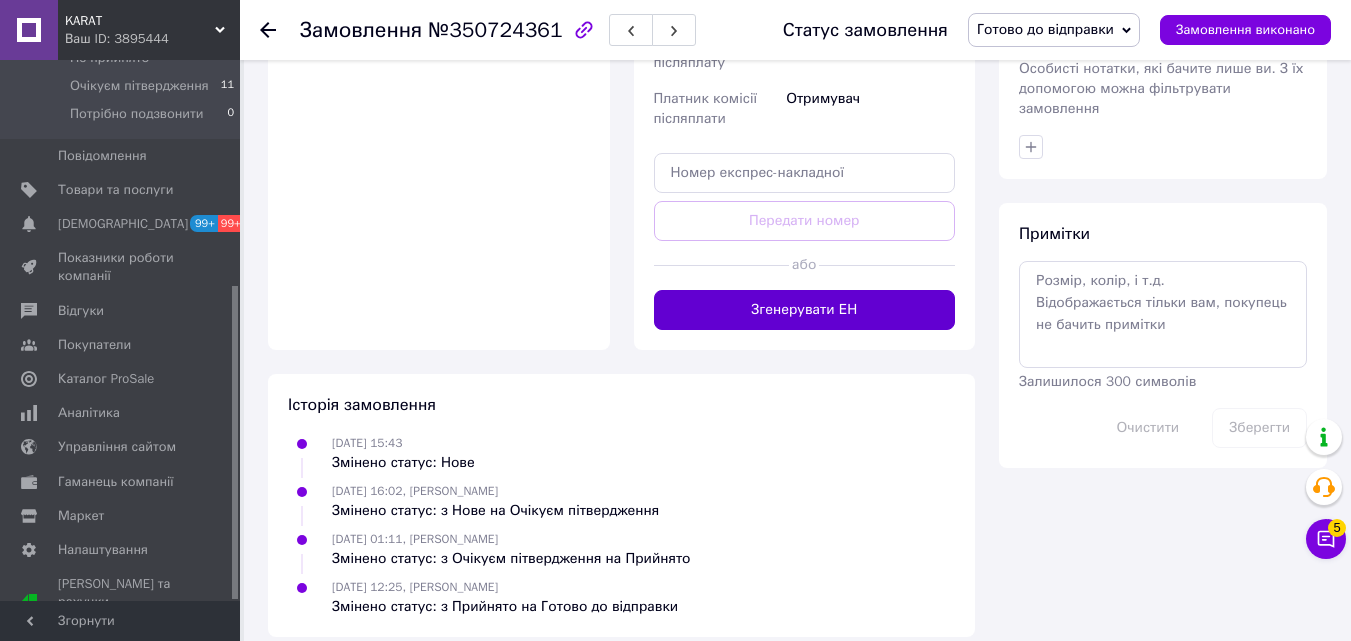 click on "Згенерувати ЕН" at bounding box center [805, 310] 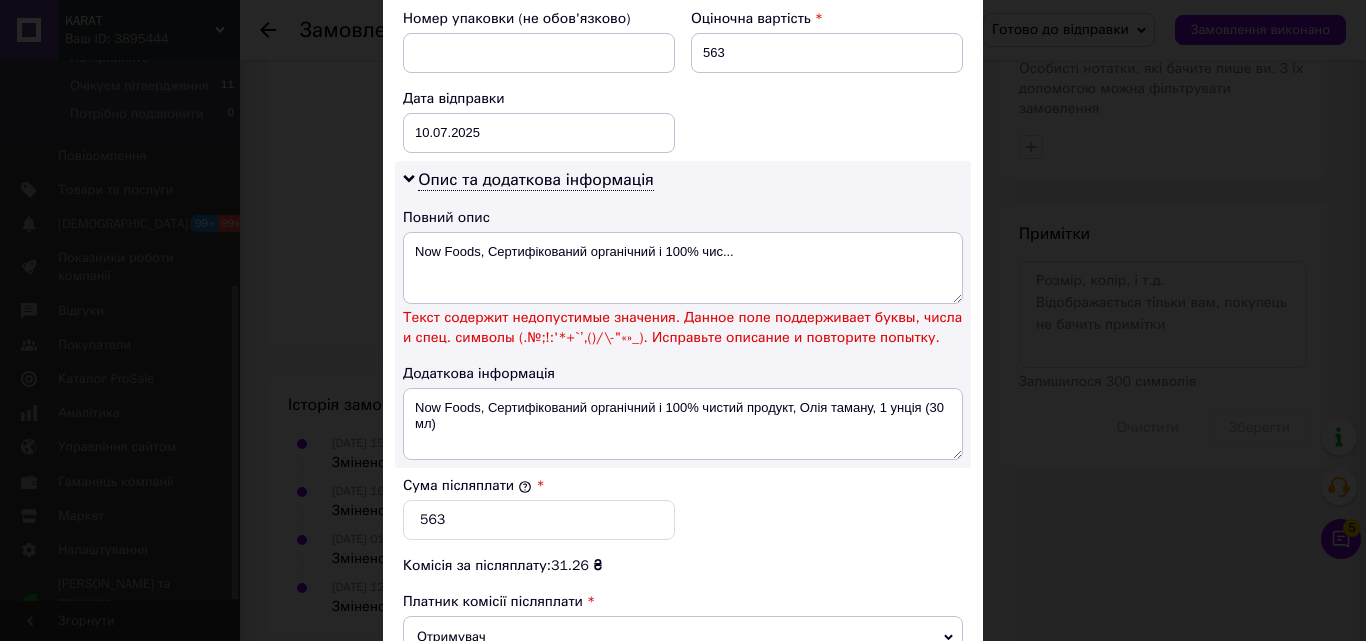 scroll, scrollTop: 900, scrollLeft: 0, axis: vertical 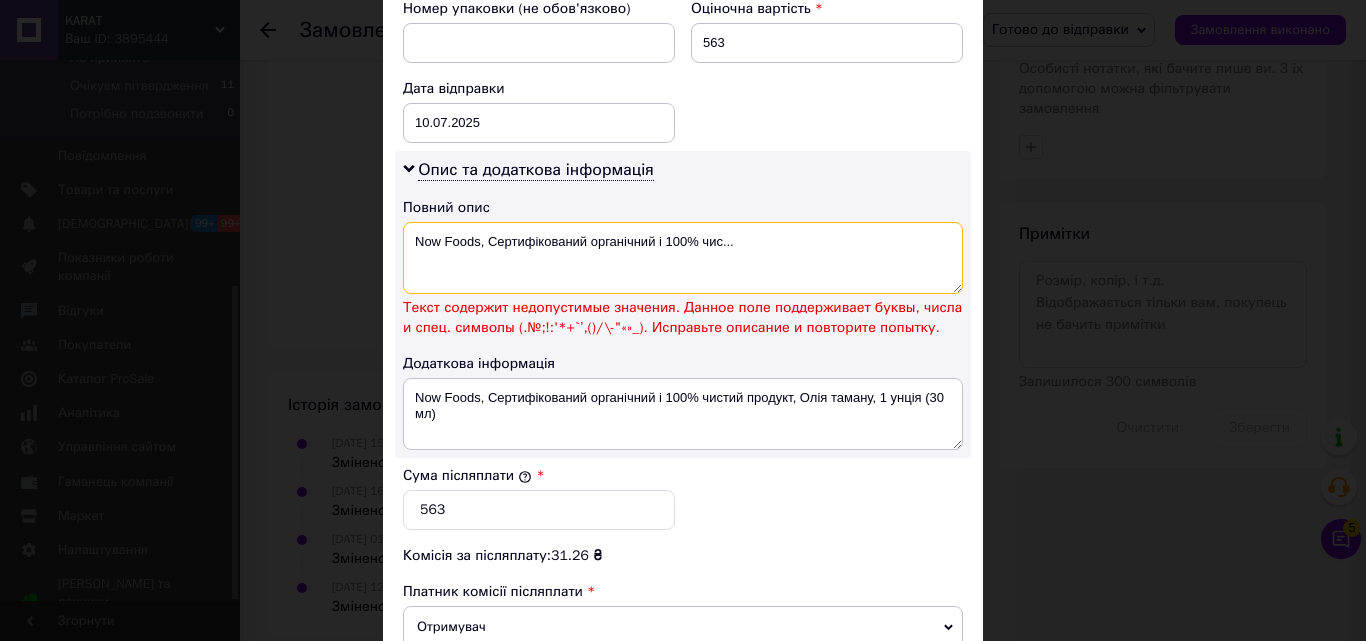 drag, startPoint x: 684, startPoint y: 247, endPoint x: 735, endPoint y: 245, distance: 51.0392 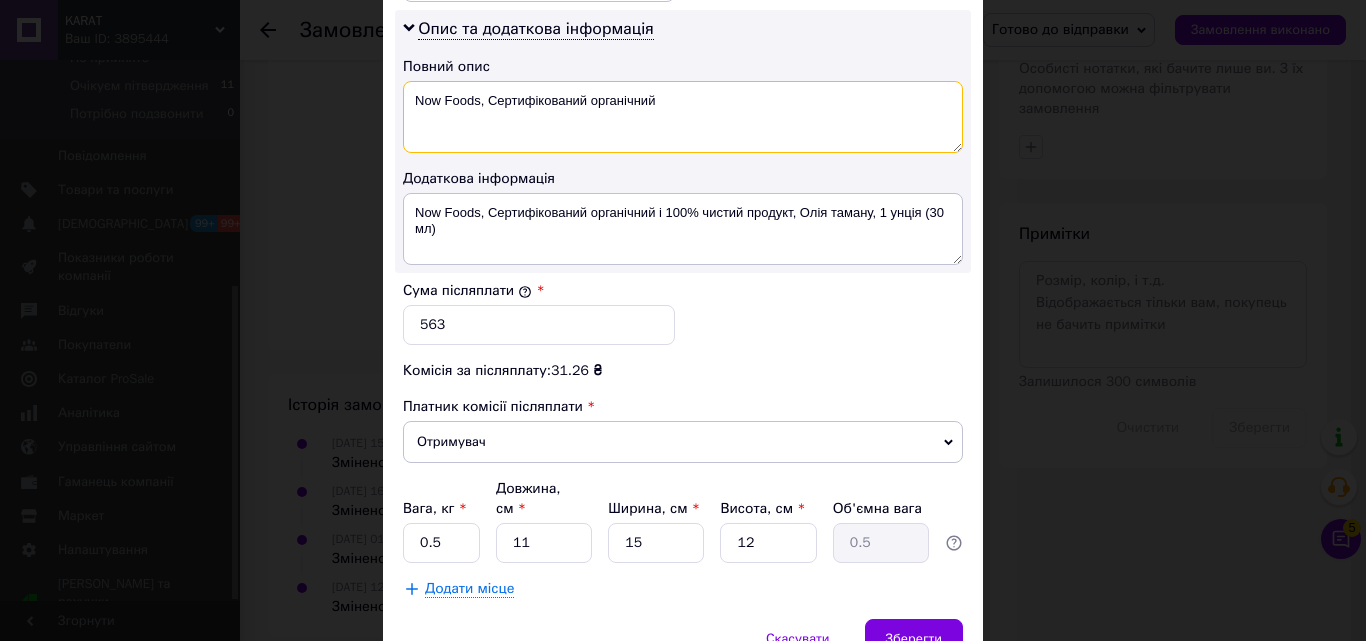 scroll, scrollTop: 1129, scrollLeft: 0, axis: vertical 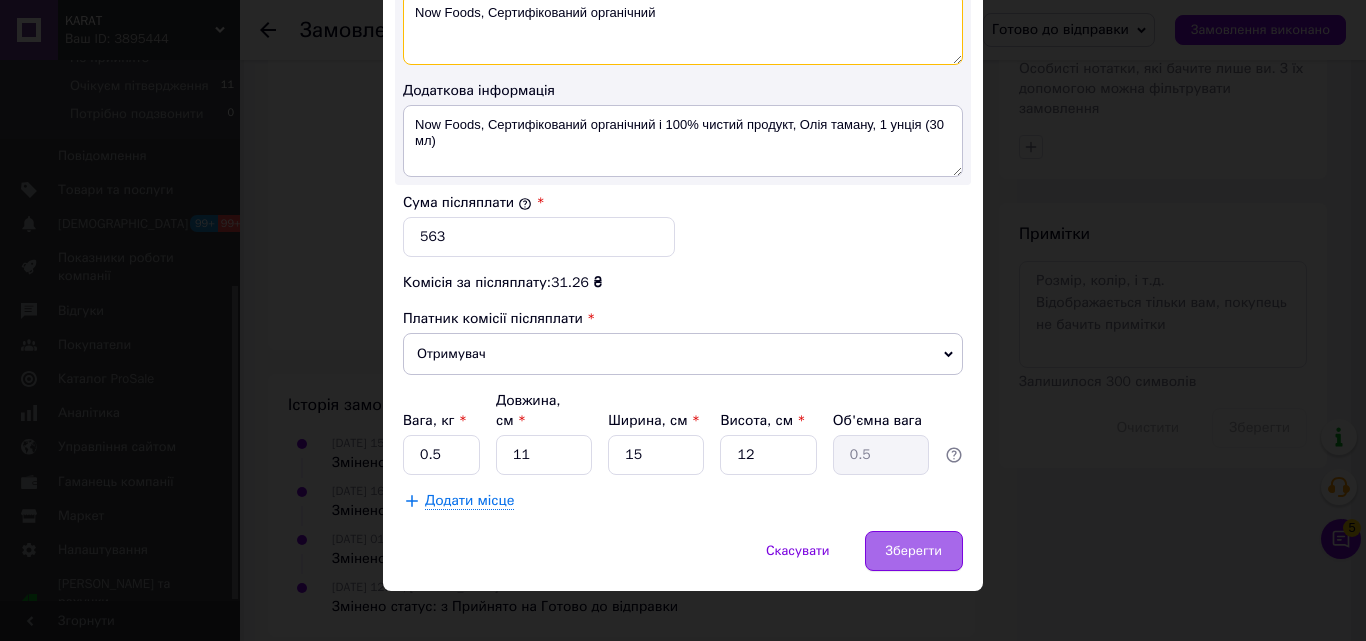type on "Now Foods, Сертифікований органічний" 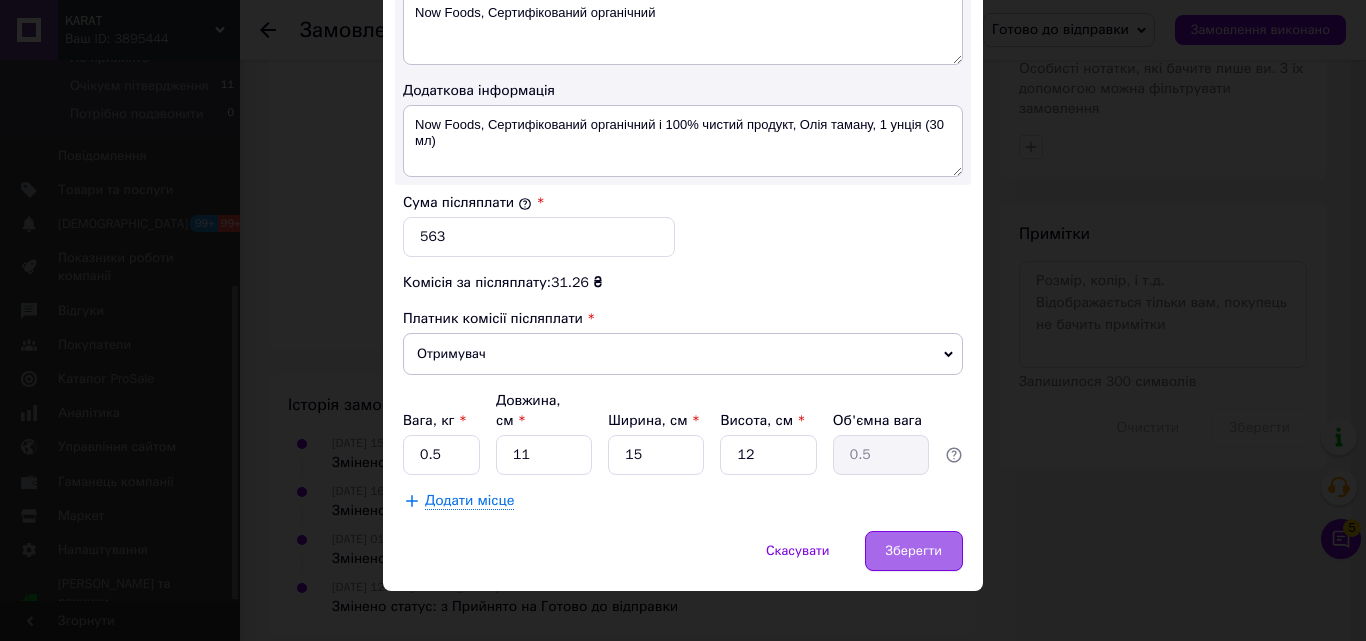 click on "Зберегти" at bounding box center [914, 551] 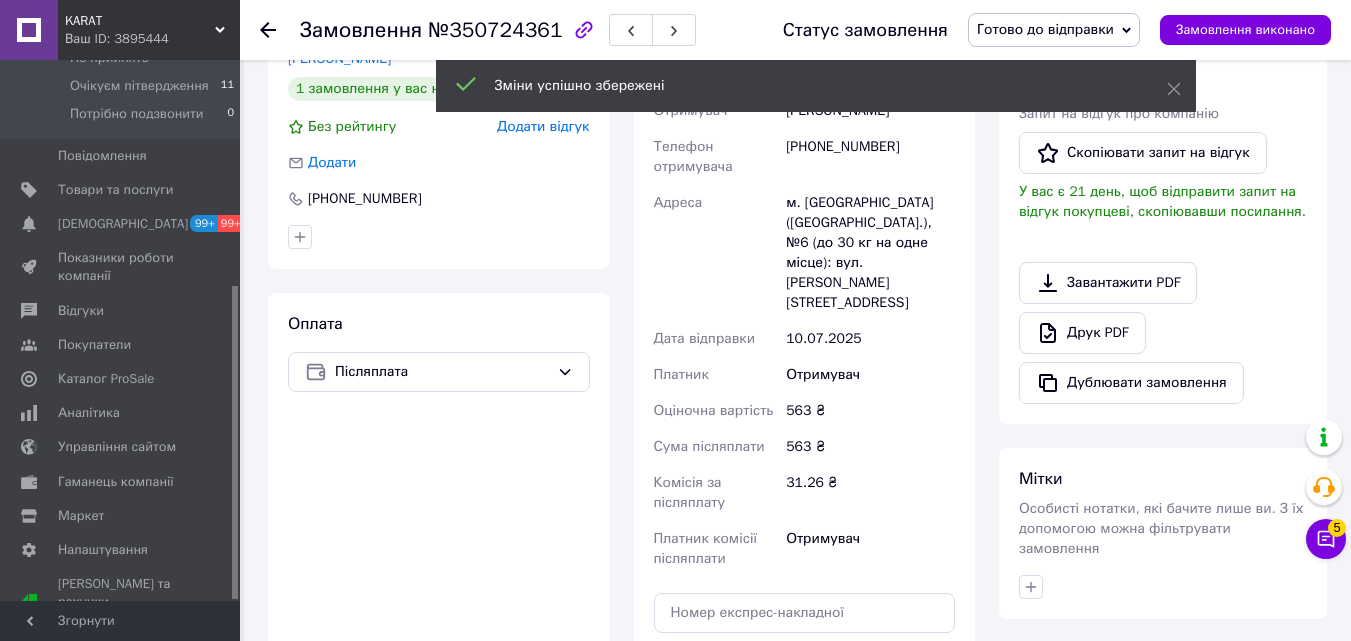 scroll, scrollTop: 789, scrollLeft: 0, axis: vertical 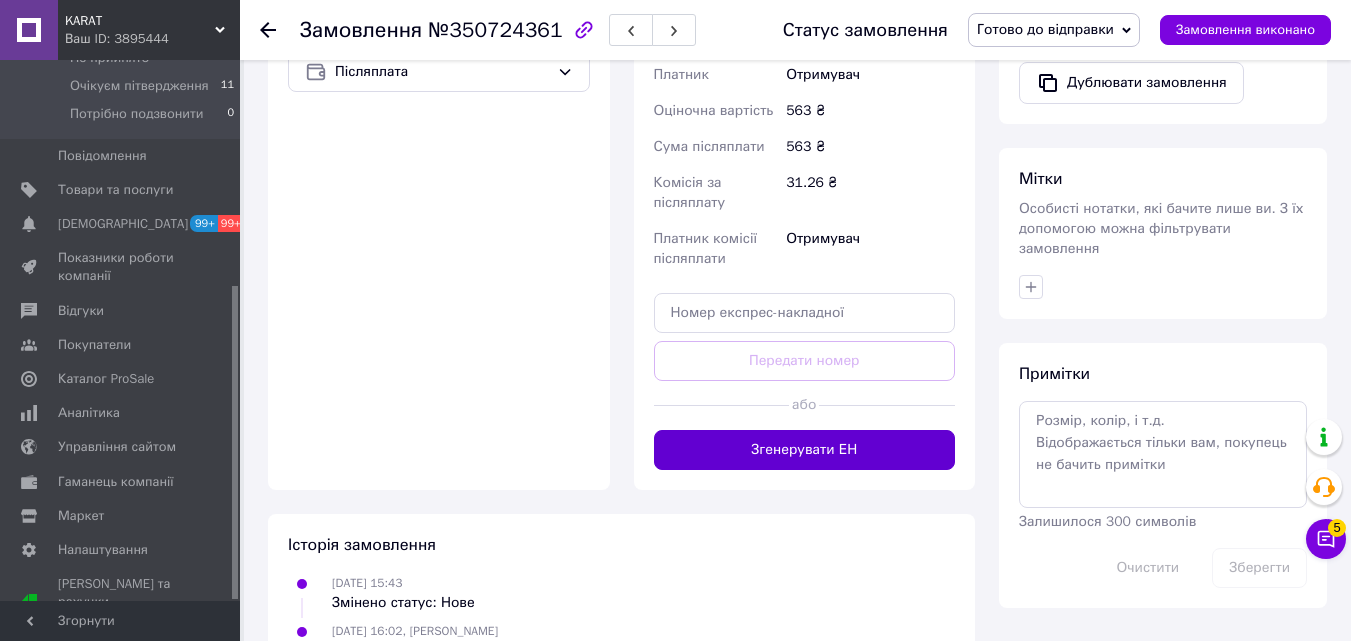 click on "Згенерувати ЕН" at bounding box center (805, 450) 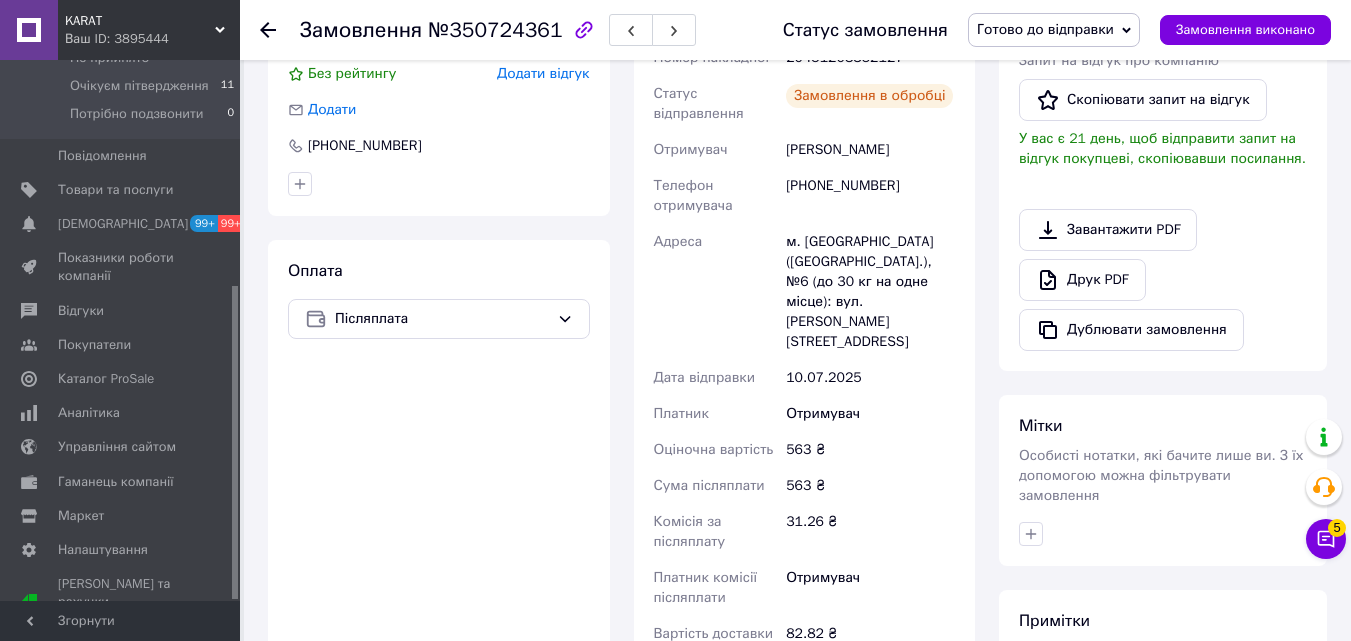 scroll, scrollTop: 289, scrollLeft: 0, axis: vertical 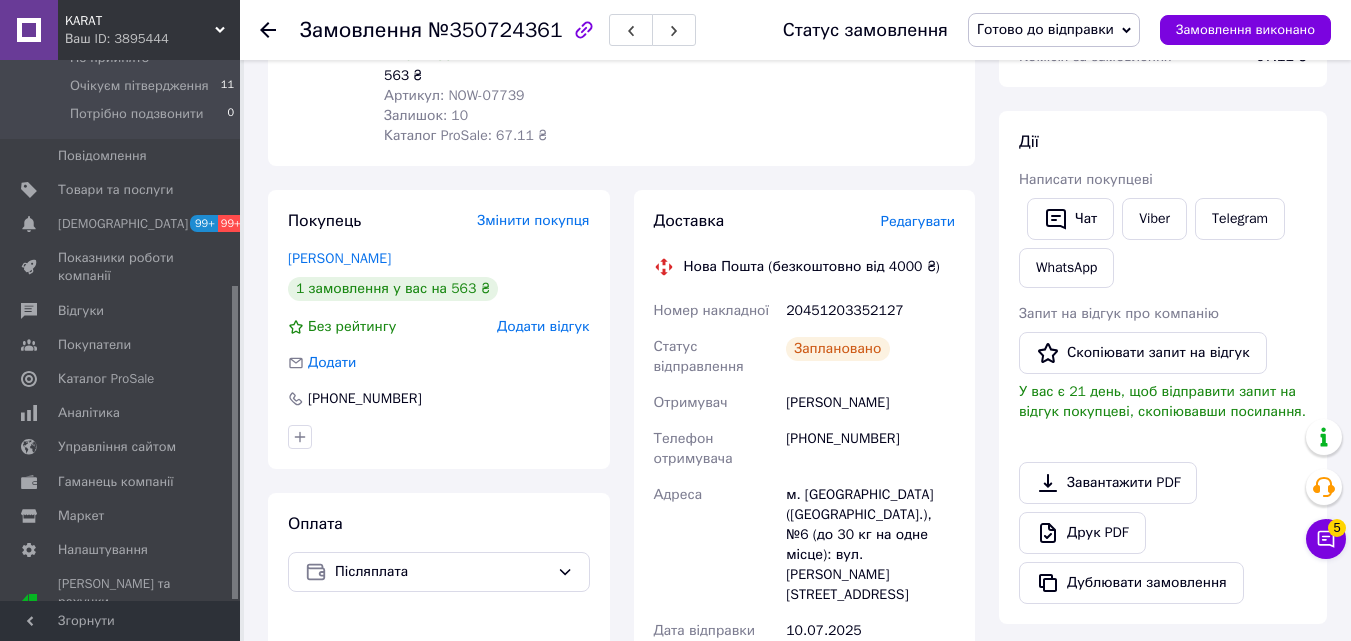 click on "Готово до відправки" at bounding box center (1045, 29) 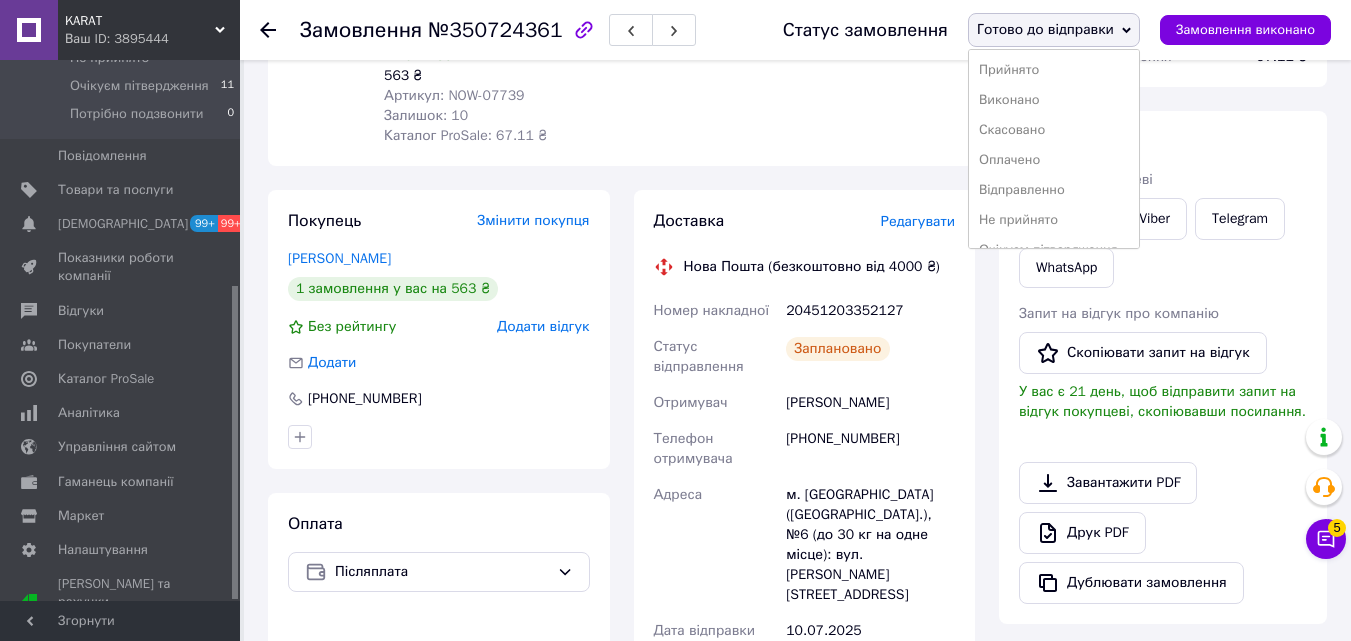 click on "Відправленно" at bounding box center [1054, 190] 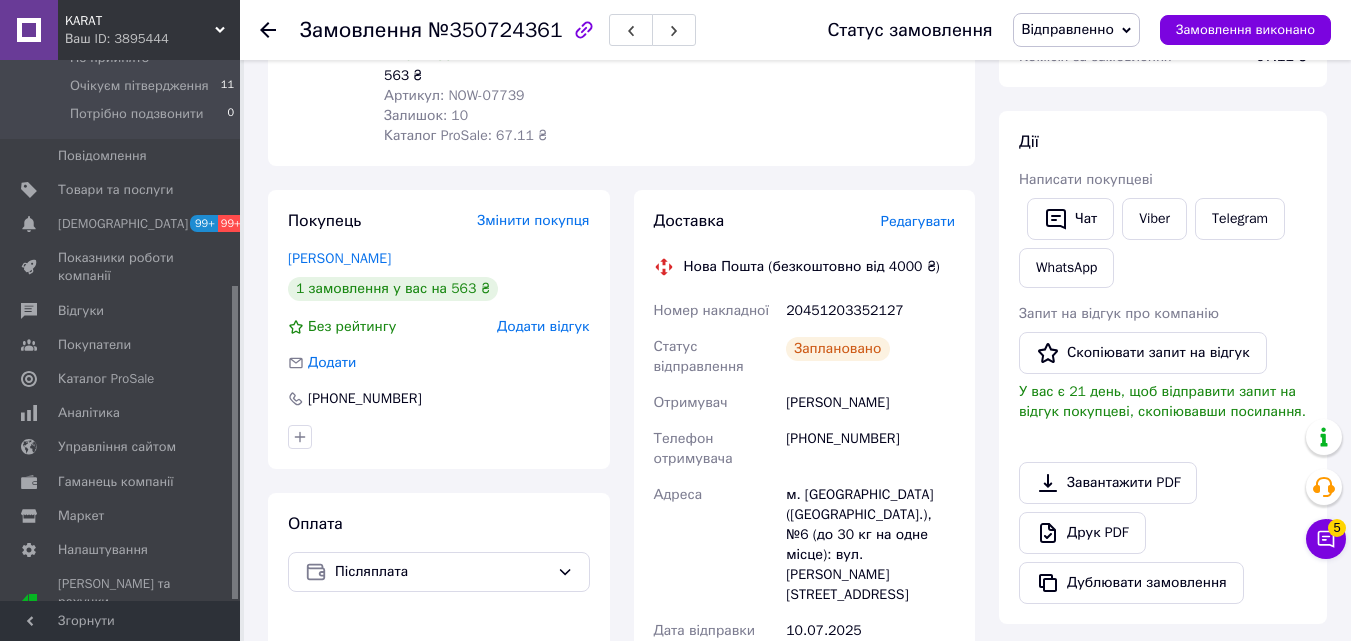 click 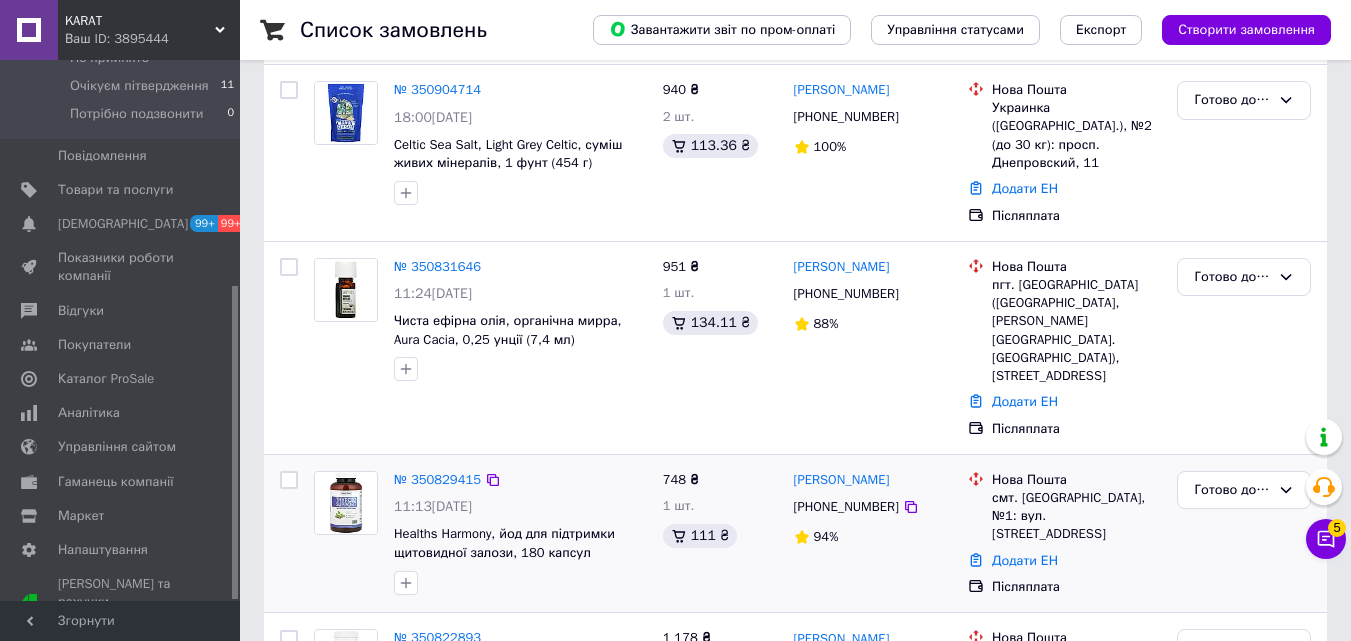 scroll, scrollTop: 900, scrollLeft: 0, axis: vertical 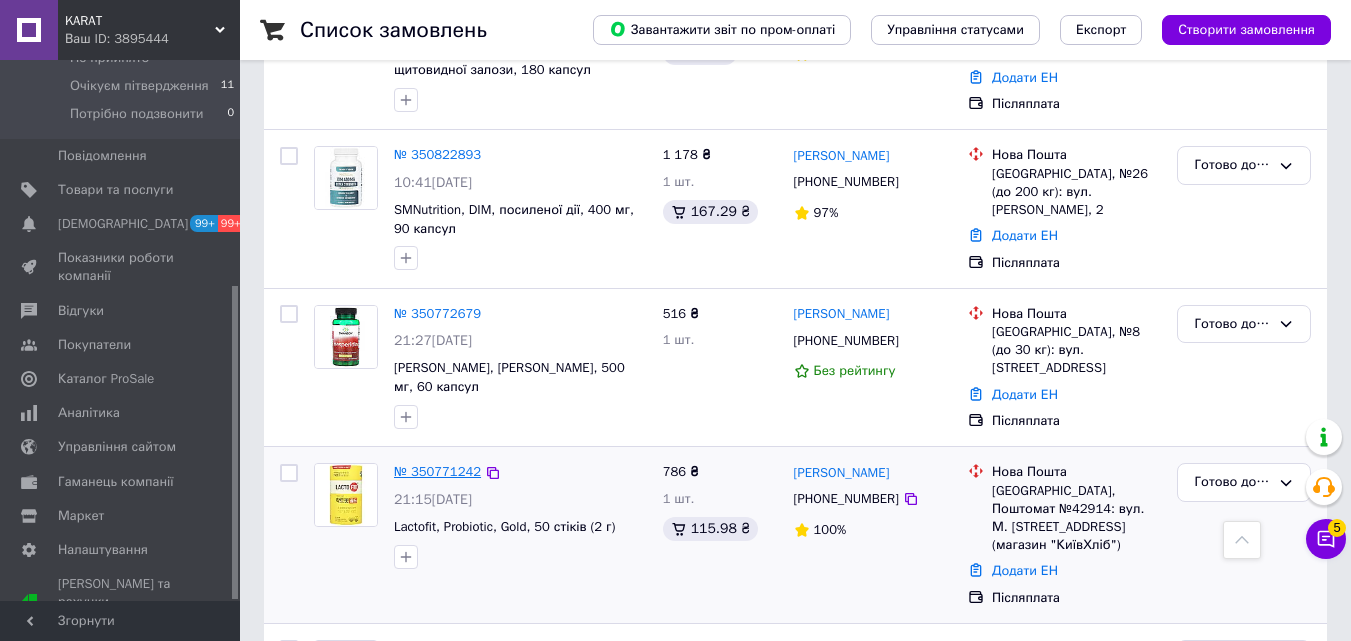 click on "№ 350771242" at bounding box center (437, 471) 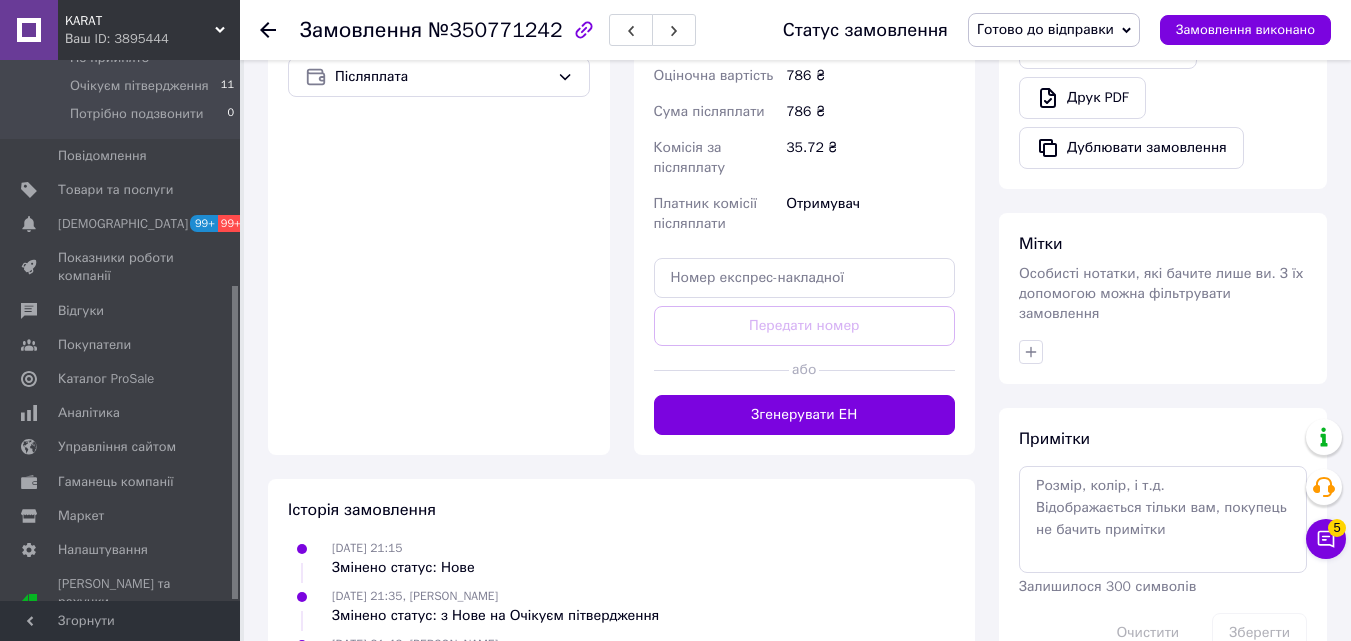 scroll, scrollTop: 900, scrollLeft: 0, axis: vertical 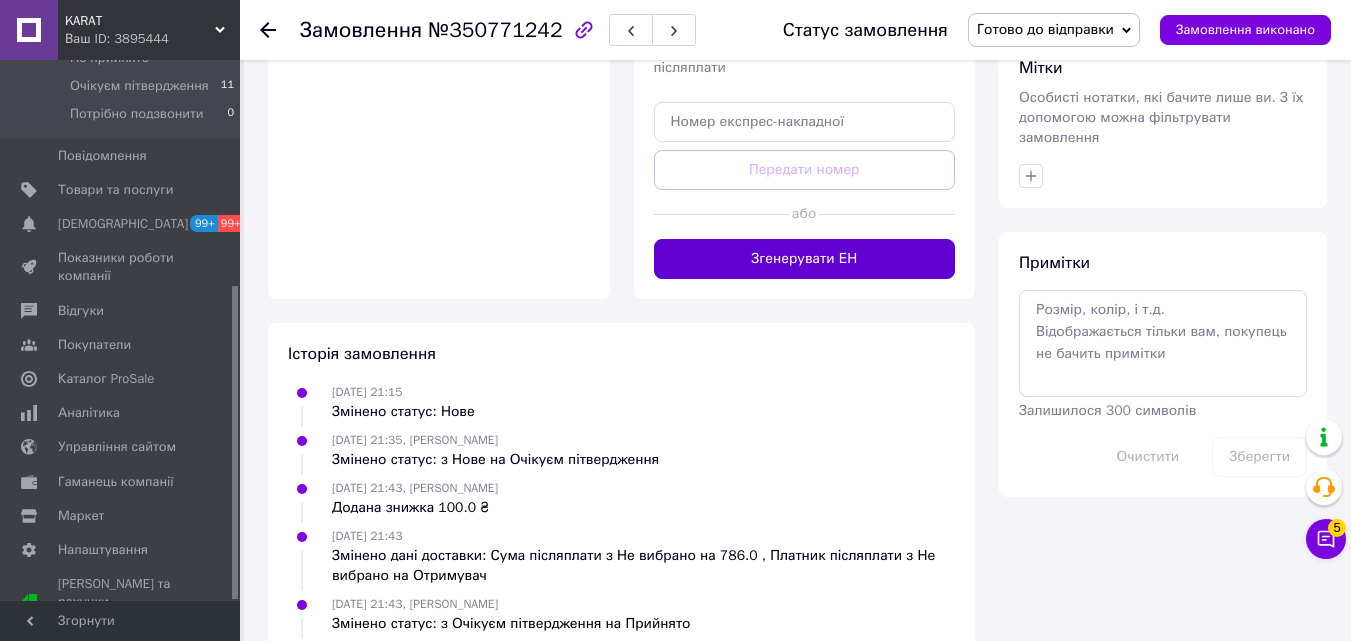 click on "Згенерувати ЕН" at bounding box center [805, 259] 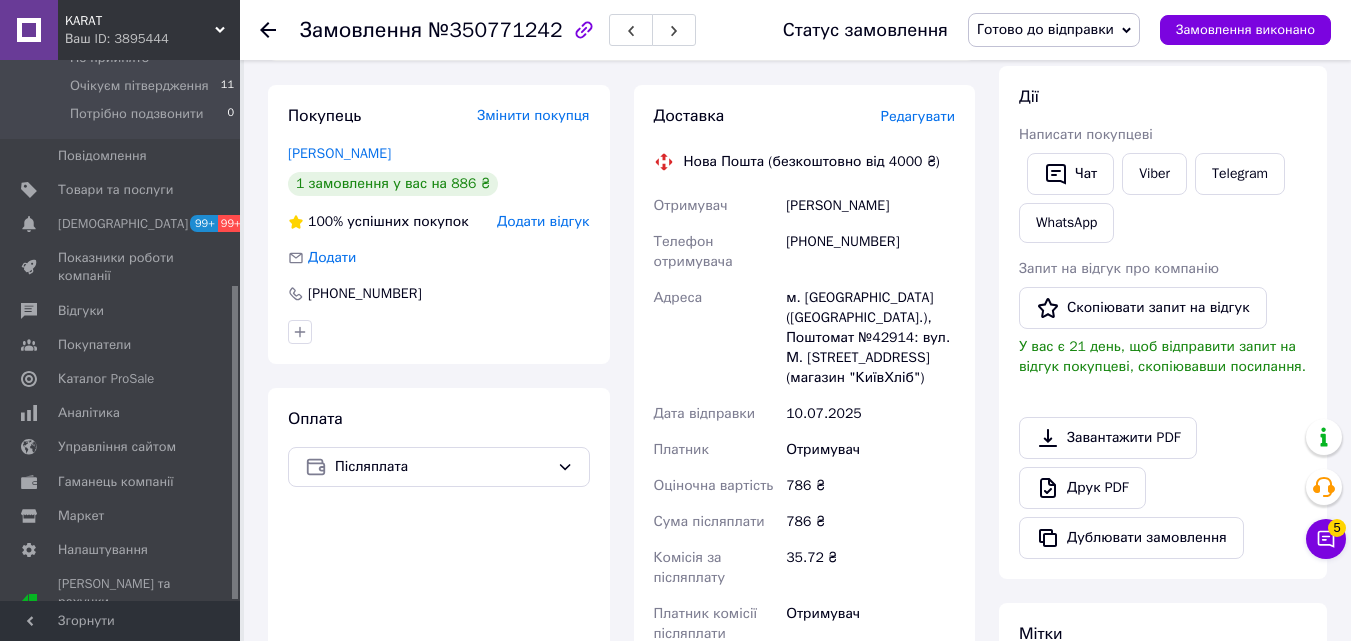 scroll, scrollTop: 300, scrollLeft: 0, axis: vertical 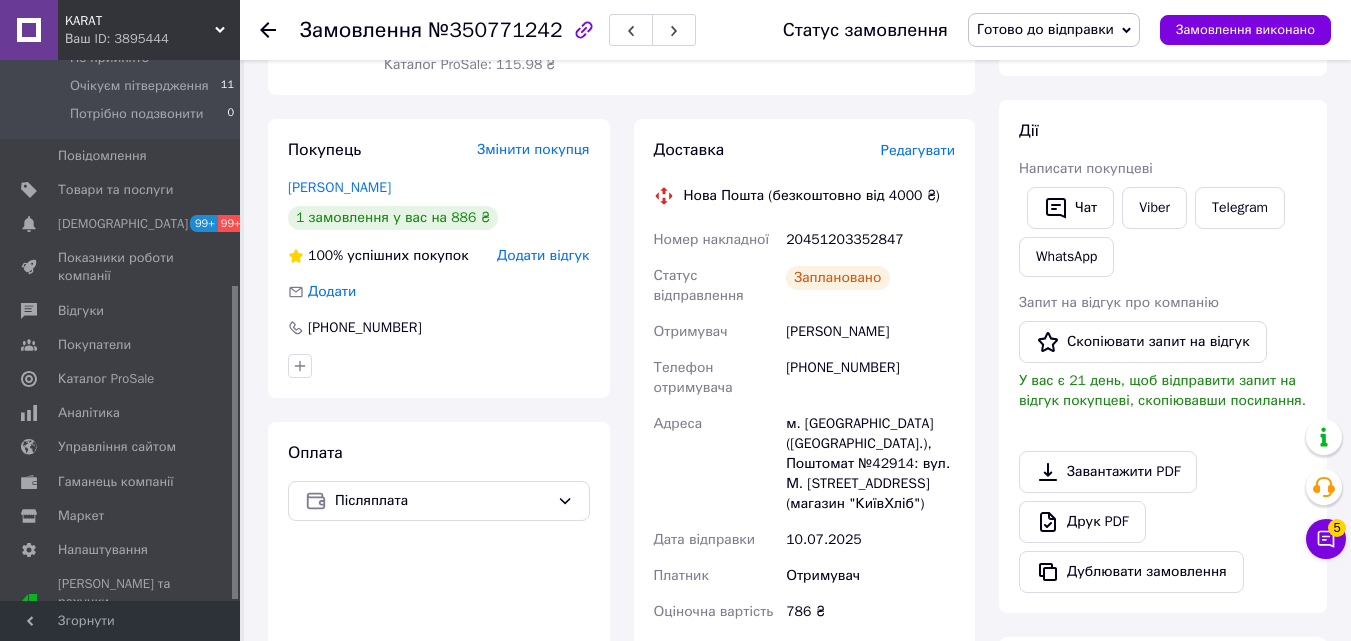 click on "Готово до відправки" at bounding box center [1045, 29] 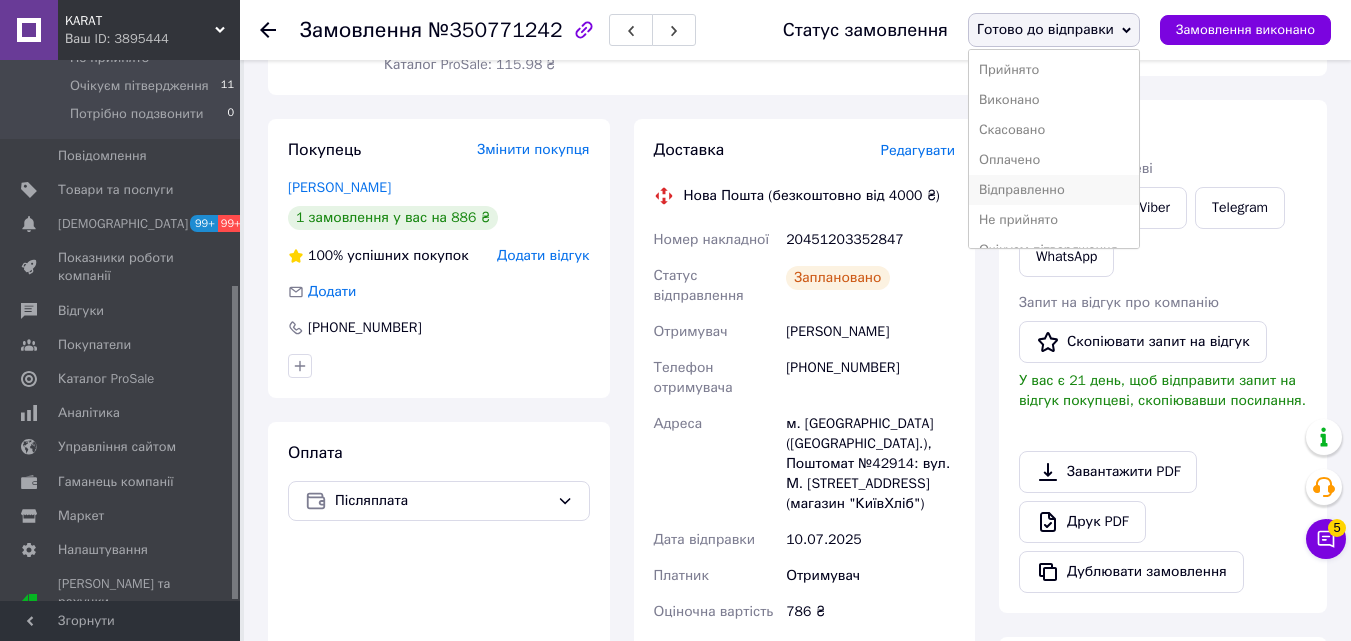 click on "Відправленно" at bounding box center (1054, 190) 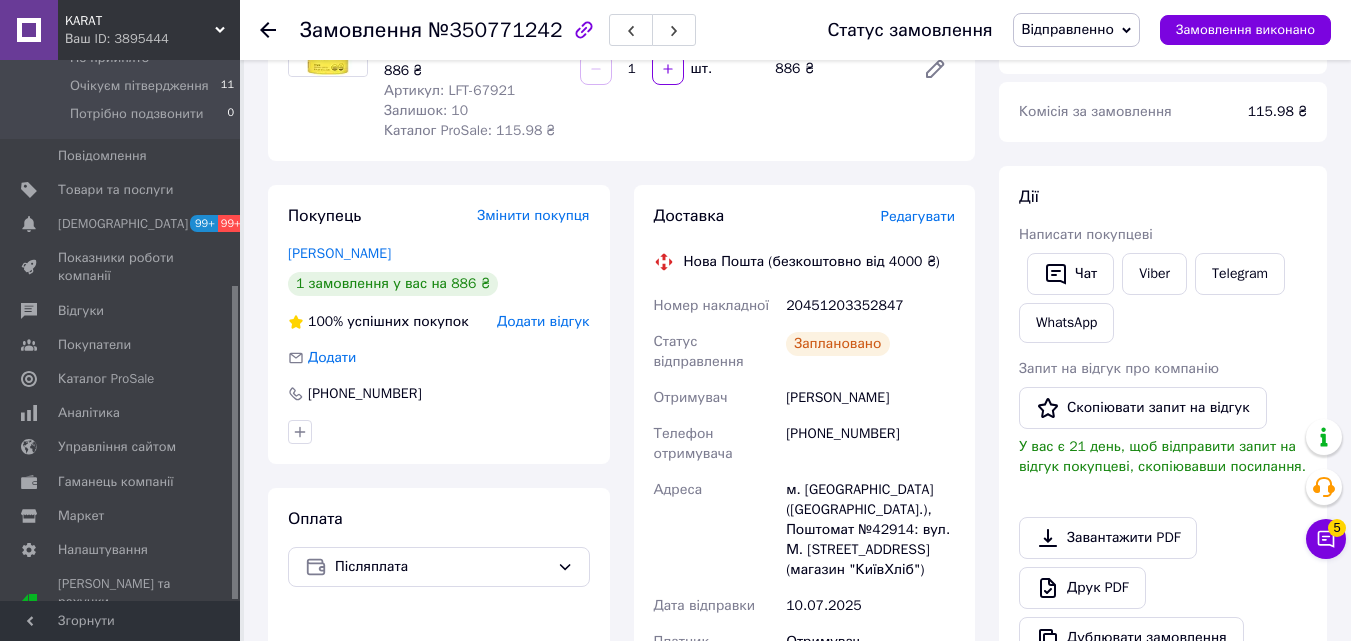 scroll, scrollTop: 200, scrollLeft: 0, axis: vertical 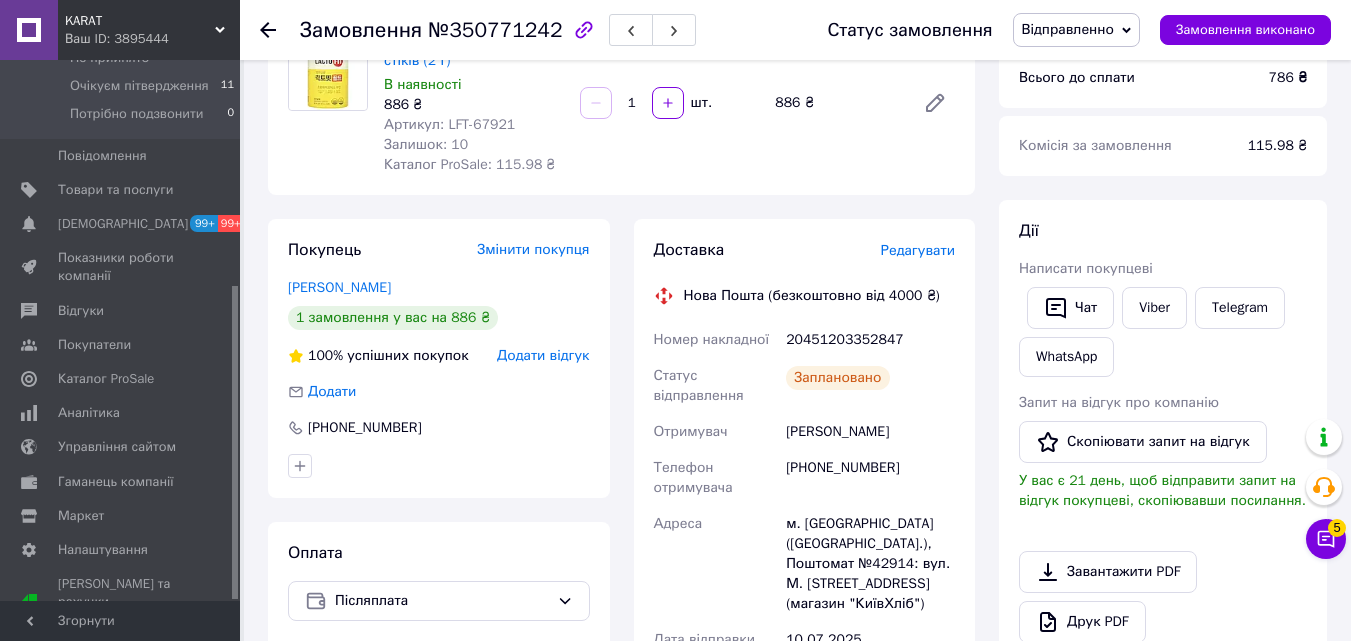 click at bounding box center (268, 30) 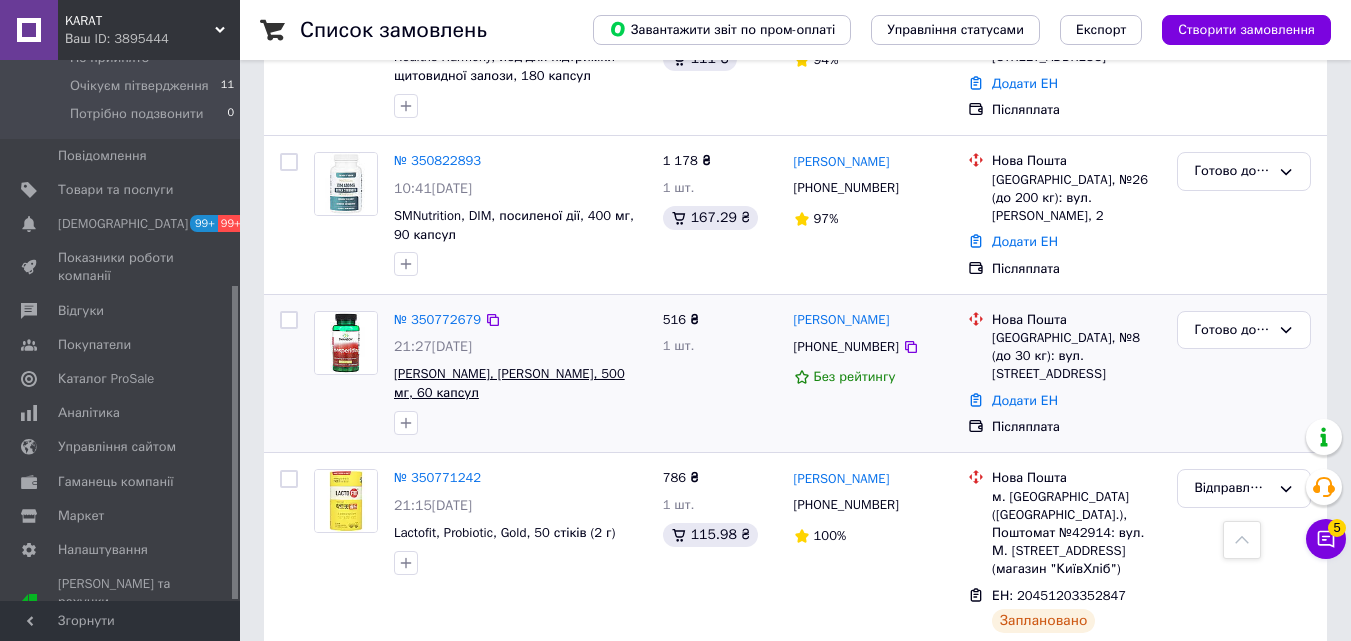 scroll, scrollTop: 860, scrollLeft: 0, axis: vertical 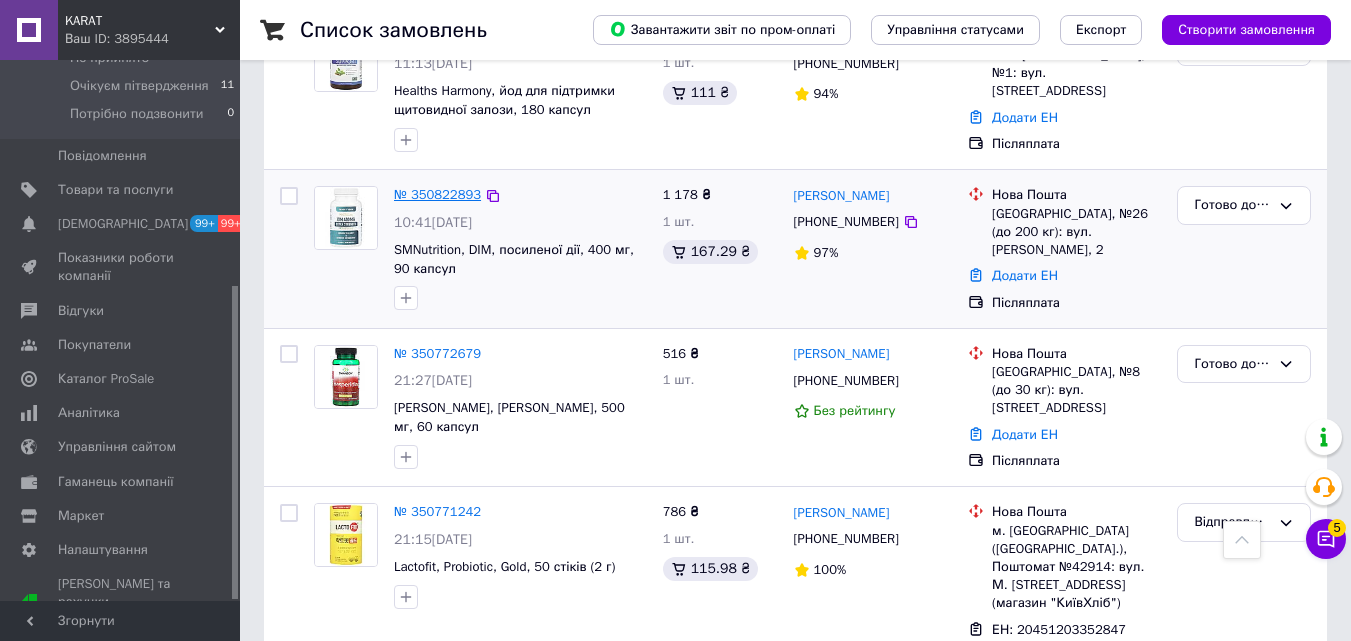 click on "№ 350822893" at bounding box center [437, 194] 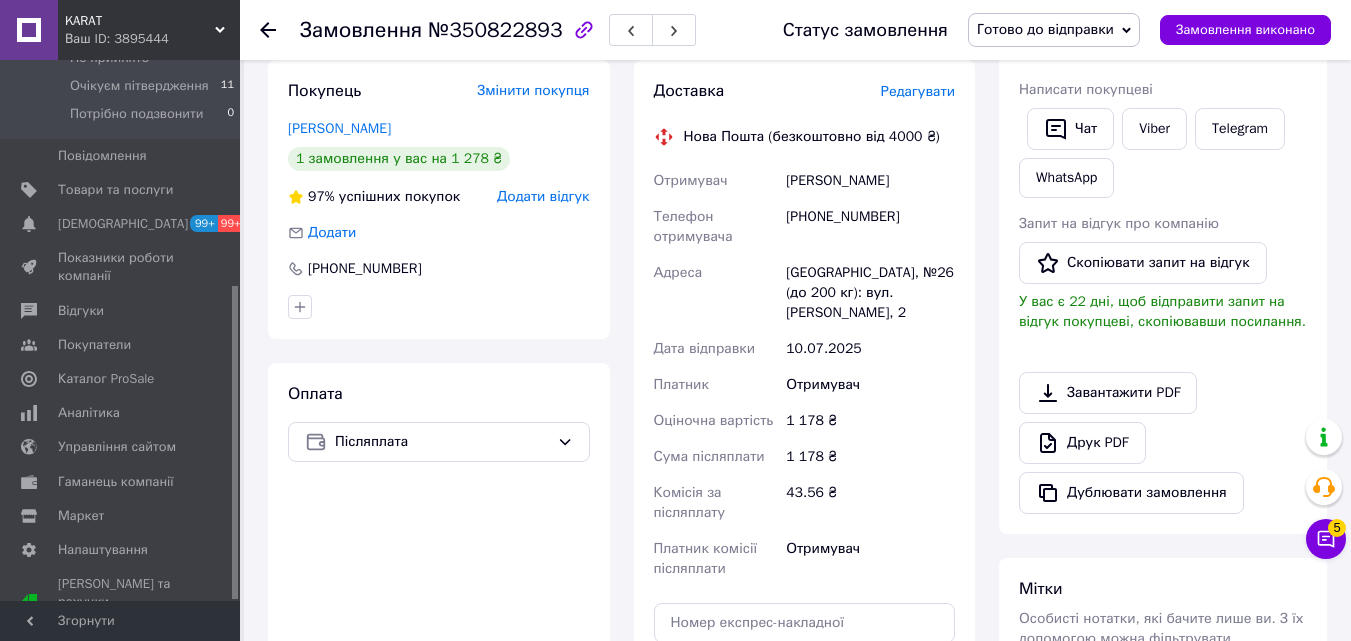 scroll, scrollTop: 600, scrollLeft: 0, axis: vertical 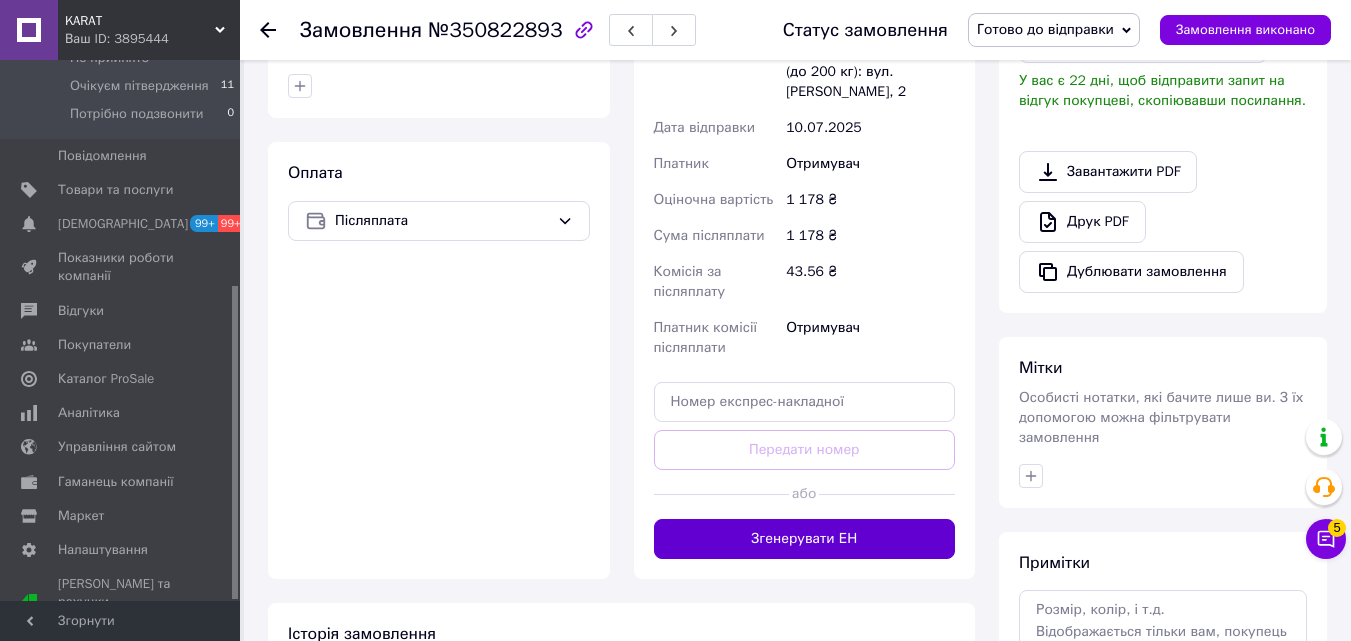 click on "Згенерувати ЕН" at bounding box center (805, 539) 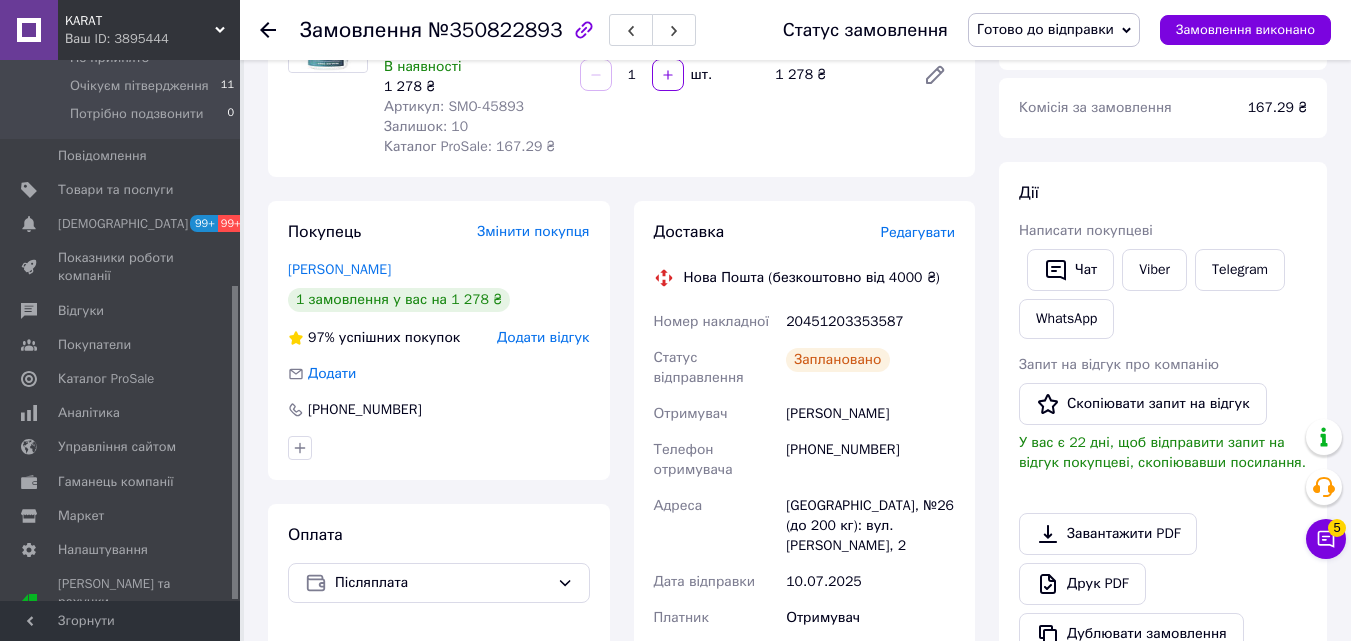 scroll, scrollTop: 200, scrollLeft: 0, axis: vertical 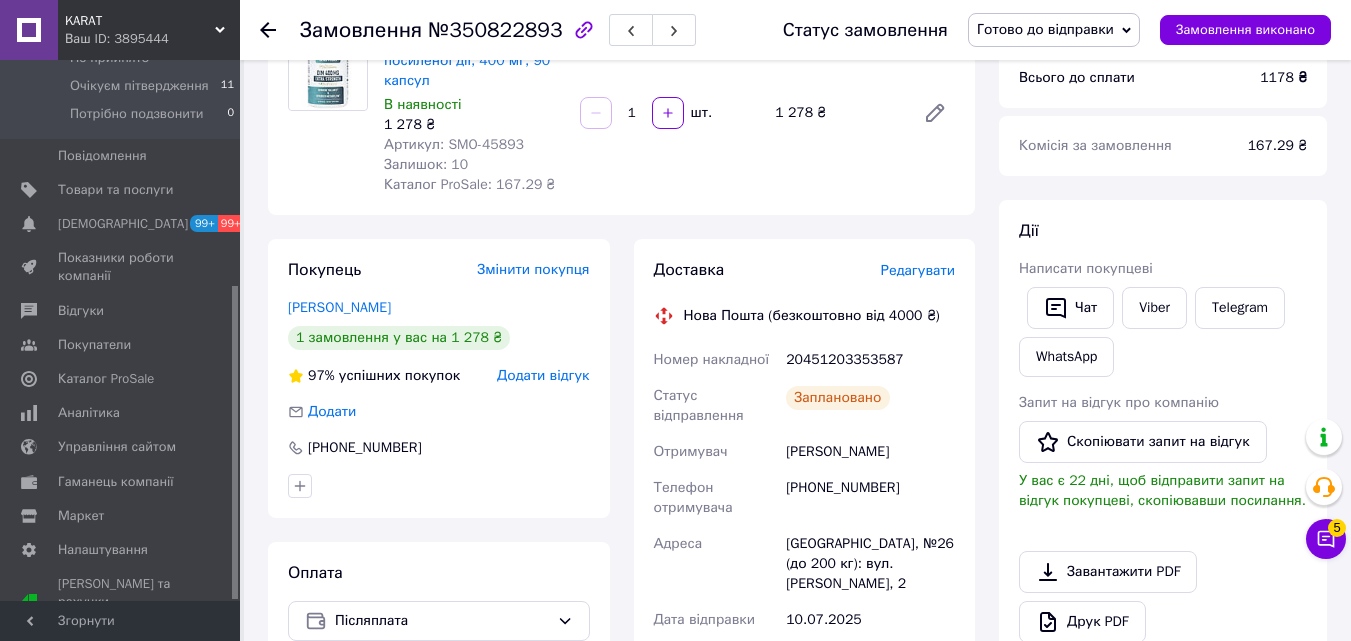click on "Готово до відправки" at bounding box center (1045, 29) 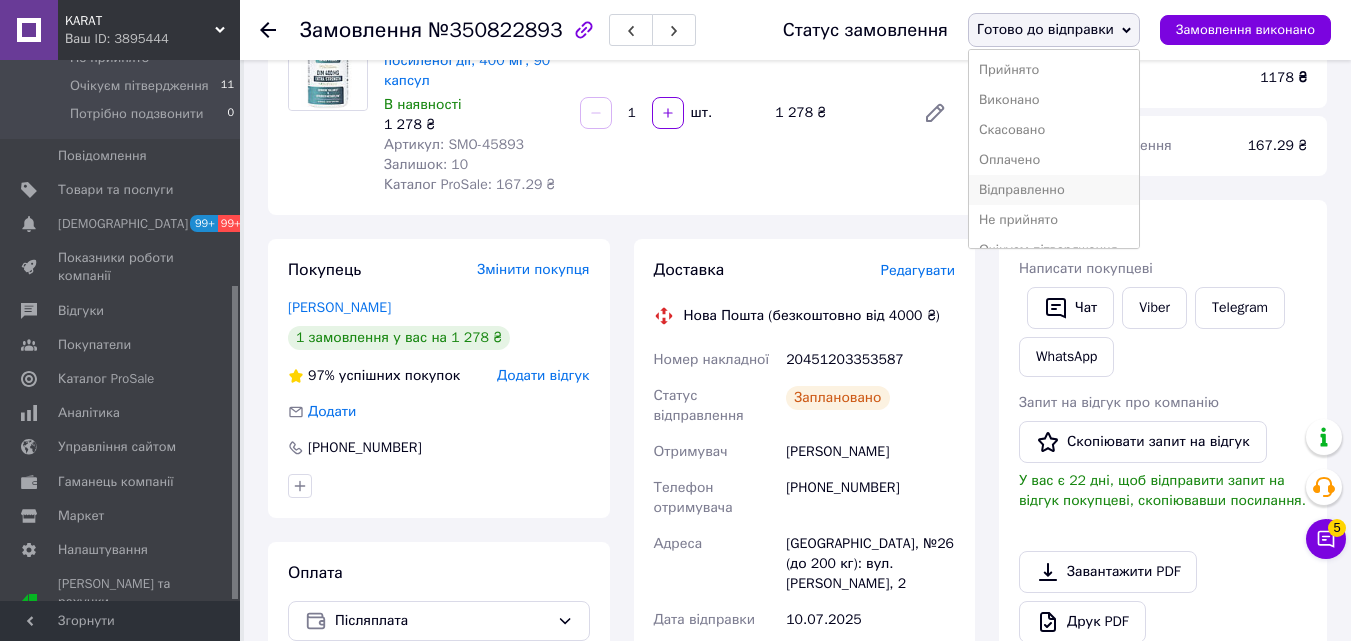click on "Відправленно" at bounding box center (1054, 190) 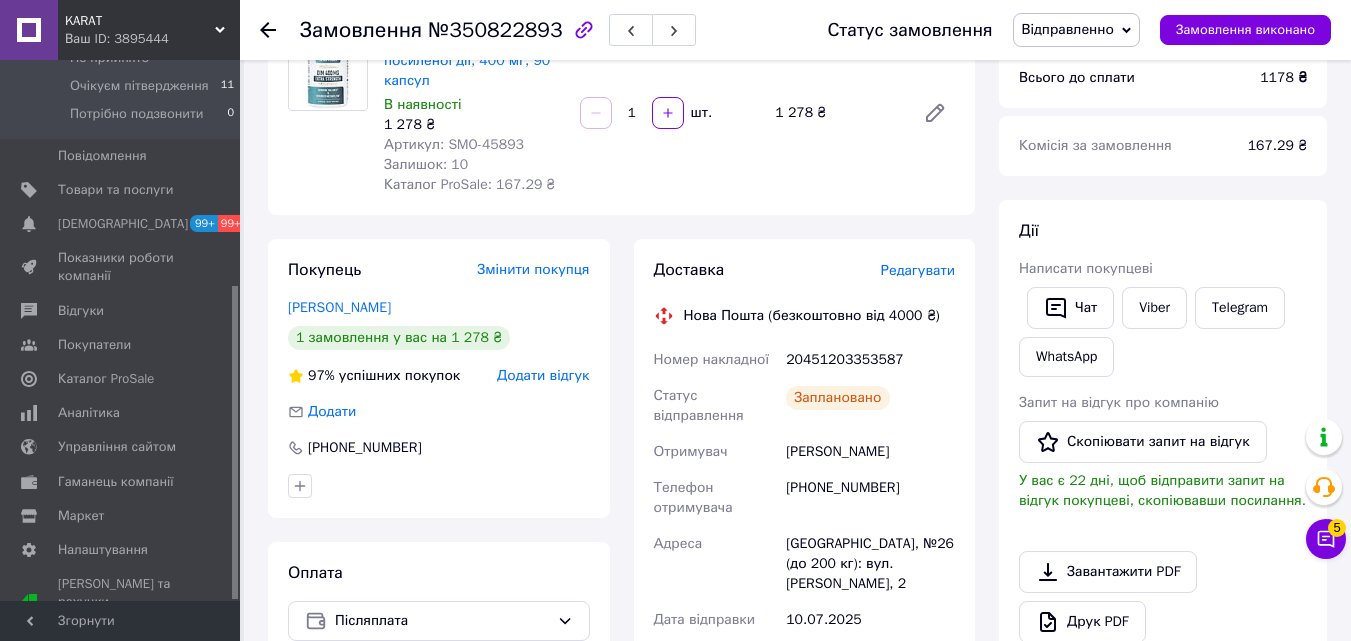 click 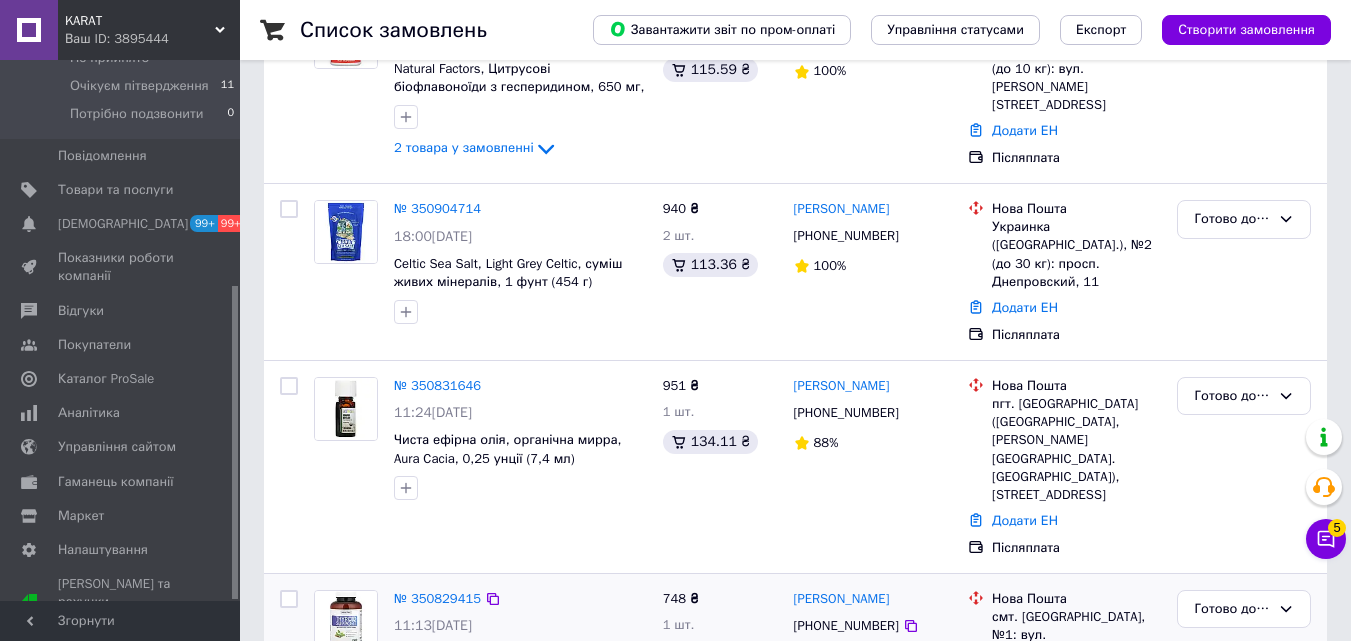 scroll, scrollTop: 500, scrollLeft: 0, axis: vertical 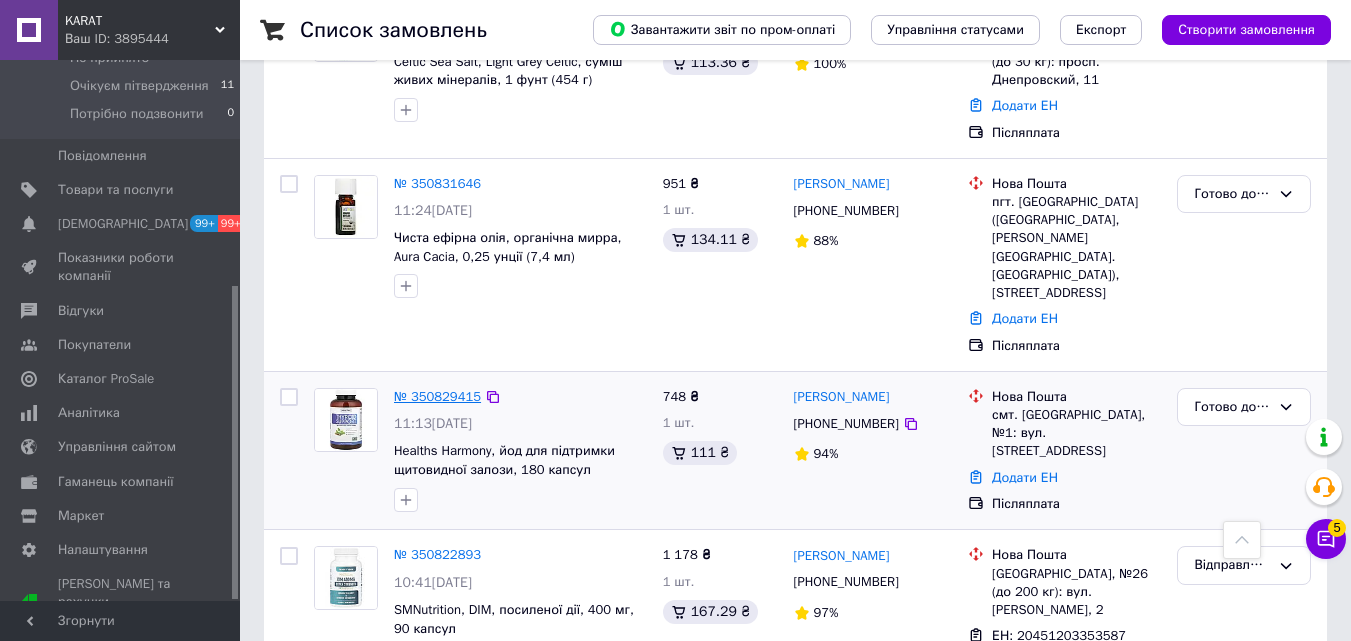 click on "№ 350829415" at bounding box center [437, 396] 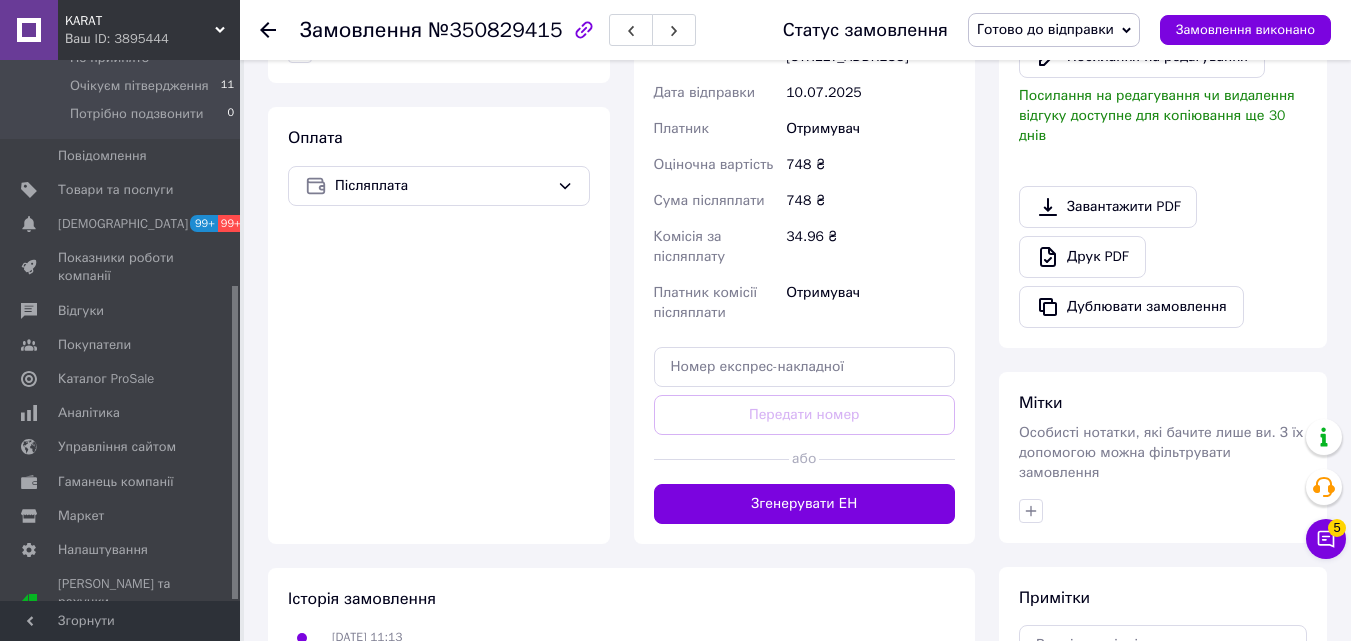 scroll, scrollTop: 700, scrollLeft: 0, axis: vertical 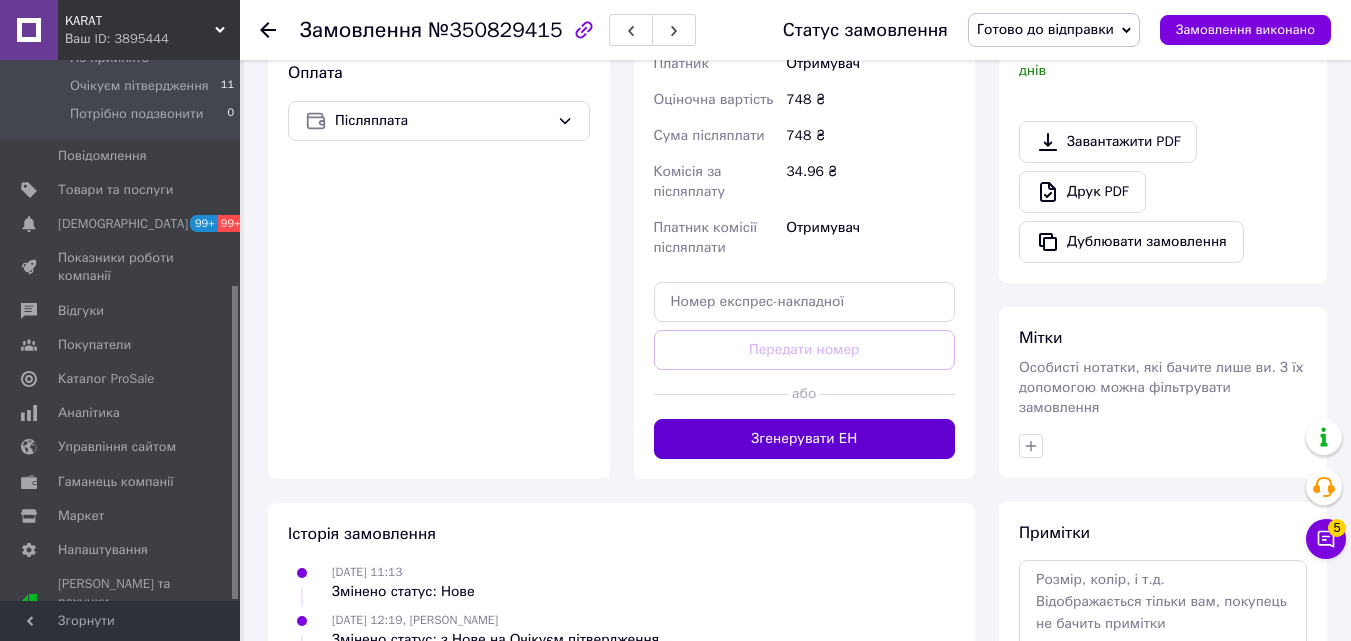 click on "Згенерувати ЕН" at bounding box center (805, 439) 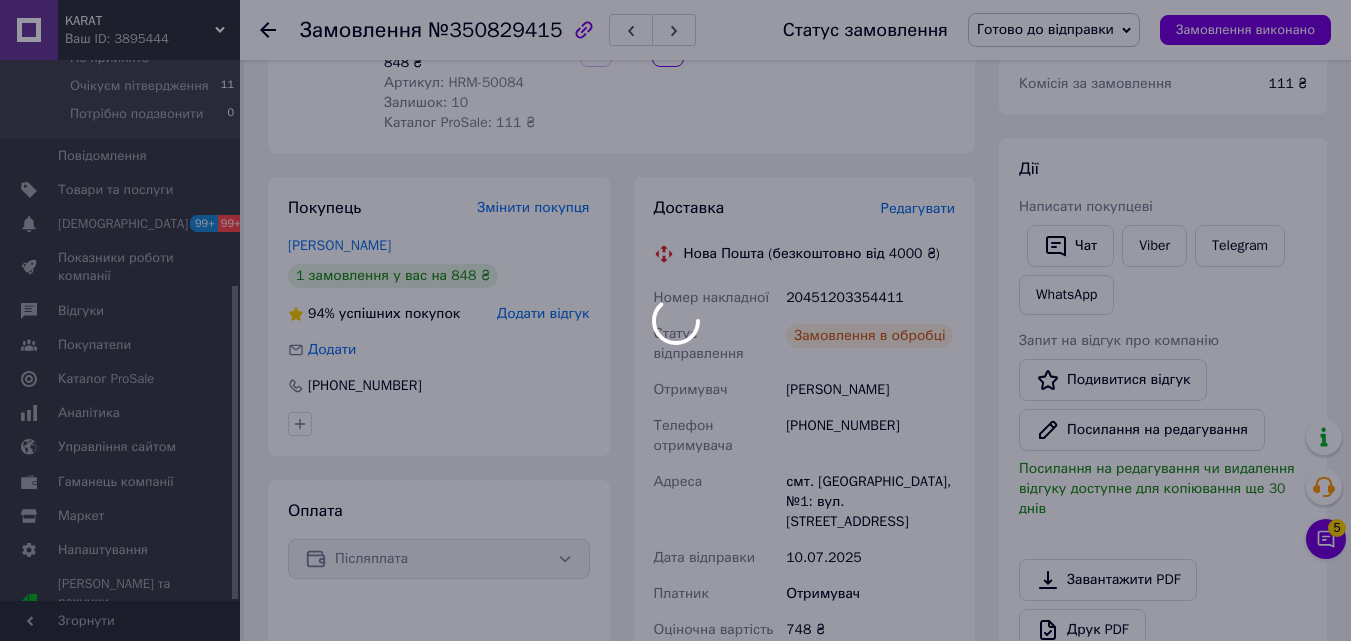 scroll, scrollTop: 200, scrollLeft: 0, axis: vertical 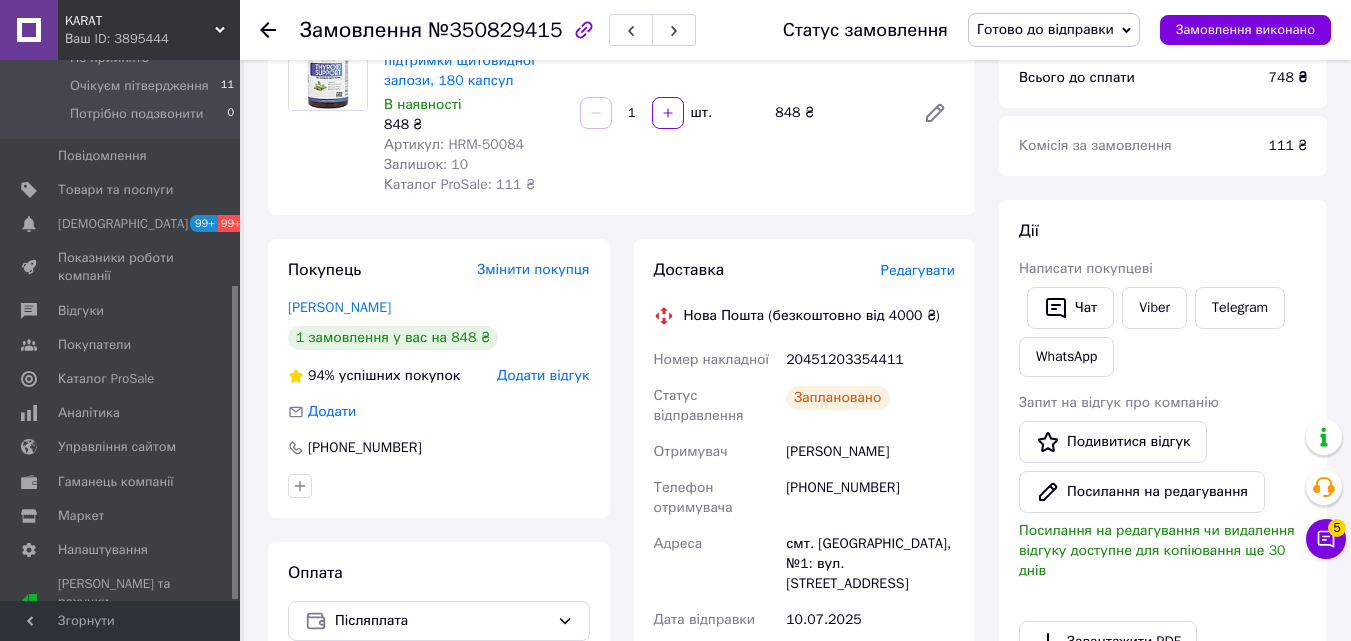 click on "Готово до відправки" at bounding box center [1045, 29] 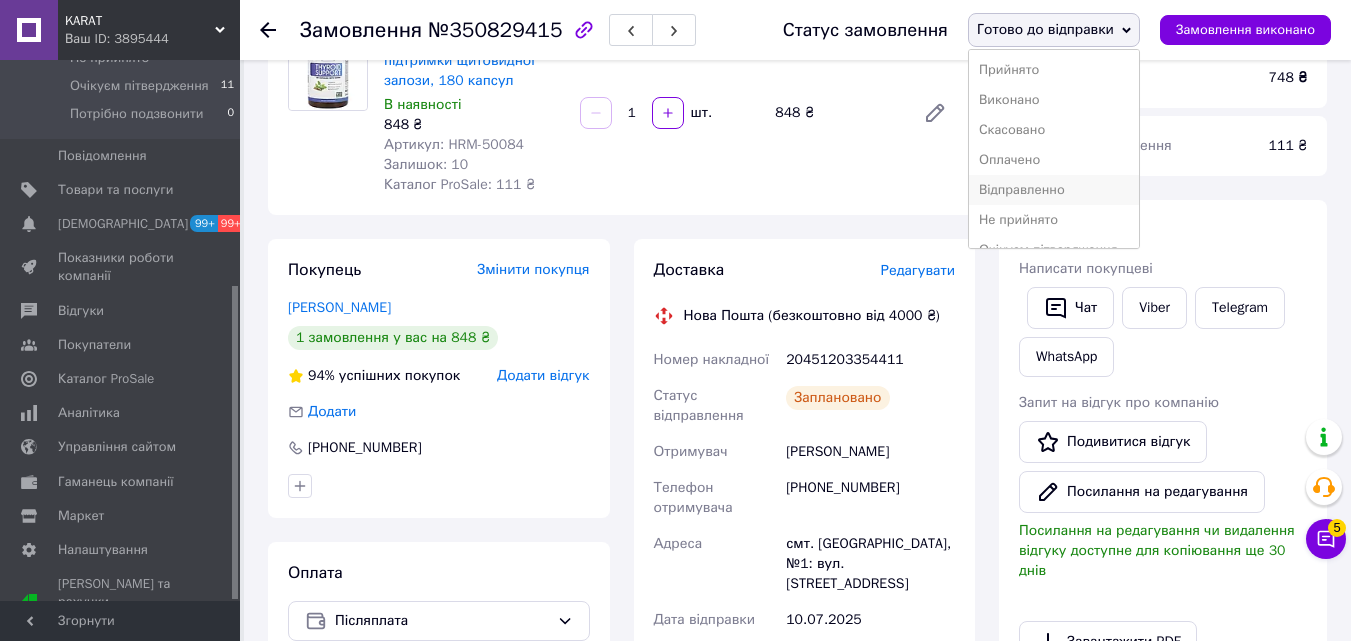 click on "Відправленно" at bounding box center (1054, 190) 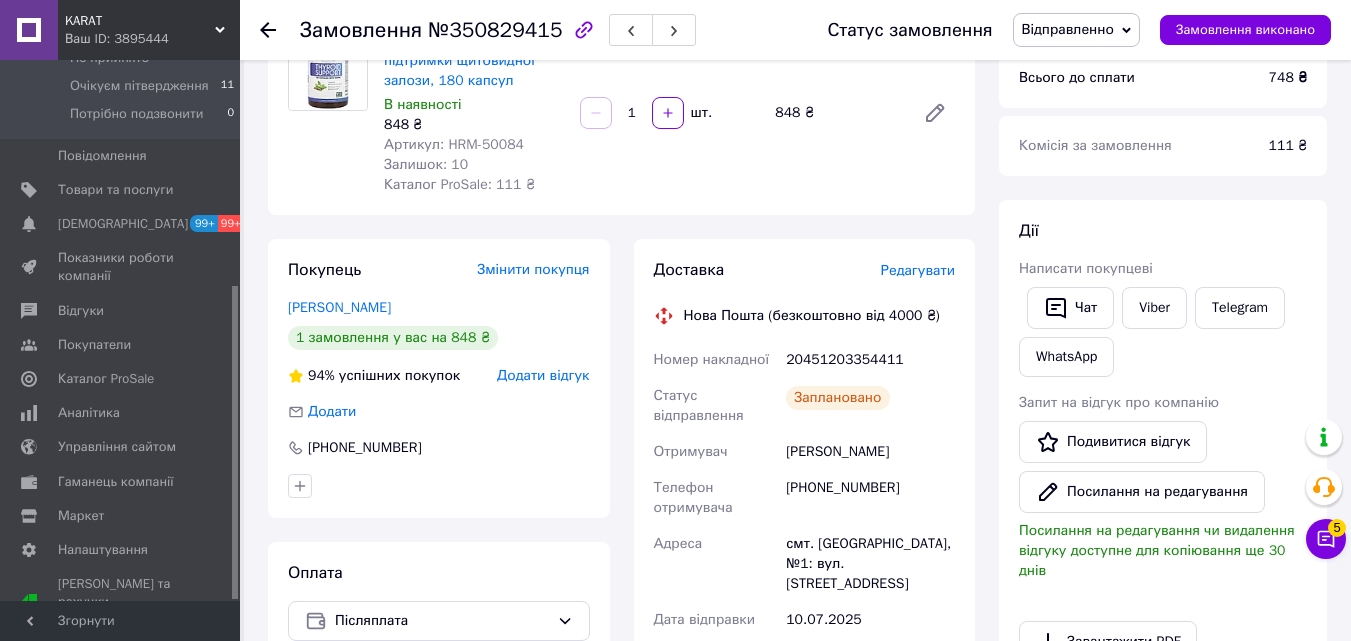 click 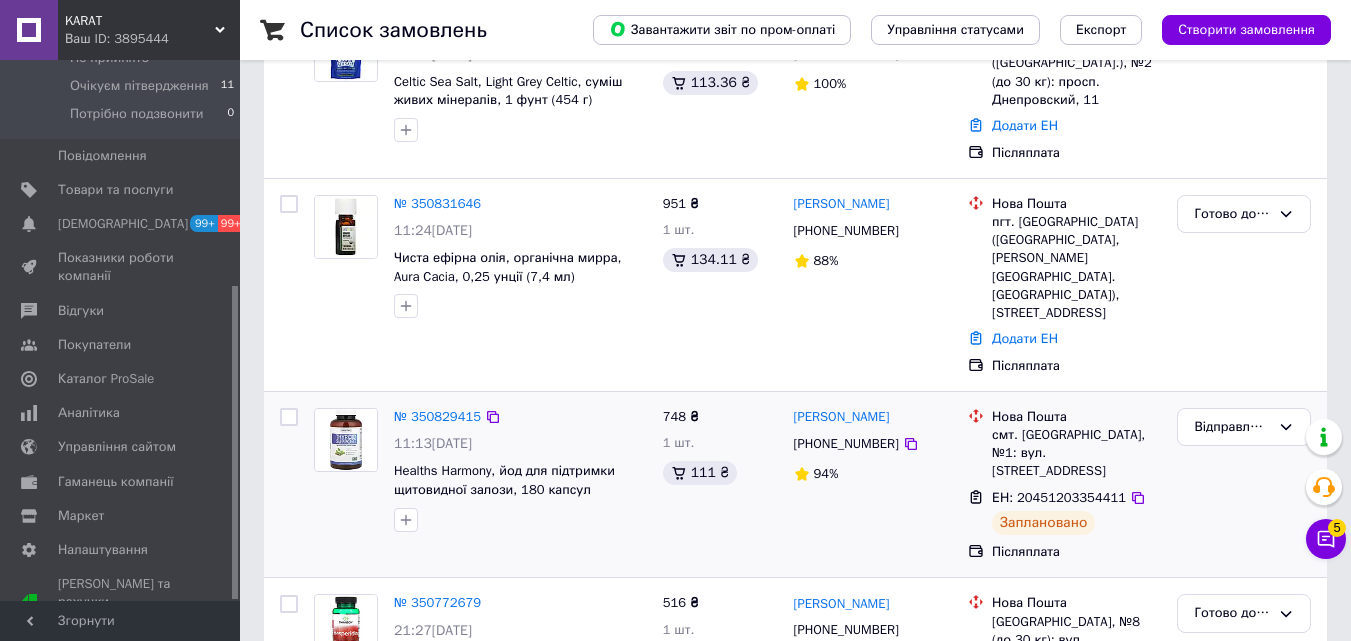 scroll, scrollTop: 700, scrollLeft: 0, axis: vertical 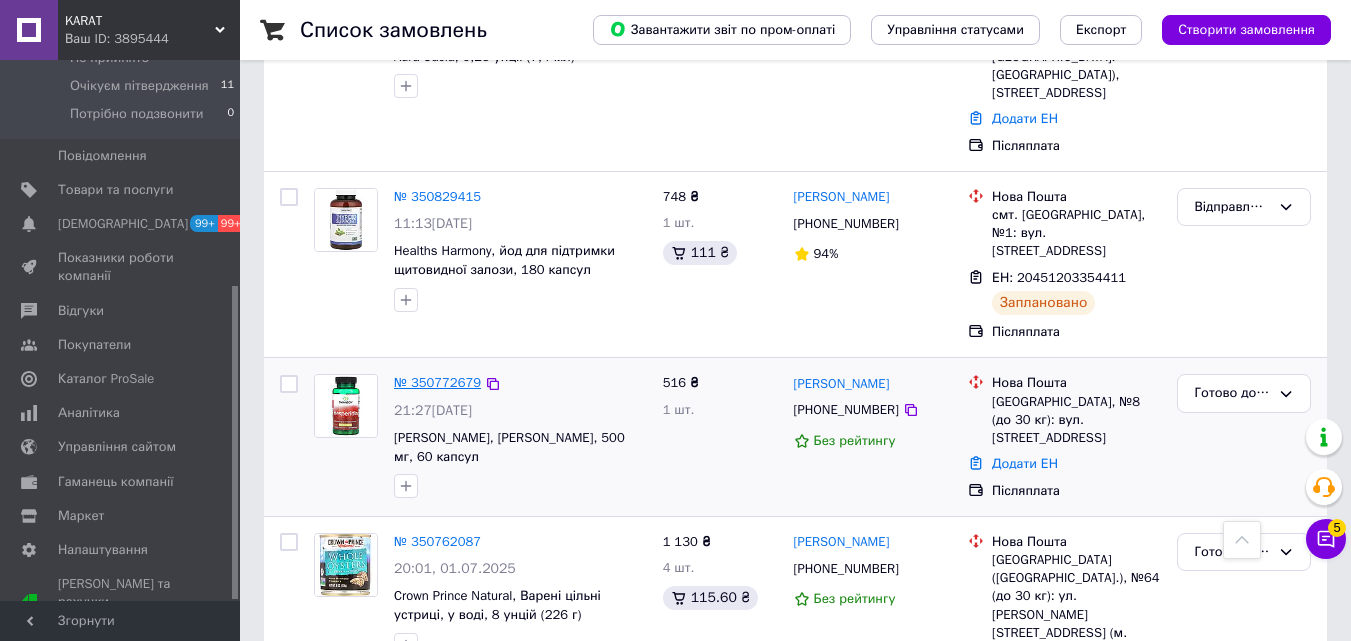 click on "№ 350772679" at bounding box center (437, 382) 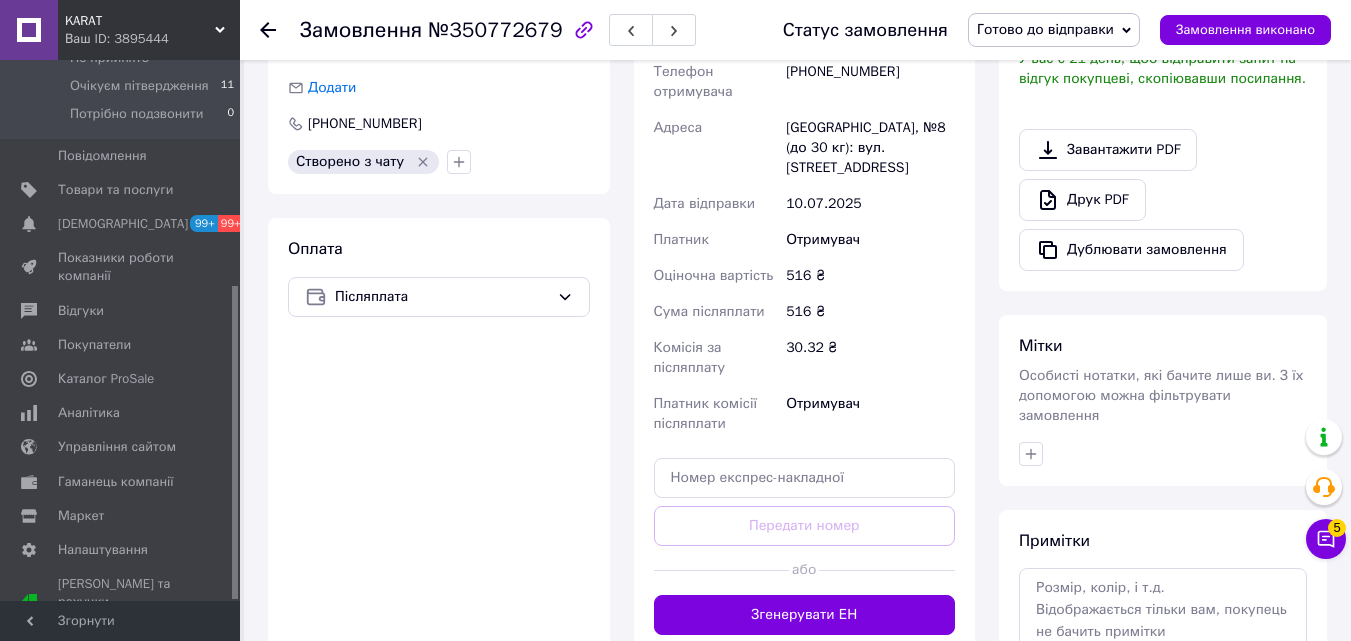 scroll, scrollTop: 600, scrollLeft: 0, axis: vertical 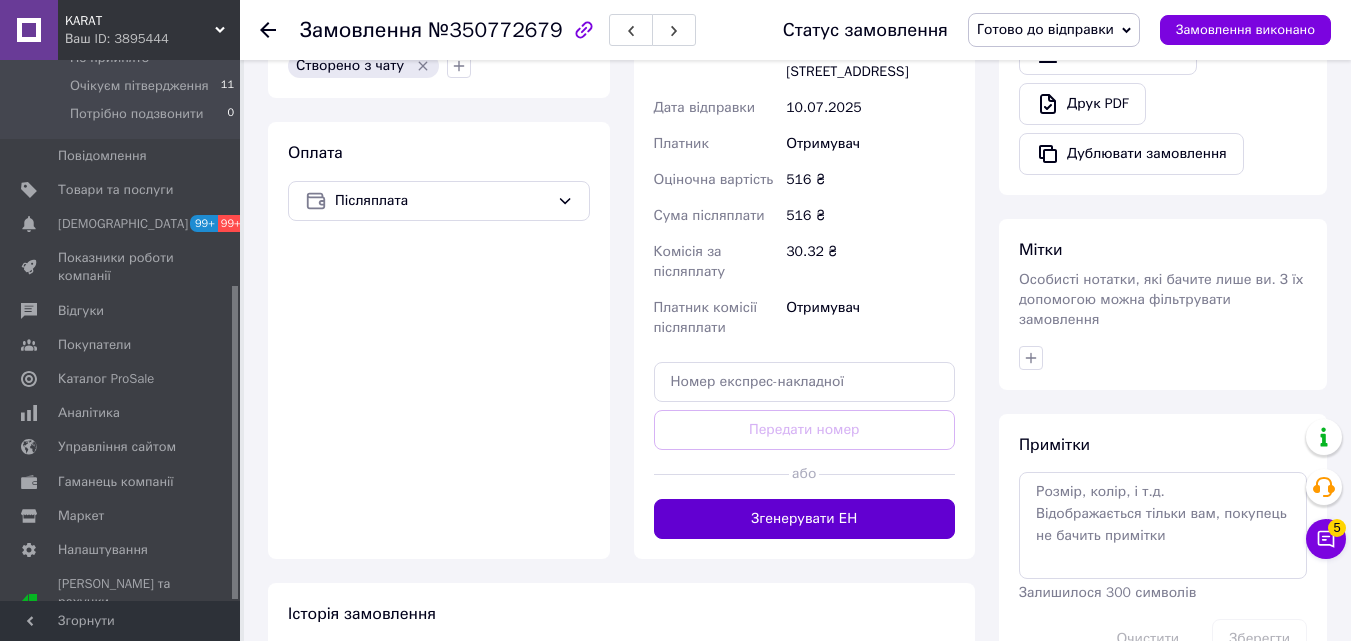 click on "Згенерувати ЕН" at bounding box center (805, 519) 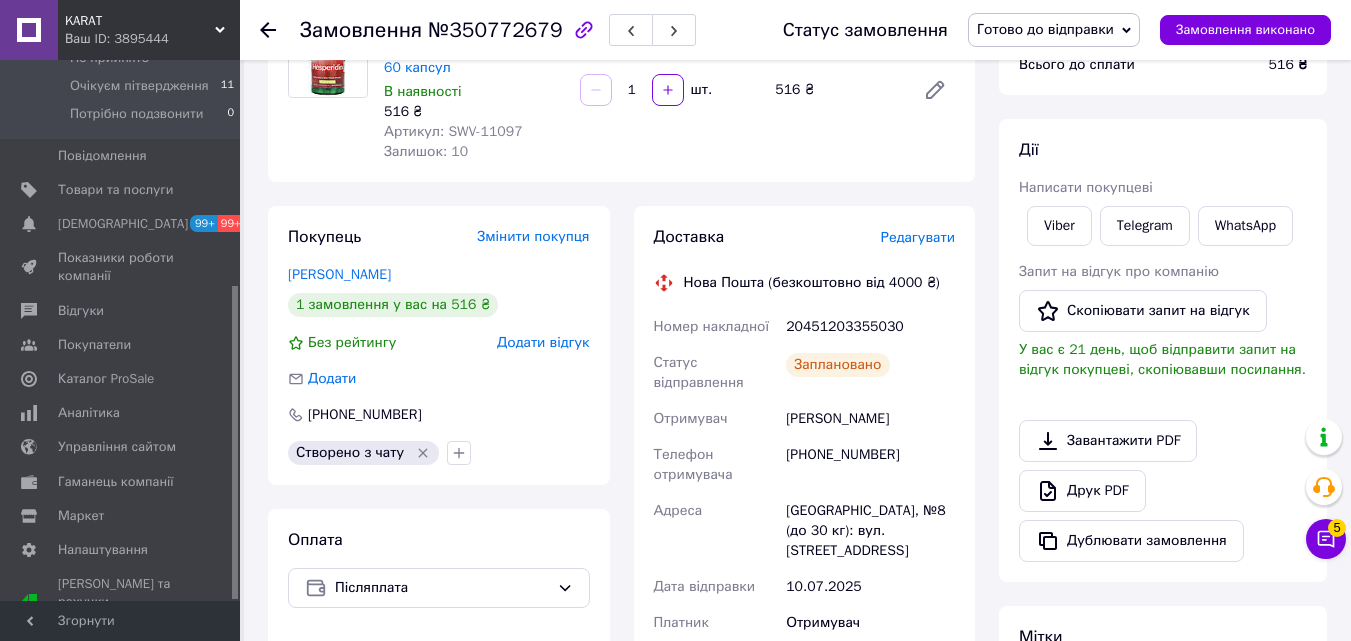 scroll, scrollTop: 200, scrollLeft: 0, axis: vertical 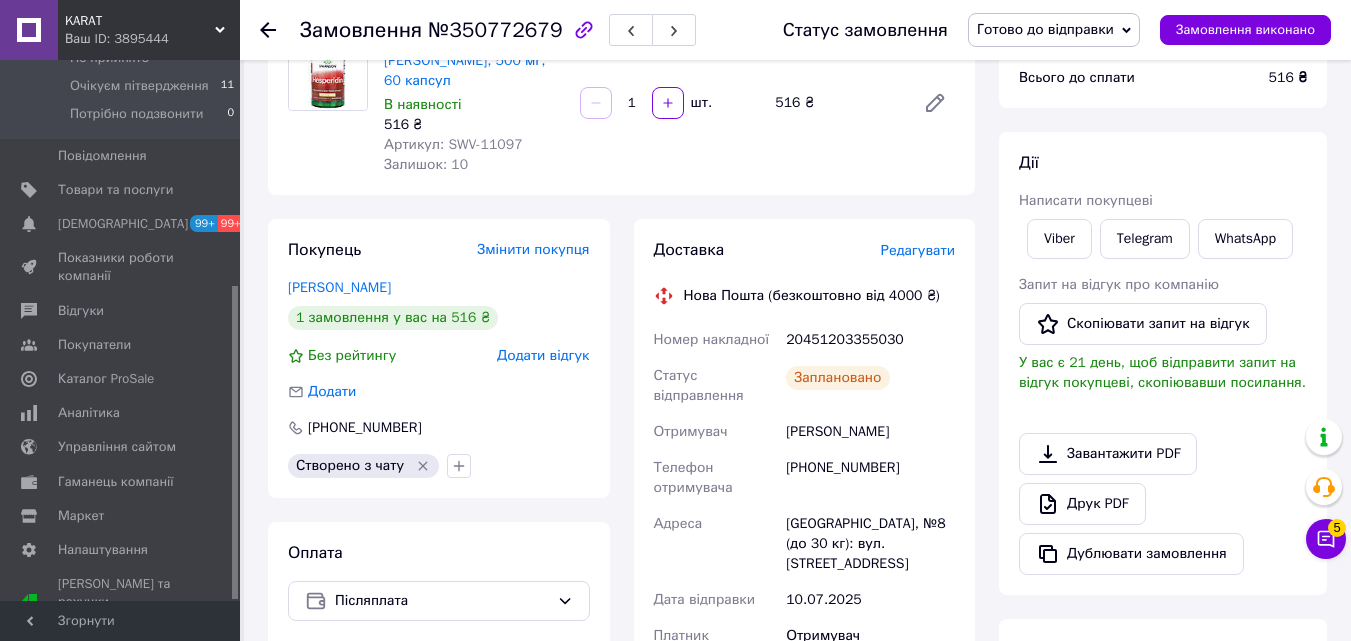 click on "Готово до відправки" at bounding box center [1045, 29] 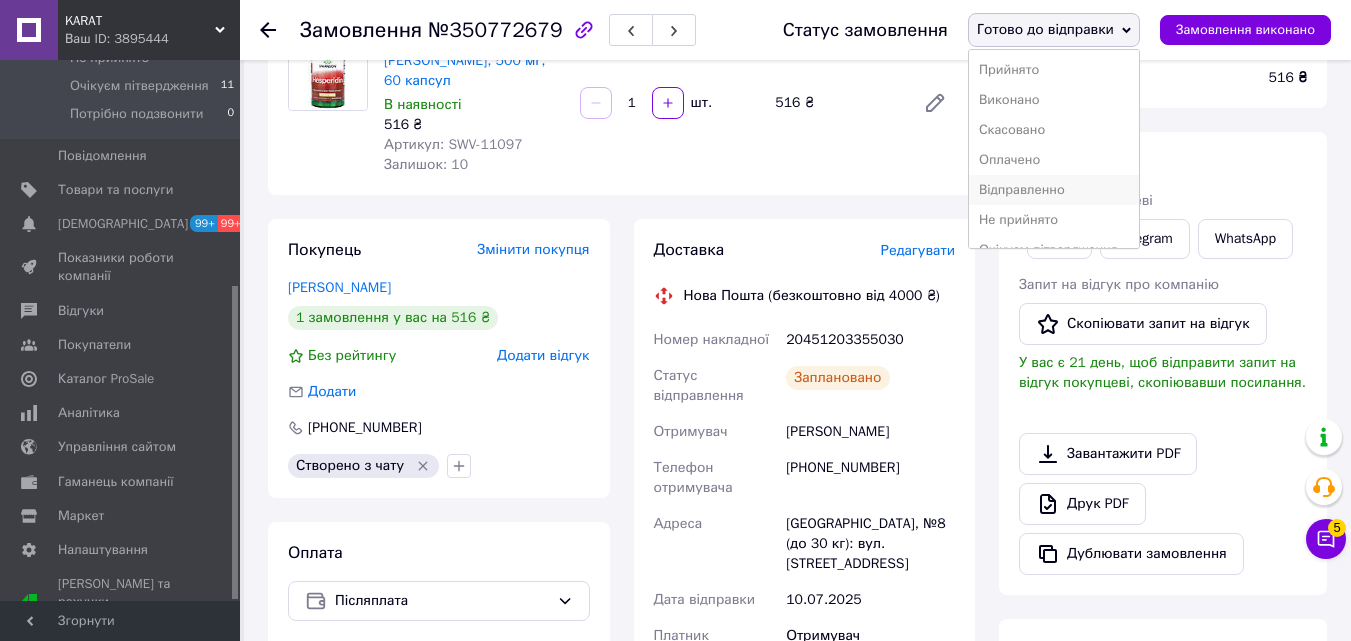 click on "Відправленно" at bounding box center [1054, 190] 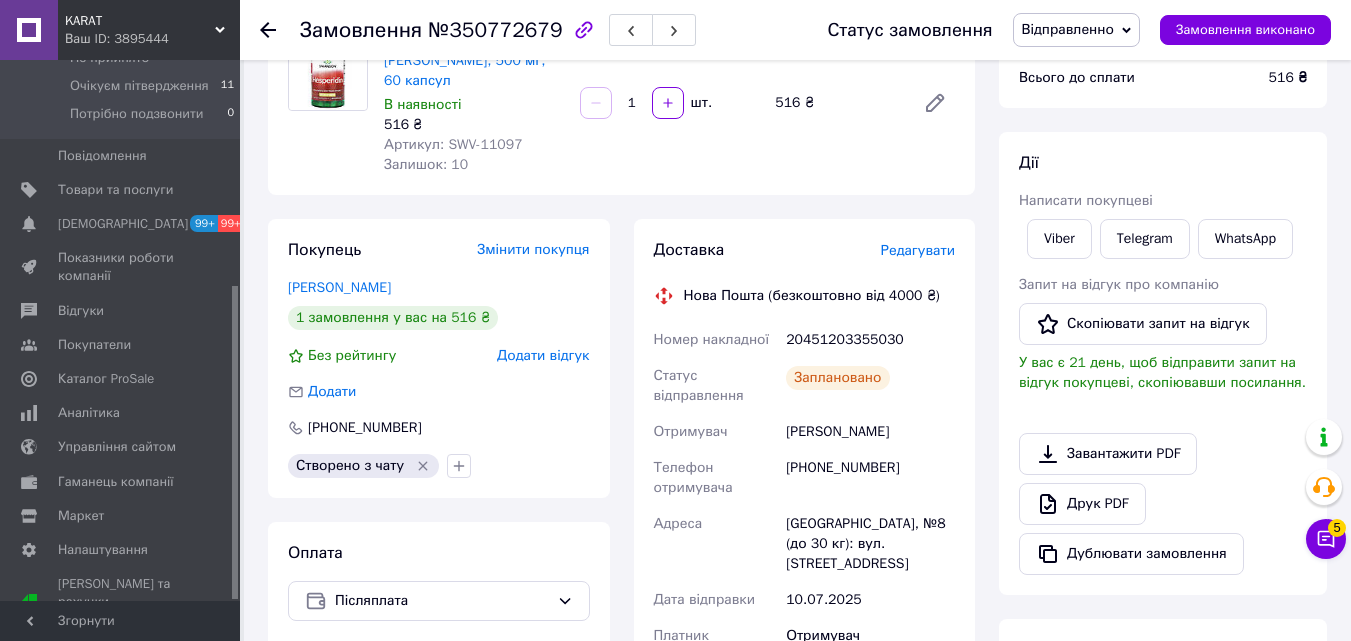 click 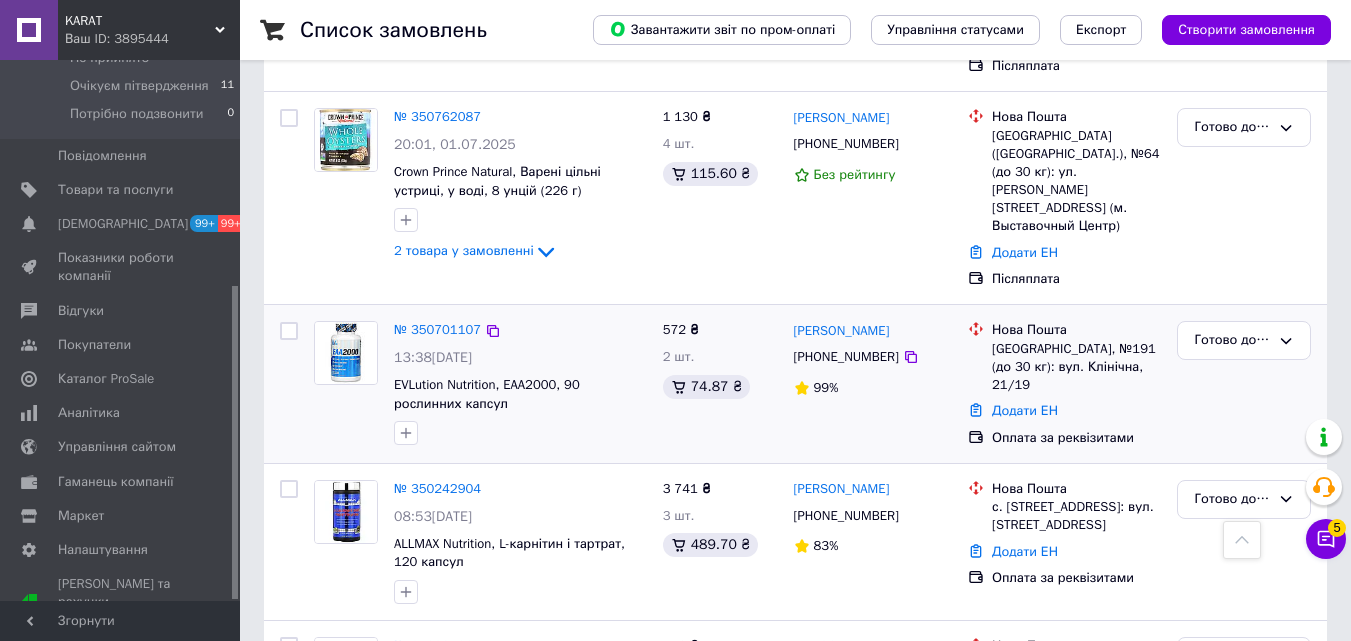 scroll, scrollTop: 1000, scrollLeft: 0, axis: vertical 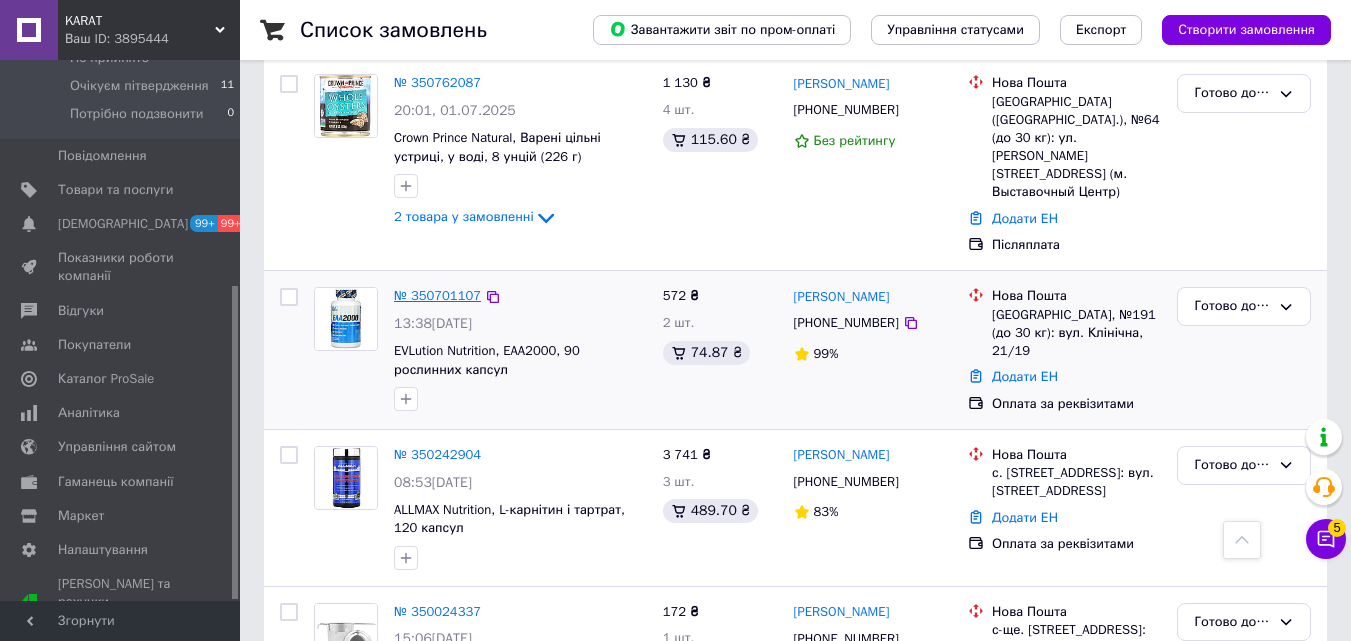 click on "№ 350701107" at bounding box center [437, 295] 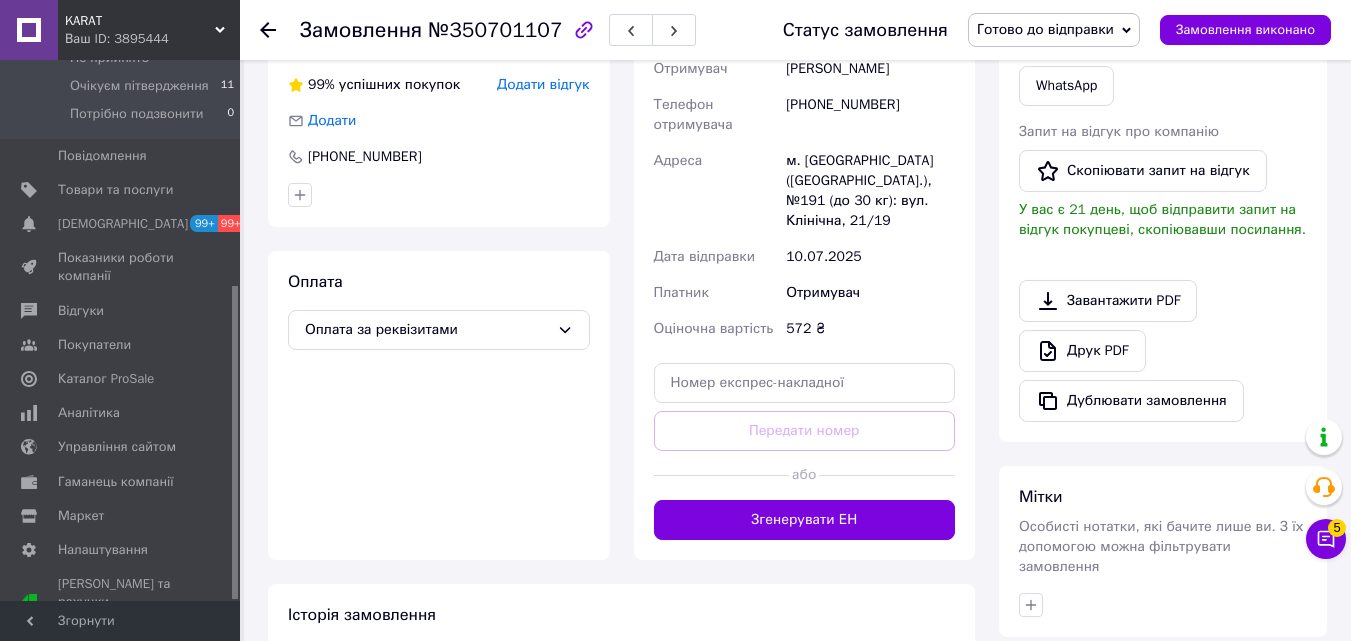 scroll, scrollTop: 460, scrollLeft: 0, axis: vertical 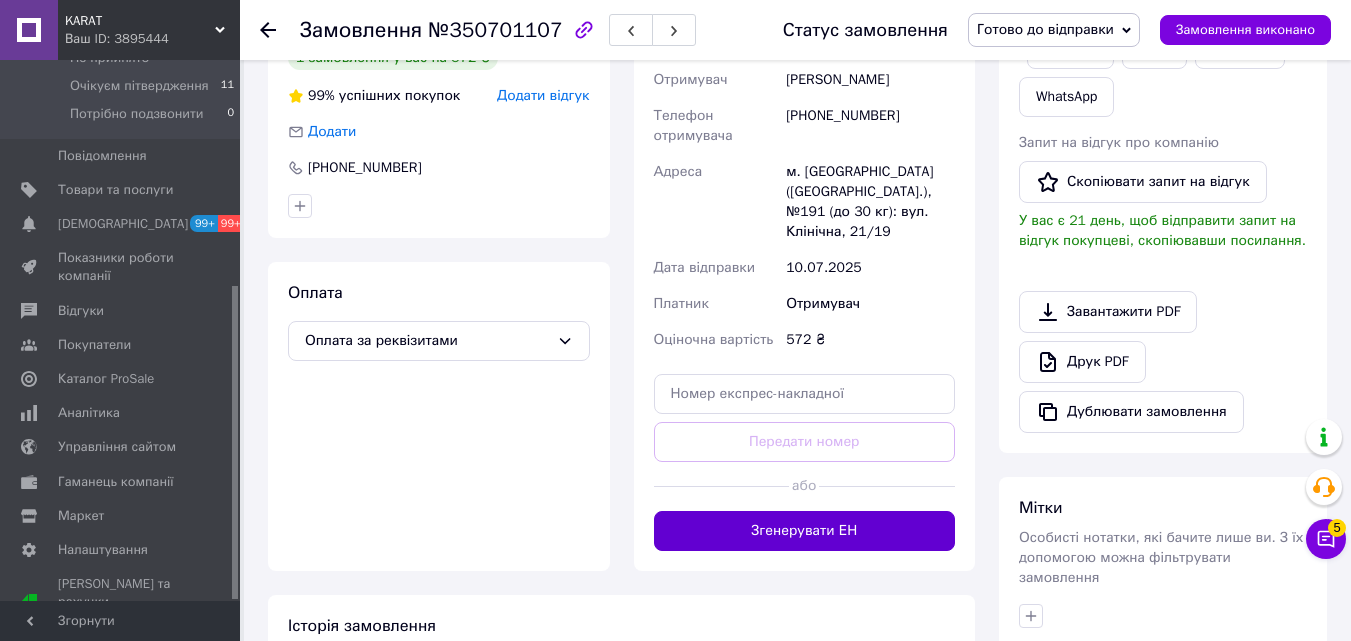 click on "Згенерувати ЕН" at bounding box center (805, 531) 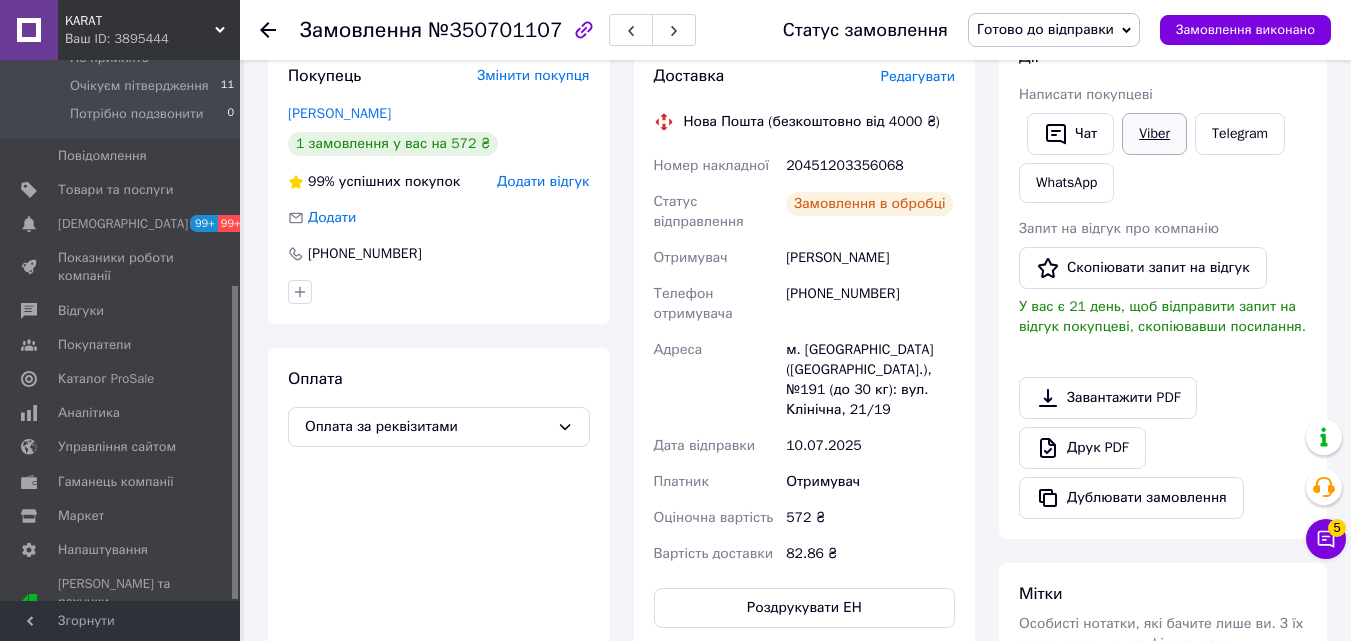 scroll, scrollTop: 260, scrollLeft: 0, axis: vertical 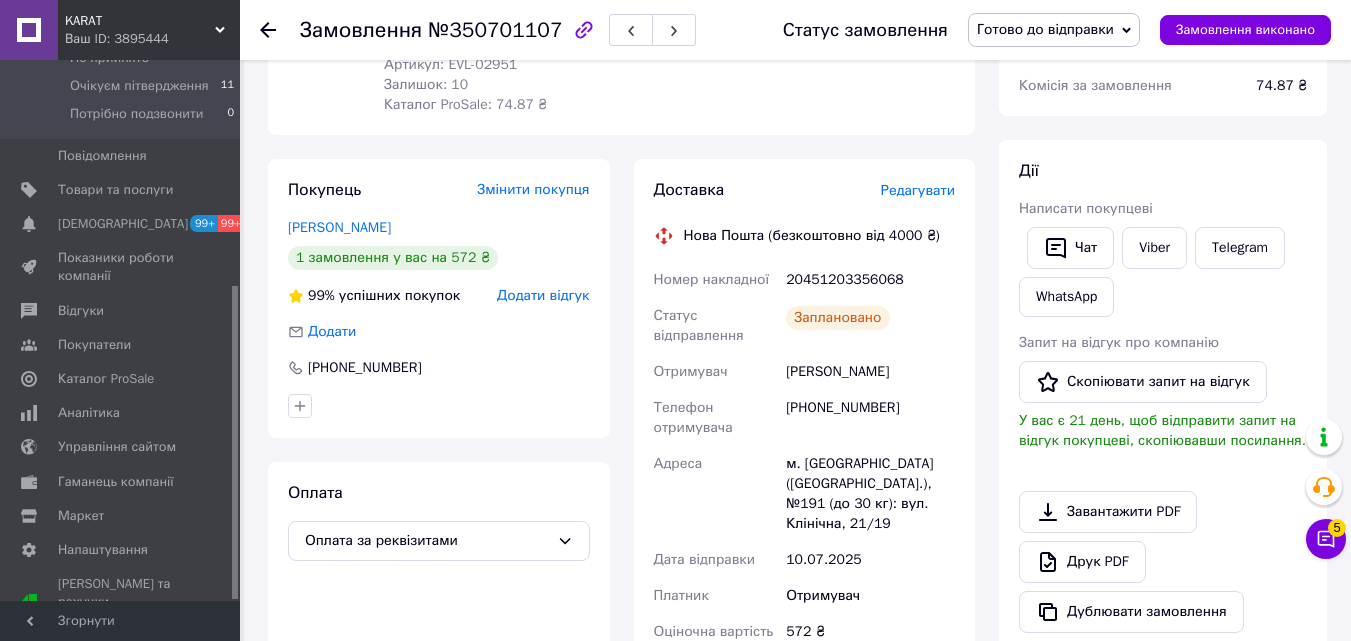 click on "Готово до відправки" at bounding box center (1054, 30) 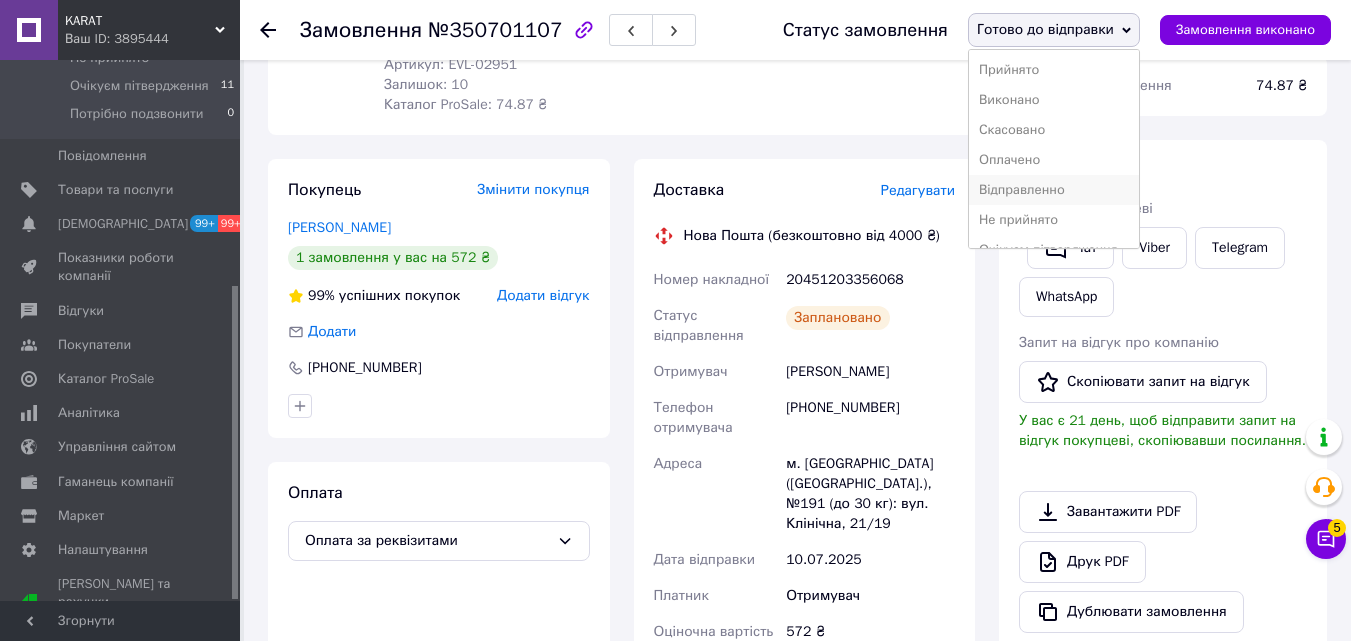 click on "Відправленно" at bounding box center [1054, 190] 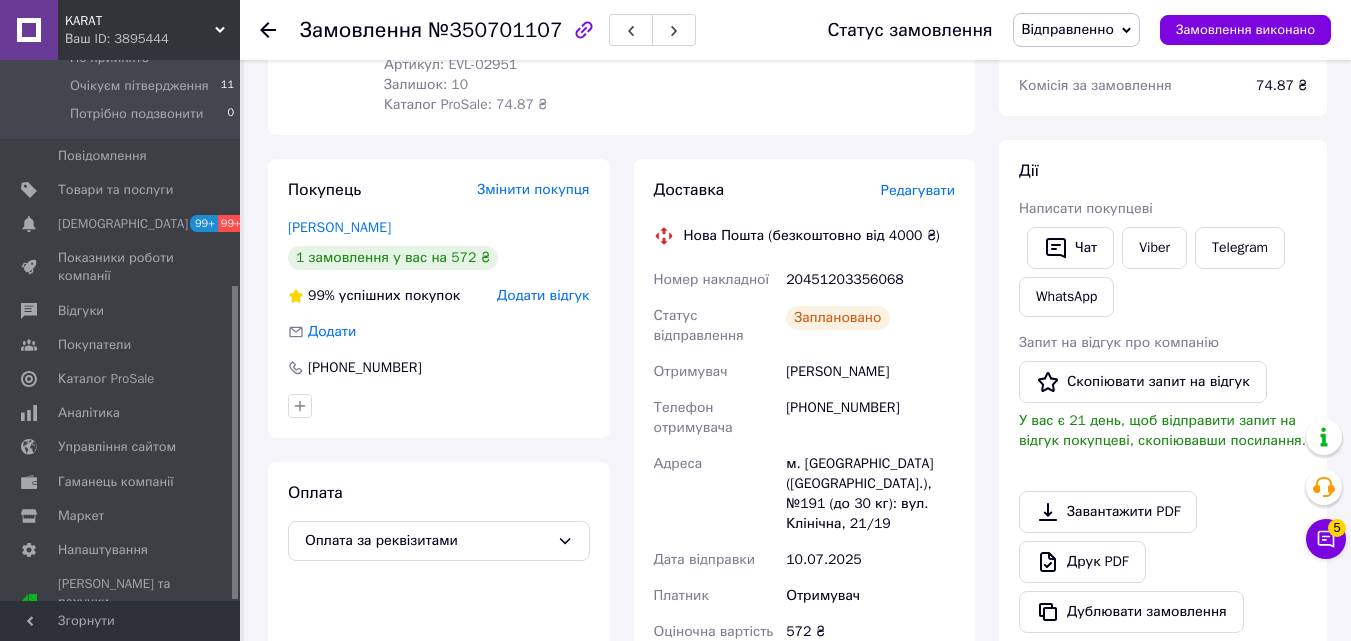 click 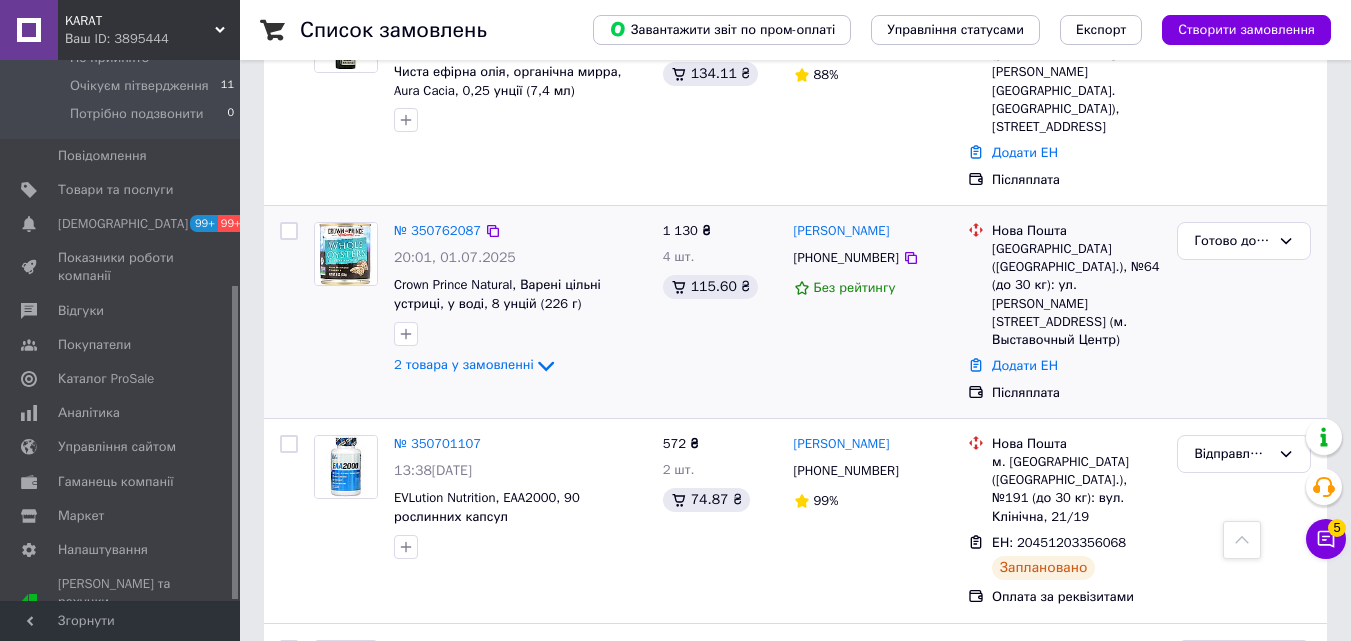scroll, scrollTop: 632, scrollLeft: 0, axis: vertical 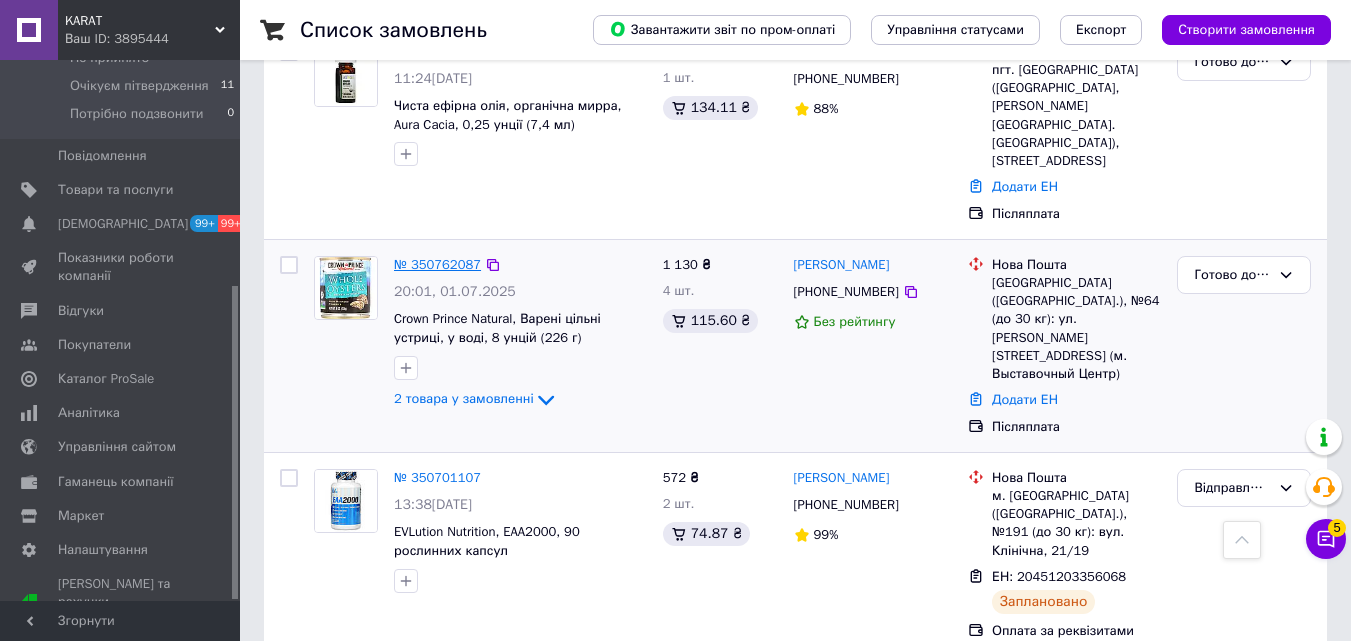 click on "№ 350762087" at bounding box center (437, 264) 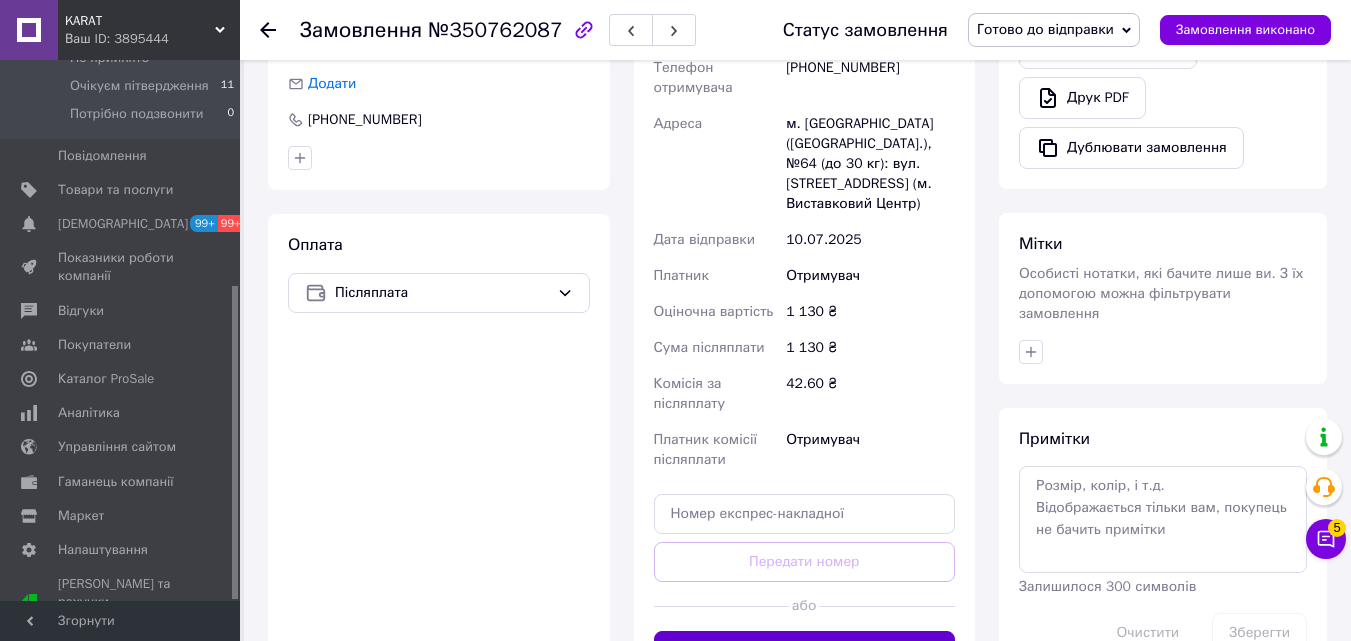 scroll, scrollTop: 924, scrollLeft: 0, axis: vertical 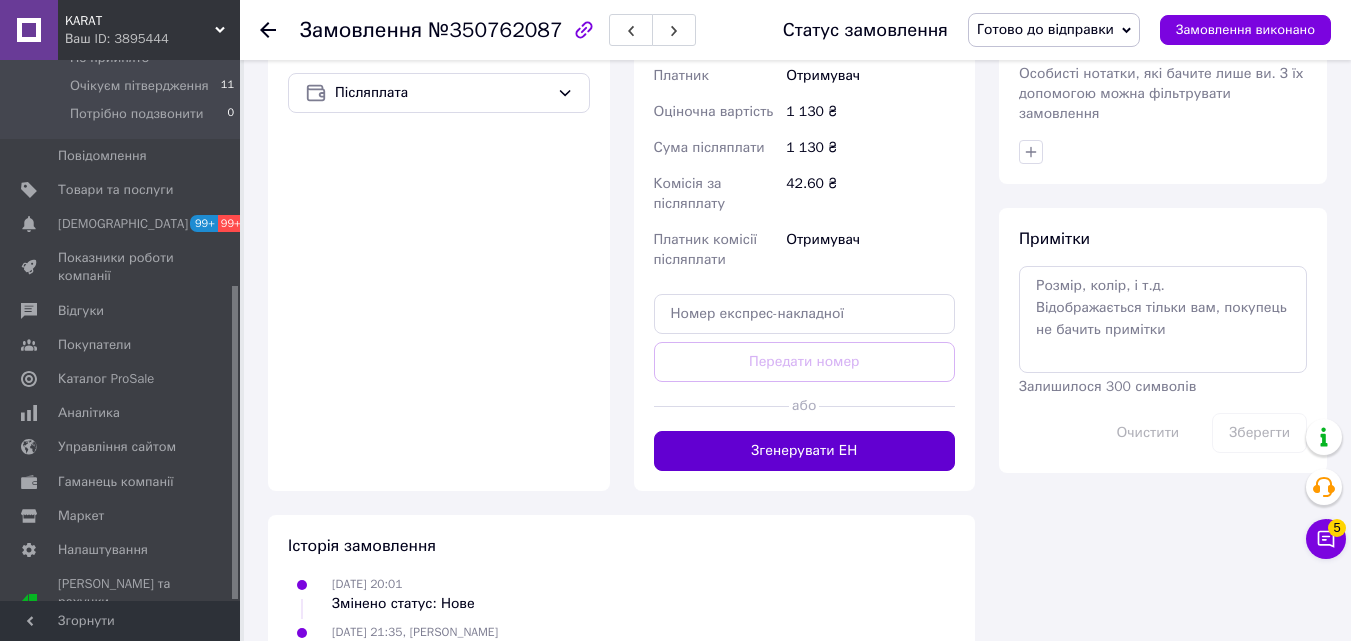 click on "Згенерувати ЕН" at bounding box center [805, 451] 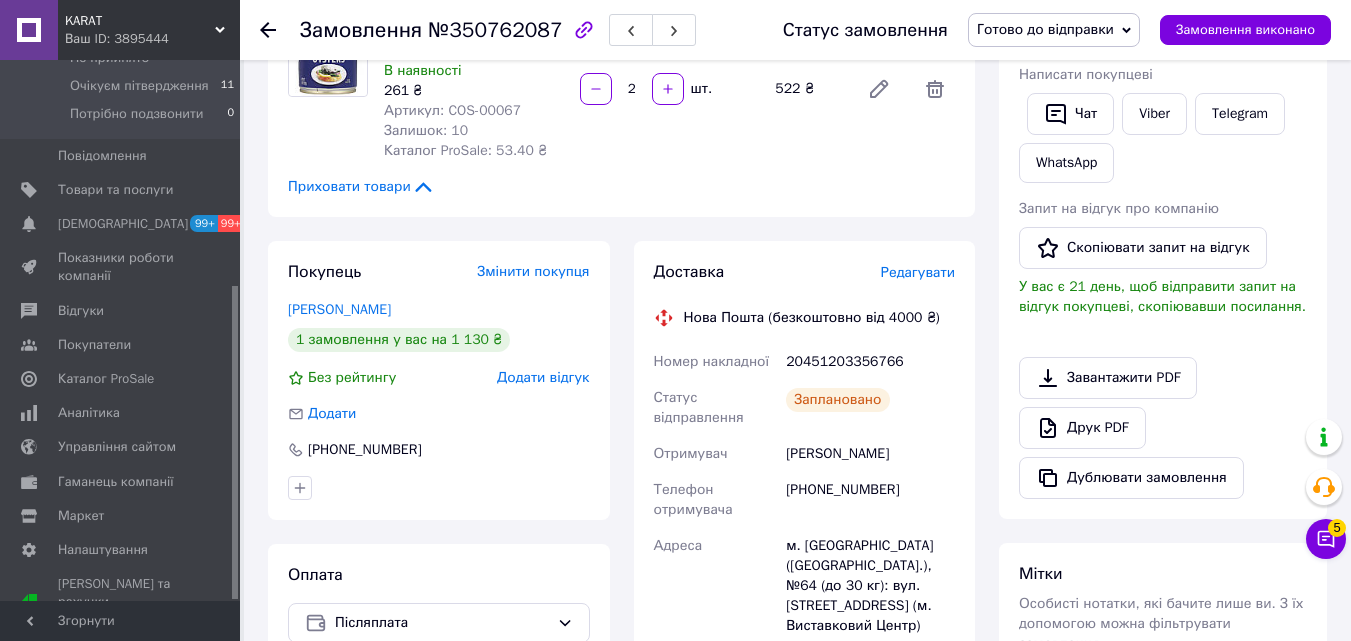 scroll, scrollTop: 424, scrollLeft: 0, axis: vertical 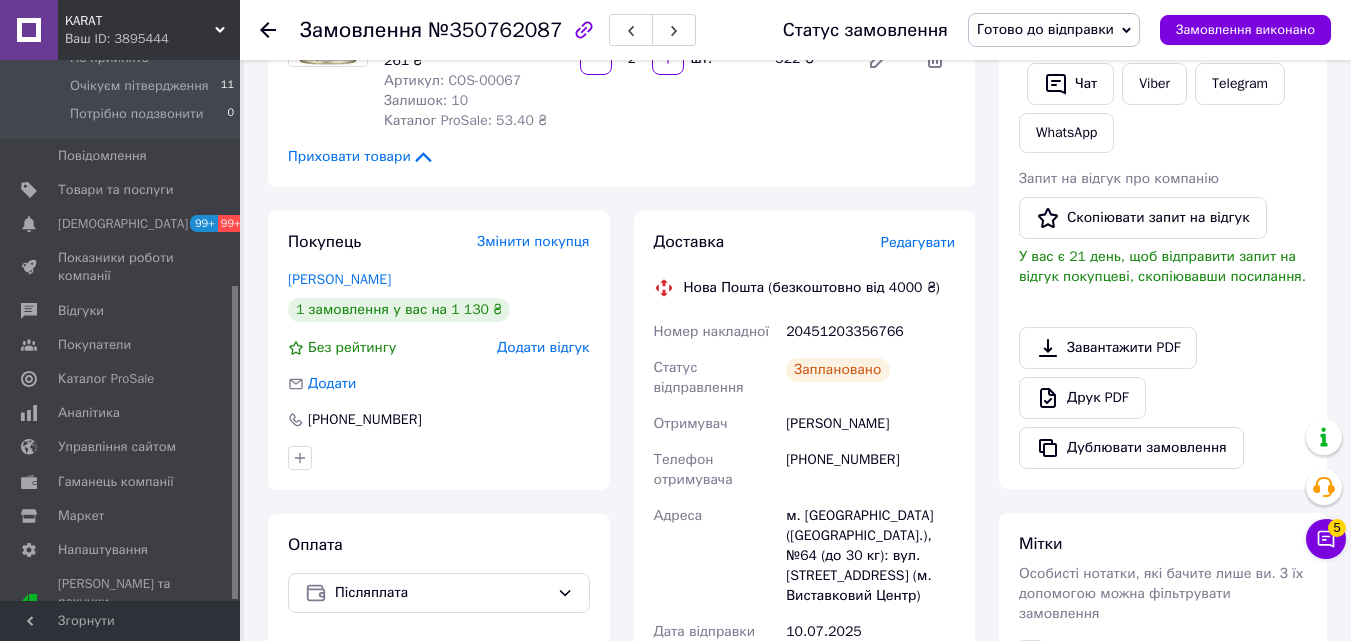 click on "Готово до відправки" at bounding box center (1045, 29) 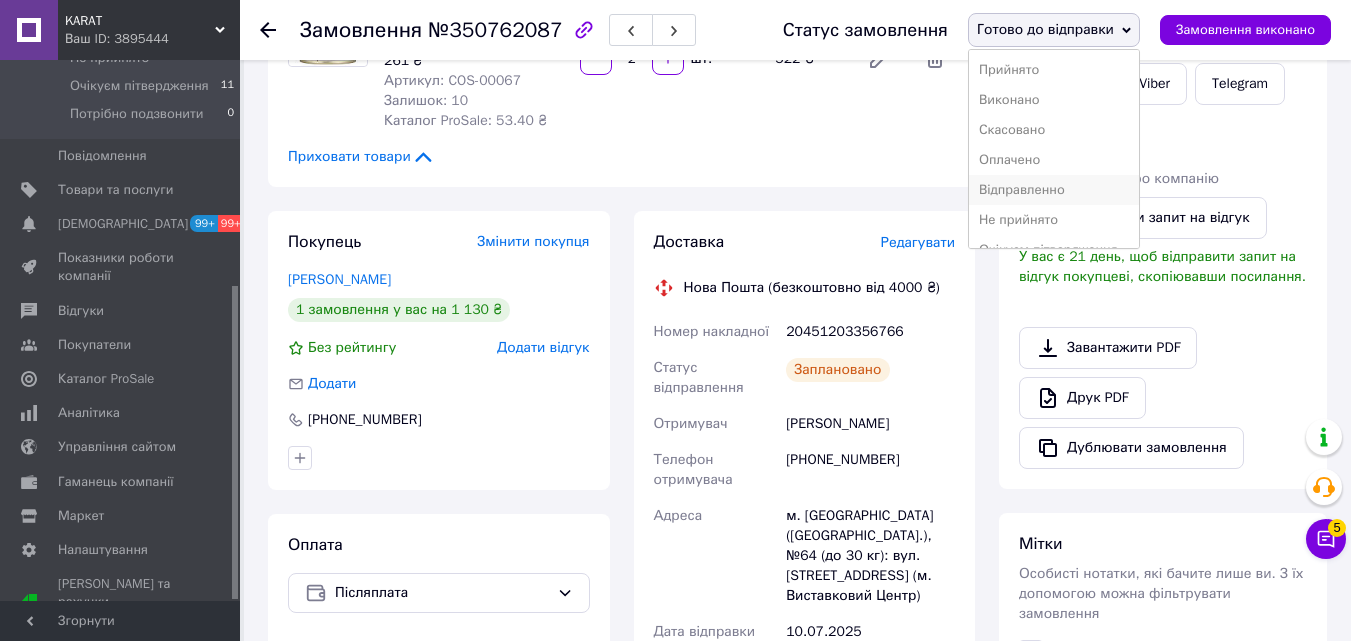 click on "Відправленно" at bounding box center (1054, 190) 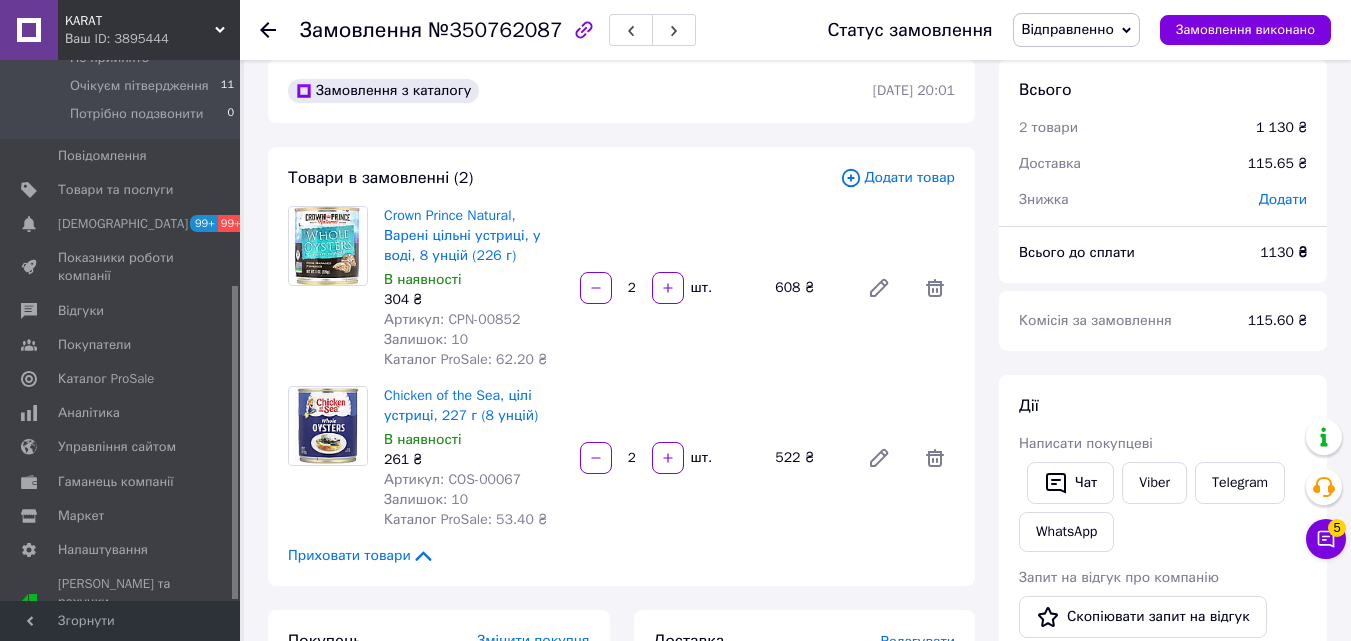 scroll, scrollTop: 24, scrollLeft: 0, axis: vertical 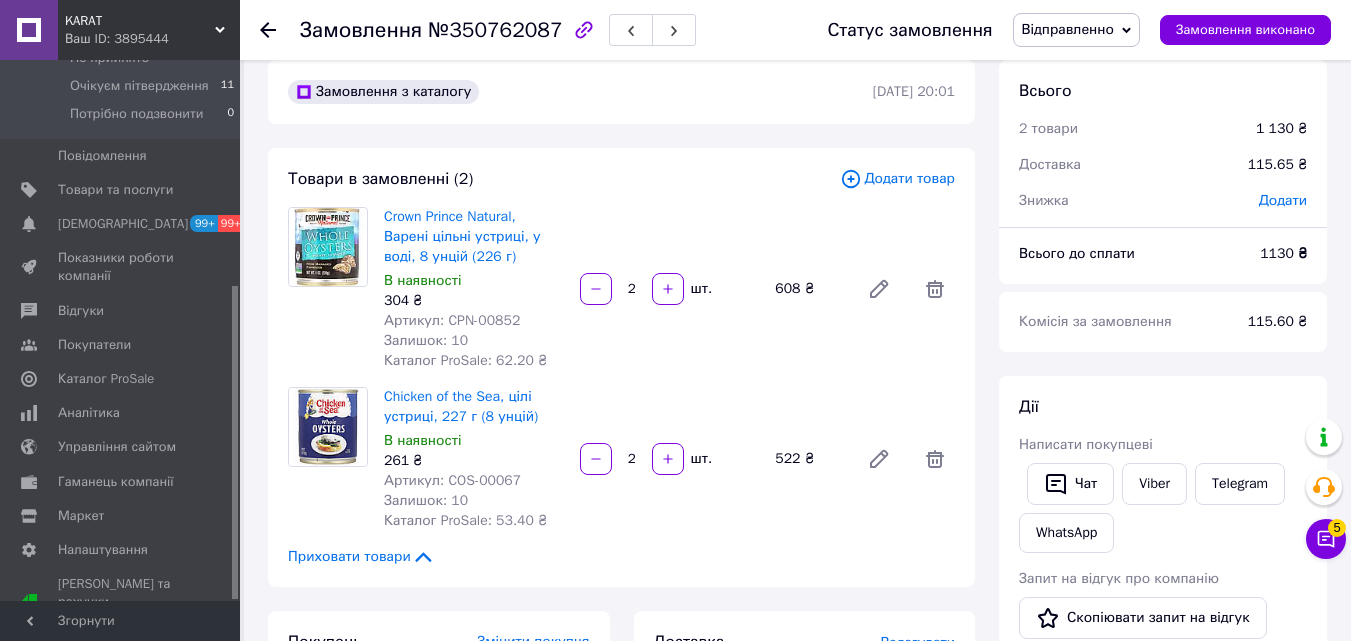 click 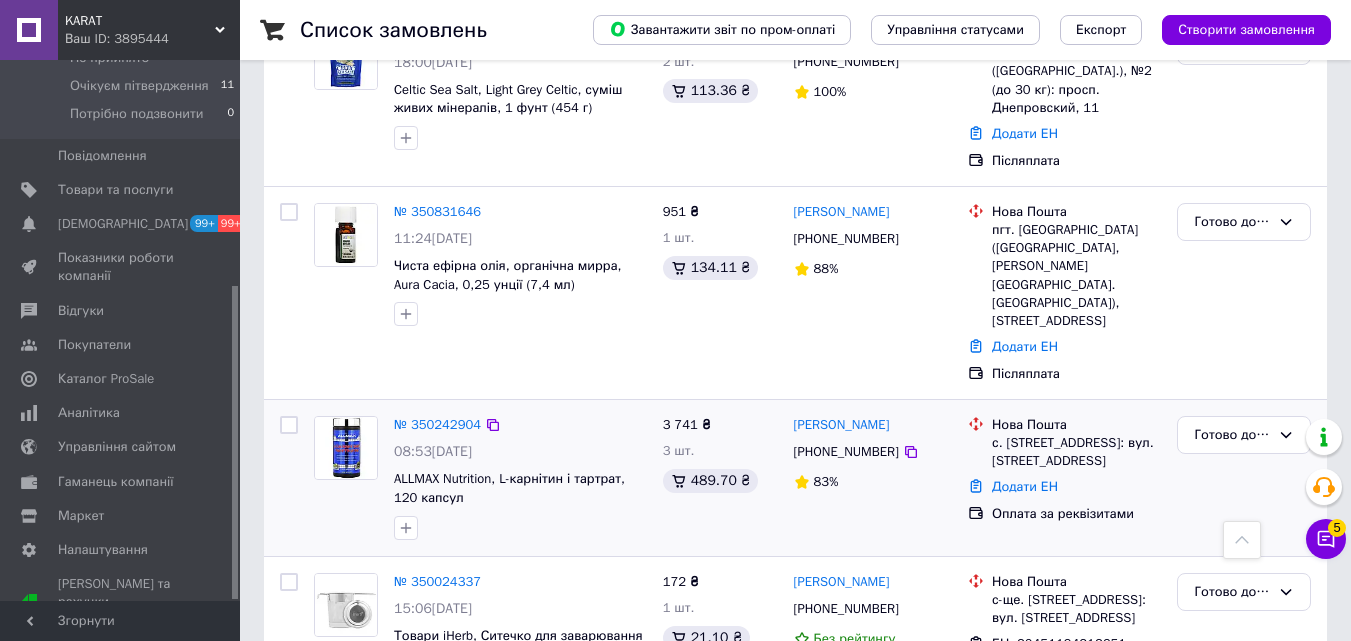 scroll, scrollTop: 556, scrollLeft: 0, axis: vertical 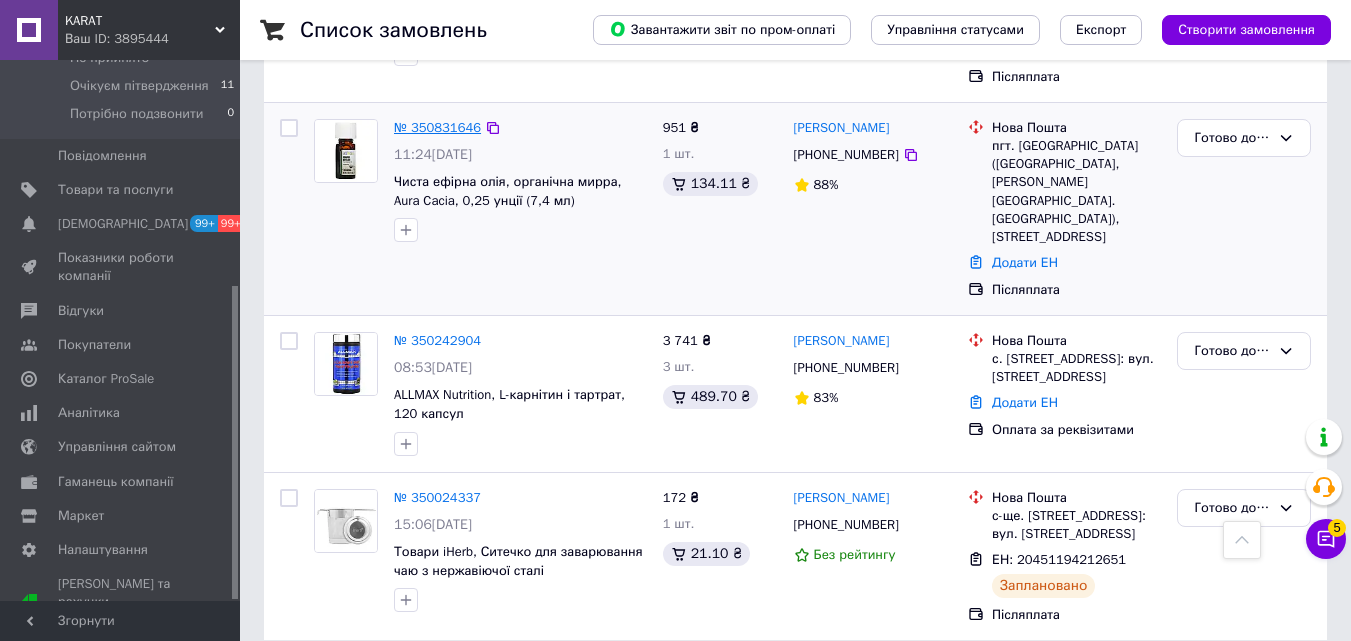 click on "№ 350831646" at bounding box center [437, 127] 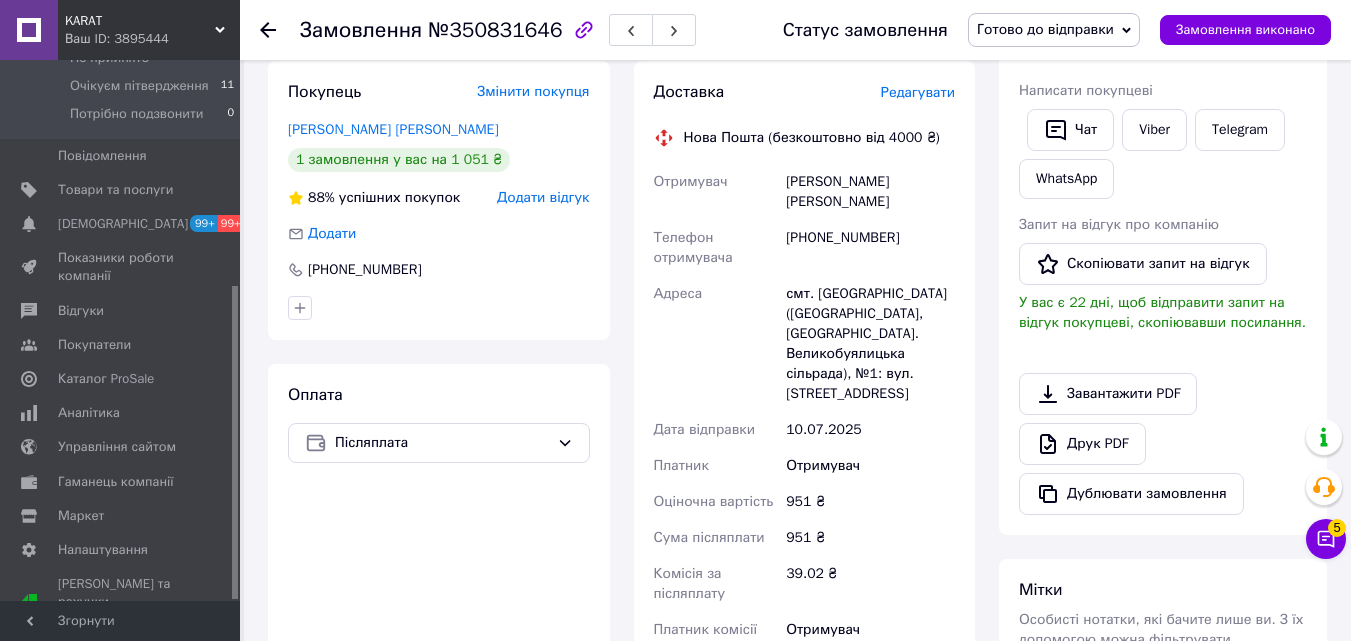 scroll, scrollTop: 556, scrollLeft: 0, axis: vertical 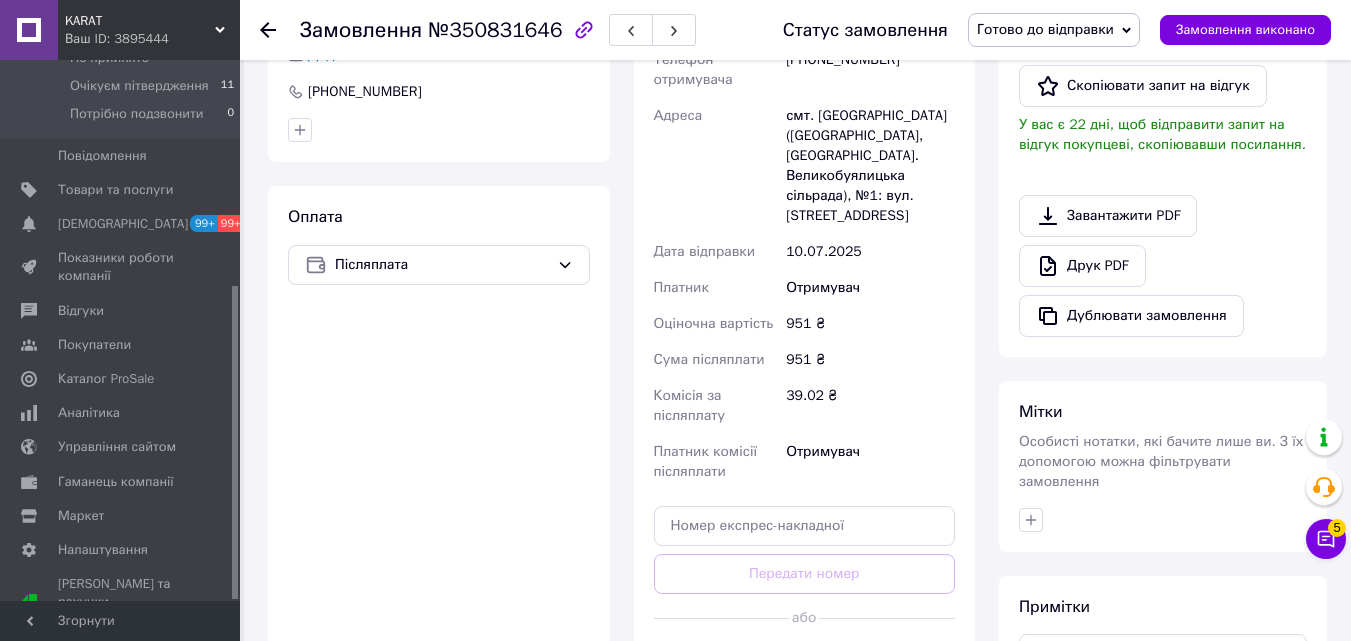click on "Згенерувати ЕН" at bounding box center (805, 663) 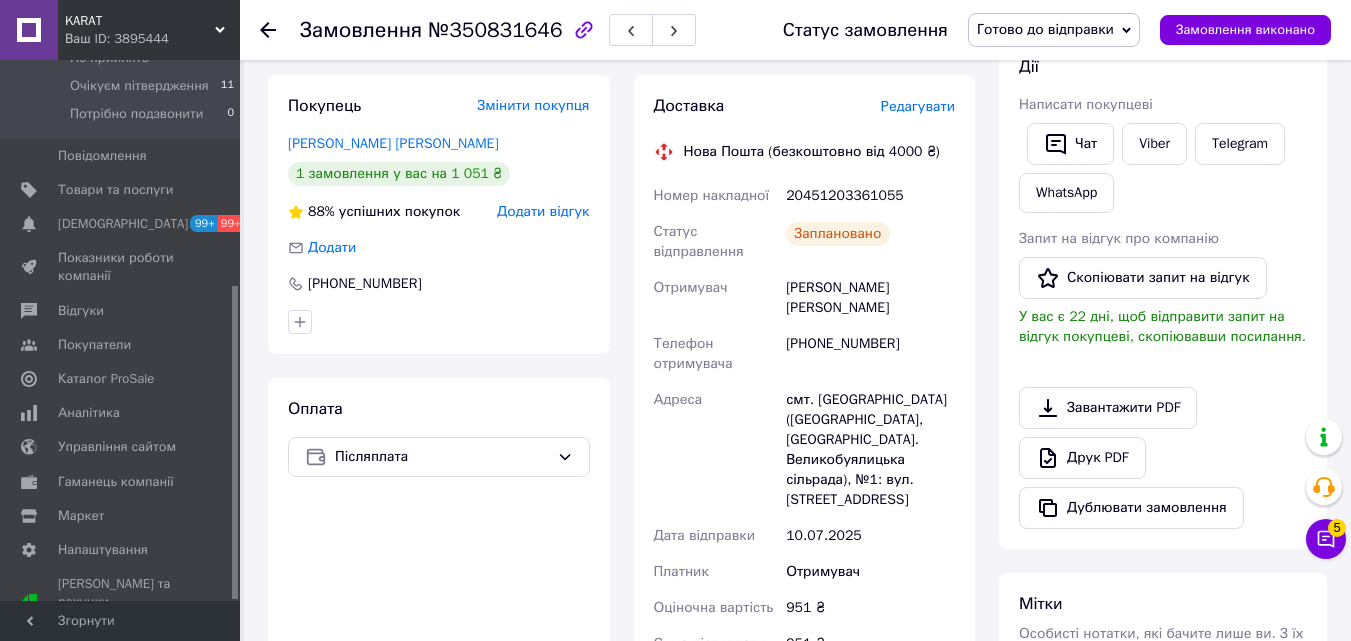 scroll, scrollTop: 156, scrollLeft: 0, axis: vertical 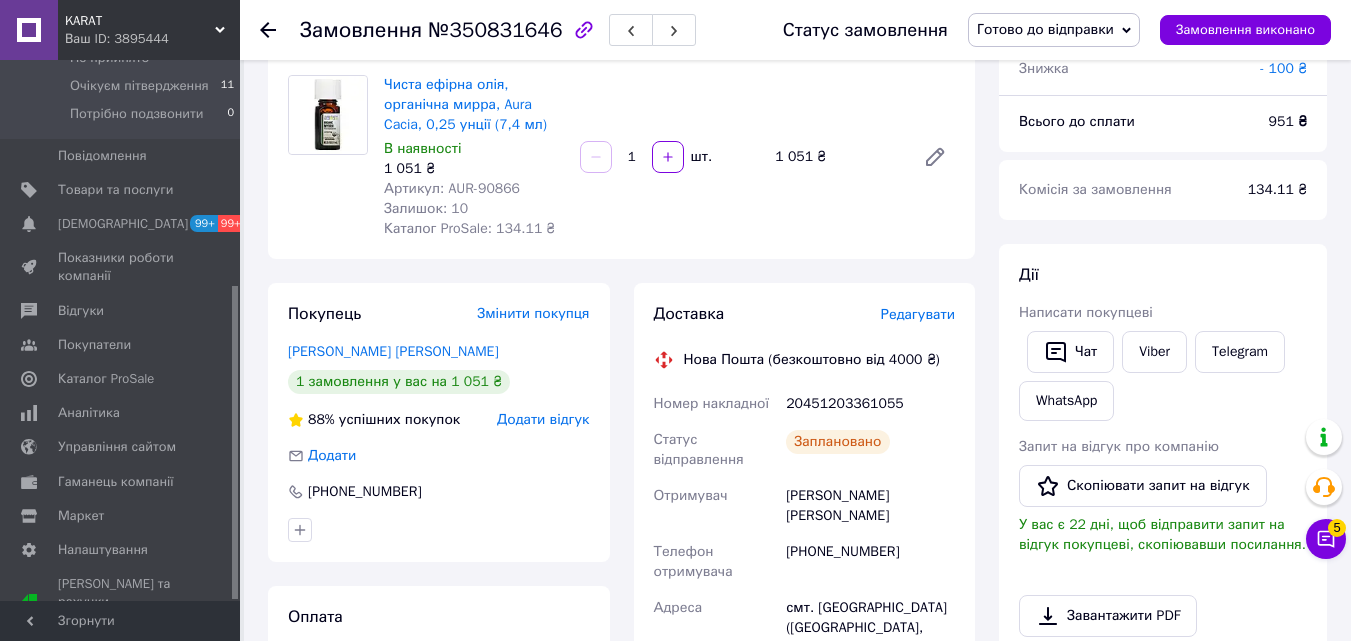 click on "Готово до відправки" at bounding box center (1054, 30) 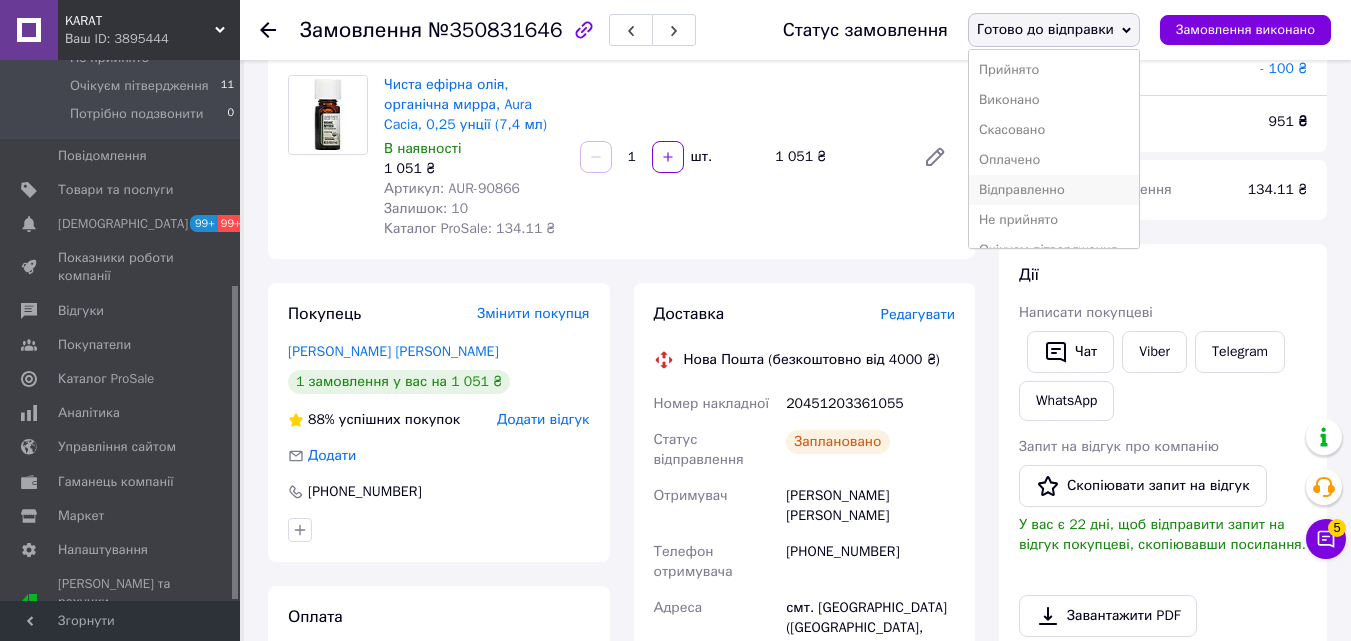 click on "Відправленно" at bounding box center (1054, 190) 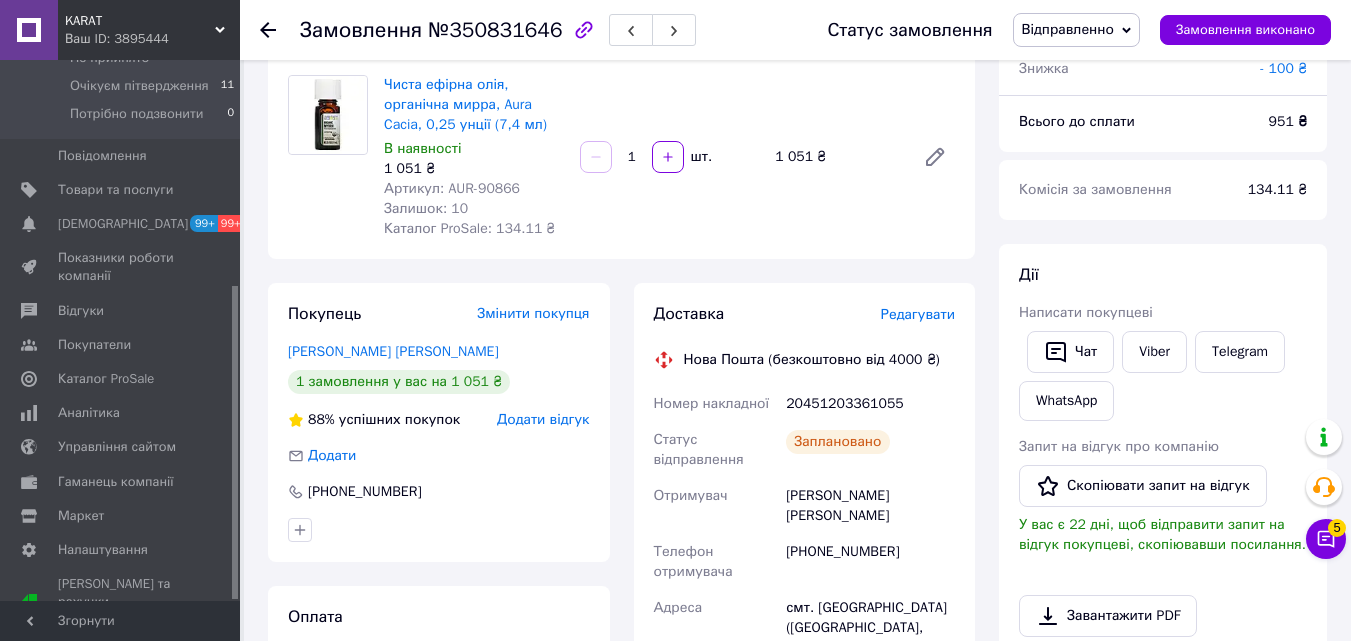 click on "Замовлення №350831646 Статус замовлення Відправленно Прийнято Виконано Скасовано Оплачено Готово до відправки Не прийнято Очікуєм пітвердження Потрібно подзвонити Замовлення виконано" at bounding box center (795, 30) 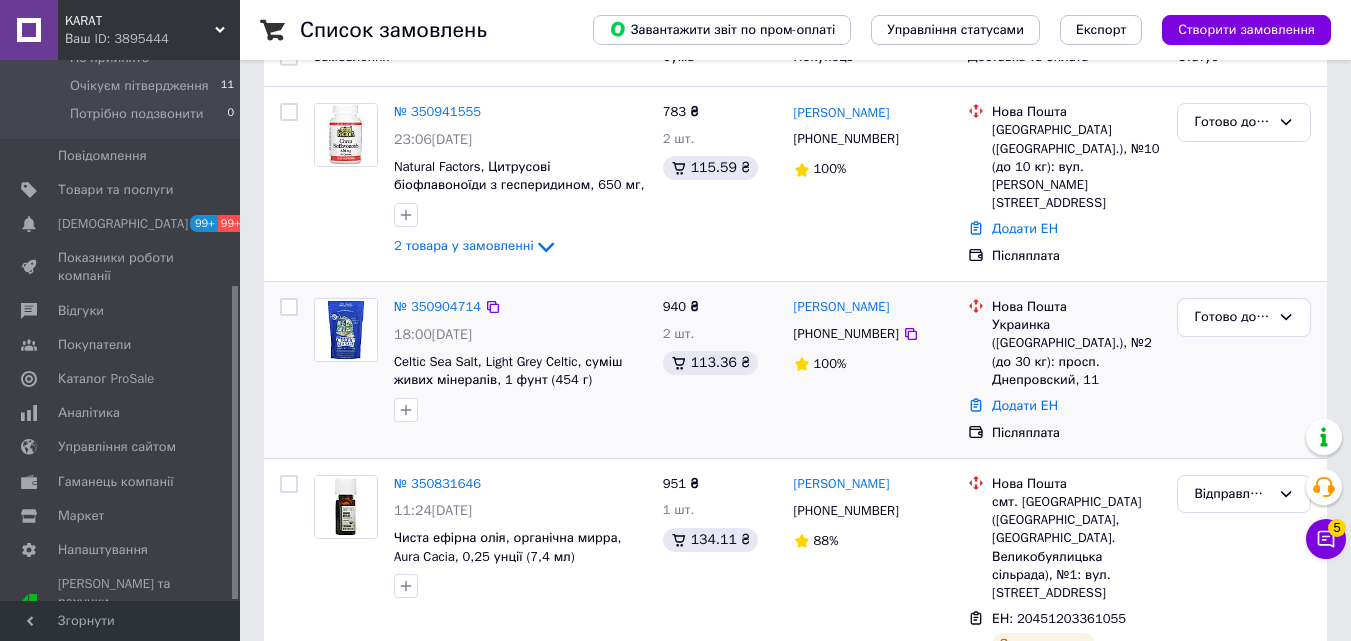 scroll, scrollTop: 166, scrollLeft: 0, axis: vertical 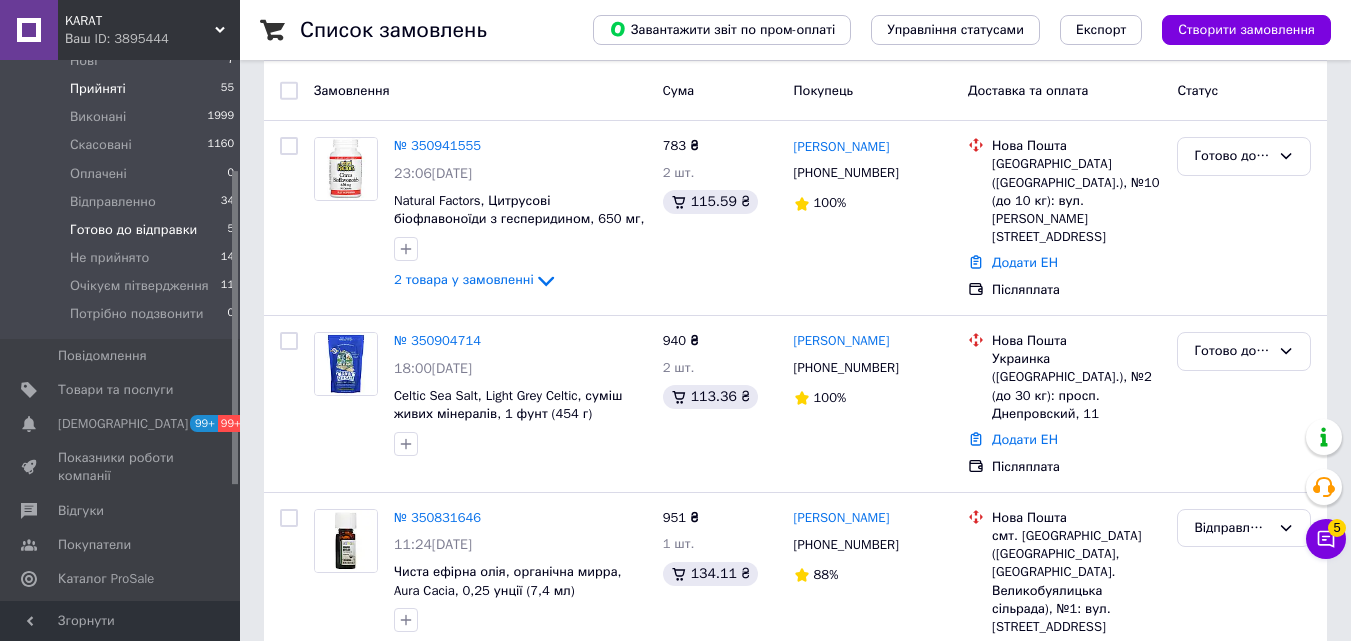 click on "Прийняті 55" at bounding box center (123, 89) 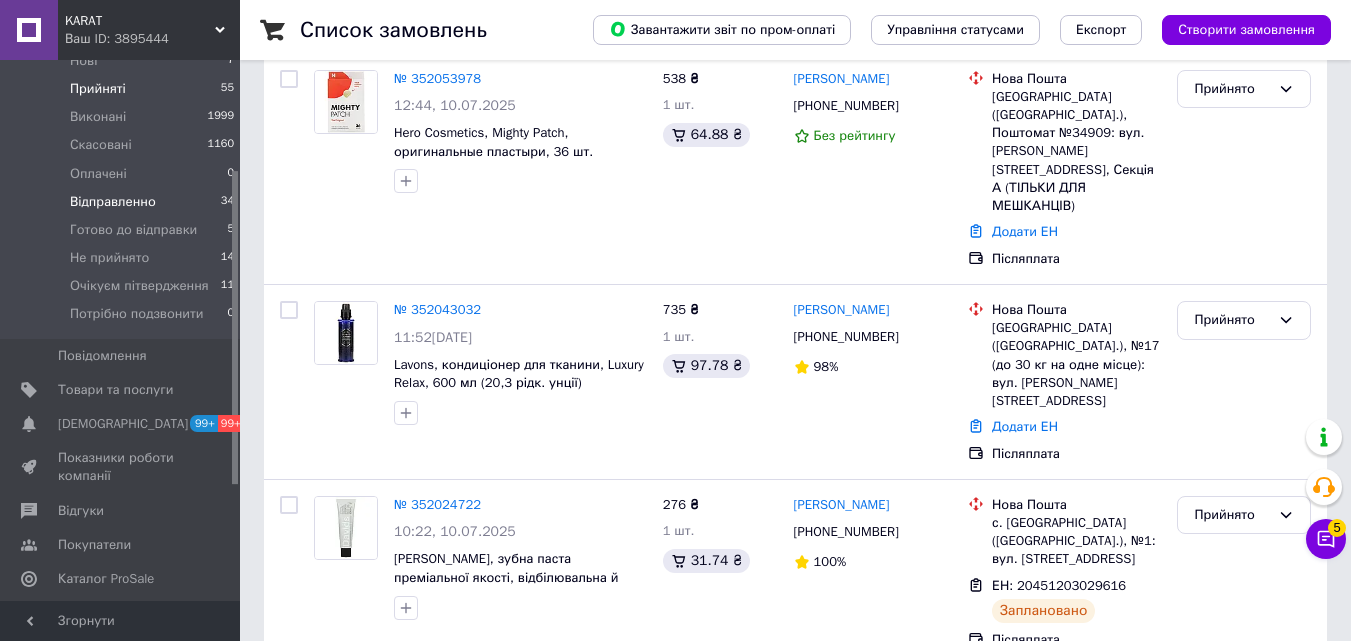 scroll, scrollTop: 500, scrollLeft: 0, axis: vertical 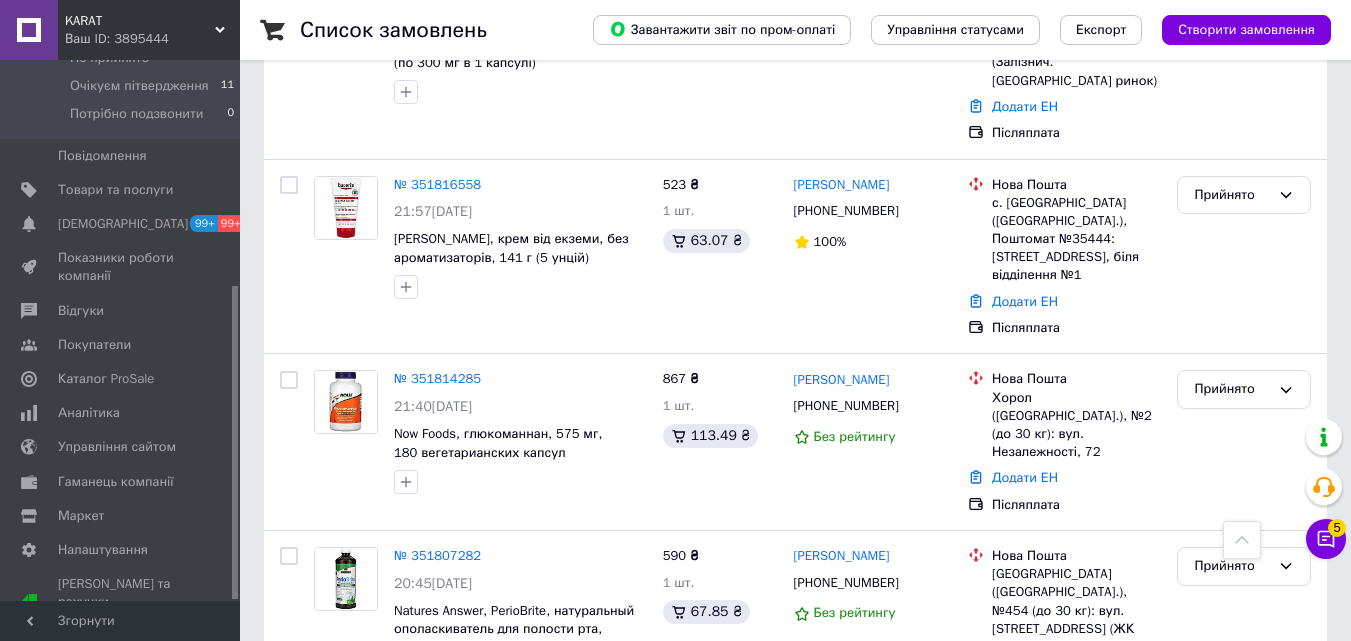 click on "3" at bounding box center [371, 947] 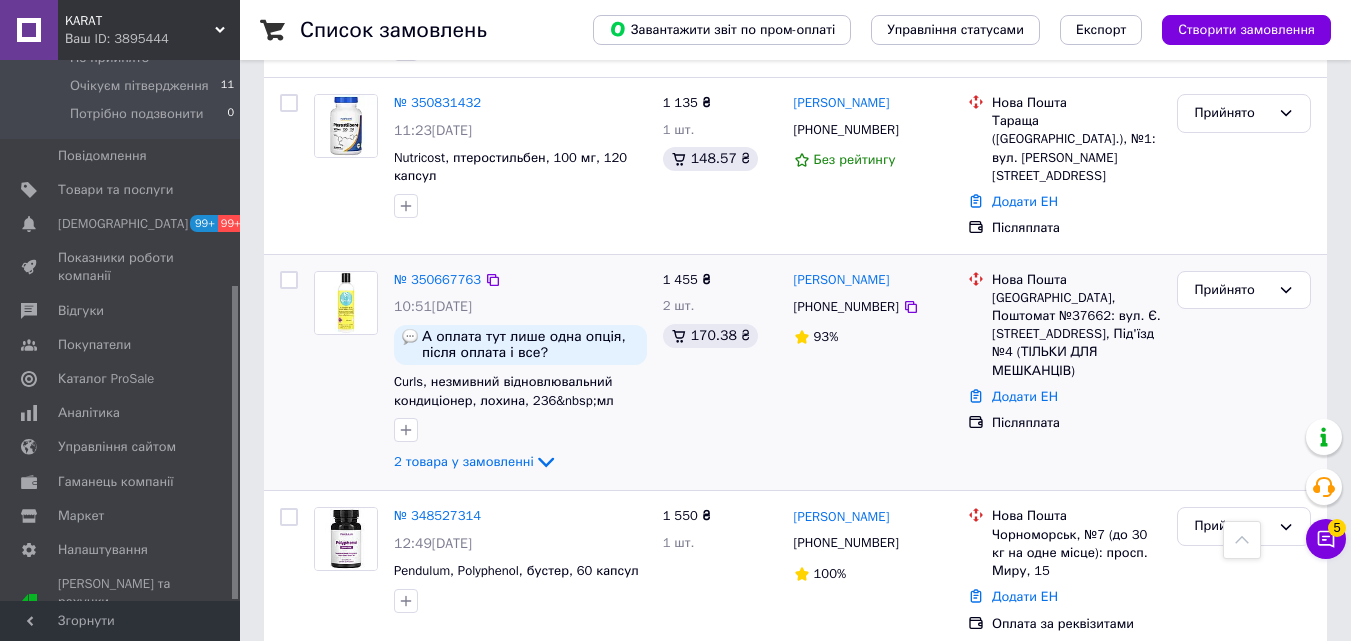 scroll, scrollTop: 1591, scrollLeft: 0, axis: vertical 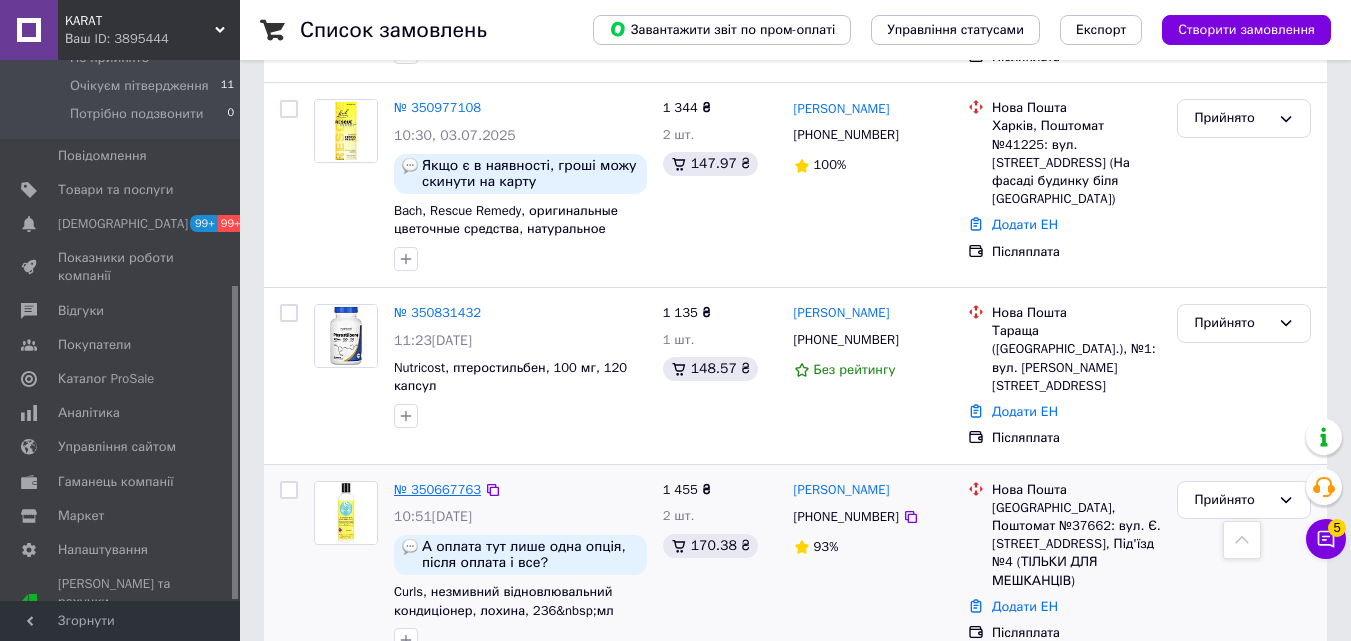 click on "№ 350667763" at bounding box center [437, 489] 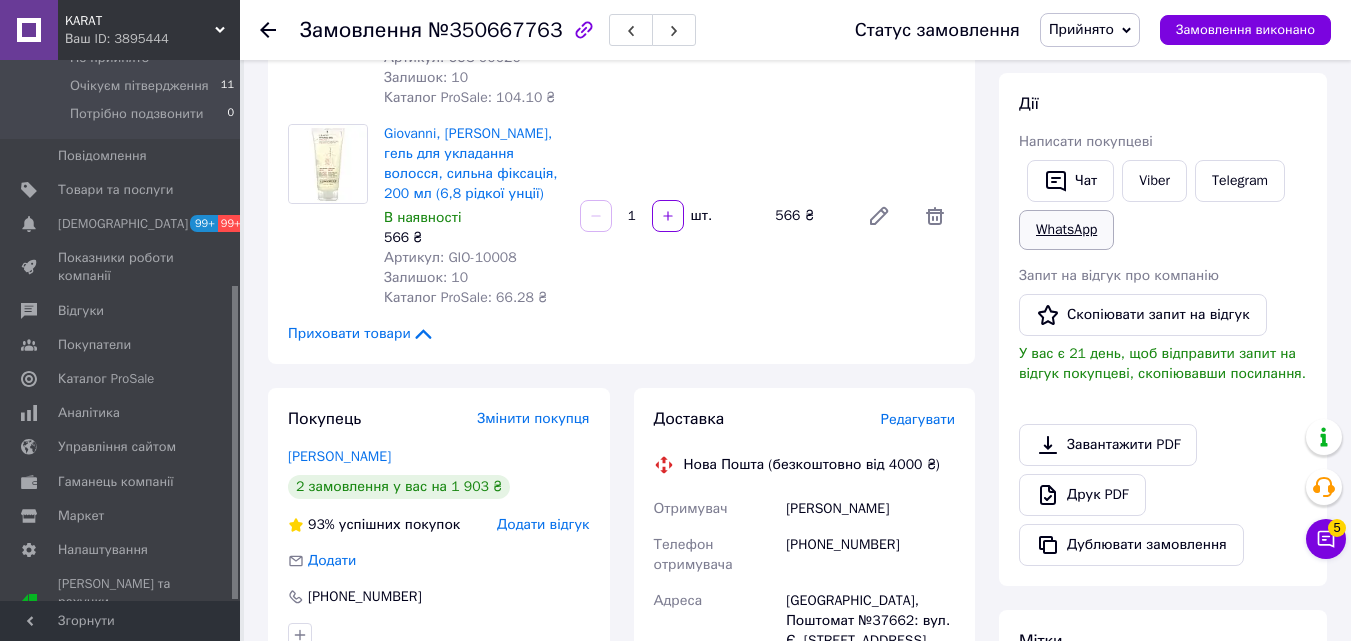 scroll, scrollTop: 317, scrollLeft: 0, axis: vertical 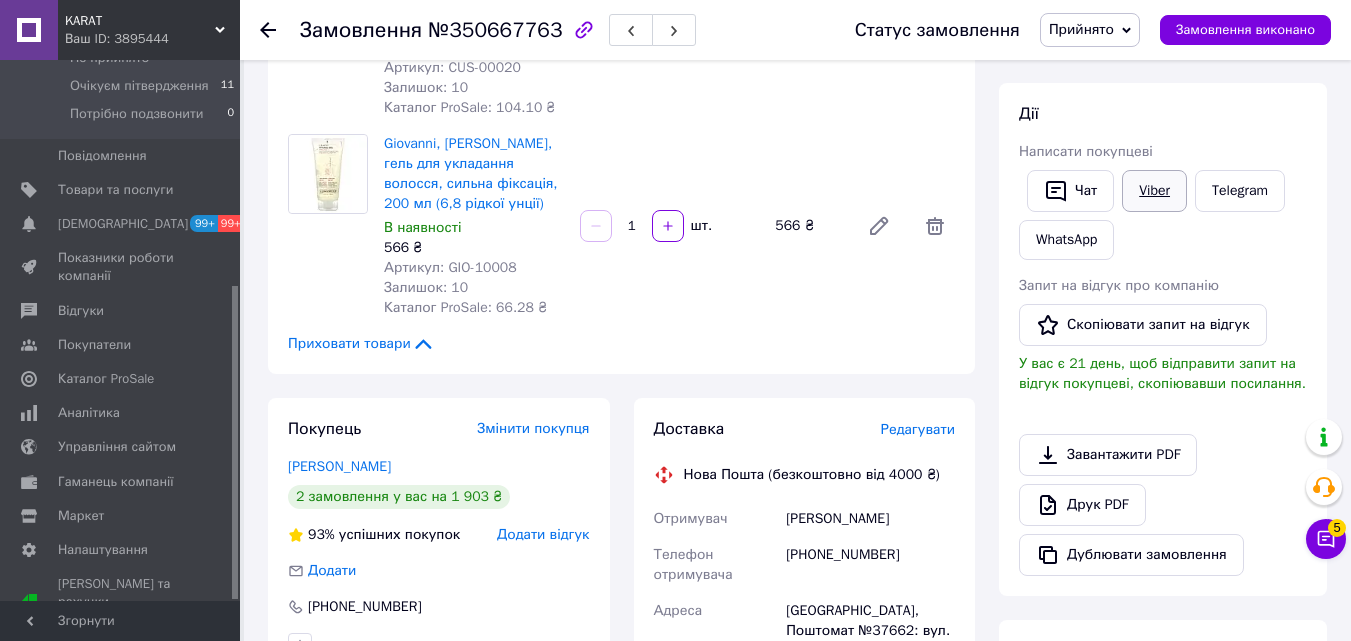click on "Viber" at bounding box center (1154, 191) 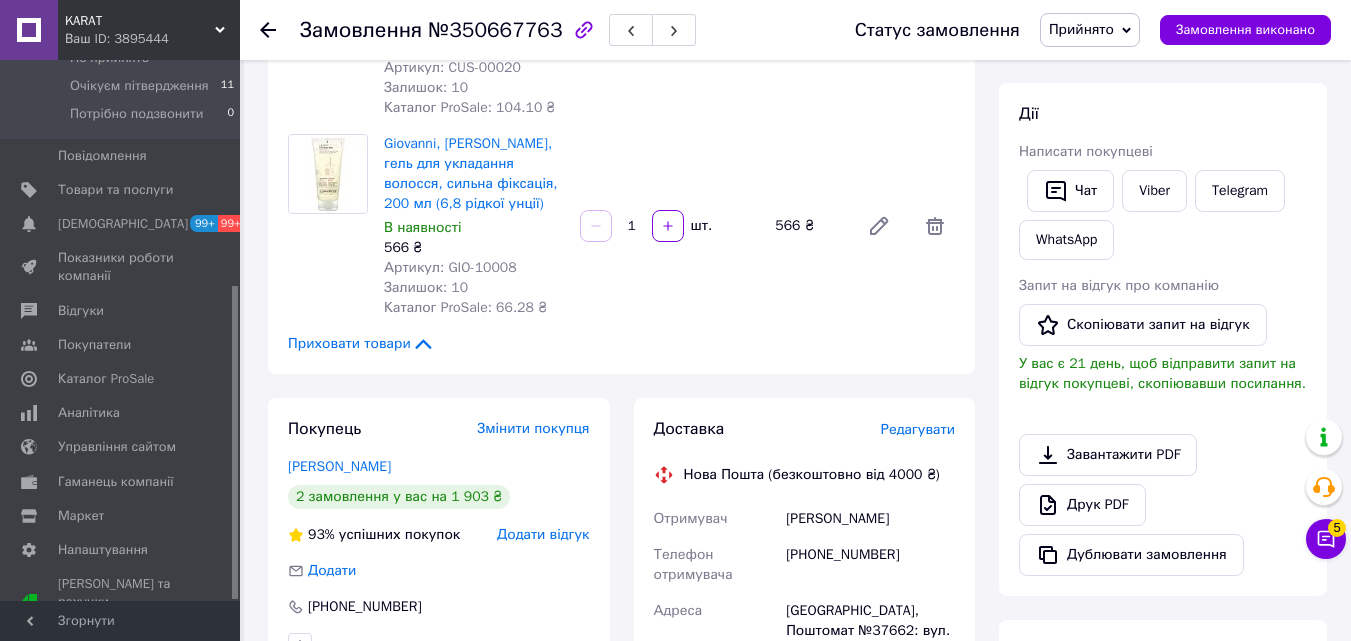 click 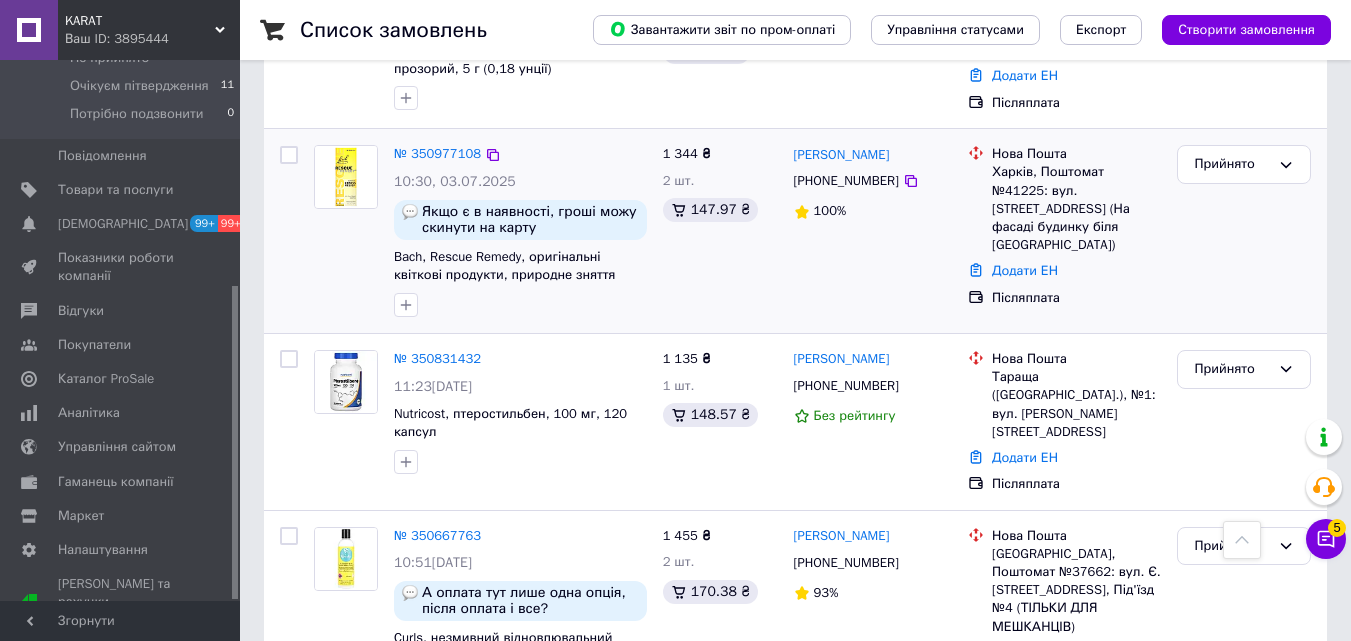 scroll, scrollTop: 1200, scrollLeft: 0, axis: vertical 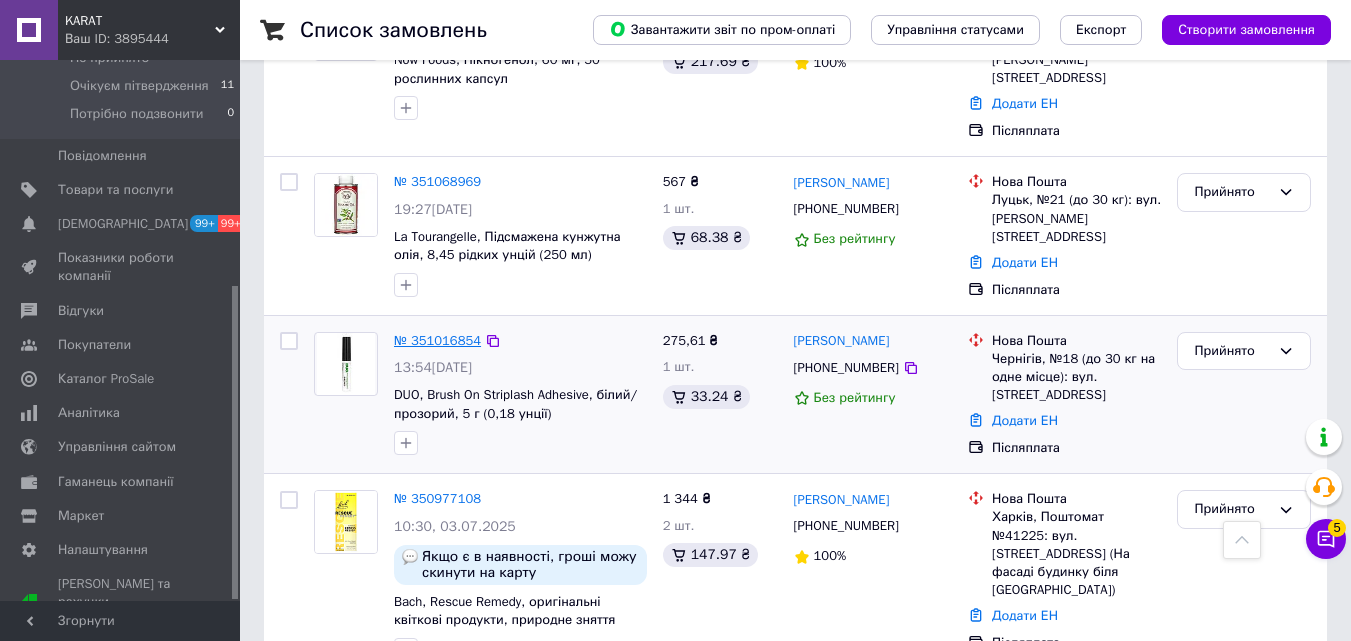click on "№ 351016854" at bounding box center (437, 340) 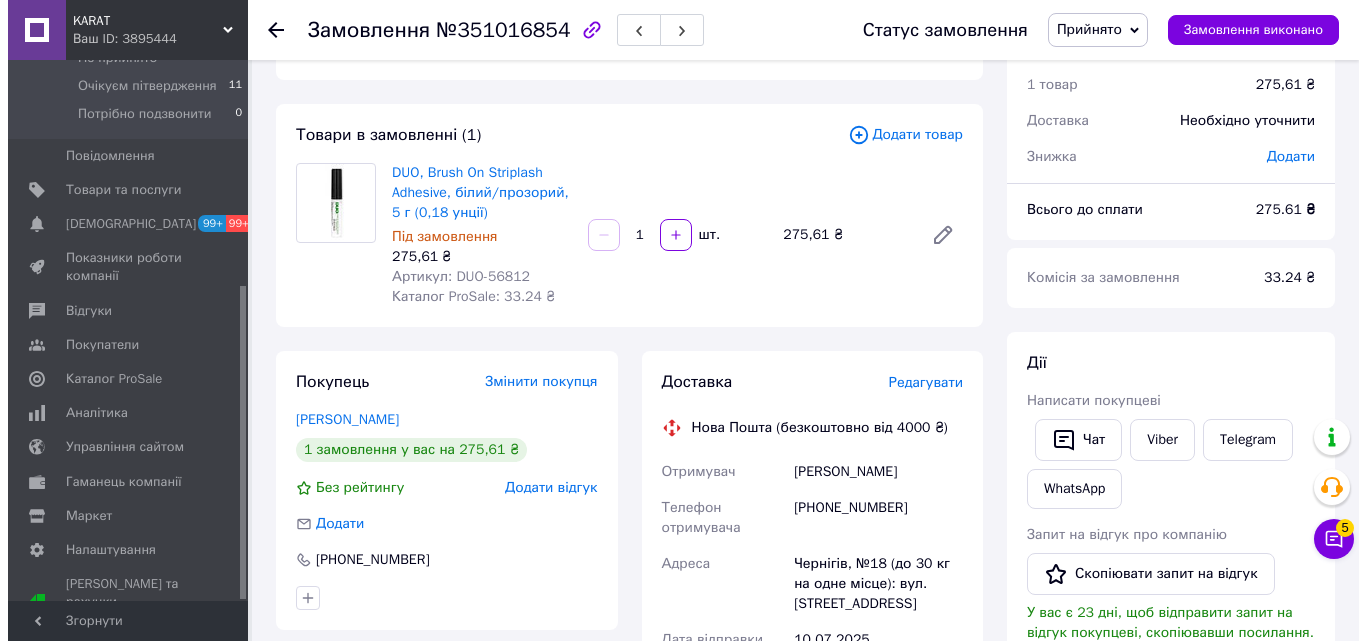 scroll, scrollTop: 60, scrollLeft: 0, axis: vertical 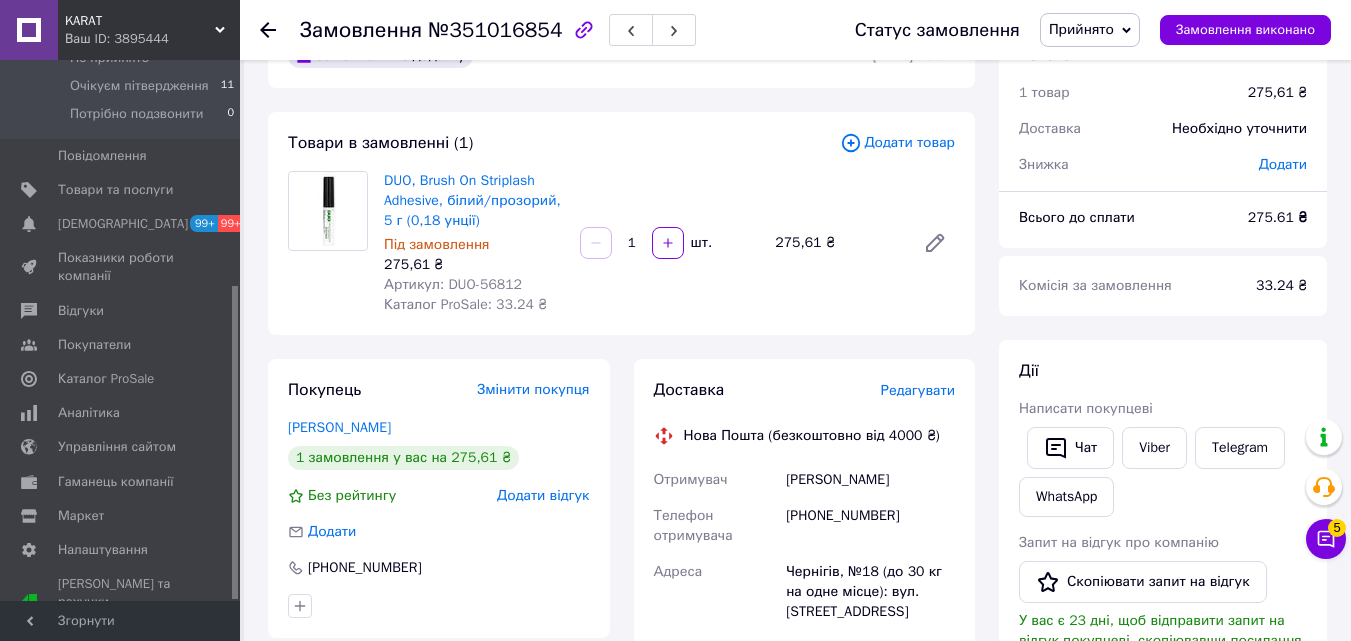 click on "Редагувати" at bounding box center (918, 390) 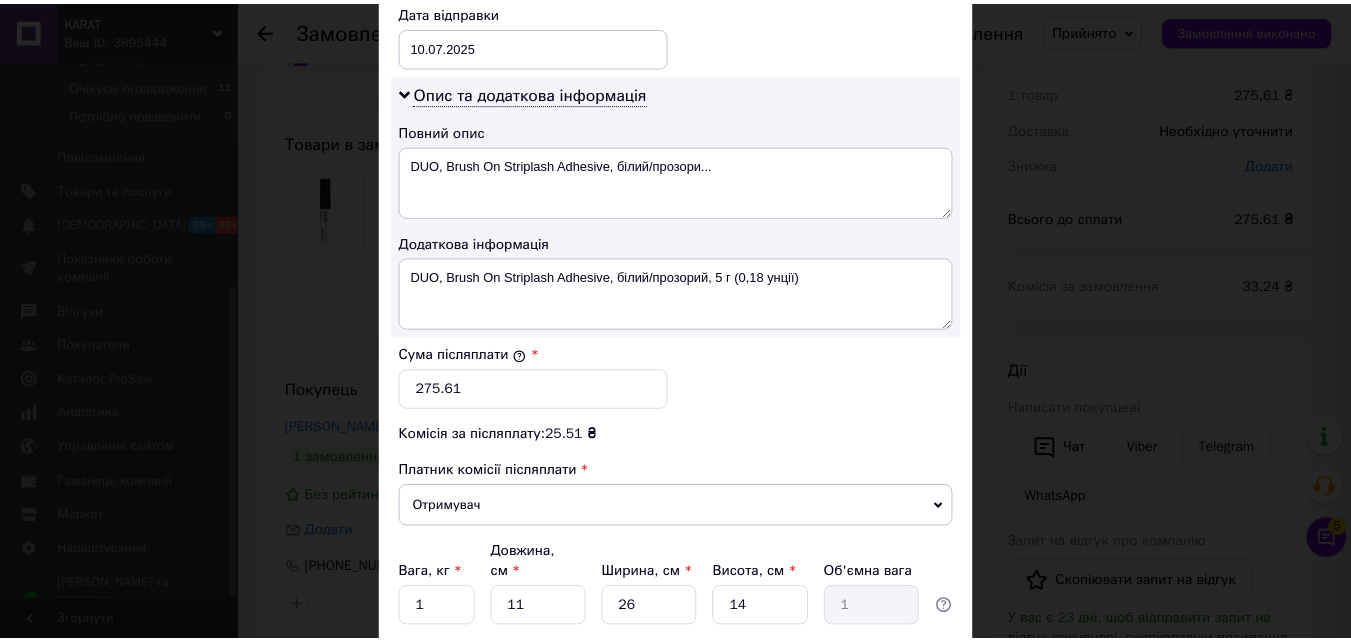 scroll, scrollTop: 1129, scrollLeft: 0, axis: vertical 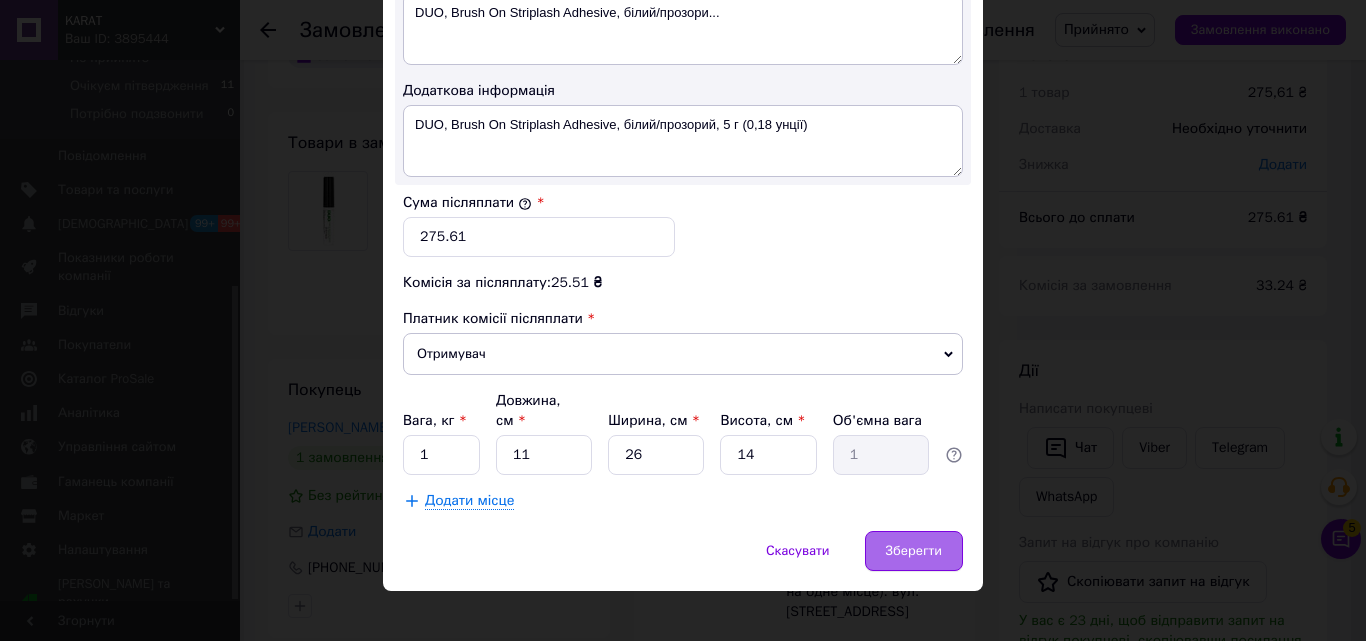 click on "Зберегти" at bounding box center (914, 551) 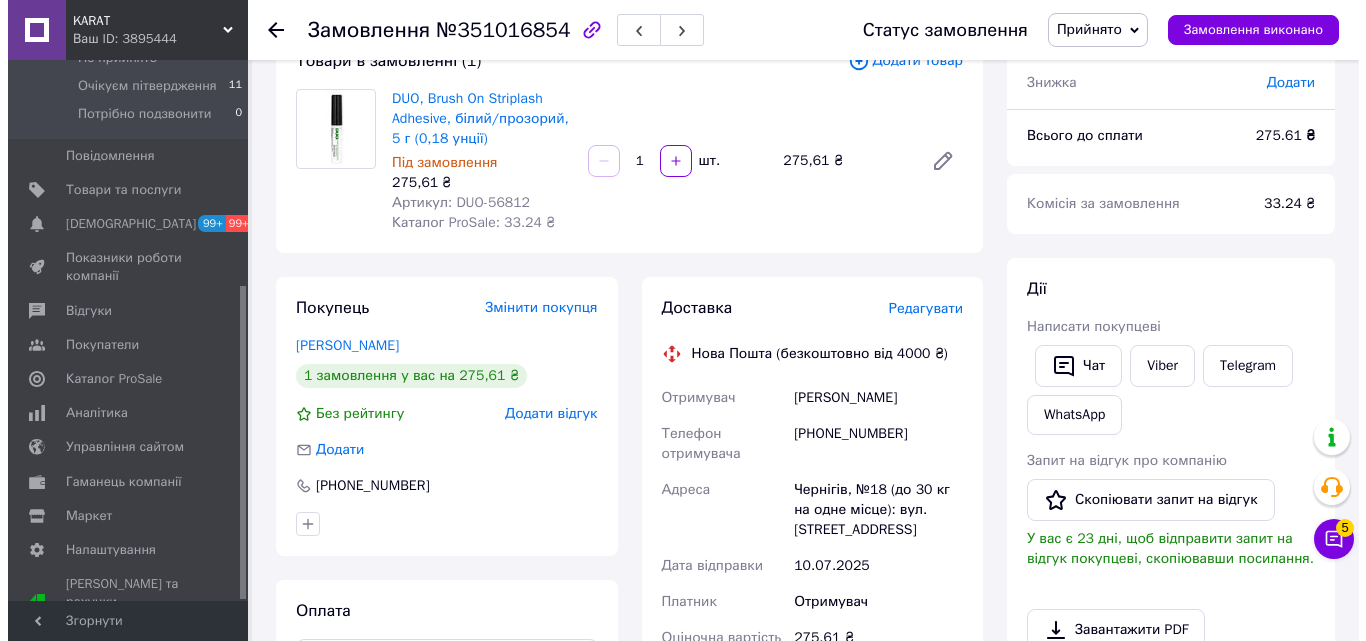 scroll, scrollTop: 260, scrollLeft: 0, axis: vertical 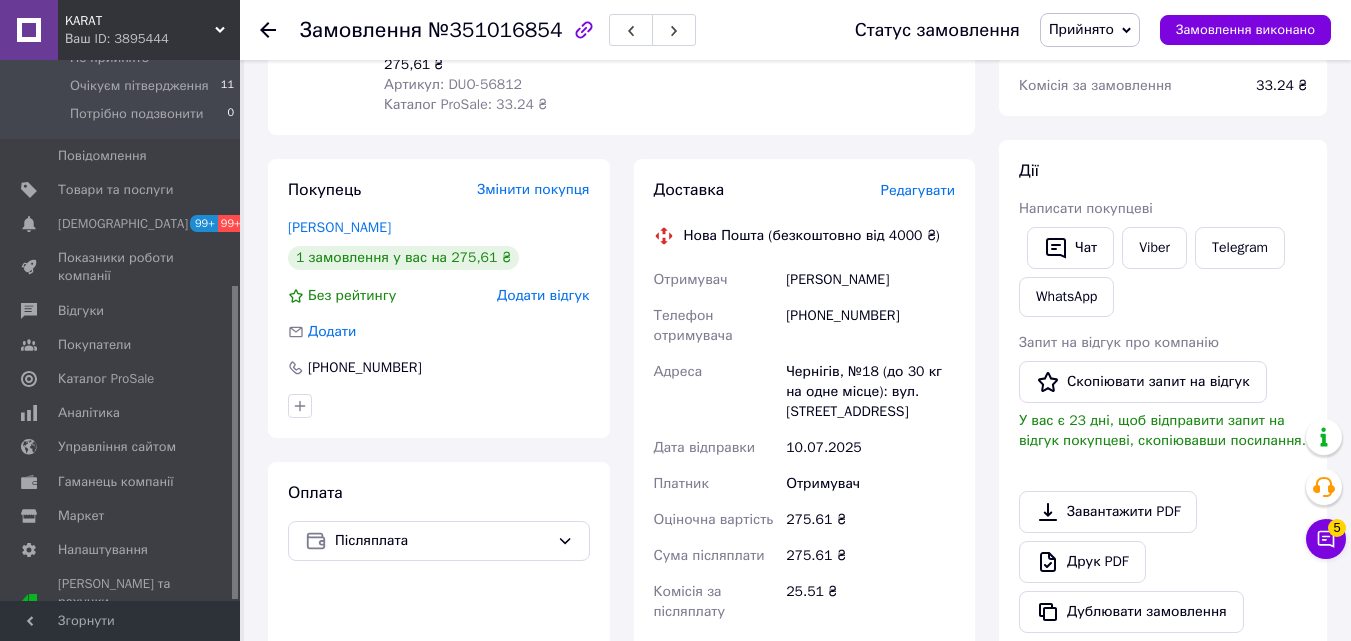 click on "Редагувати" at bounding box center [918, 190] 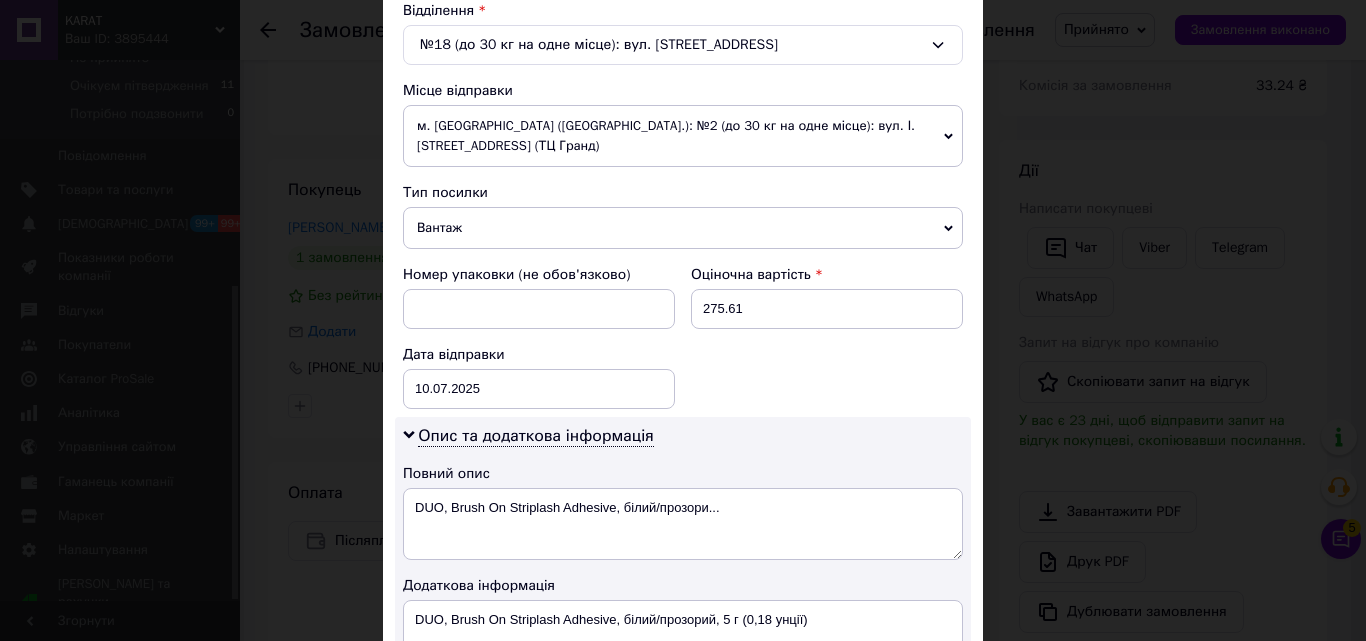 scroll, scrollTop: 600, scrollLeft: 0, axis: vertical 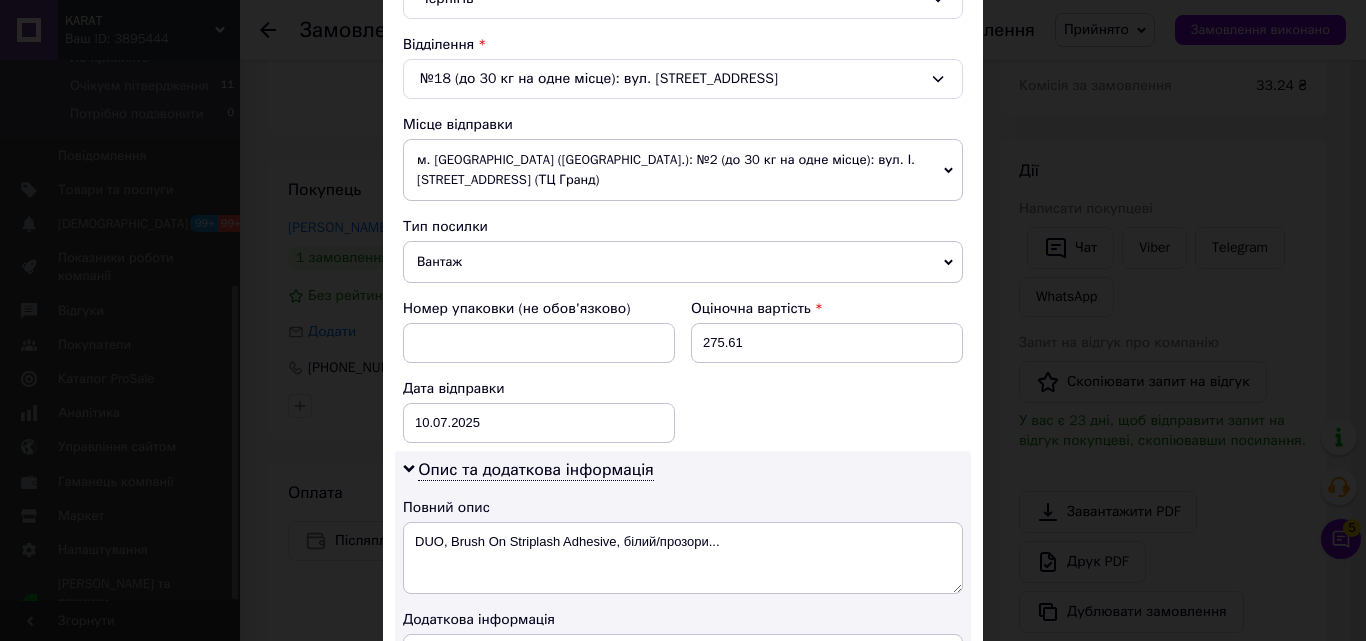 click on "Вантаж" at bounding box center (683, 262) 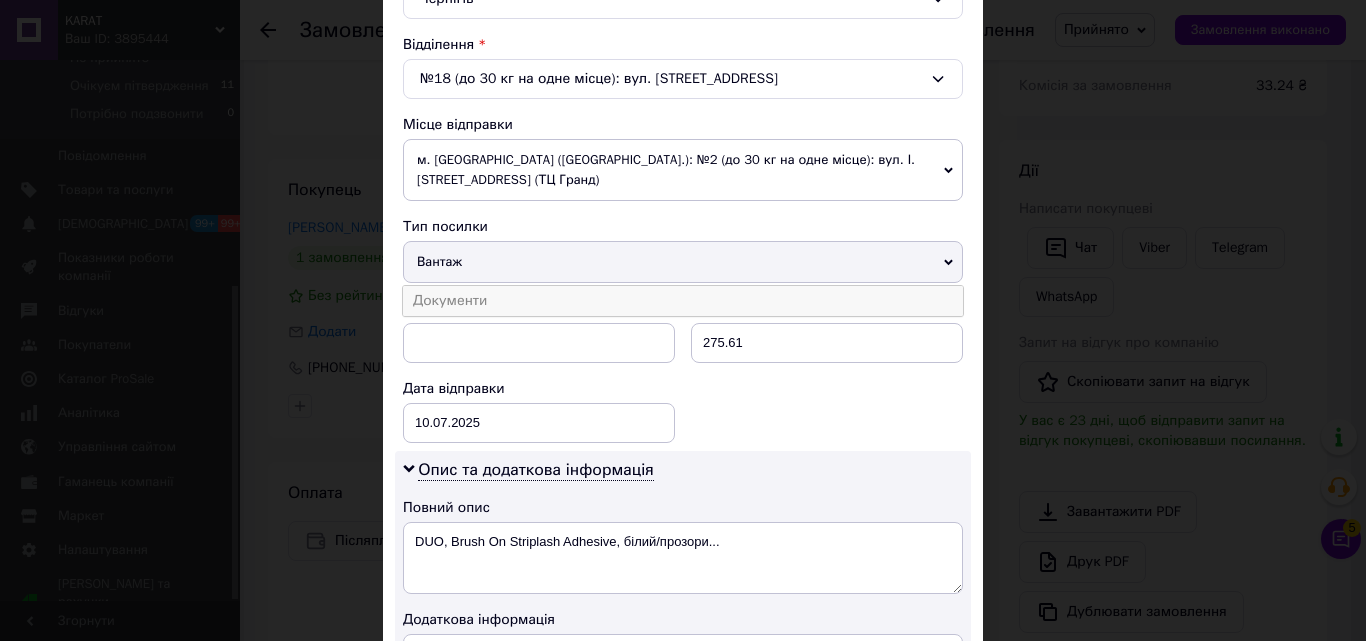 click on "Документи" at bounding box center [683, 301] 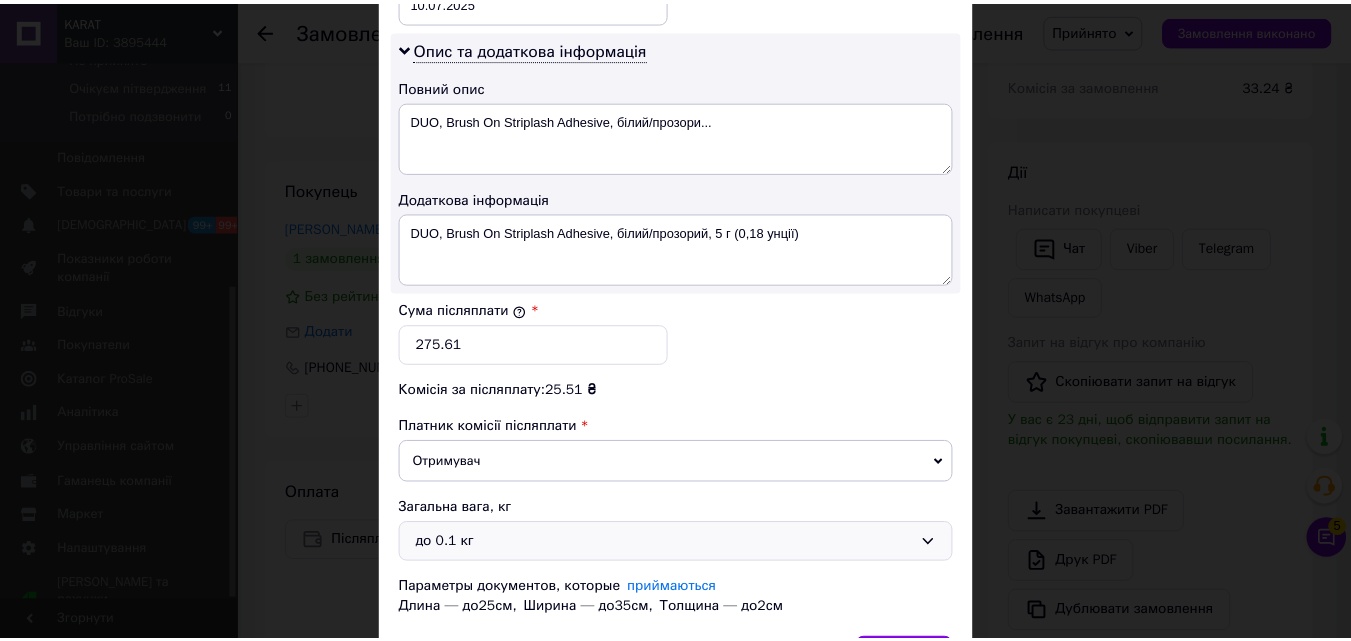 scroll, scrollTop: 1149, scrollLeft: 0, axis: vertical 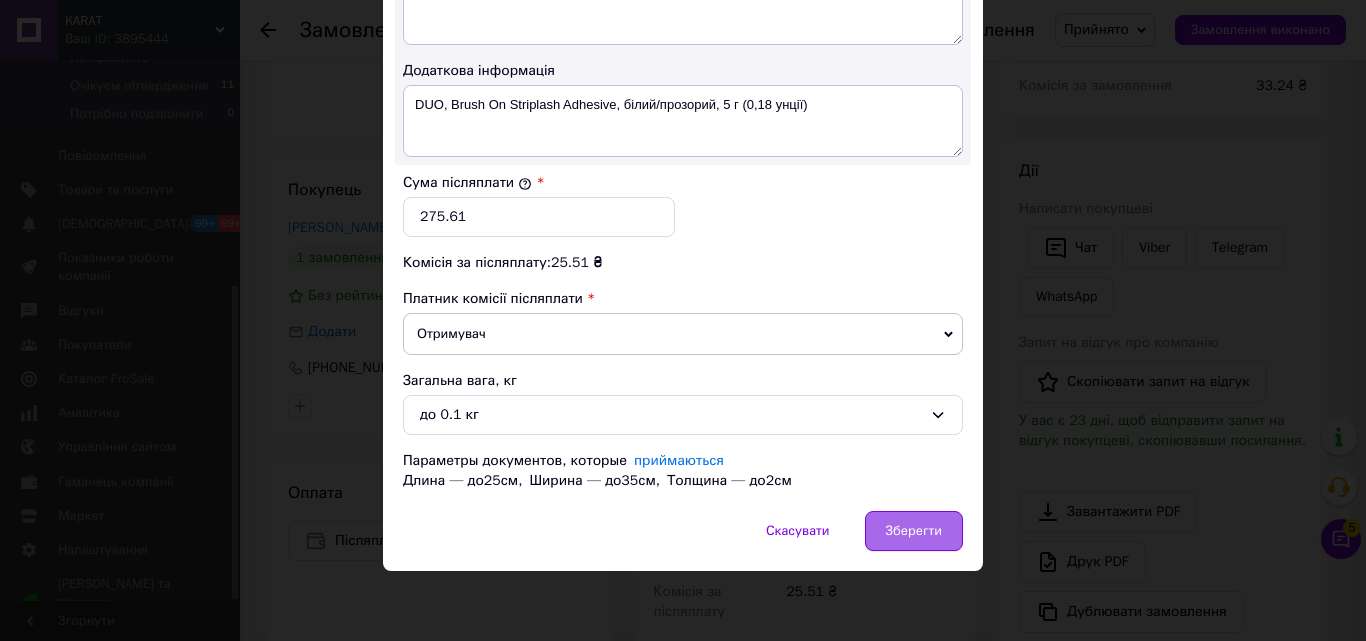 click on "Зберегти" at bounding box center [914, 531] 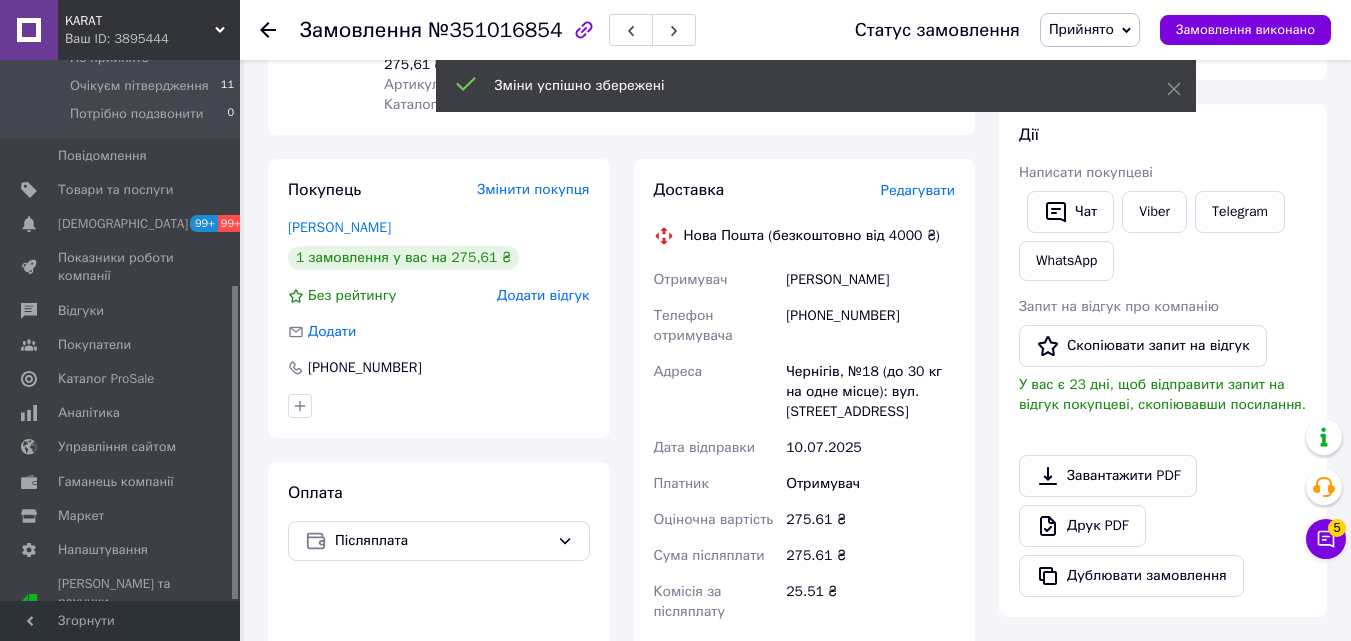 scroll, scrollTop: 560, scrollLeft: 0, axis: vertical 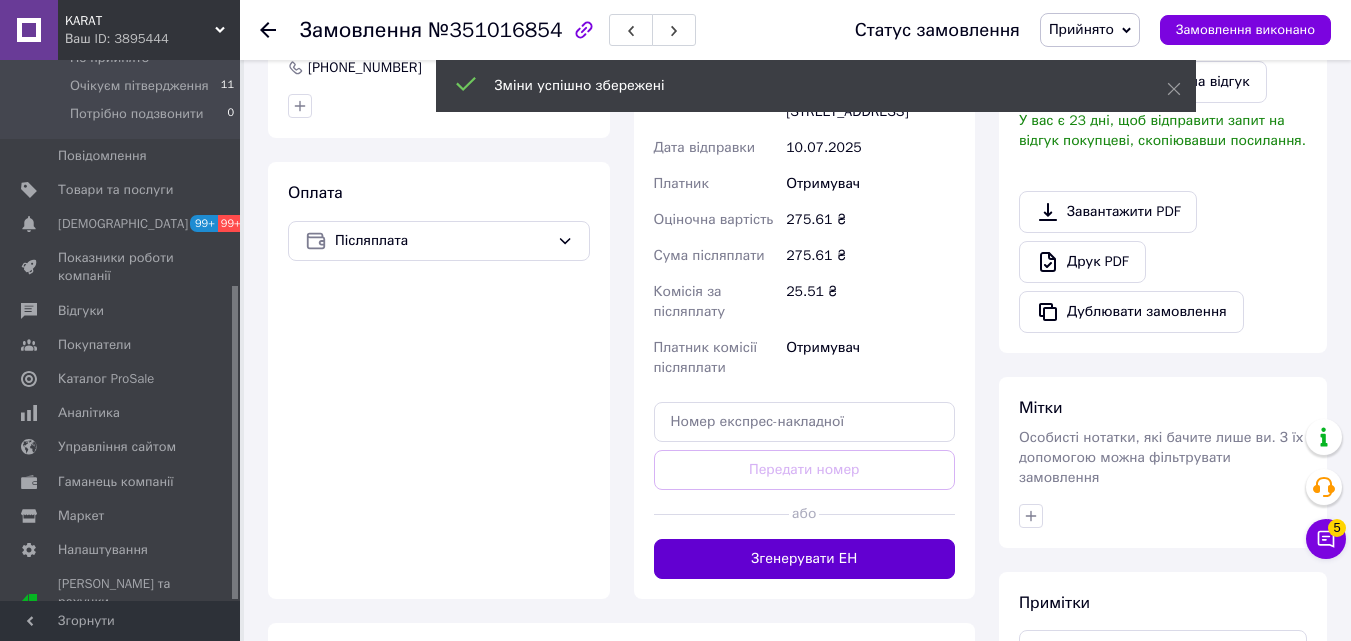 click on "Згенерувати ЕН" at bounding box center [805, 559] 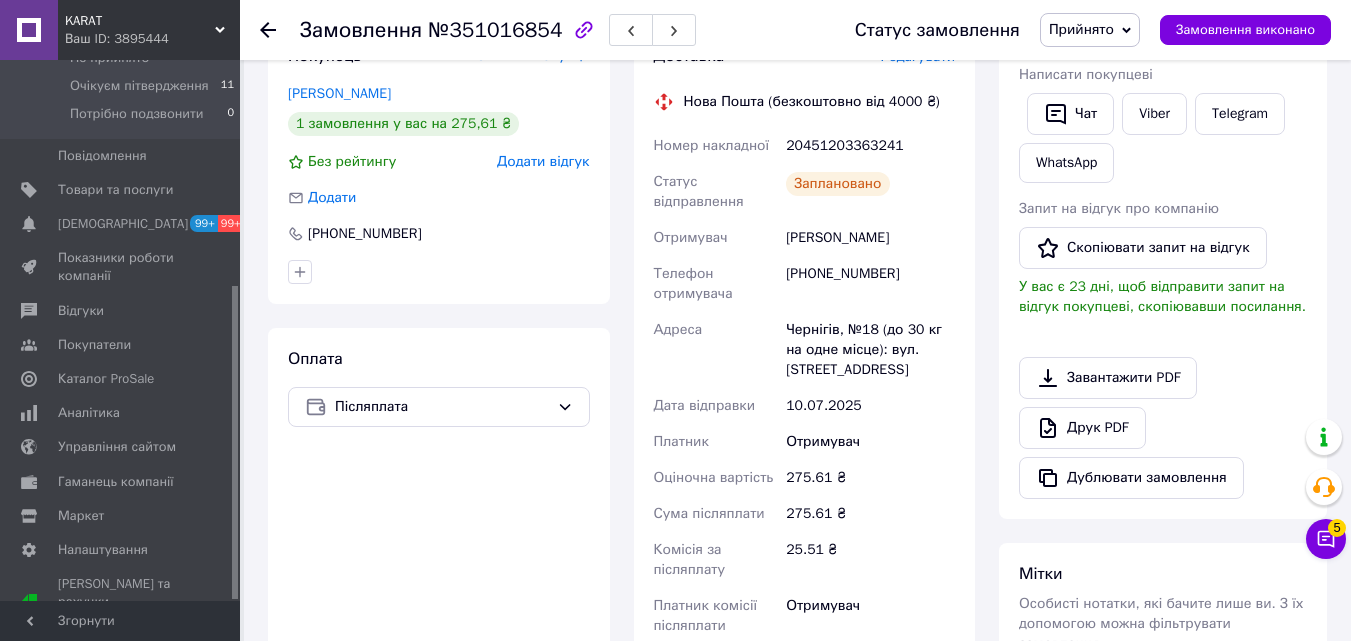 scroll, scrollTop: 360, scrollLeft: 0, axis: vertical 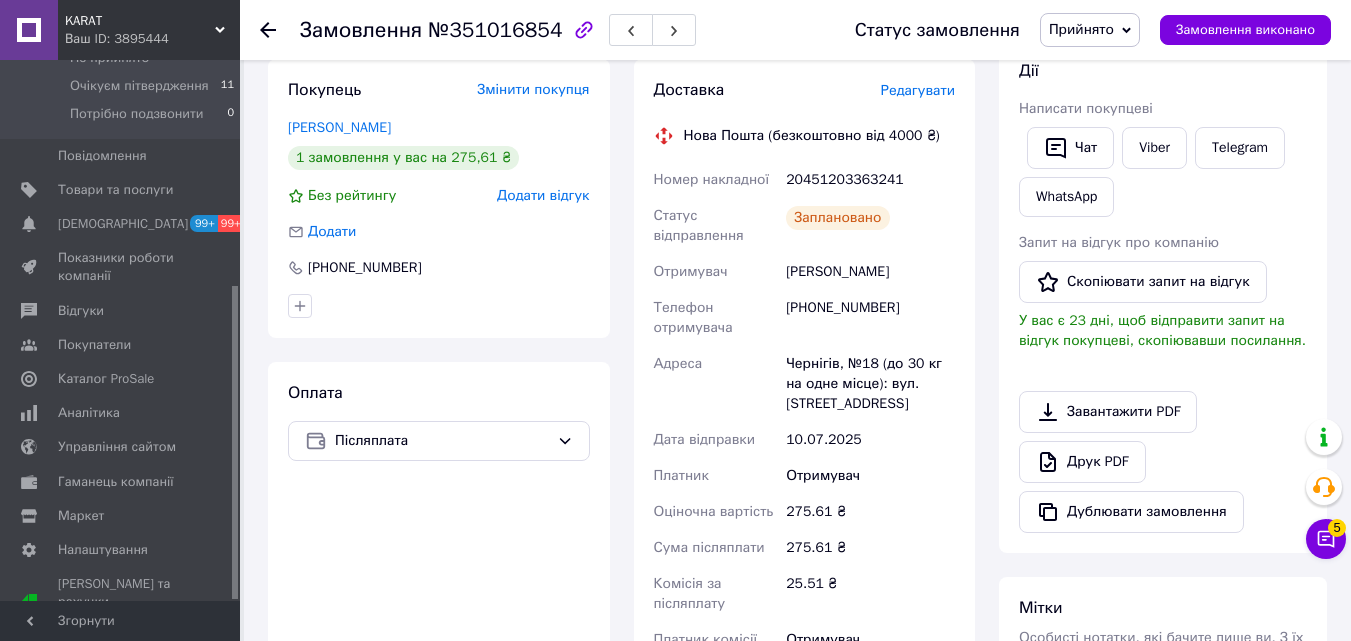click on "Прийнято" at bounding box center [1081, 29] 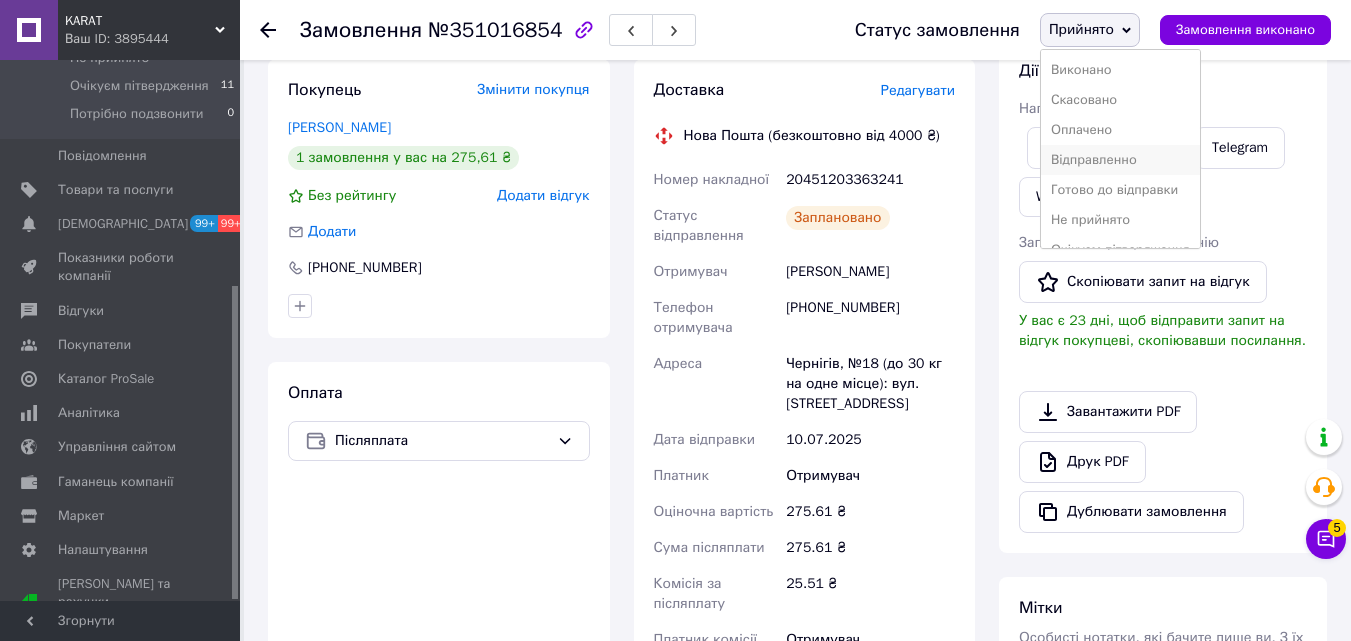 click on "Відправленно" at bounding box center [1120, 160] 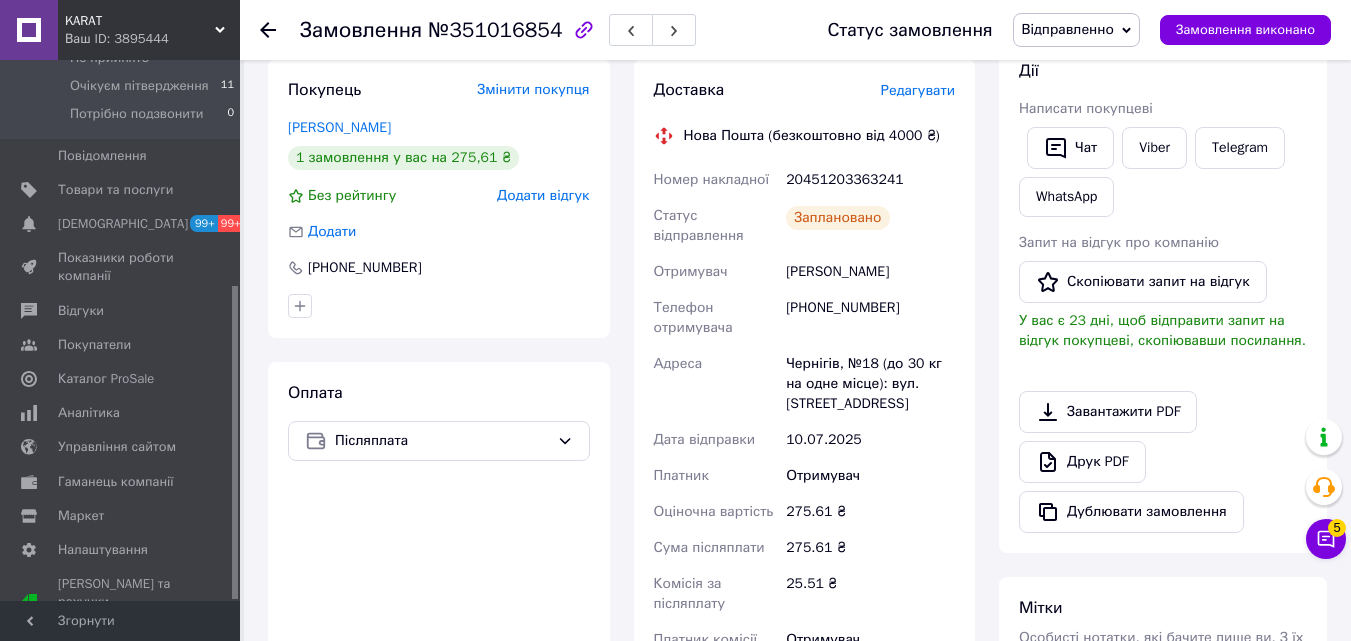 click 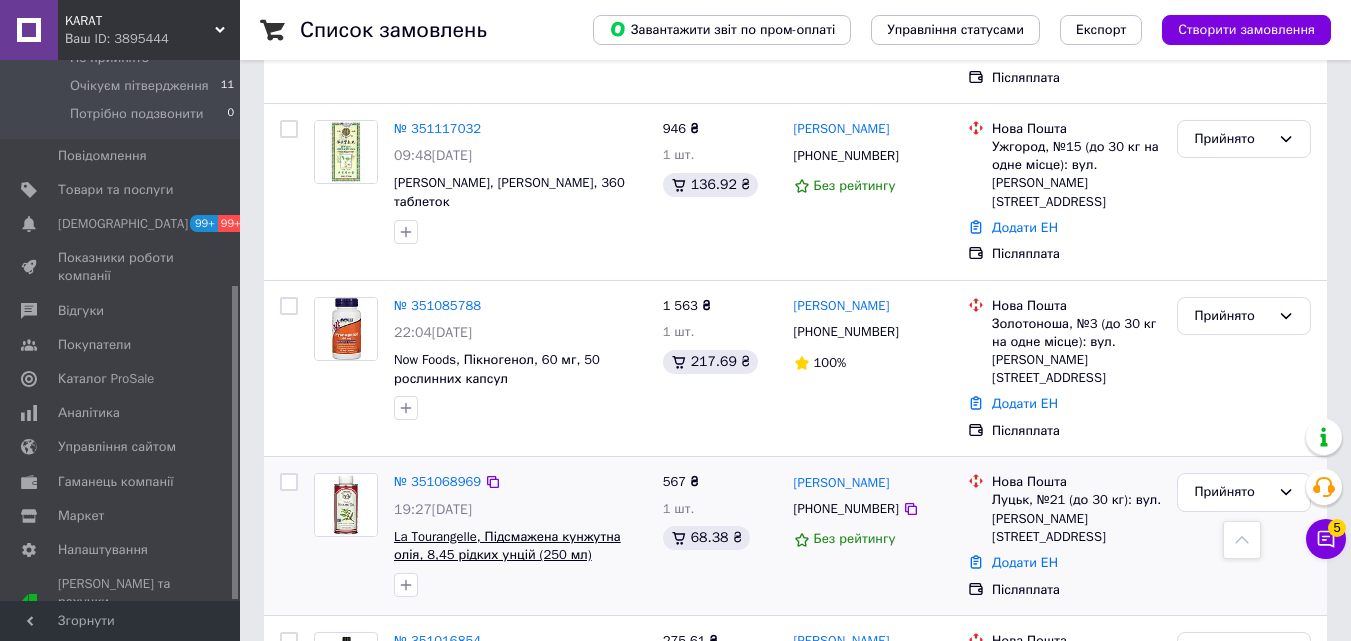 scroll, scrollTop: 1000, scrollLeft: 0, axis: vertical 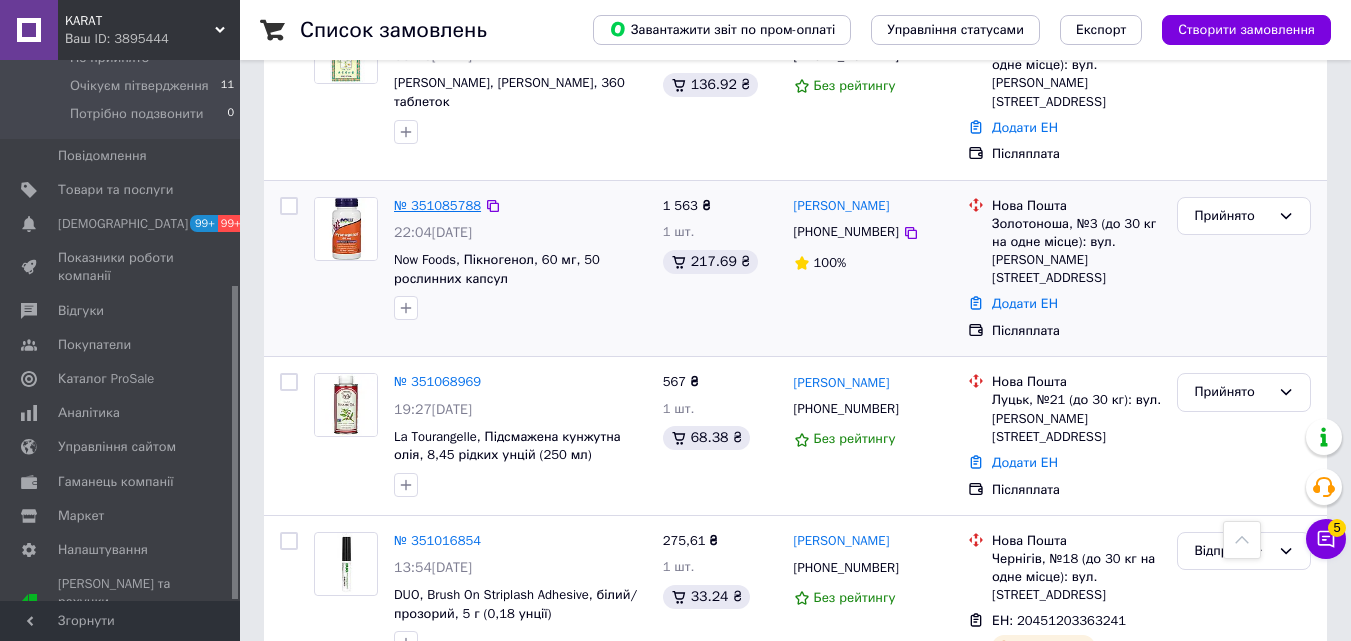 click on "№ 351085788" at bounding box center [437, 205] 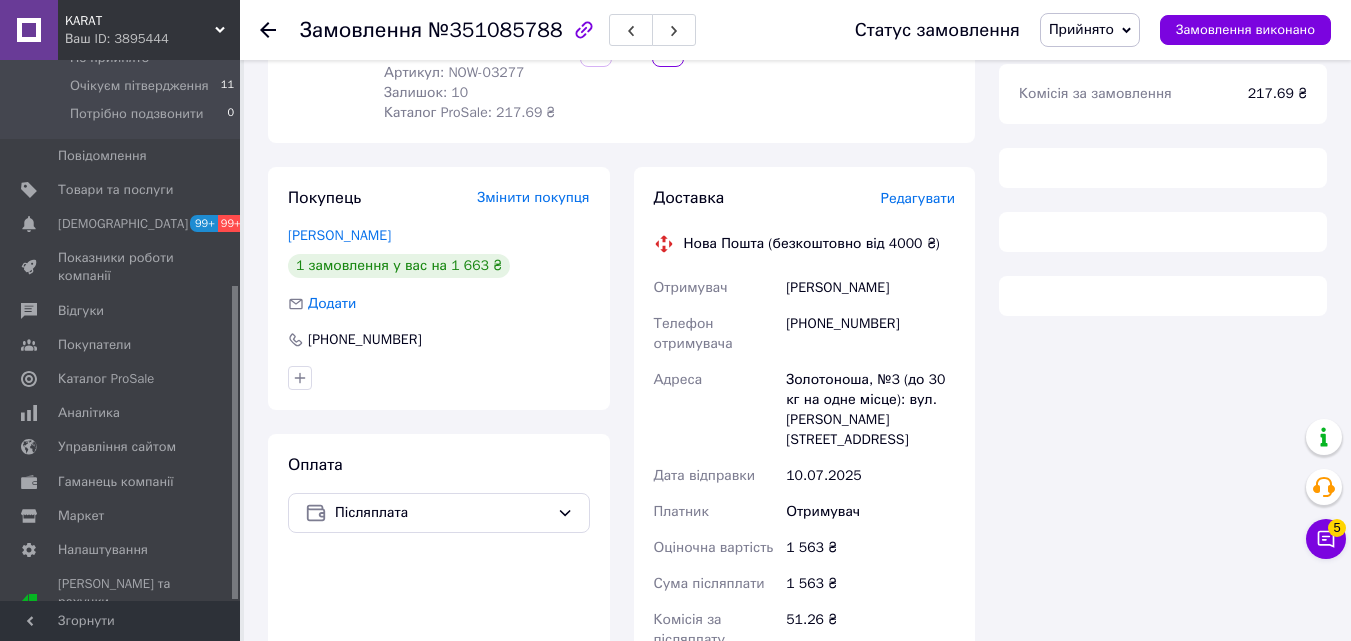 scroll, scrollTop: 897, scrollLeft: 0, axis: vertical 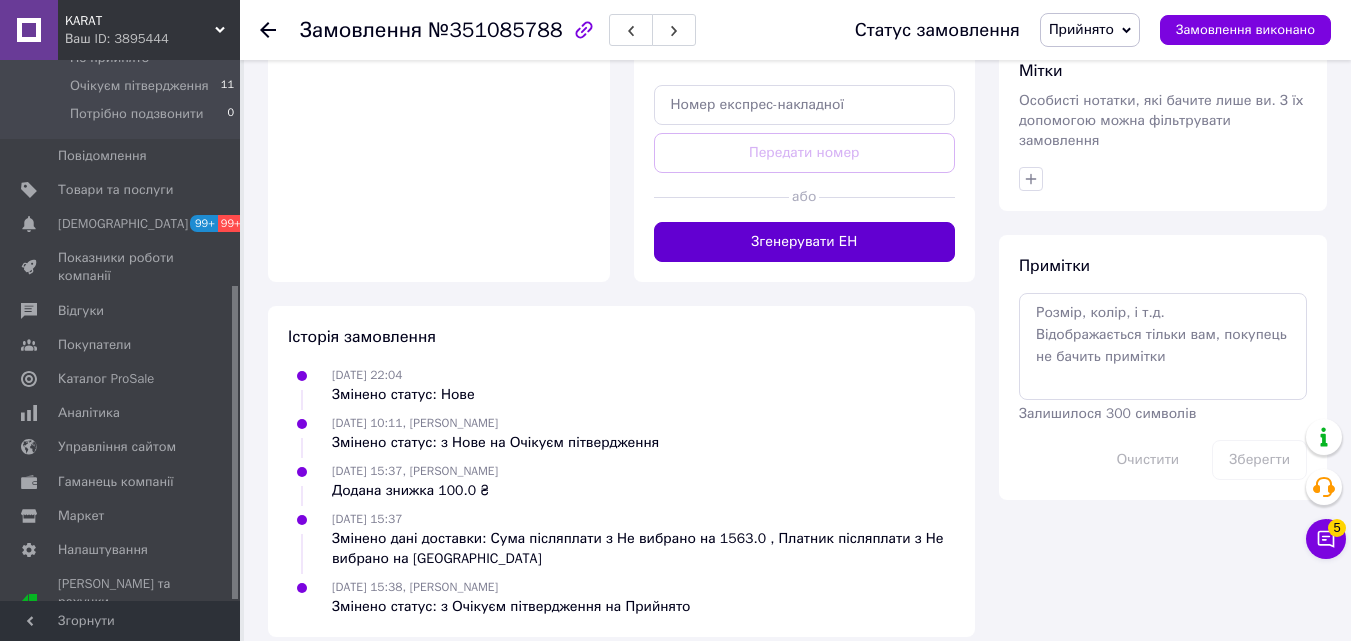 click on "Згенерувати ЕН" at bounding box center [805, 242] 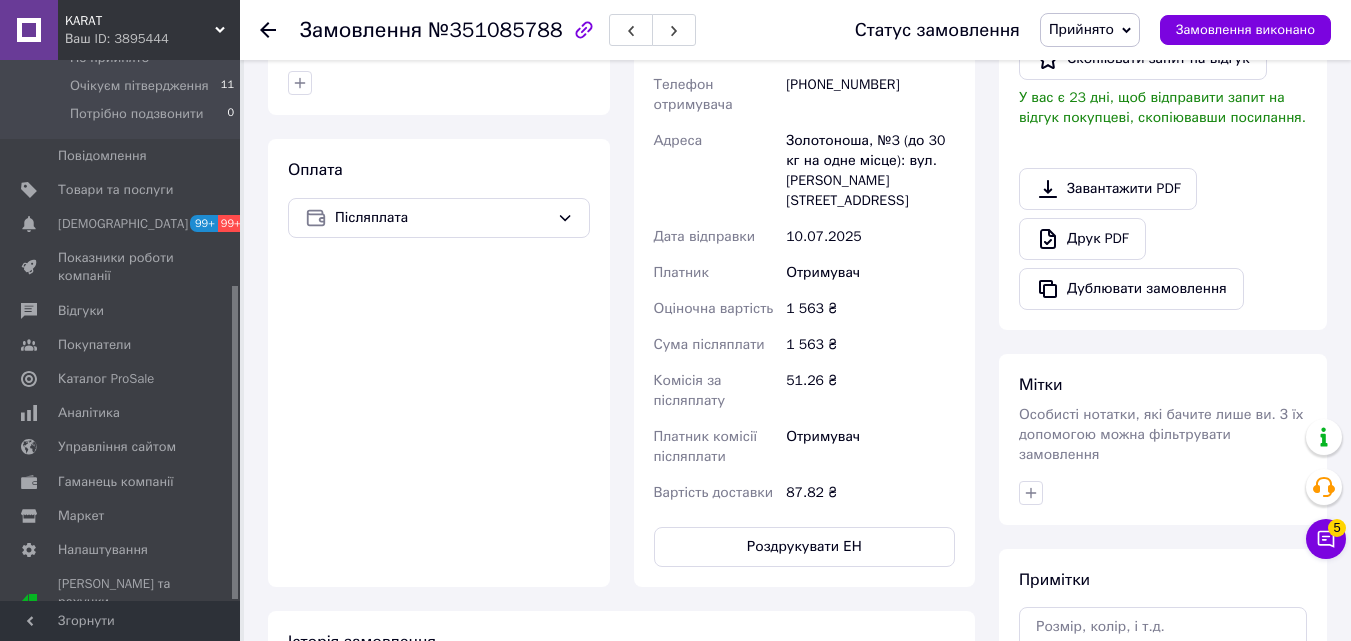 scroll, scrollTop: 397, scrollLeft: 0, axis: vertical 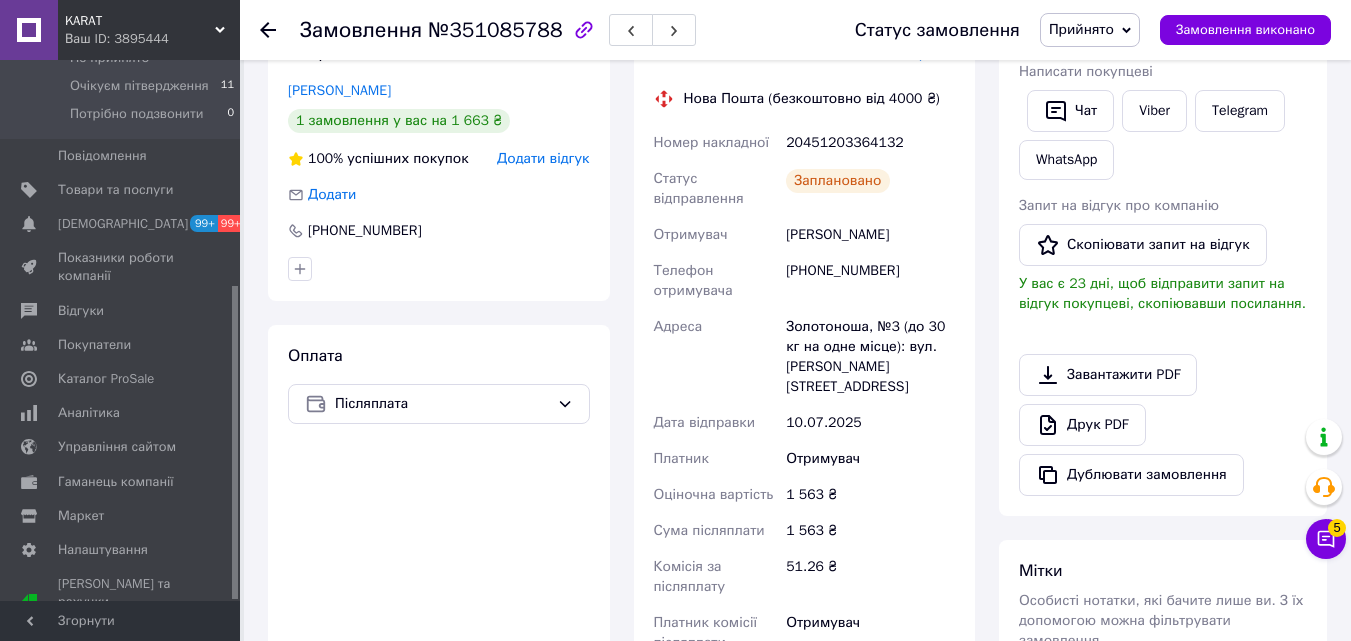 click on "Прийнято" at bounding box center (1090, 30) 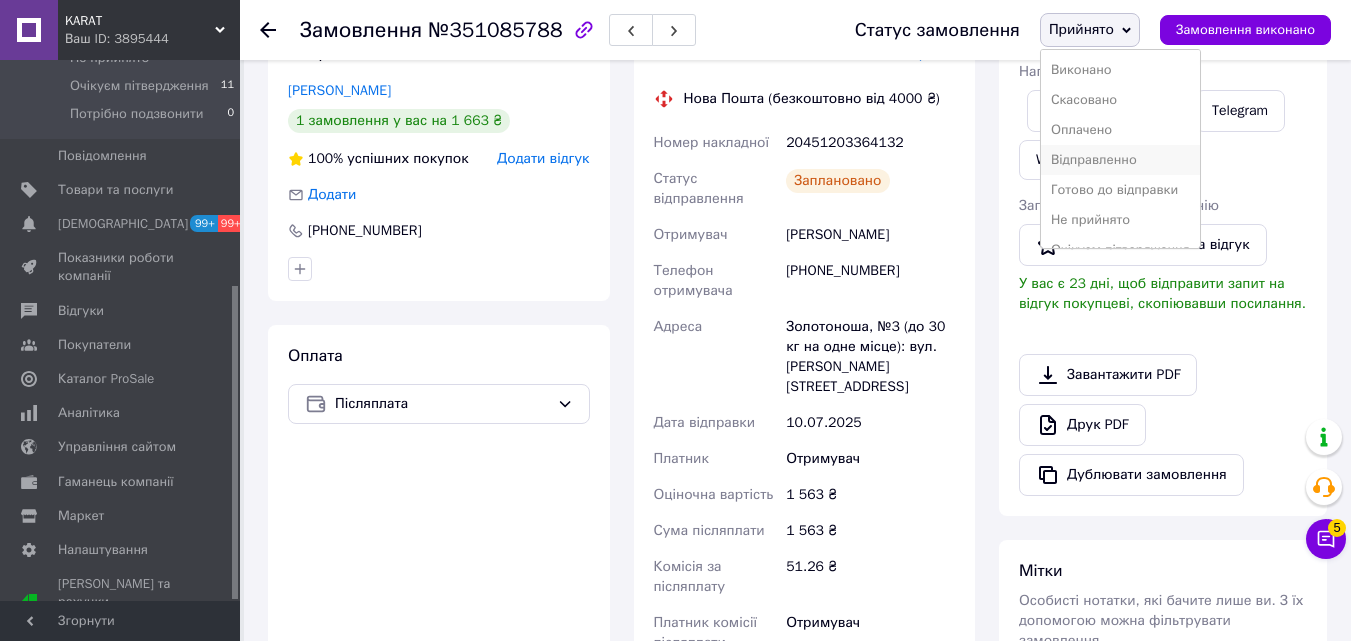 click on "Відправленно" at bounding box center (1120, 160) 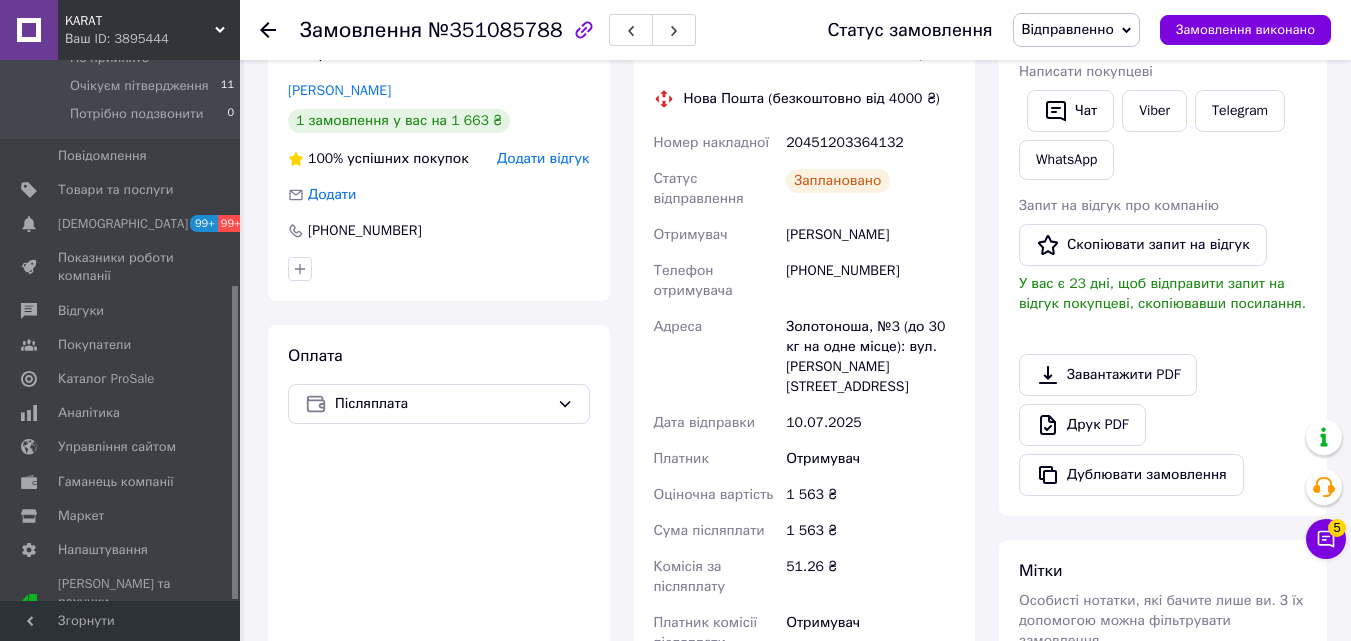 click 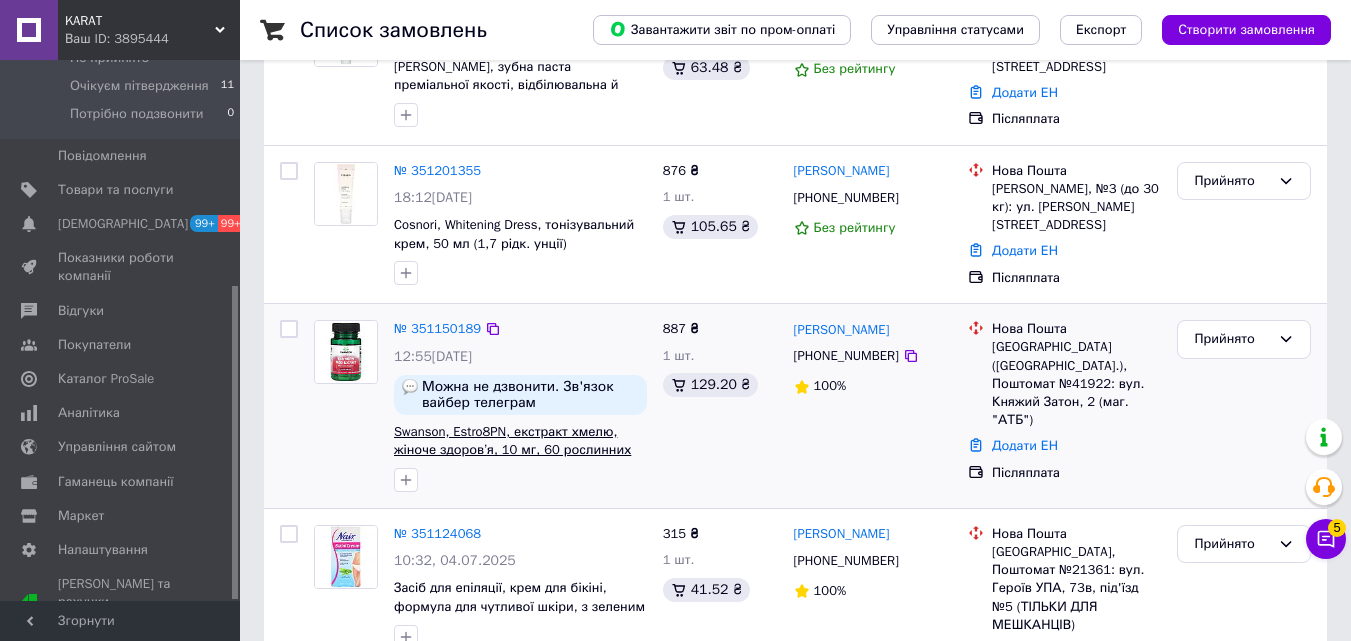 scroll, scrollTop: 500, scrollLeft: 0, axis: vertical 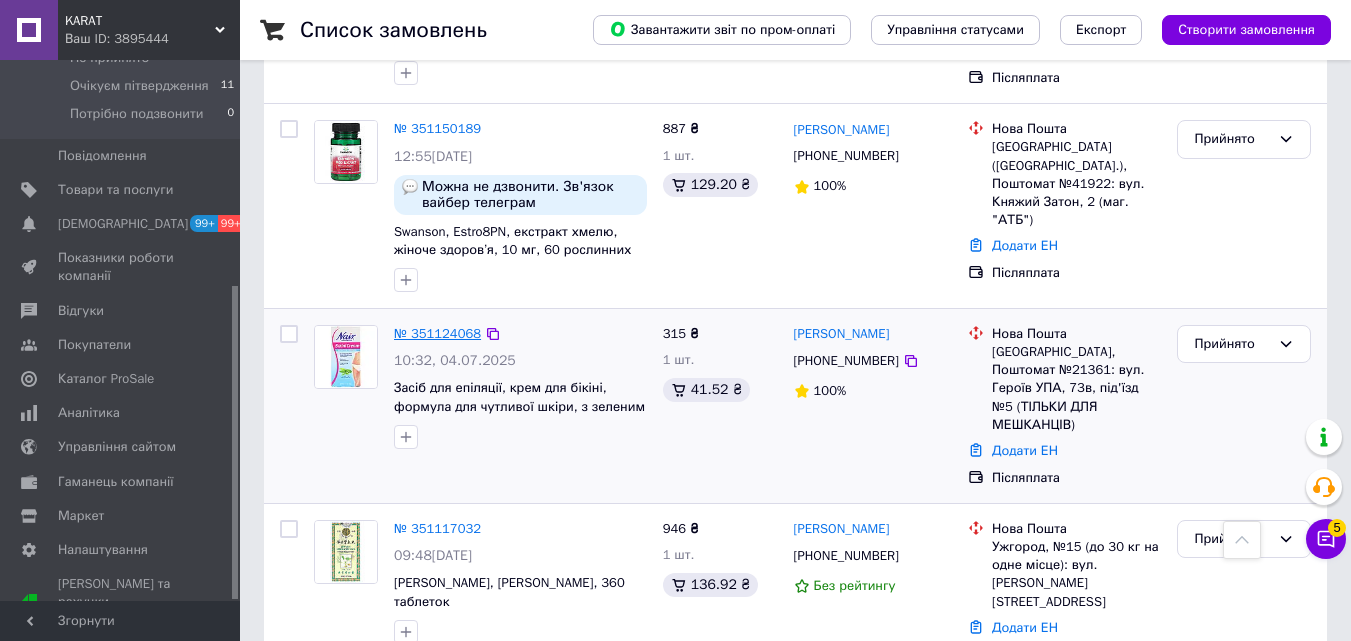 click on "№ 351124068" at bounding box center [437, 333] 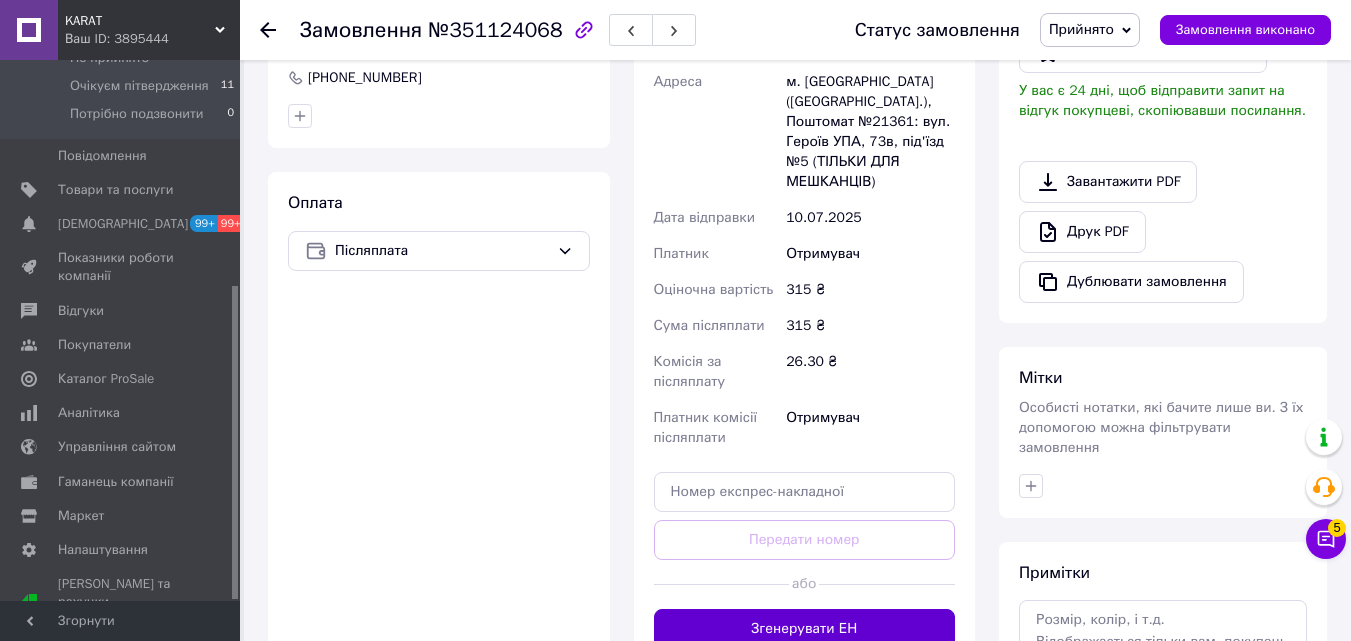 scroll, scrollTop: 700, scrollLeft: 0, axis: vertical 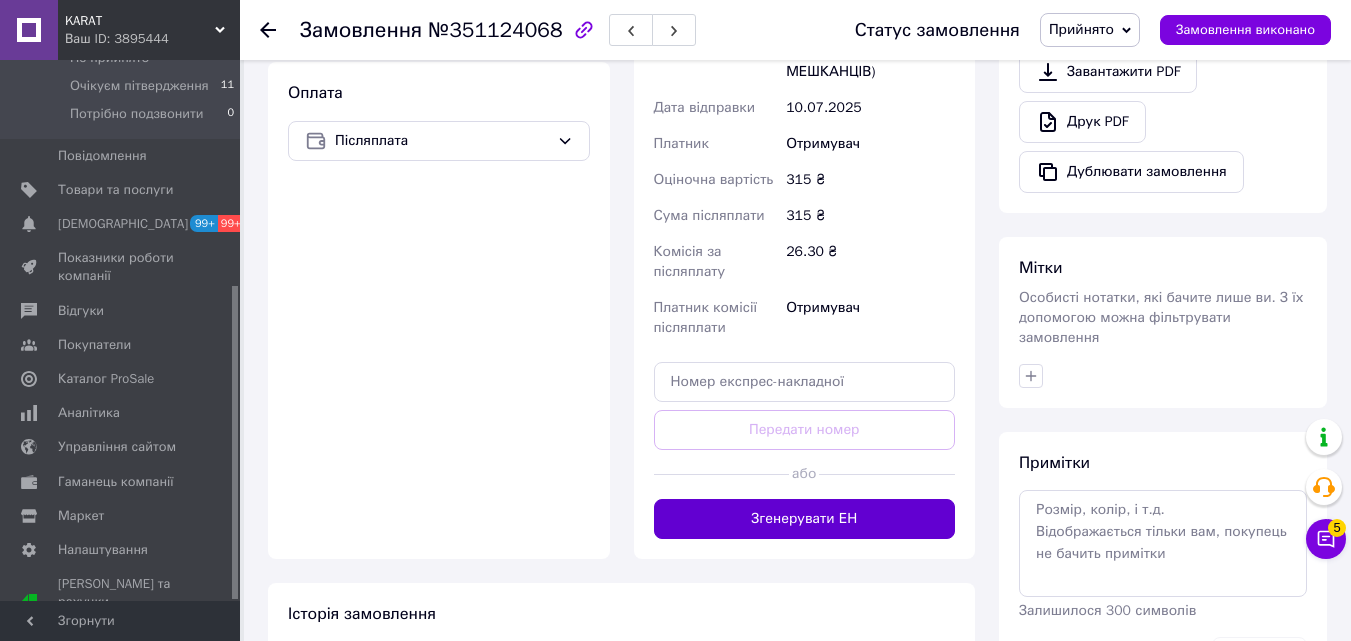 click on "Згенерувати ЕН" at bounding box center (805, 519) 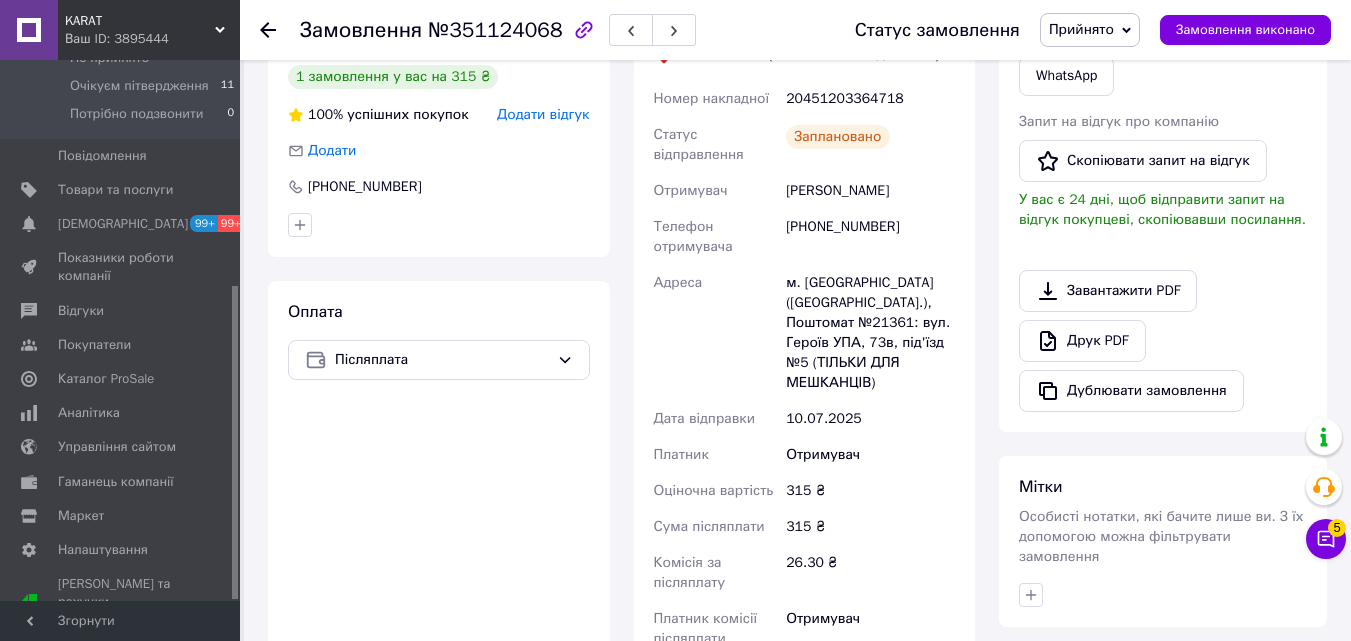 scroll, scrollTop: 300, scrollLeft: 0, axis: vertical 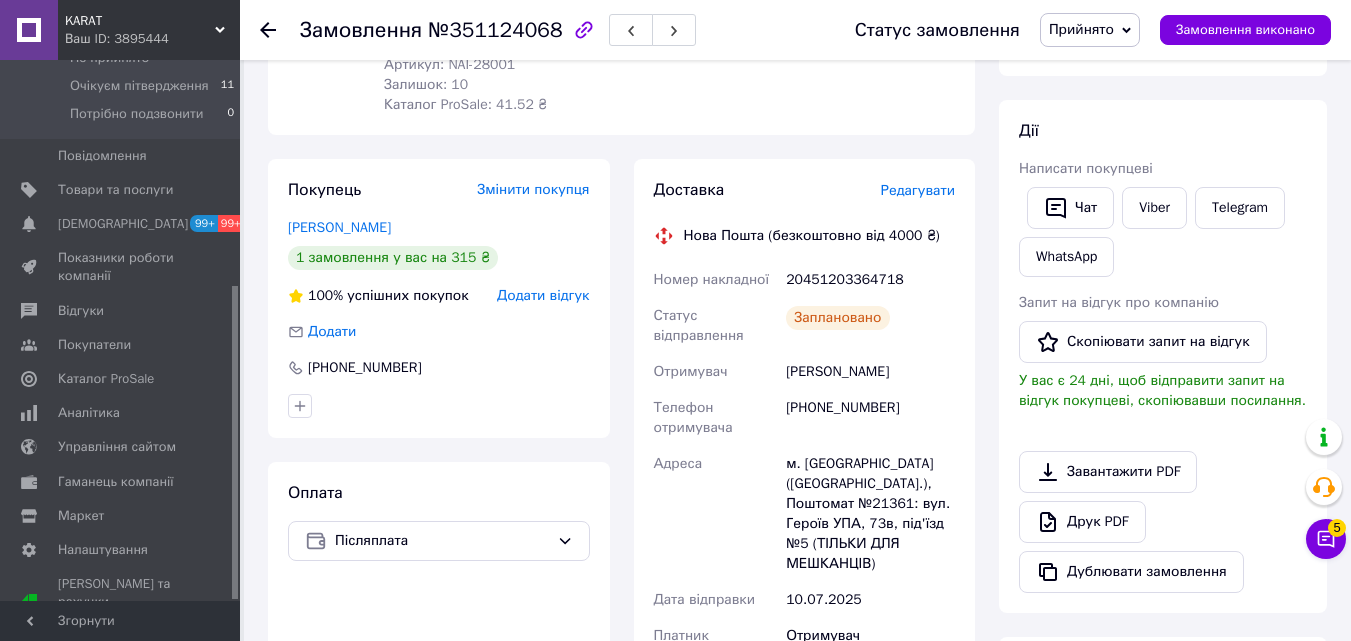 click on "Прийнято" at bounding box center (1081, 29) 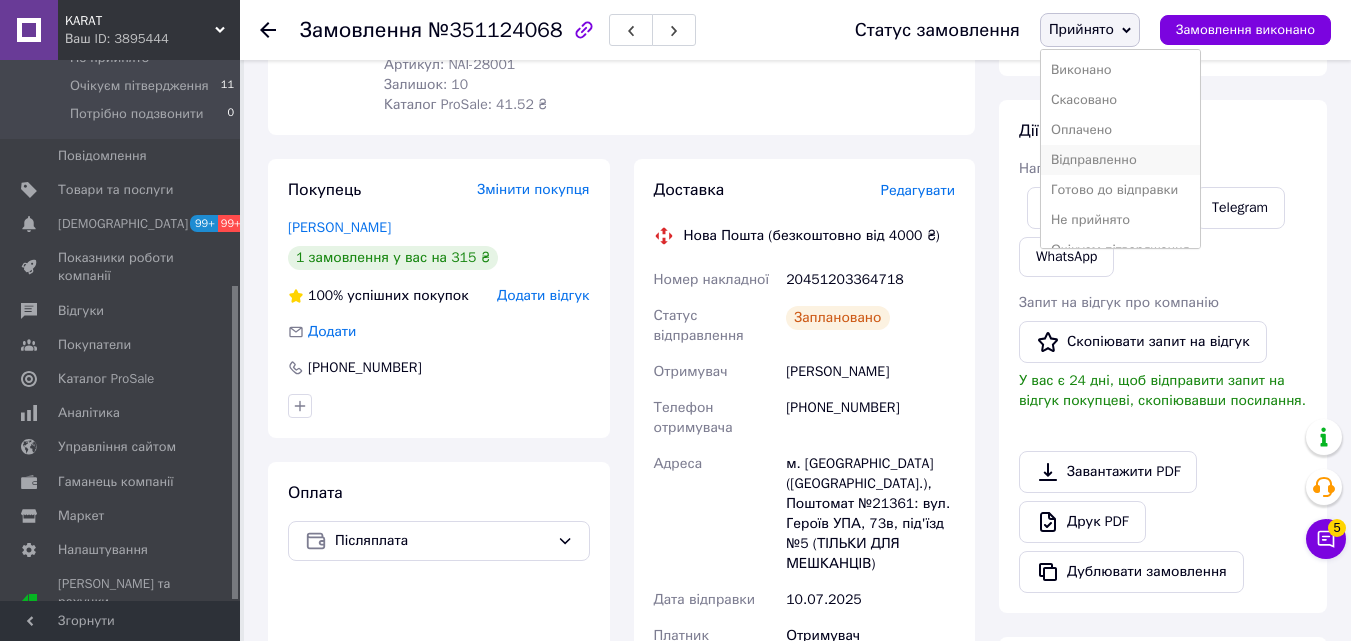 click on "Відправленно" at bounding box center (1120, 160) 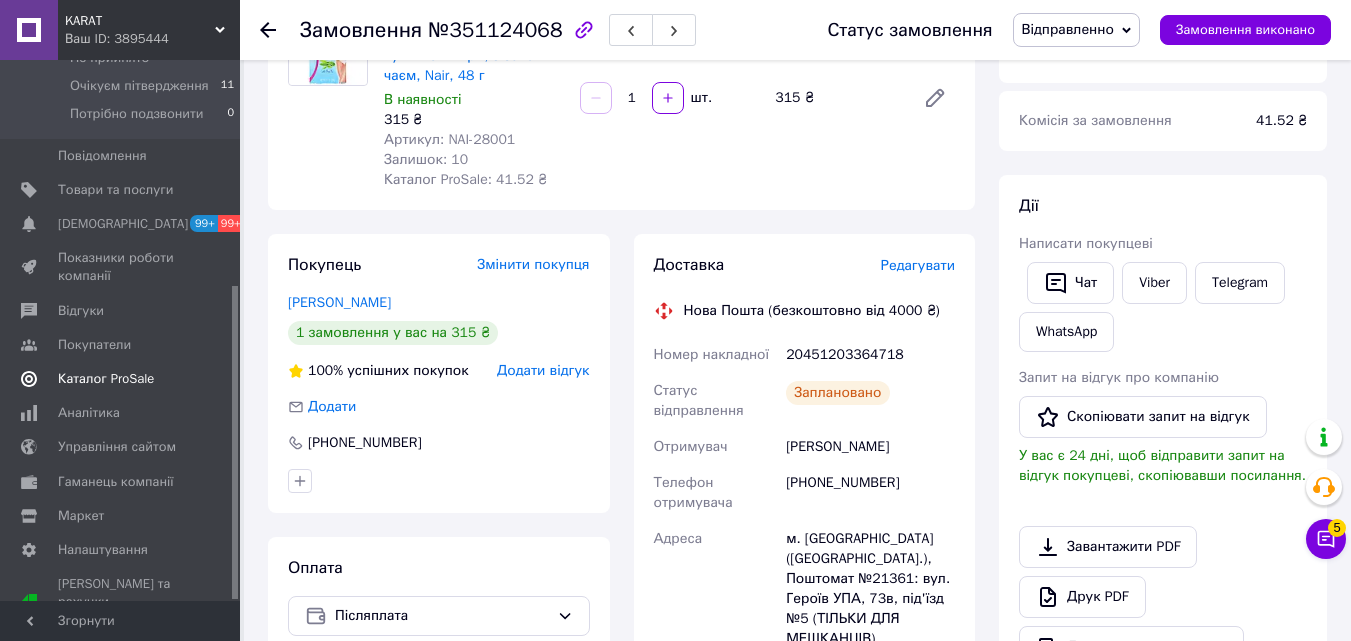 scroll, scrollTop: 100, scrollLeft: 0, axis: vertical 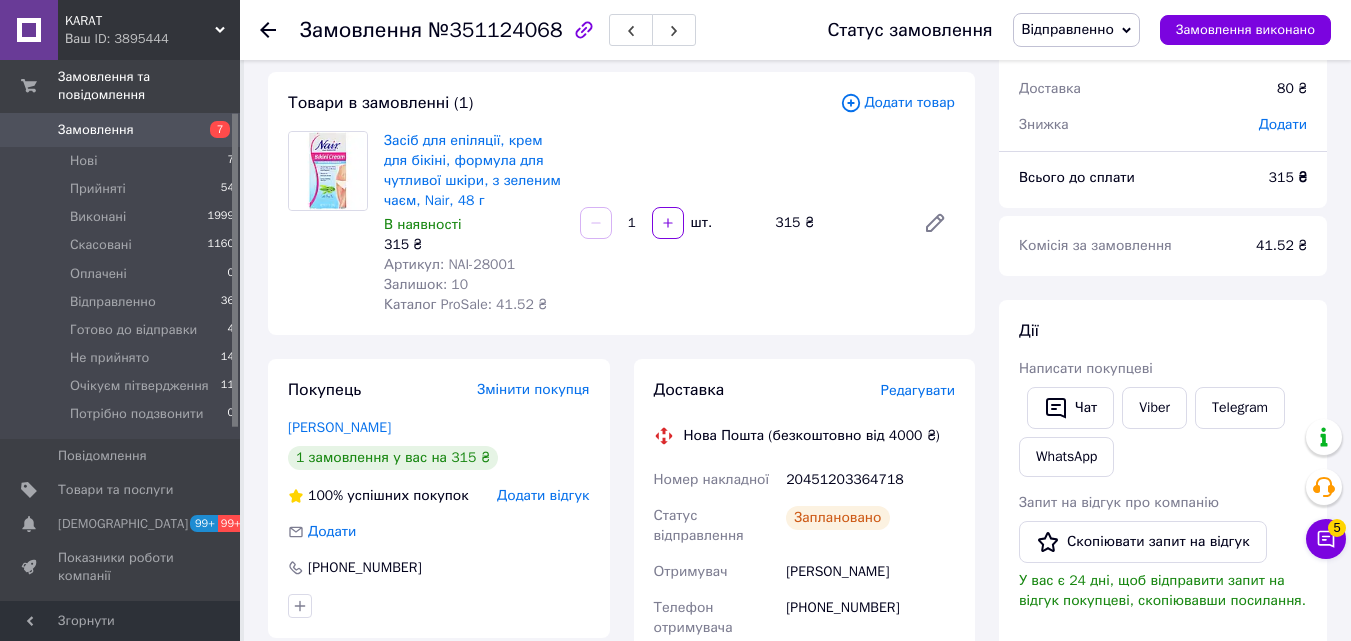 click 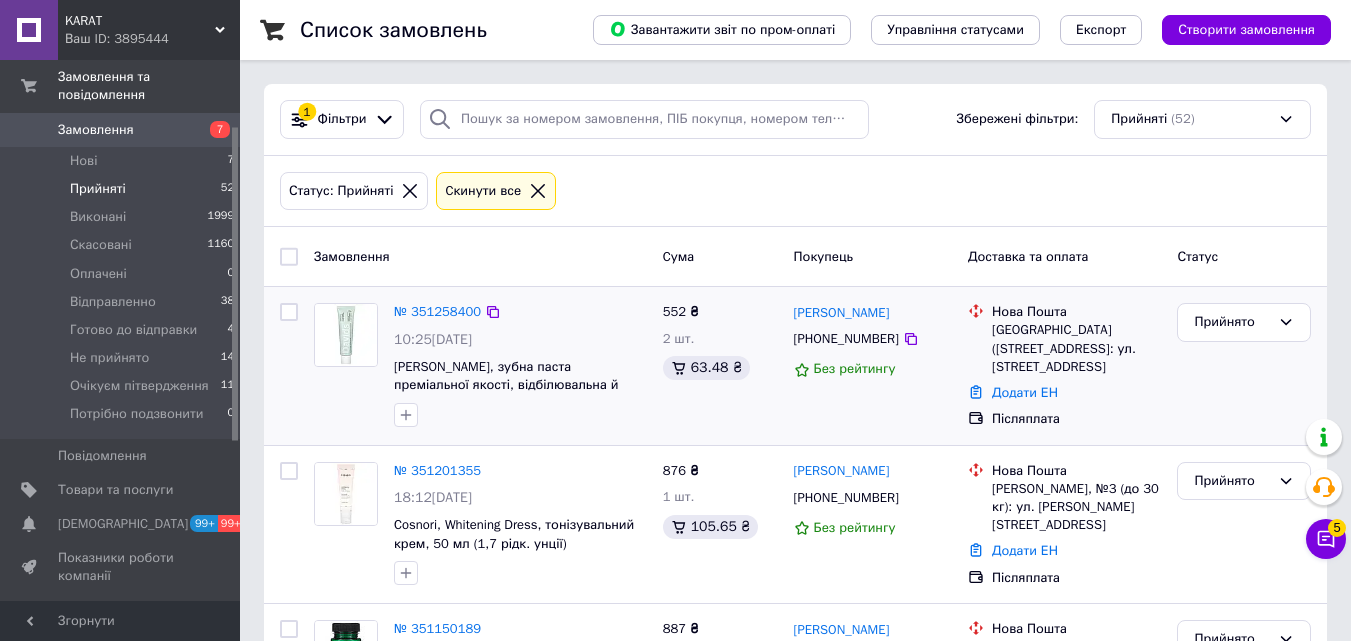 scroll, scrollTop: 390, scrollLeft: 0, axis: vertical 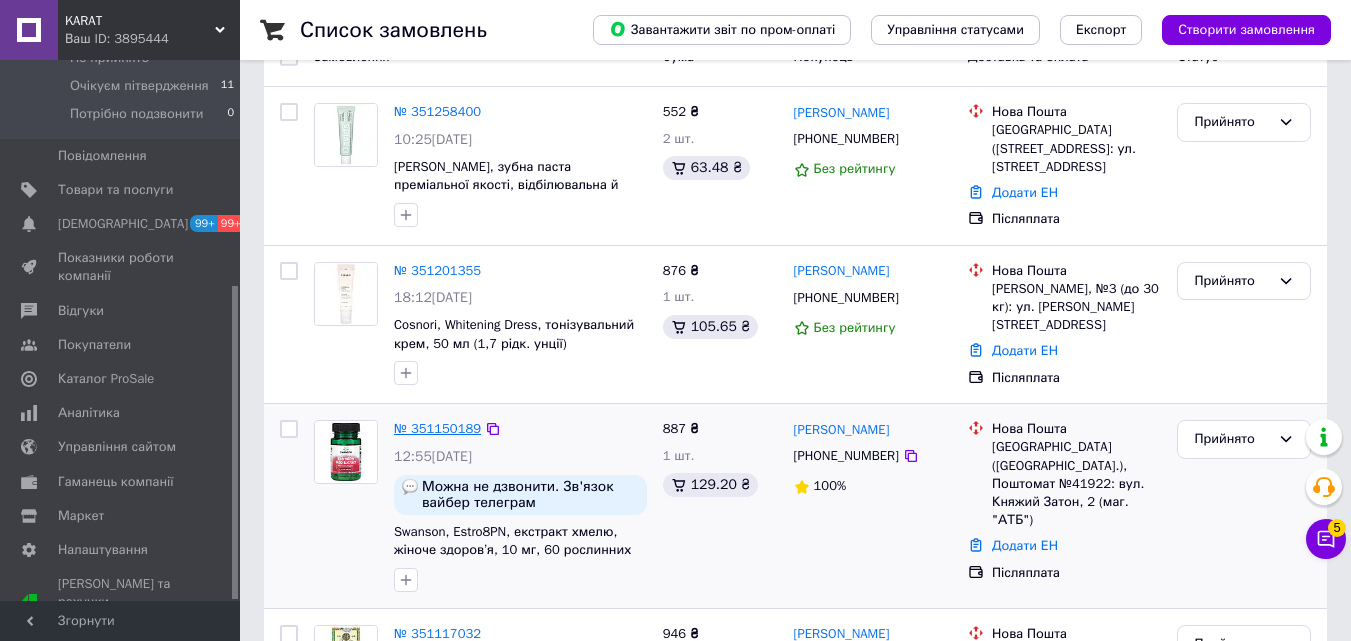 click on "№ 351150189" at bounding box center [437, 428] 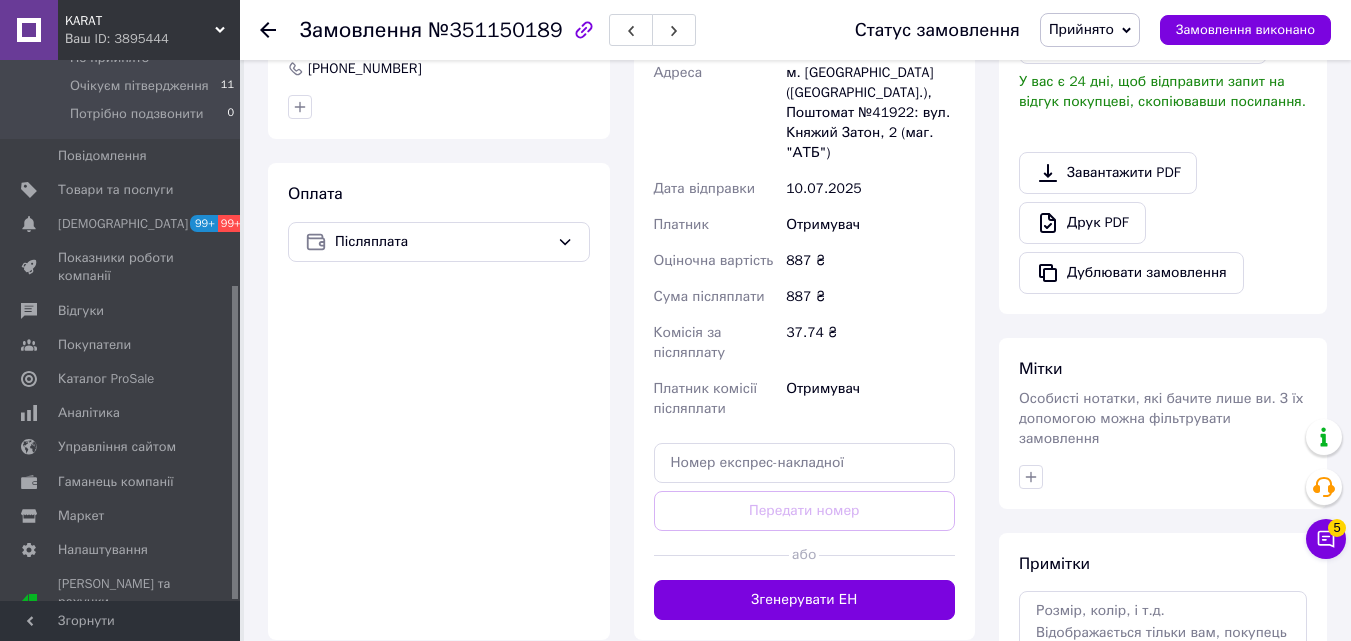 scroll, scrollTop: 600, scrollLeft: 0, axis: vertical 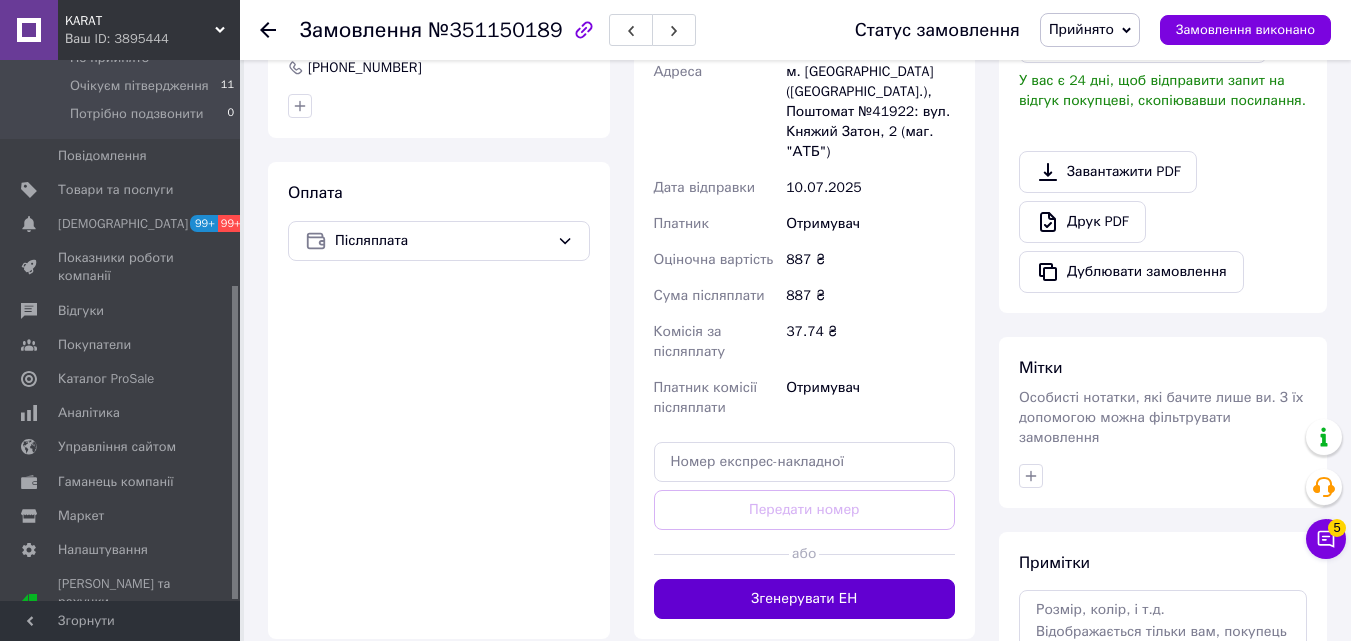 click on "Згенерувати ЕН" at bounding box center (805, 599) 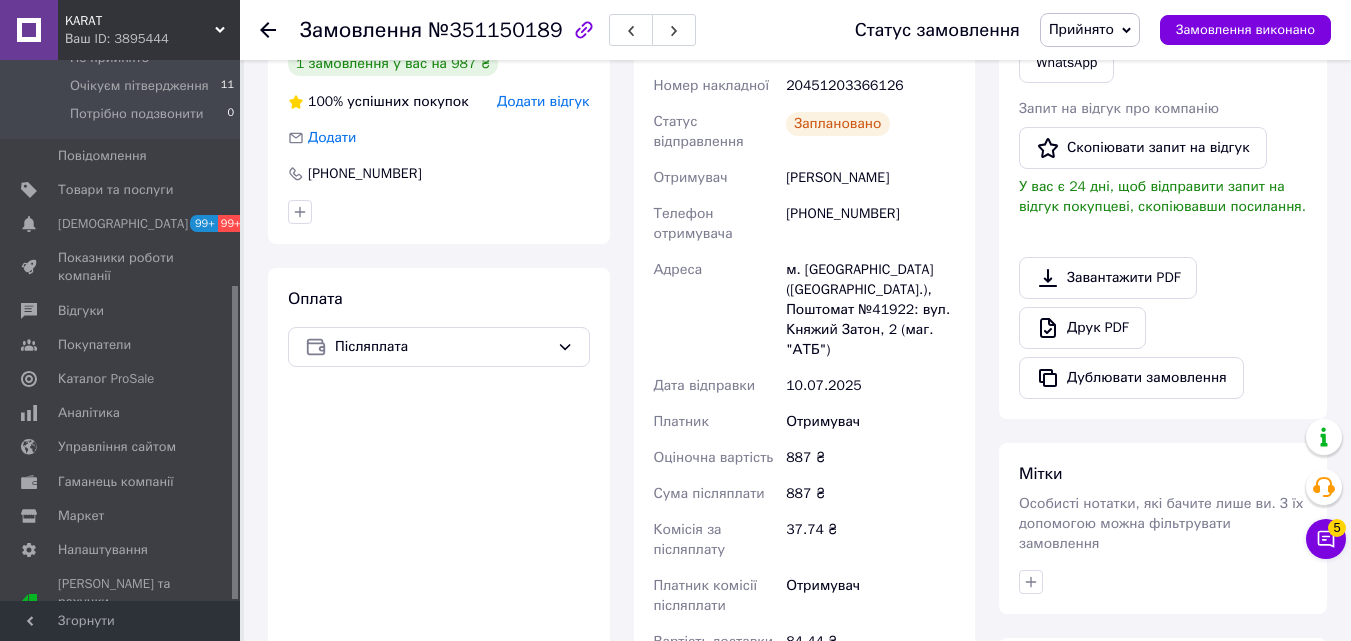 scroll, scrollTop: 400, scrollLeft: 0, axis: vertical 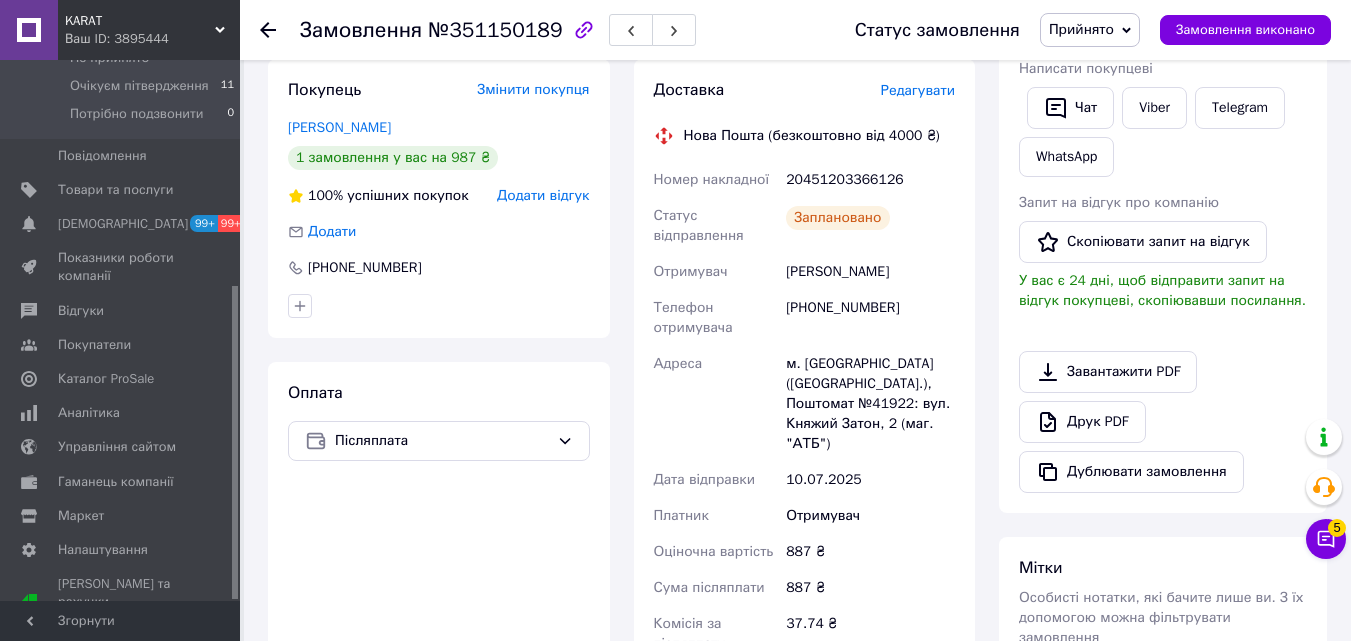 drag, startPoint x: 1104, startPoint y: 28, endPoint x: 1105, endPoint y: 15, distance: 13.038404 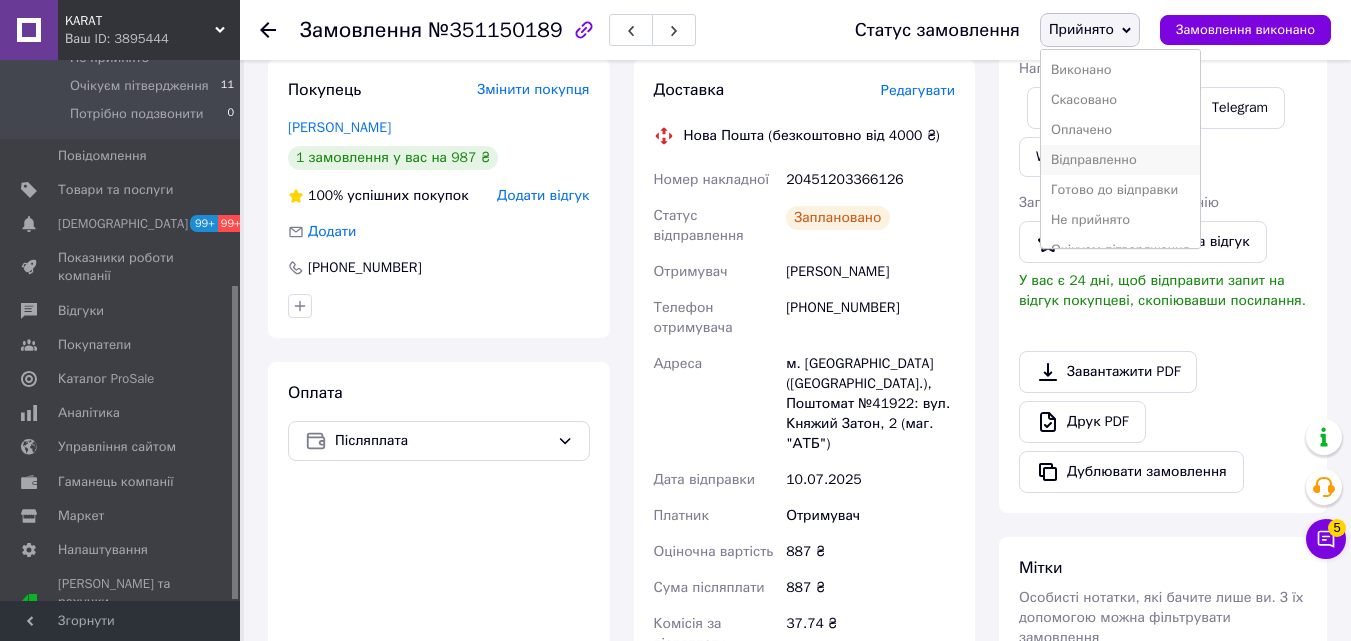 click on "Відправленно" at bounding box center [1120, 160] 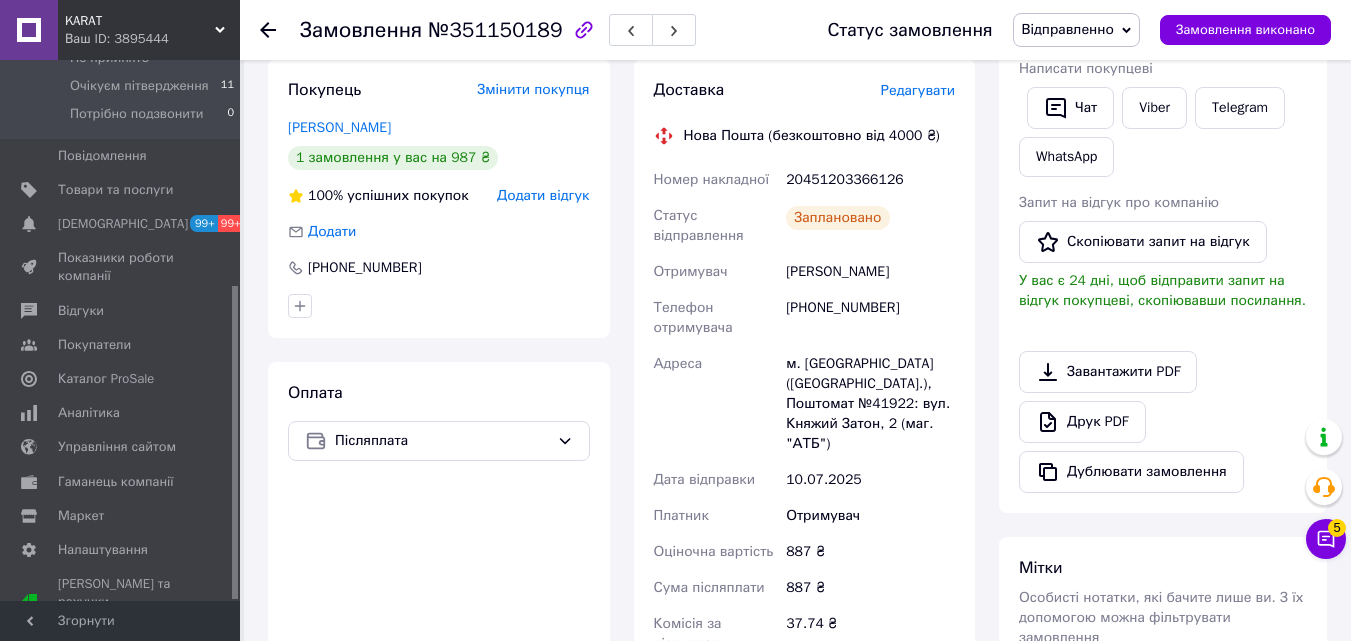 click 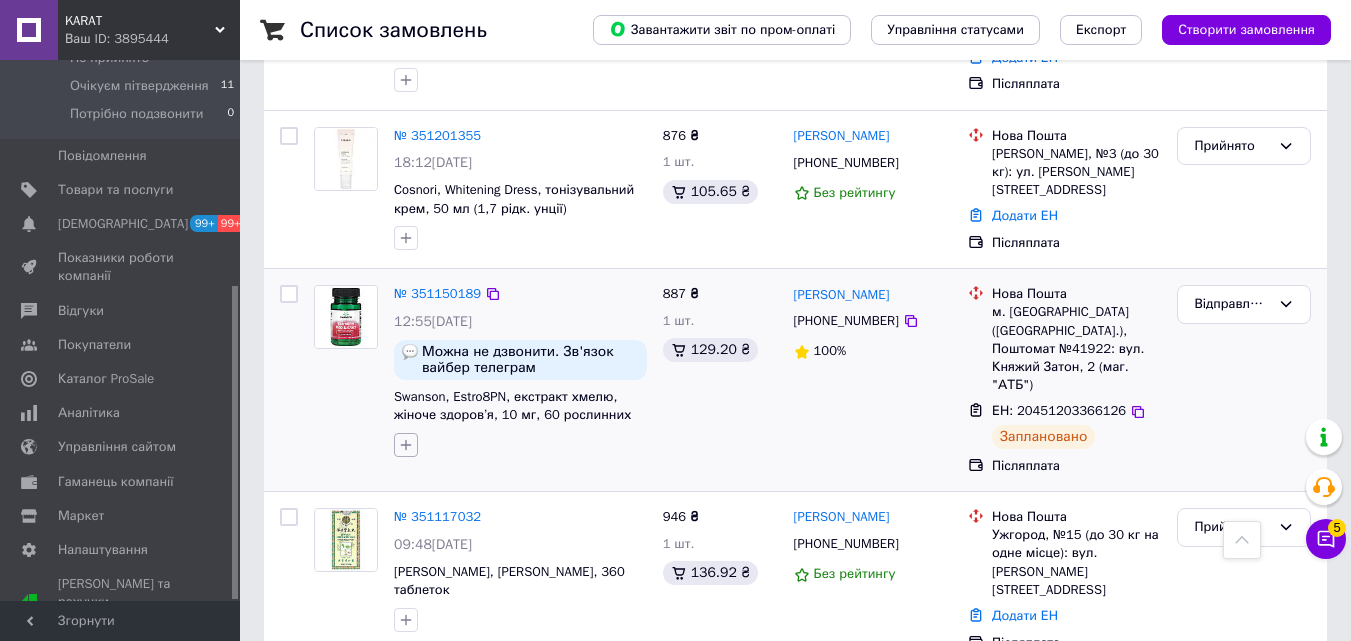 scroll, scrollTop: 300, scrollLeft: 0, axis: vertical 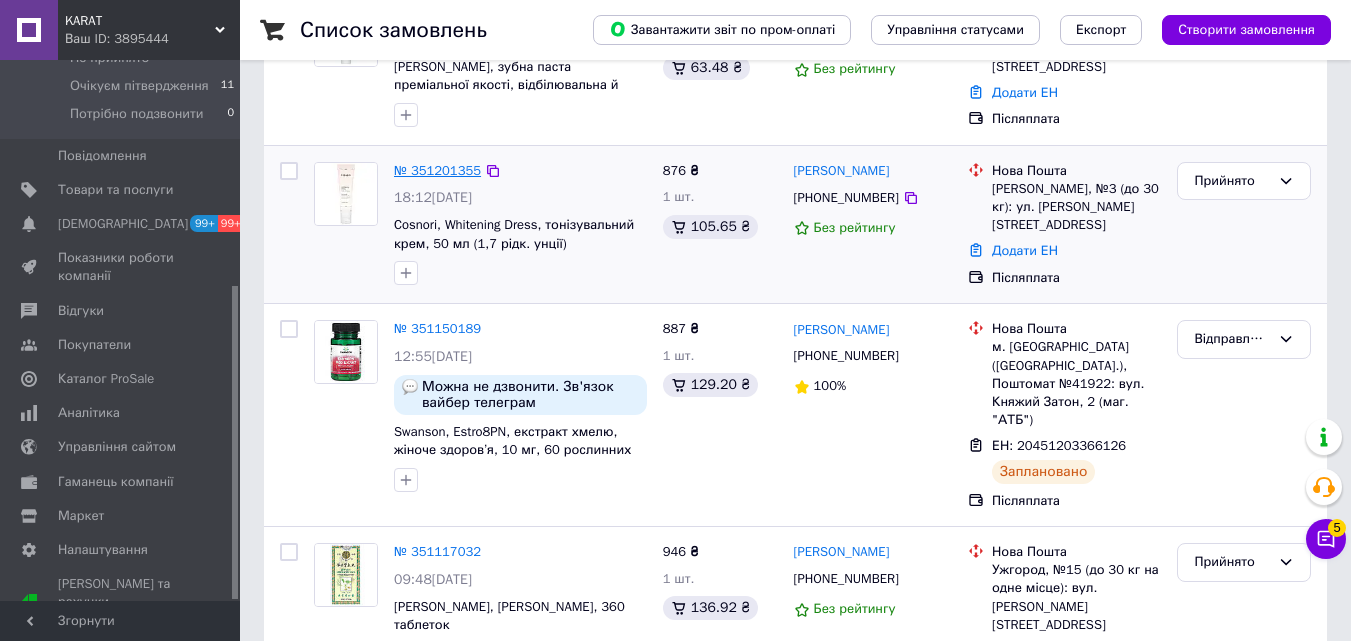 click on "№ 351201355" at bounding box center [437, 170] 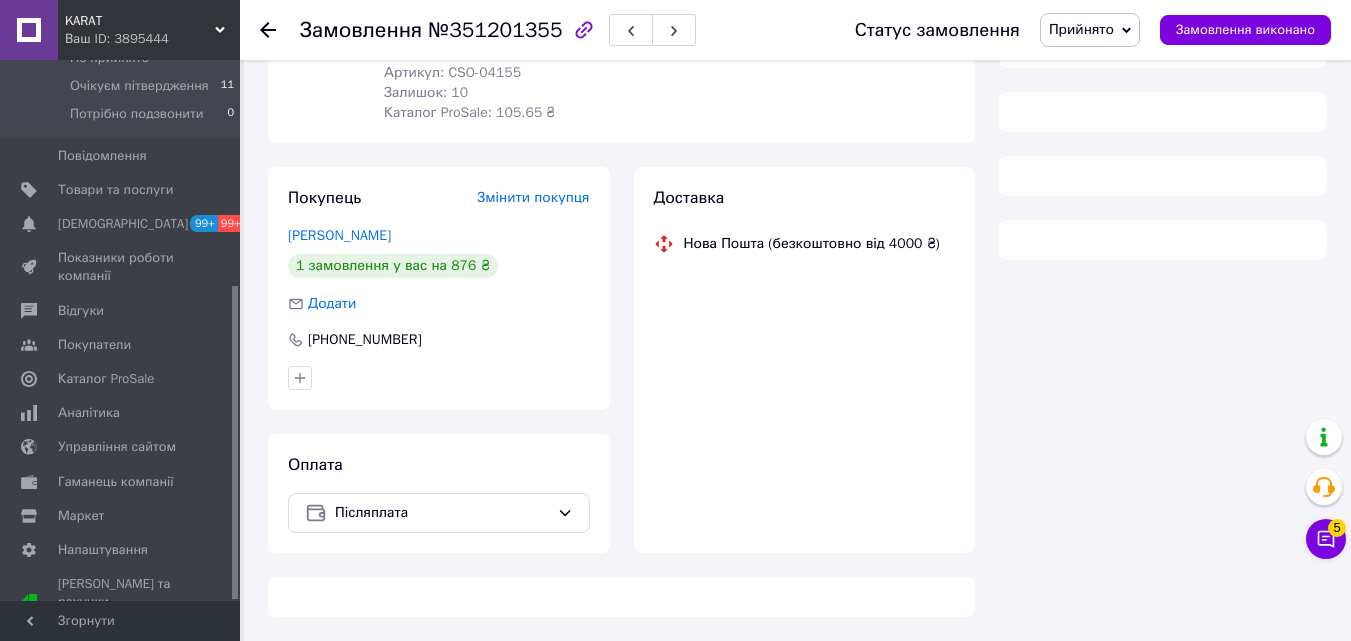 scroll, scrollTop: 300, scrollLeft: 0, axis: vertical 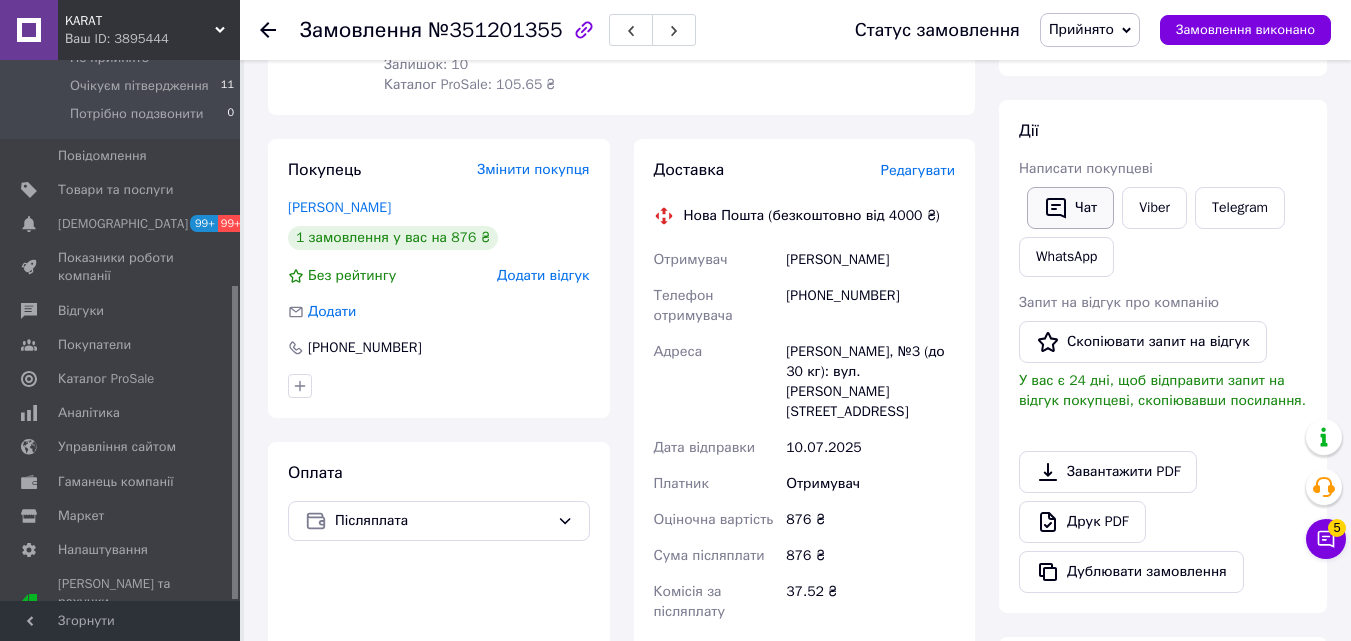 click 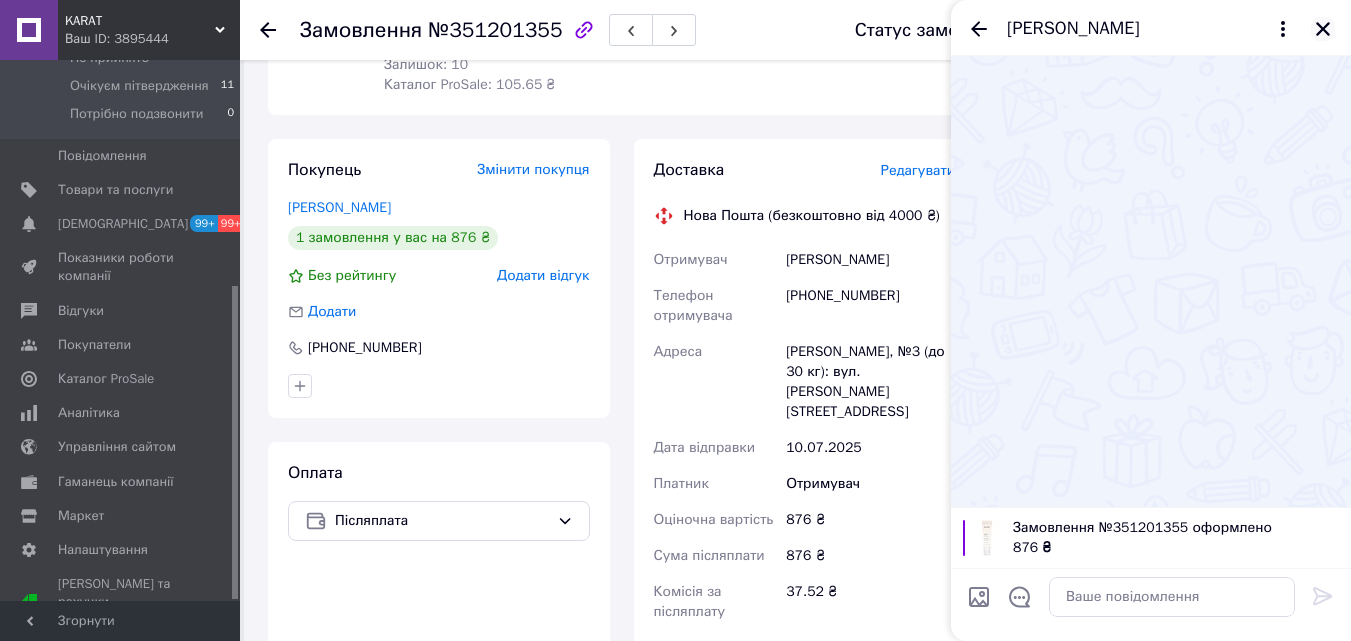 click 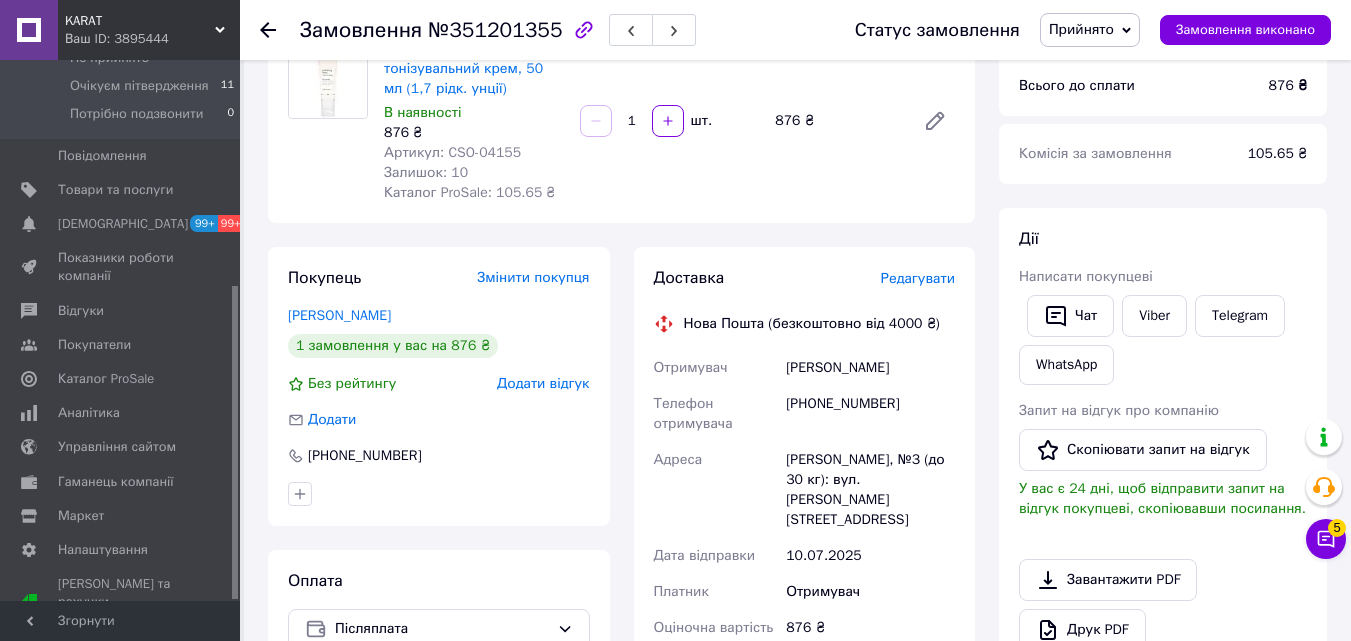 scroll, scrollTop: 0, scrollLeft: 0, axis: both 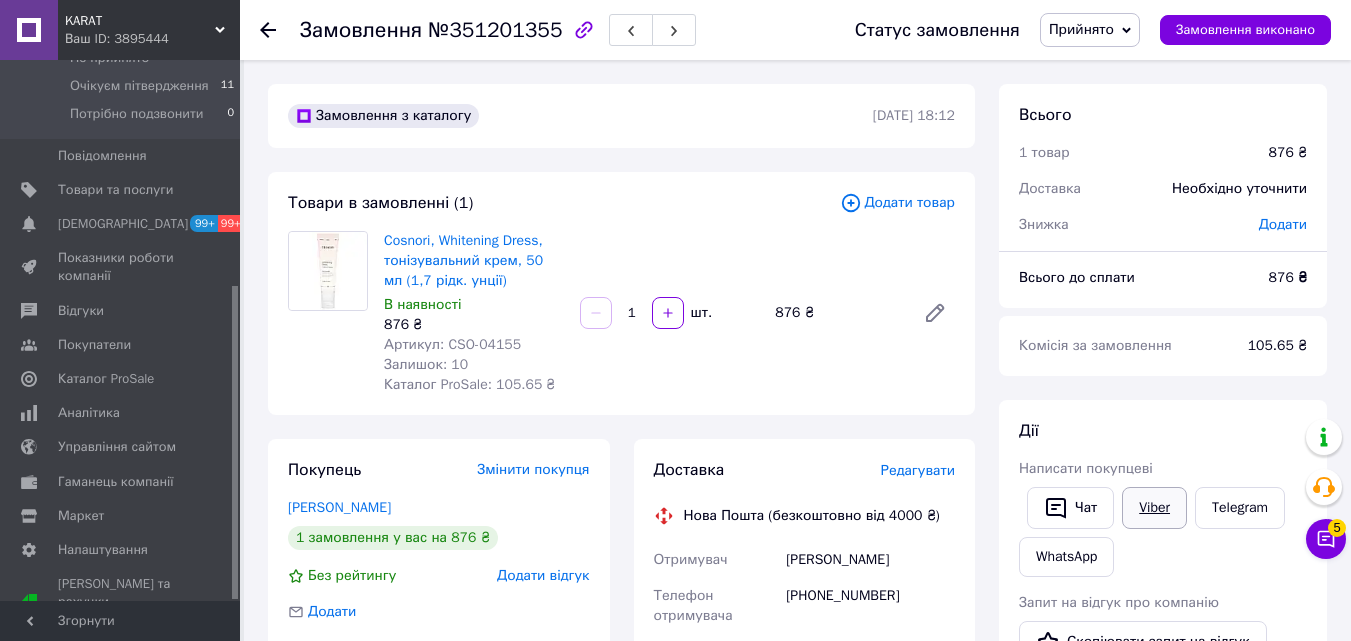 click on "Viber" at bounding box center (1154, 508) 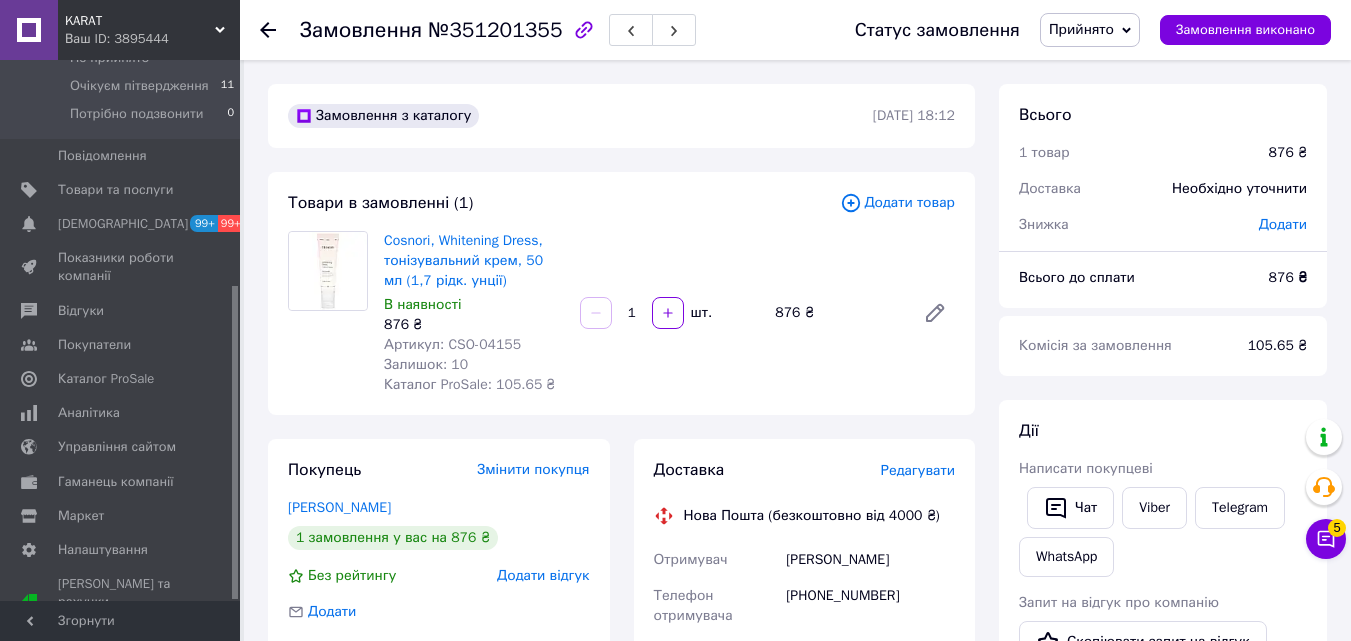 scroll, scrollTop: 100, scrollLeft: 0, axis: vertical 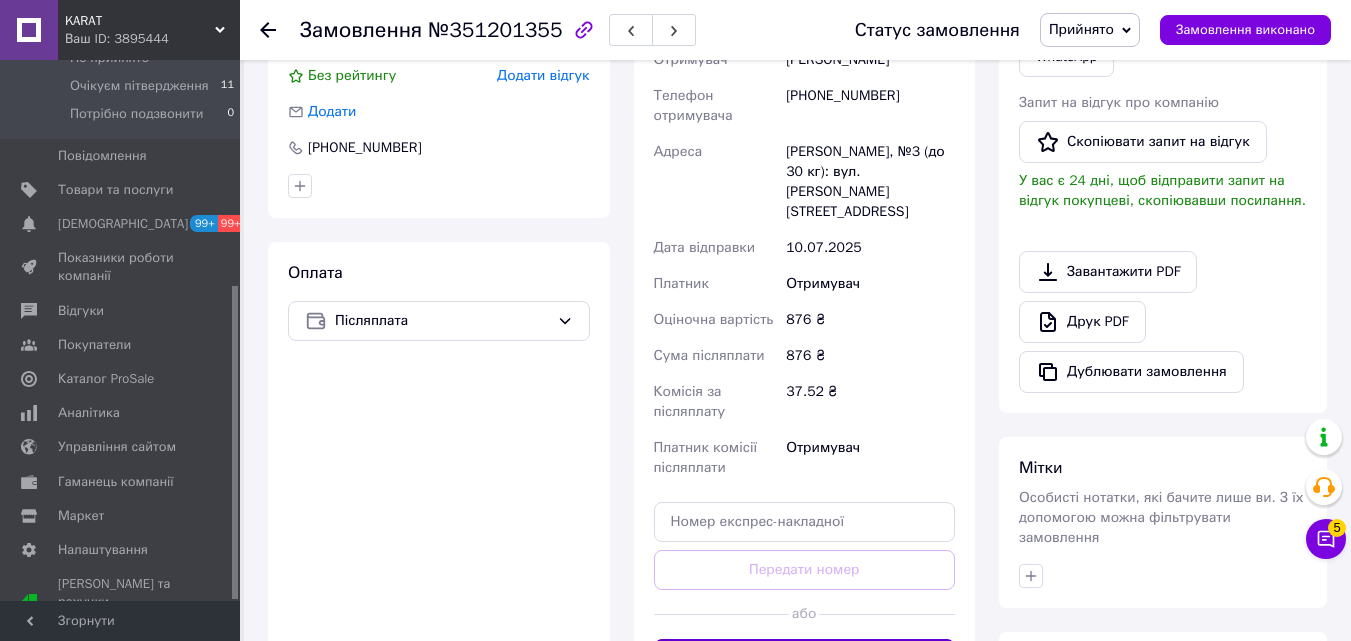 click on "Згенерувати ЕН" at bounding box center [805, 659] 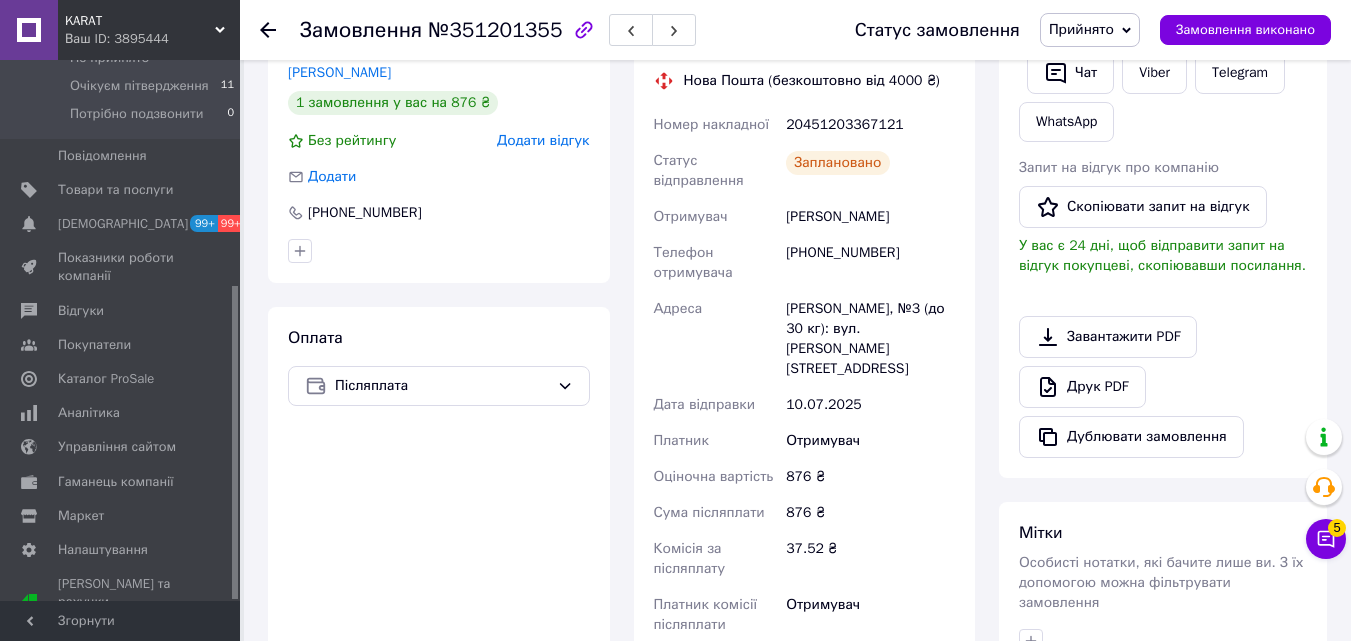 scroll, scrollTop: 400, scrollLeft: 0, axis: vertical 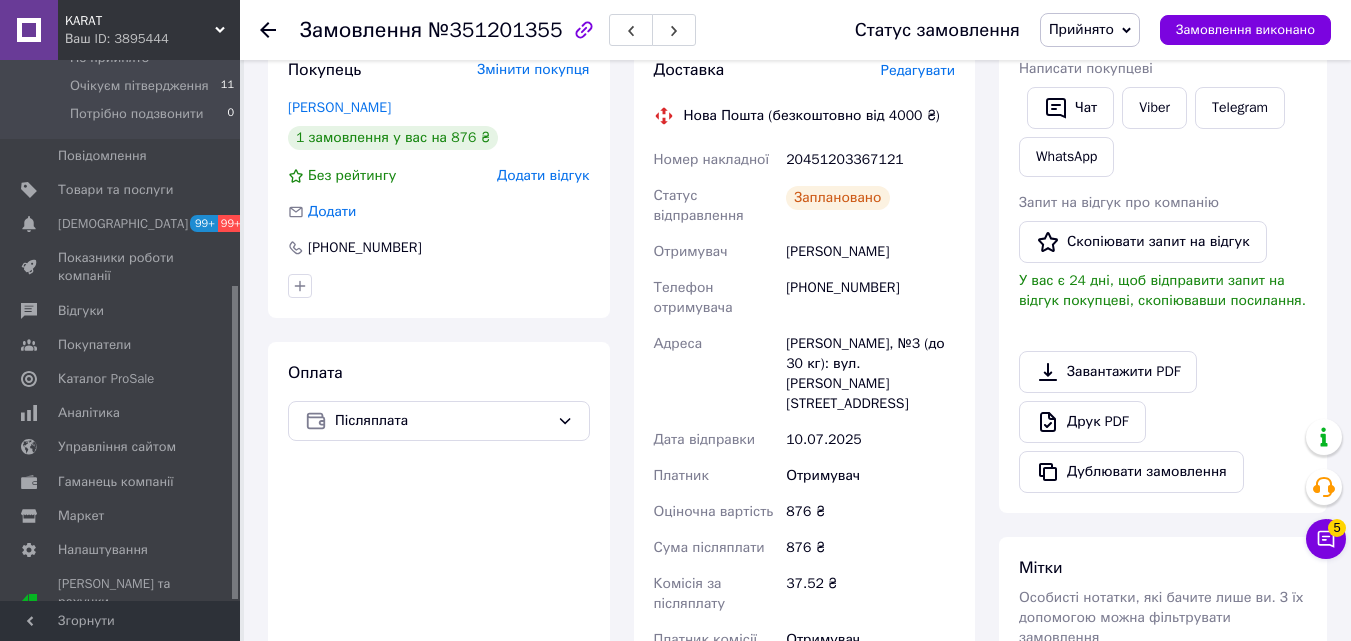 click on "Прийнято" at bounding box center [1081, 29] 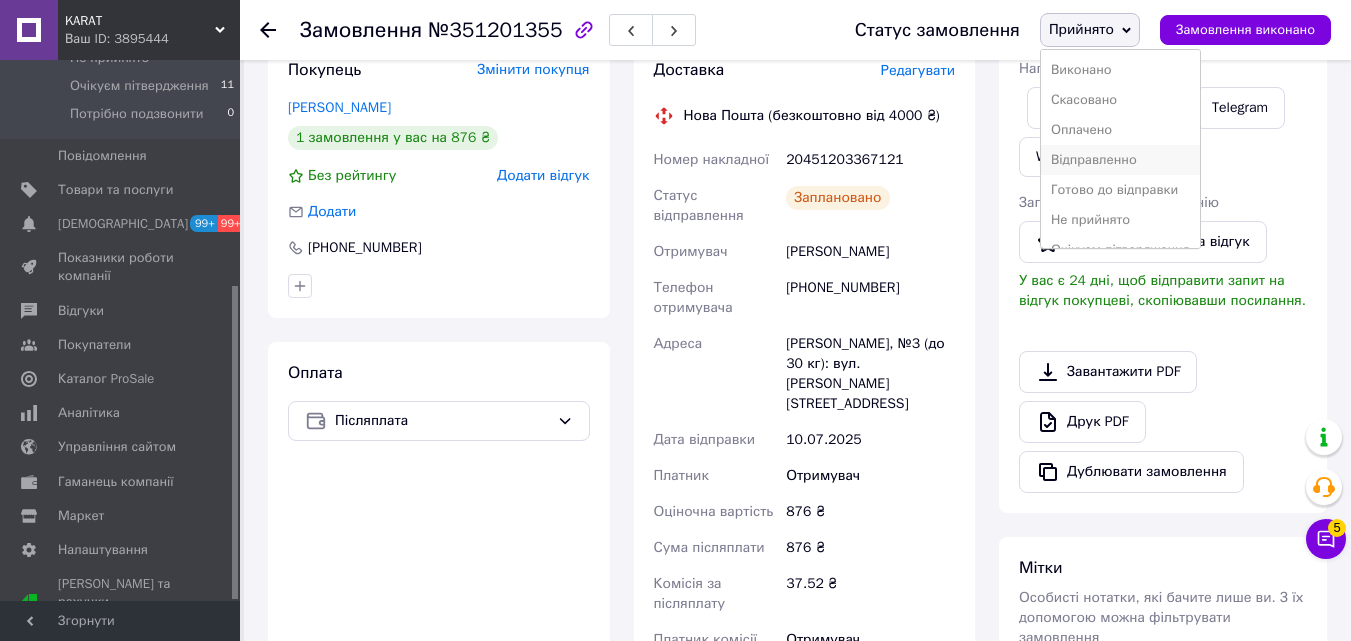 click on "Відправленно" at bounding box center (1120, 160) 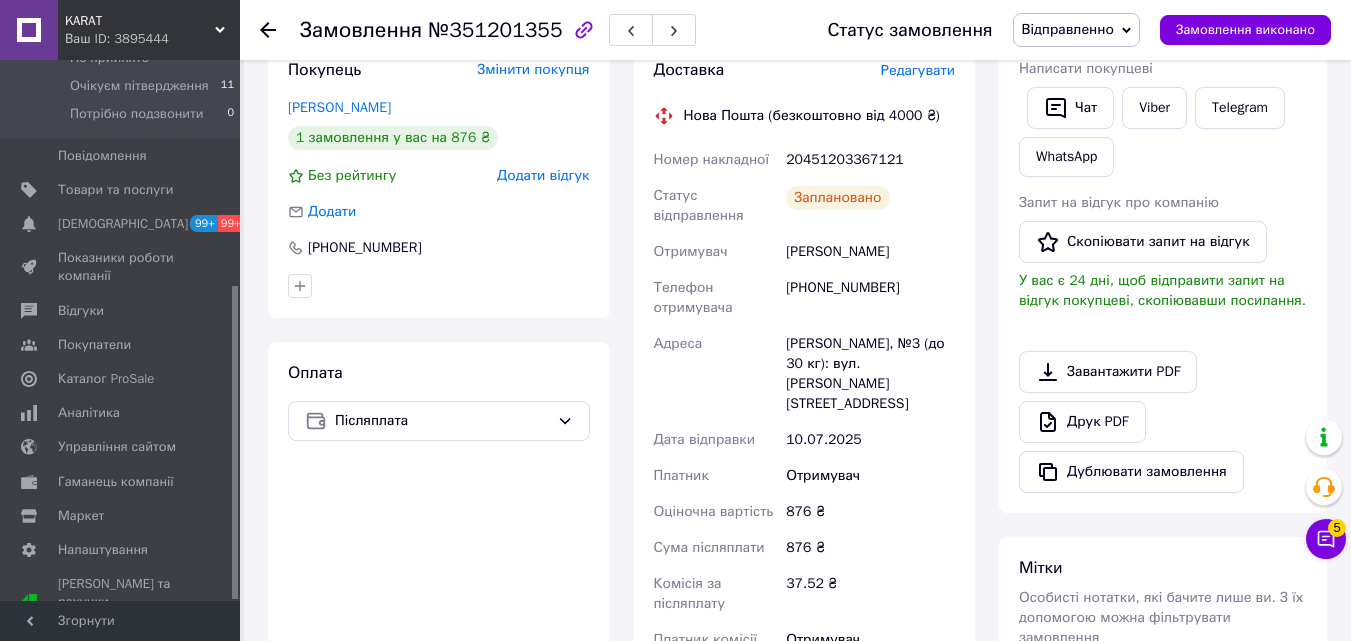 click 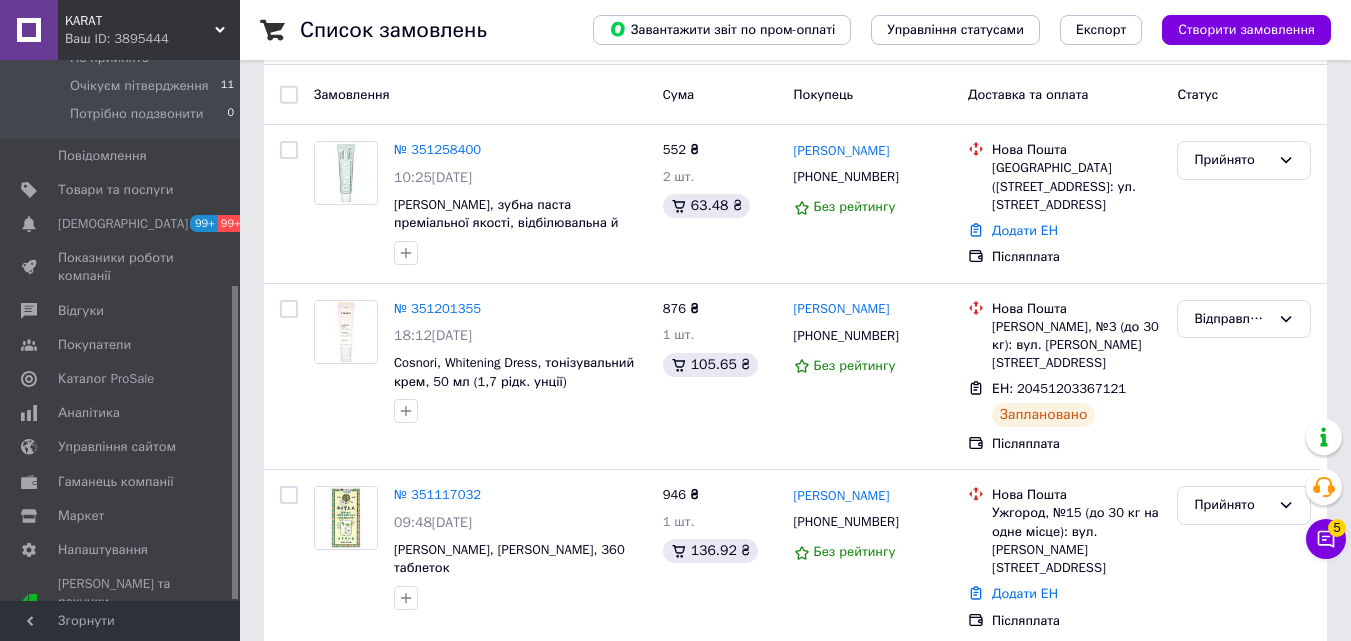 scroll, scrollTop: 100, scrollLeft: 0, axis: vertical 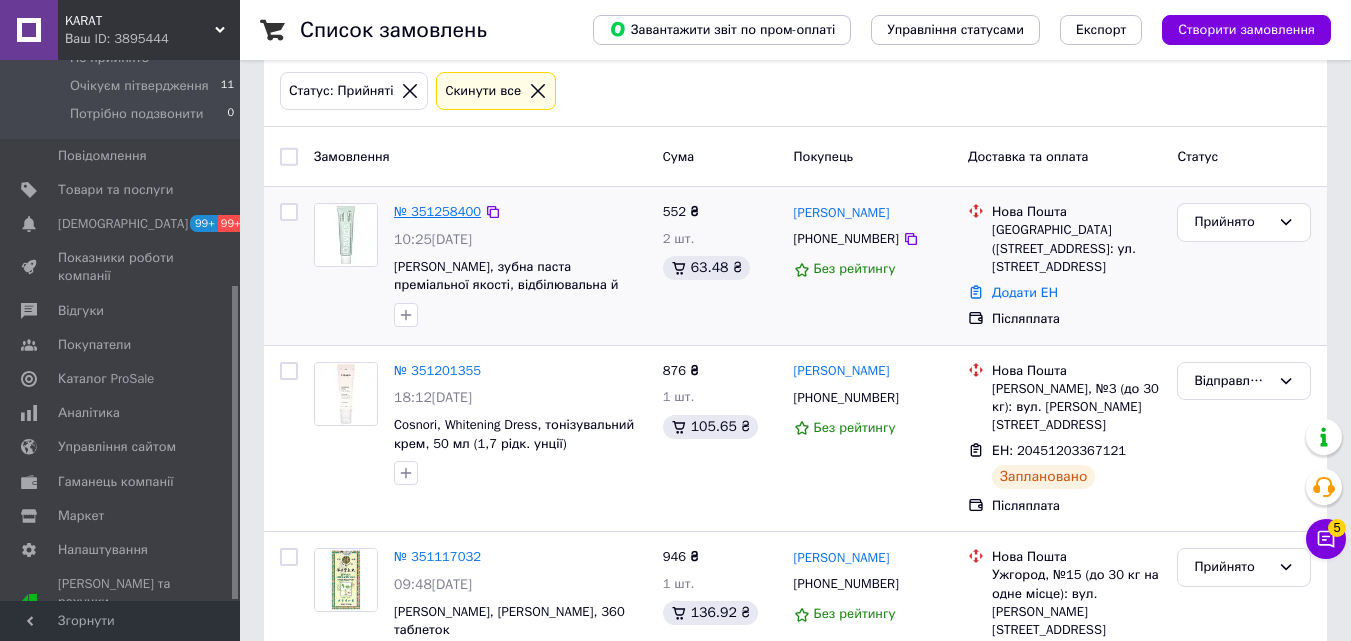 click on "№ 351258400" at bounding box center [437, 211] 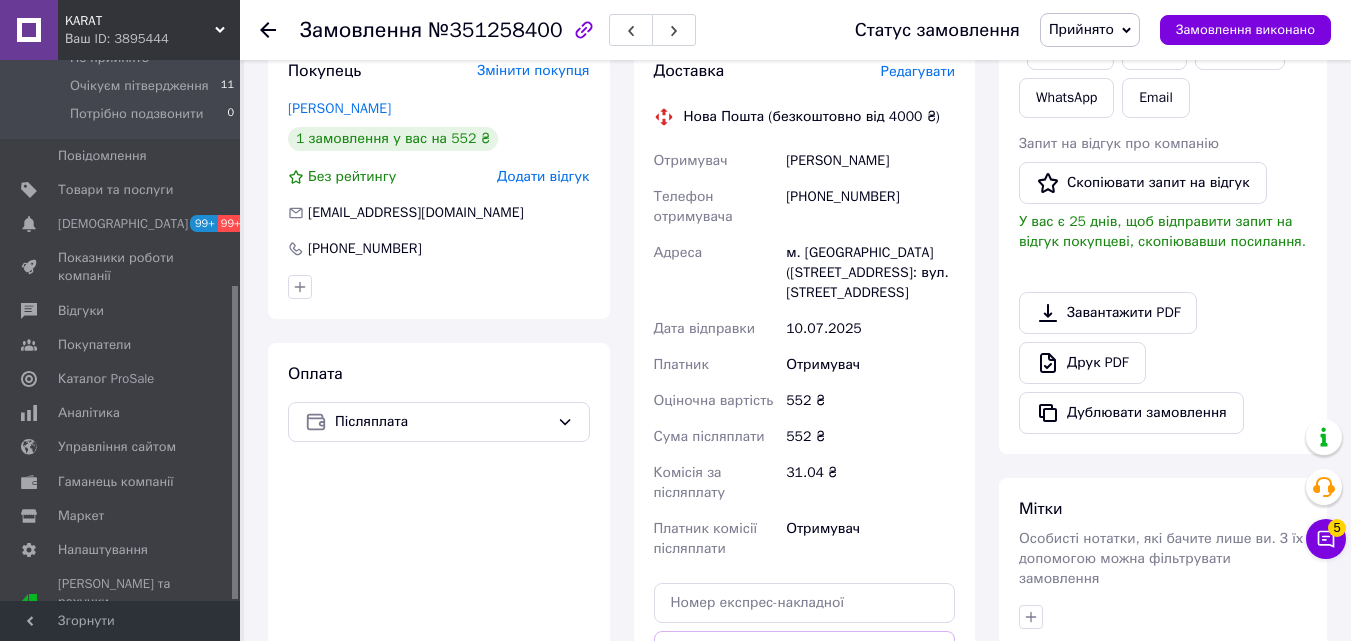 scroll, scrollTop: 600, scrollLeft: 0, axis: vertical 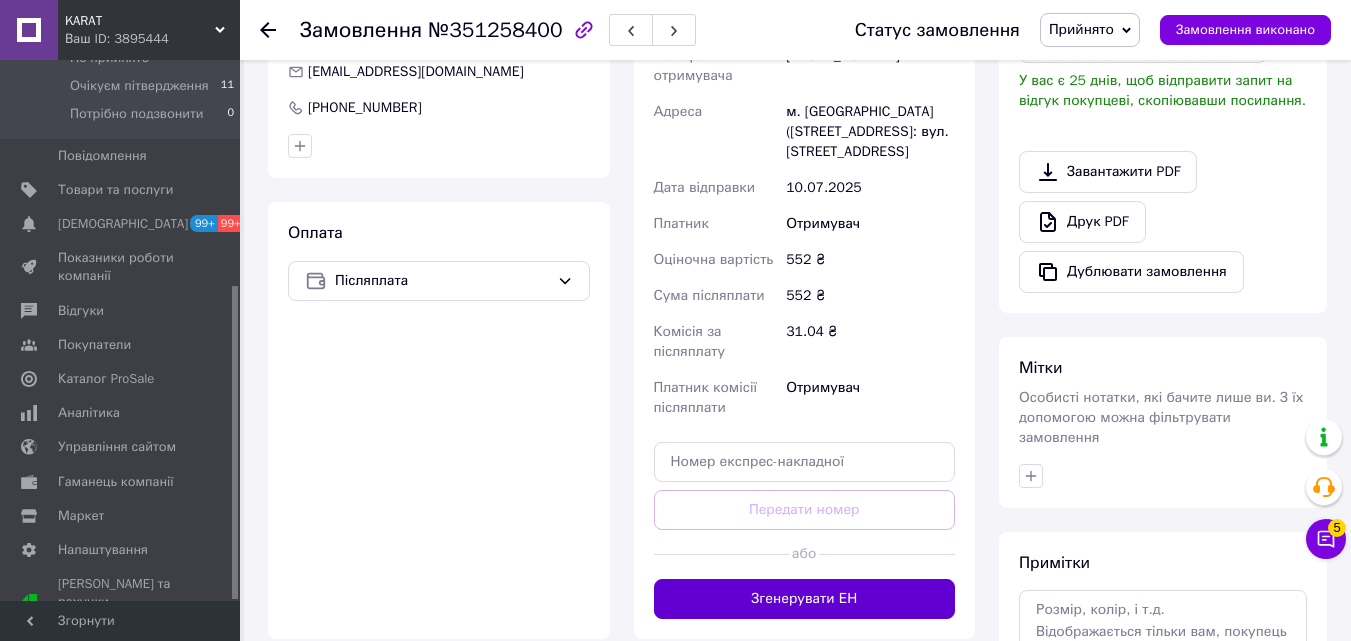 click on "Згенерувати ЕН" at bounding box center [805, 599] 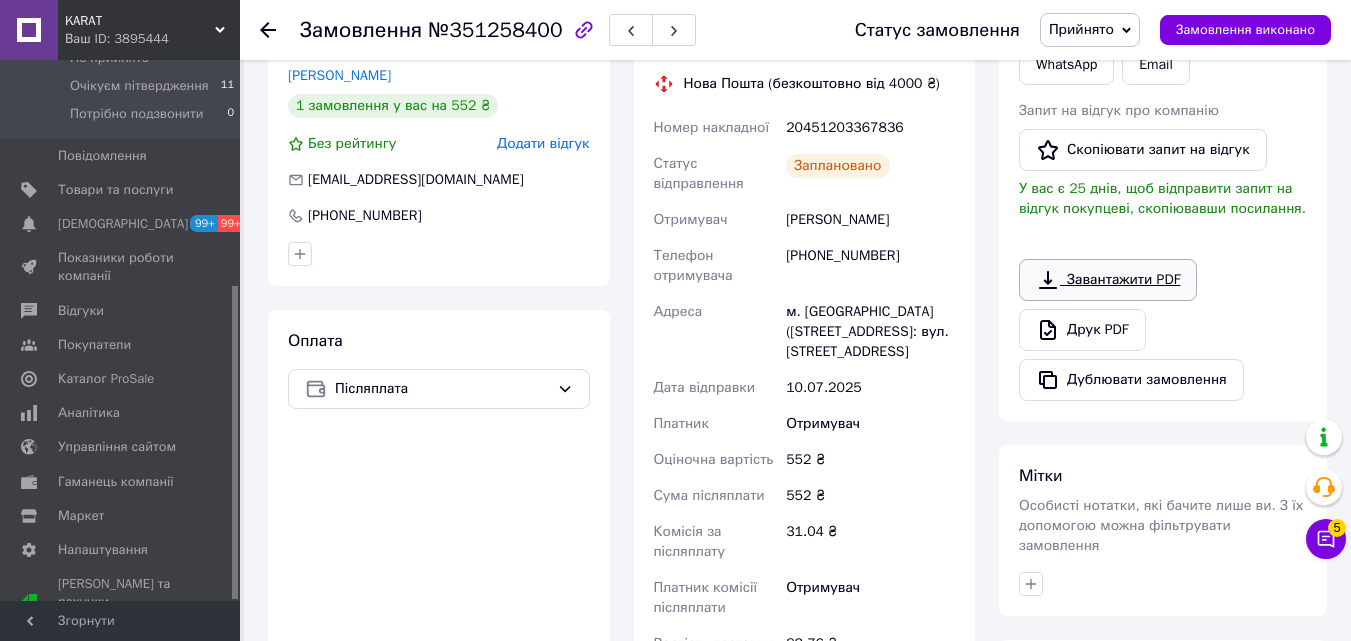 scroll, scrollTop: 300, scrollLeft: 0, axis: vertical 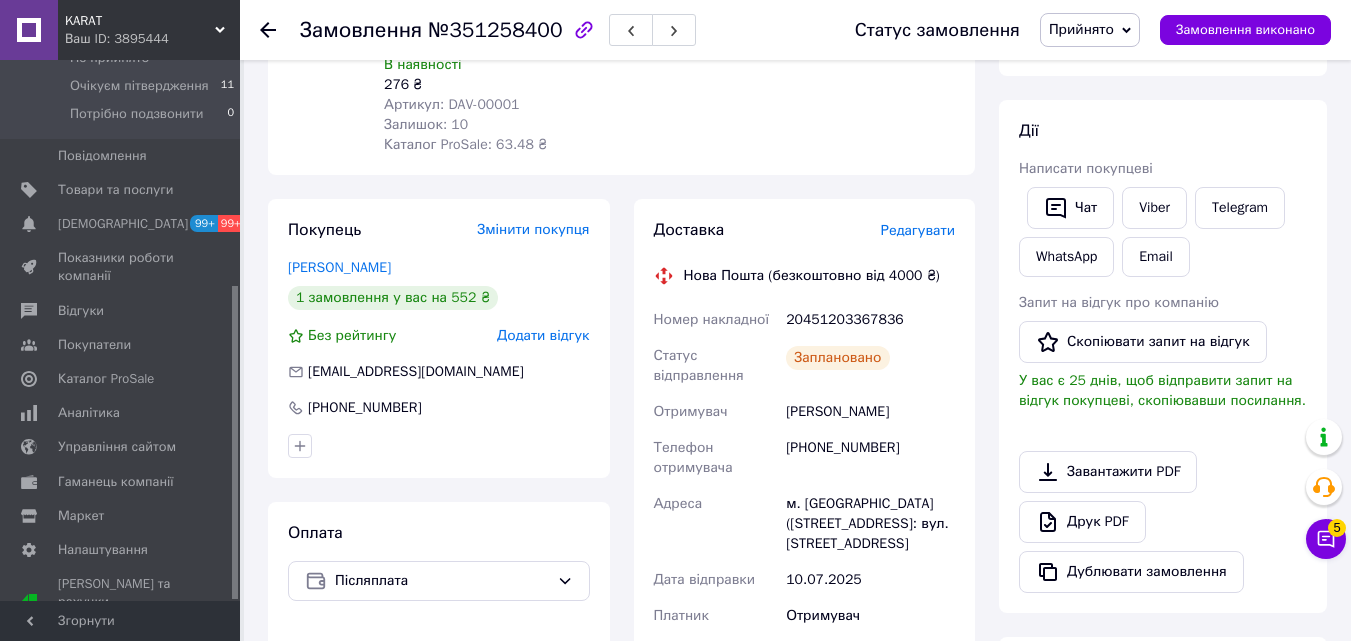 click on "Прийнято" at bounding box center (1090, 30) 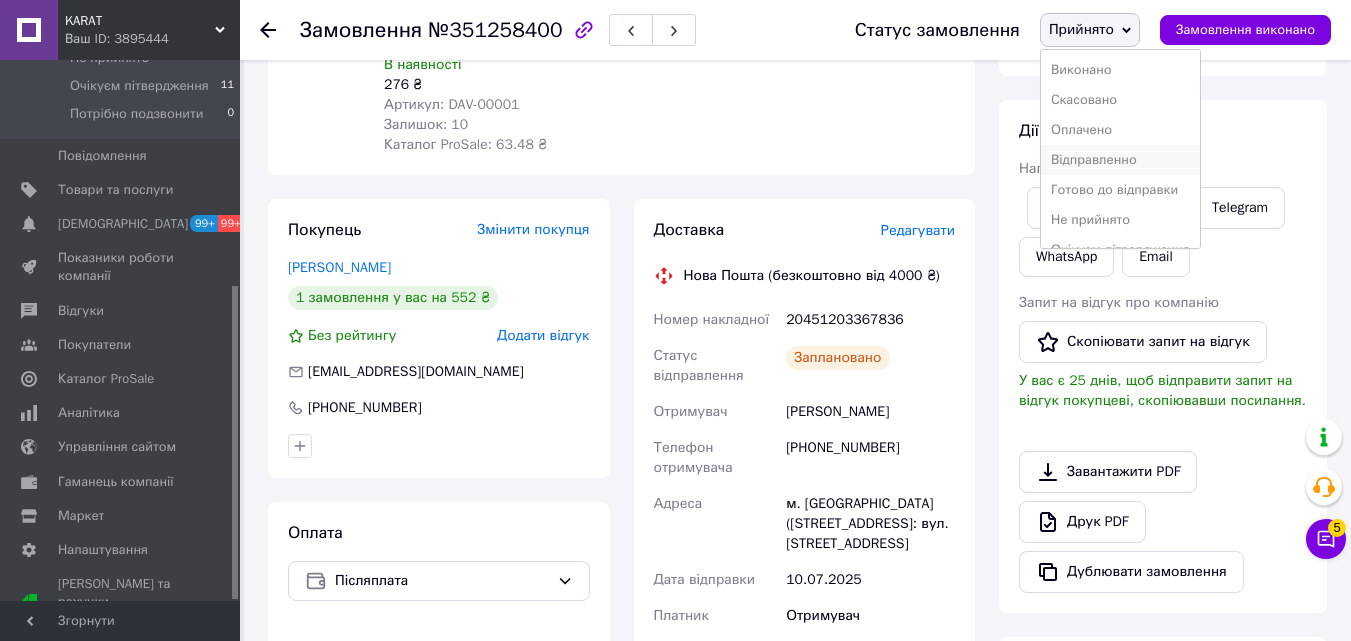 click on "Відправленно" at bounding box center [1120, 160] 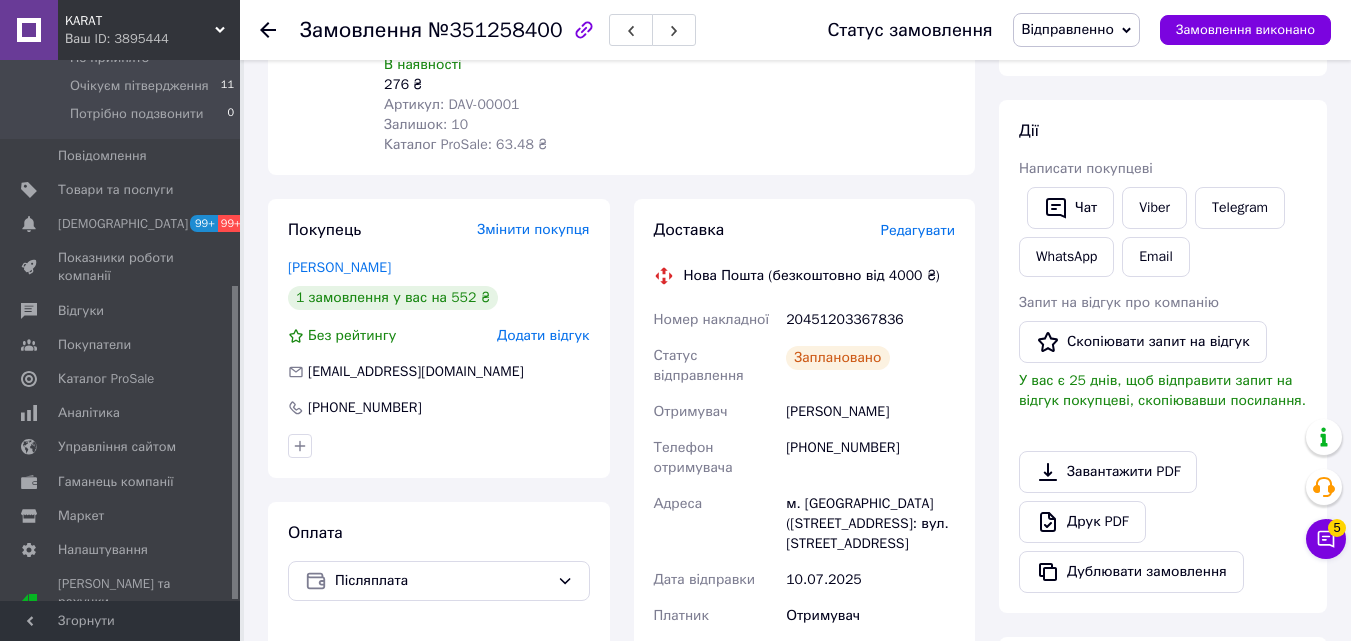 click 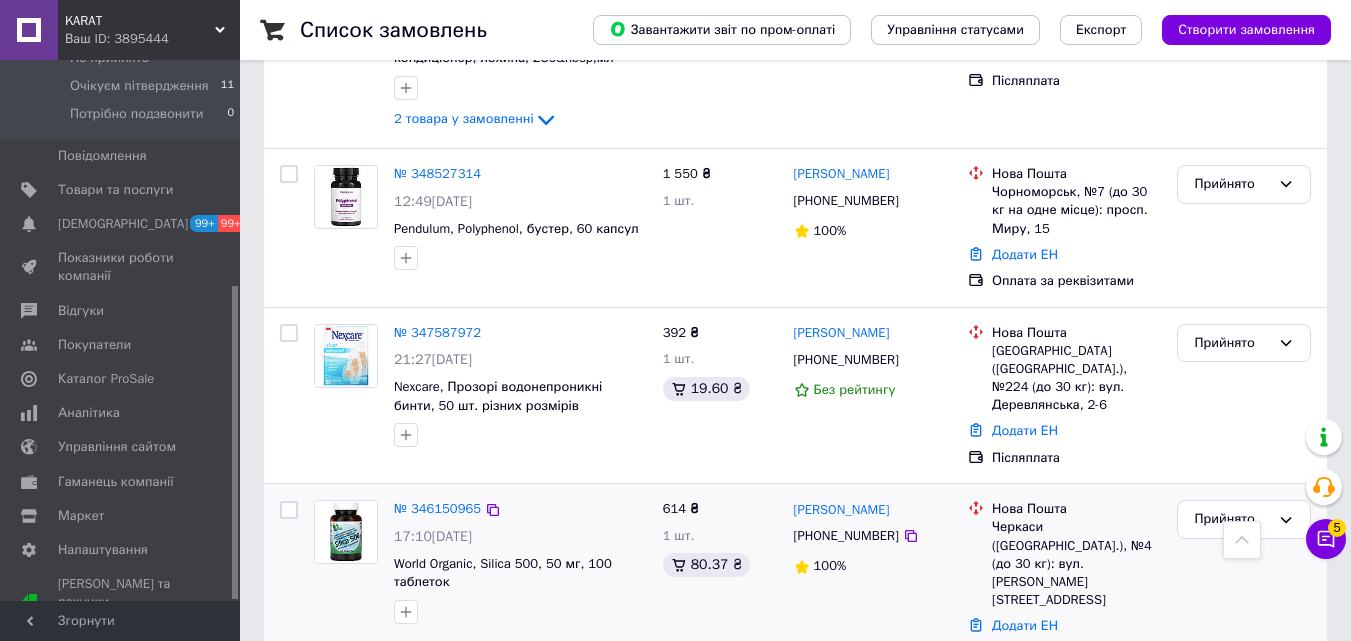 scroll, scrollTop: 1466, scrollLeft: 0, axis: vertical 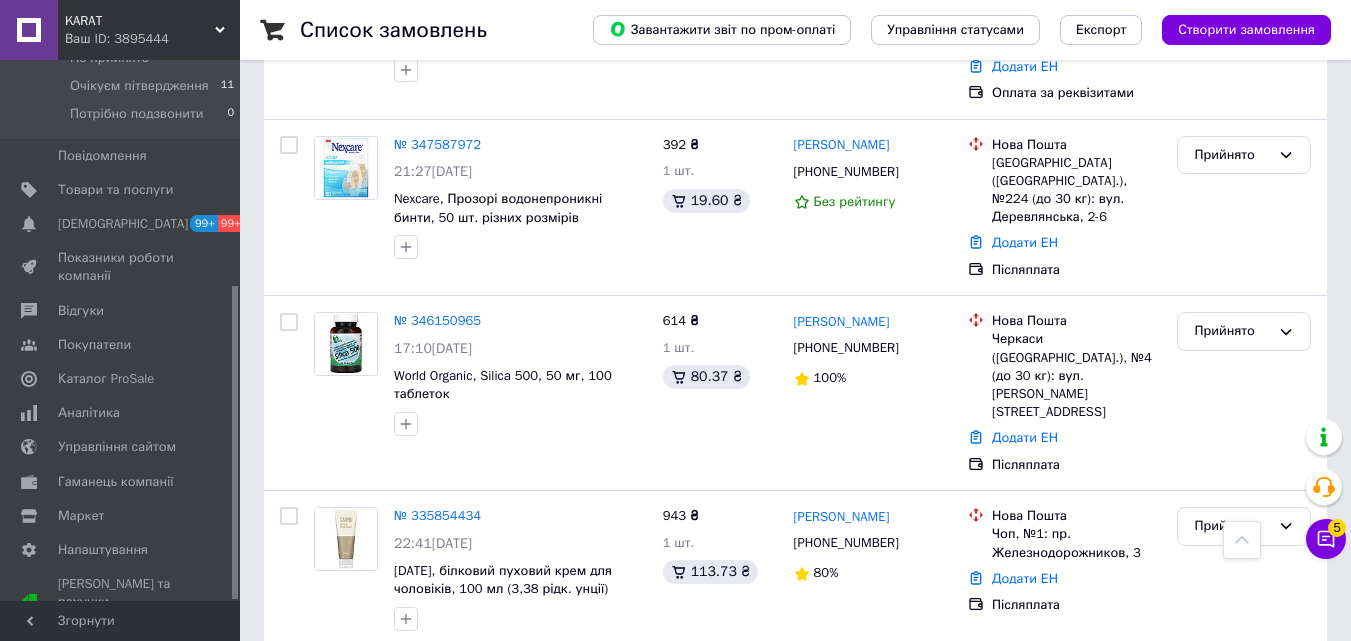 click on "2" at bounding box center [449, 692] 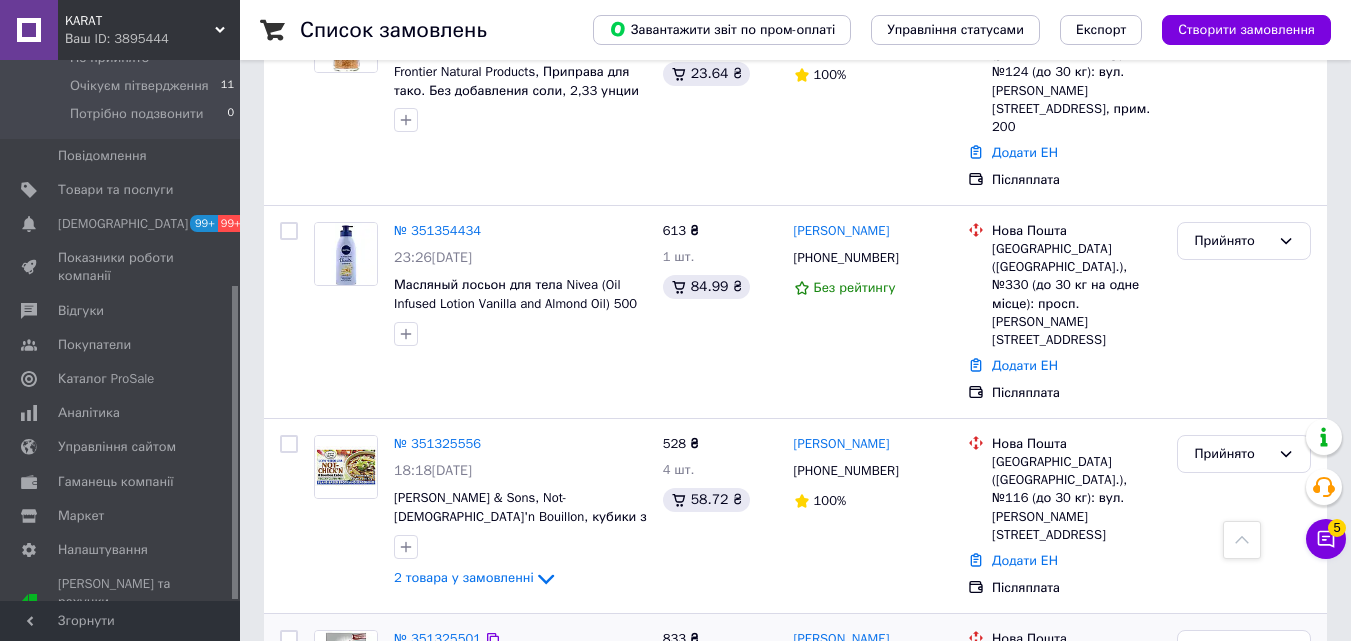 scroll, scrollTop: 2979, scrollLeft: 0, axis: vertical 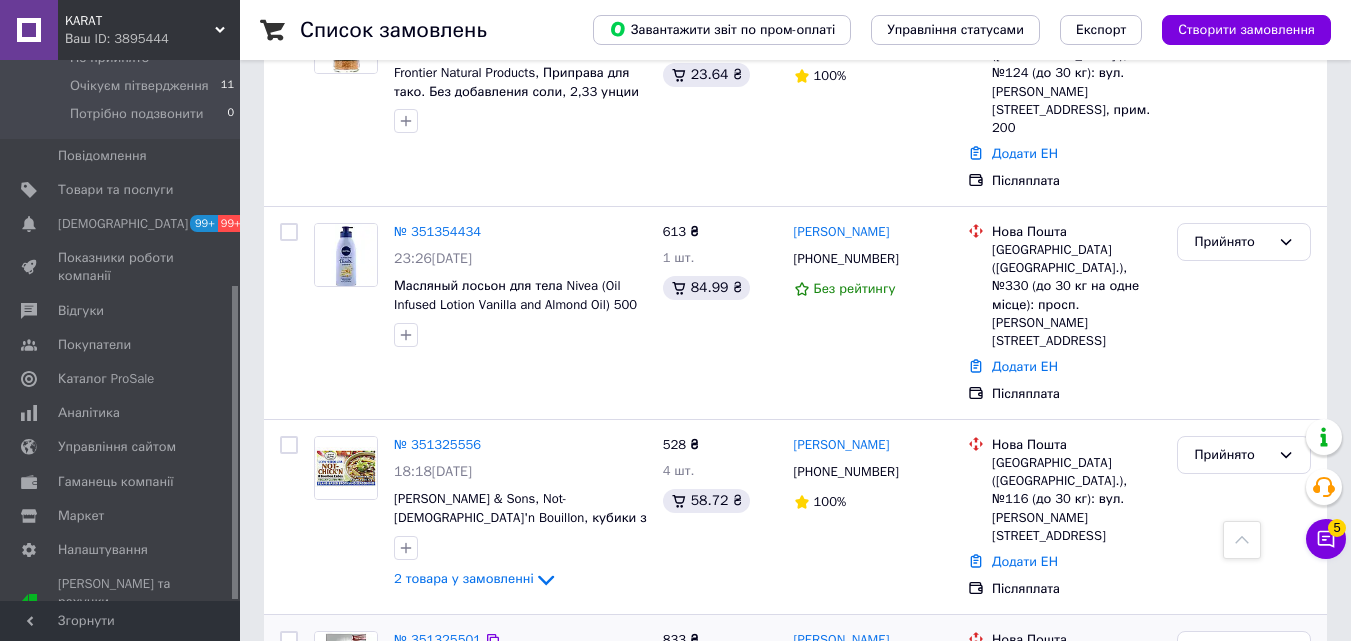 click on "№ 351325501" at bounding box center (437, 639) 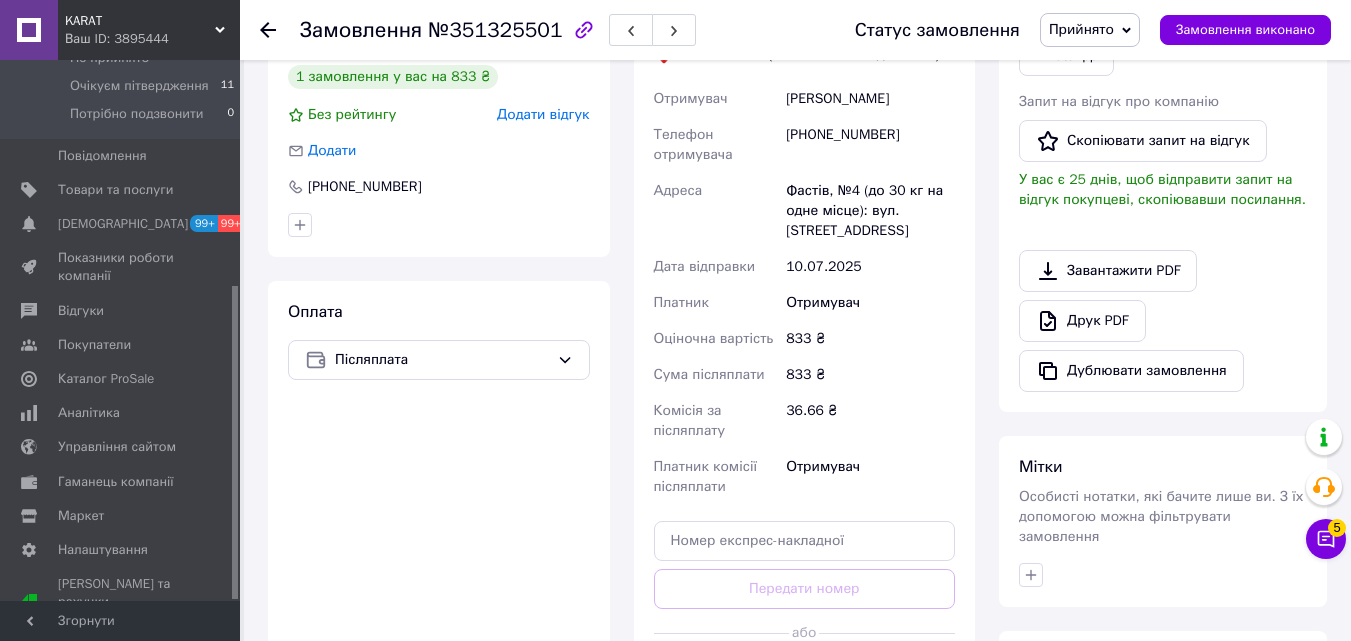 scroll, scrollTop: 700, scrollLeft: 0, axis: vertical 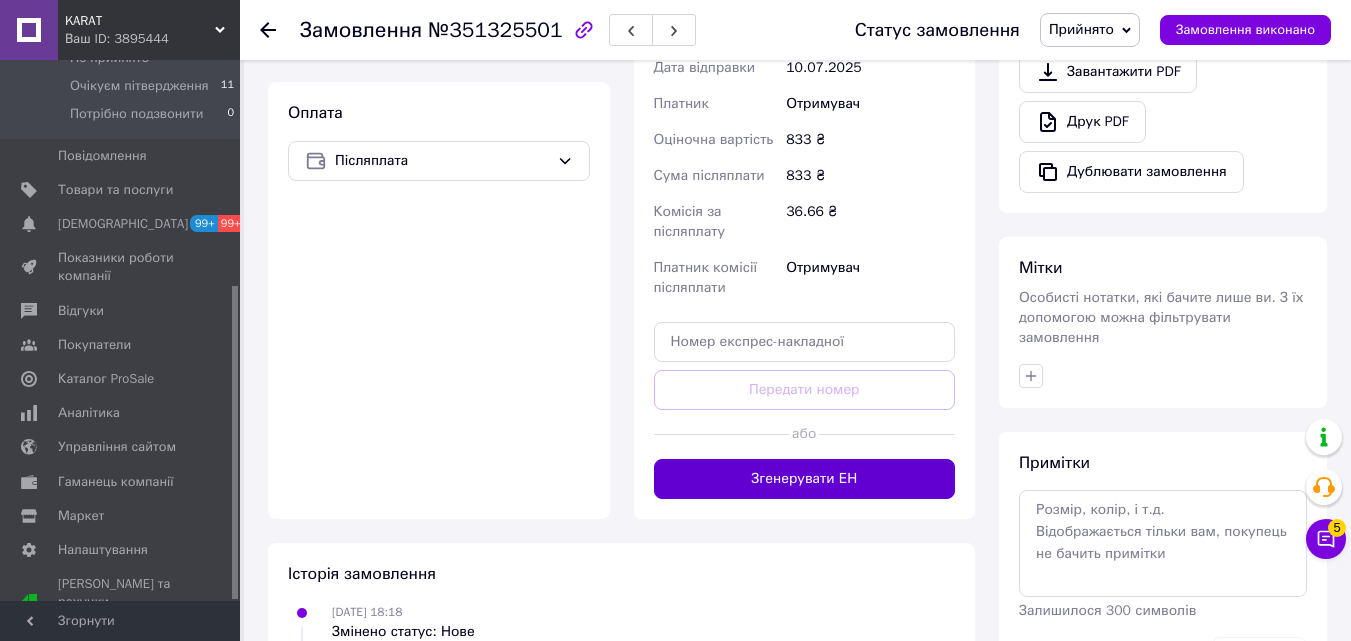 click on "Згенерувати ЕН" at bounding box center (805, 479) 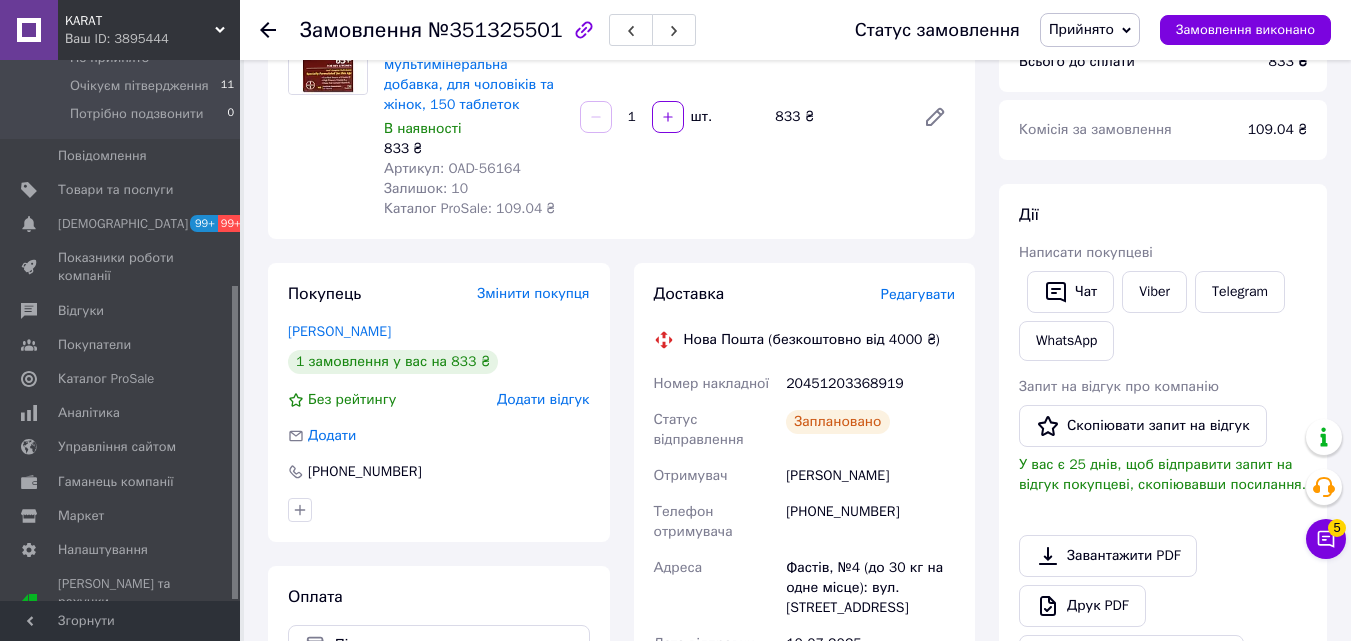 scroll, scrollTop: 200, scrollLeft: 0, axis: vertical 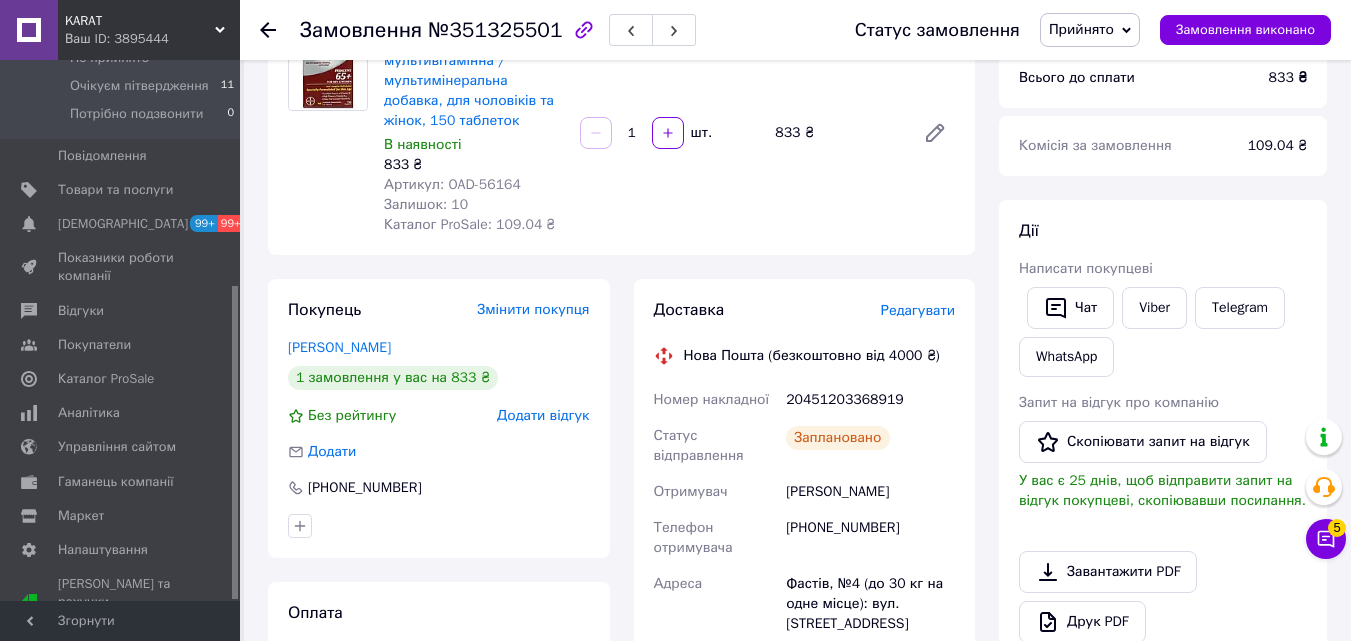 click on "Прийнято" at bounding box center [1090, 30] 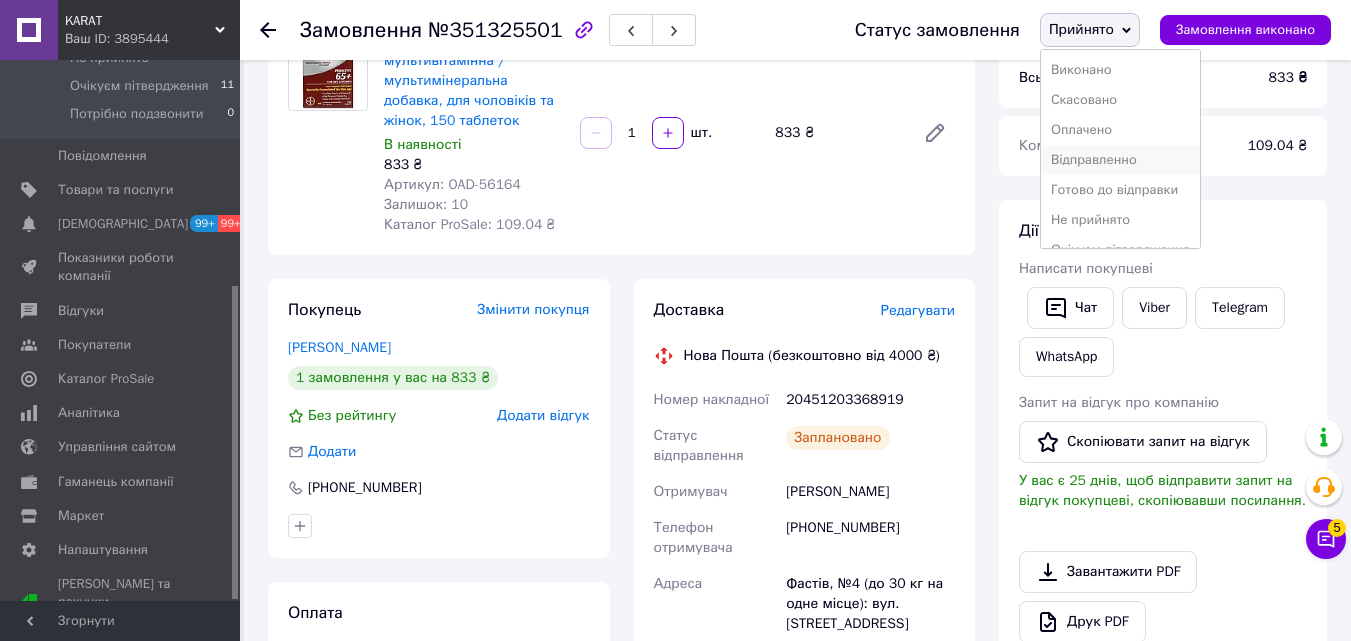 click on "Відправленно" at bounding box center (1120, 160) 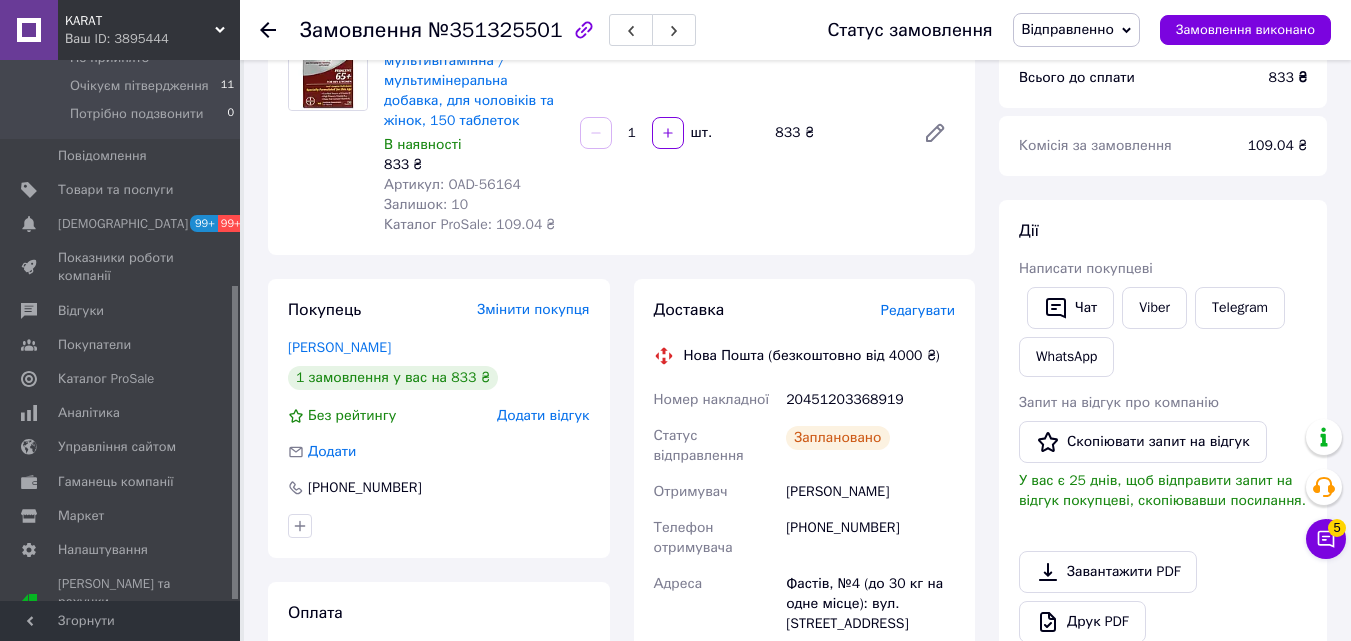 click 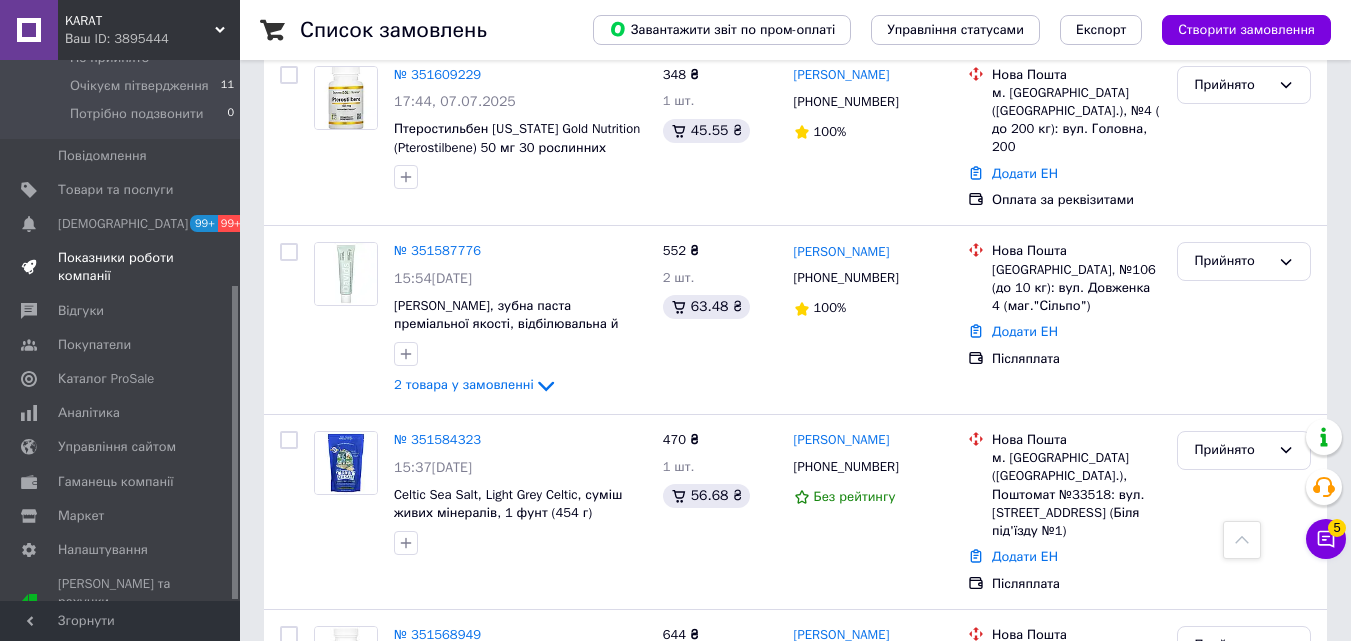 scroll, scrollTop: 1400, scrollLeft: 0, axis: vertical 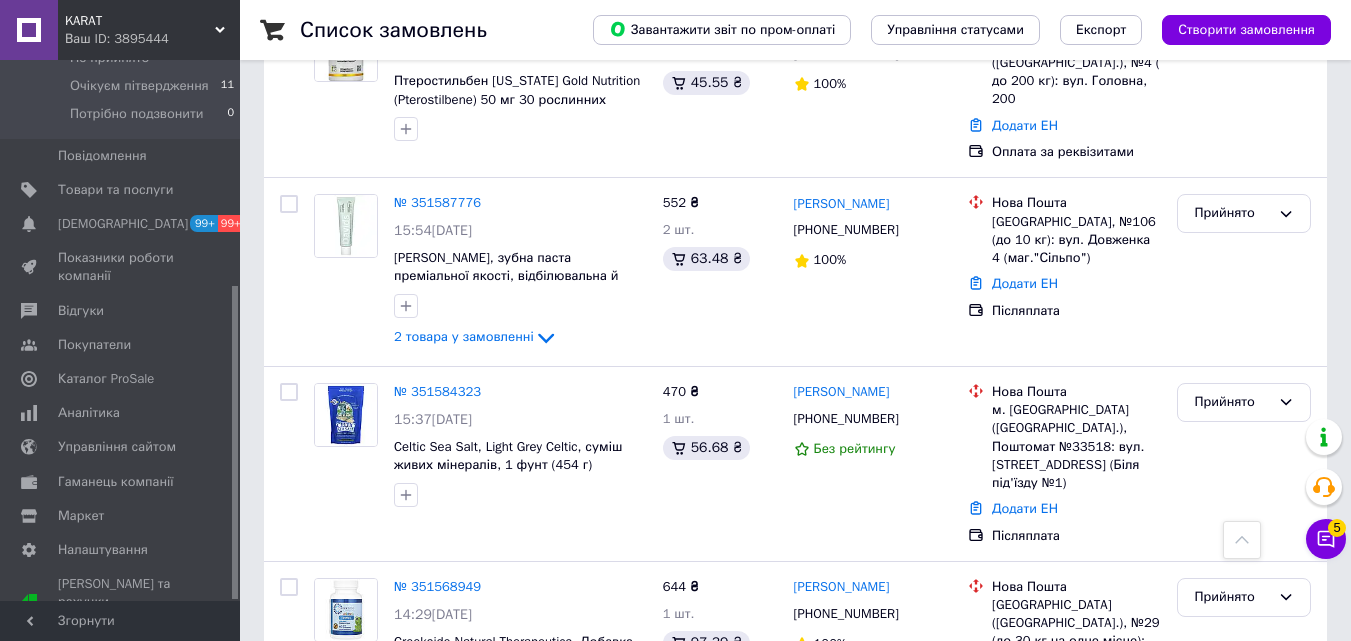 click on "KARAT" at bounding box center [140, 21] 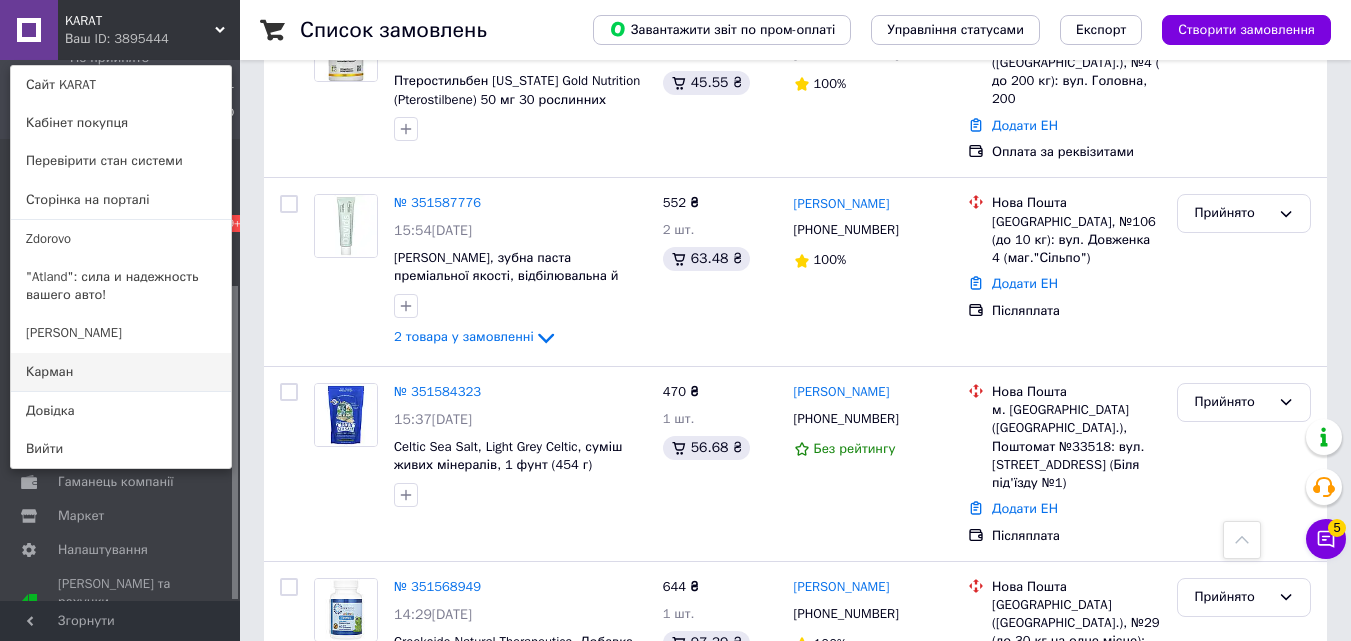 click on "Карман" at bounding box center [121, 372] 